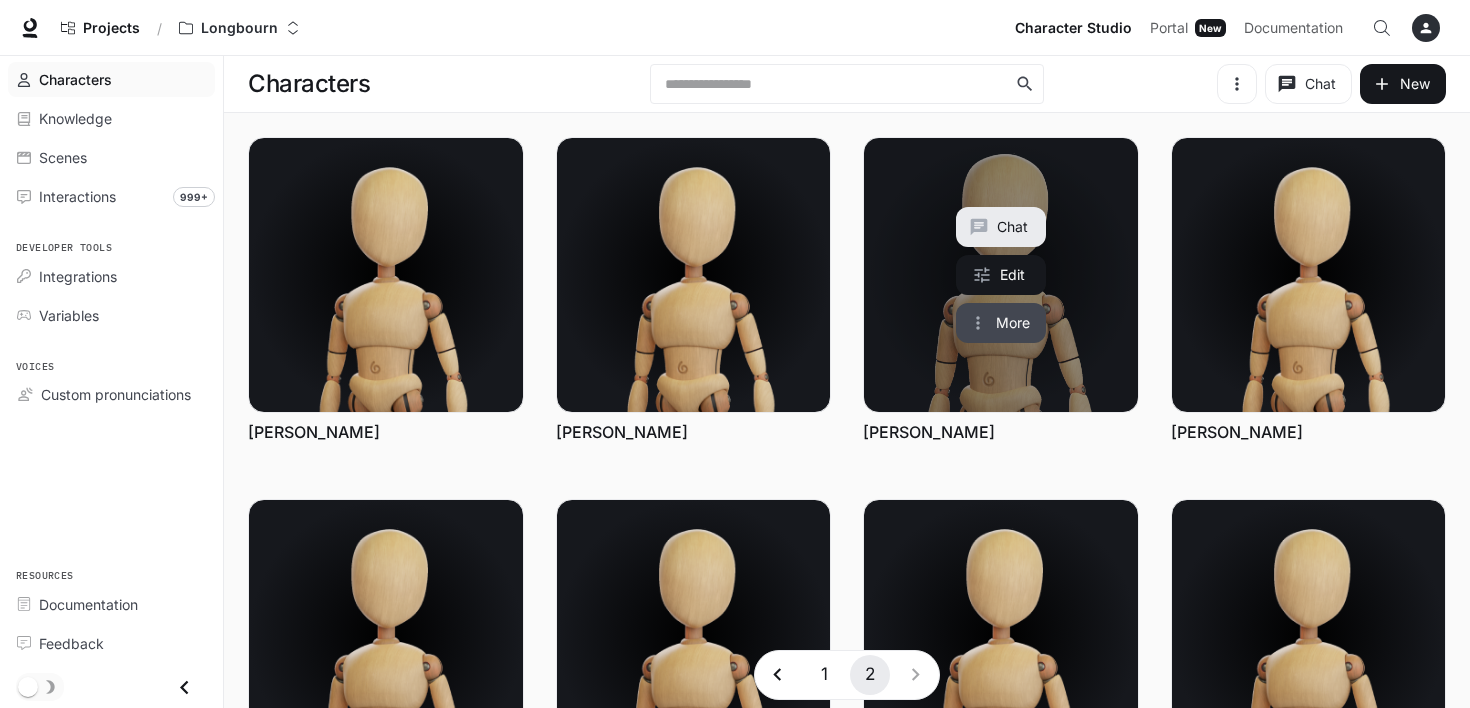 scroll, scrollTop: 0, scrollLeft: 0, axis: both 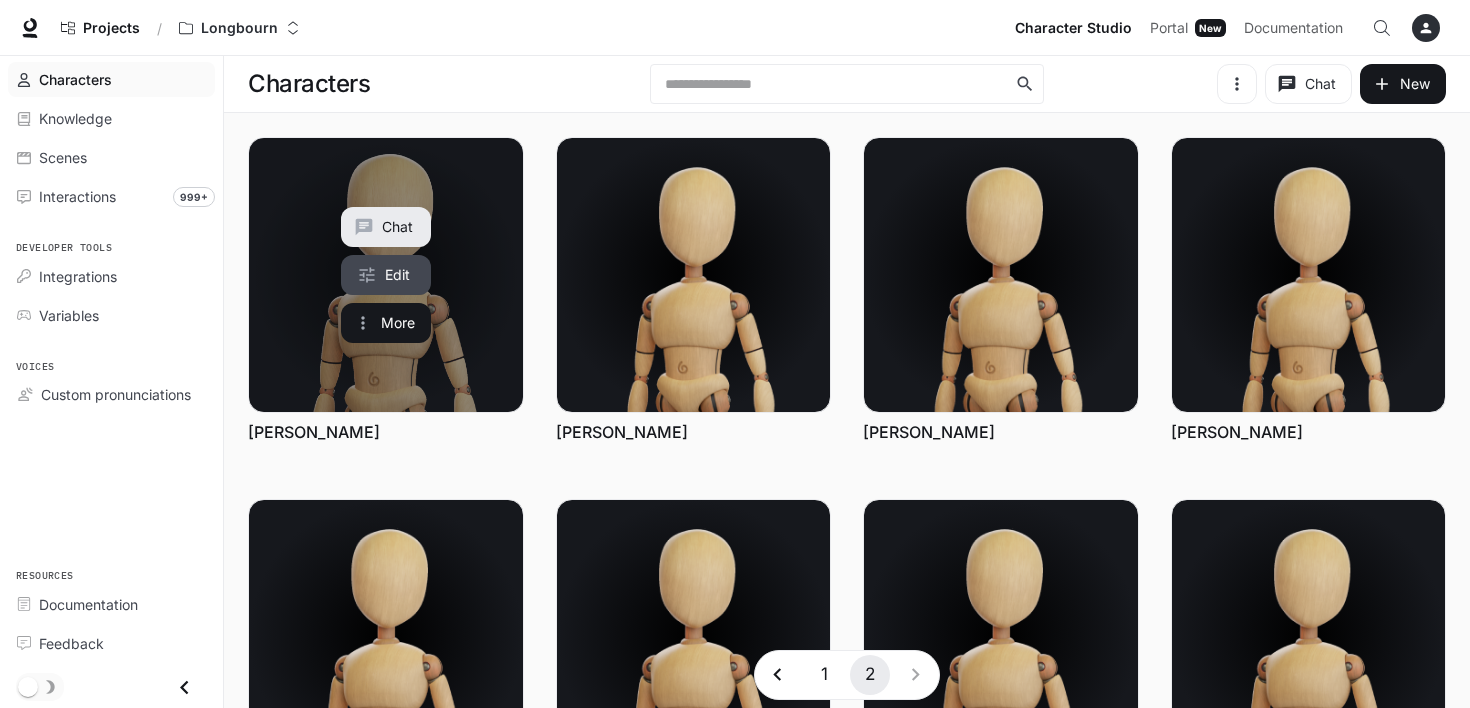 click on "Edit" at bounding box center [386, 275] 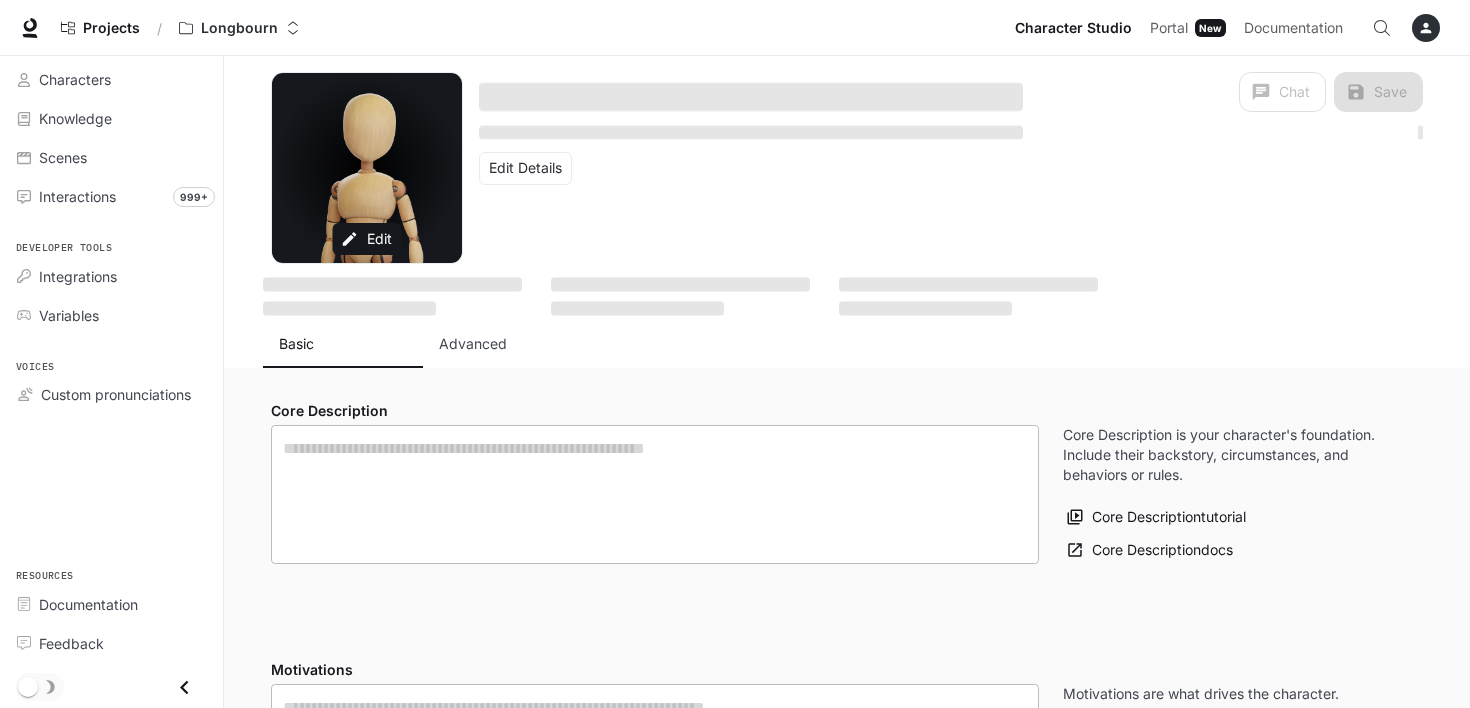 type on "**********" 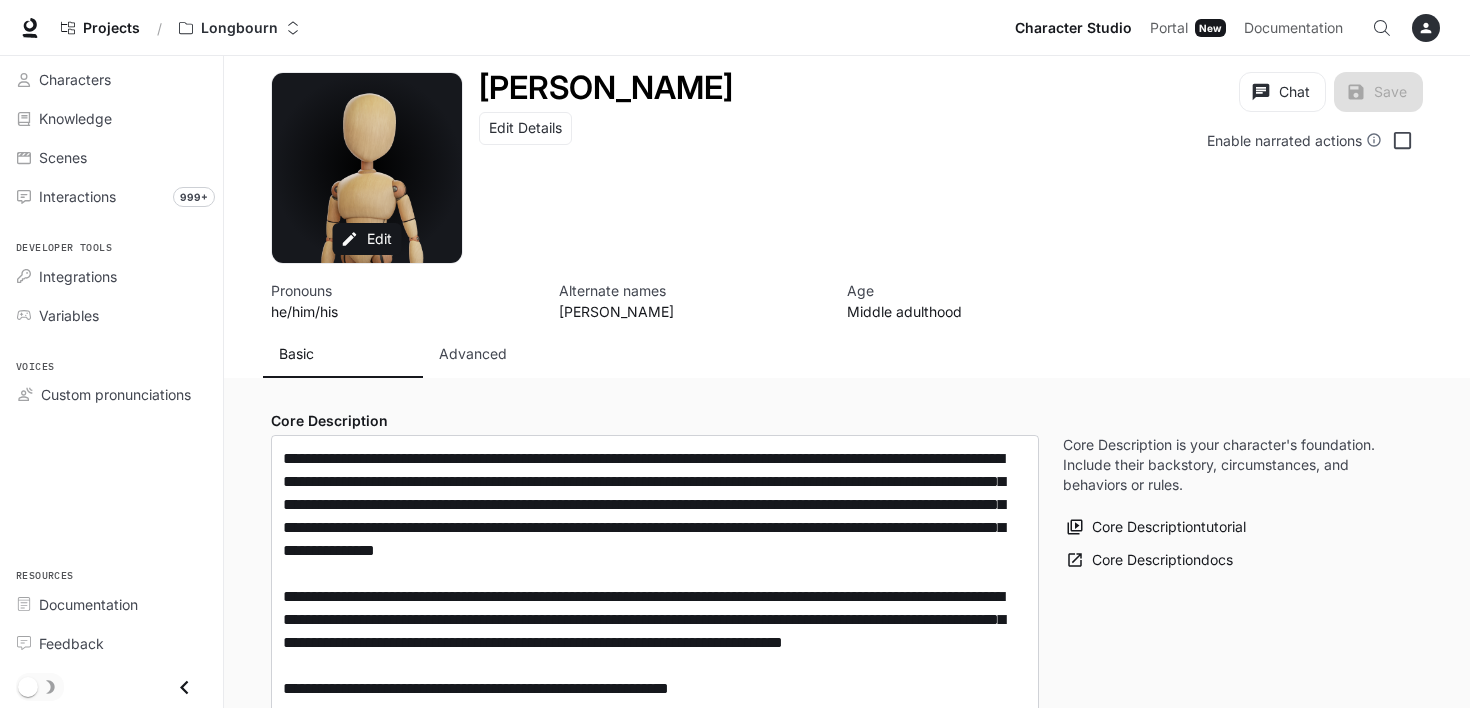 type on "**********" 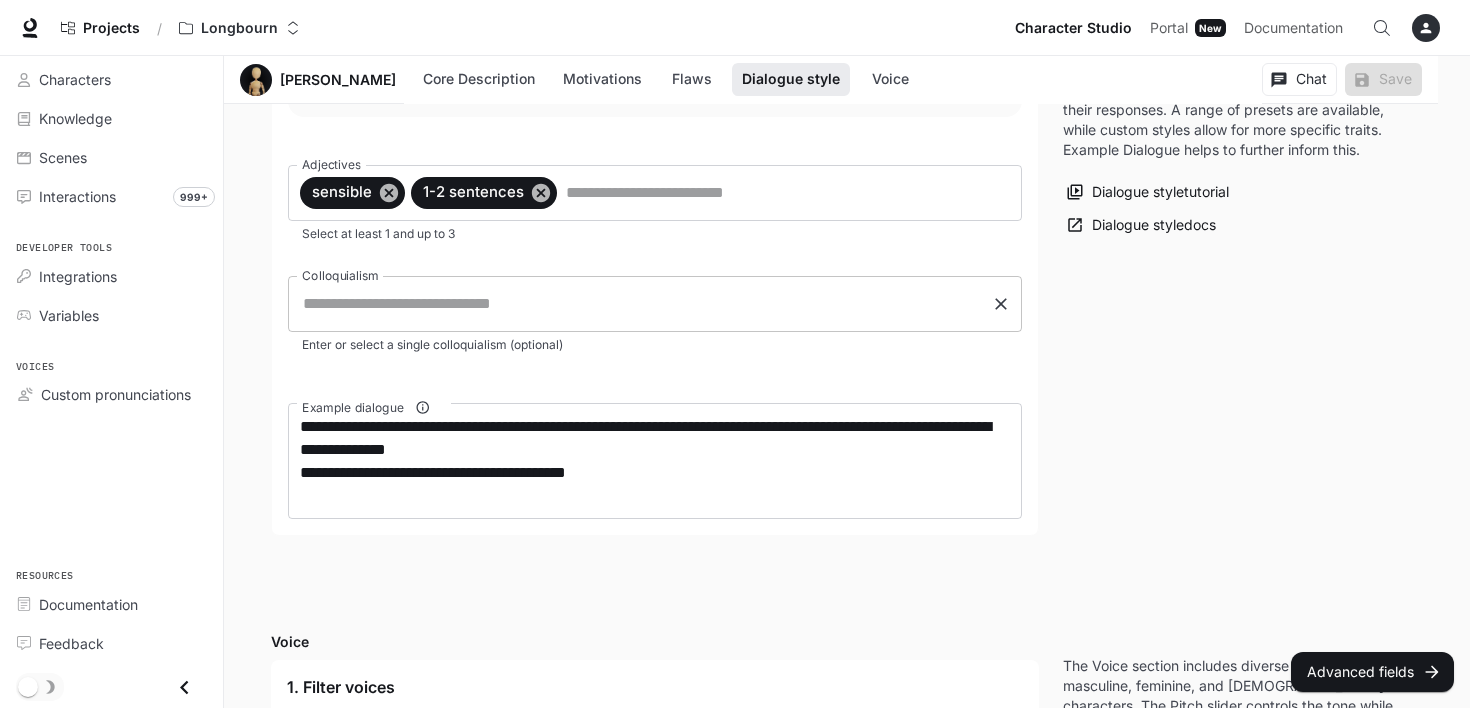 scroll, scrollTop: 1900, scrollLeft: 0, axis: vertical 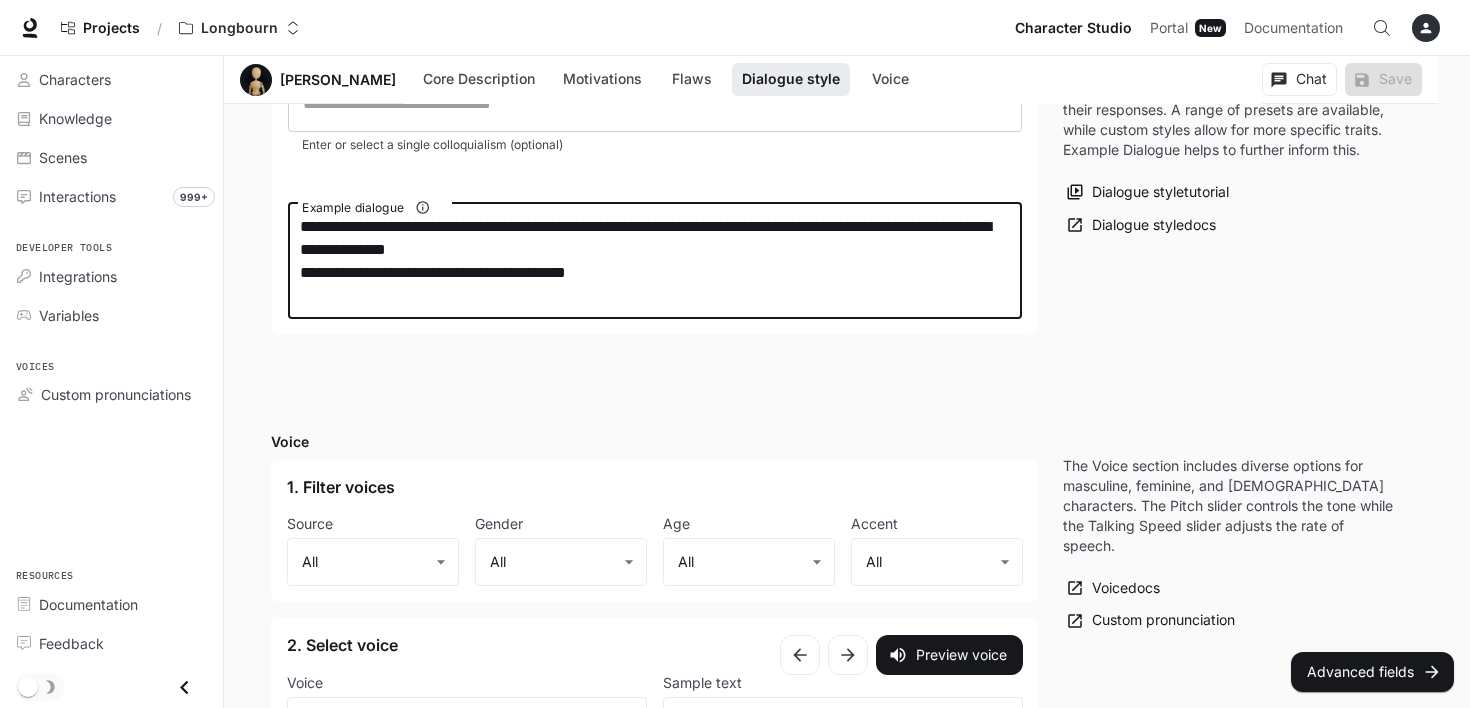 click on "**********" at bounding box center (655, 261) 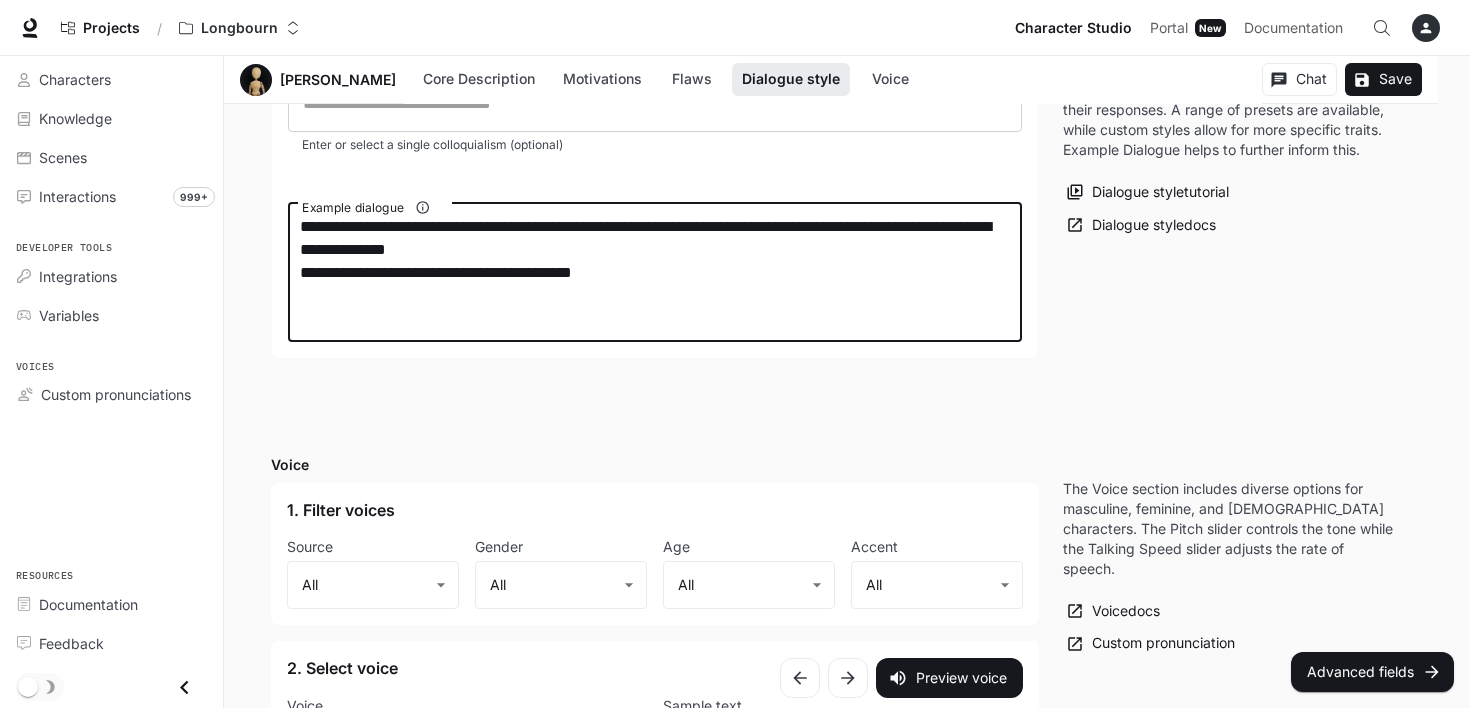 paste on "**********" 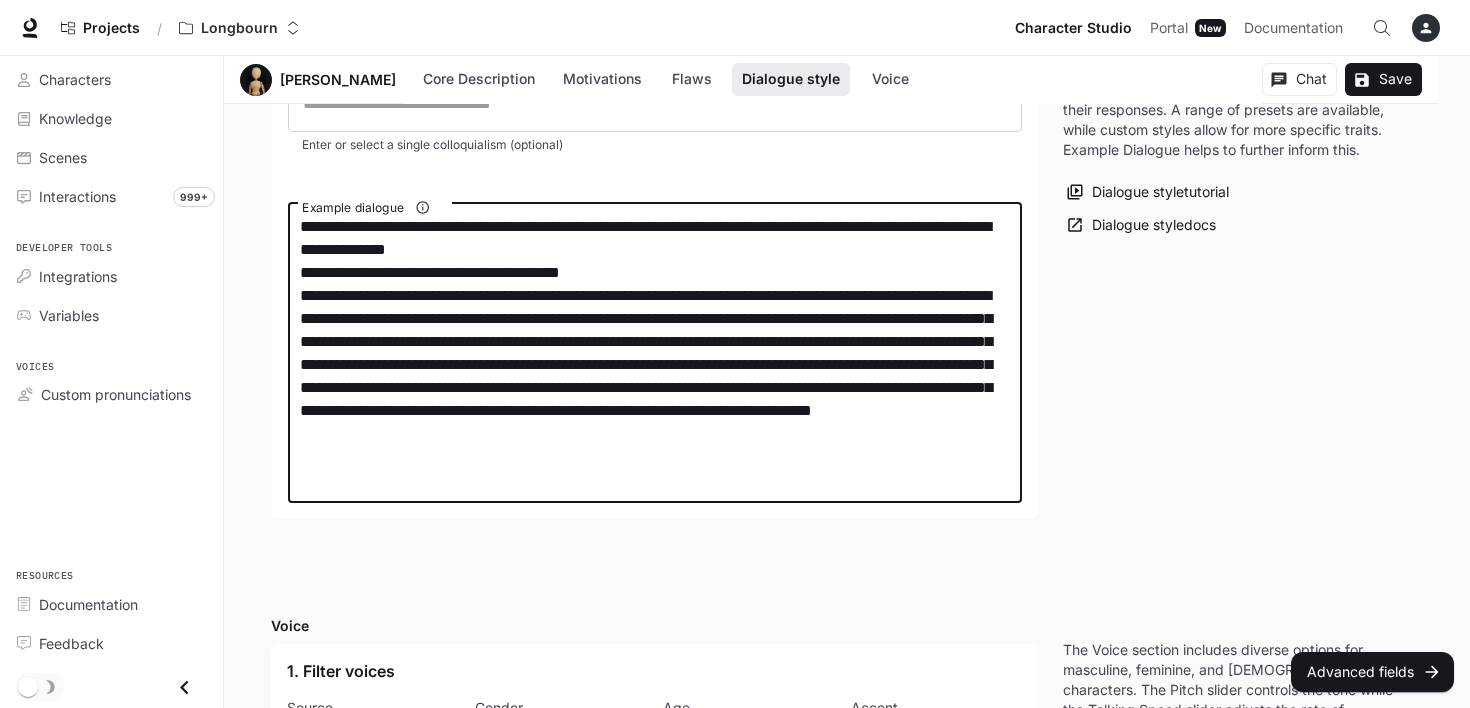 click on "**********" at bounding box center (655, 353) 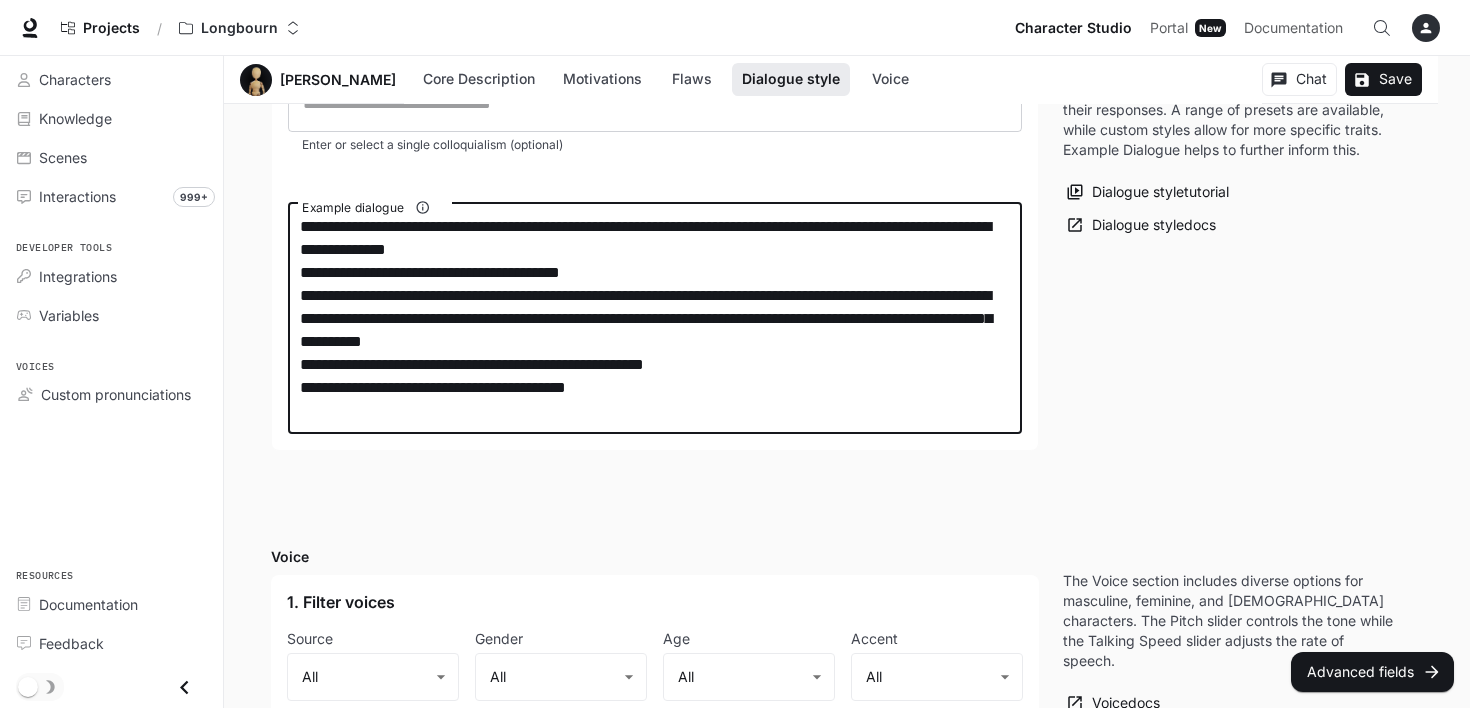 click on "**********" at bounding box center [655, 318] 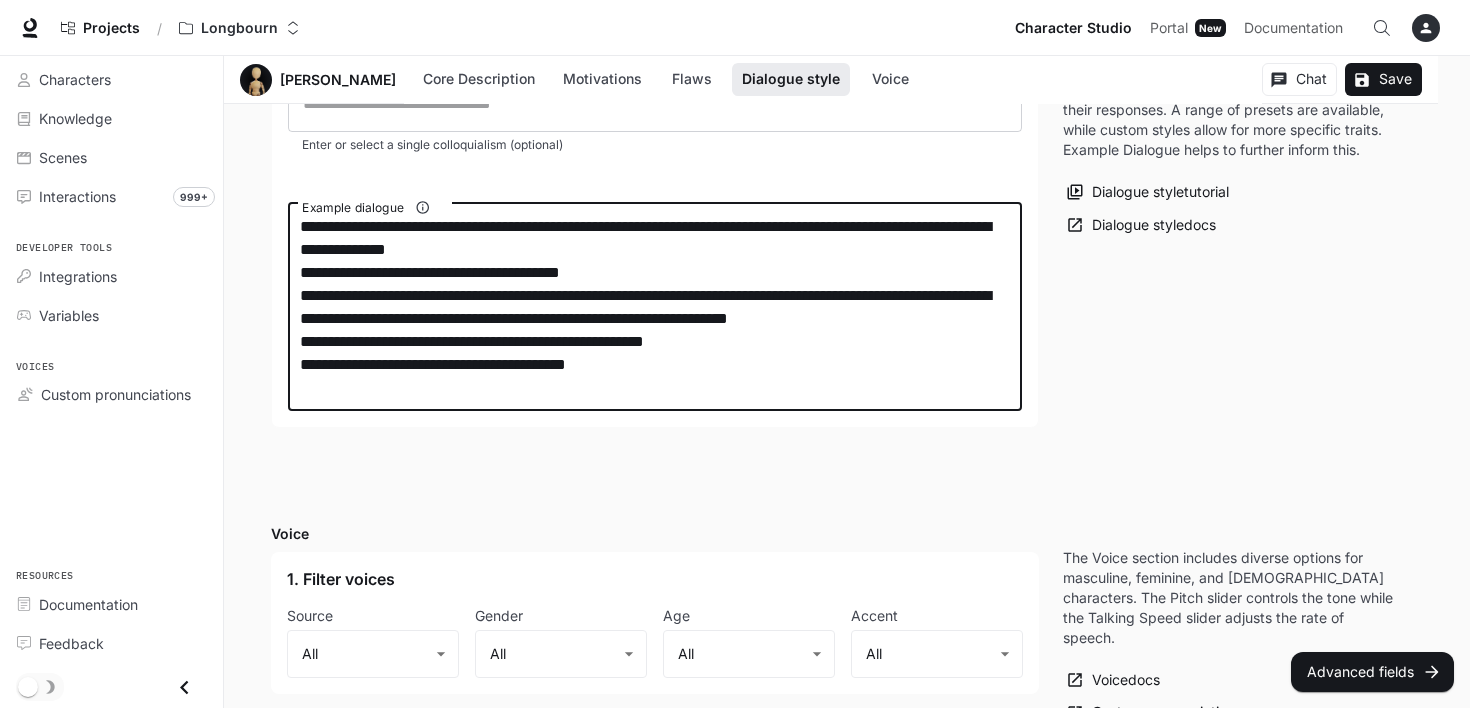 click on "**********" at bounding box center [655, 307] 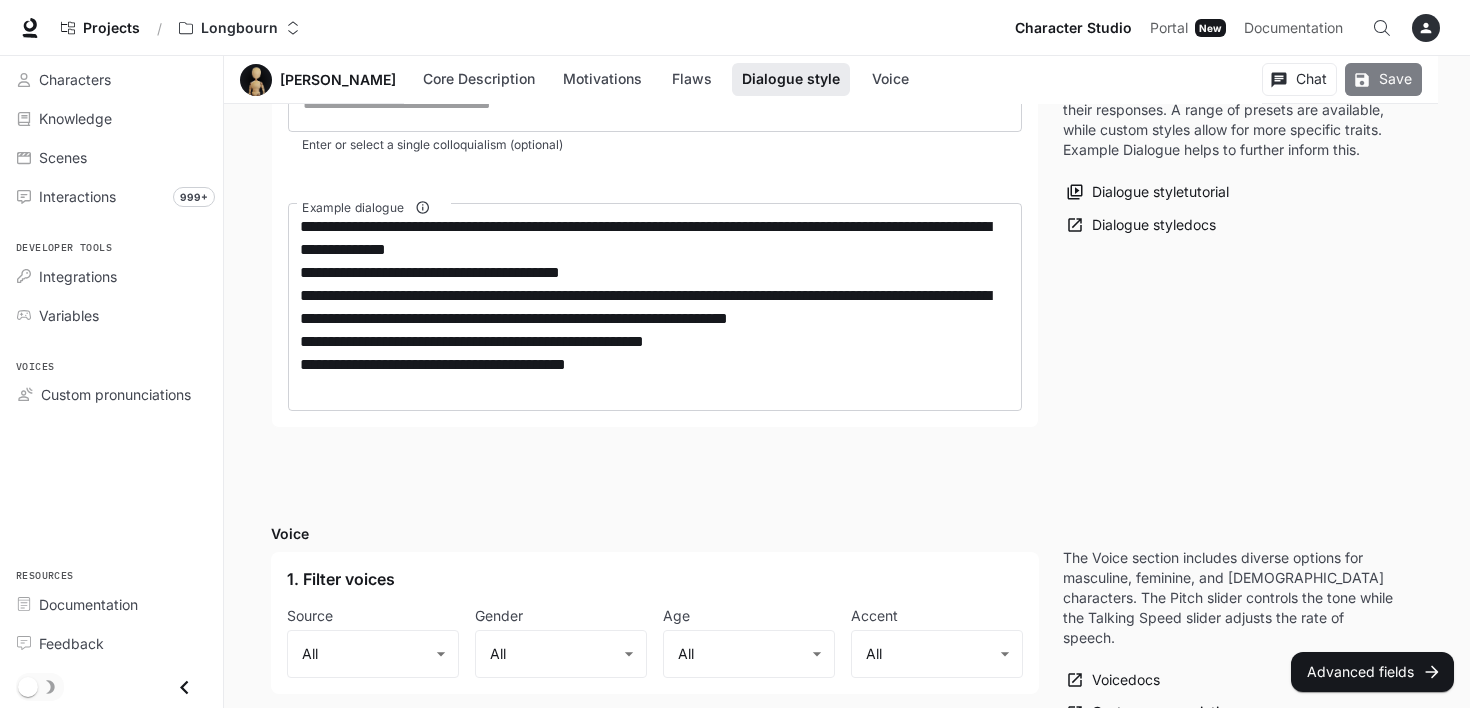 click on "Save" at bounding box center (1383, 79) 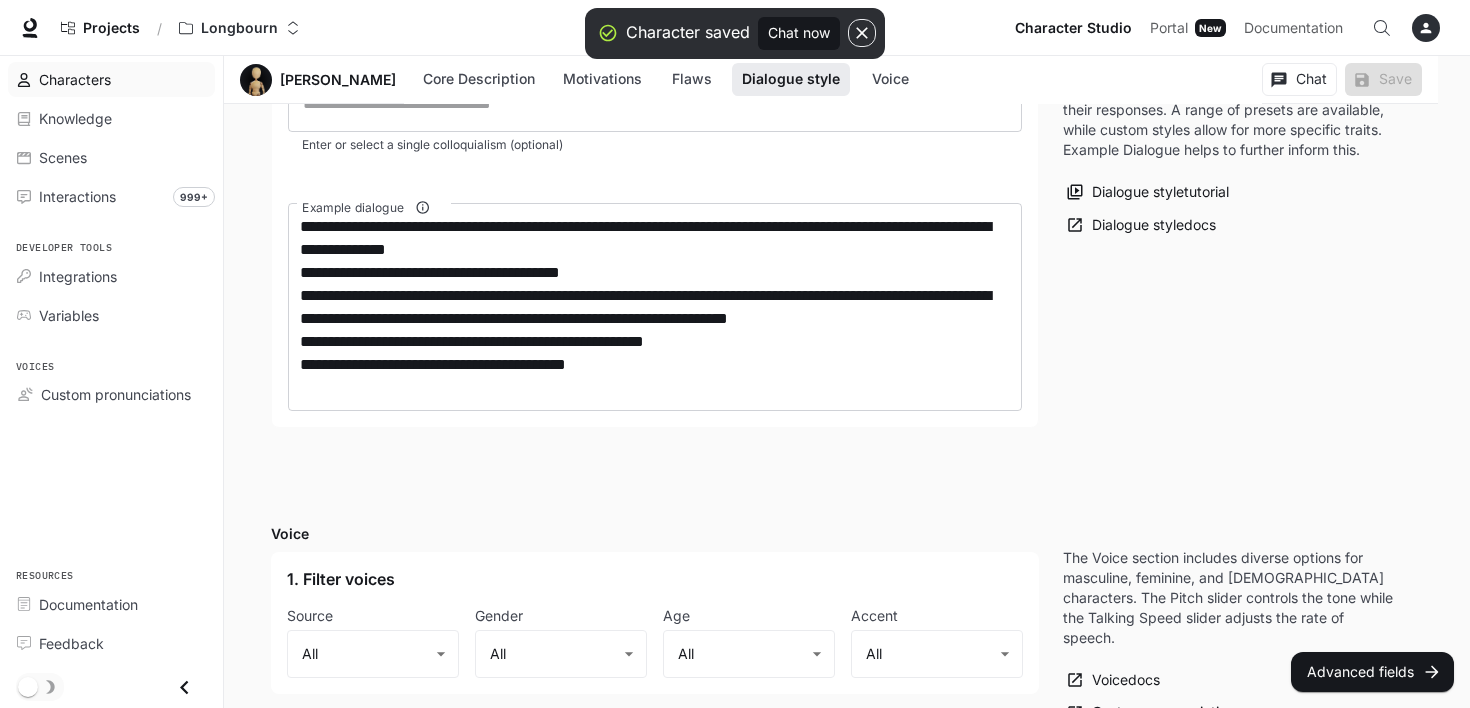 click on "Characters" at bounding box center (75, 79) 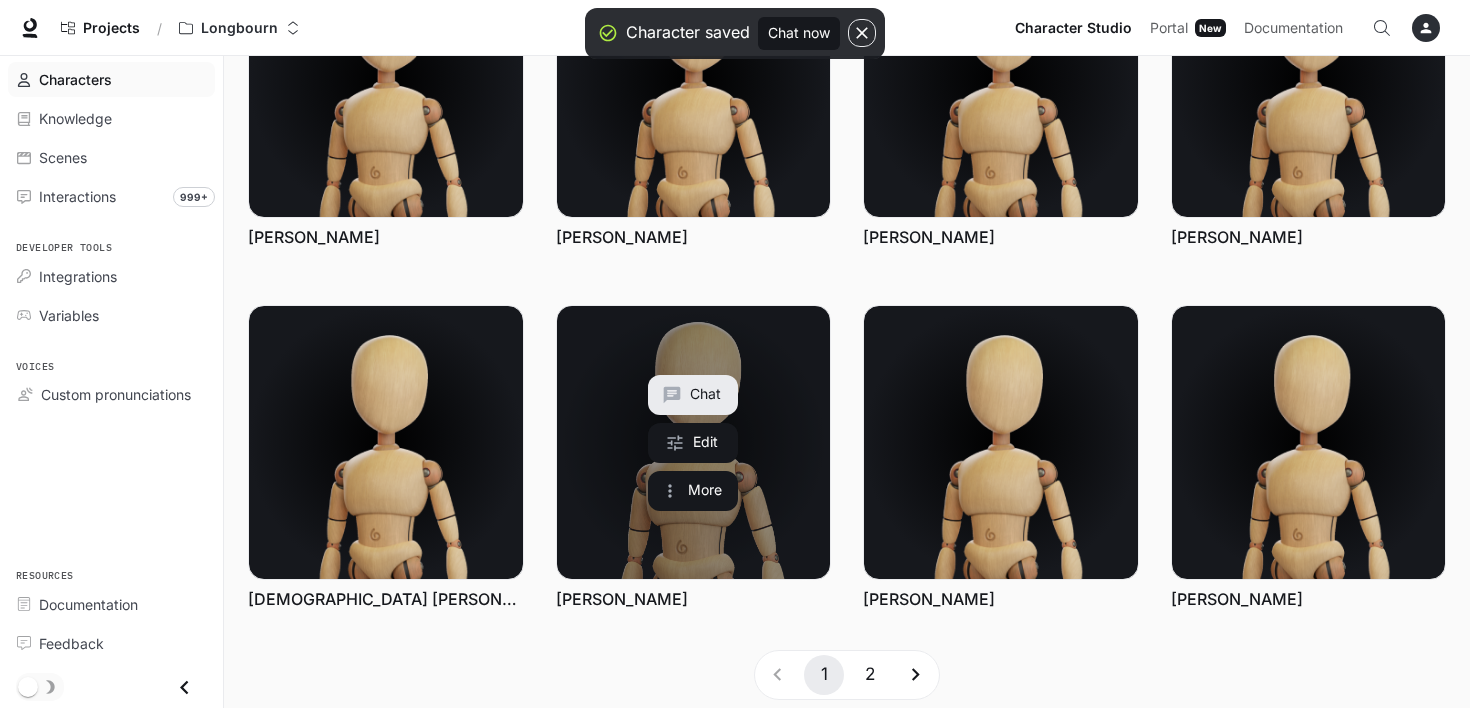 scroll, scrollTop: 588, scrollLeft: 0, axis: vertical 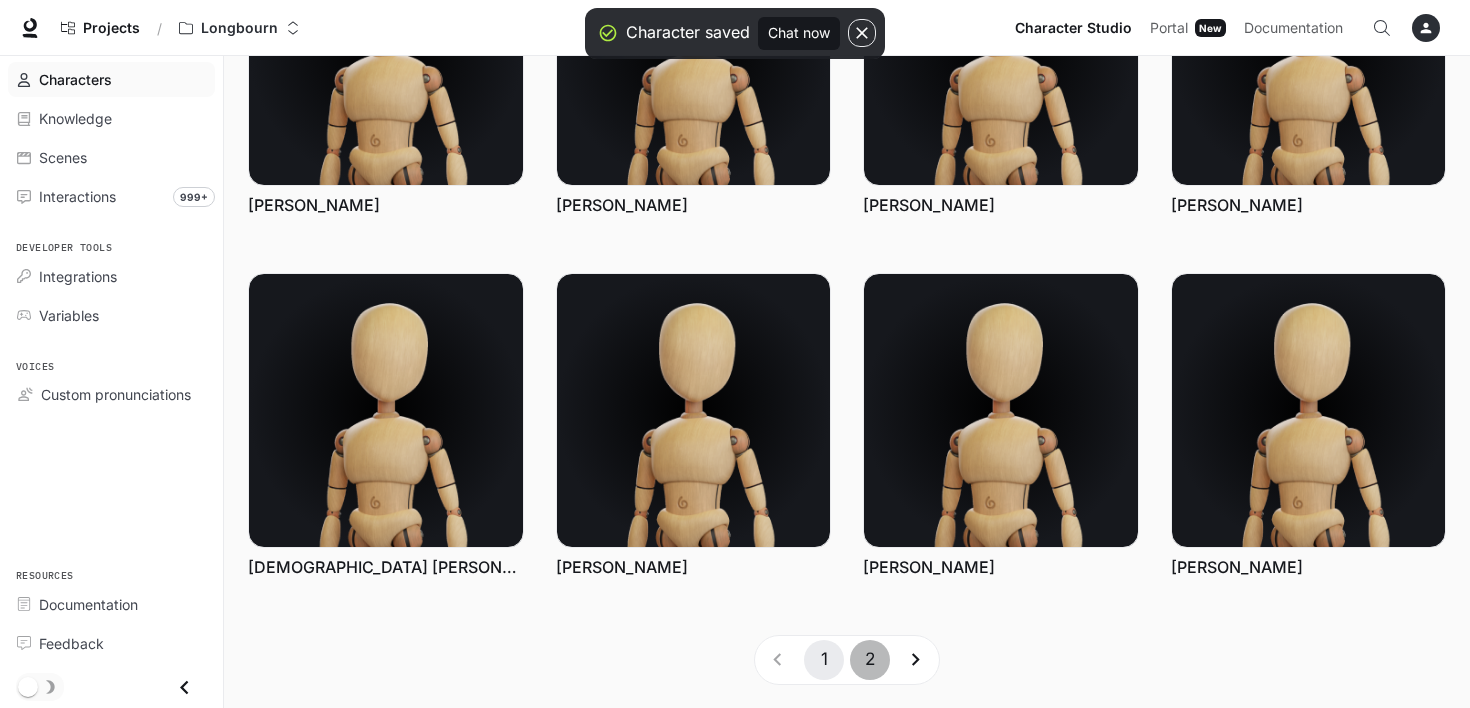 click on "2" at bounding box center [870, 660] 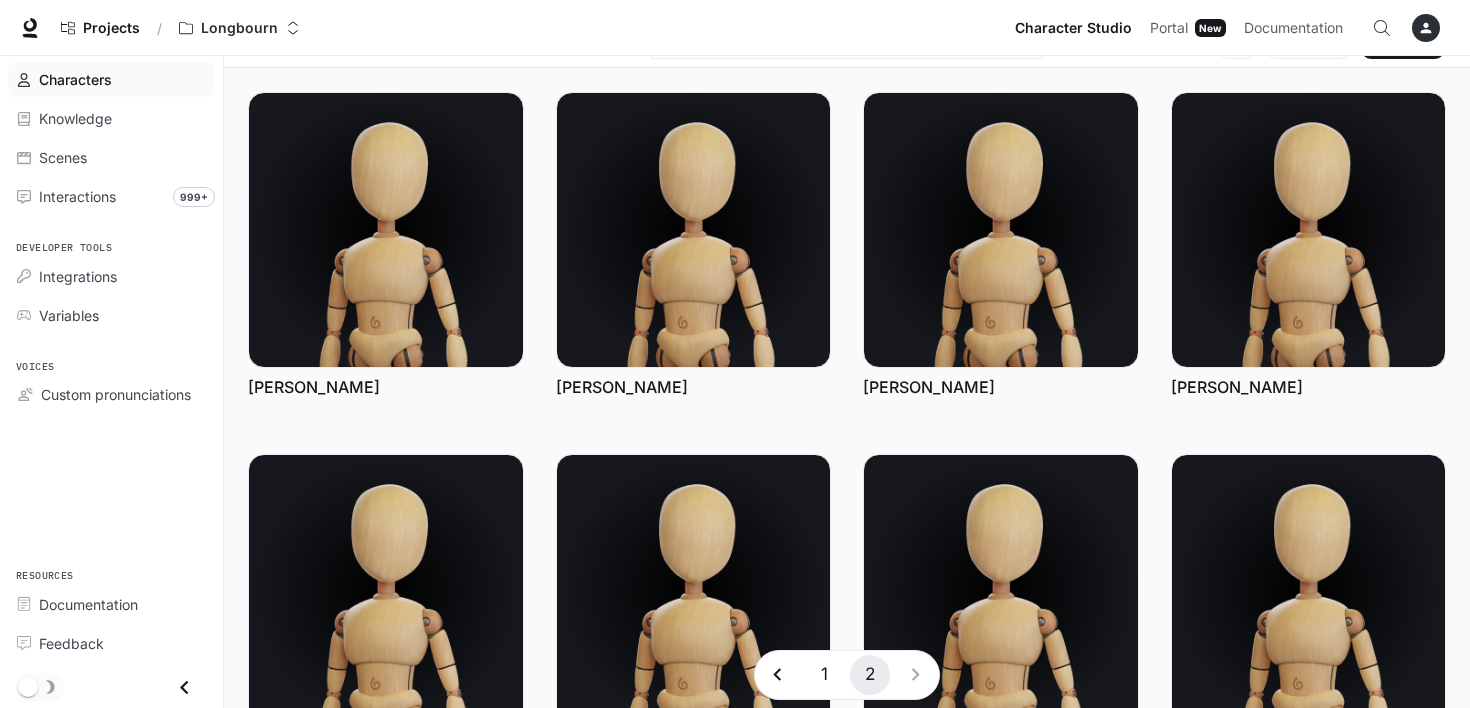 scroll, scrollTop: 0, scrollLeft: 0, axis: both 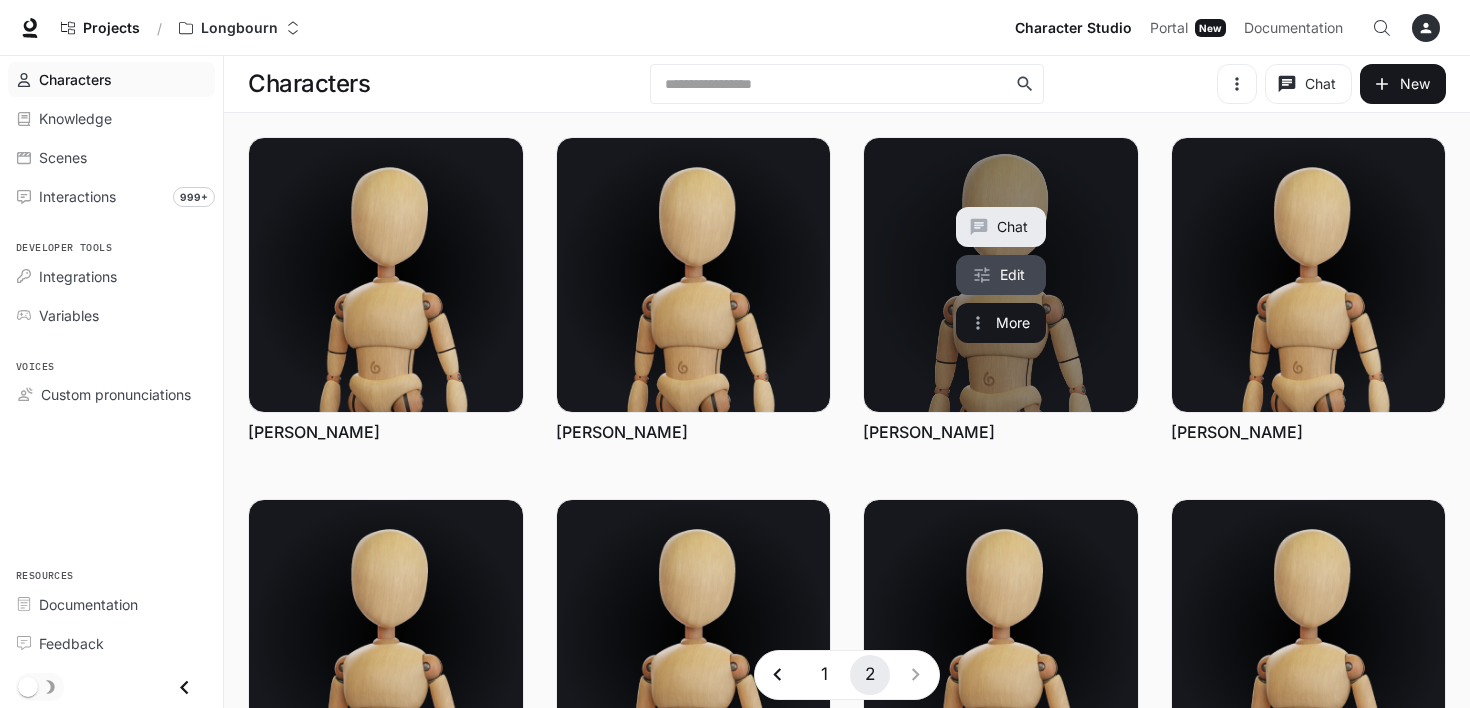 click on "Edit" at bounding box center [1001, 275] 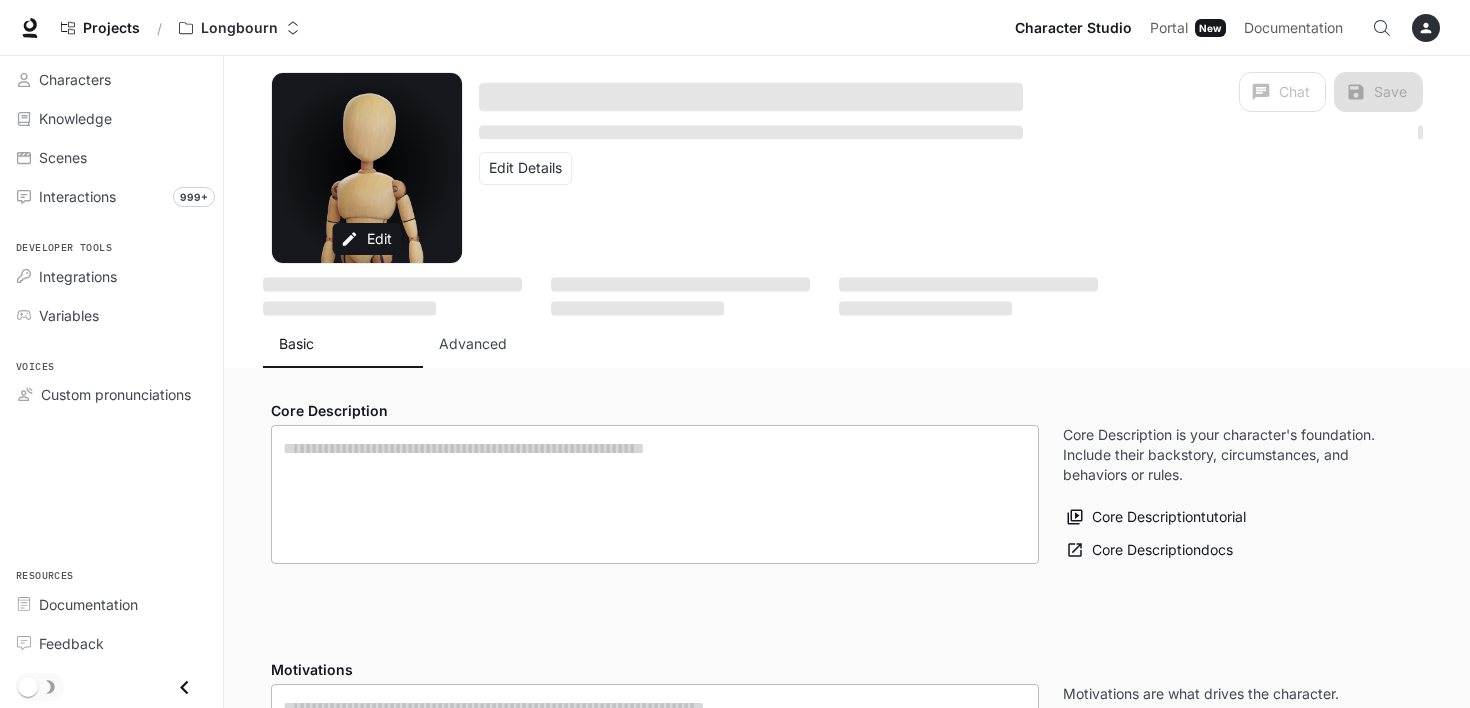 type on "**********" 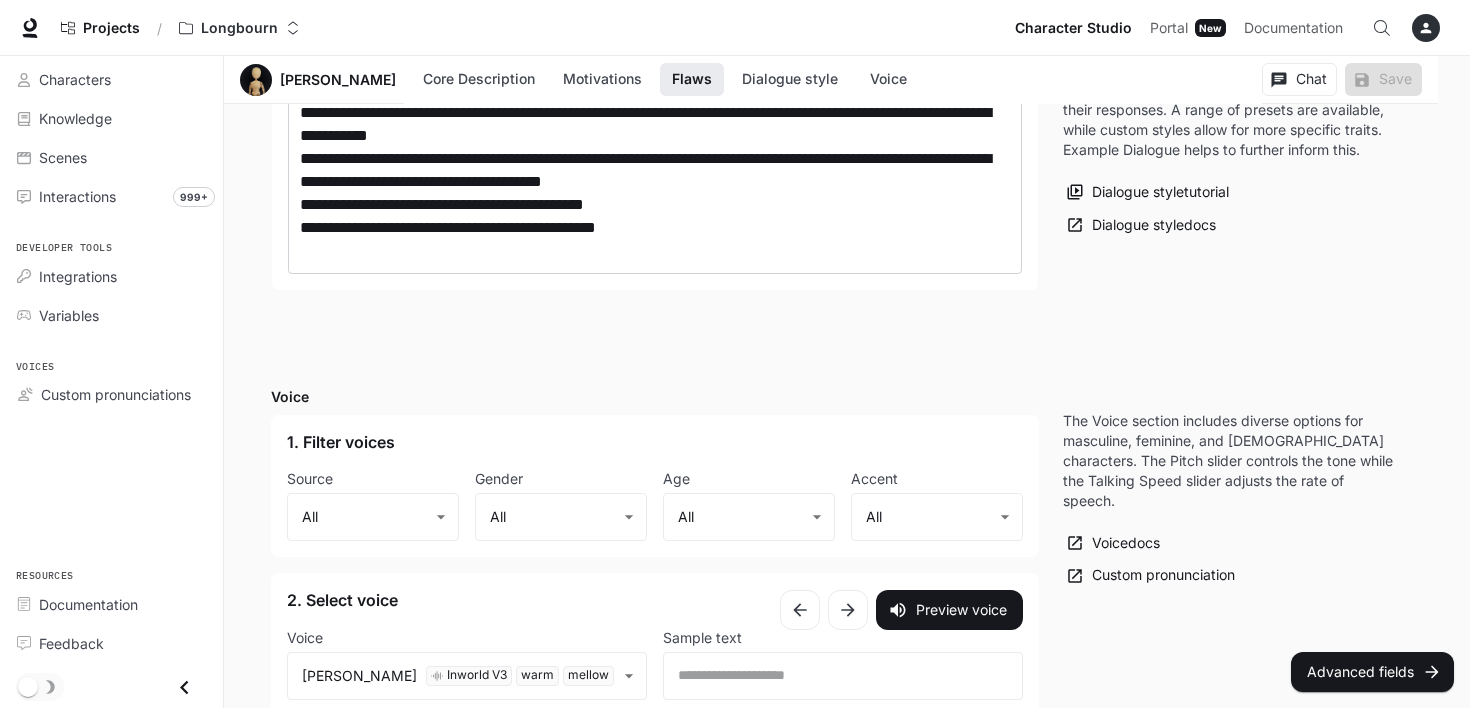 scroll, scrollTop: 2200, scrollLeft: 0, axis: vertical 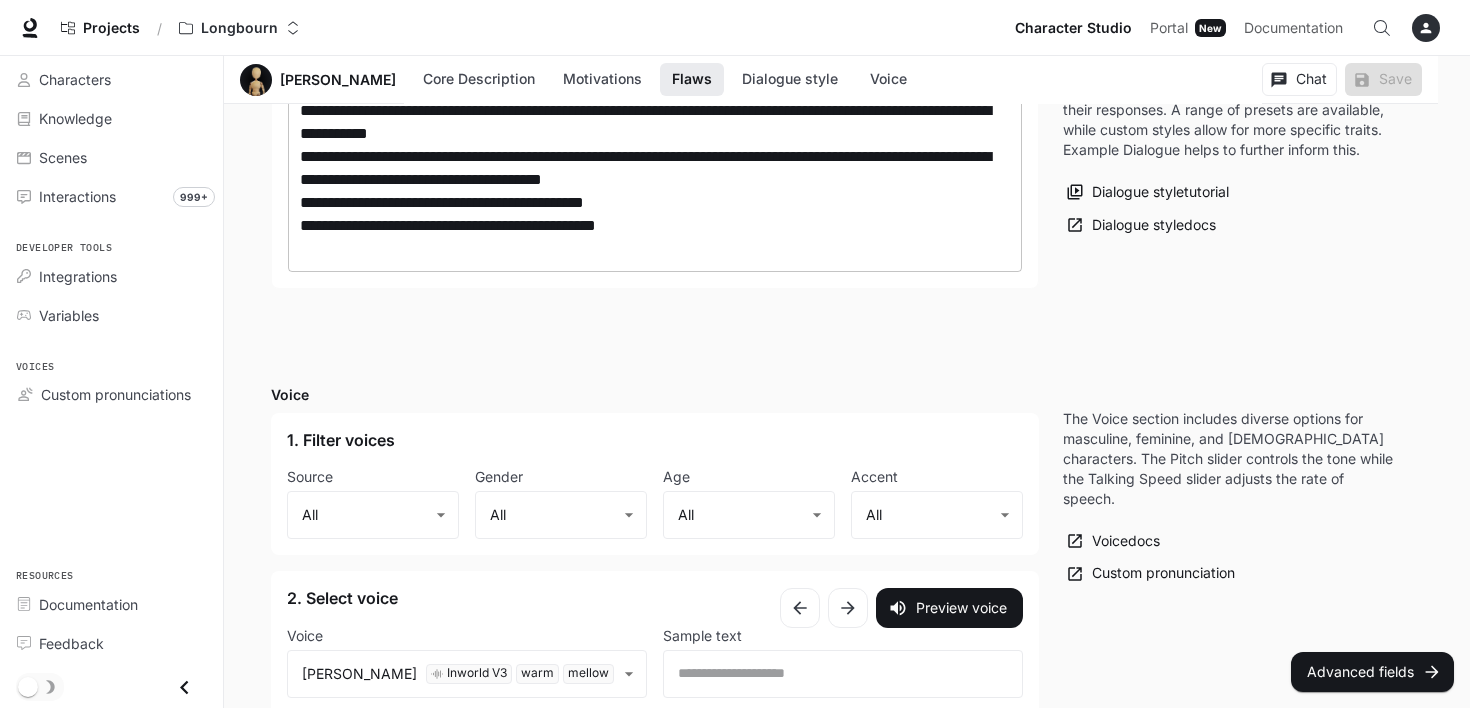 click on "**********" at bounding box center [655, 110] 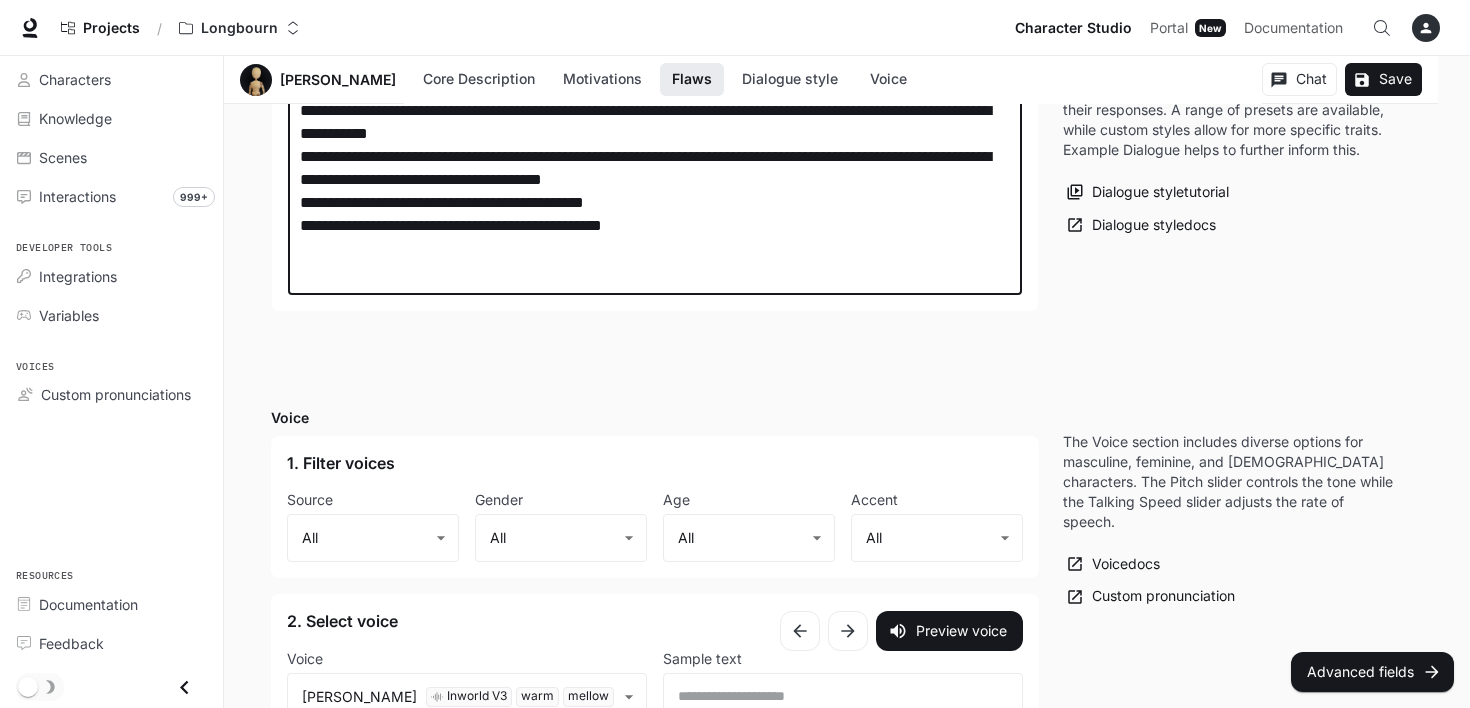 paste on "**********" 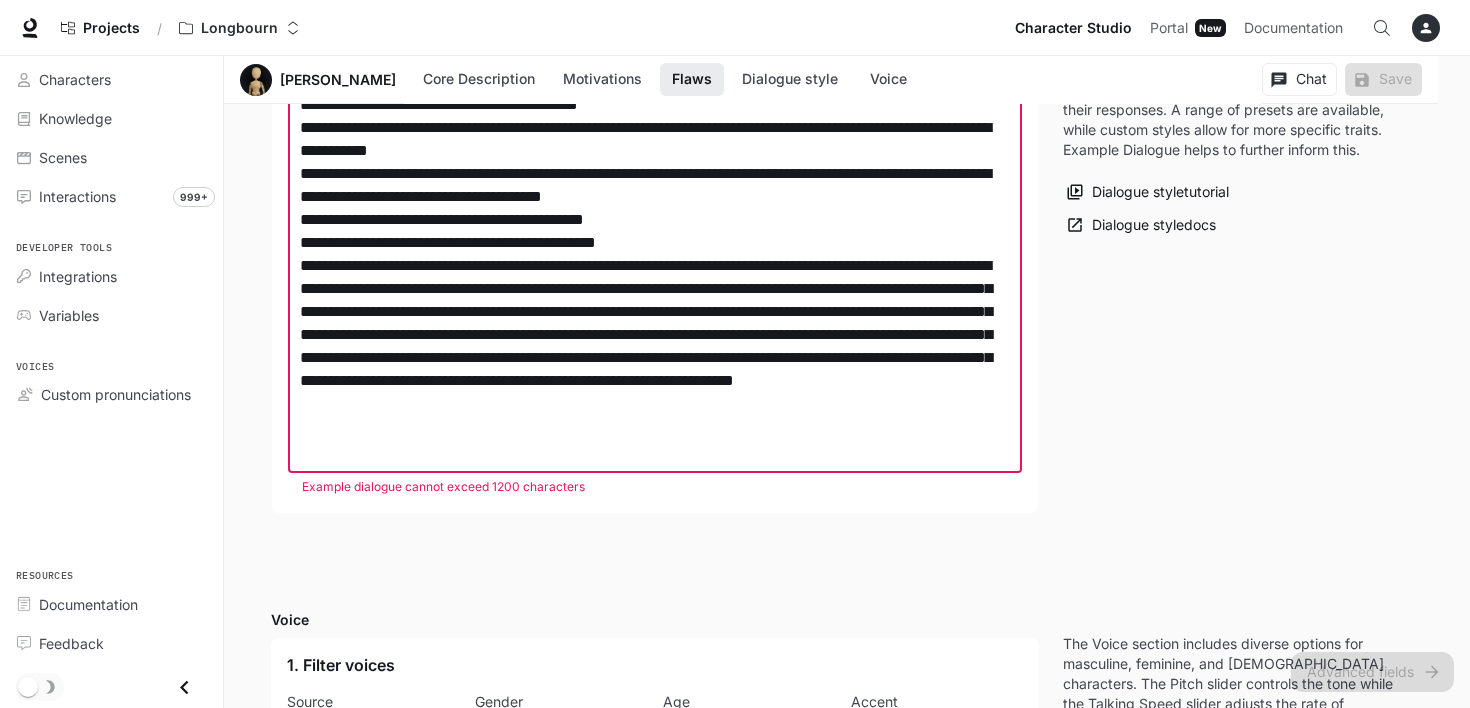 scroll, scrollTop: 2160, scrollLeft: 0, axis: vertical 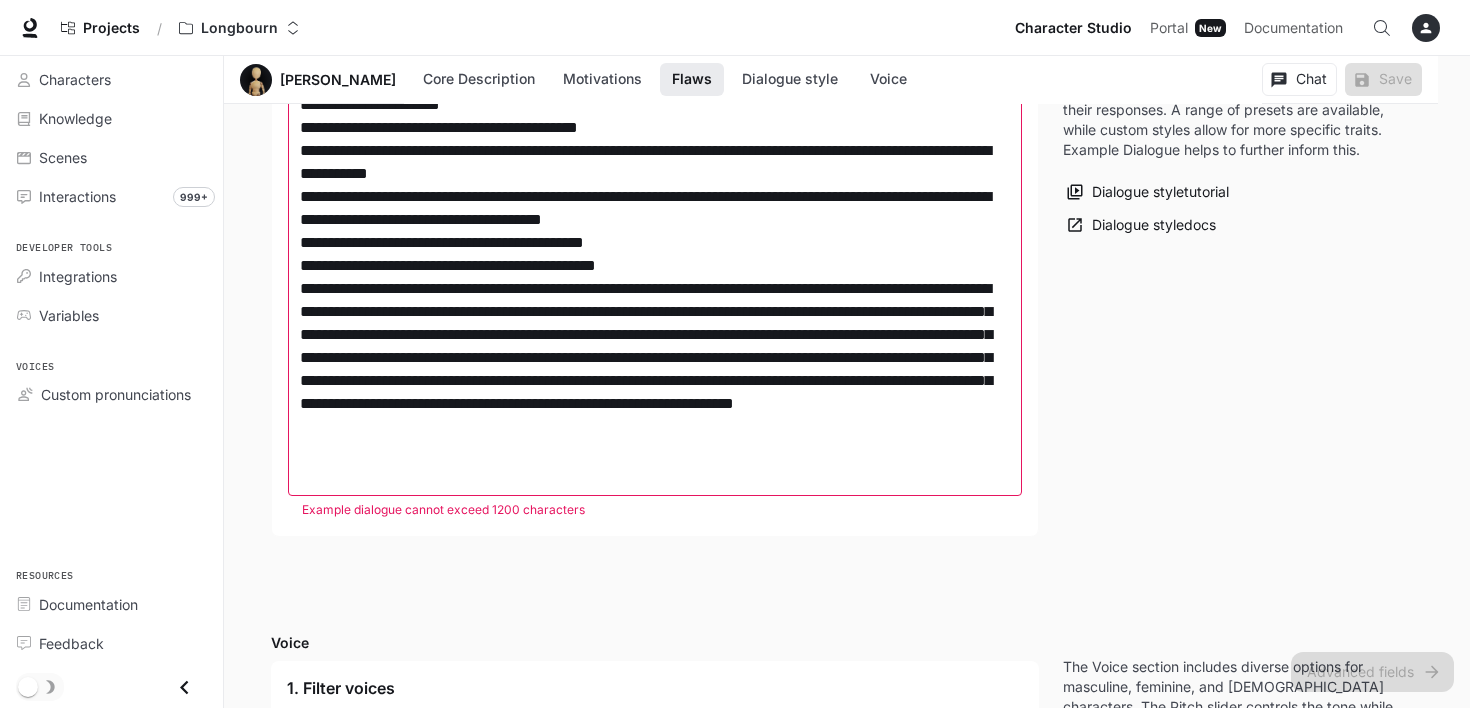 click on "* Example dialogue" at bounding box center (655, 242) 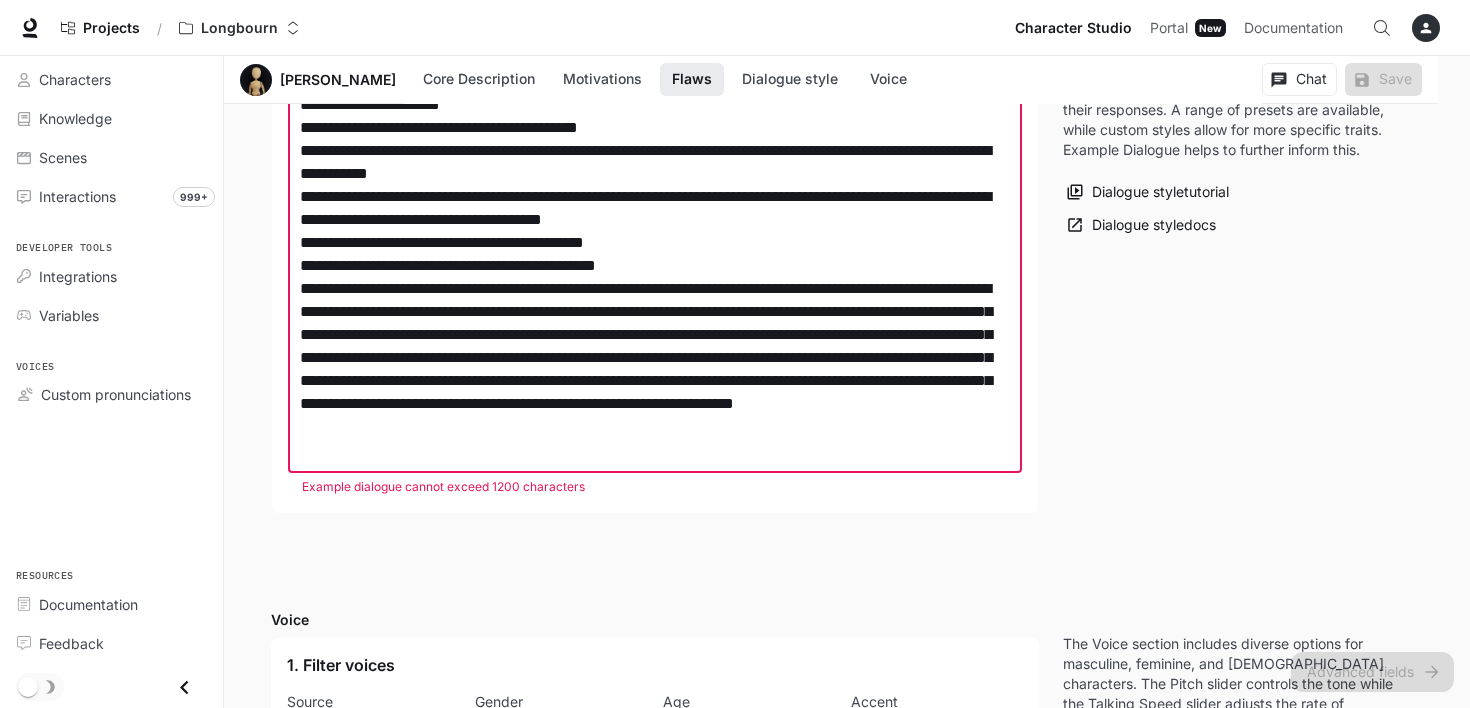 click on "Example dialogue" at bounding box center (655, 231) 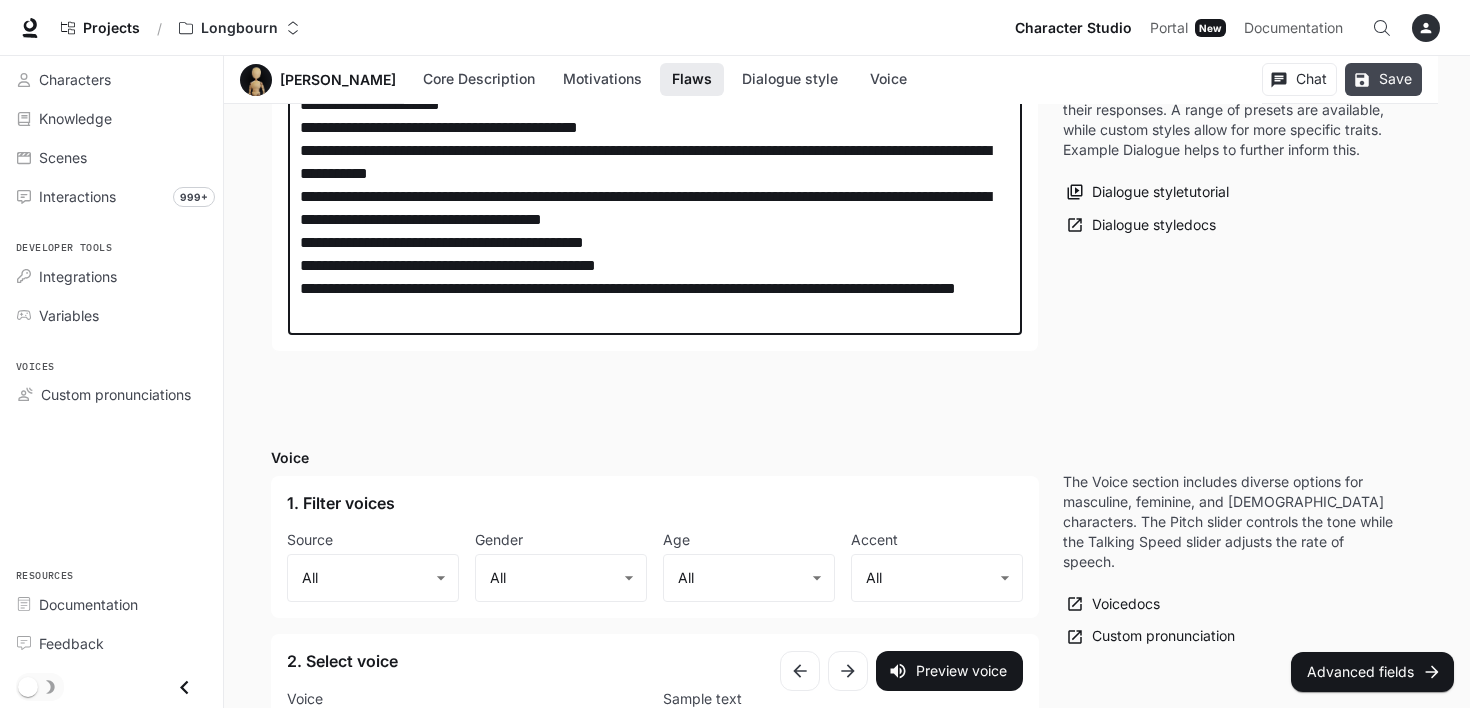 type on "**********" 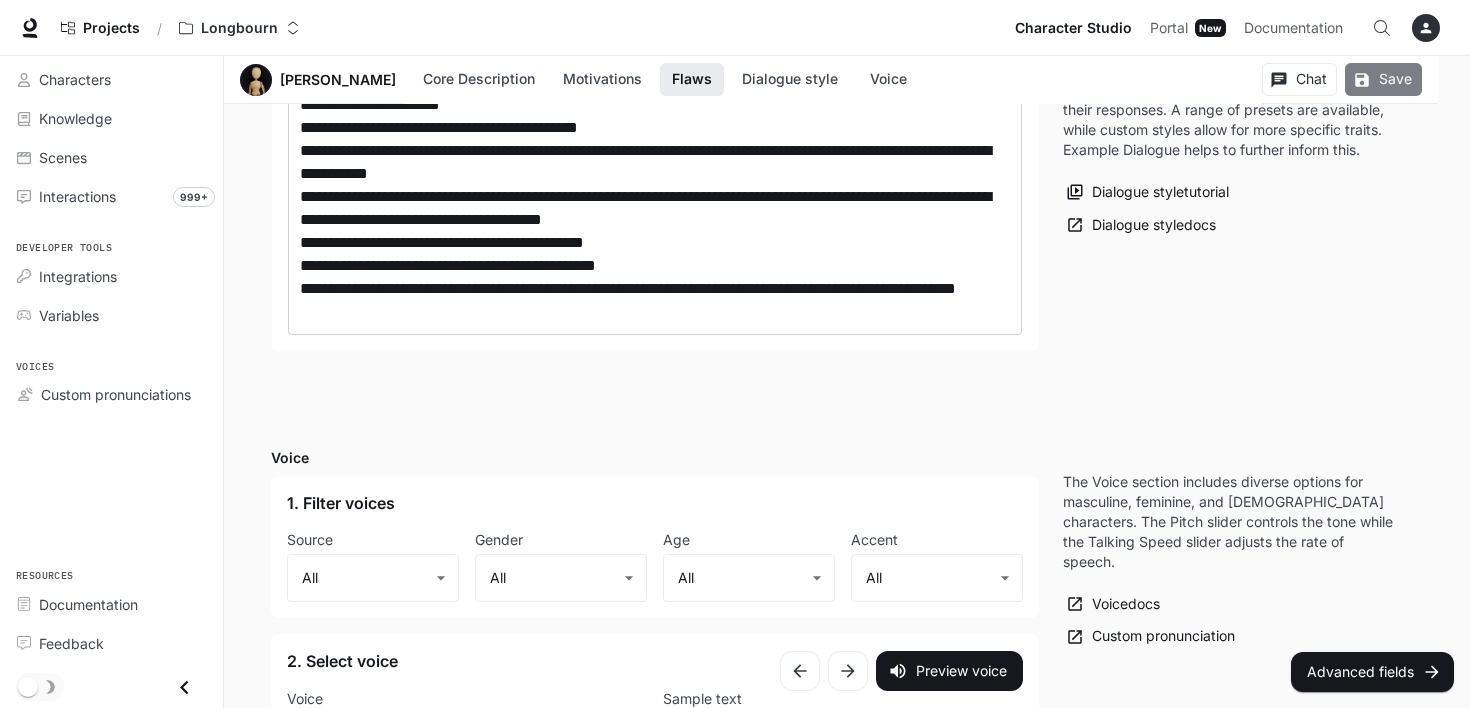 click on "Save" at bounding box center [1383, 79] 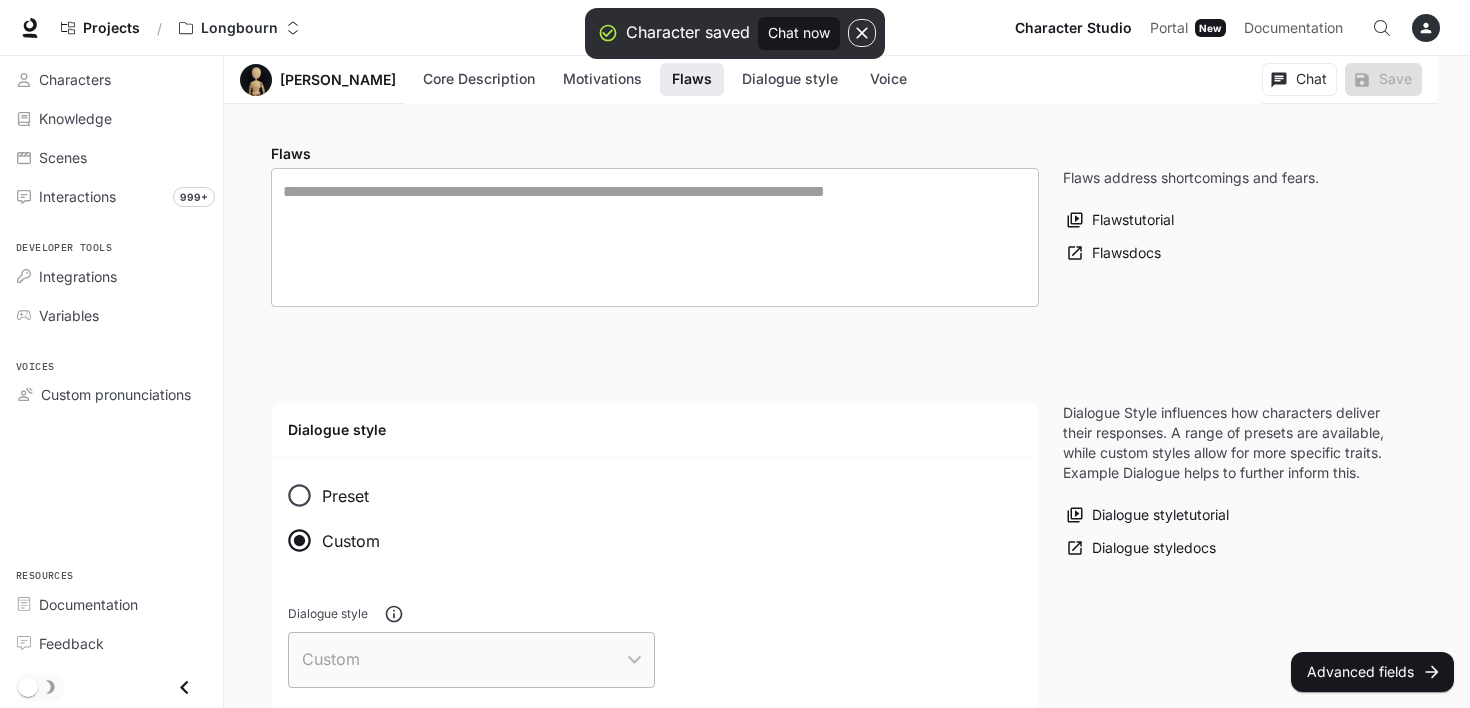 scroll, scrollTop: 960, scrollLeft: 0, axis: vertical 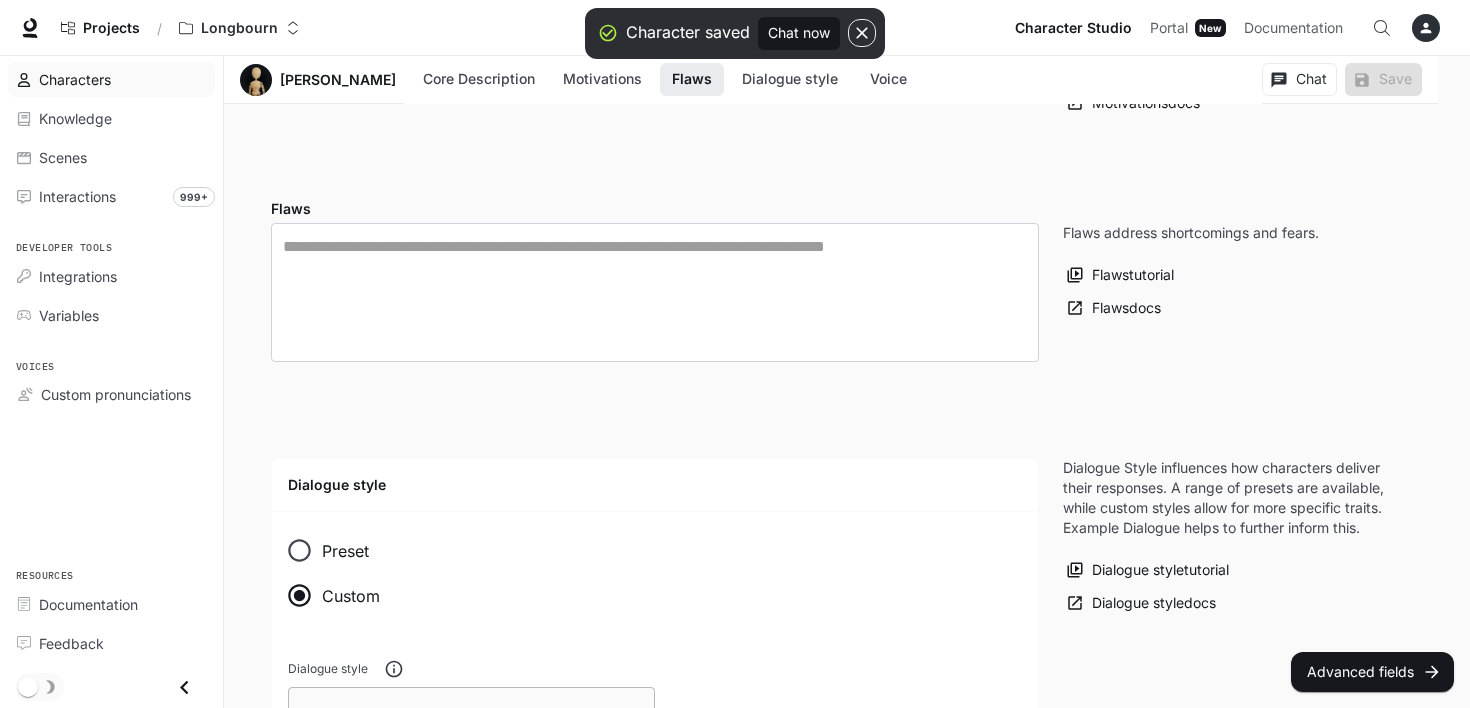 click on "Characters" at bounding box center (75, 79) 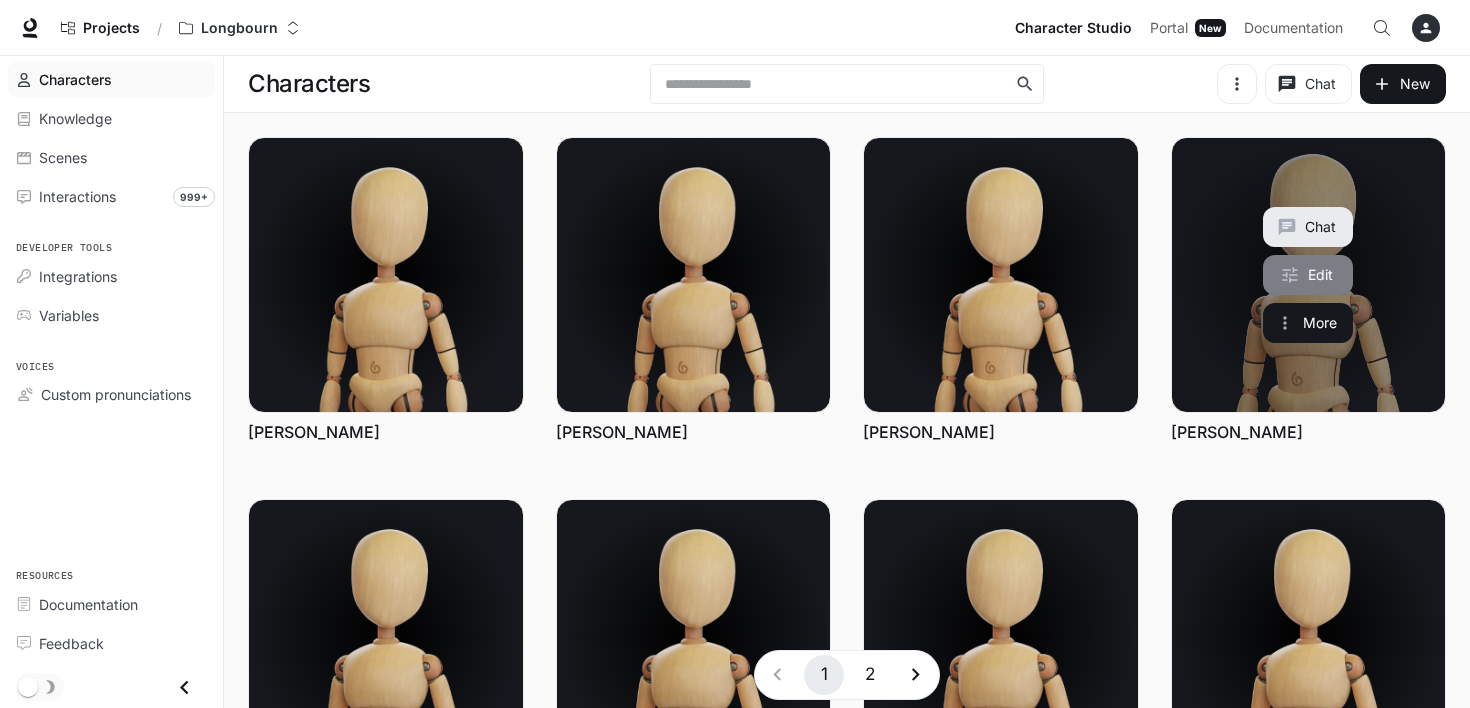 click on "Edit" at bounding box center (1308, 275) 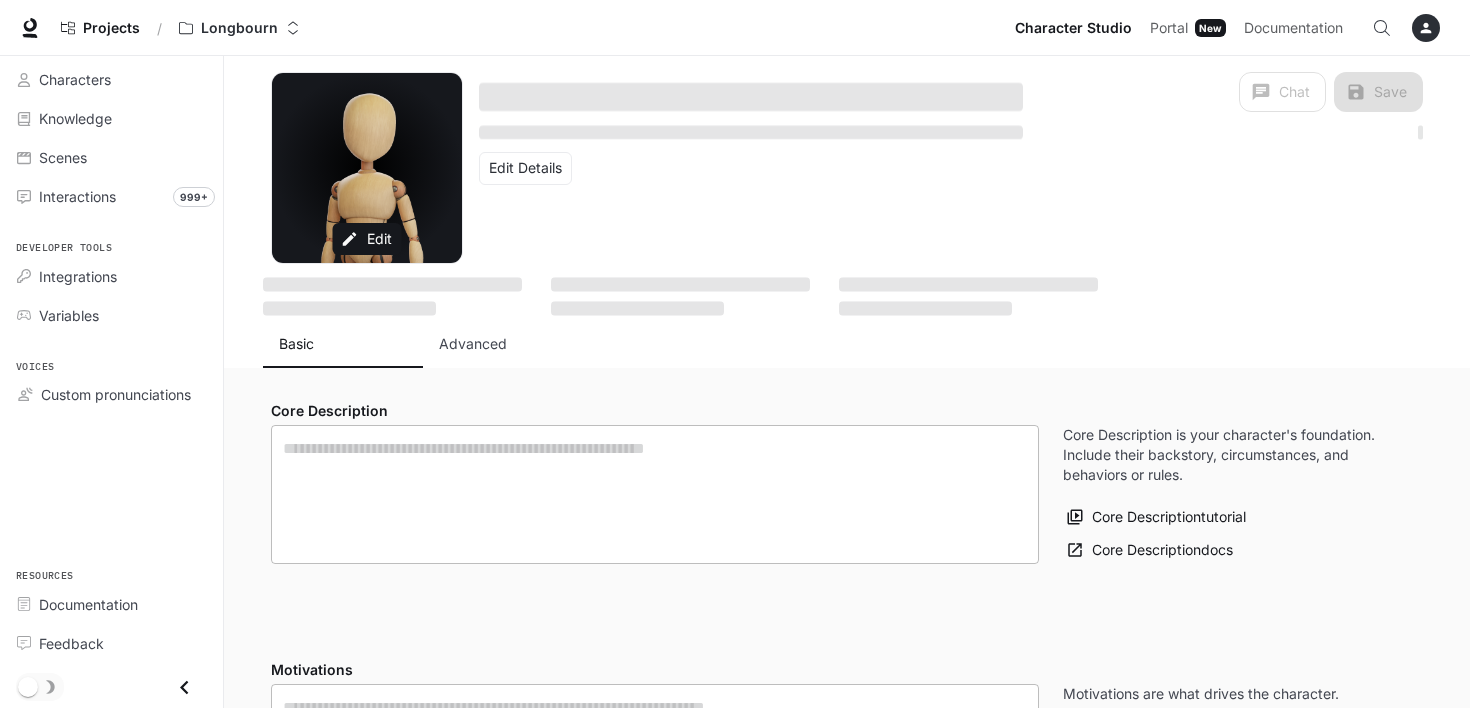 type on "**********" 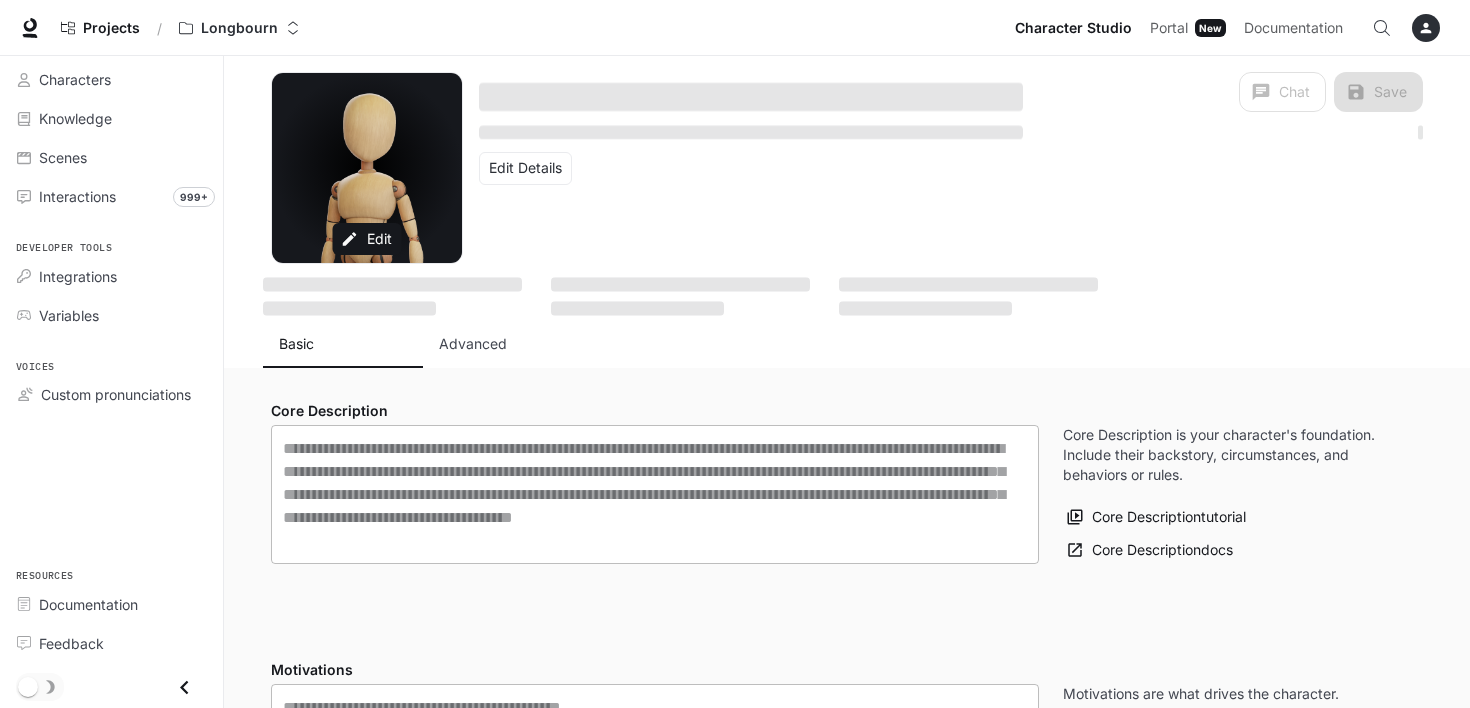 type on "**********" 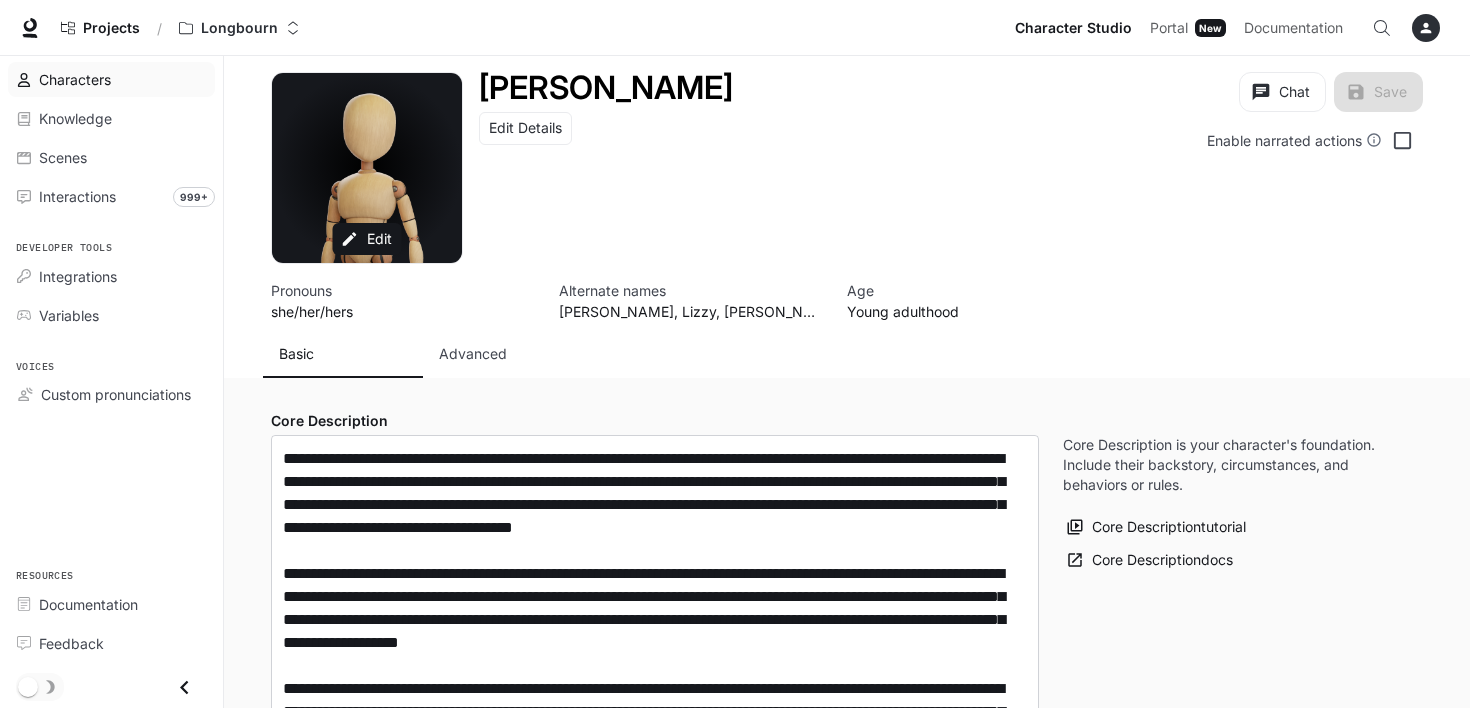 click on "Characters" at bounding box center [75, 79] 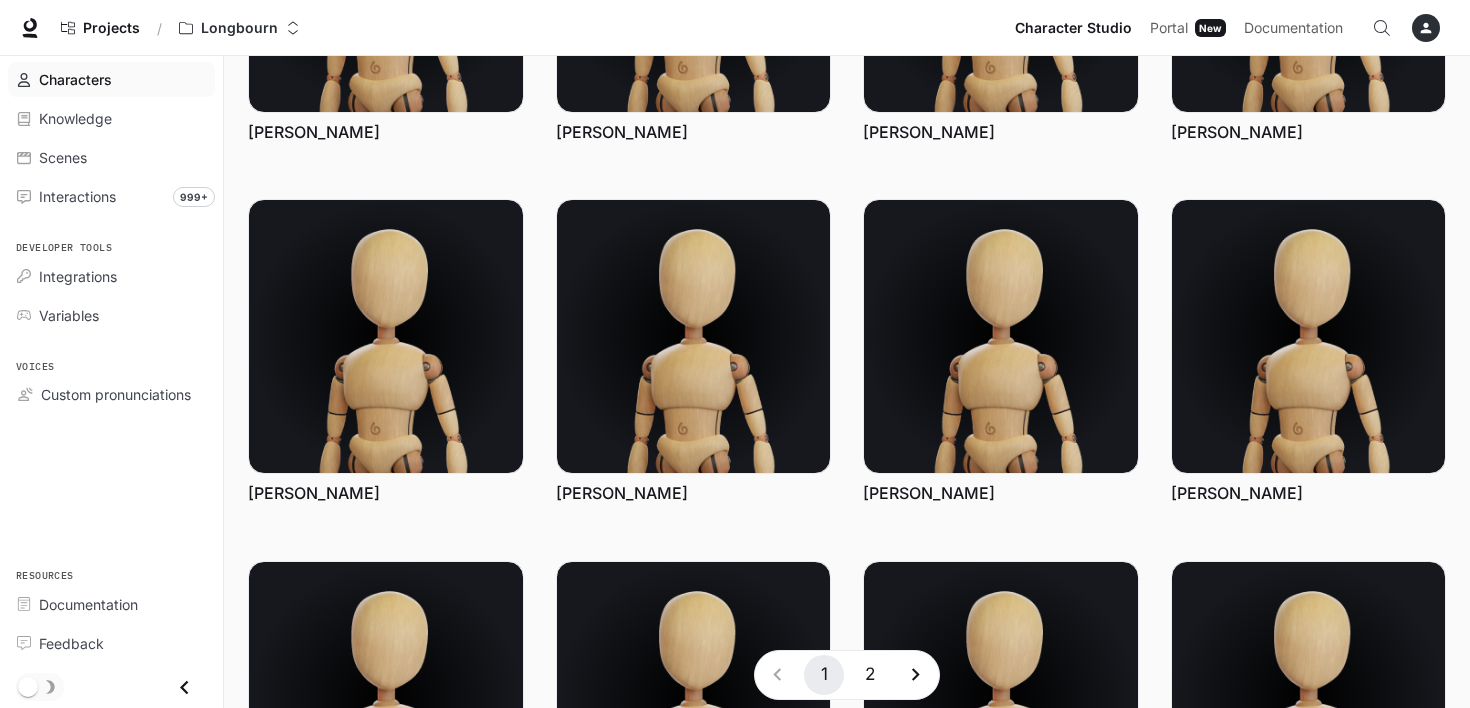 scroll, scrollTop: 588, scrollLeft: 0, axis: vertical 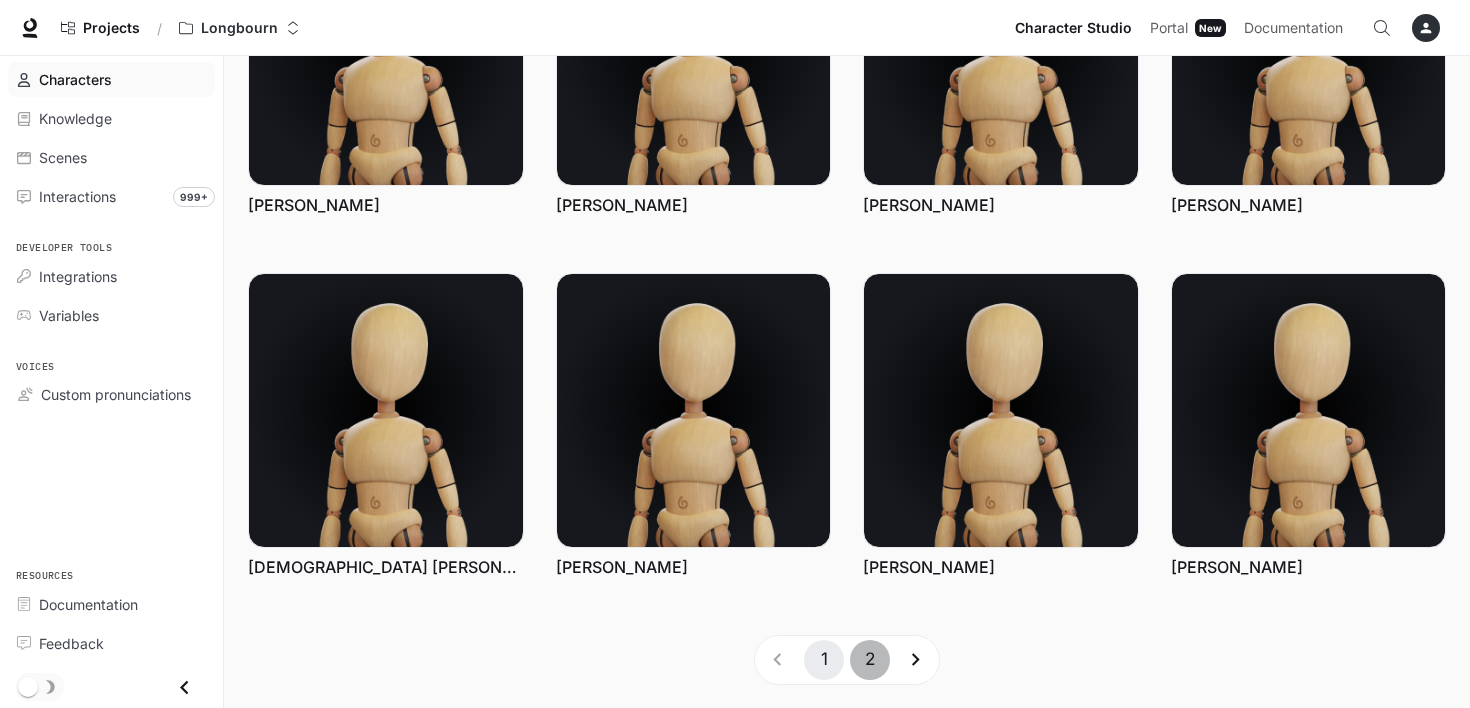 click on "2" at bounding box center (870, 660) 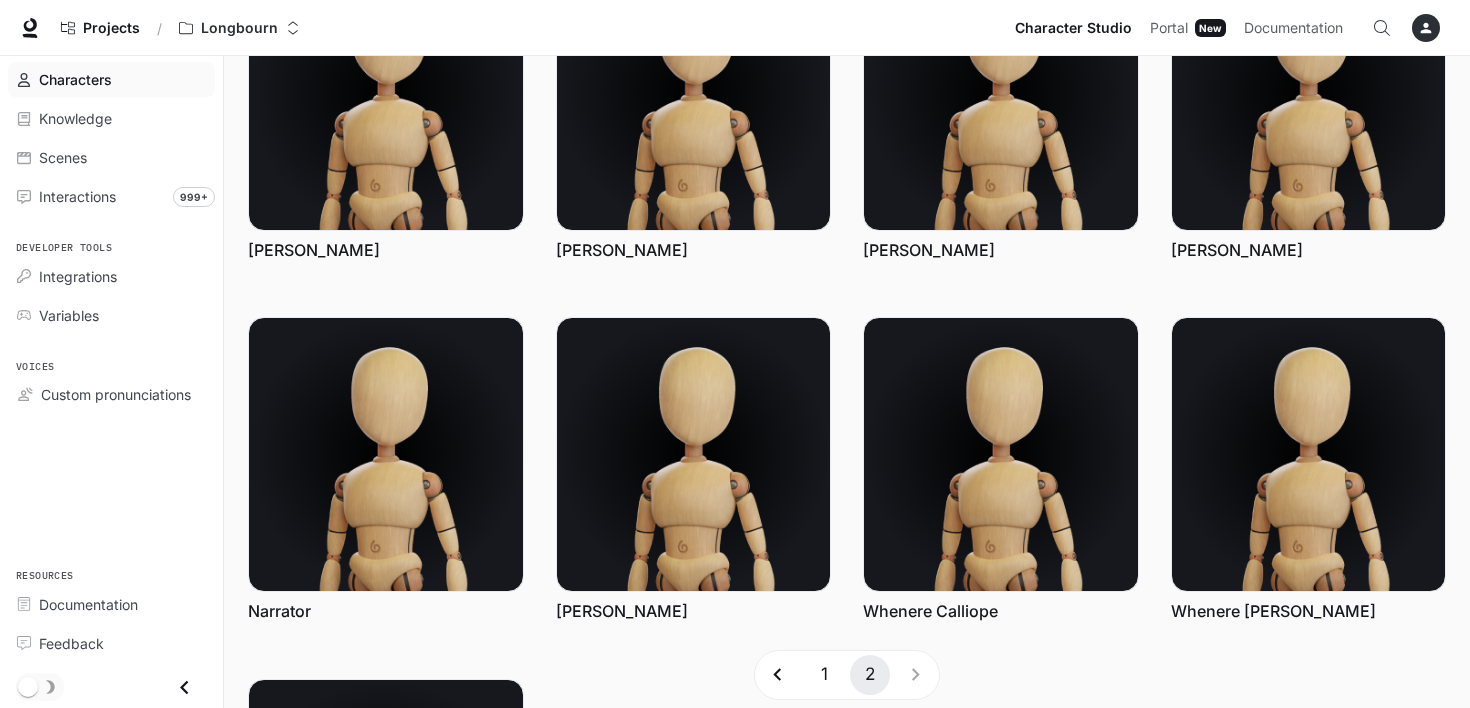 scroll, scrollTop: 0, scrollLeft: 0, axis: both 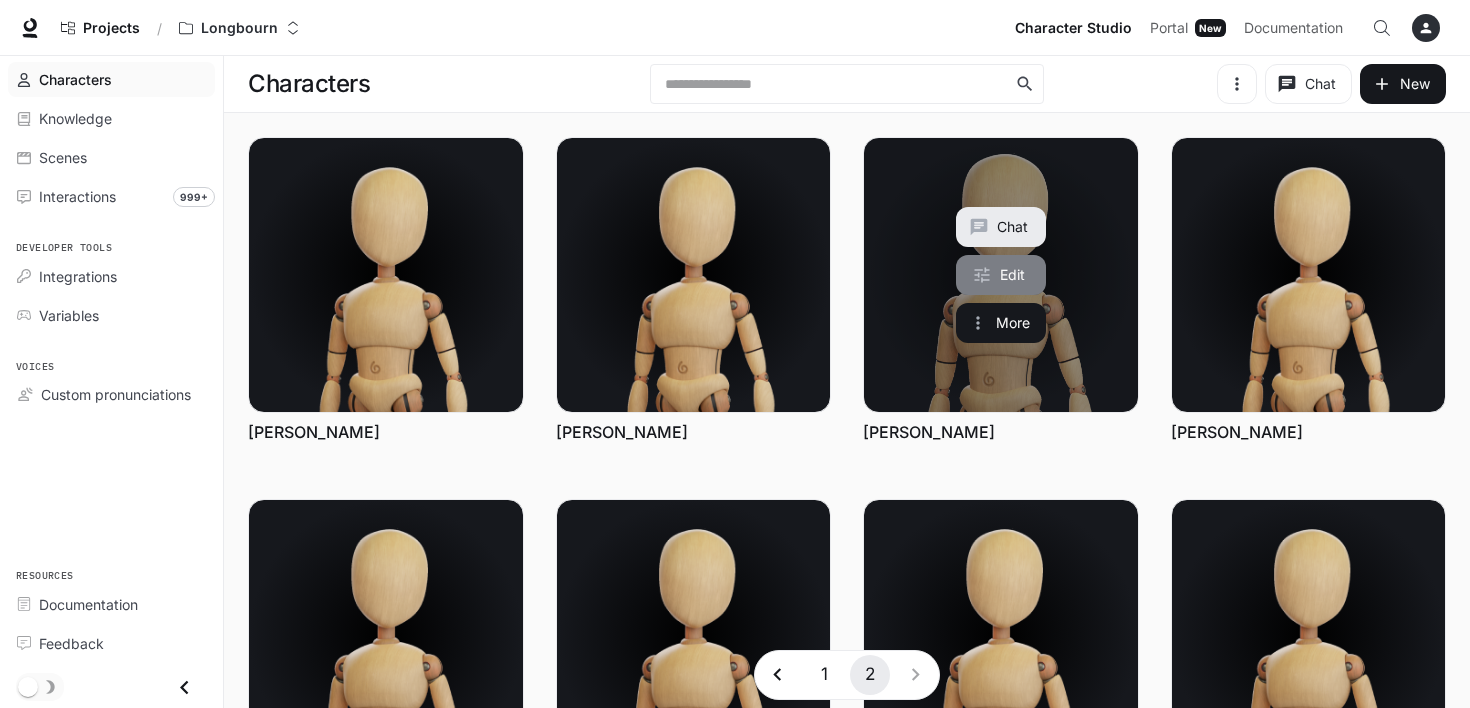 click on "Edit" at bounding box center (1001, 275) 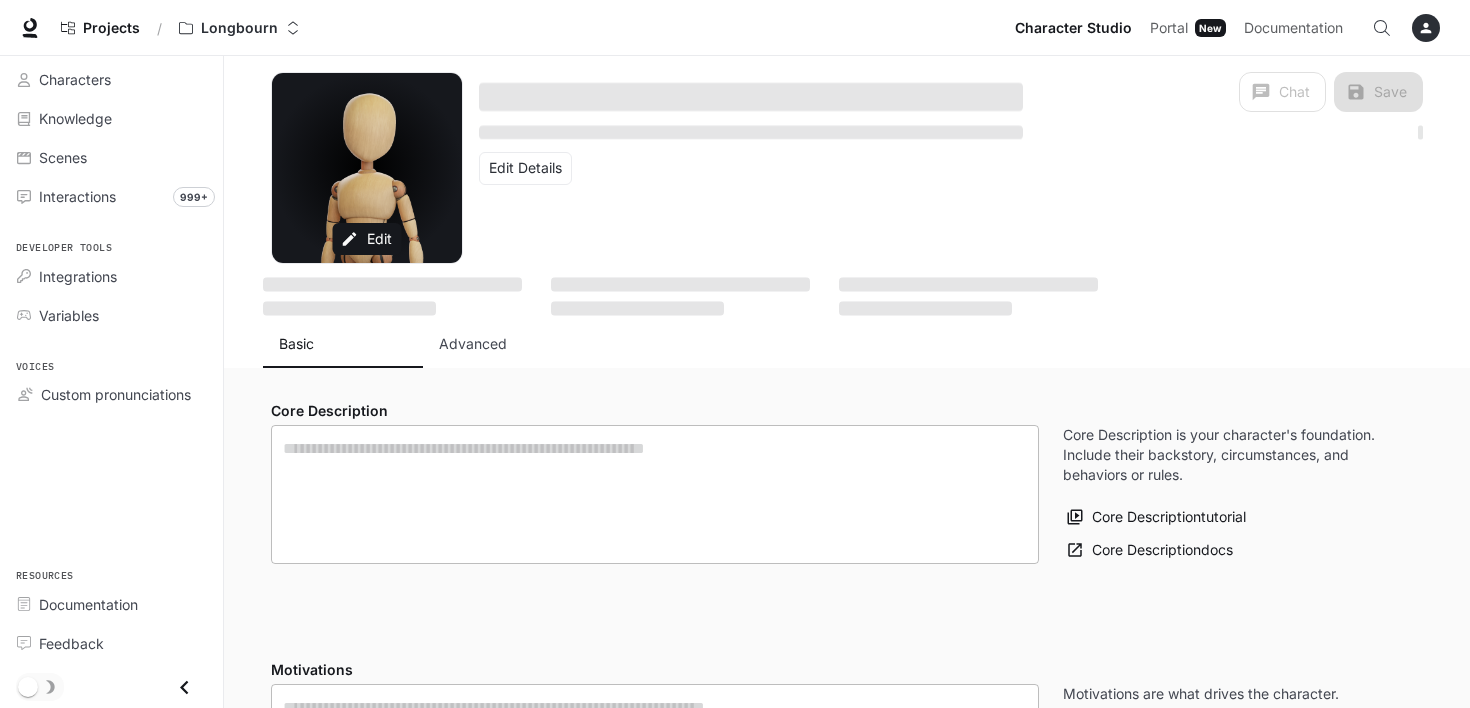 type on "**********" 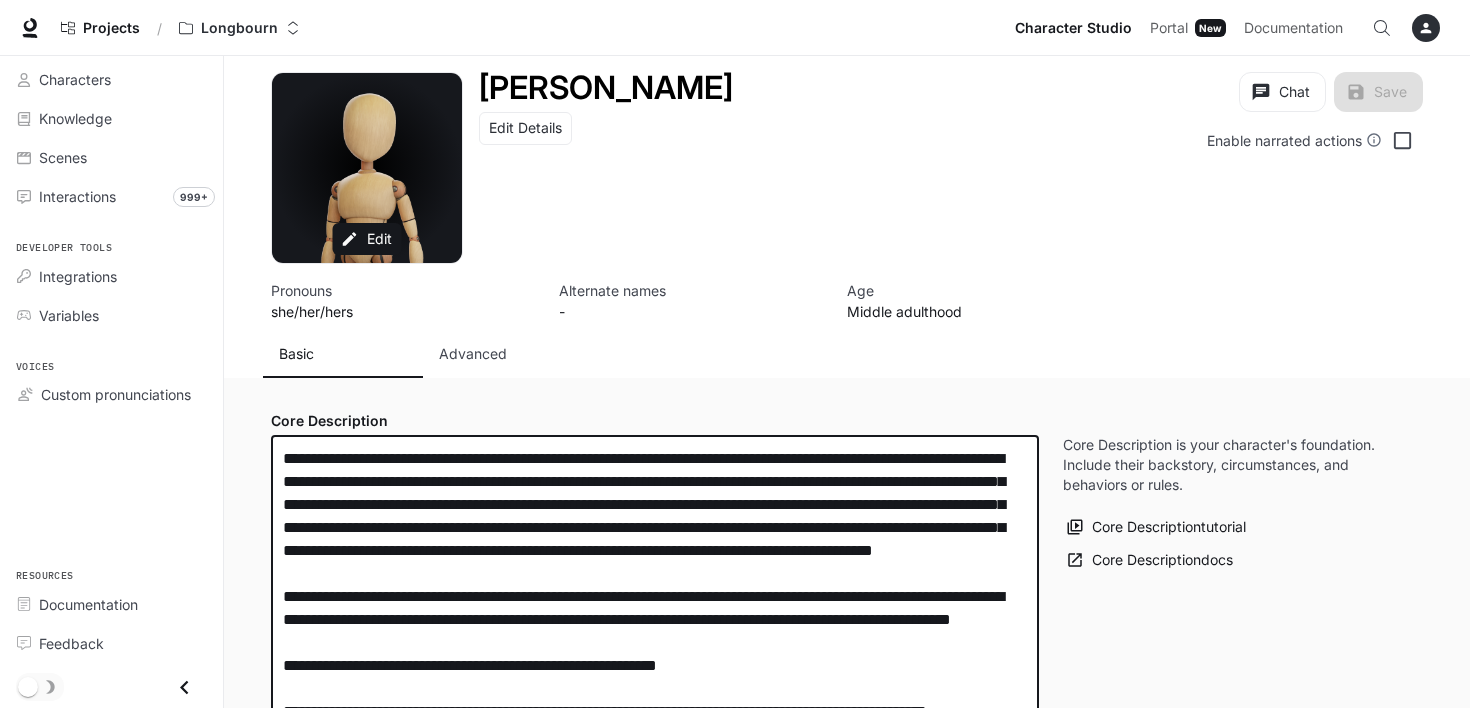 drag, startPoint x: 722, startPoint y: 536, endPoint x: 613, endPoint y: 561, distance: 111.83023 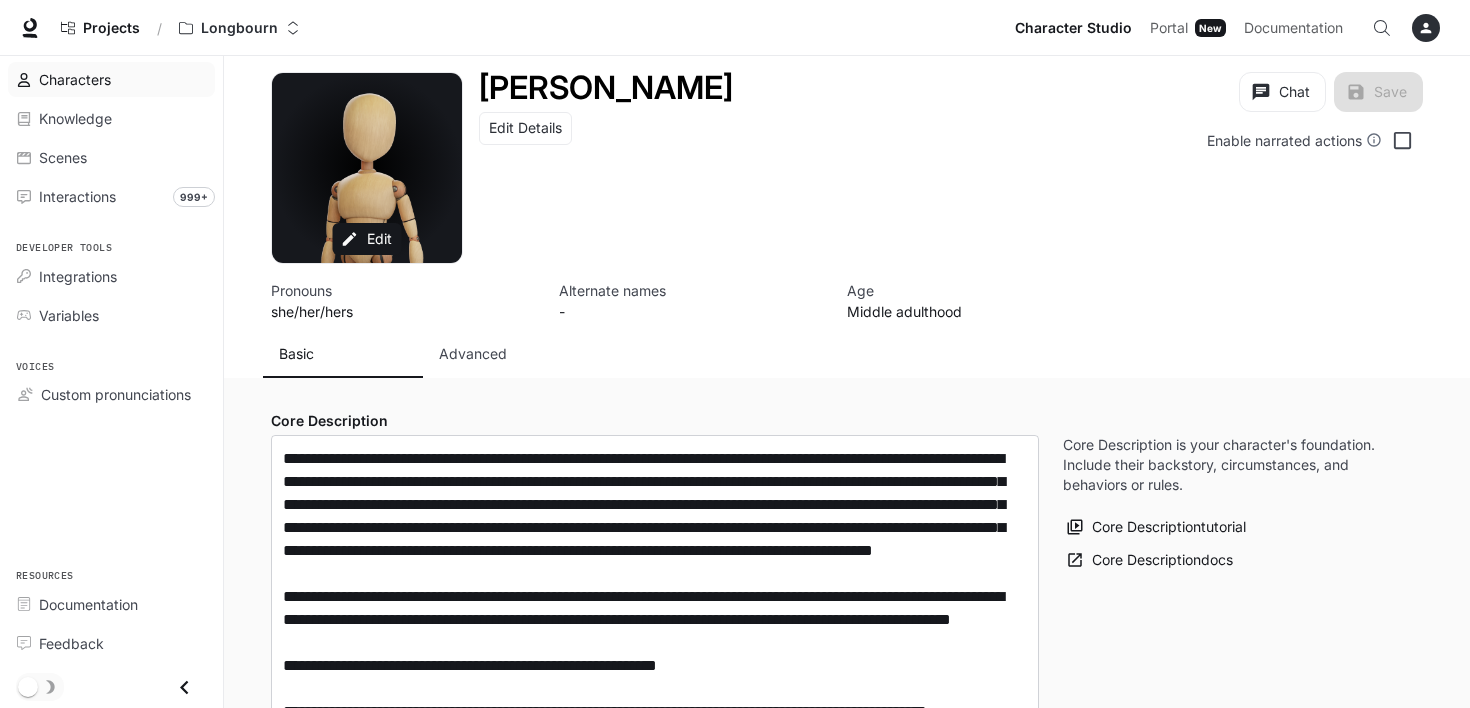 click on "Characters" at bounding box center (75, 79) 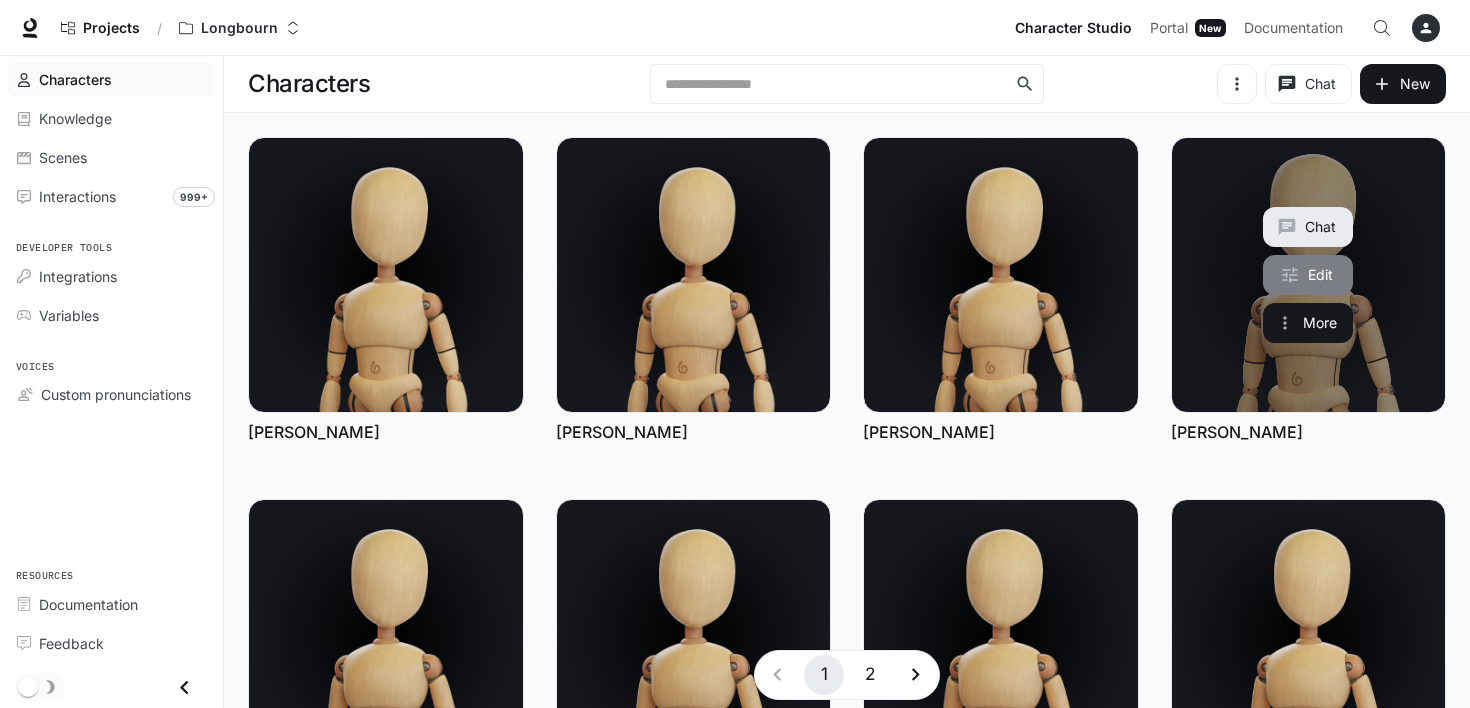 click on "Edit" at bounding box center [1308, 275] 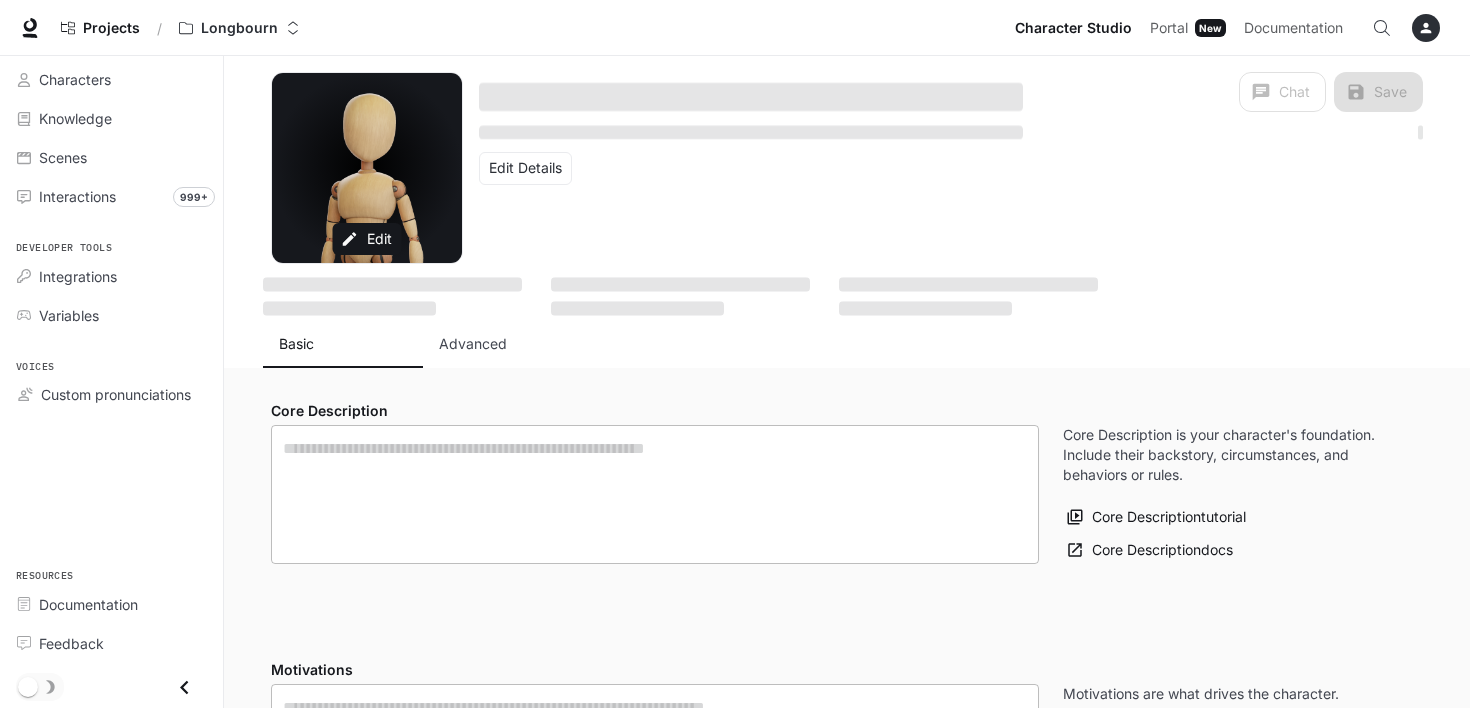 type on "**********" 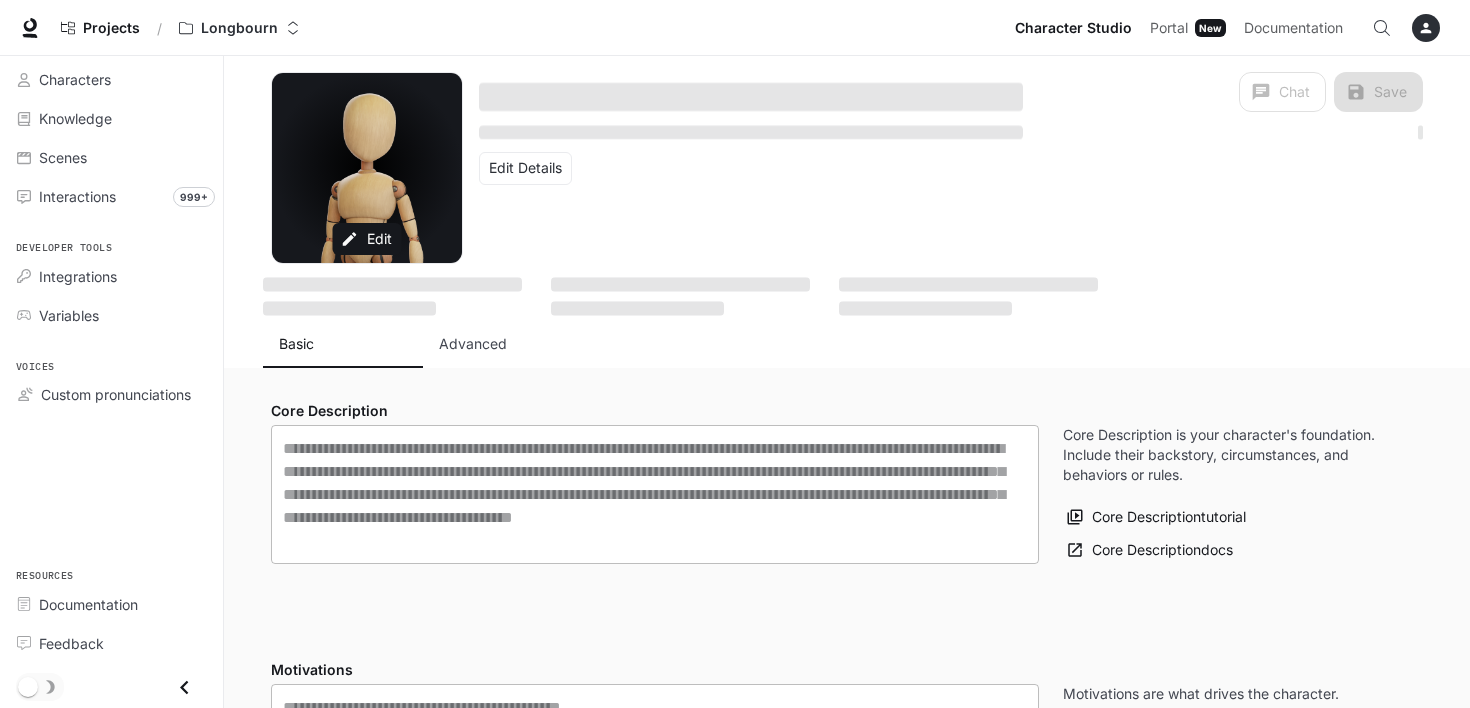 type on "**********" 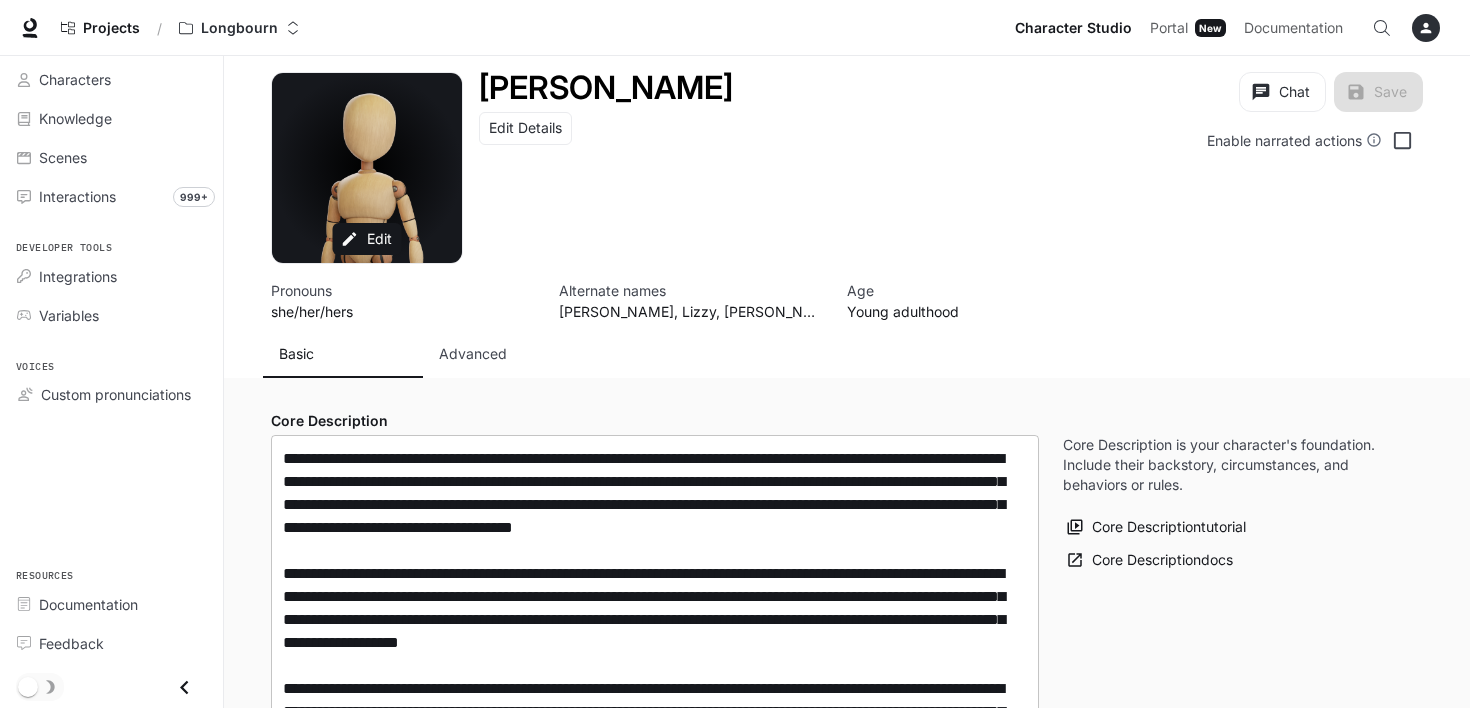 click at bounding box center (655, 734) 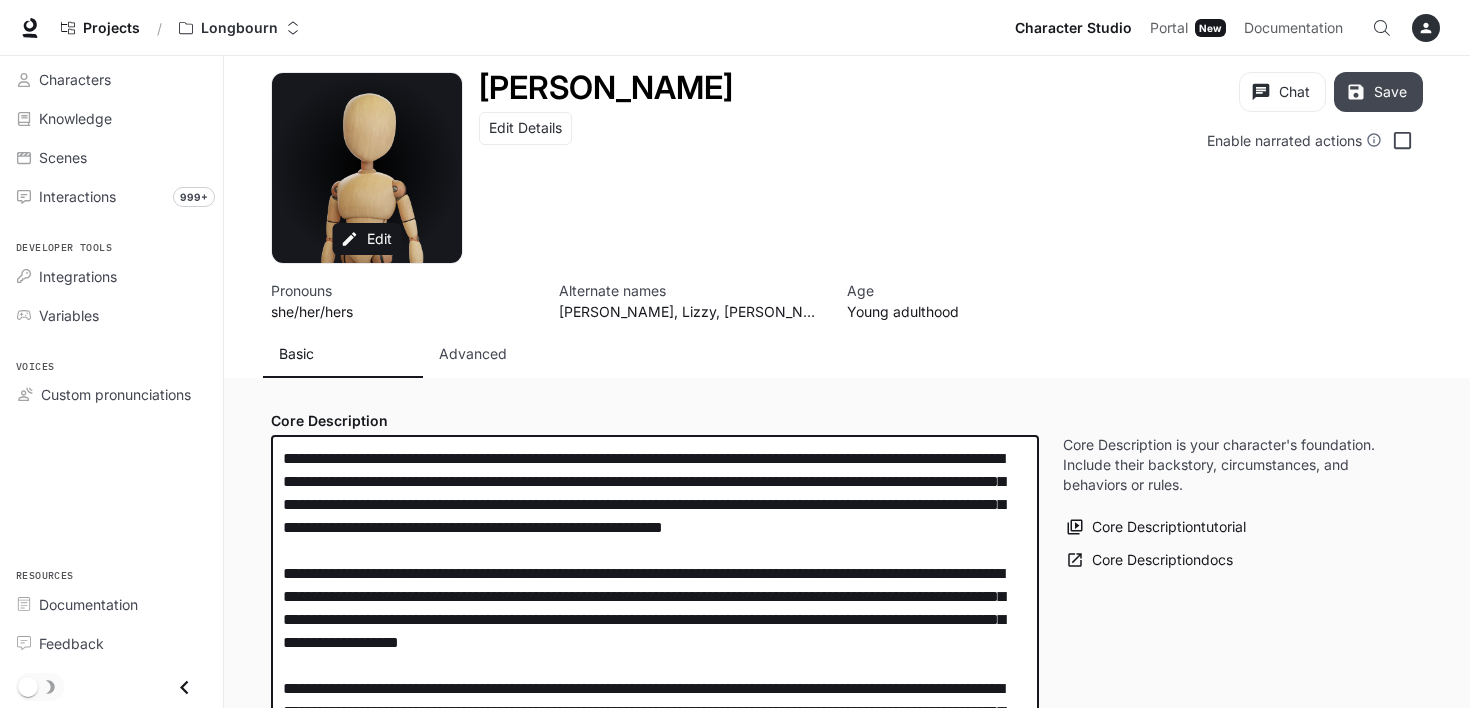 type on "**********" 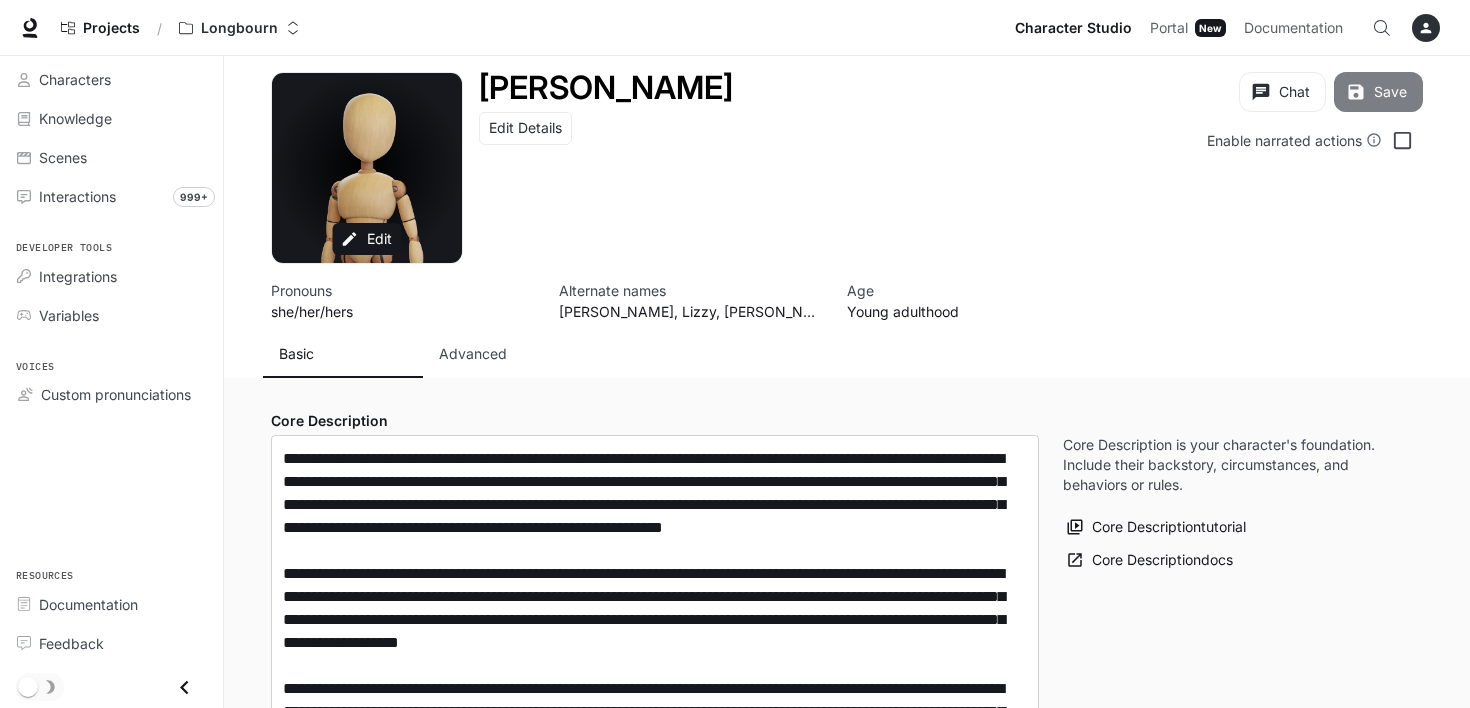 click on "Save" at bounding box center (1378, 92) 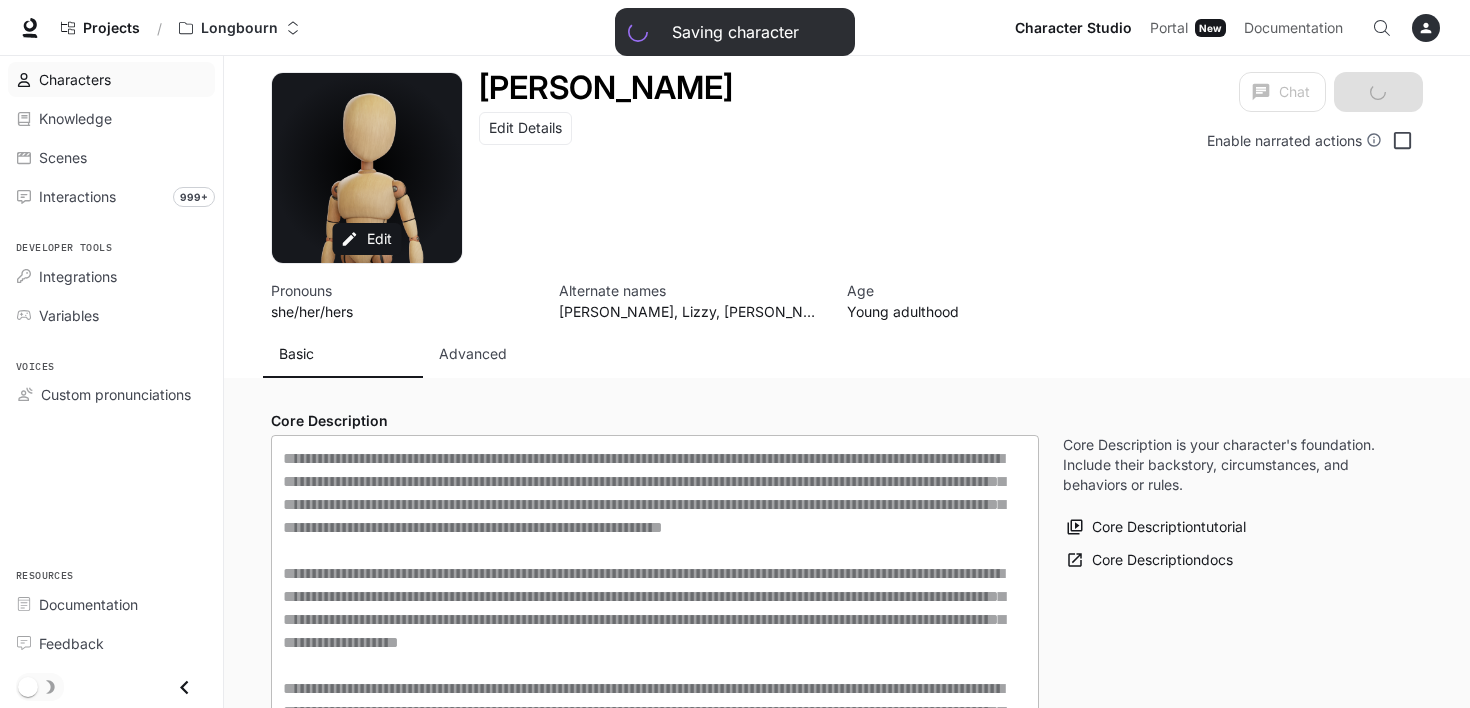 click on "Characters" at bounding box center [75, 79] 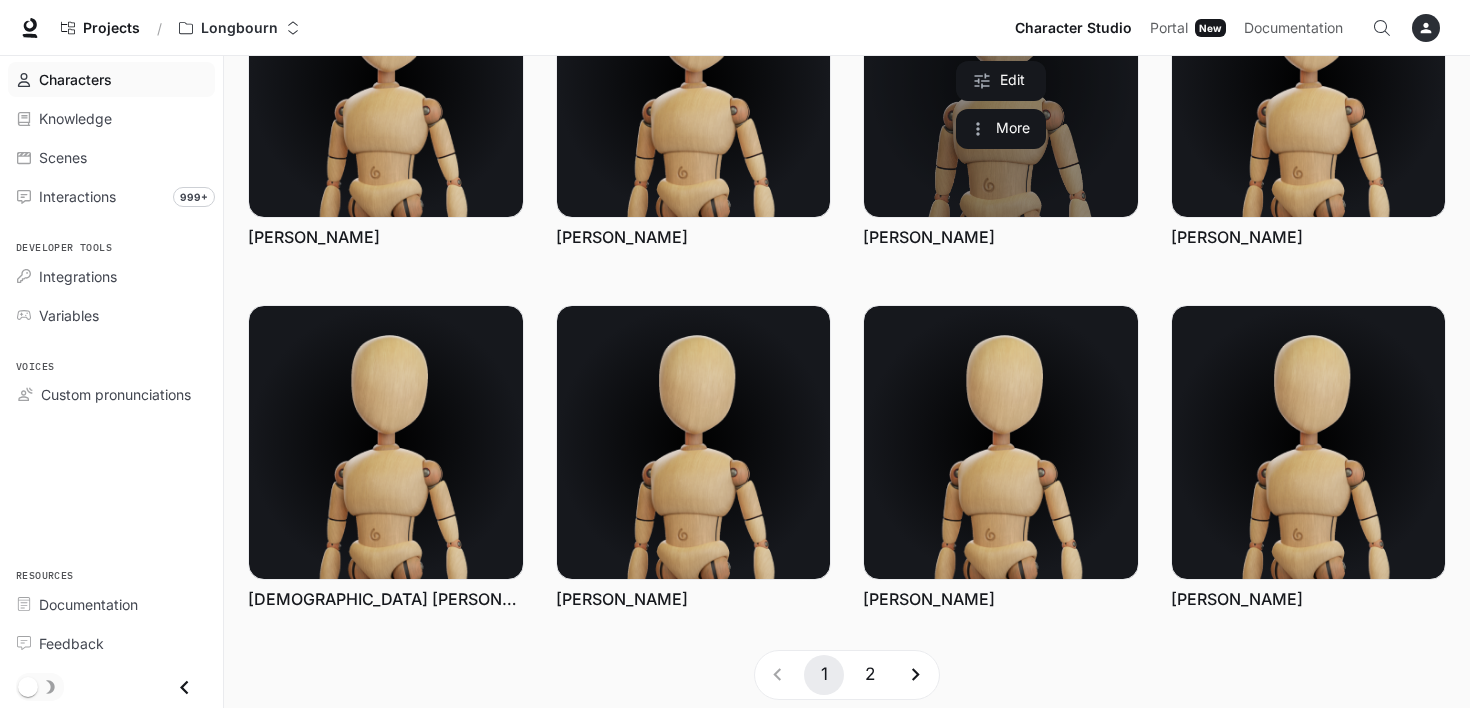 scroll, scrollTop: 588, scrollLeft: 0, axis: vertical 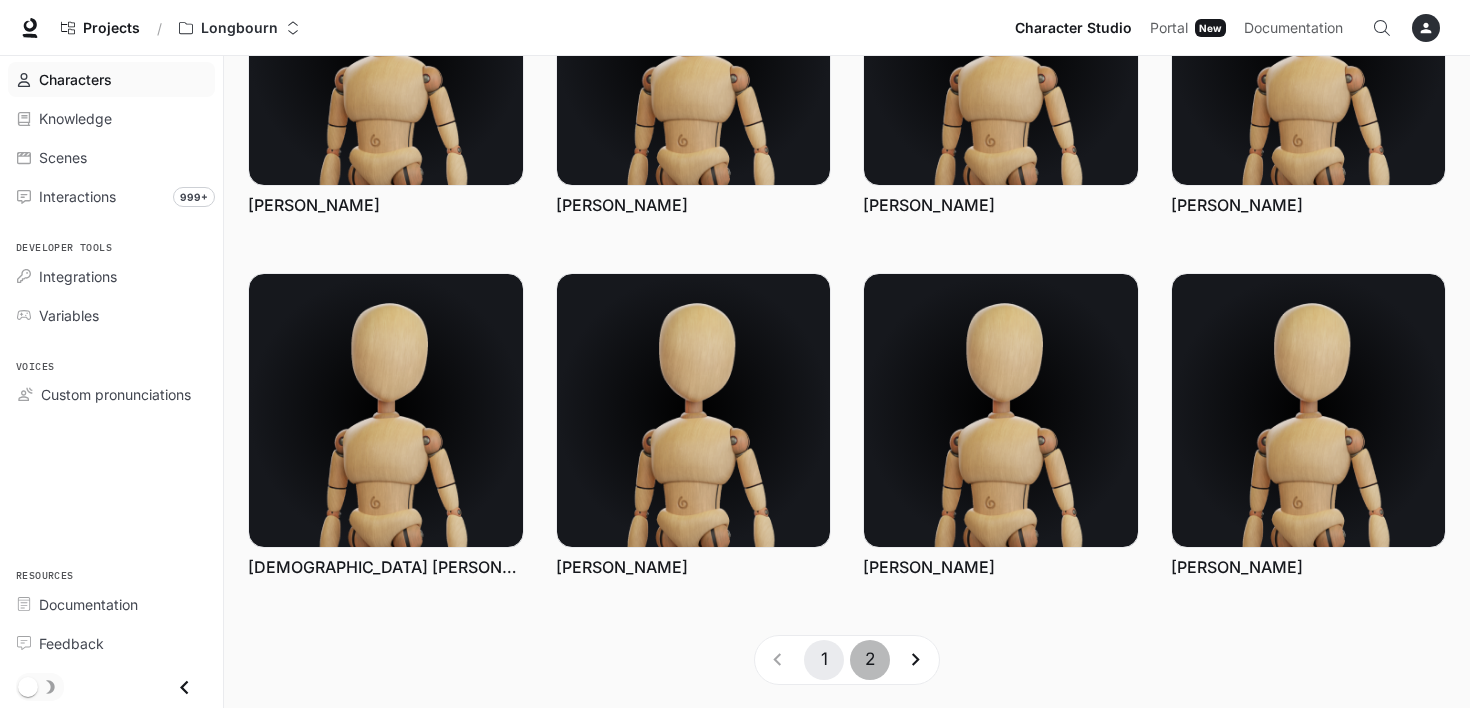 click on "2" at bounding box center [870, 660] 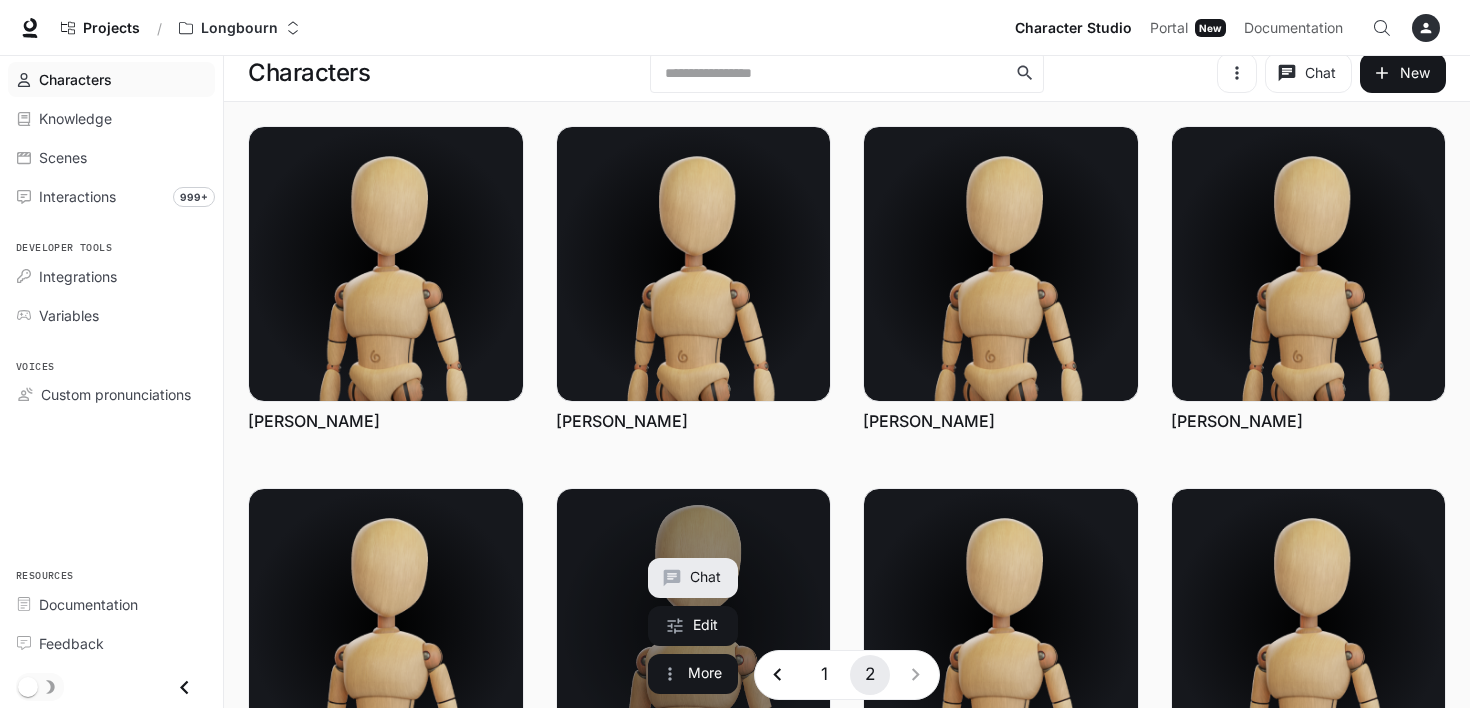 scroll, scrollTop: 0, scrollLeft: 0, axis: both 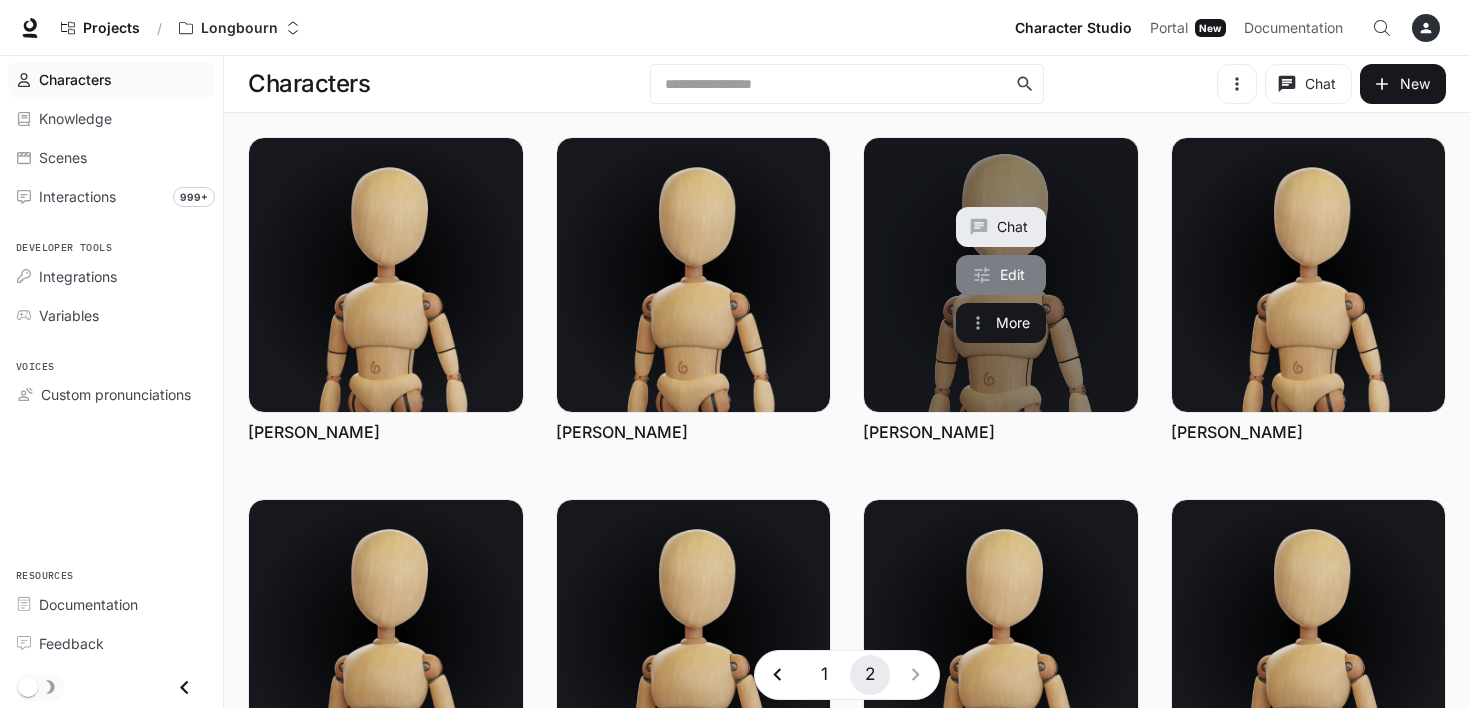 click on "Edit" at bounding box center (1001, 275) 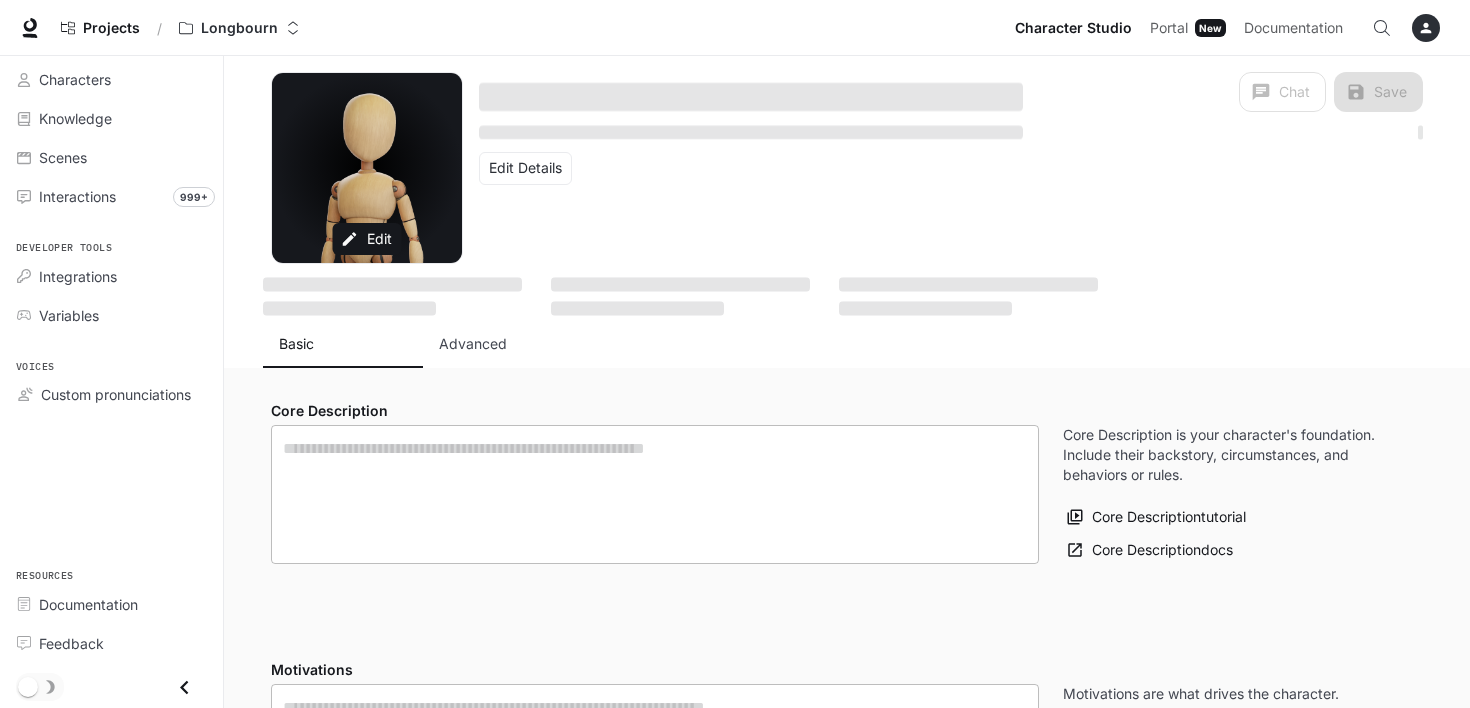 type on "**********" 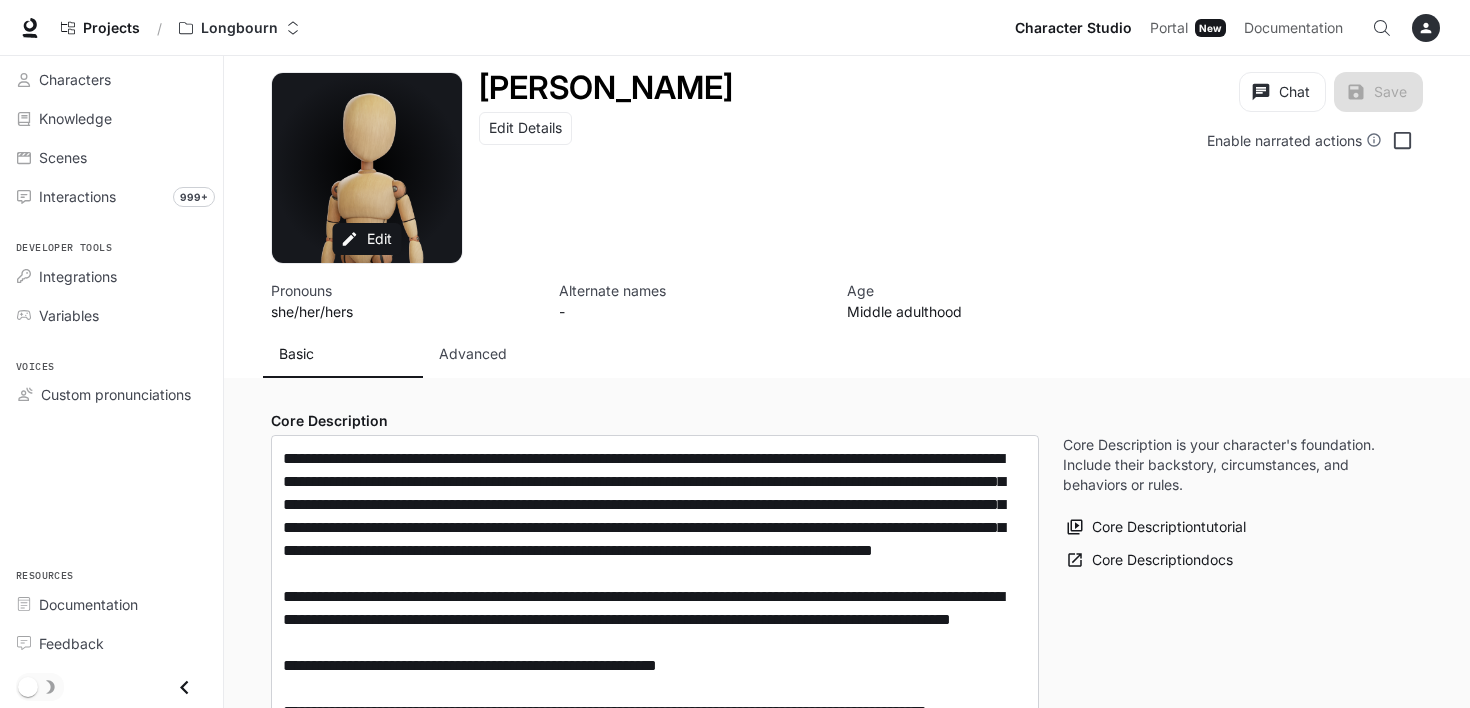 type on "**********" 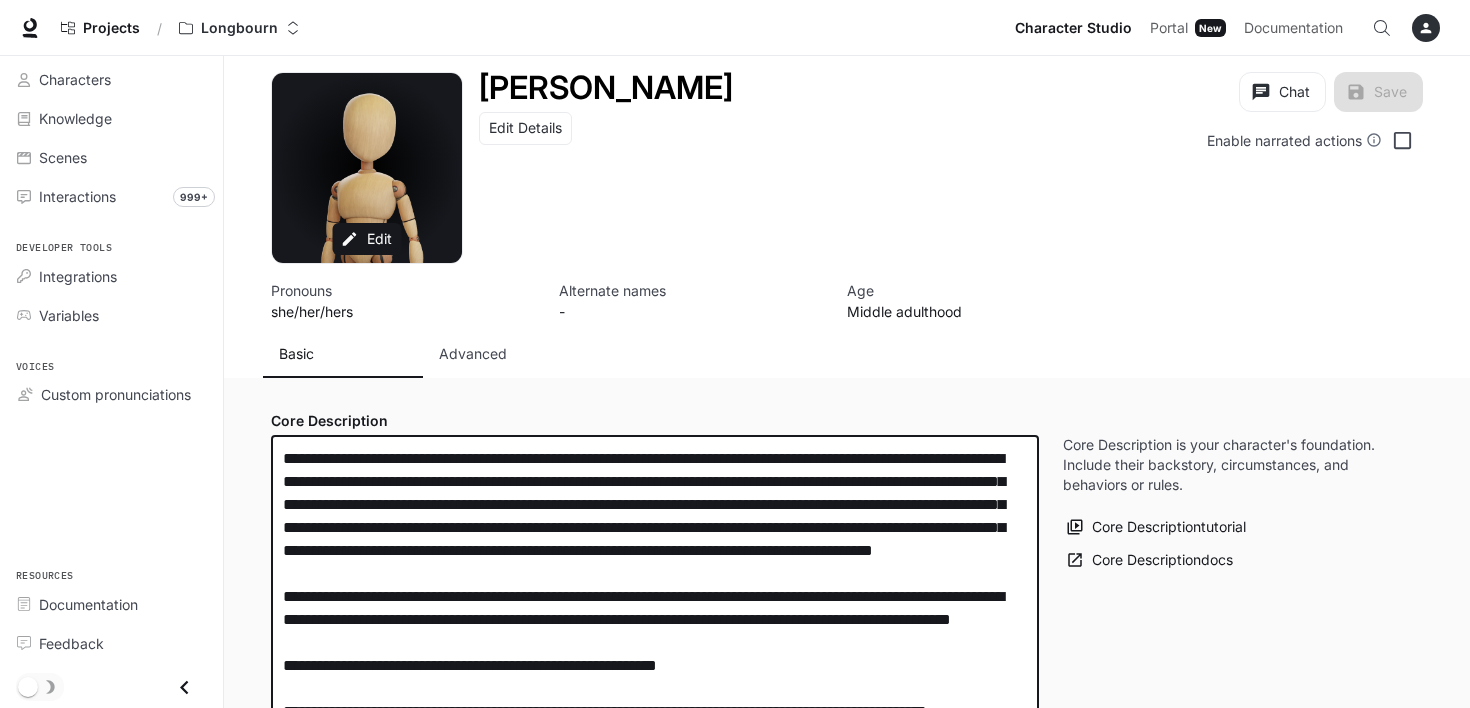 click on "**********" at bounding box center [655, 619] 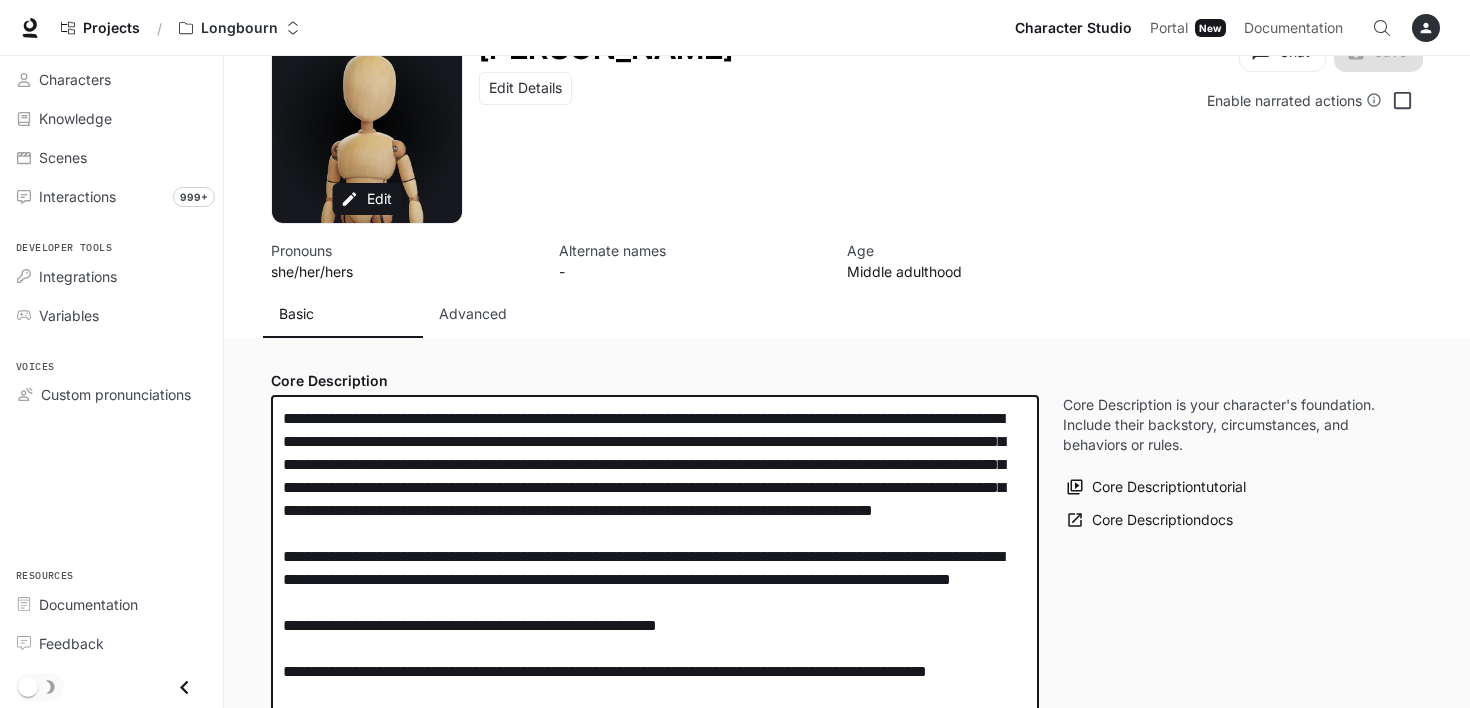 scroll, scrollTop: 0, scrollLeft: 0, axis: both 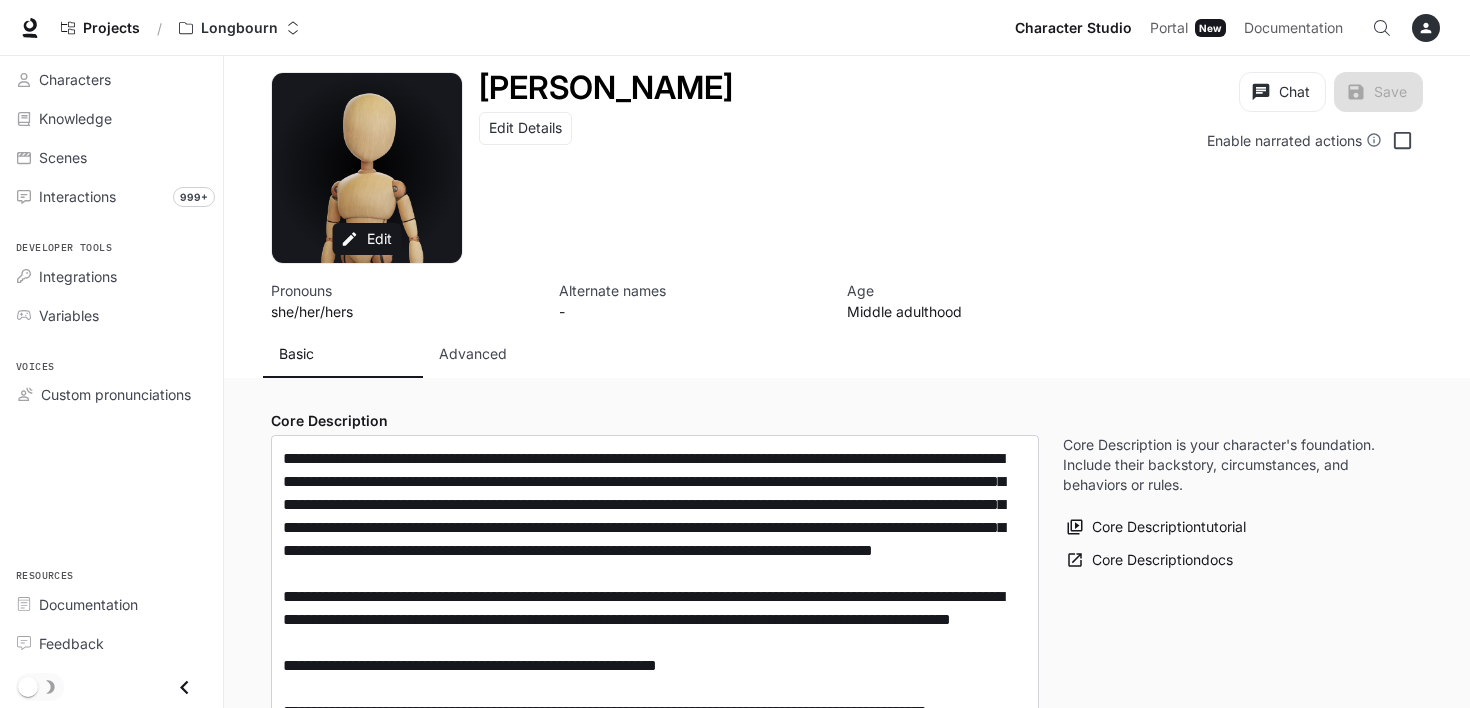 click on "**********" at bounding box center [847, 1846] 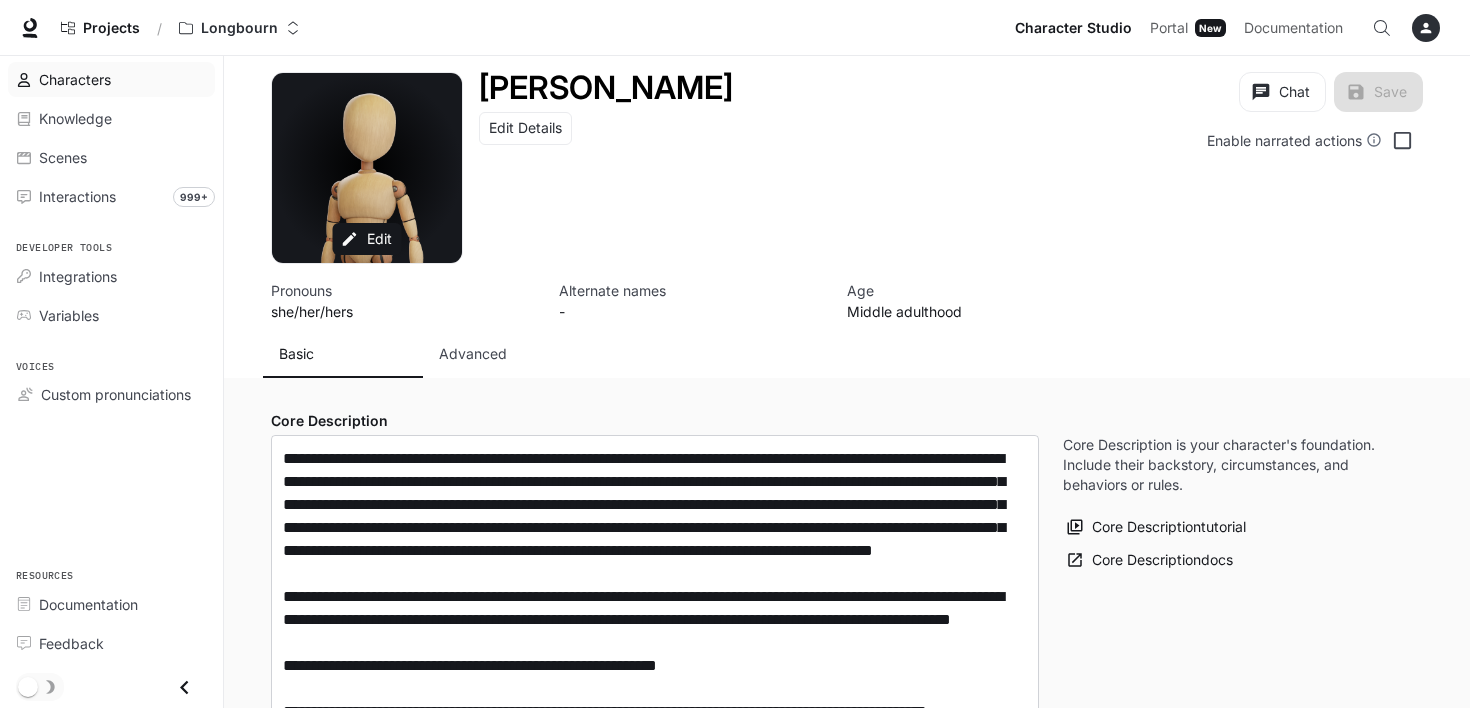 click on "Characters" at bounding box center (75, 79) 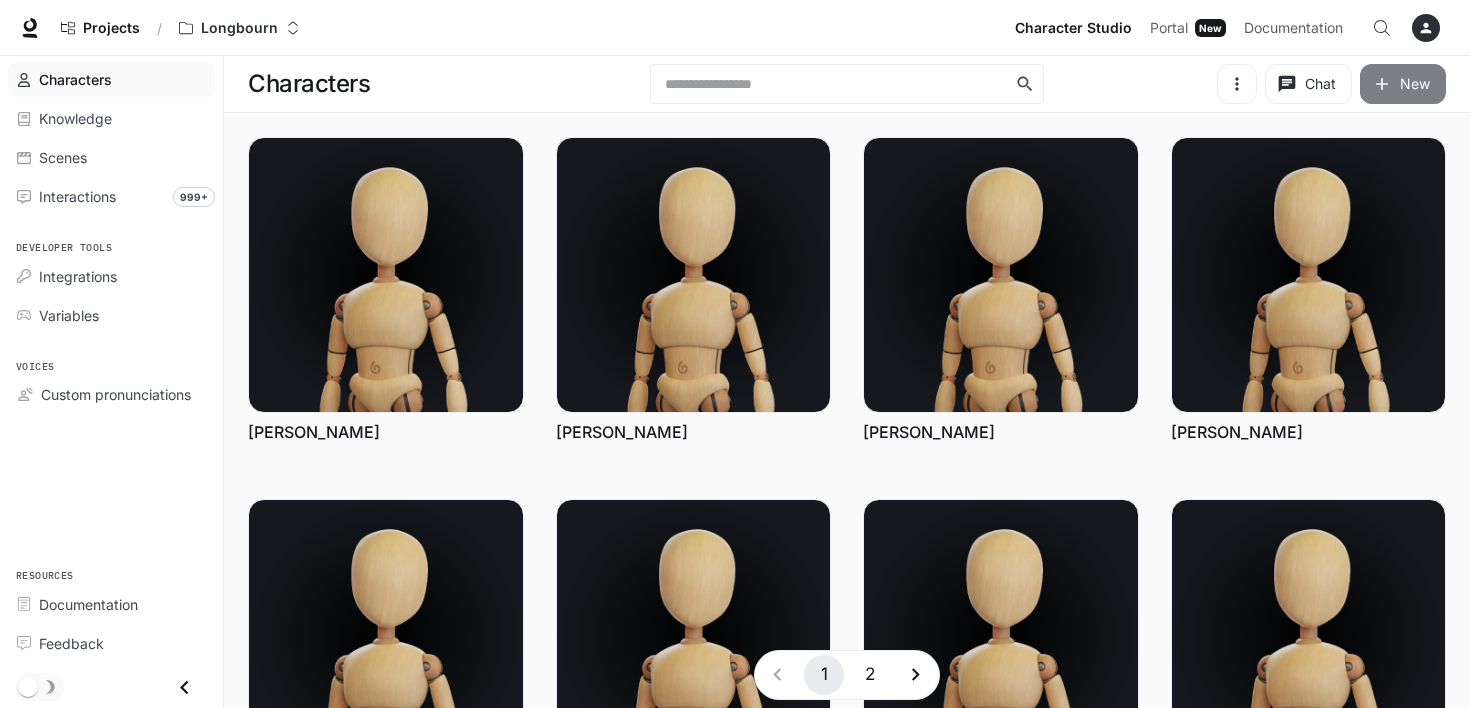 click on "New" at bounding box center (1403, 84) 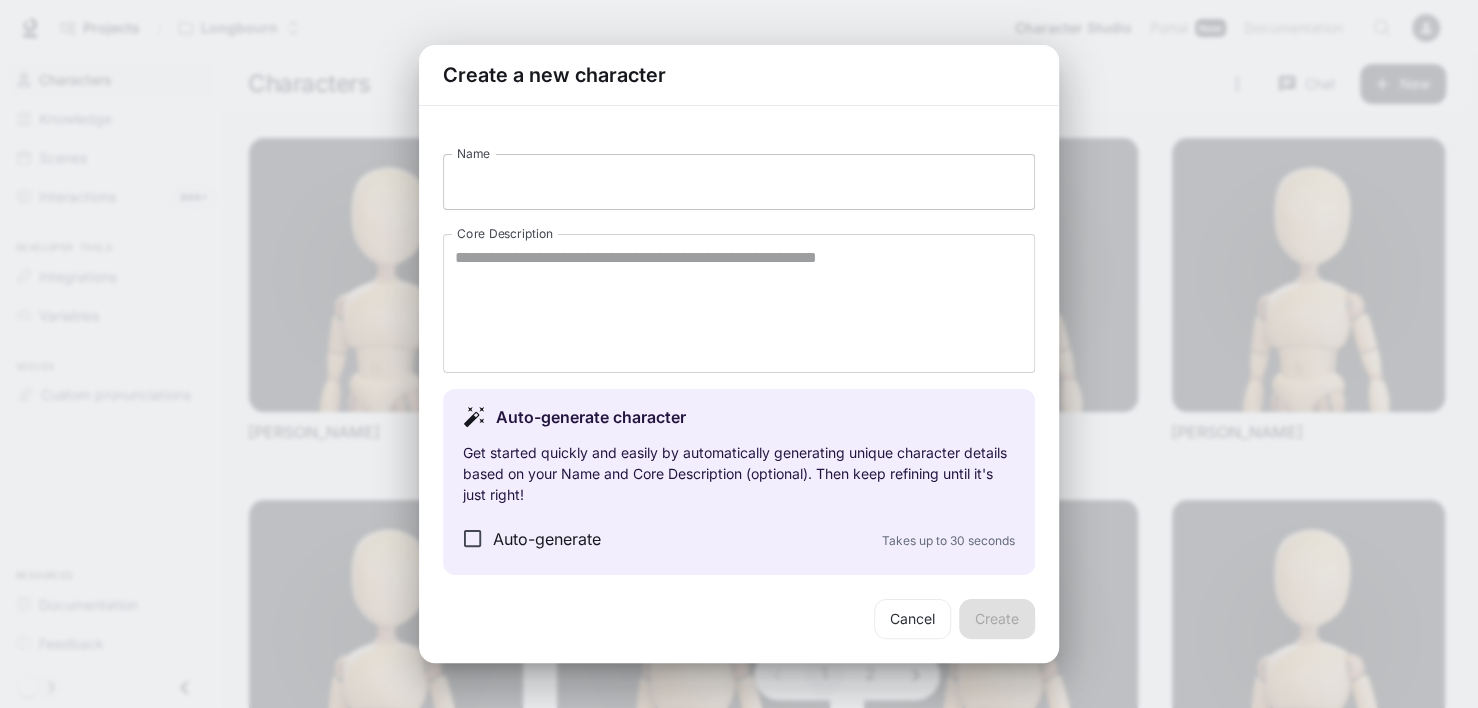 click on "Name" at bounding box center (739, 182) 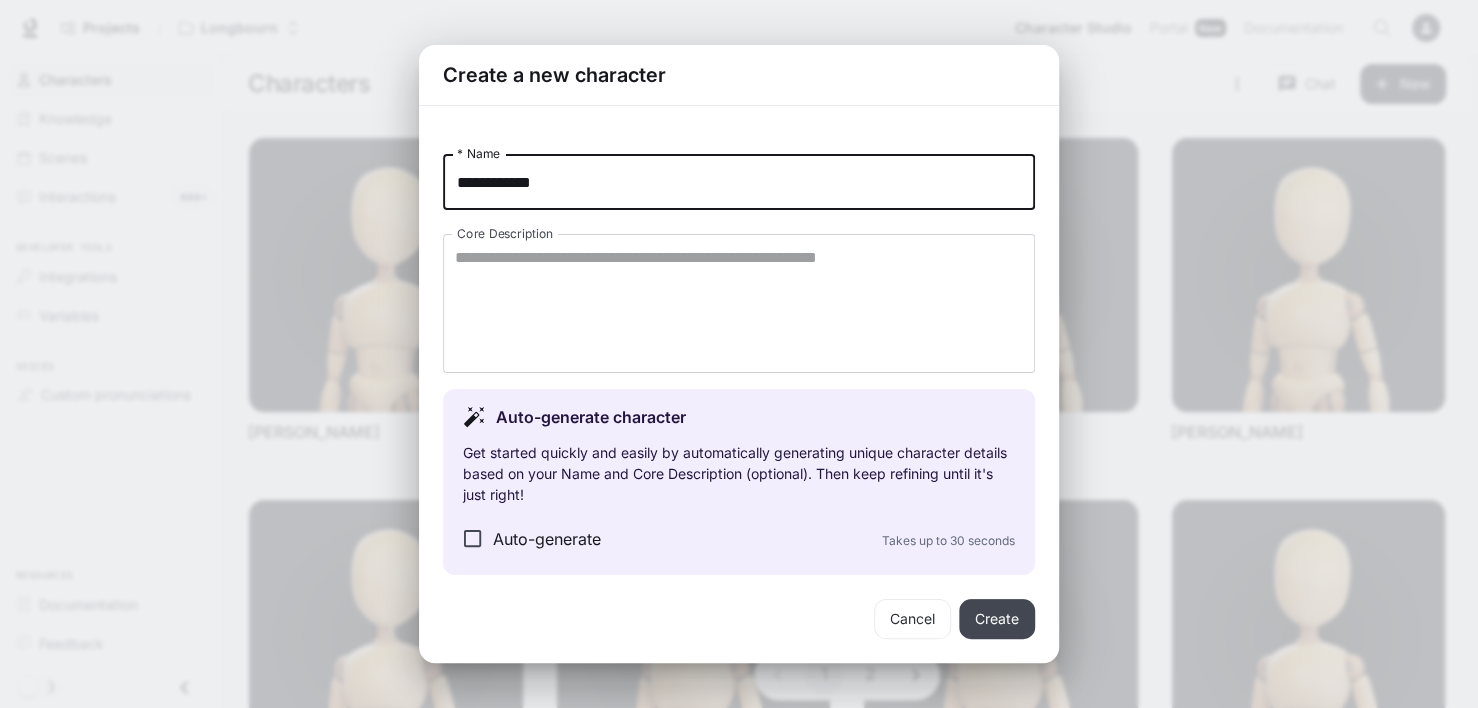 type on "**********" 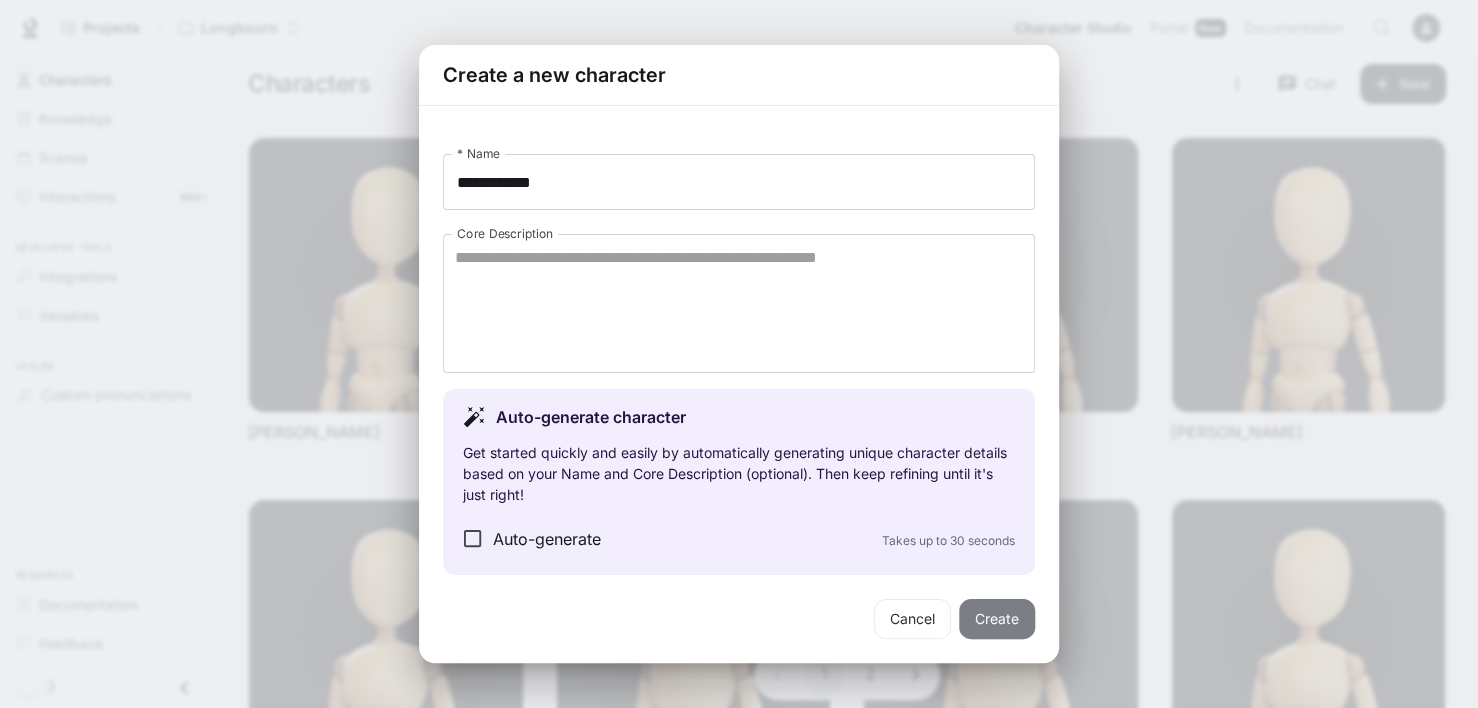click on "Create" at bounding box center [997, 619] 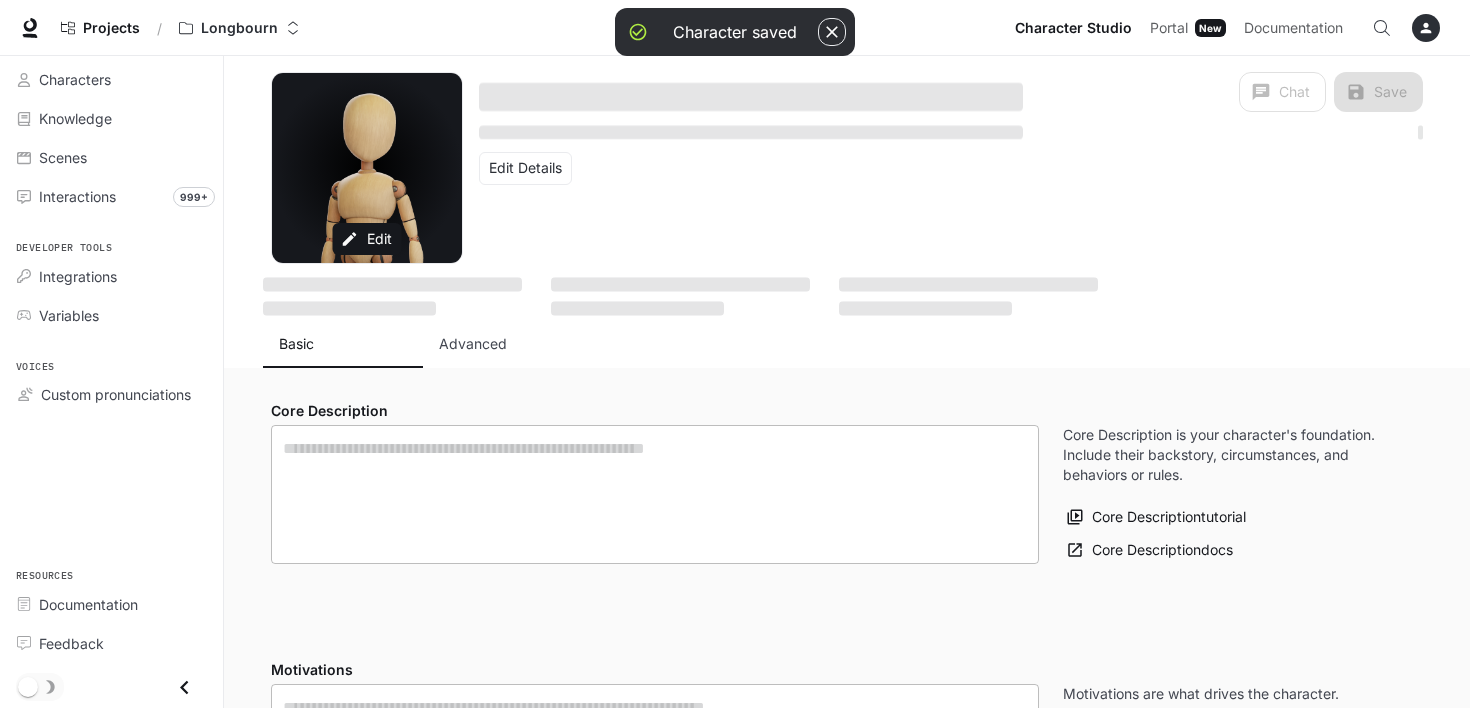 type on "**********" 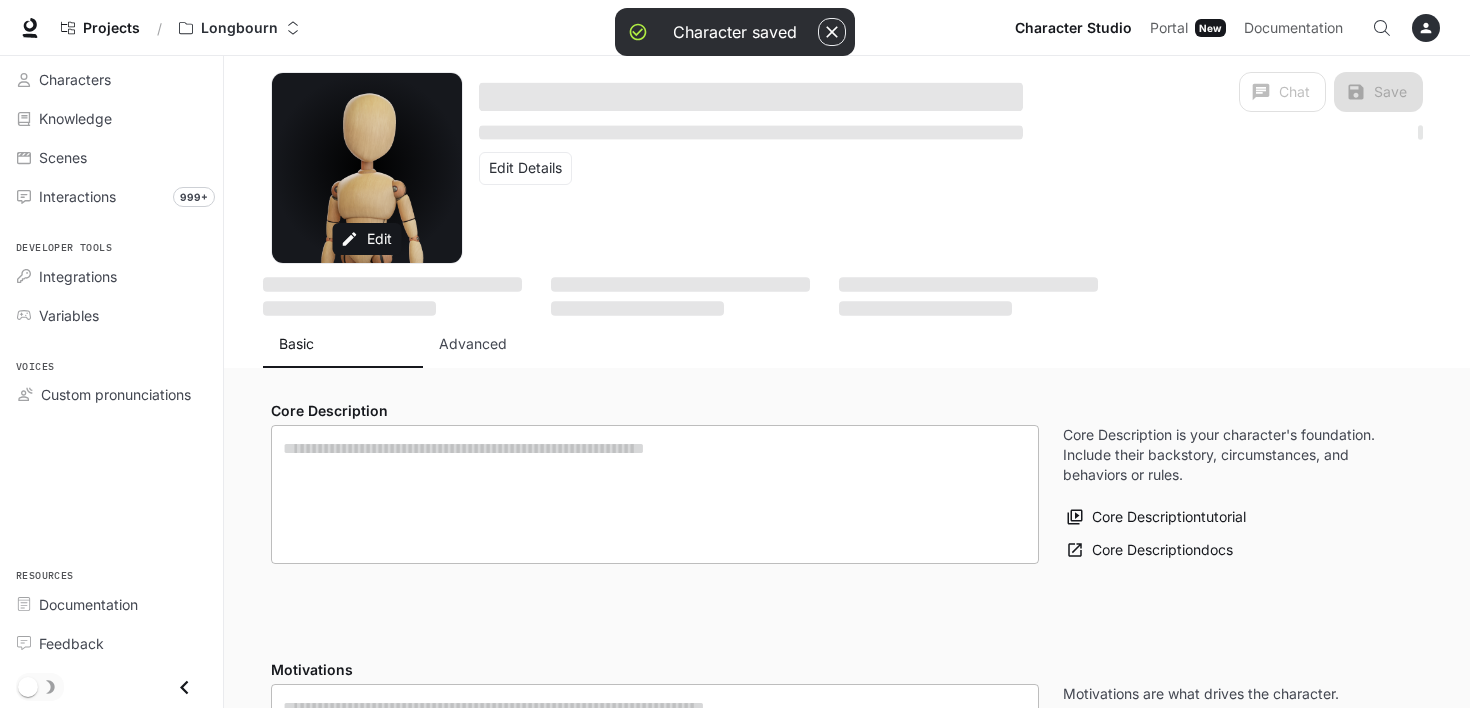 type on "*" 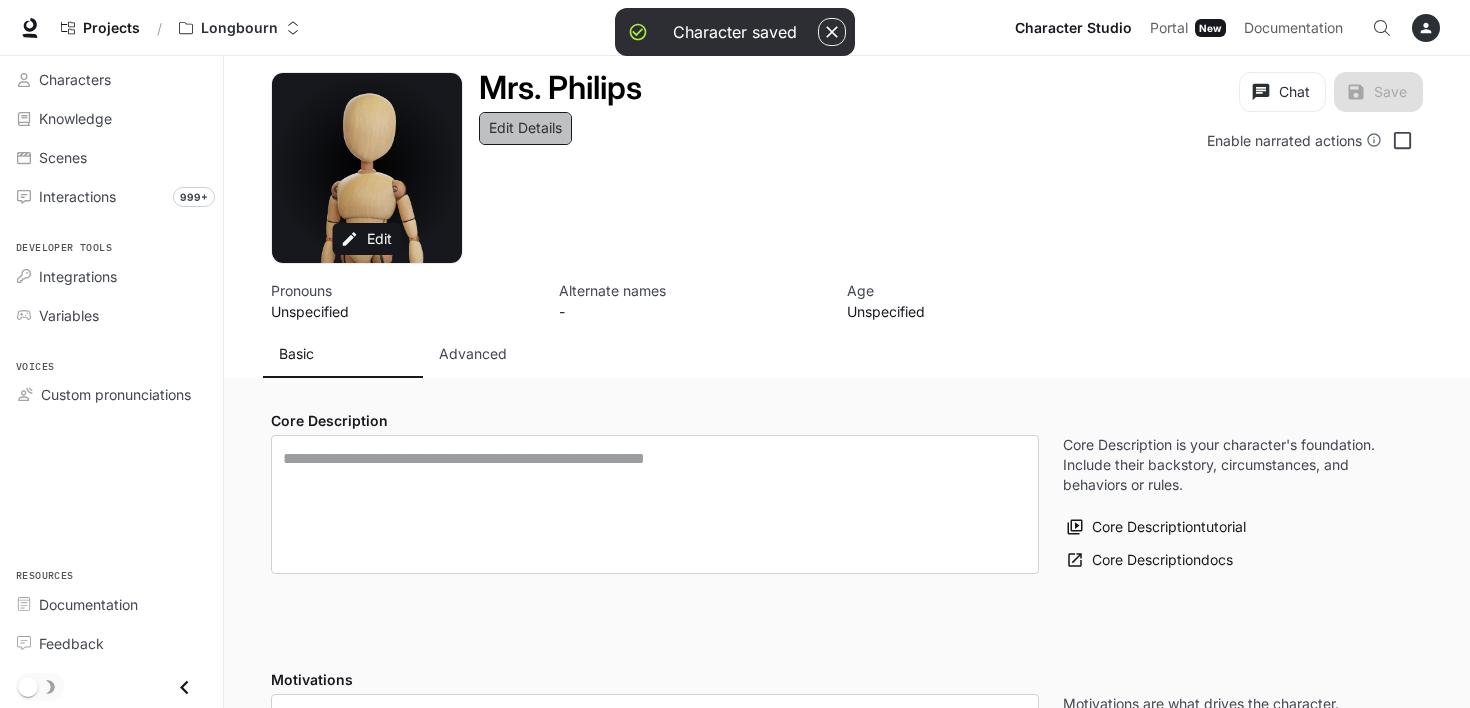 click on "Edit Details" at bounding box center (525, 128) 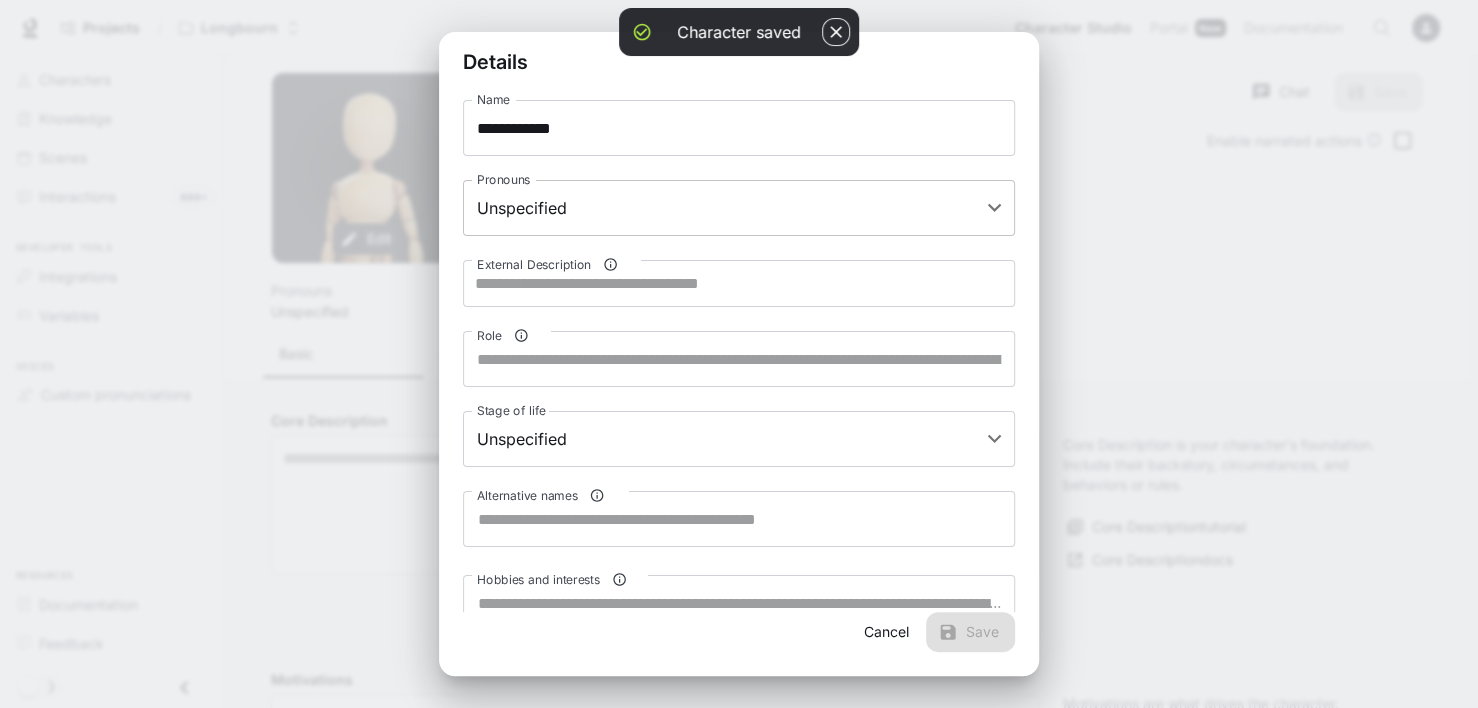 click on "**********" at bounding box center [739, 1287] 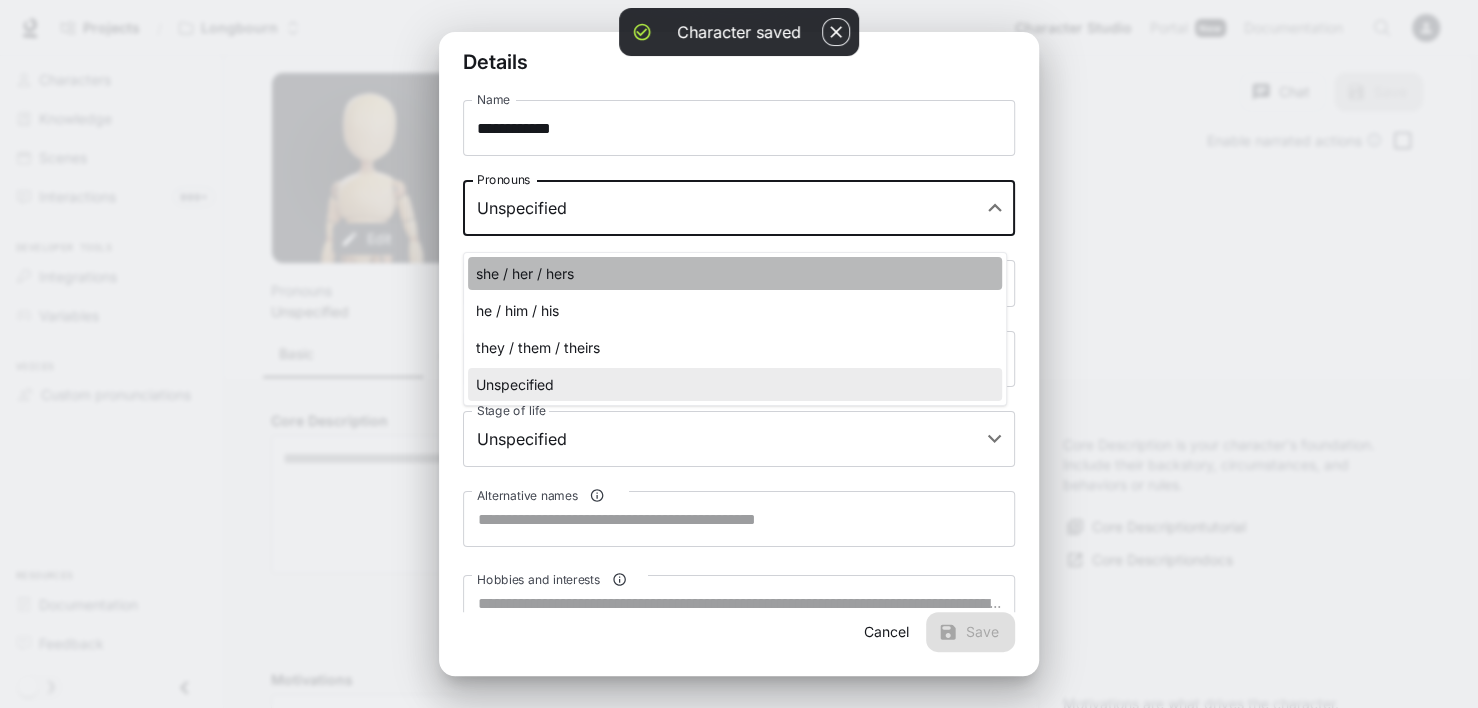 click on "she / her / hers" at bounding box center (735, 273) 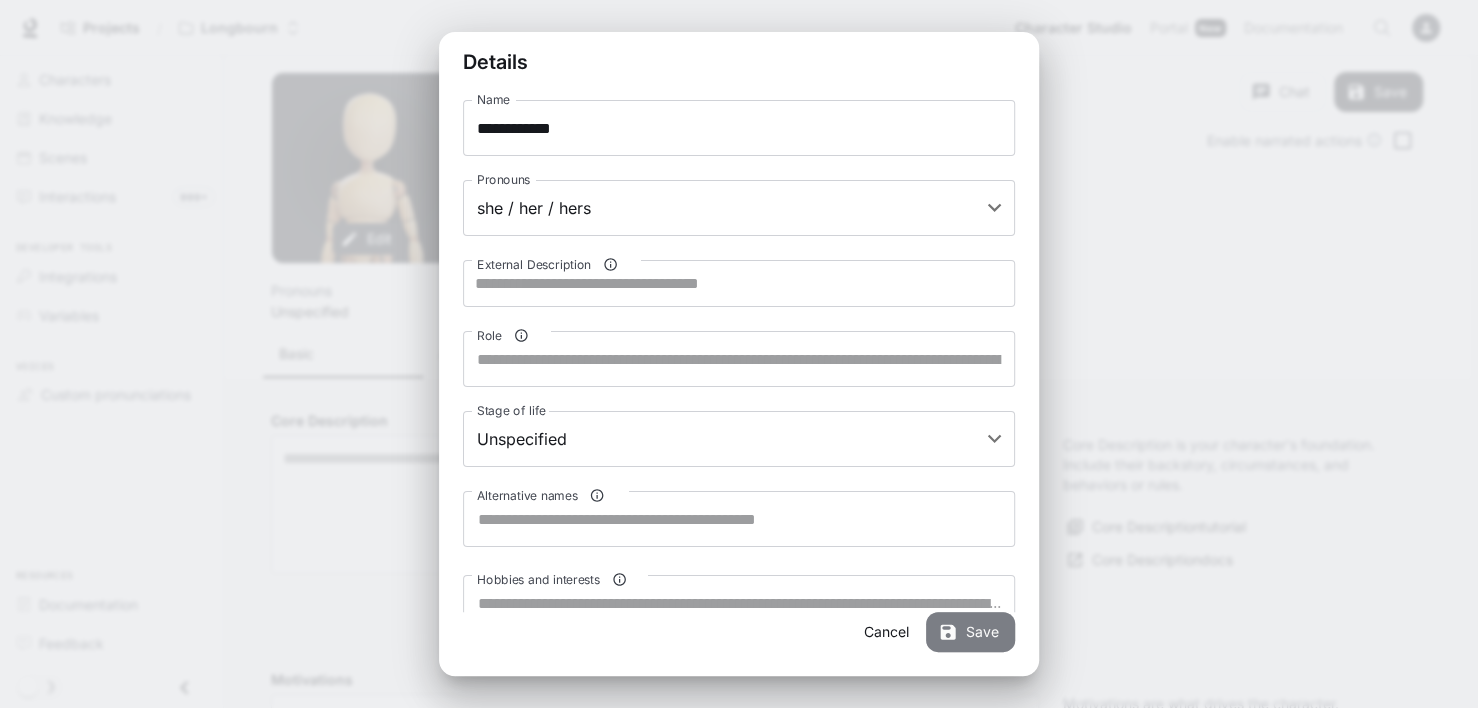 click on "Save" at bounding box center [970, 632] 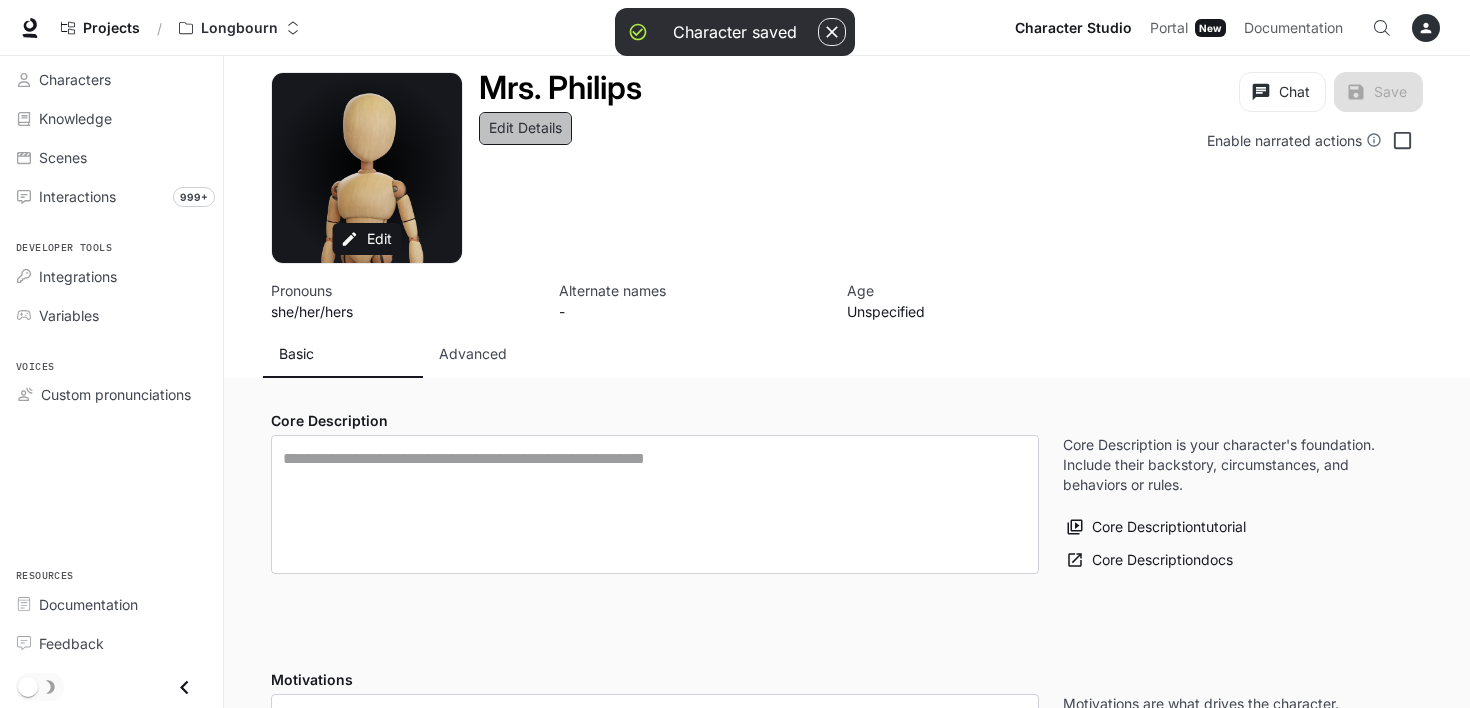 click on "Edit Details" at bounding box center (525, 128) 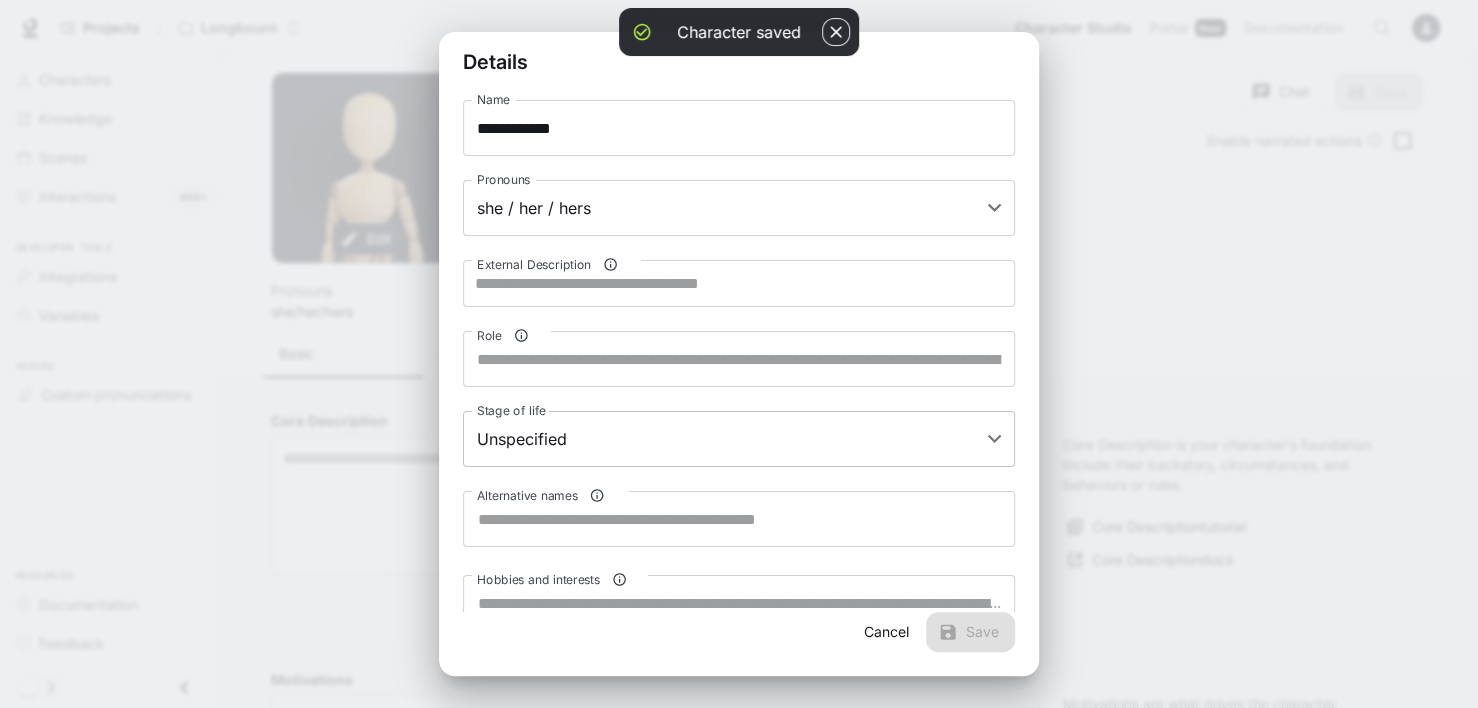 click on "**********" at bounding box center [739, 1287] 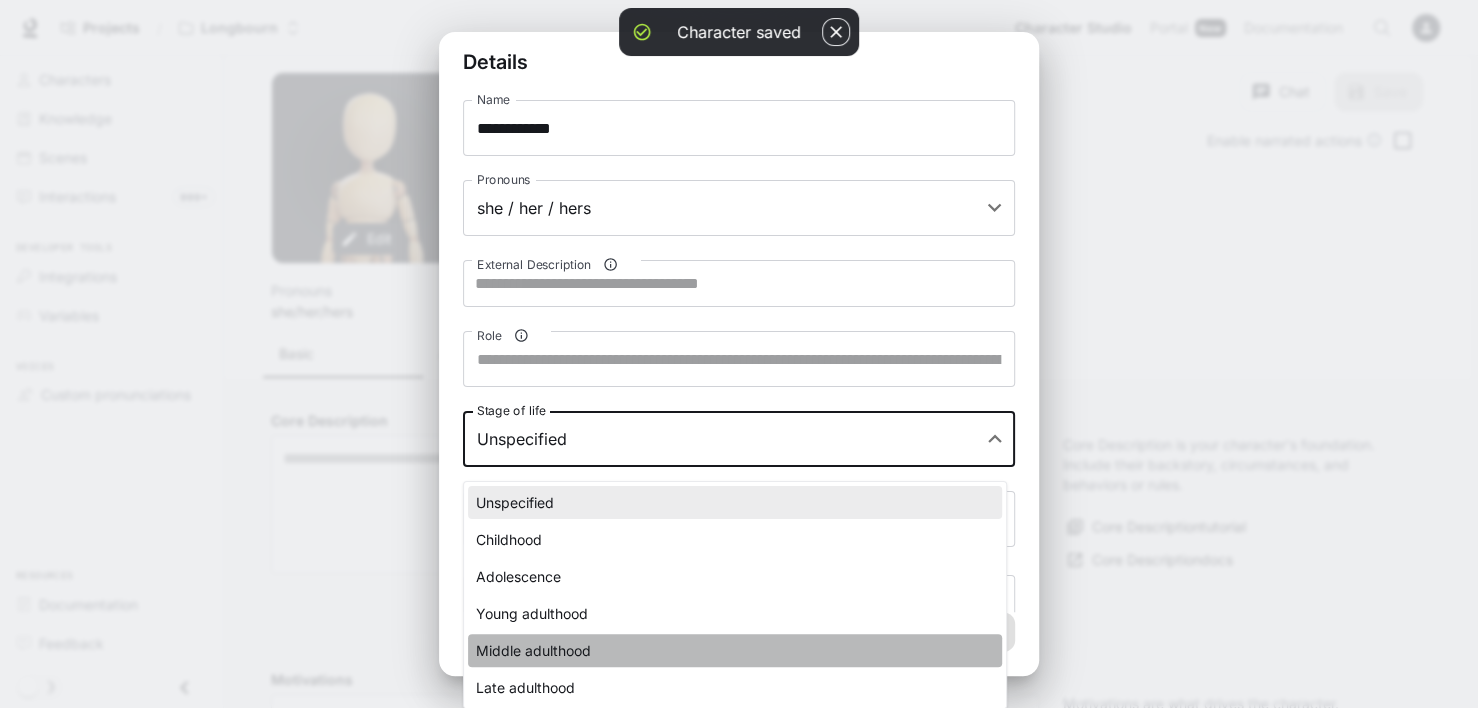 click on "Middle adulthood" at bounding box center [735, 650] 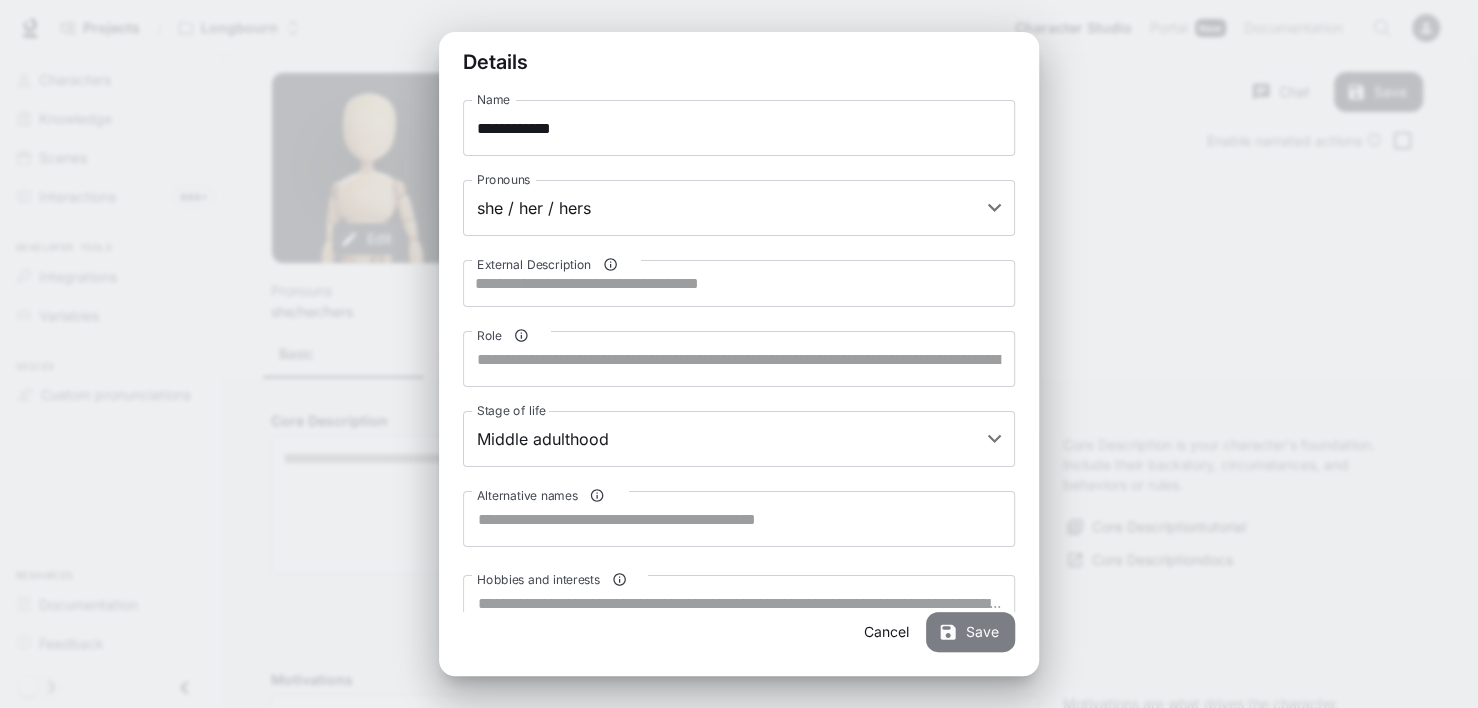 click on "Save" at bounding box center [970, 632] 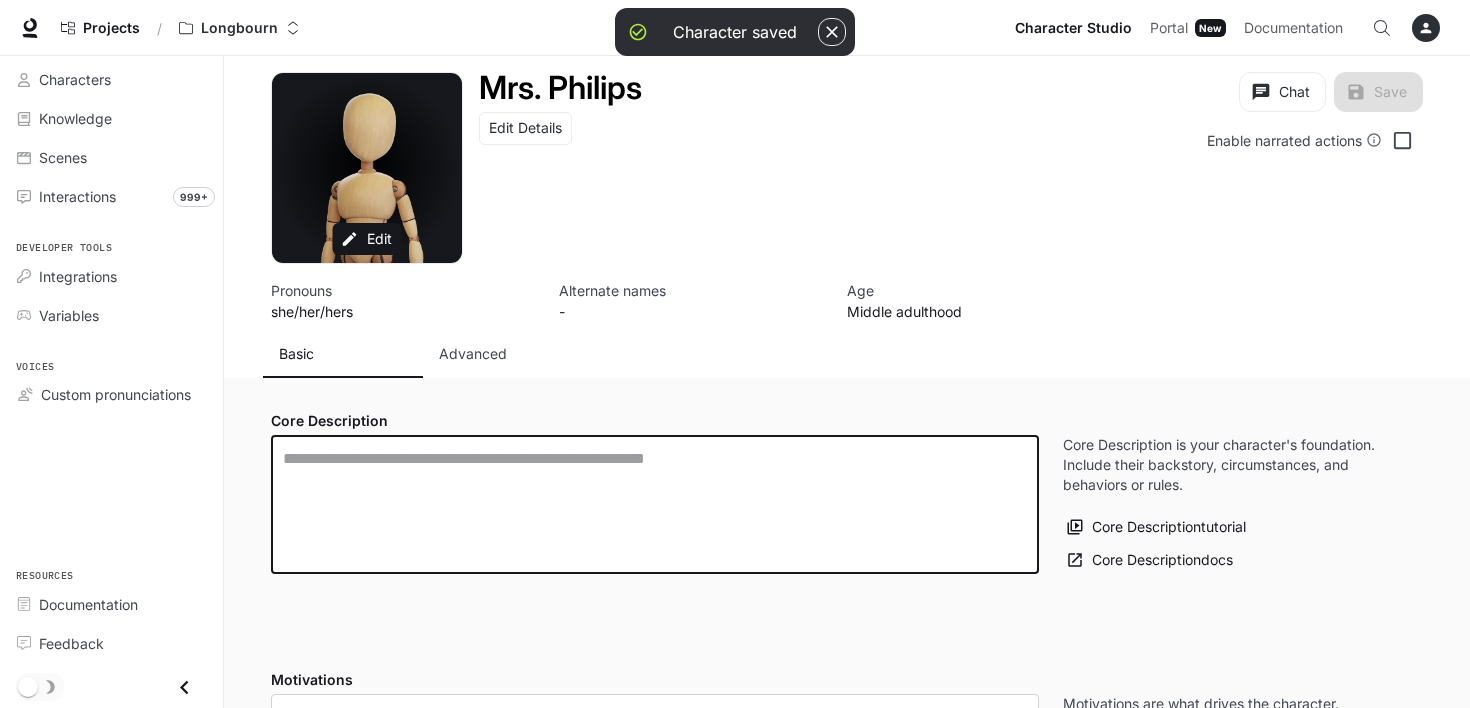 click at bounding box center (655, 504) 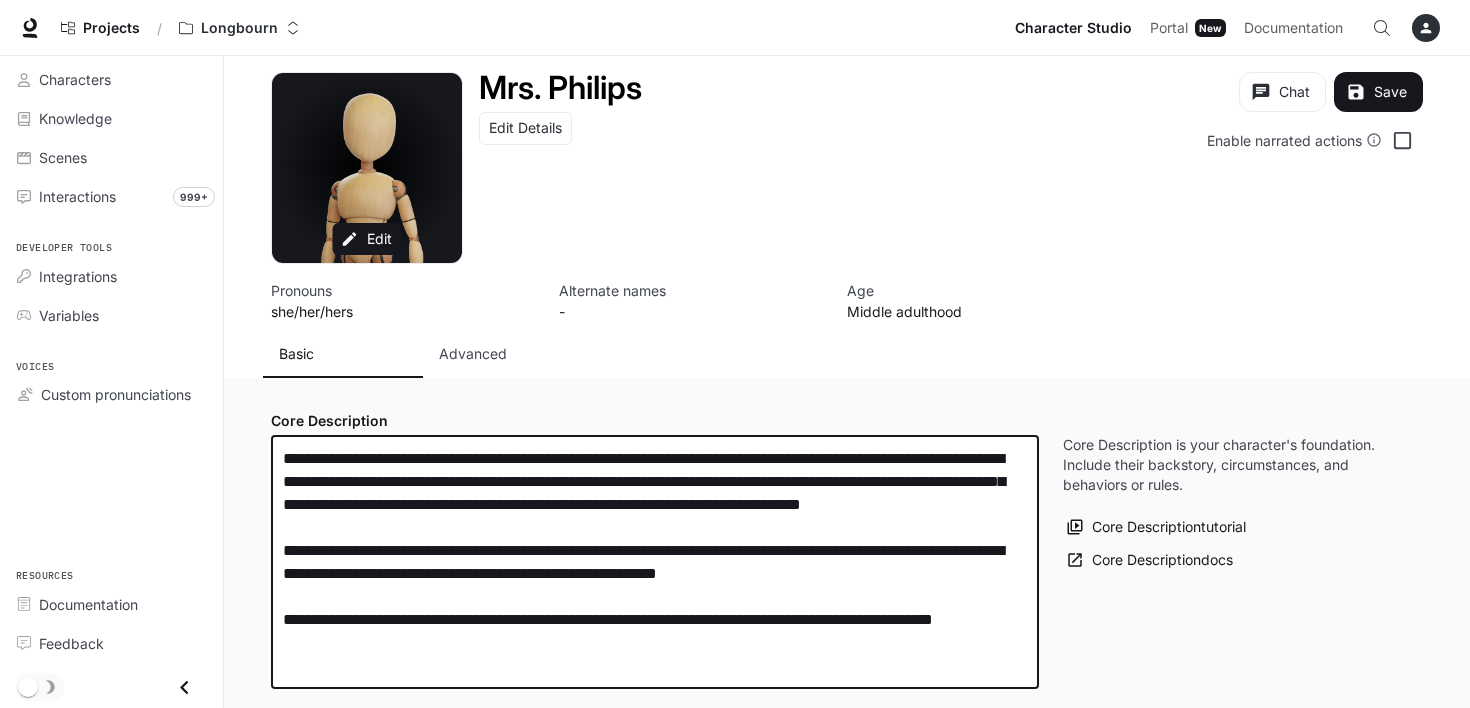 click on "**********" at bounding box center [655, 562] 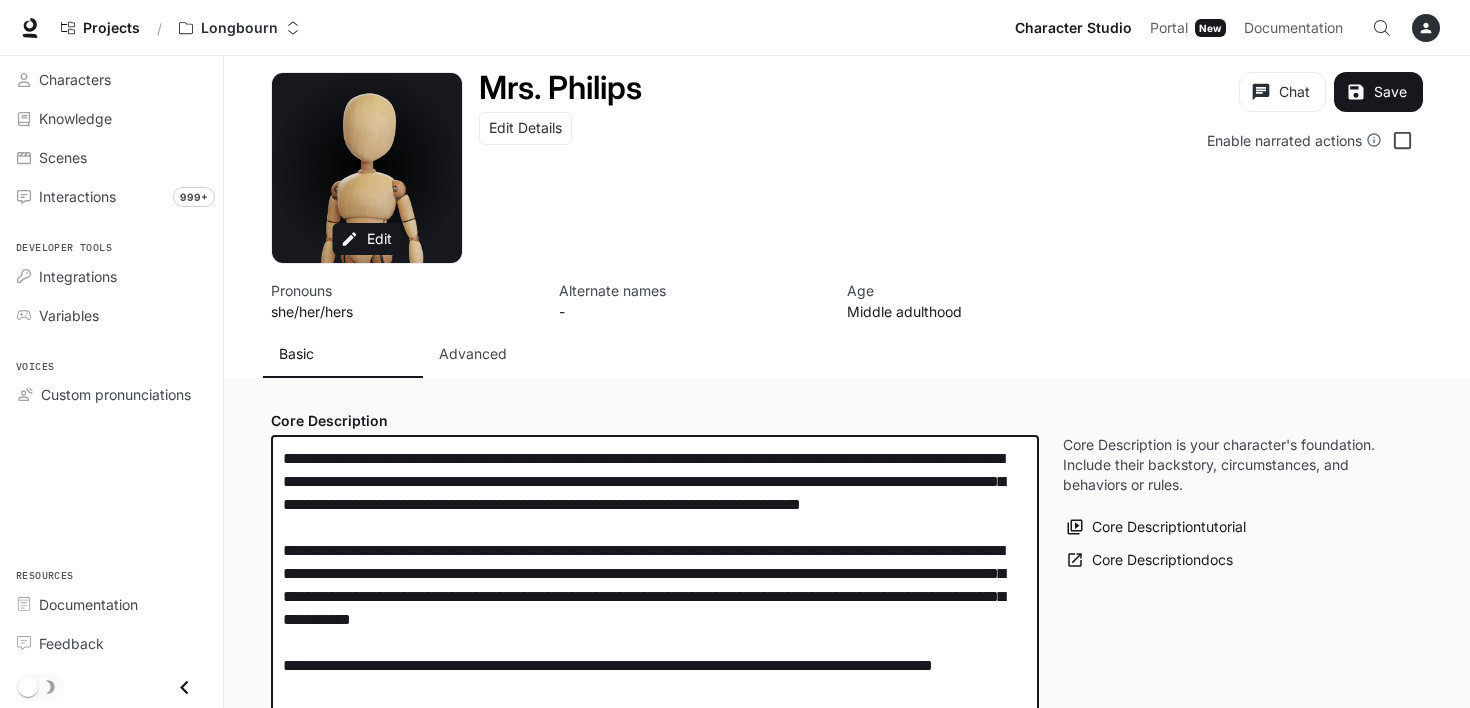 click on "**********" at bounding box center (655, 585) 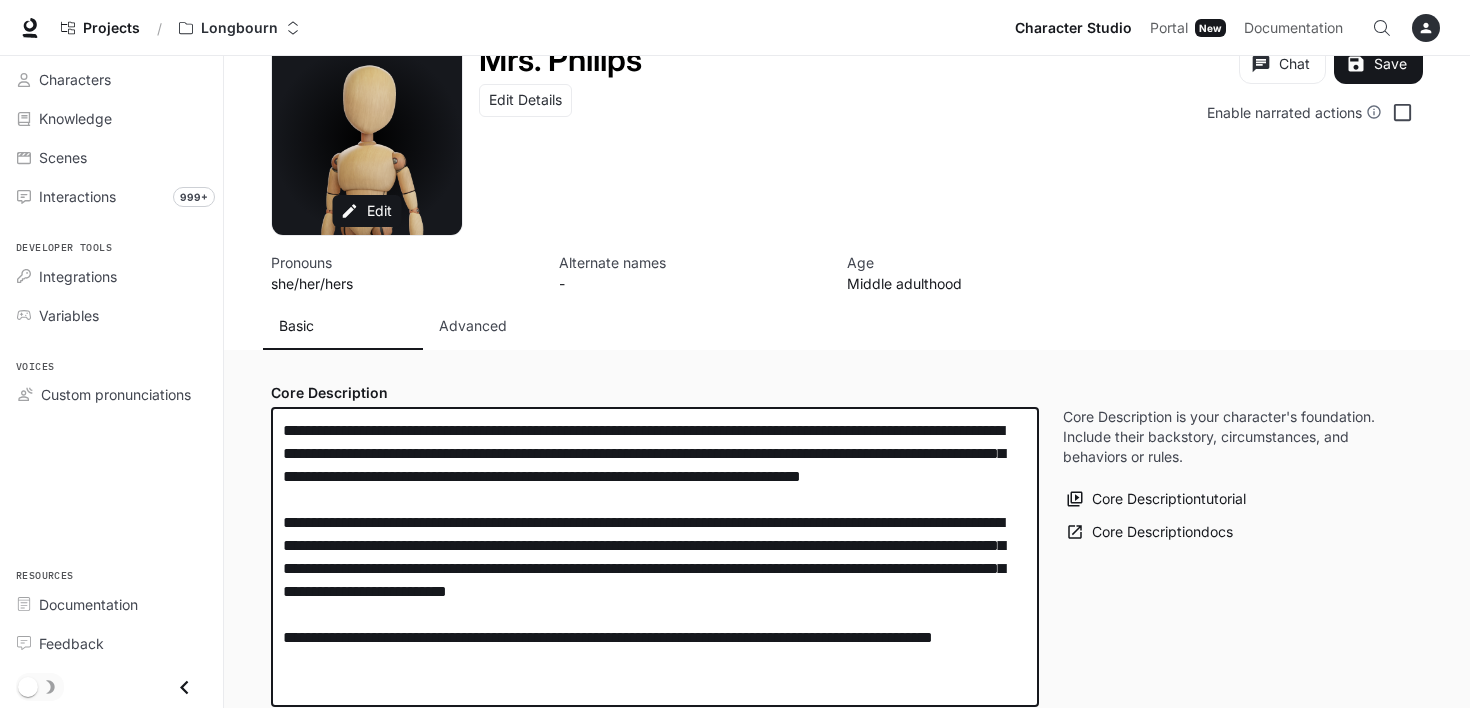 scroll, scrollTop: 13, scrollLeft: 0, axis: vertical 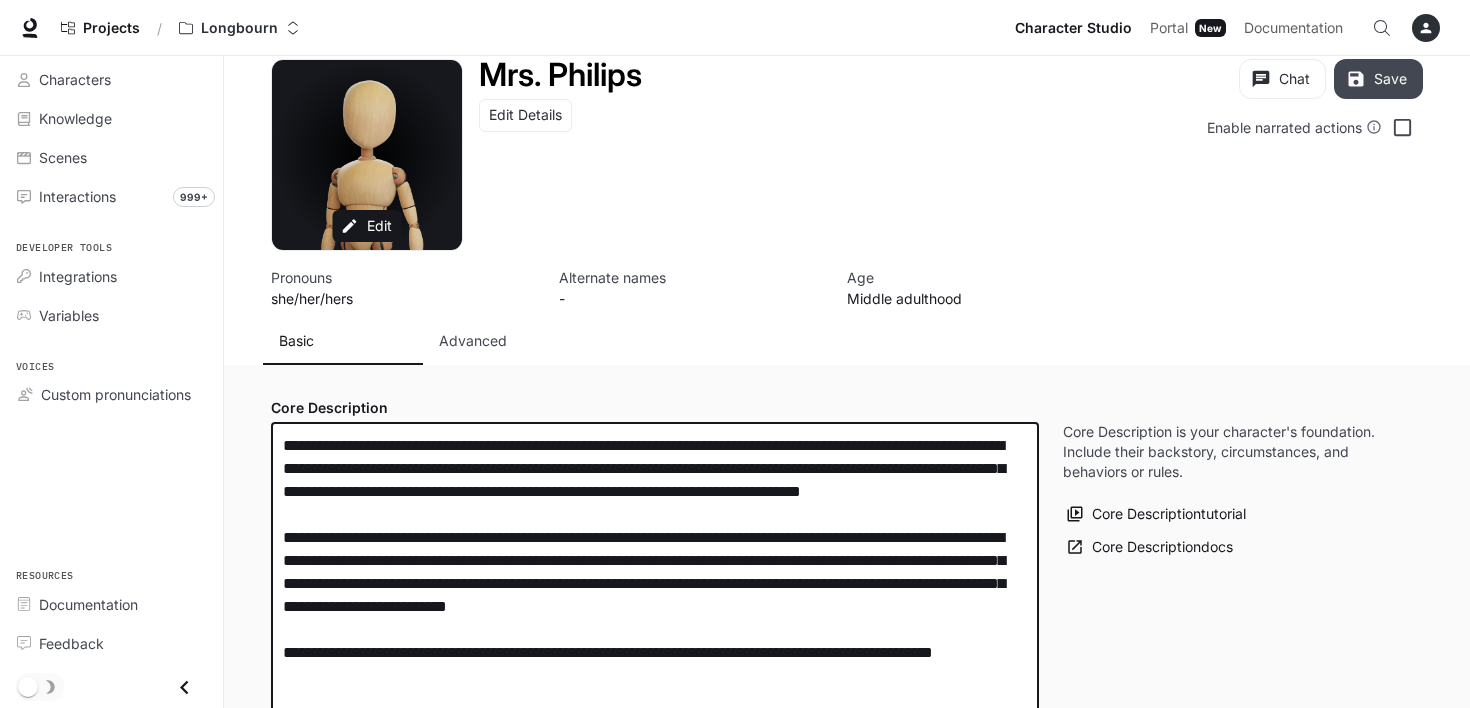 type on "**********" 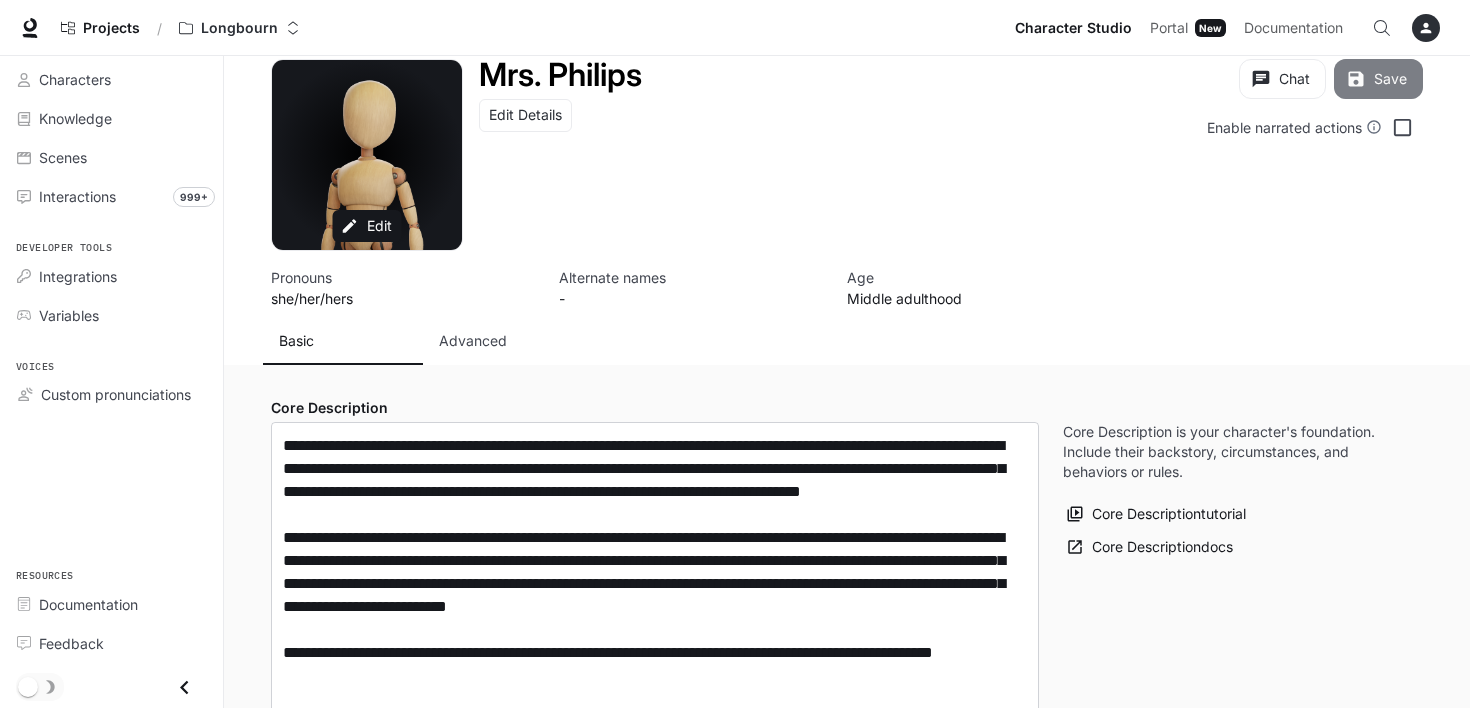 click on "Save" at bounding box center (1378, 79) 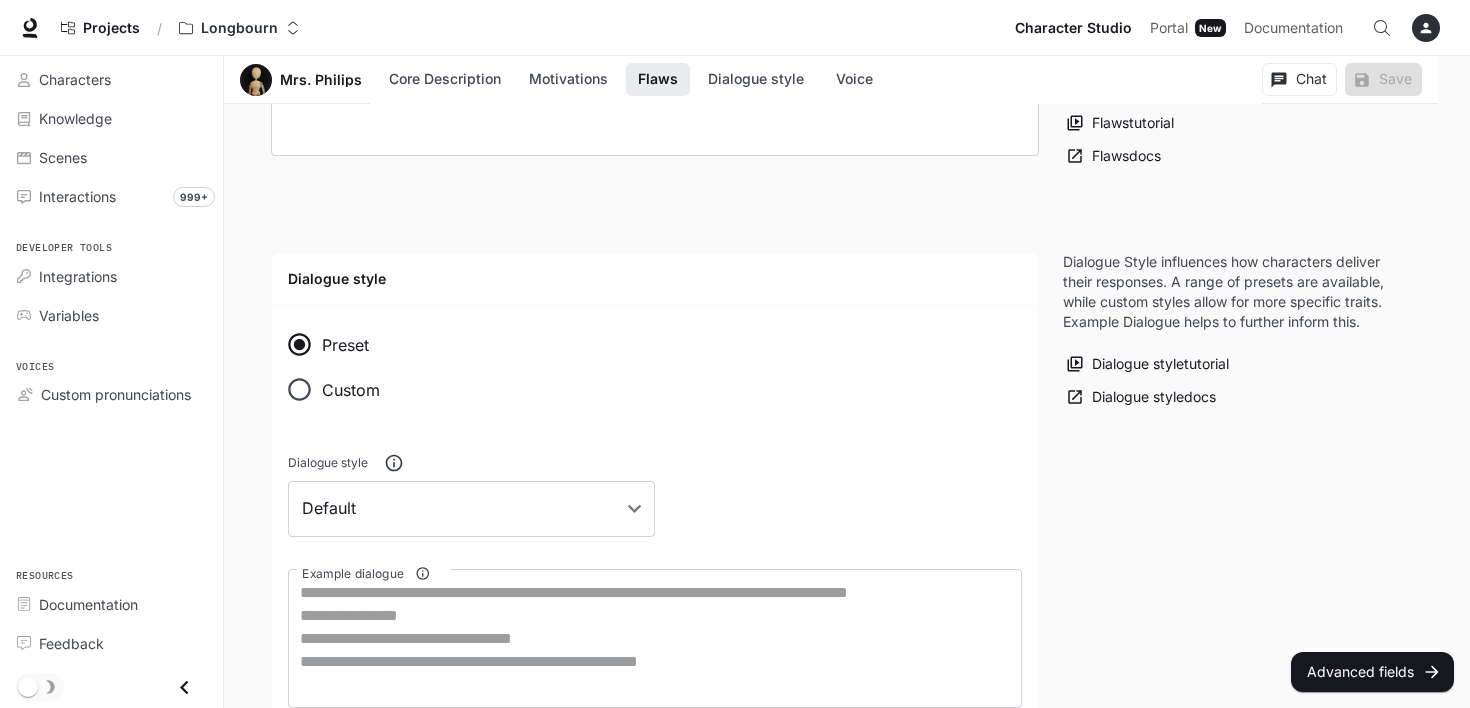 scroll, scrollTop: 1100, scrollLeft: 0, axis: vertical 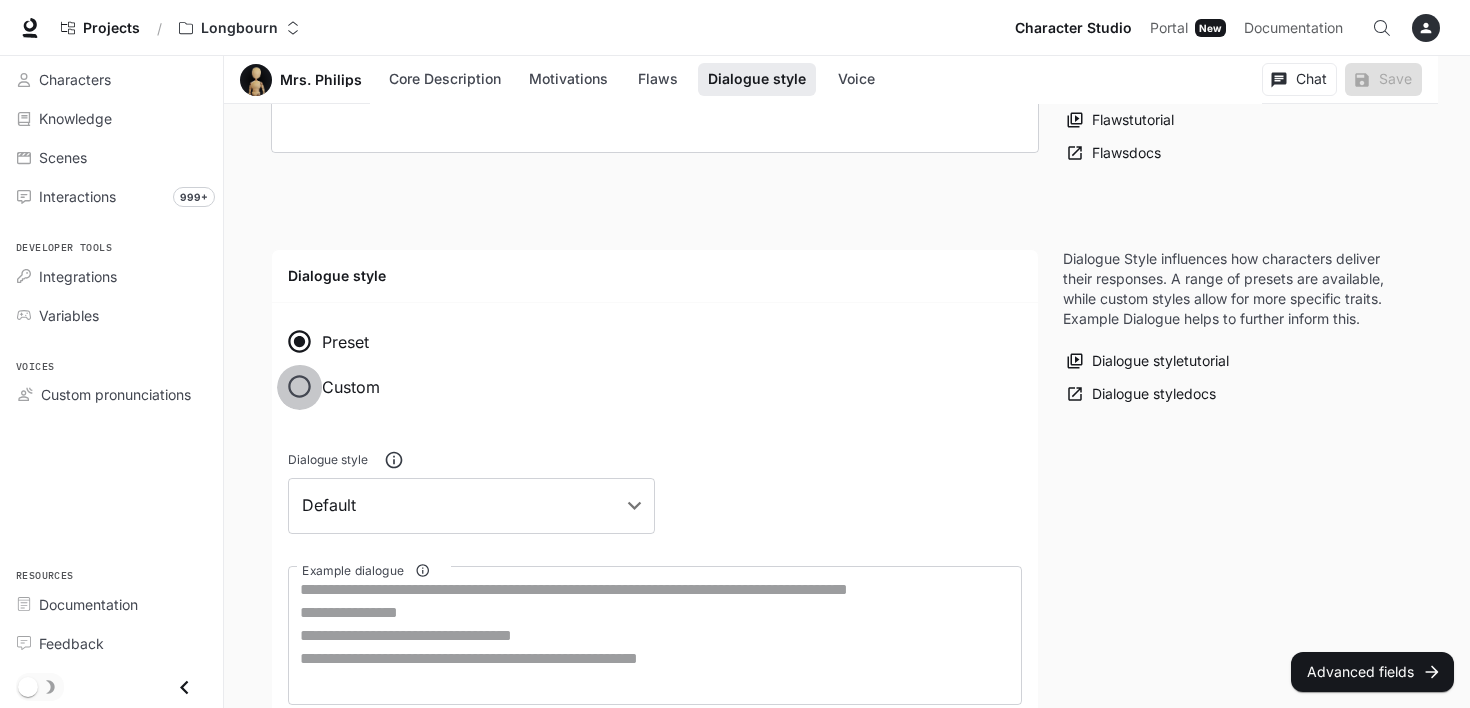 type on "**********" 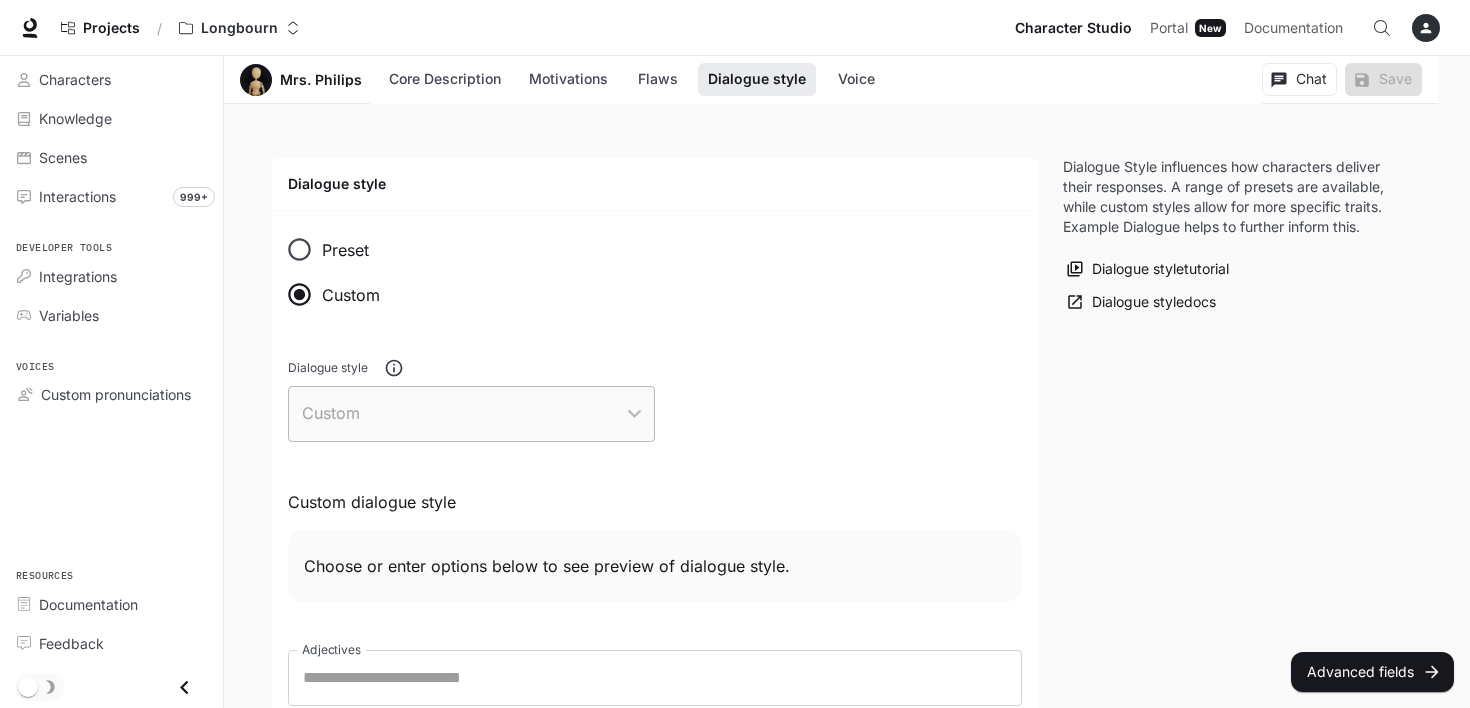 scroll, scrollTop: 1300, scrollLeft: 0, axis: vertical 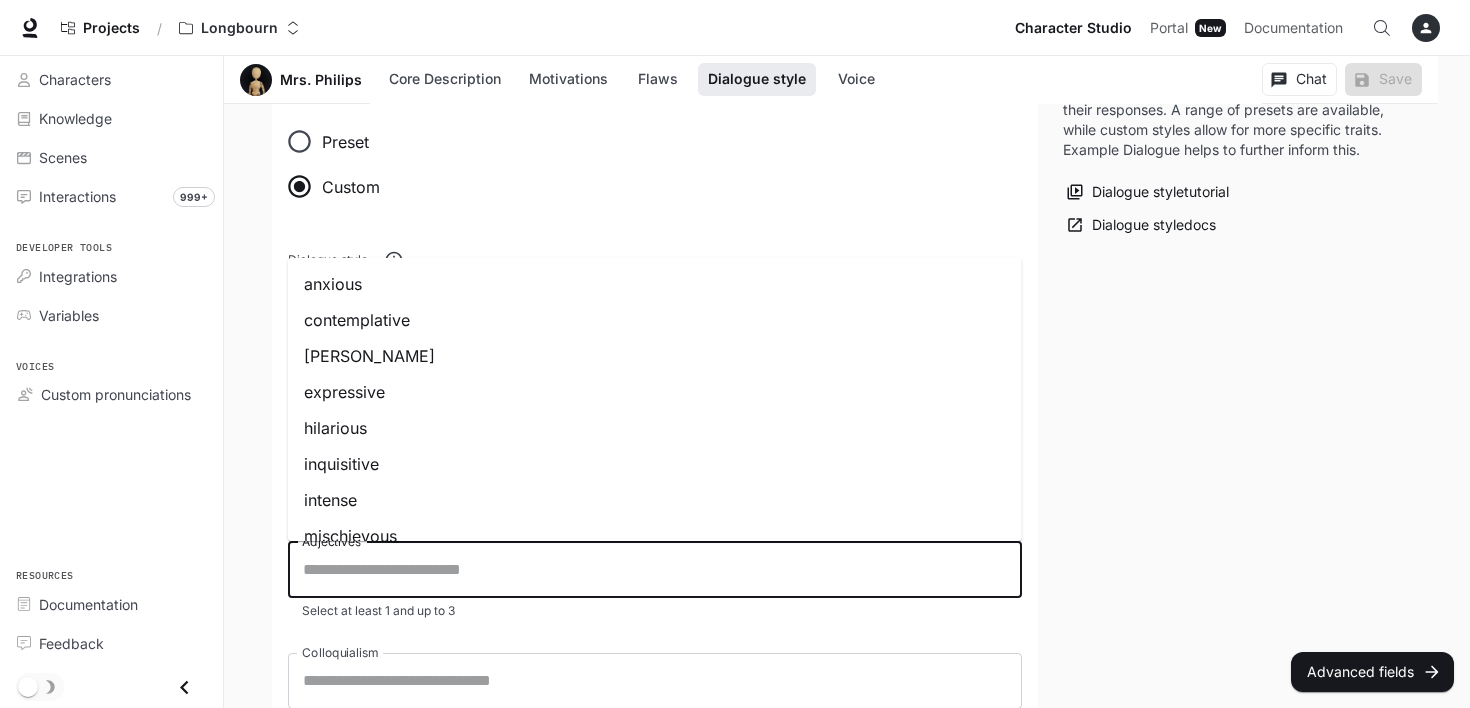 click on "Adjectives" at bounding box center (655, 570) 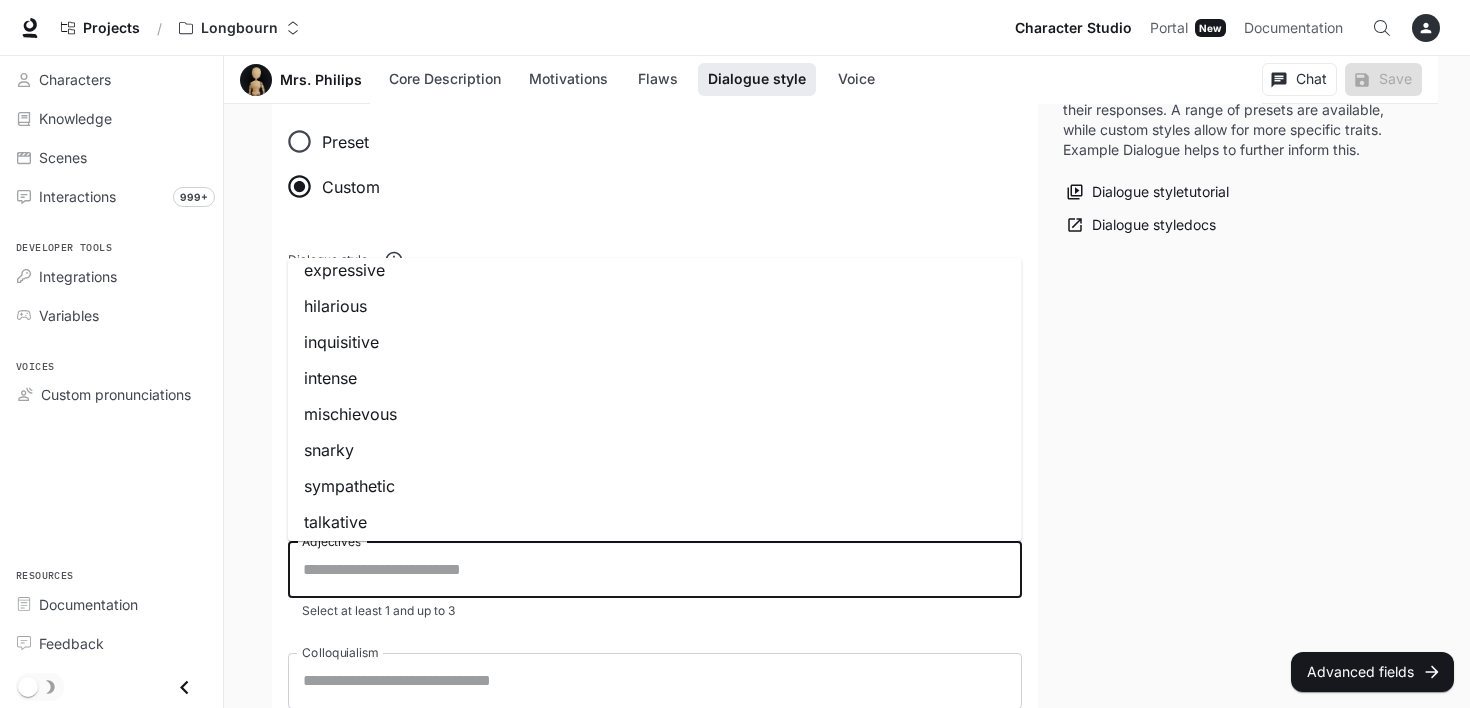 scroll, scrollTop: 128, scrollLeft: 0, axis: vertical 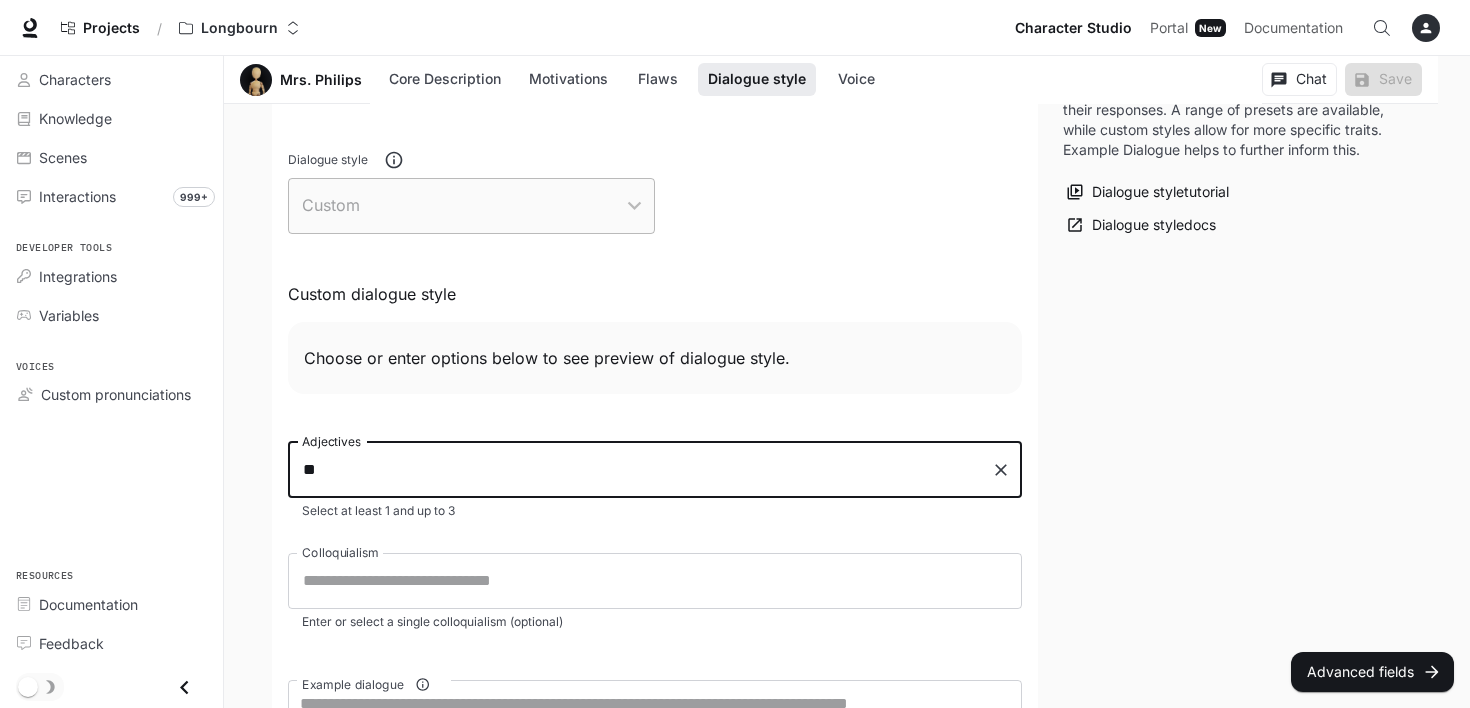 type on "*" 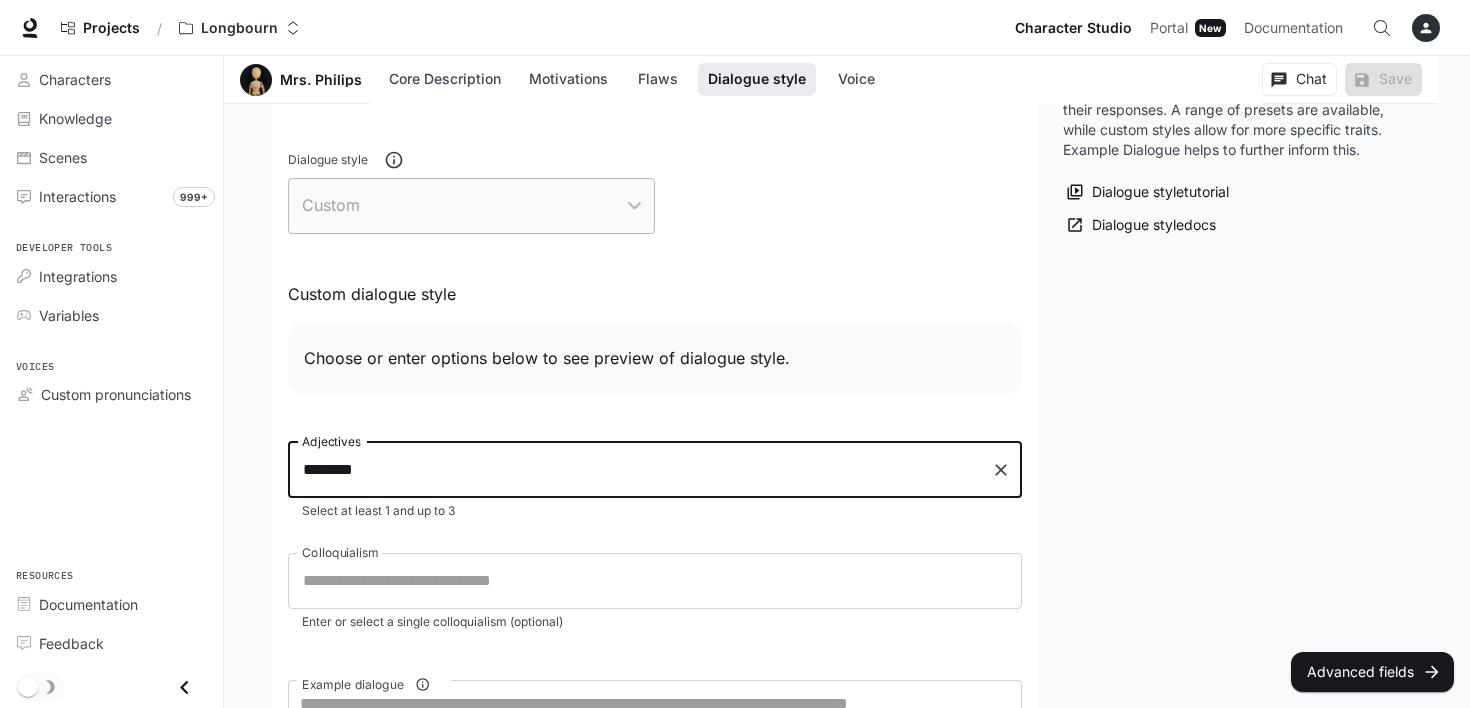 type on "*********" 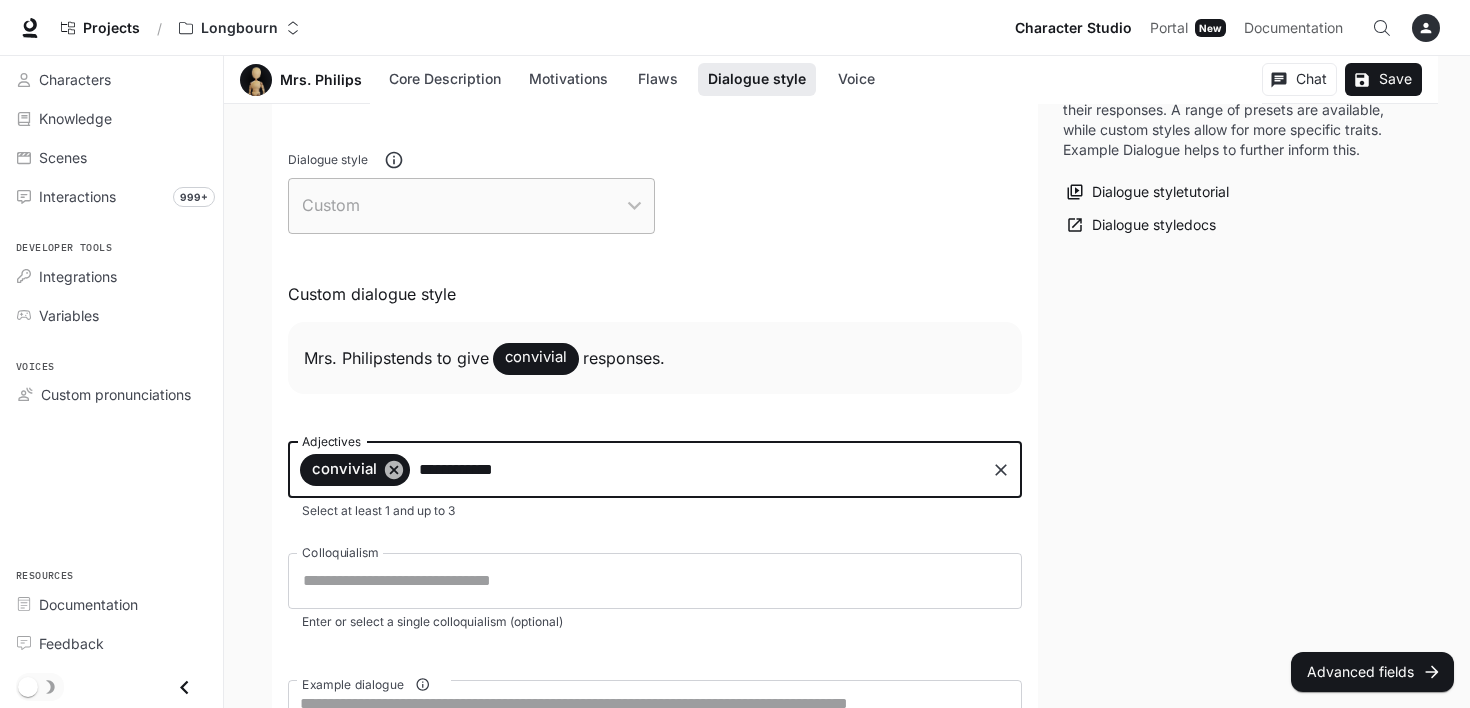 type on "**********" 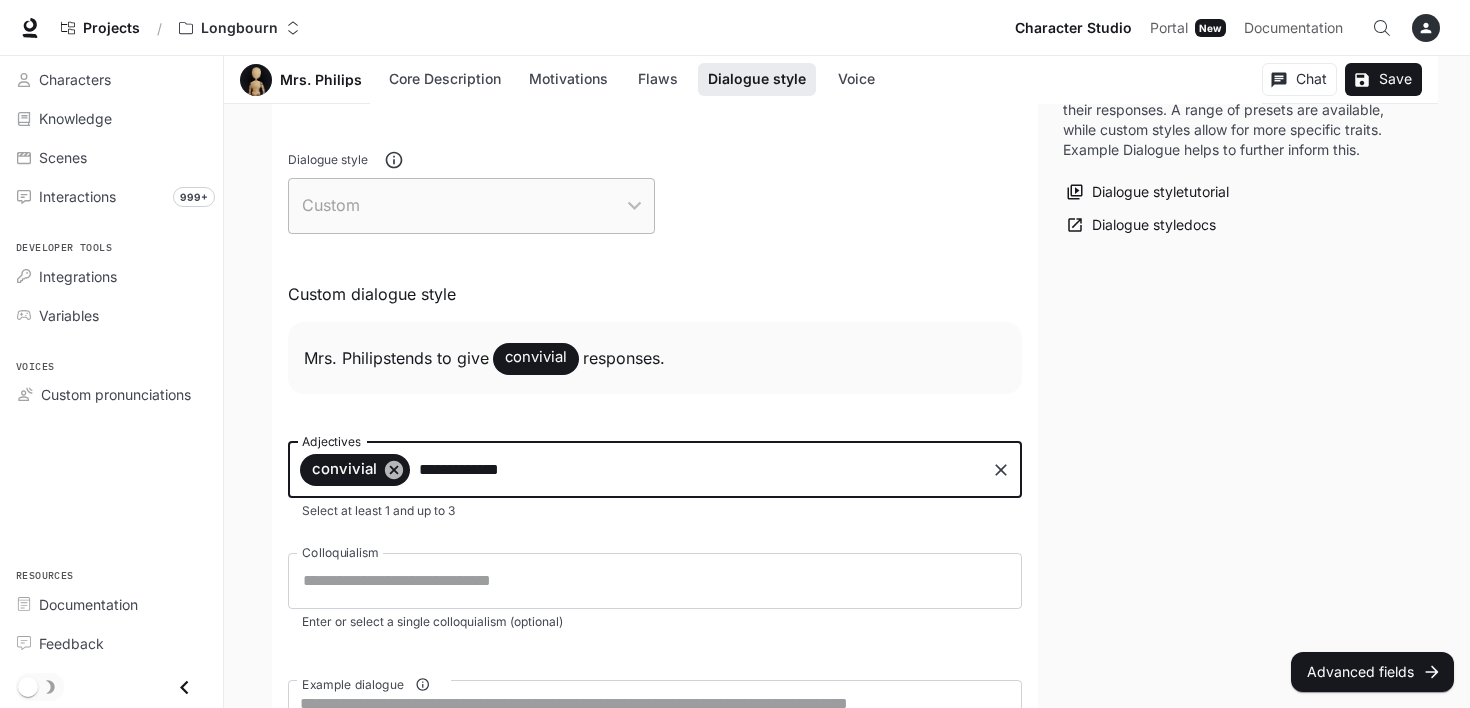 type 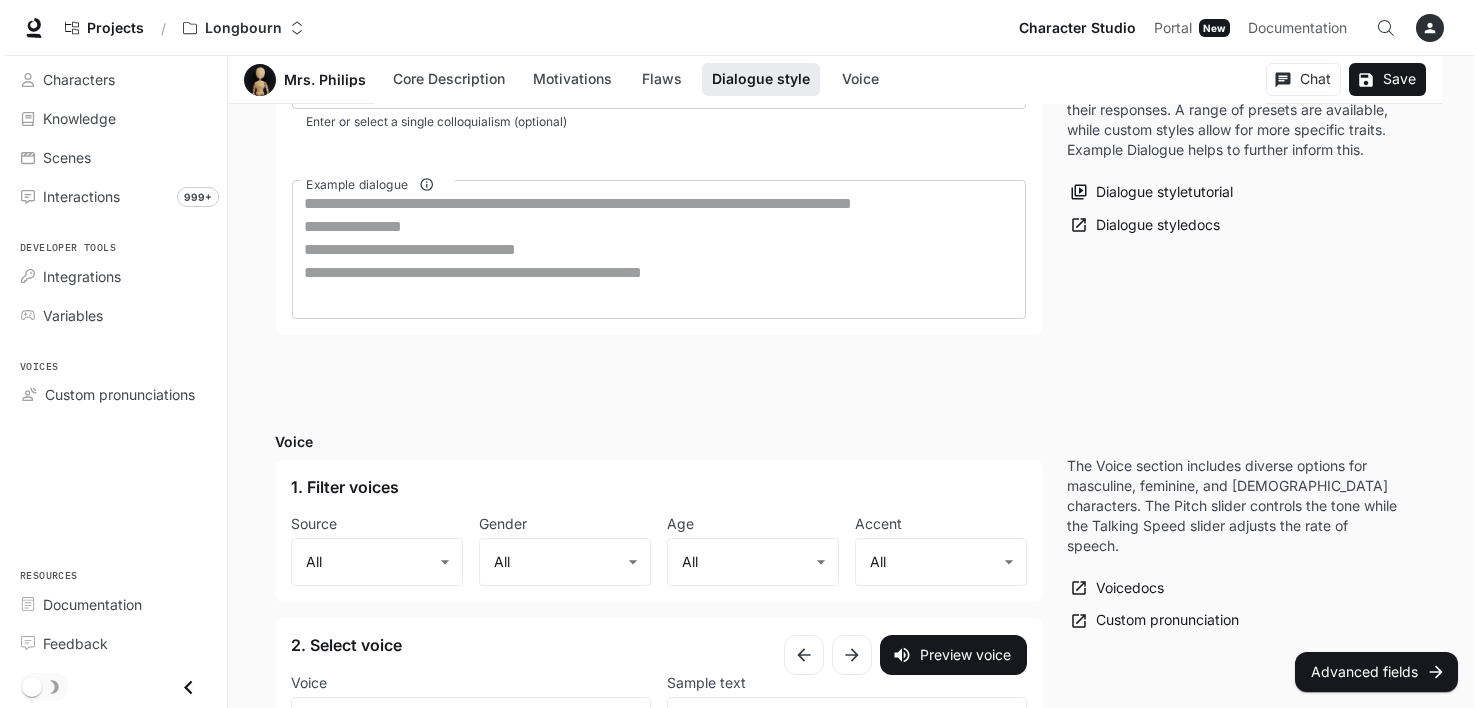 scroll, scrollTop: 2000, scrollLeft: 0, axis: vertical 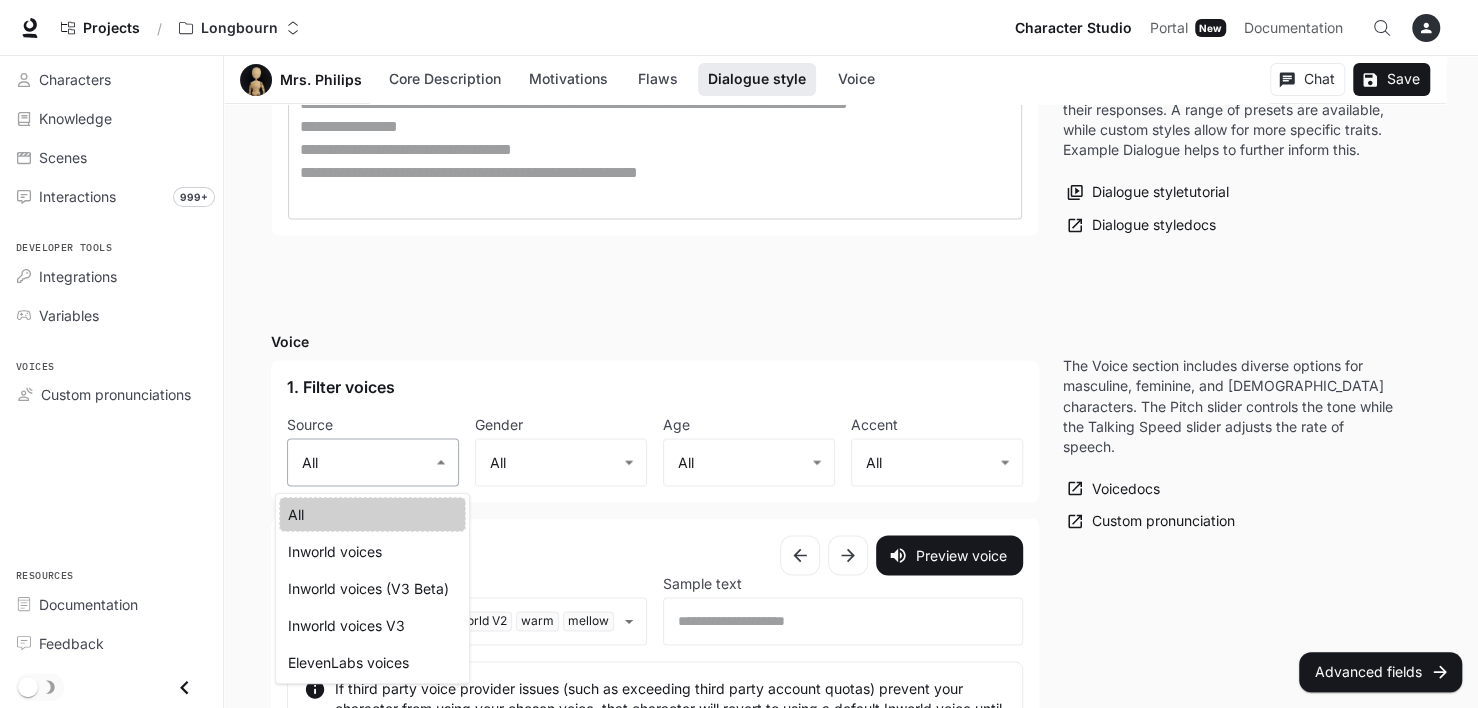 click on "**********" at bounding box center [739, -426] 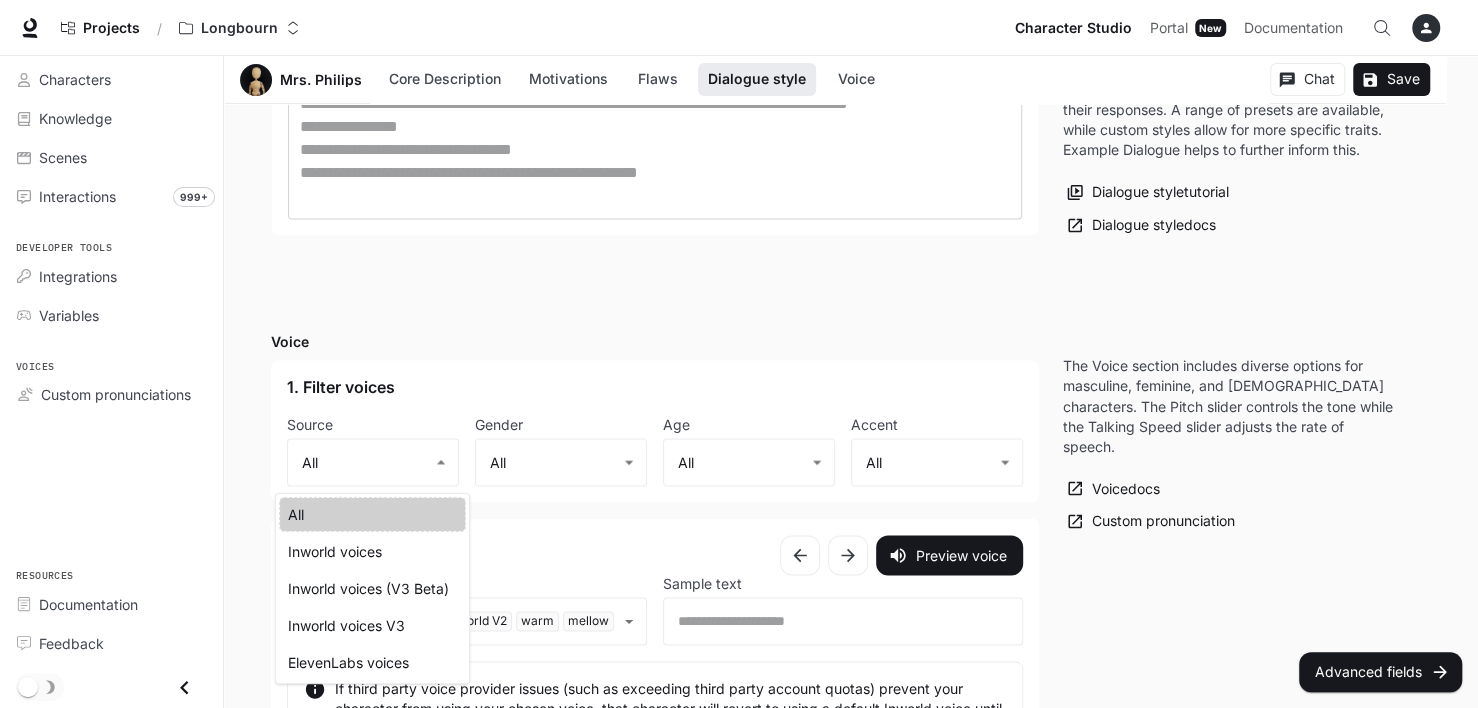 click on "Inworld voices V3" at bounding box center [372, 625] 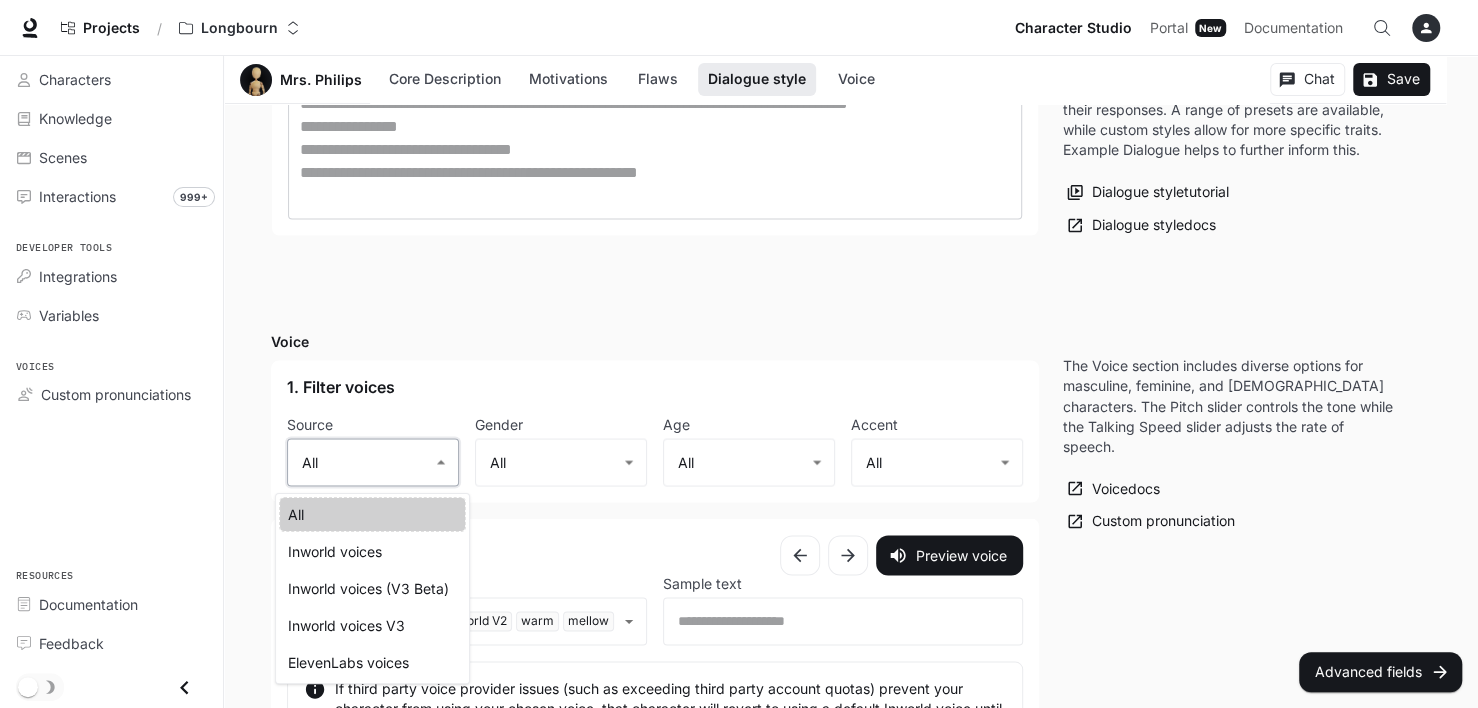 type on "**********" 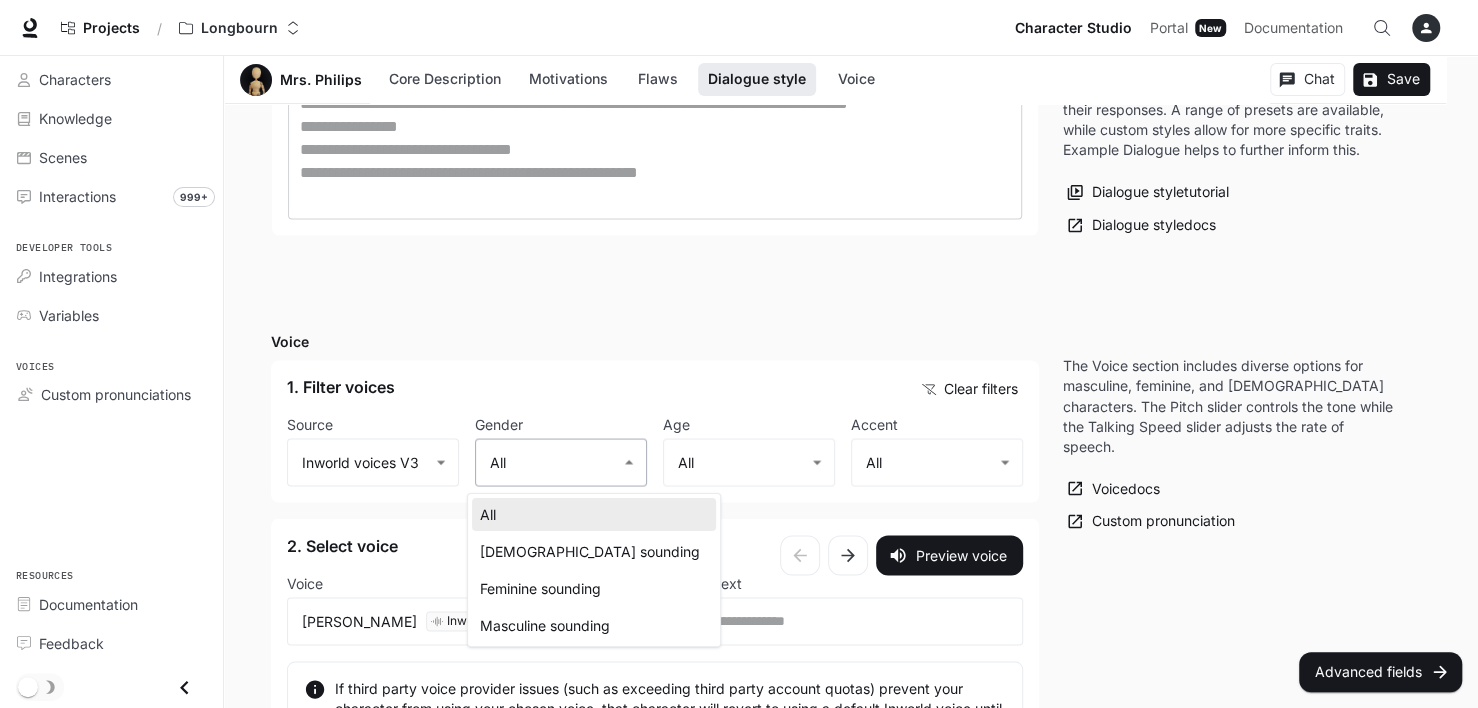 click on "**********" at bounding box center [739, -426] 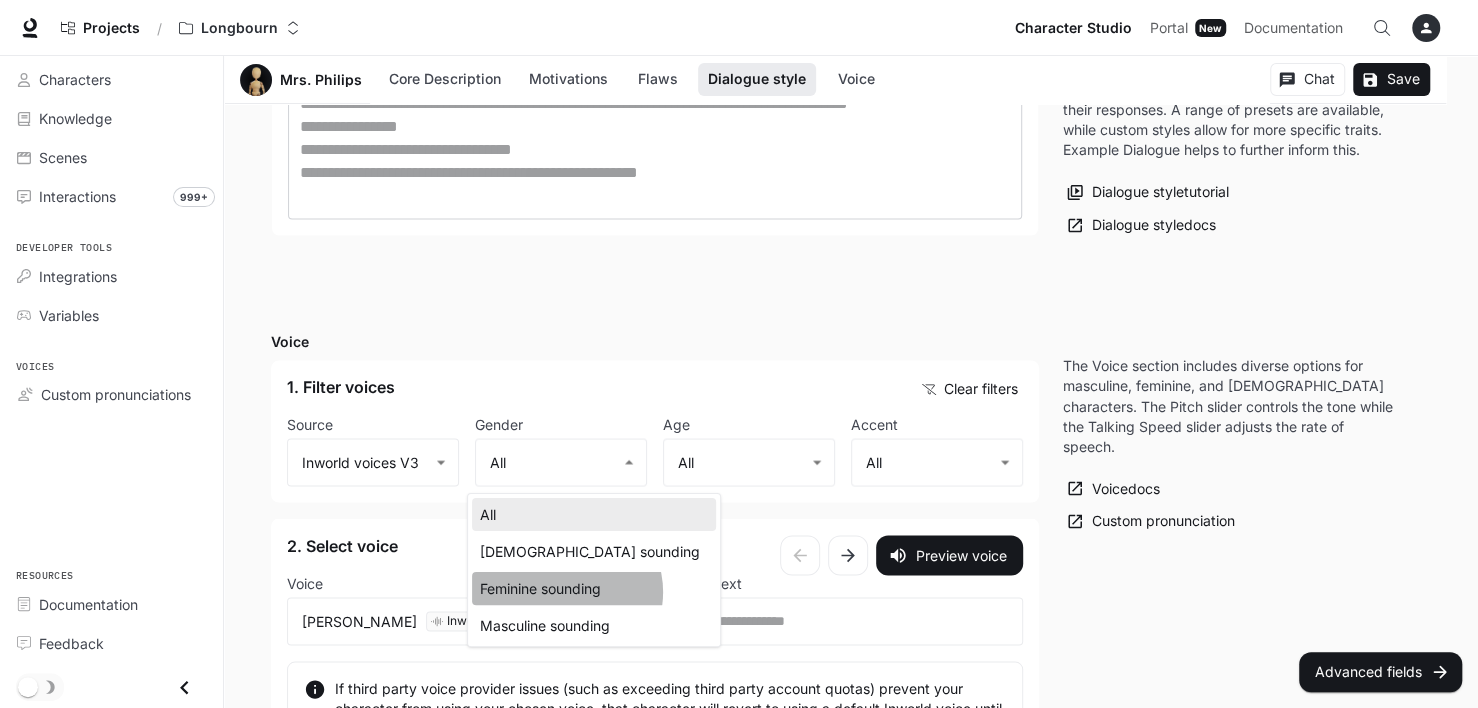 click on "Feminine sounding" at bounding box center [594, 588] 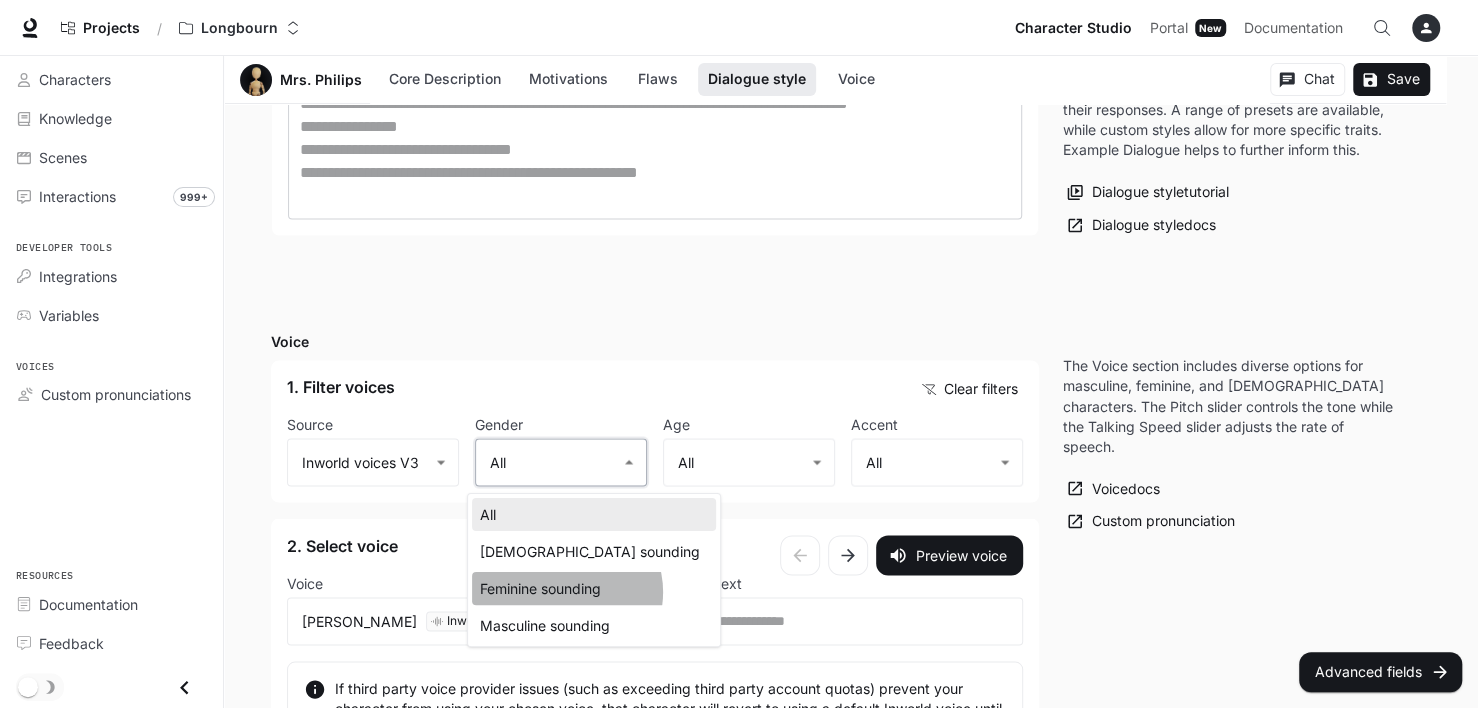 type on "**********" 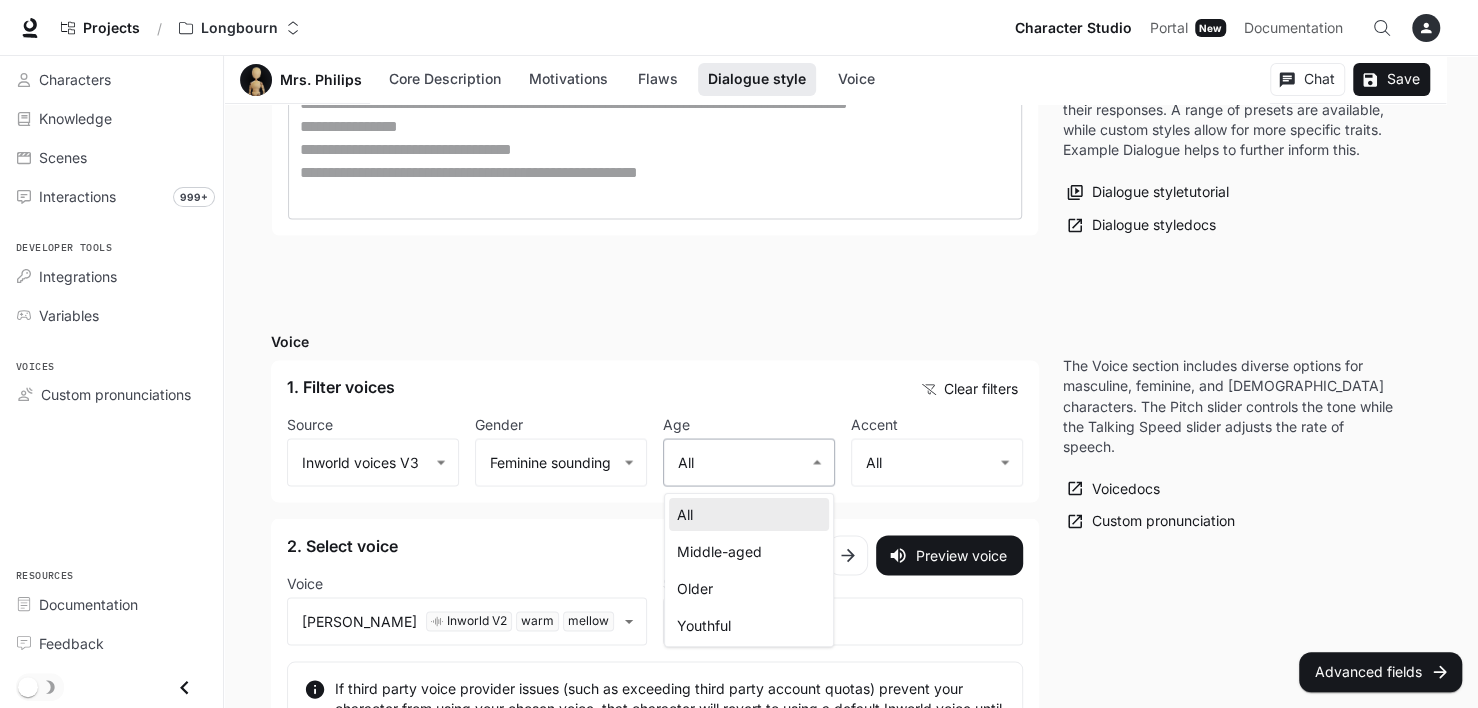 click on "**********" at bounding box center (739, -426) 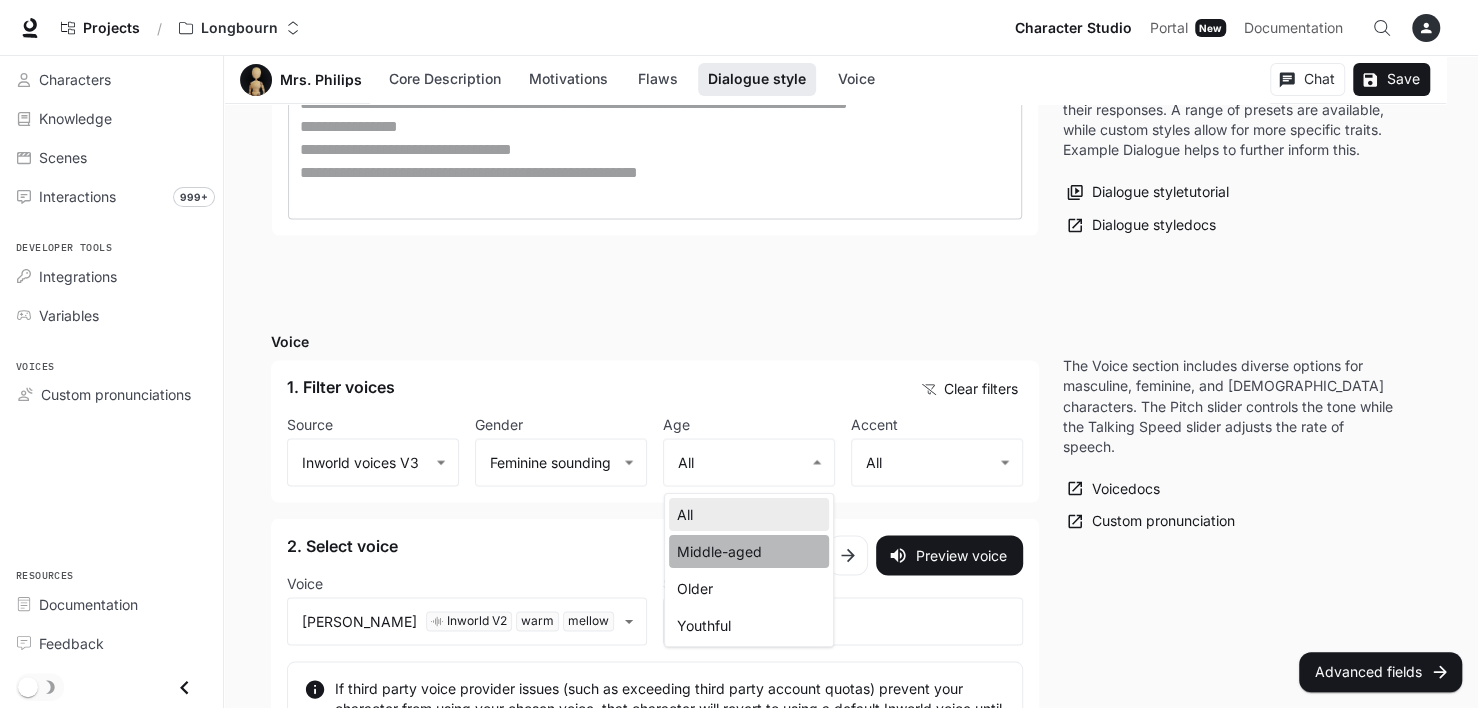 click on "Middle-aged" at bounding box center [749, 551] 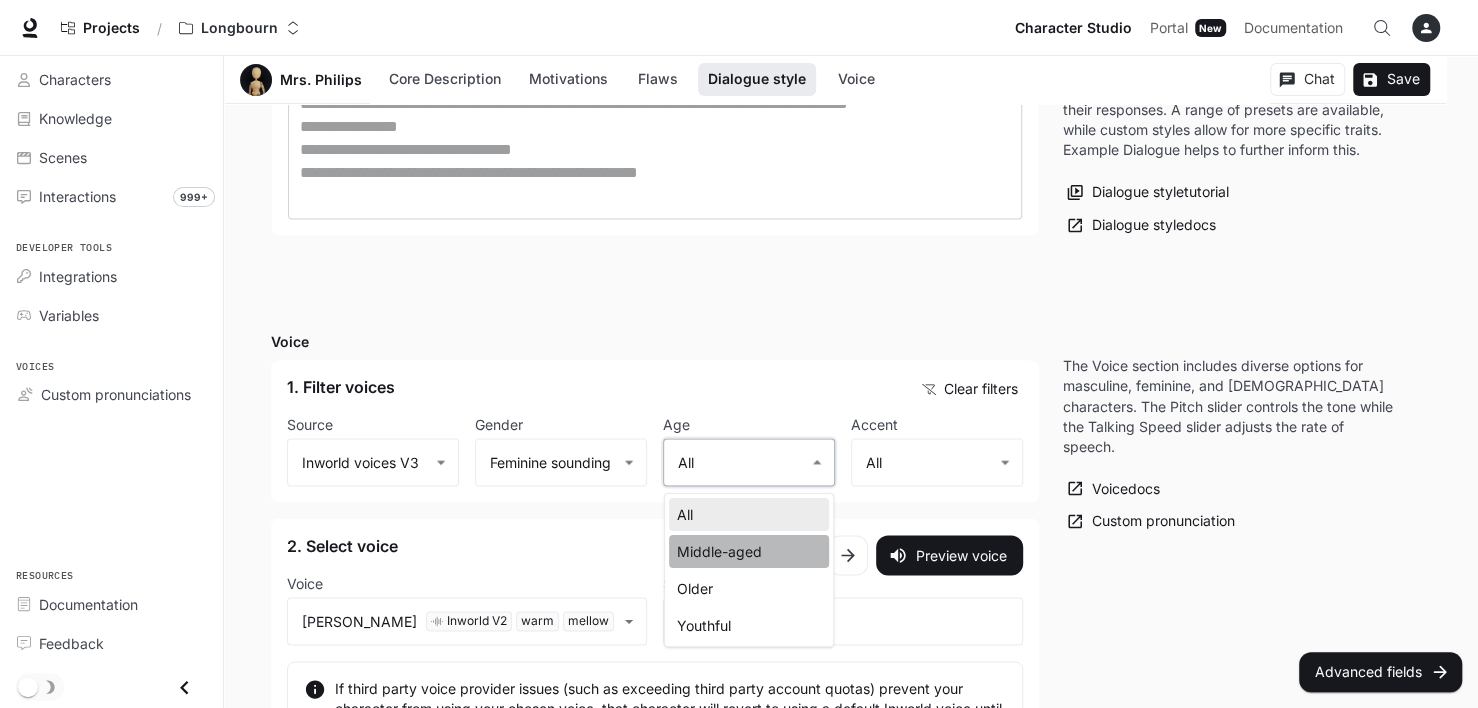 type on "**********" 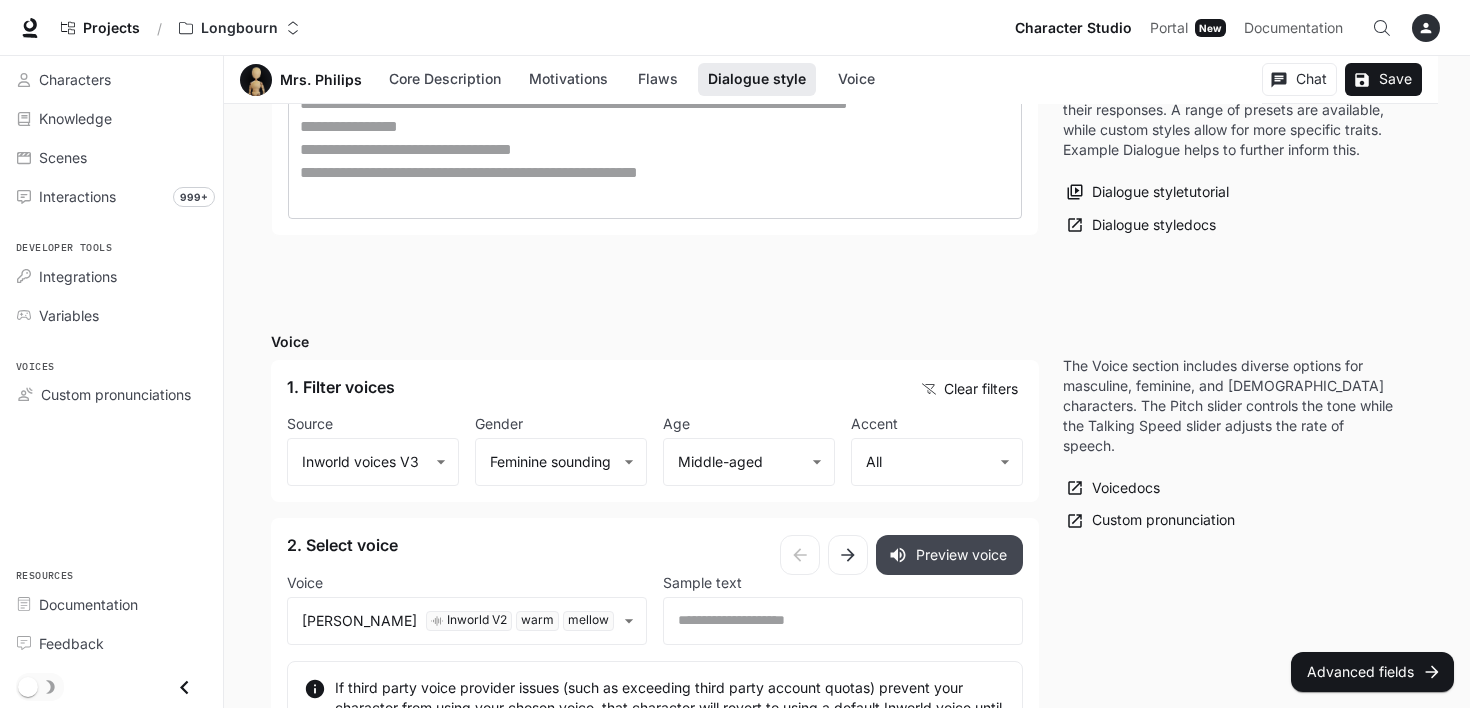 click on "Preview voice" at bounding box center [949, 555] 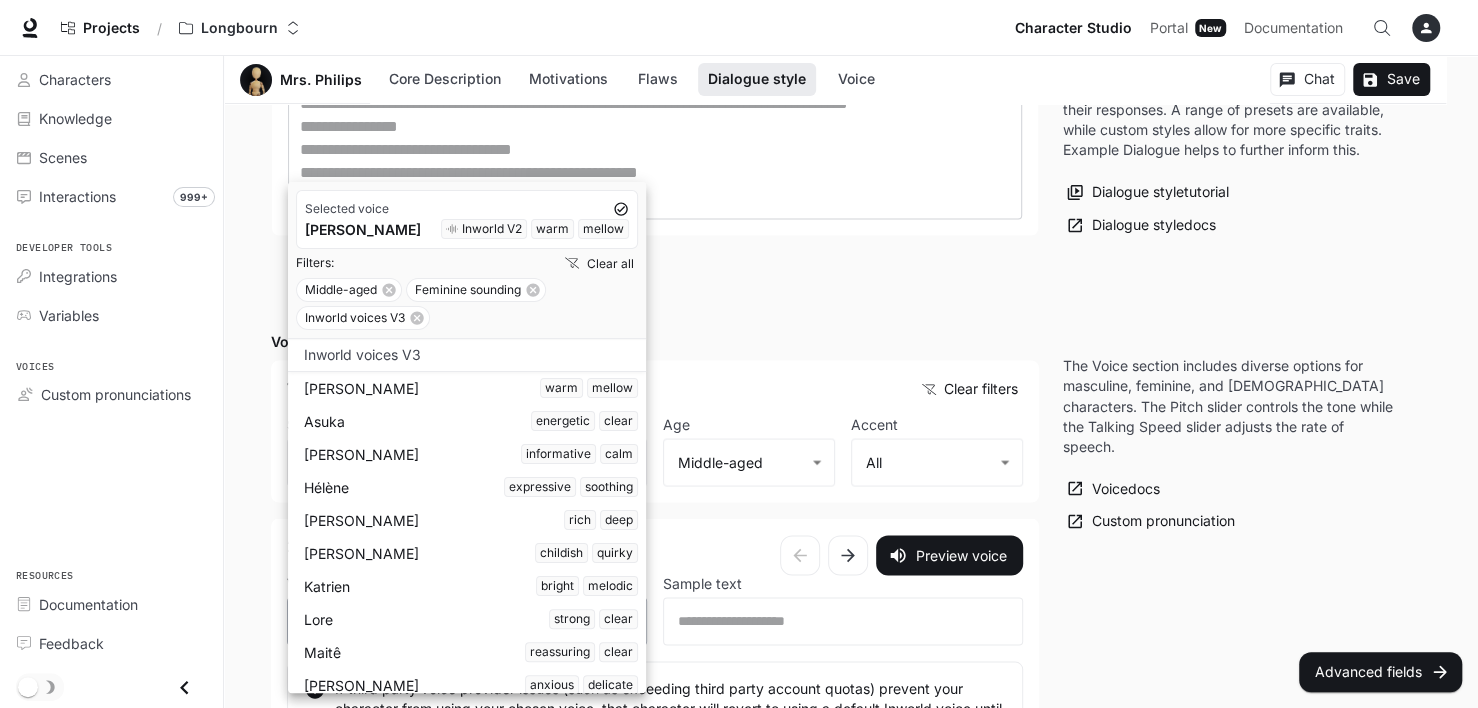 click on "**********" at bounding box center (739, -426) 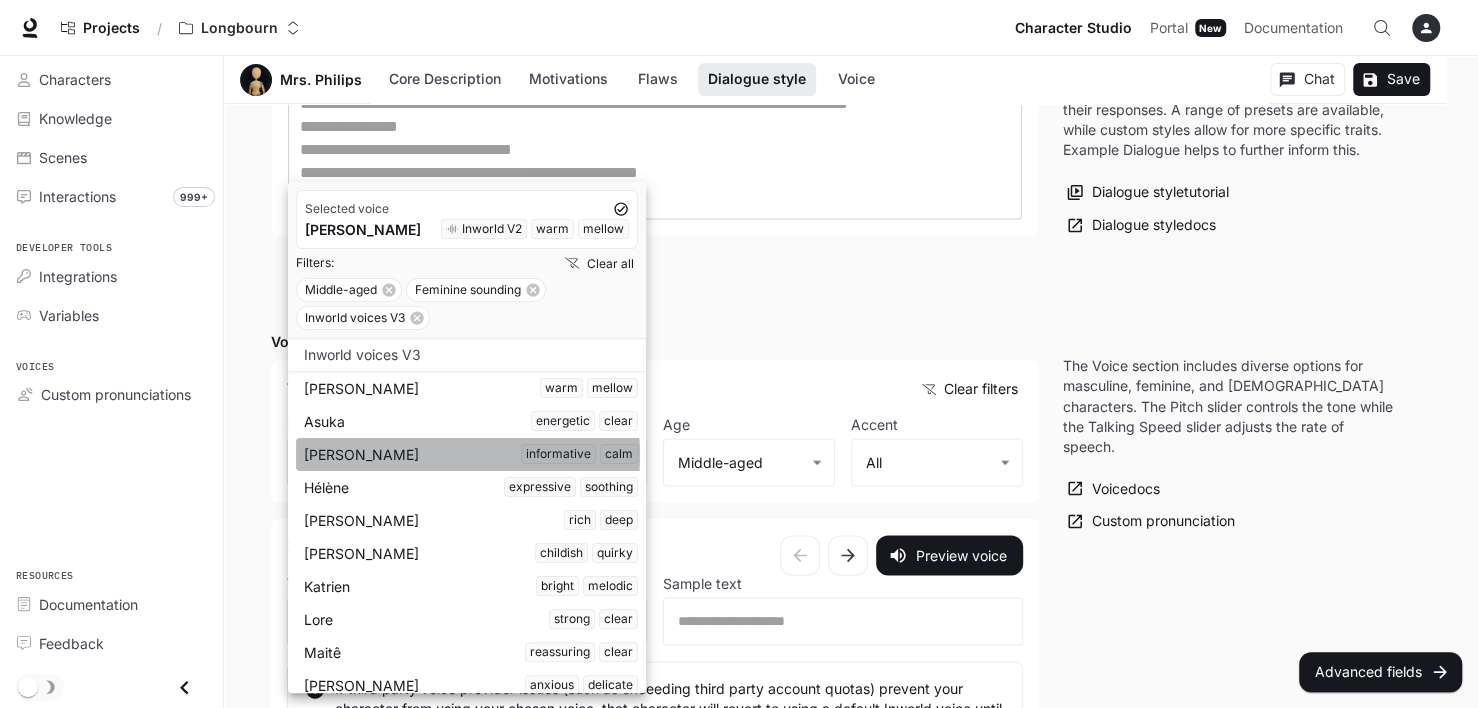 click on "[PERSON_NAME] informative calm" at bounding box center (471, 454) 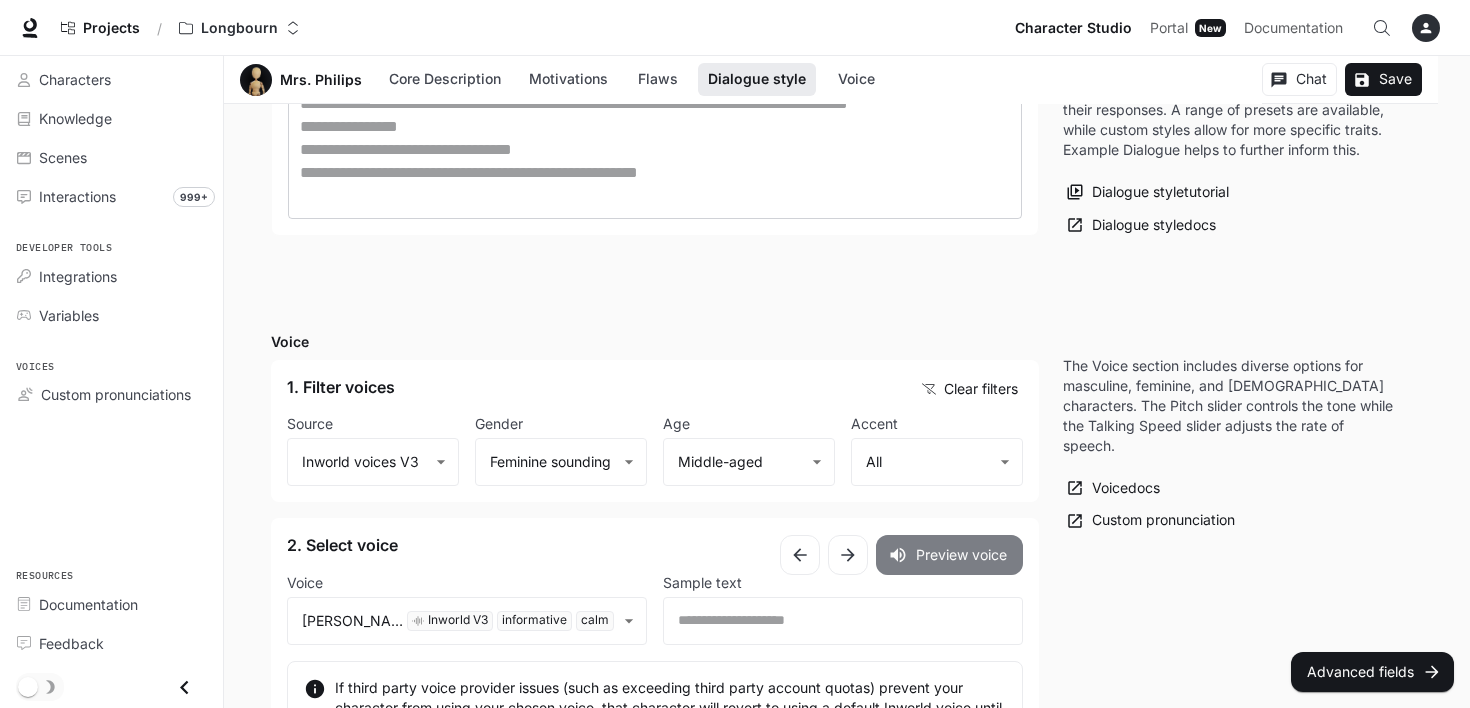 click on "Preview voice" at bounding box center (949, 555) 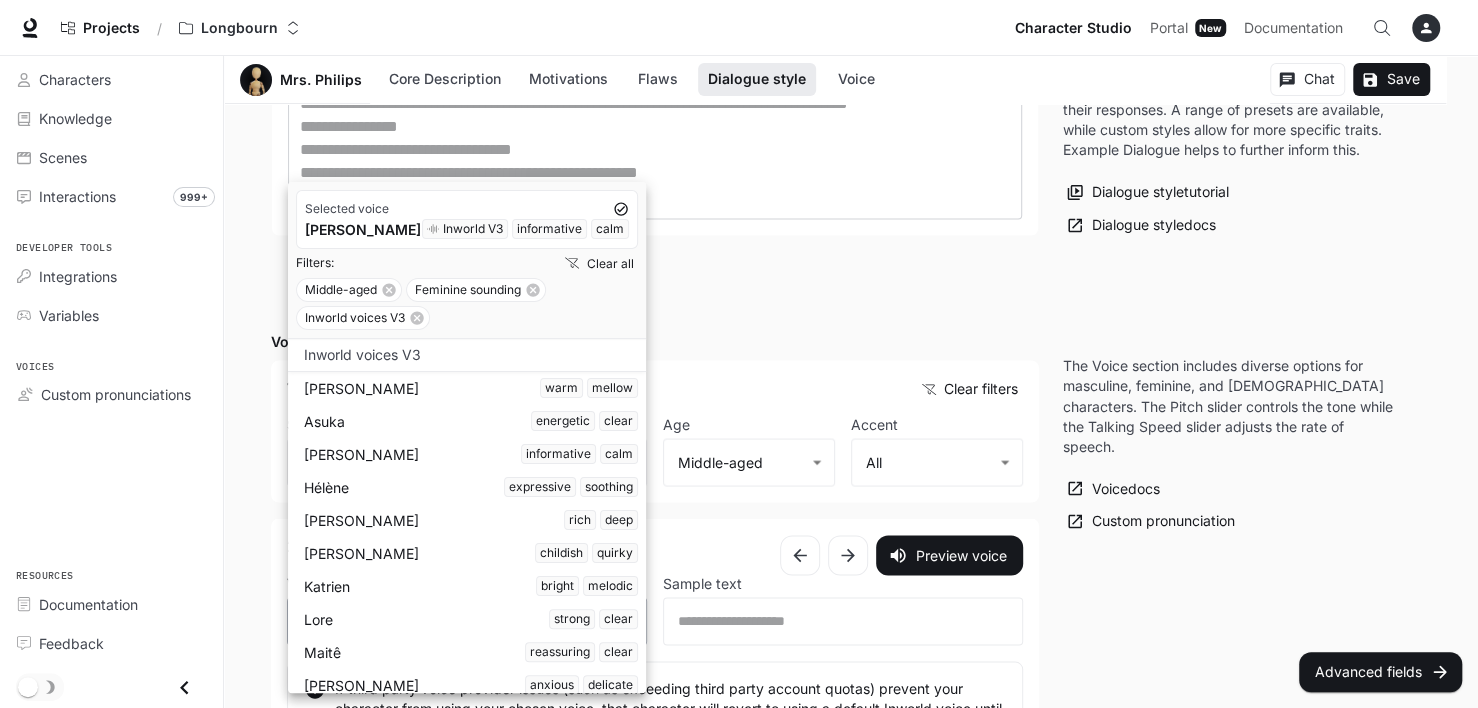click on "**********" at bounding box center (739, -426) 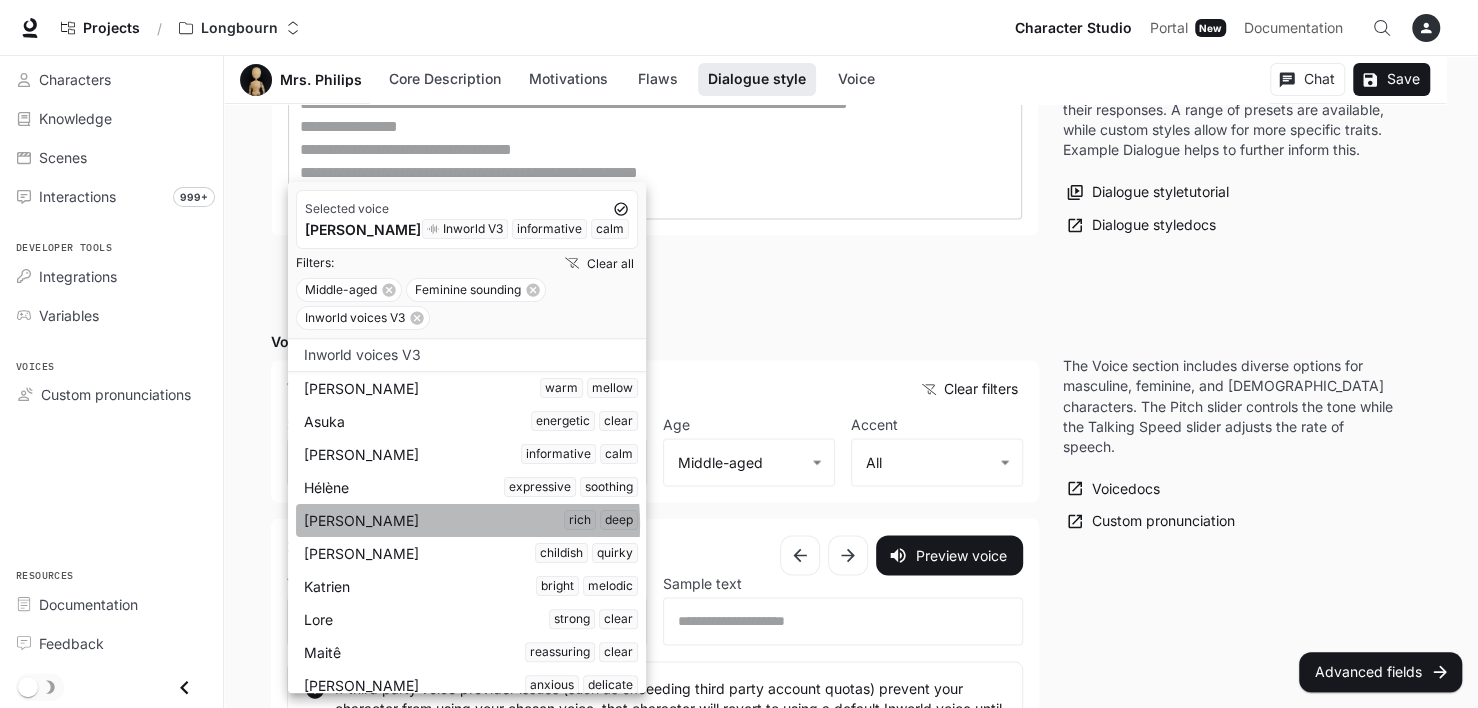click on "[PERSON_NAME] deep" at bounding box center [471, 520] 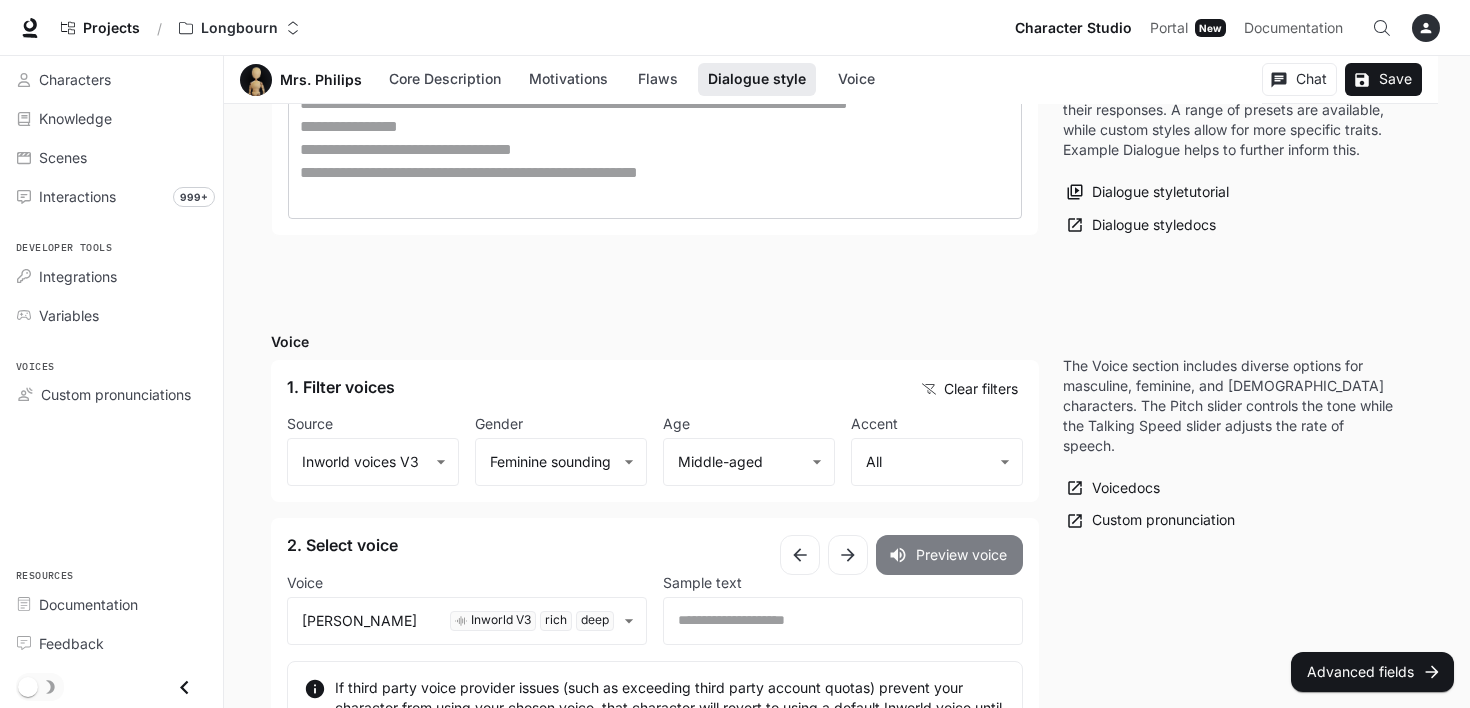 click on "Preview voice" at bounding box center [949, 555] 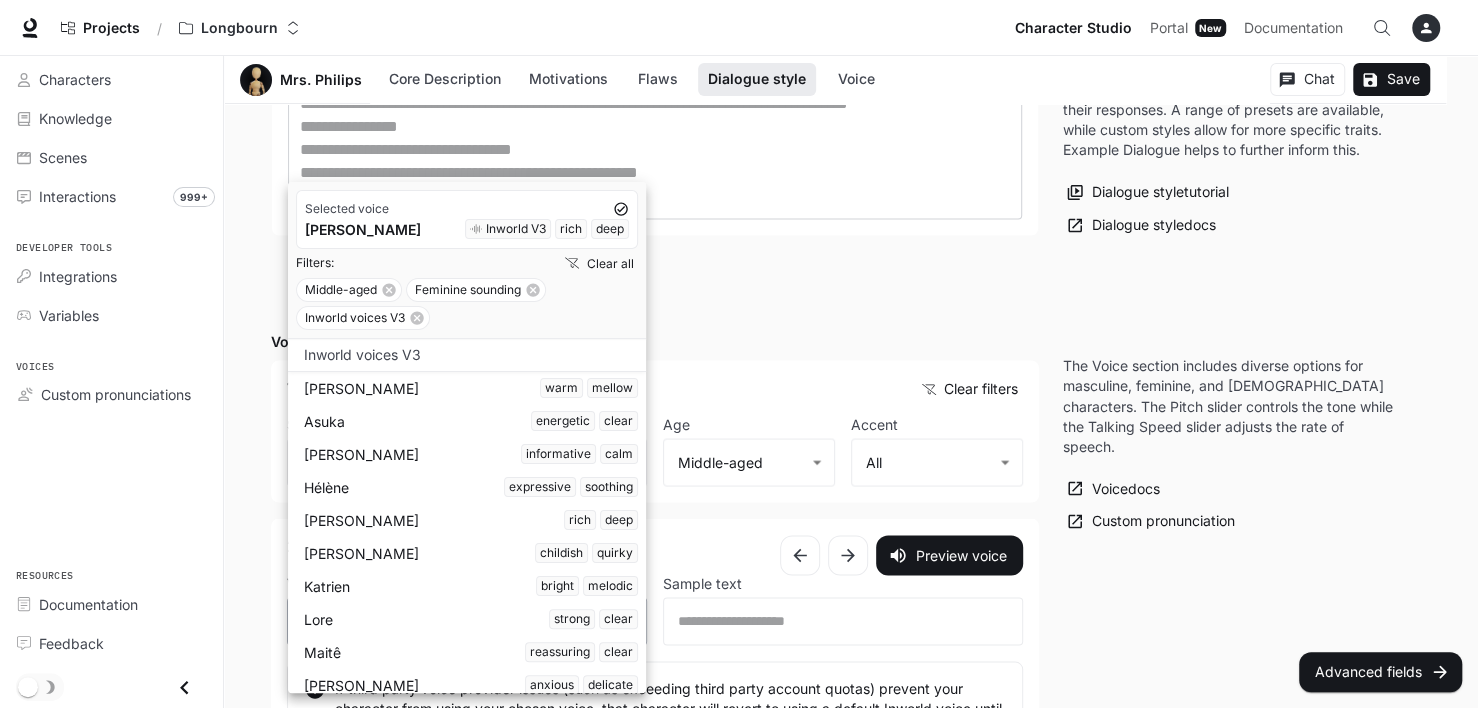 click on "**********" at bounding box center [739, -426] 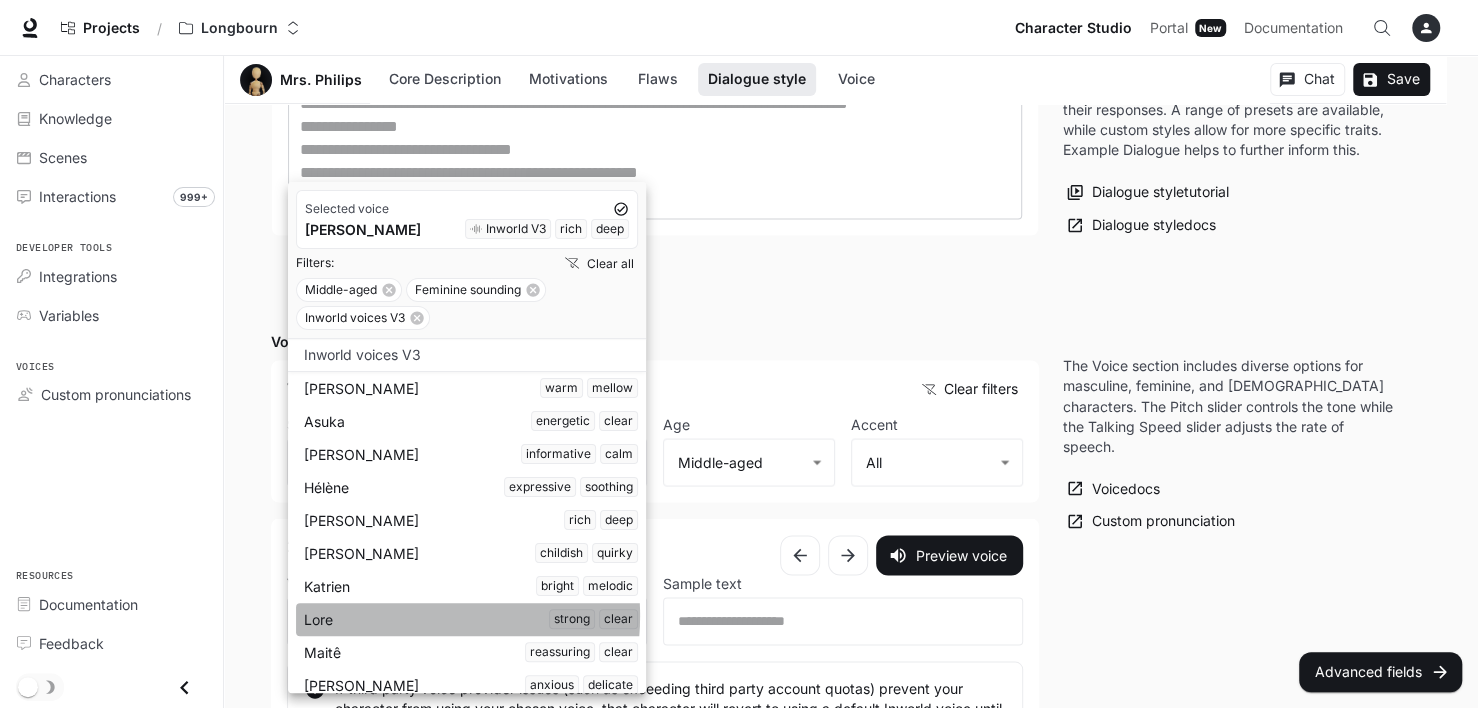 click on "Lore strong clear" at bounding box center (471, 619) 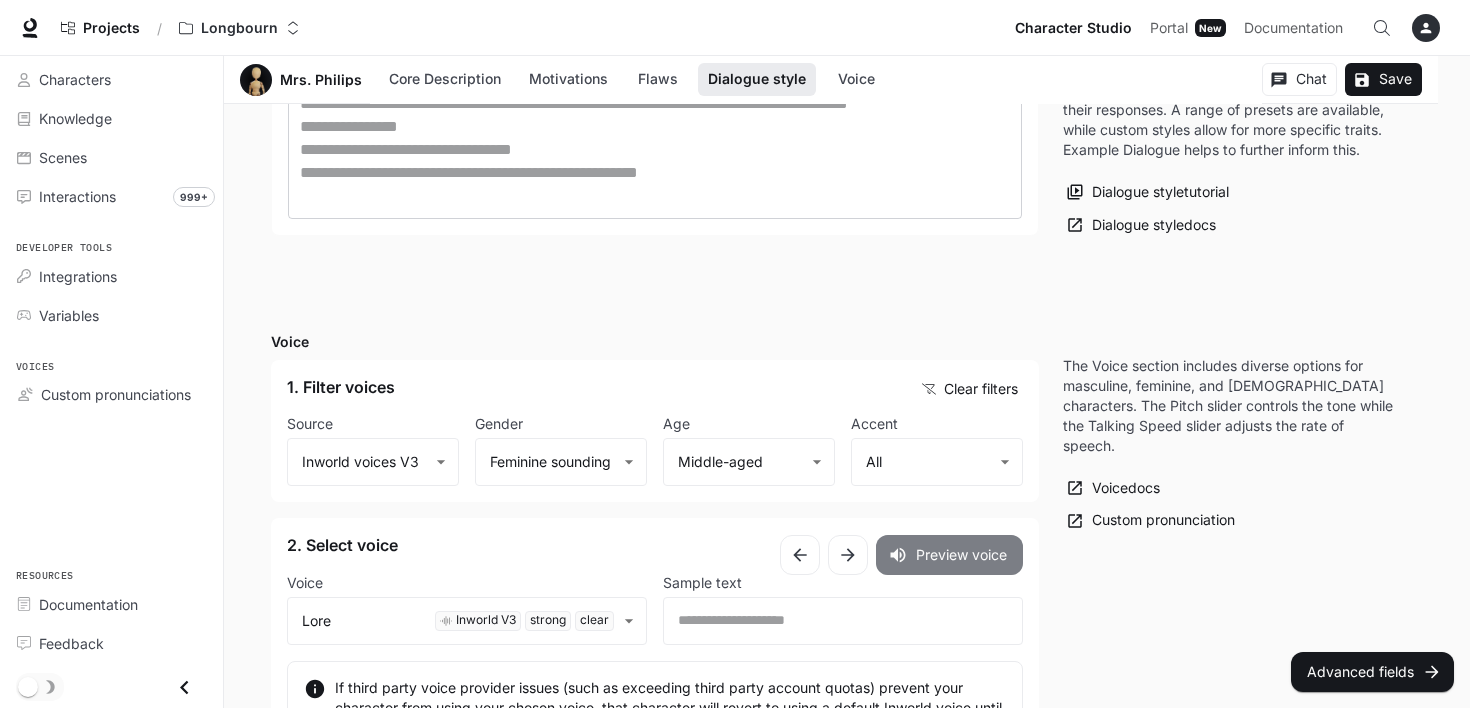 click on "Preview voice" at bounding box center (949, 555) 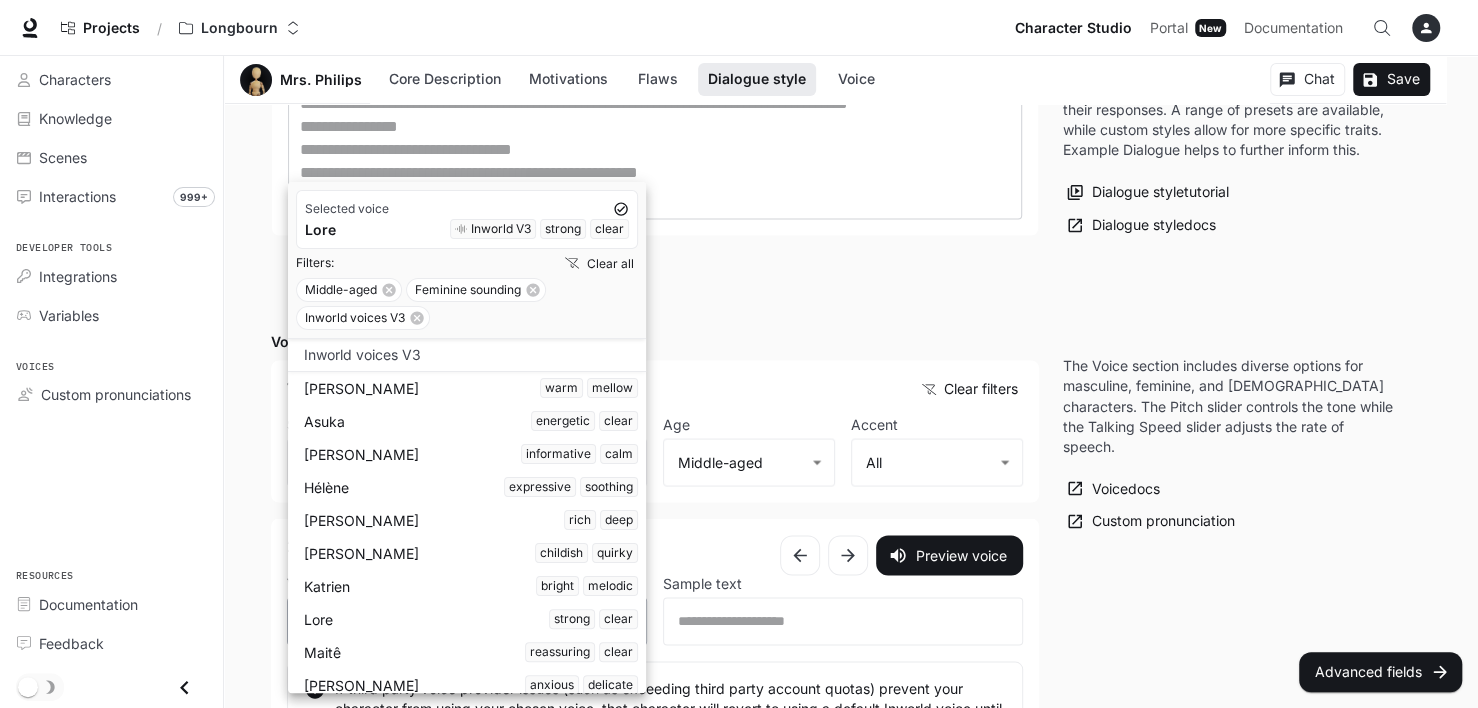 click on "**********" at bounding box center [739, -426] 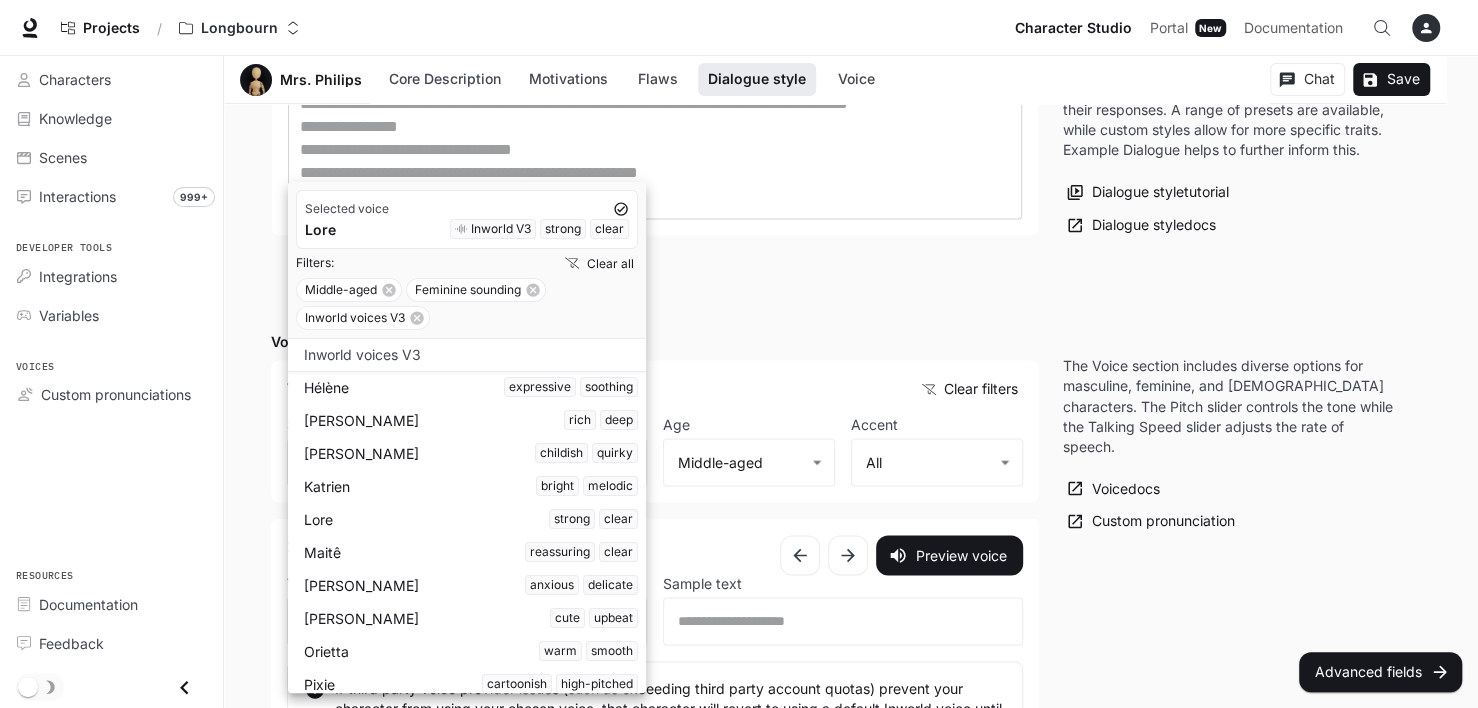 scroll, scrollTop: 173, scrollLeft: 0, axis: vertical 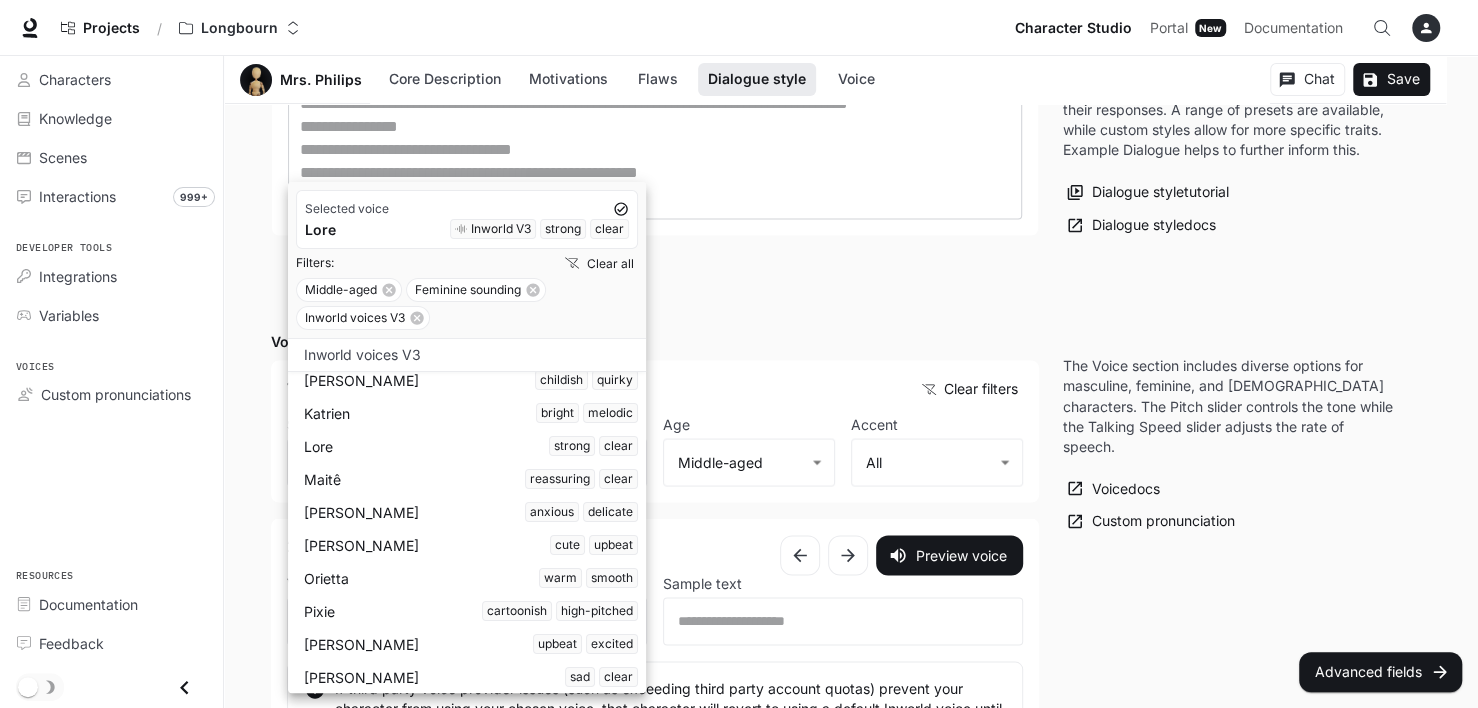 click on "Orietta warm smooth" at bounding box center [471, 578] 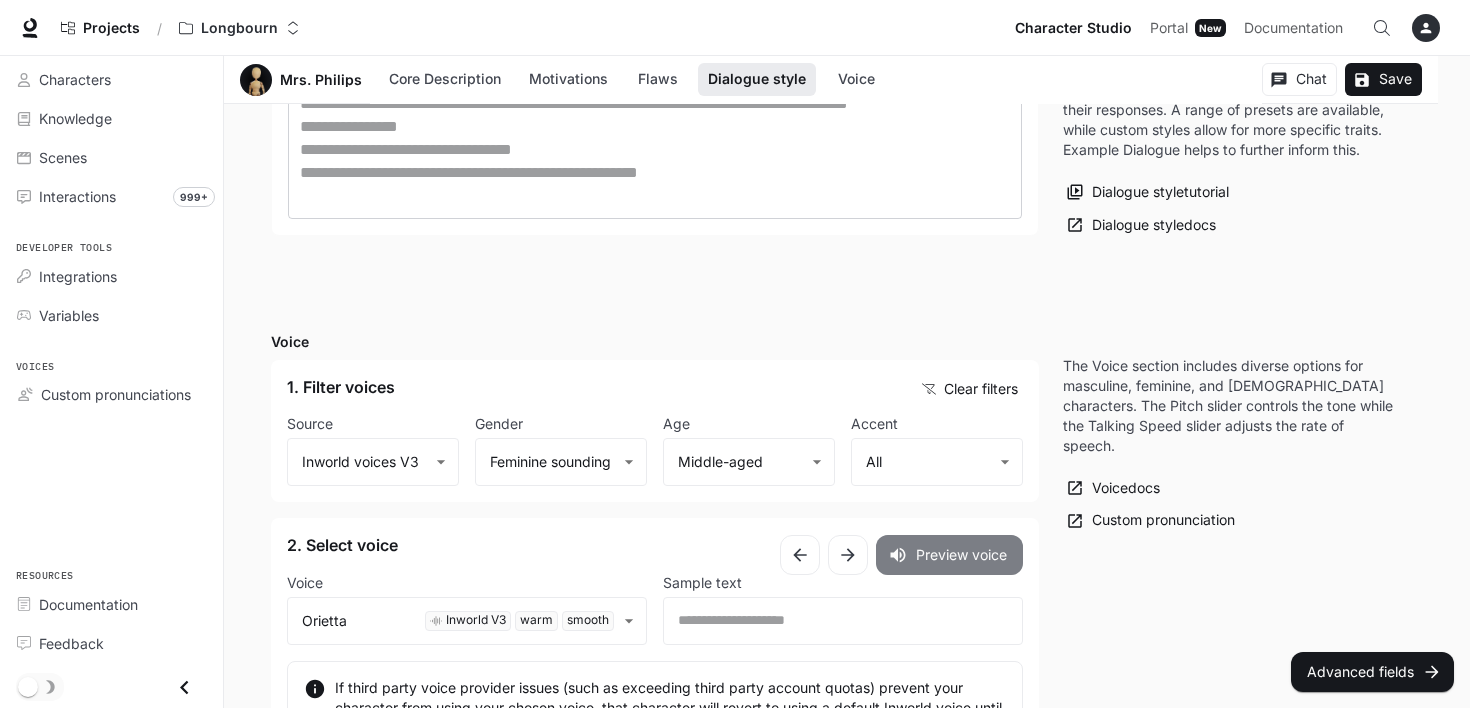 click on "Preview voice" at bounding box center (949, 555) 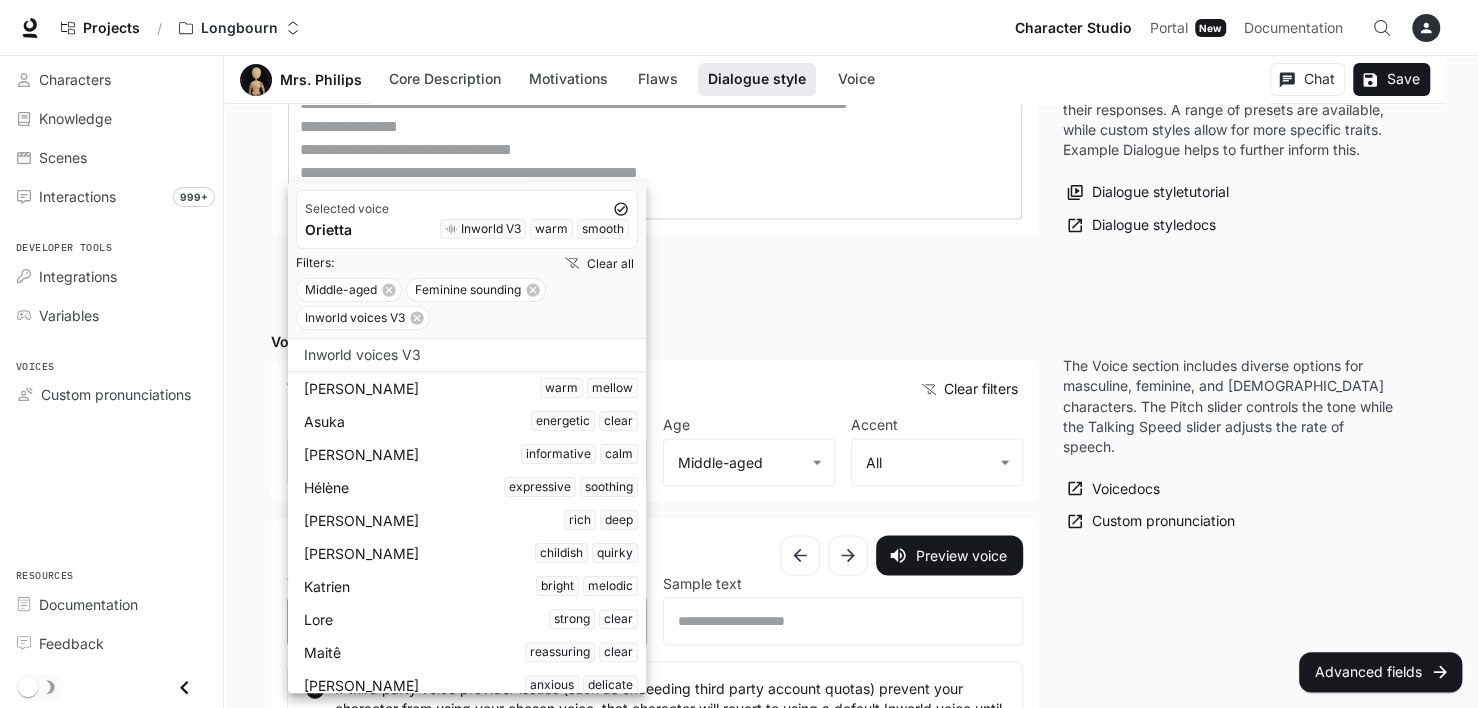 click on "**********" at bounding box center [739, -426] 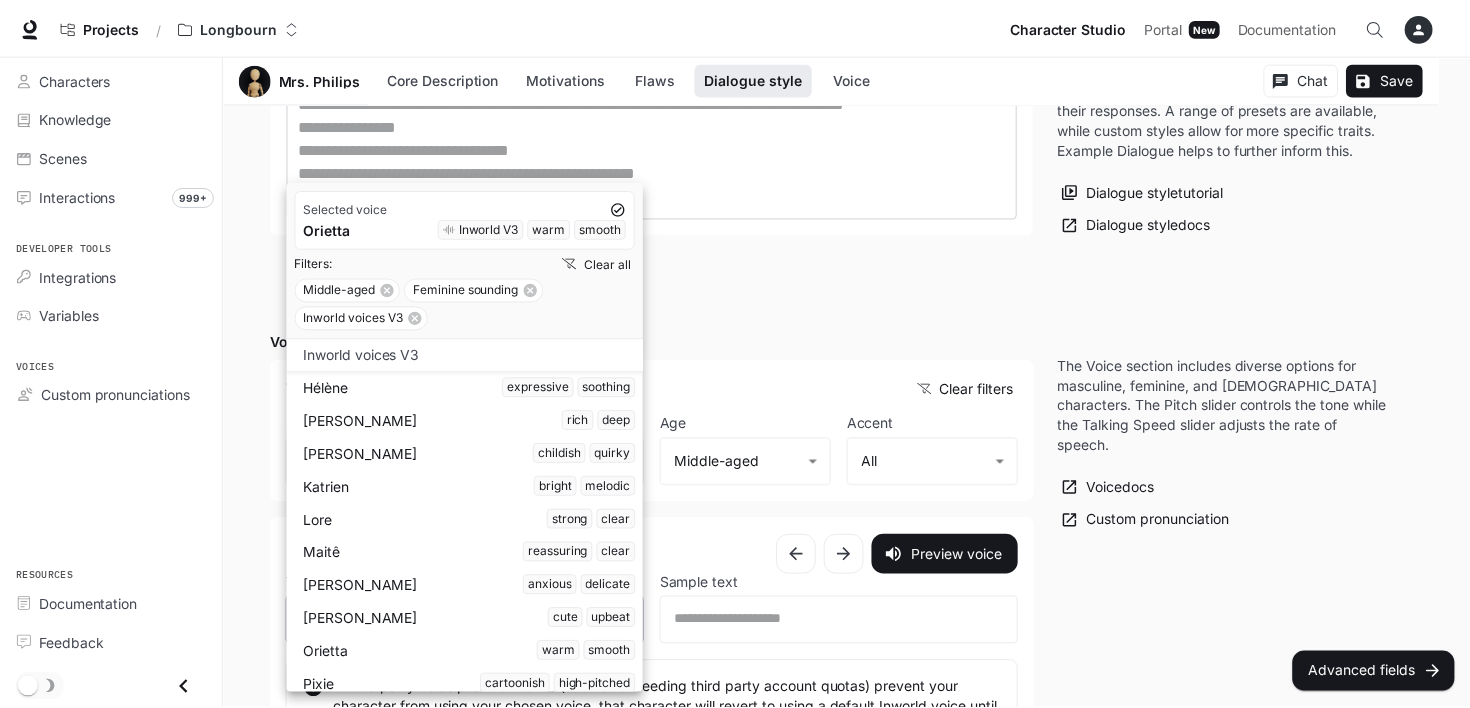 scroll, scrollTop: 173, scrollLeft: 0, axis: vertical 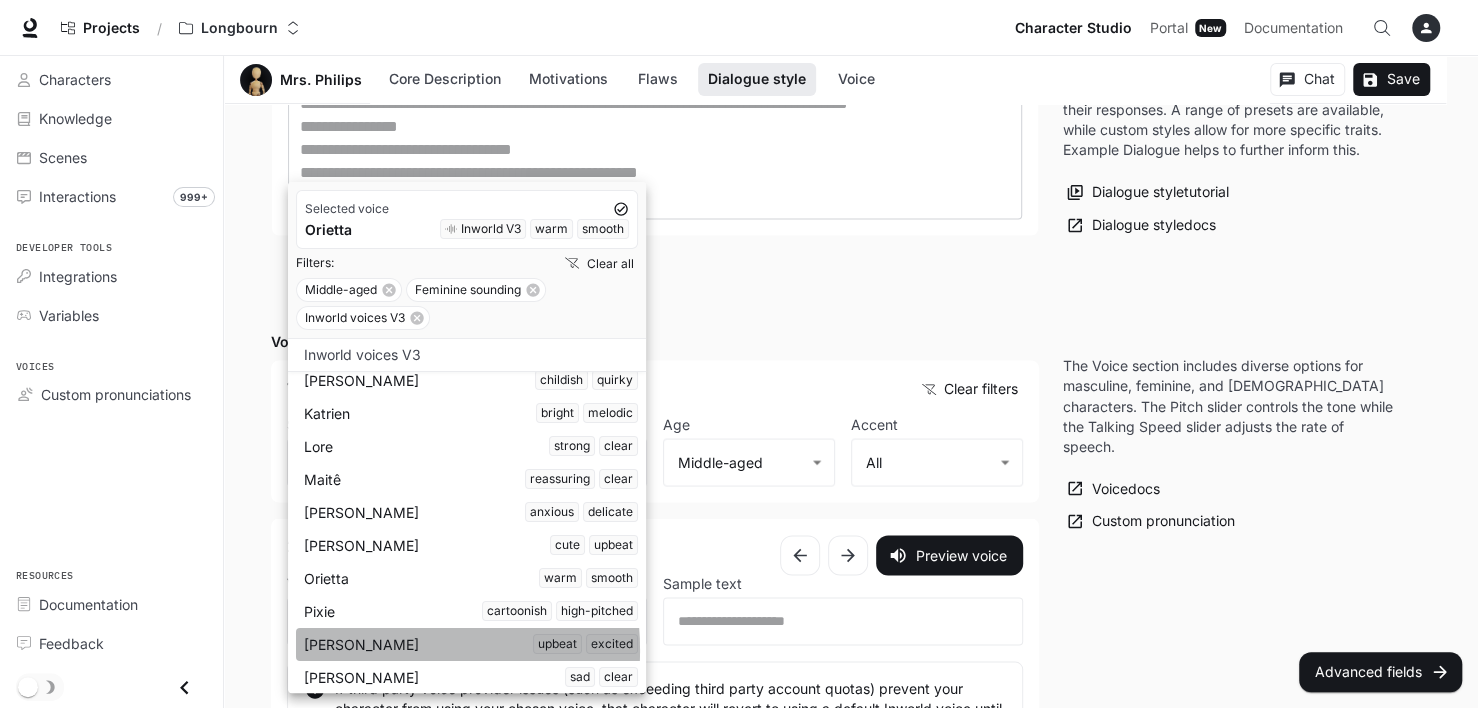 click on "[PERSON_NAME] upbeat excited" at bounding box center (471, 644) 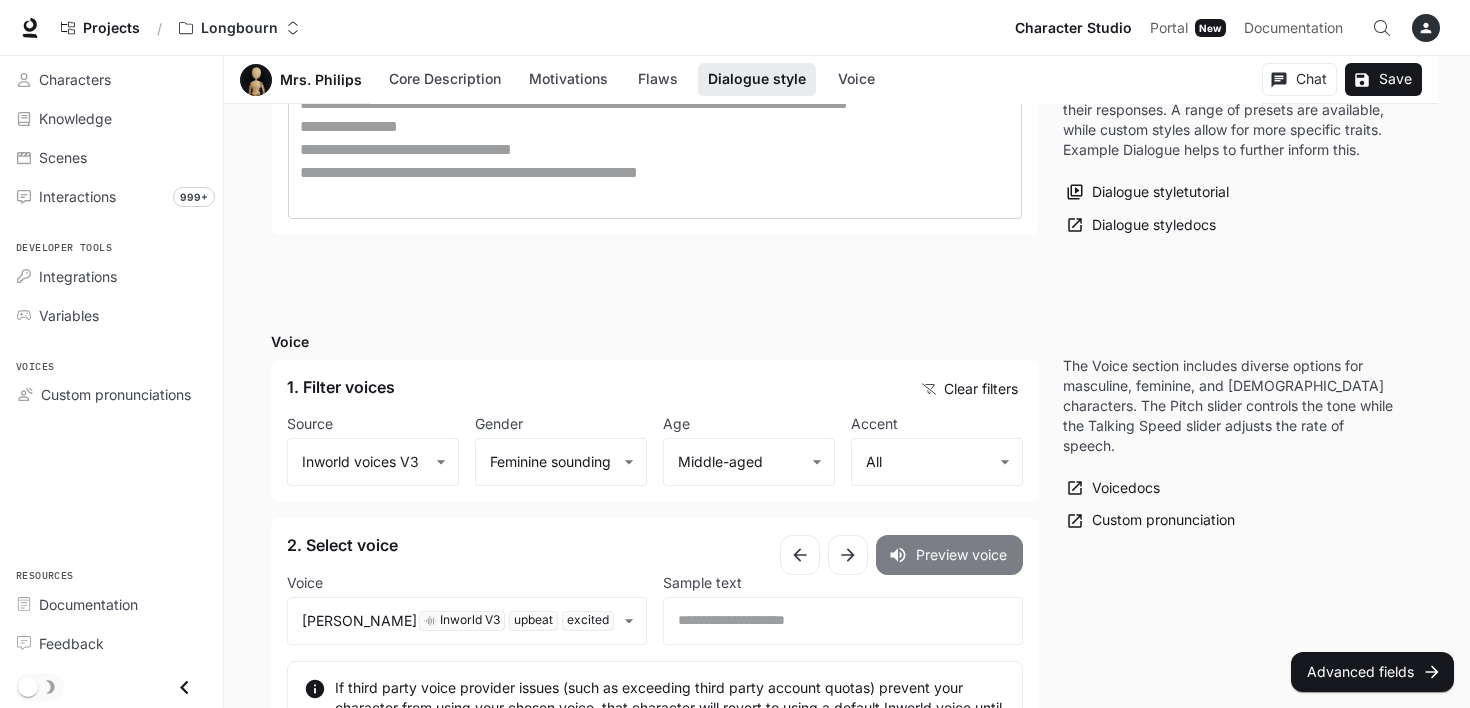 click on "Preview voice" at bounding box center (949, 555) 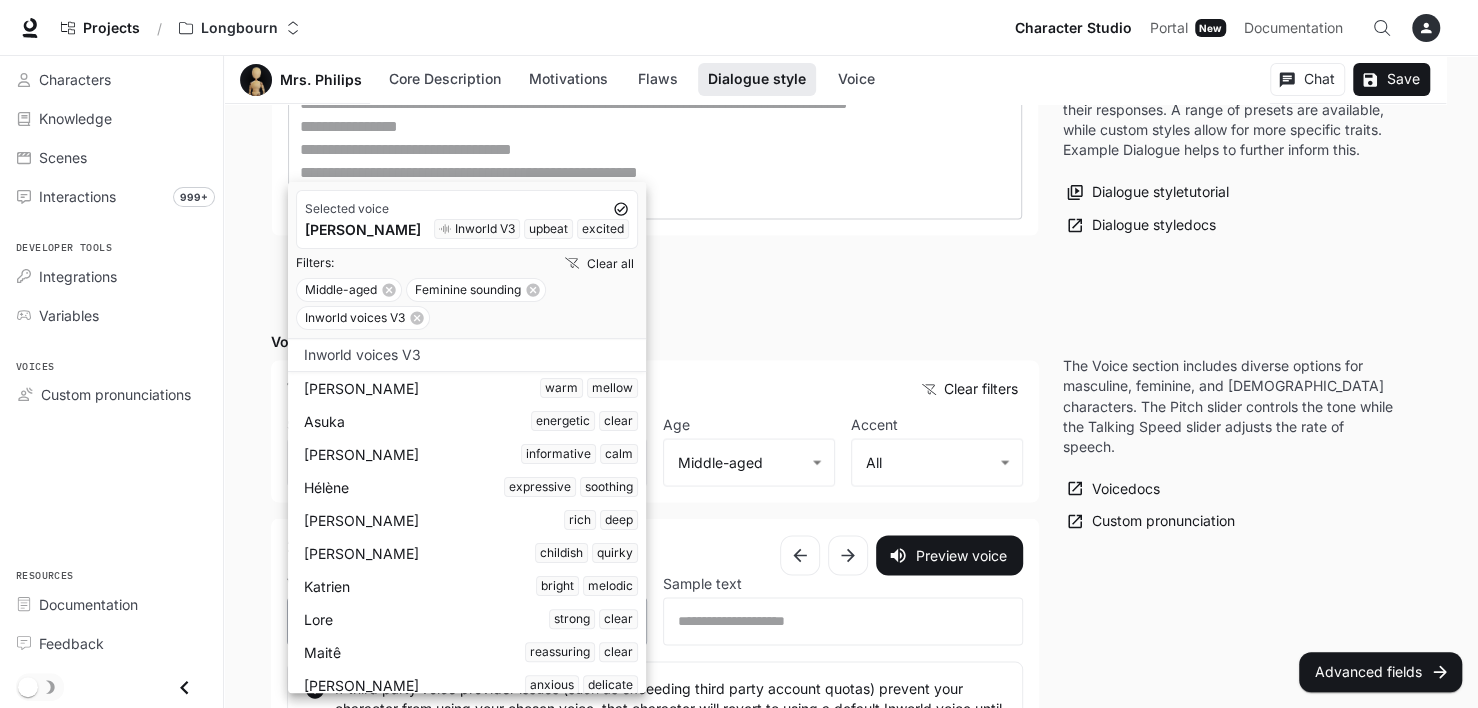 click on "**********" at bounding box center [739, -426] 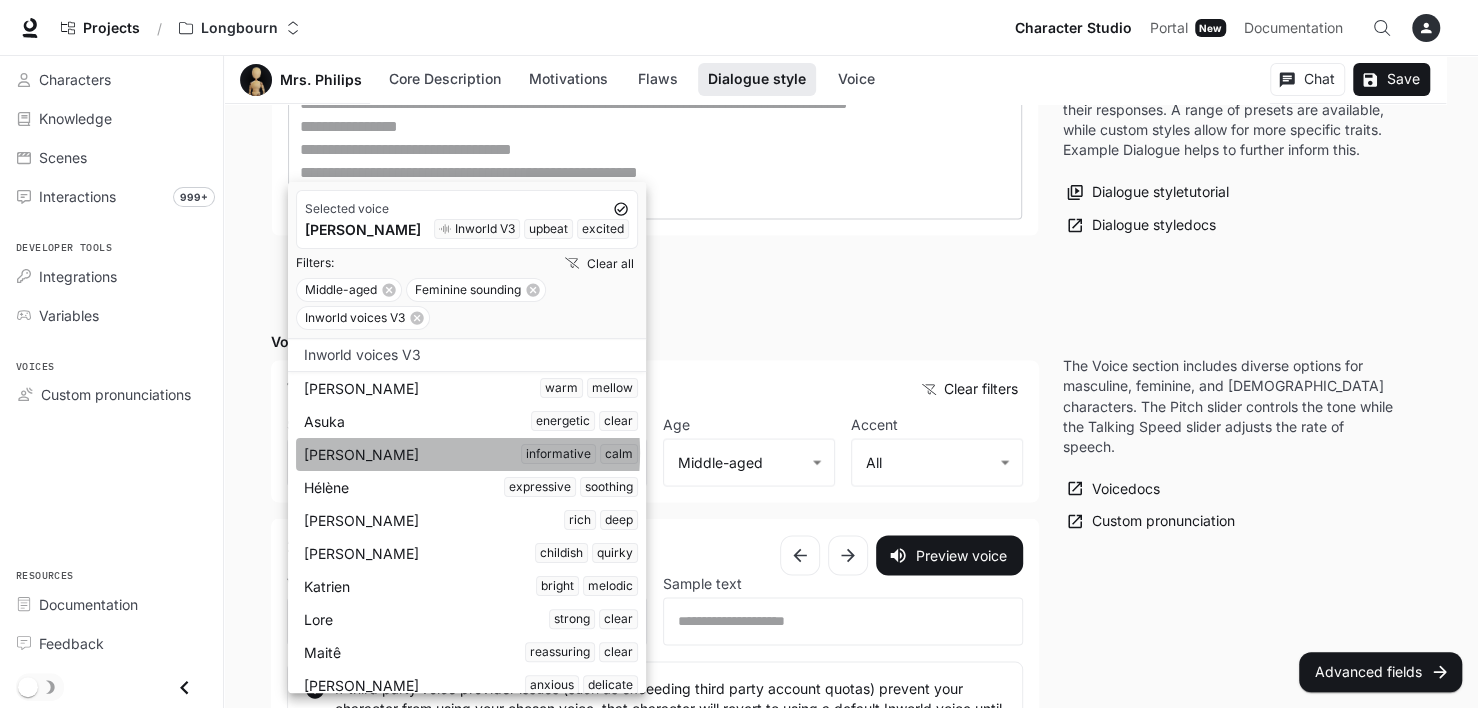 click on "[PERSON_NAME] informative calm" at bounding box center [471, 454] 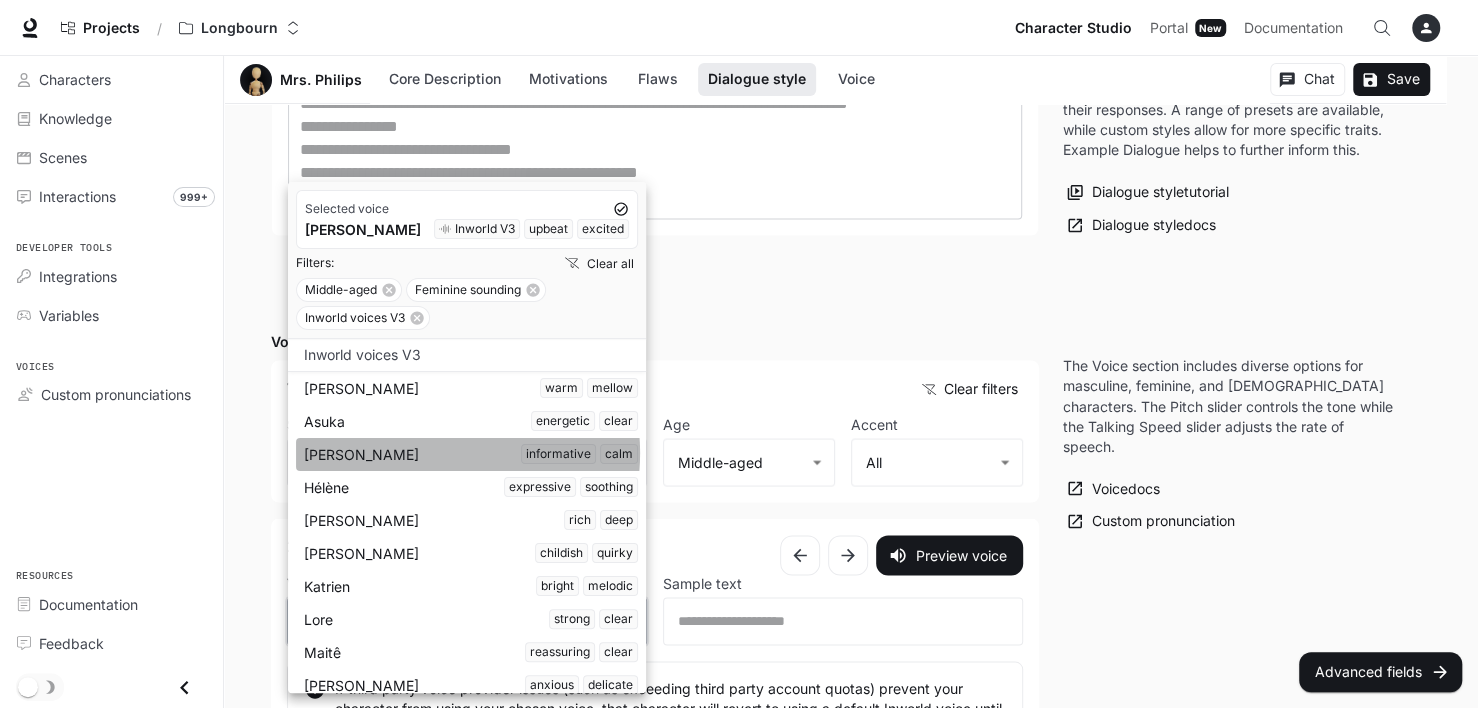 type on "**********" 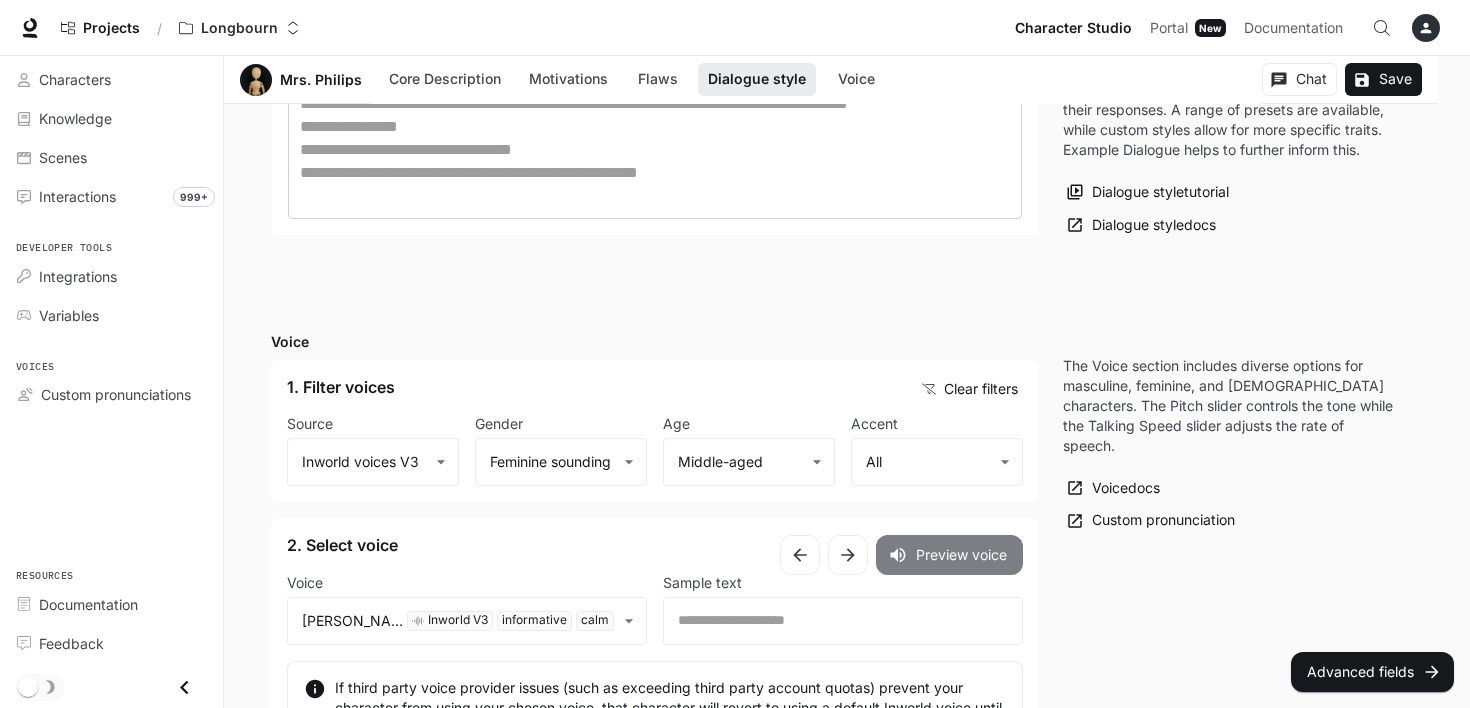 click on "Preview voice" at bounding box center (949, 555) 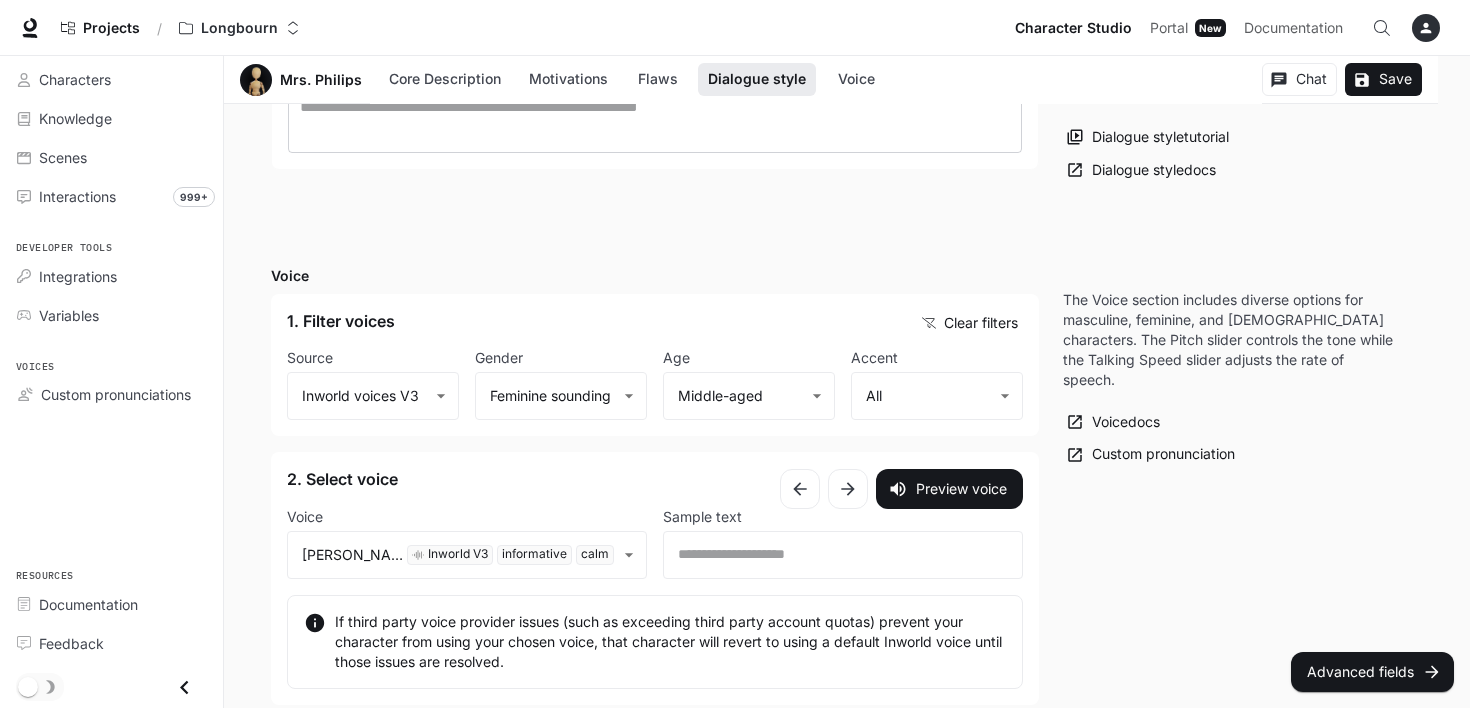 scroll, scrollTop: 2100, scrollLeft: 0, axis: vertical 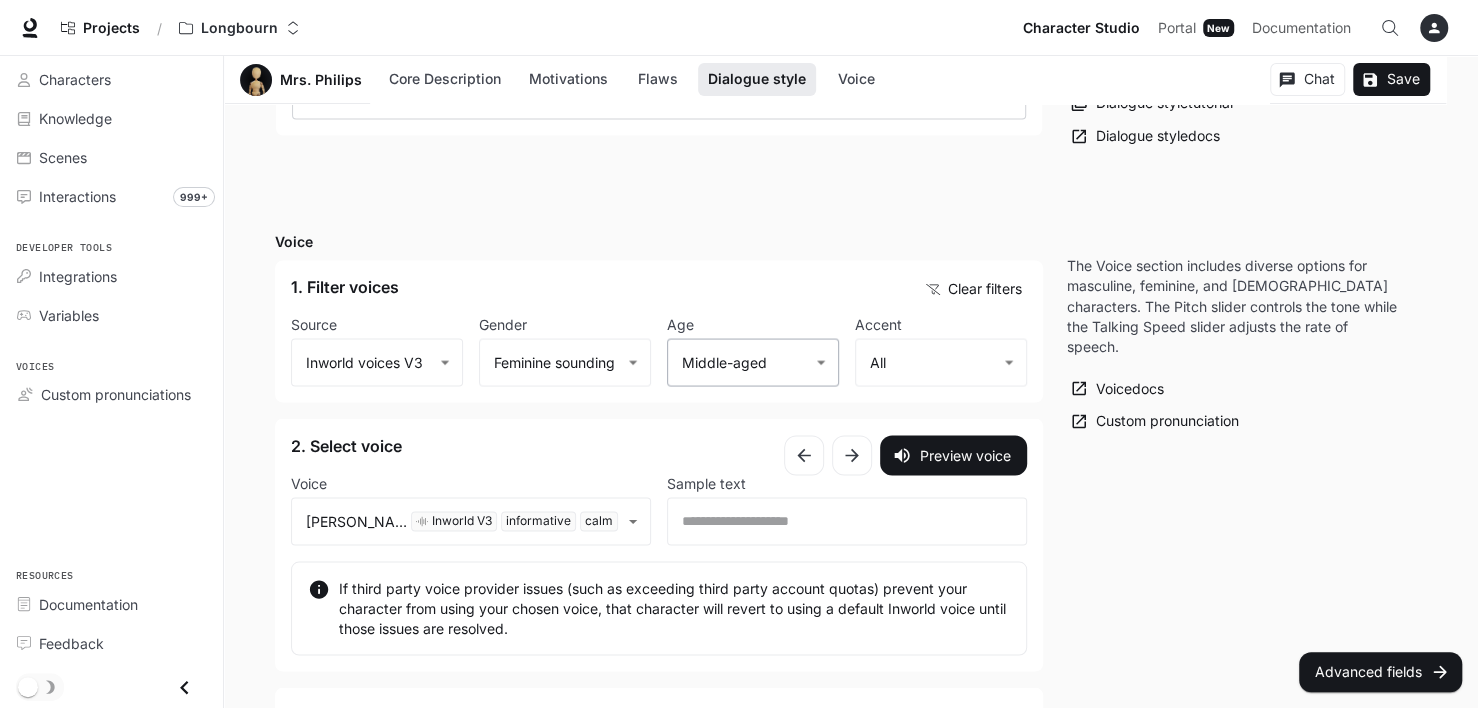 click on "**********" at bounding box center [739, -526] 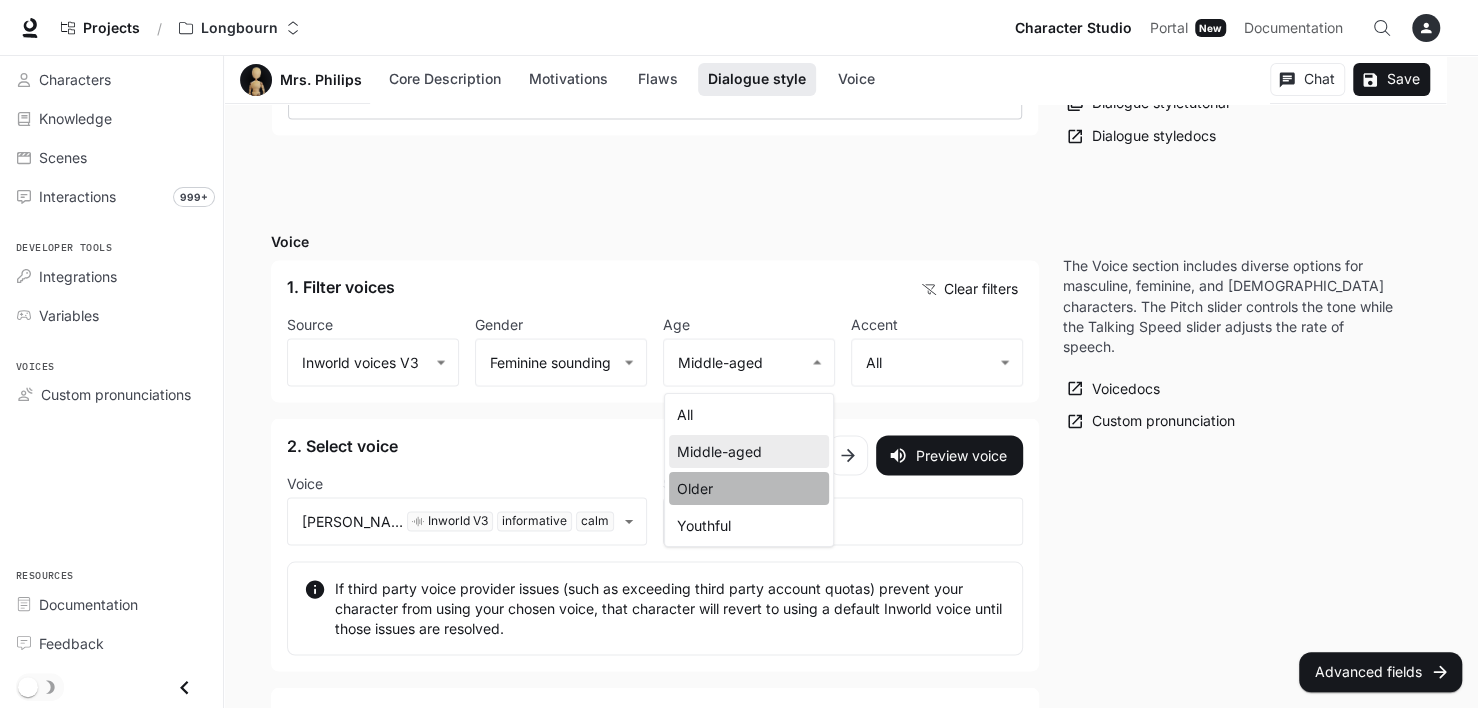 click on "Older" at bounding box center [749, 488] 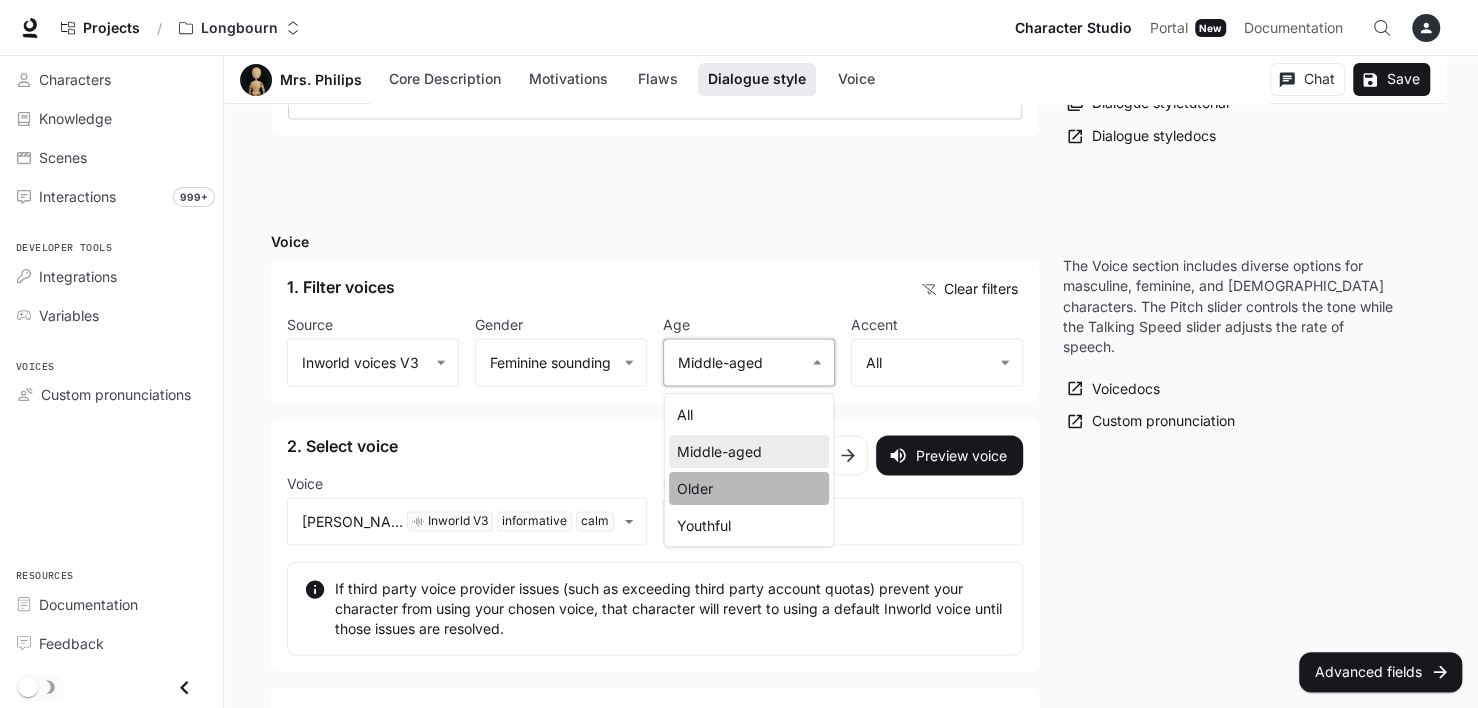 type on "**********" 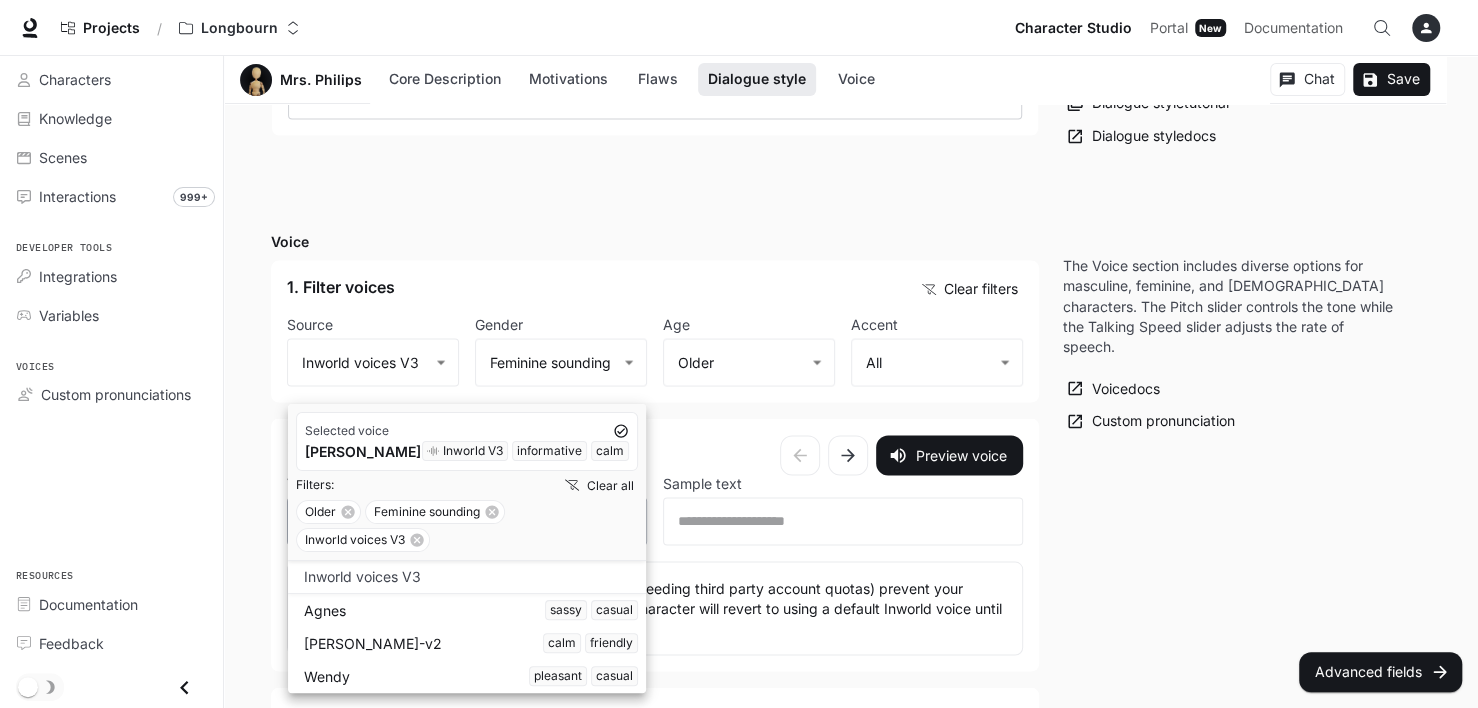 click on "**********" at bounding box center [739, -526] 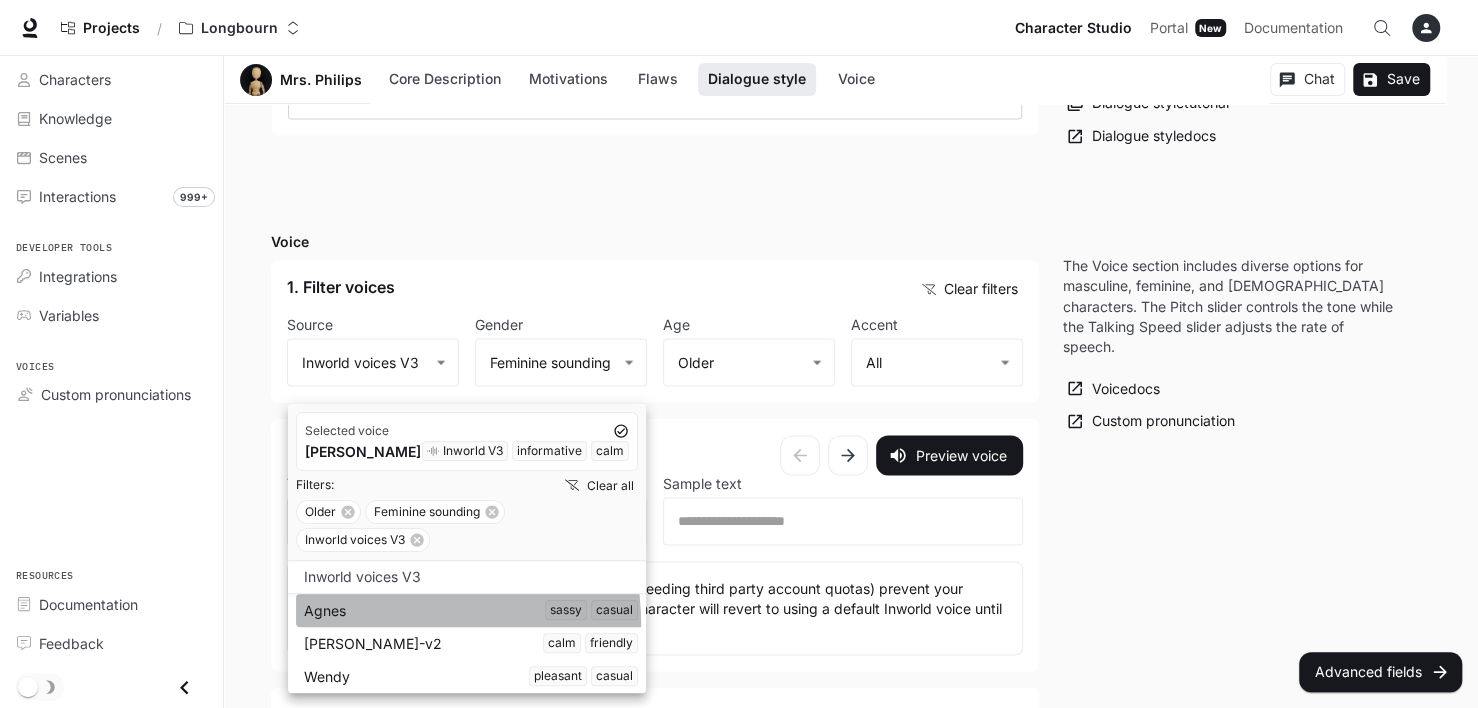 click on "[PERSON_NAME] casual" at bounding box center (471, 610) 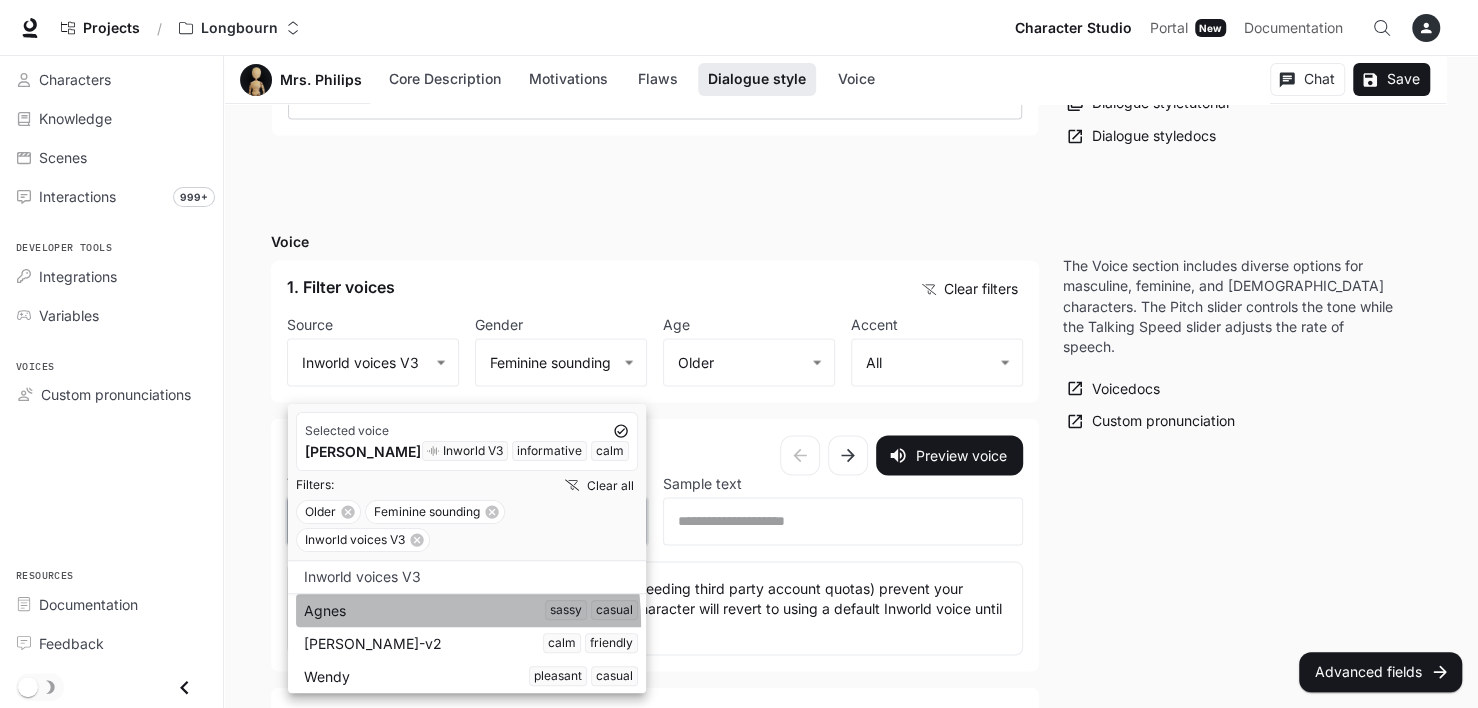 type on "**********" 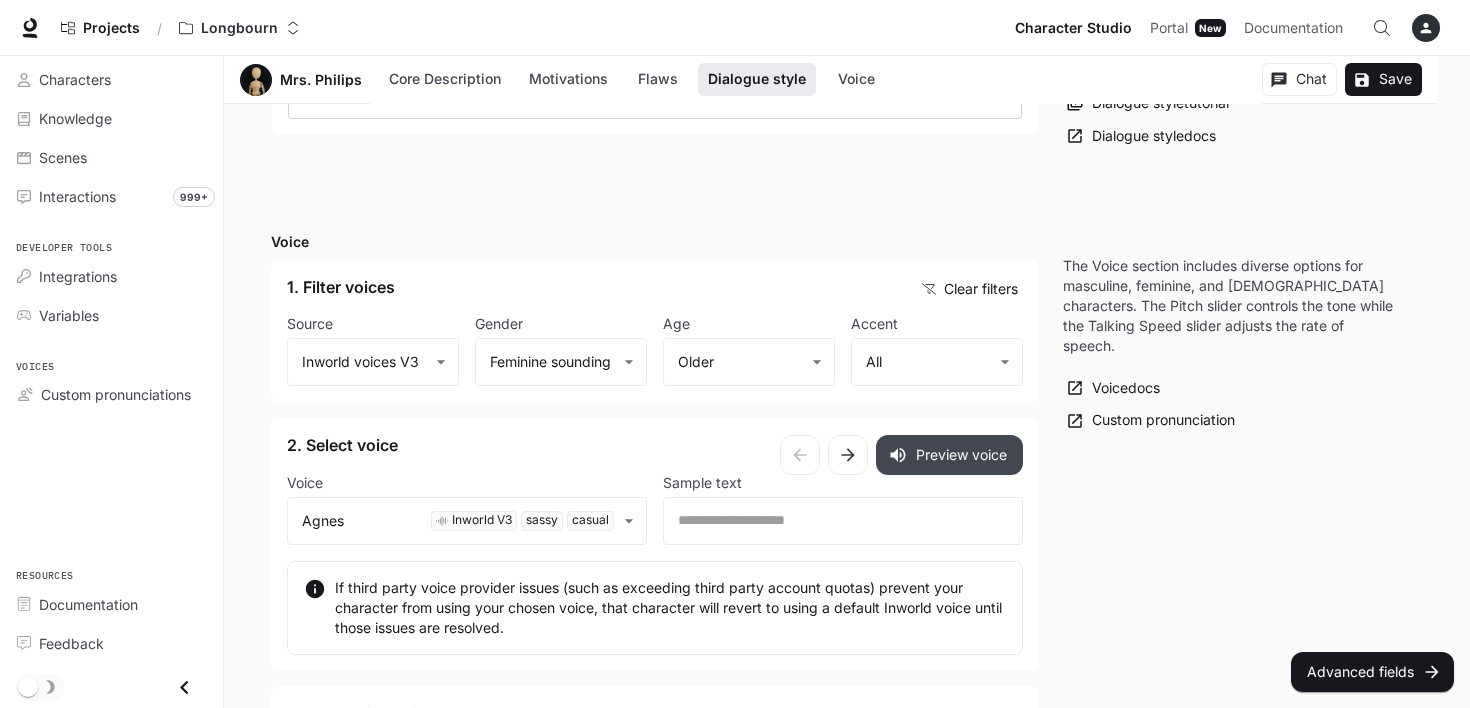 click on "Preview voice" at bounding box center [949, 455] 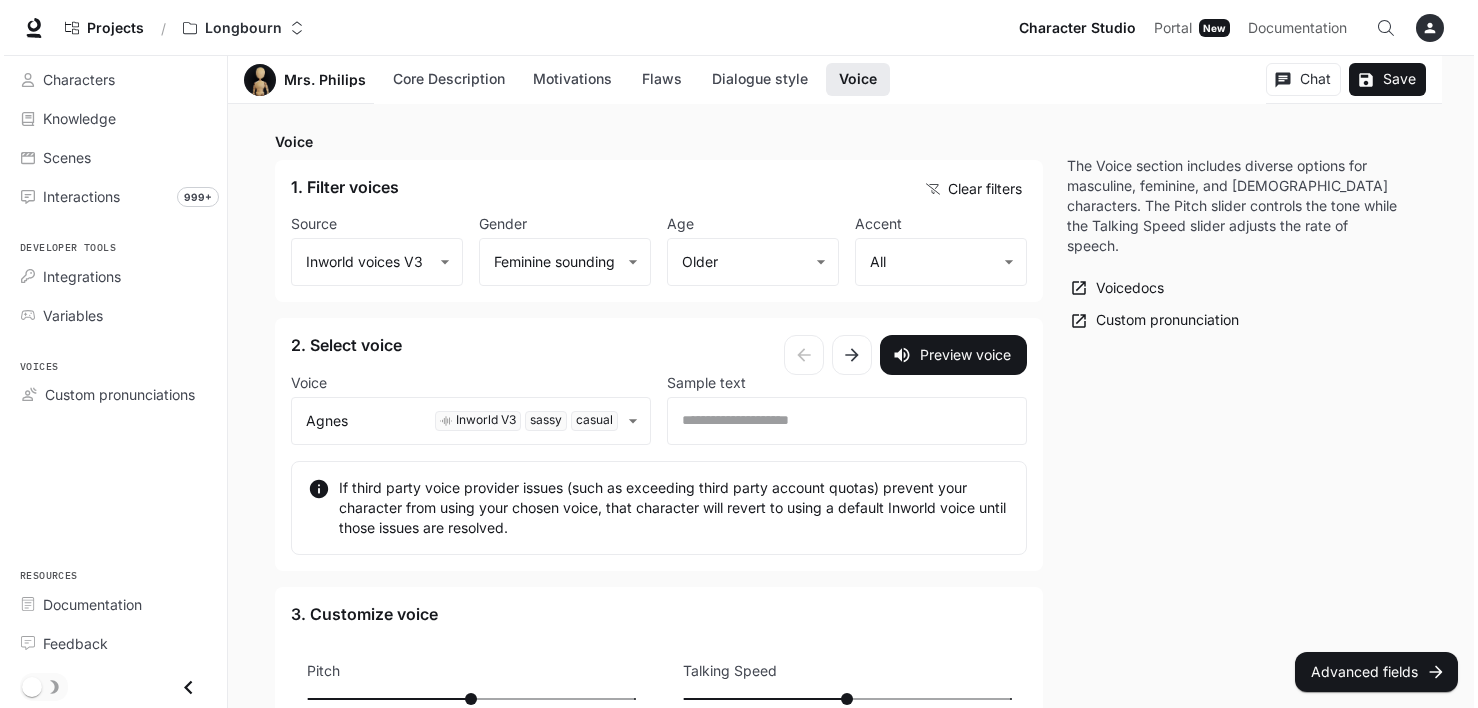 scroll, scrollTop: 2300, scrollLeft: 0, axis: vertical 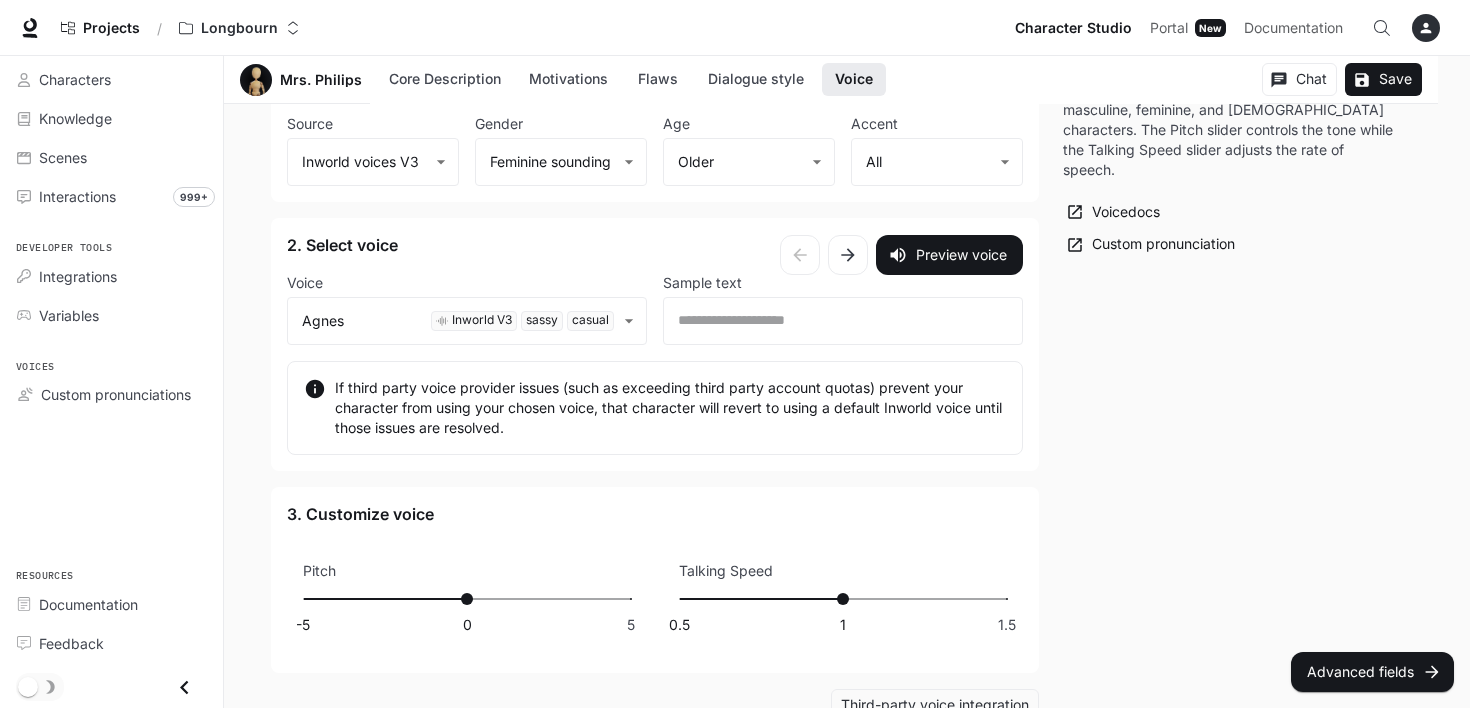 type on "**" 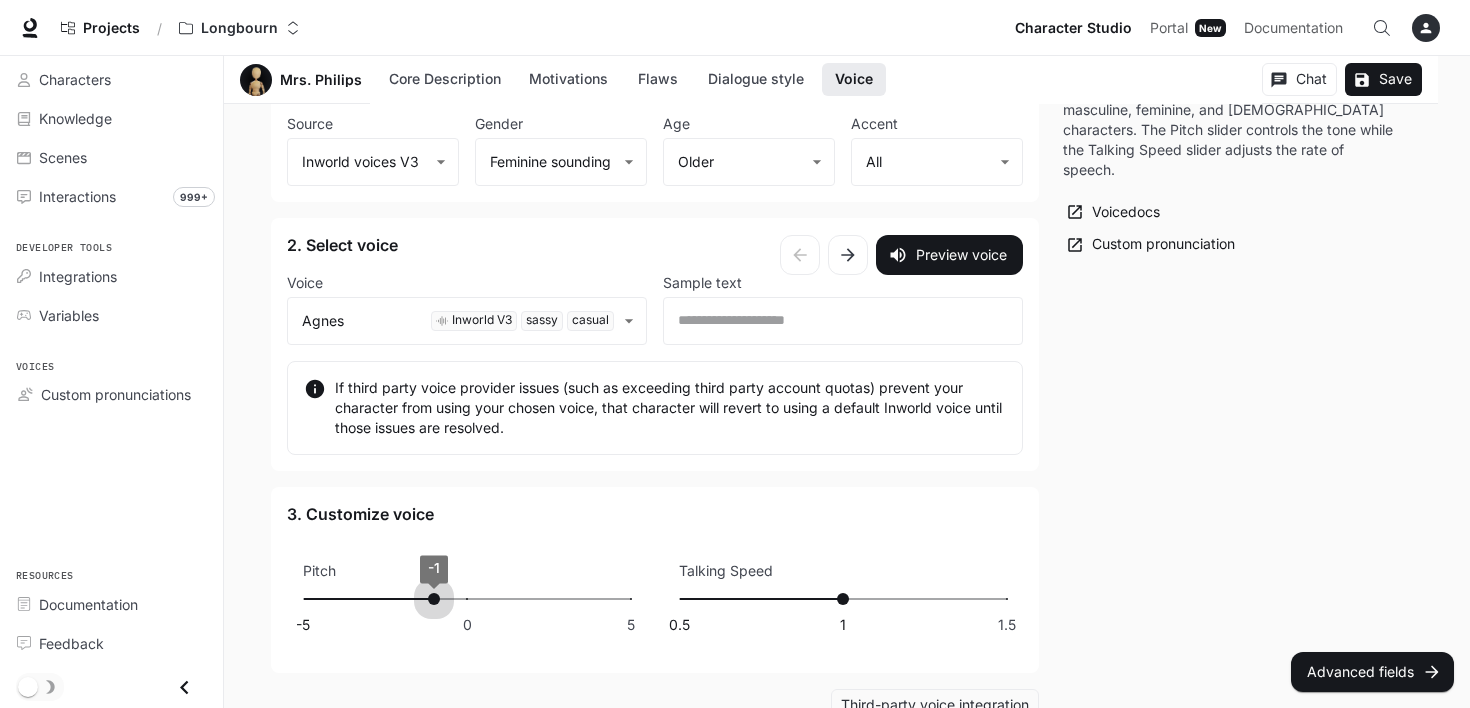 click on "-5 0 5 -1" at bounding box center (467, 599) 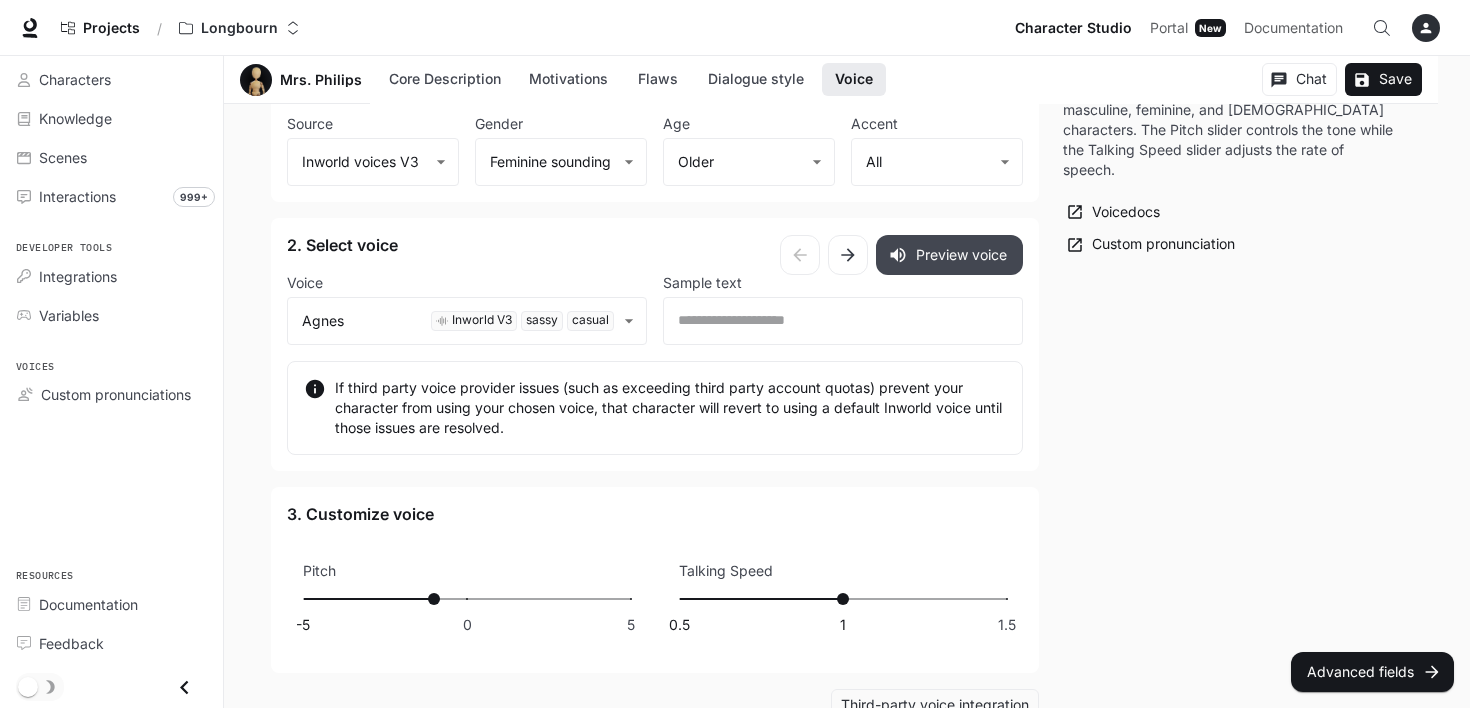 click on "Preview voice" at bounding box center (949, 255) 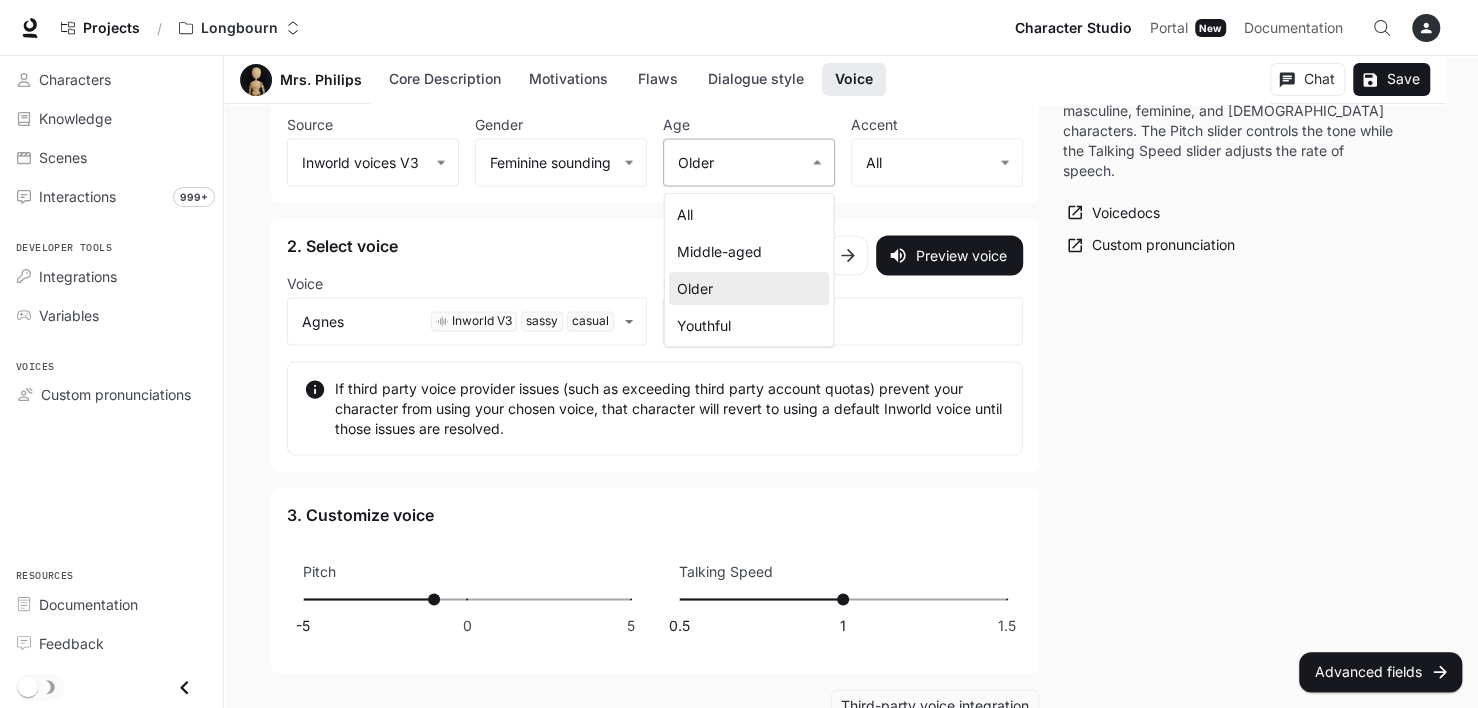 click on "**********" at bounding box center (739, -726) 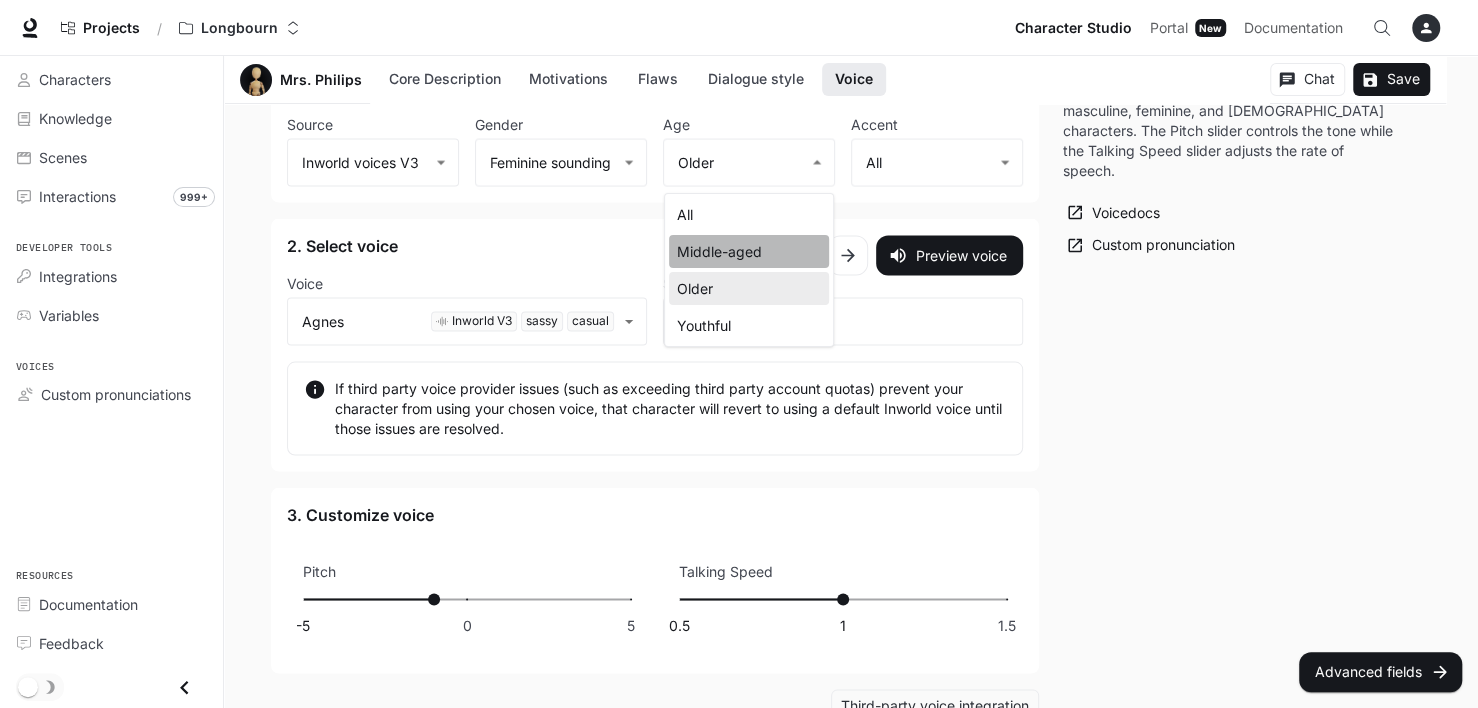 click on "Middle-aged" at bounding box center (749, 251) 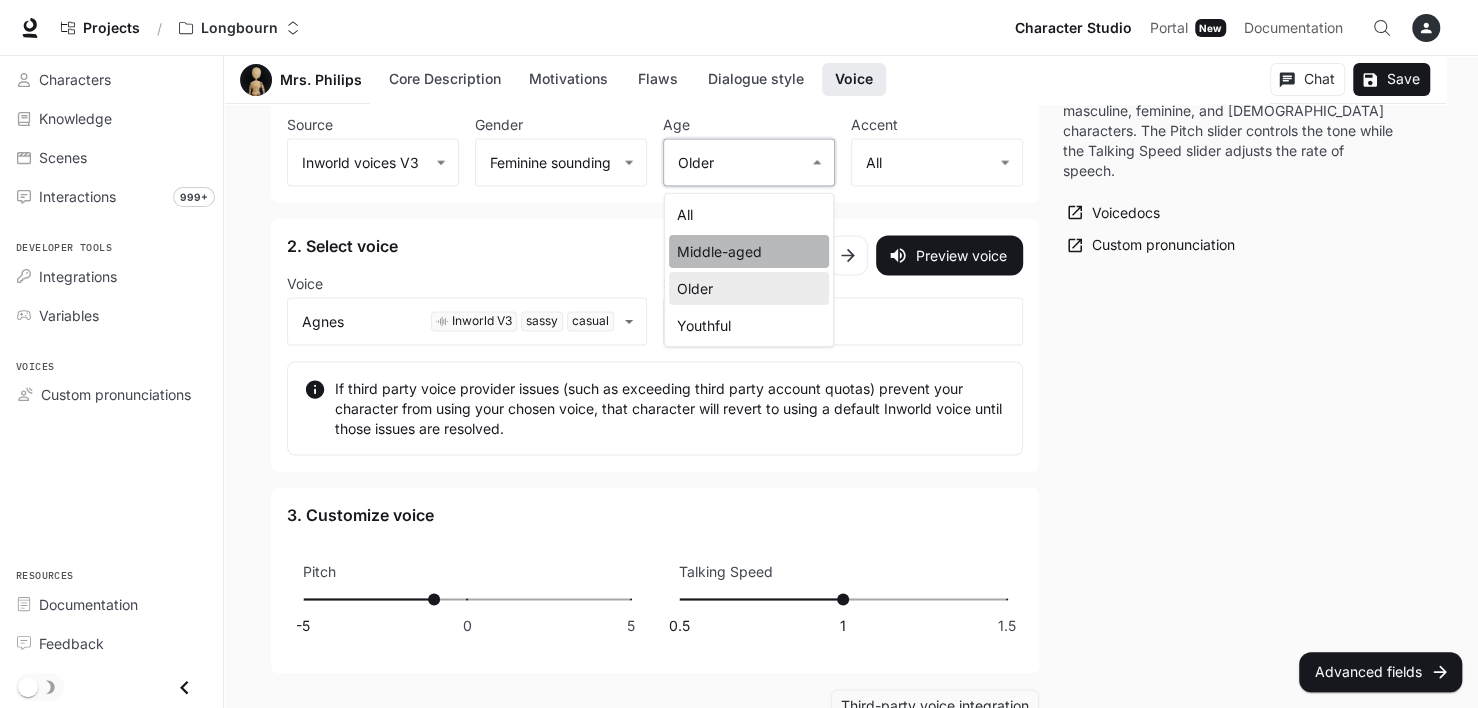 type on "**********" 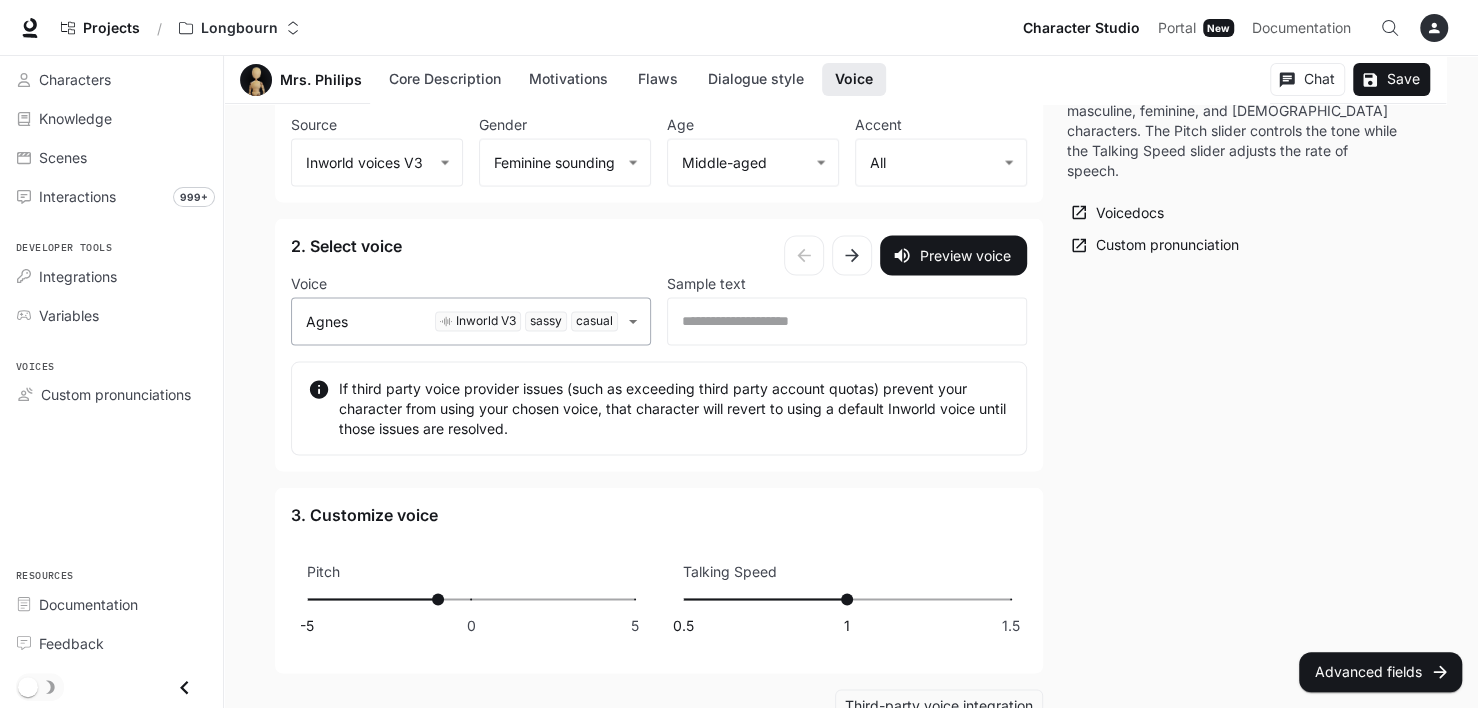 click on "**********" at bounding box center [739, -726] 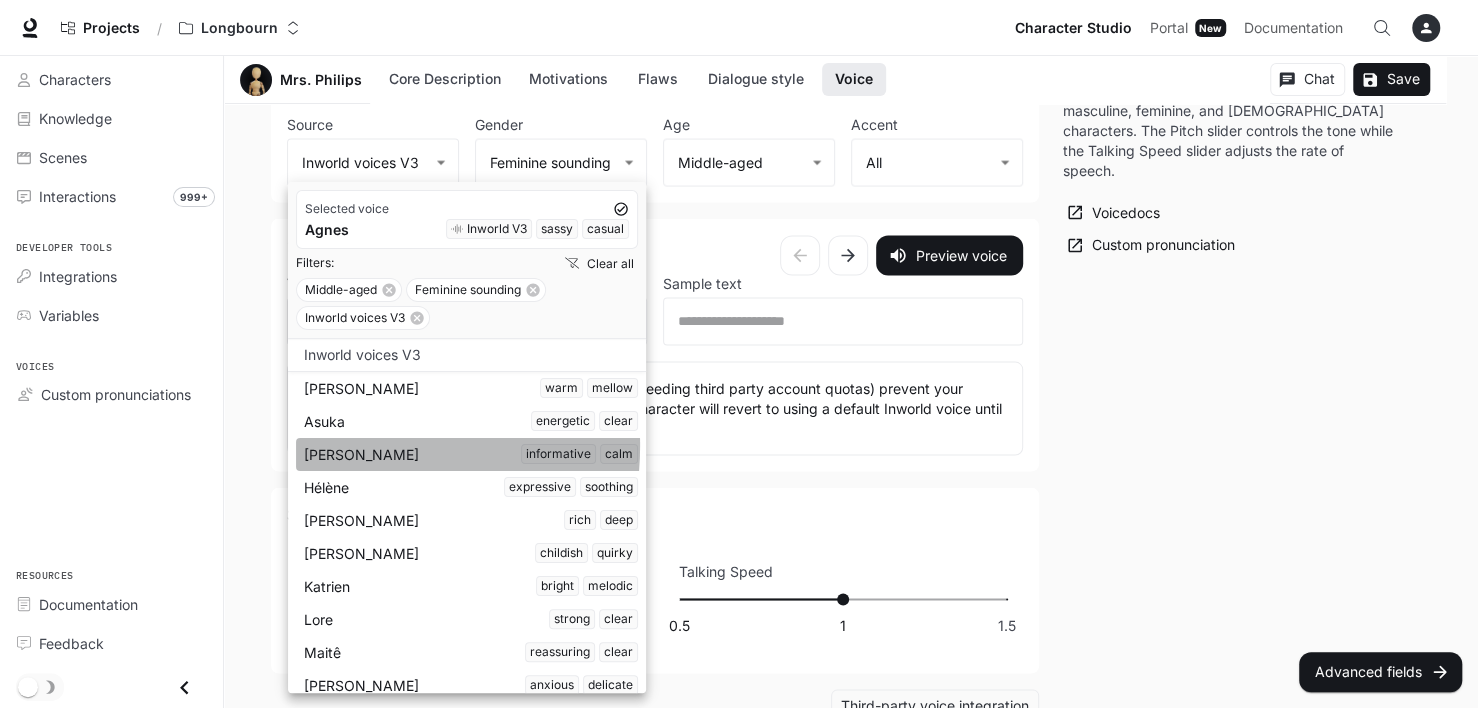 click on "[PERSON_NAME] informative calm" at bounding box center (471, 454) 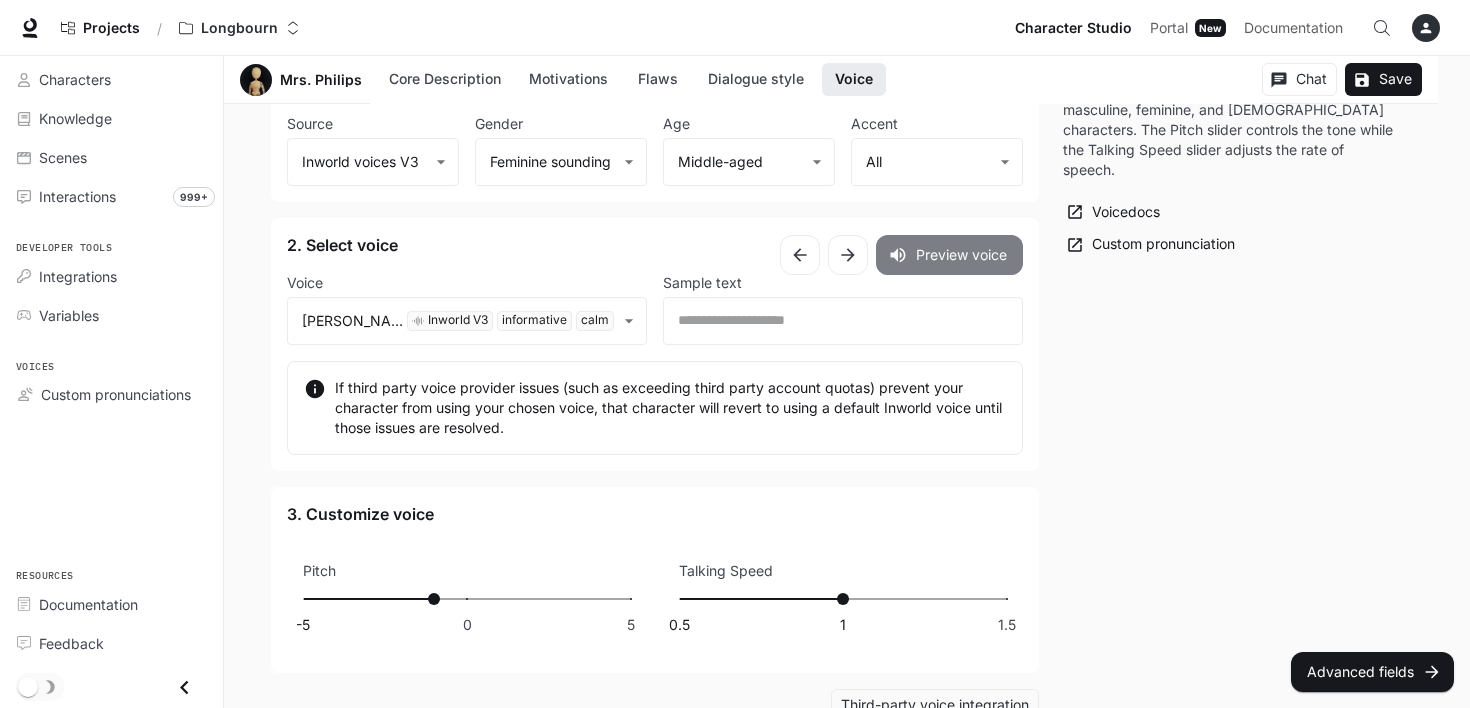 click on "Preview voice" at bounding box center (949, 255) 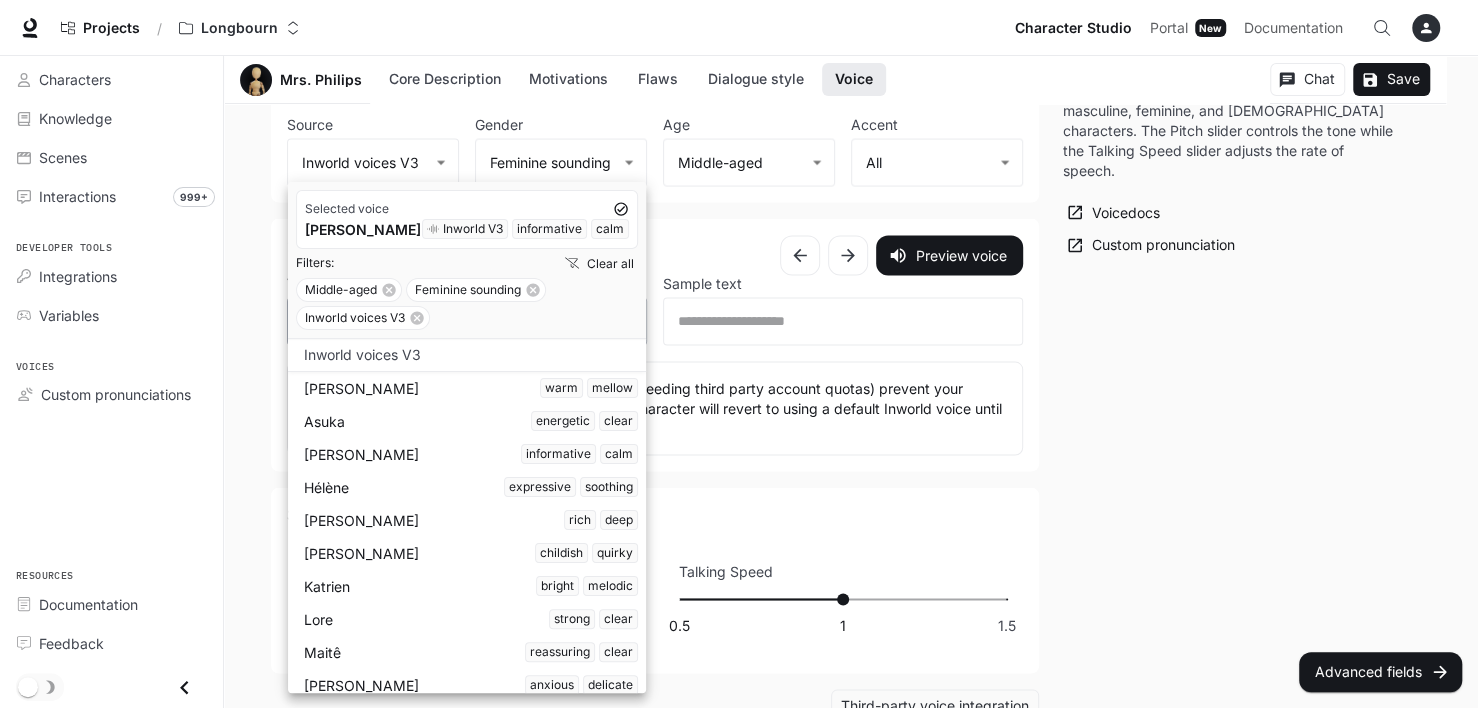 click on "**********" at bounding box center (739, -726) 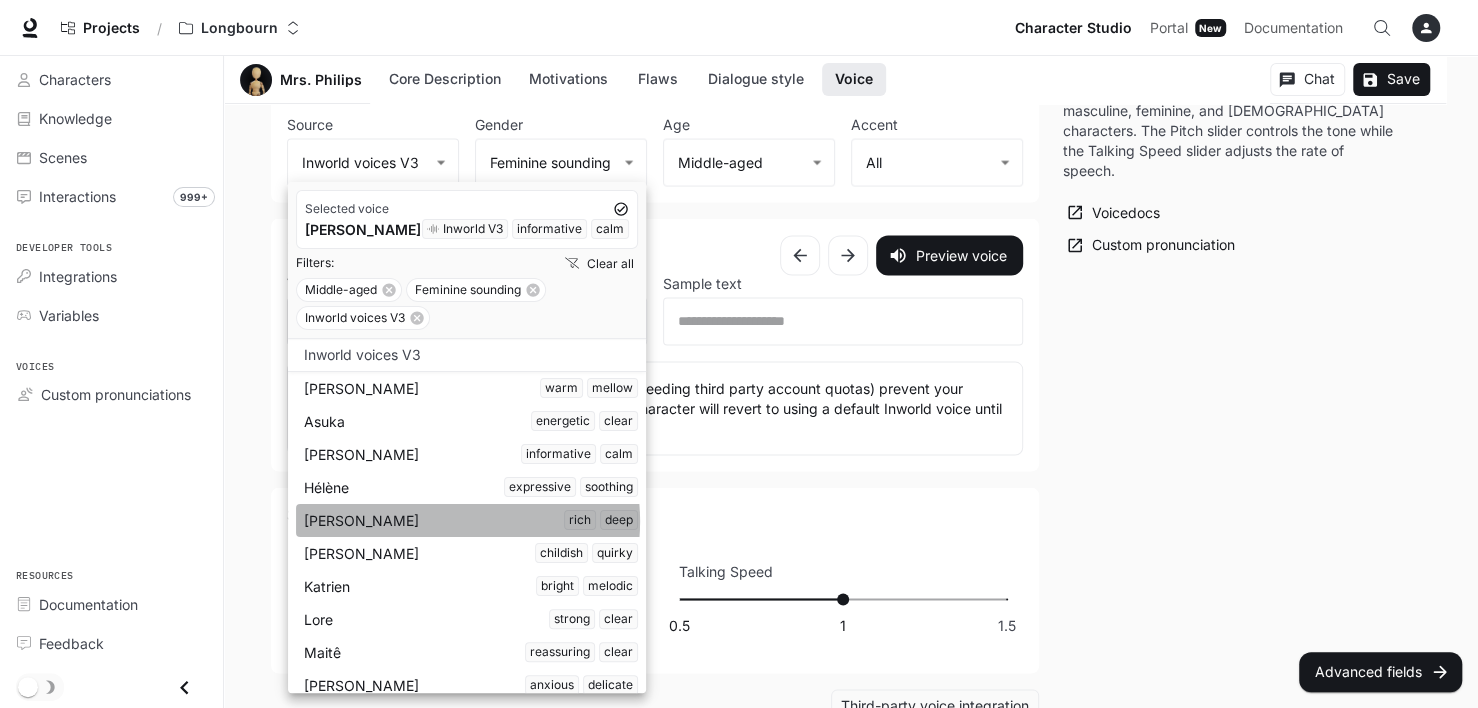 click on "[PERSON_NAME] deep" at bounding box center (471, 520) 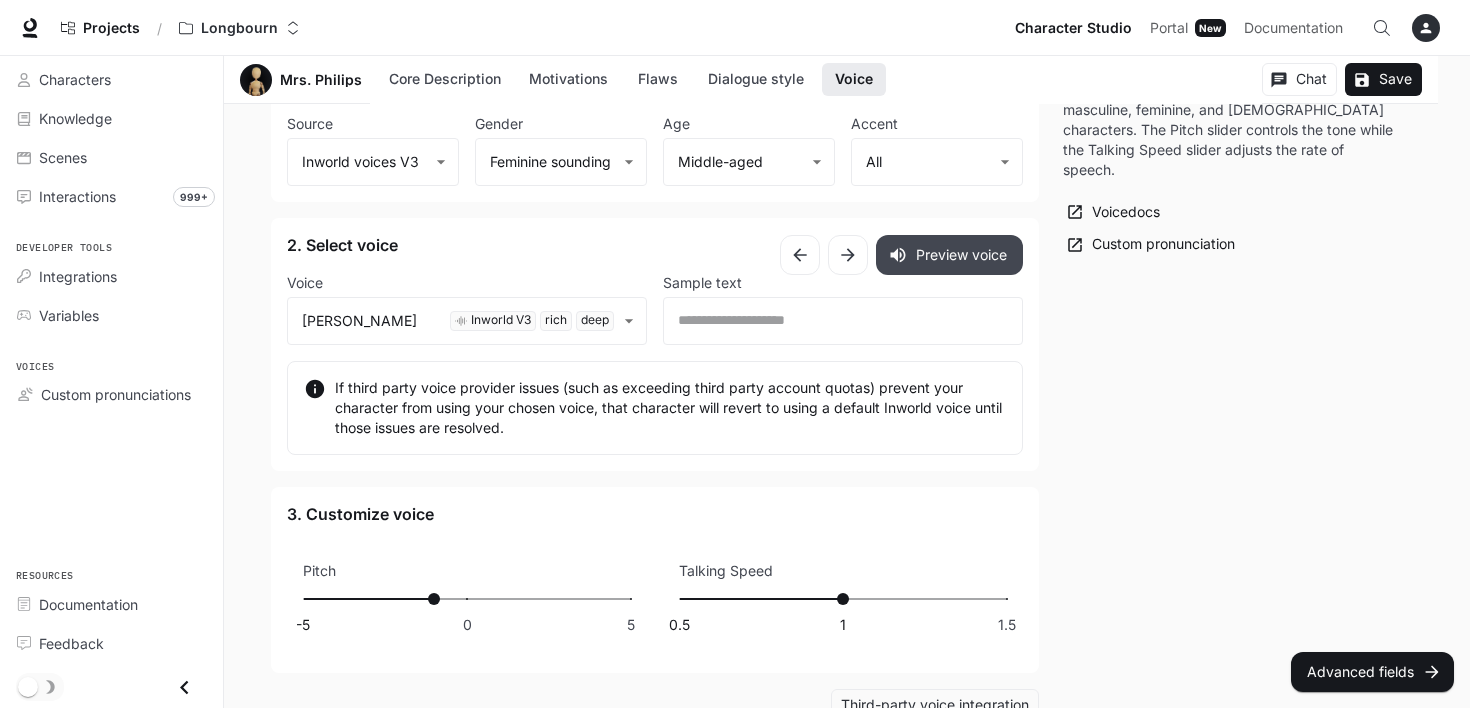 click on "Preview voice" at bounding box center (949, 255) 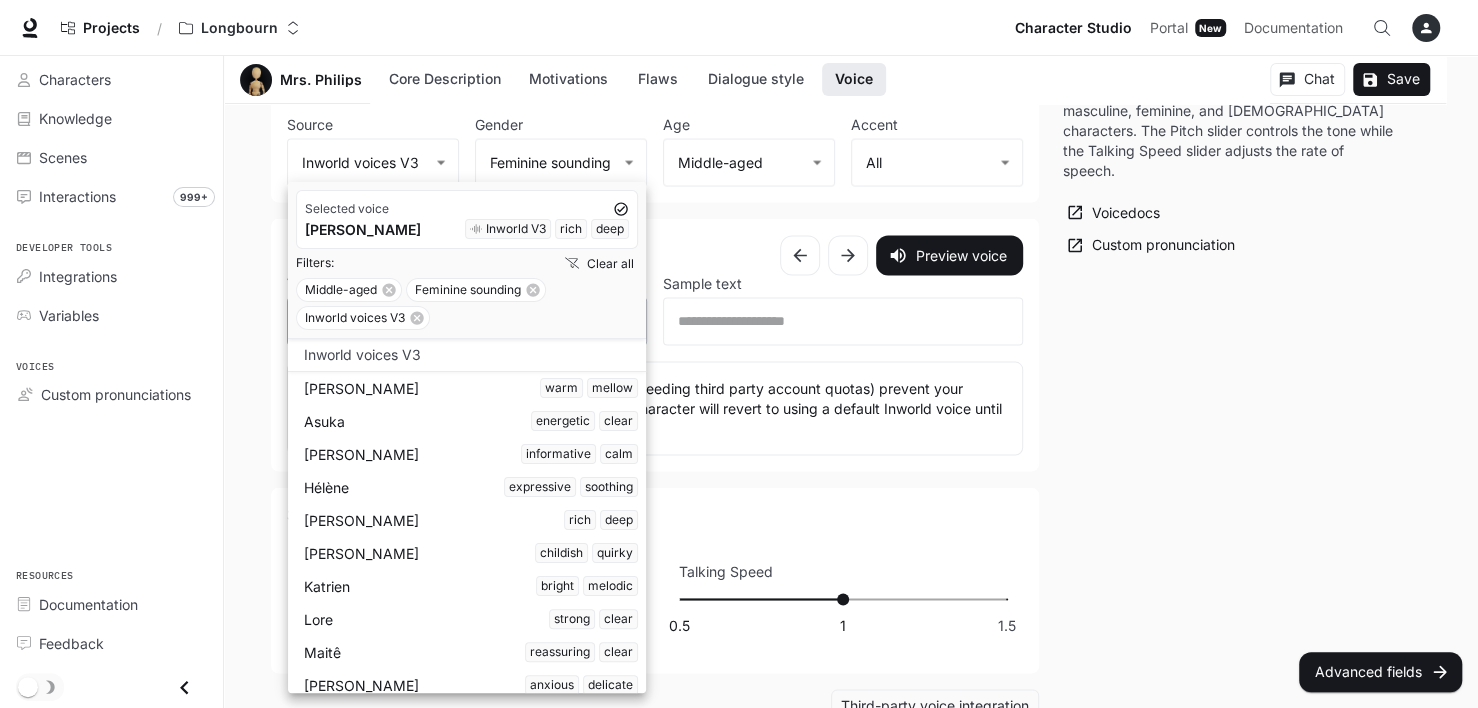 click on "**********" at bounding box center (739, -726) 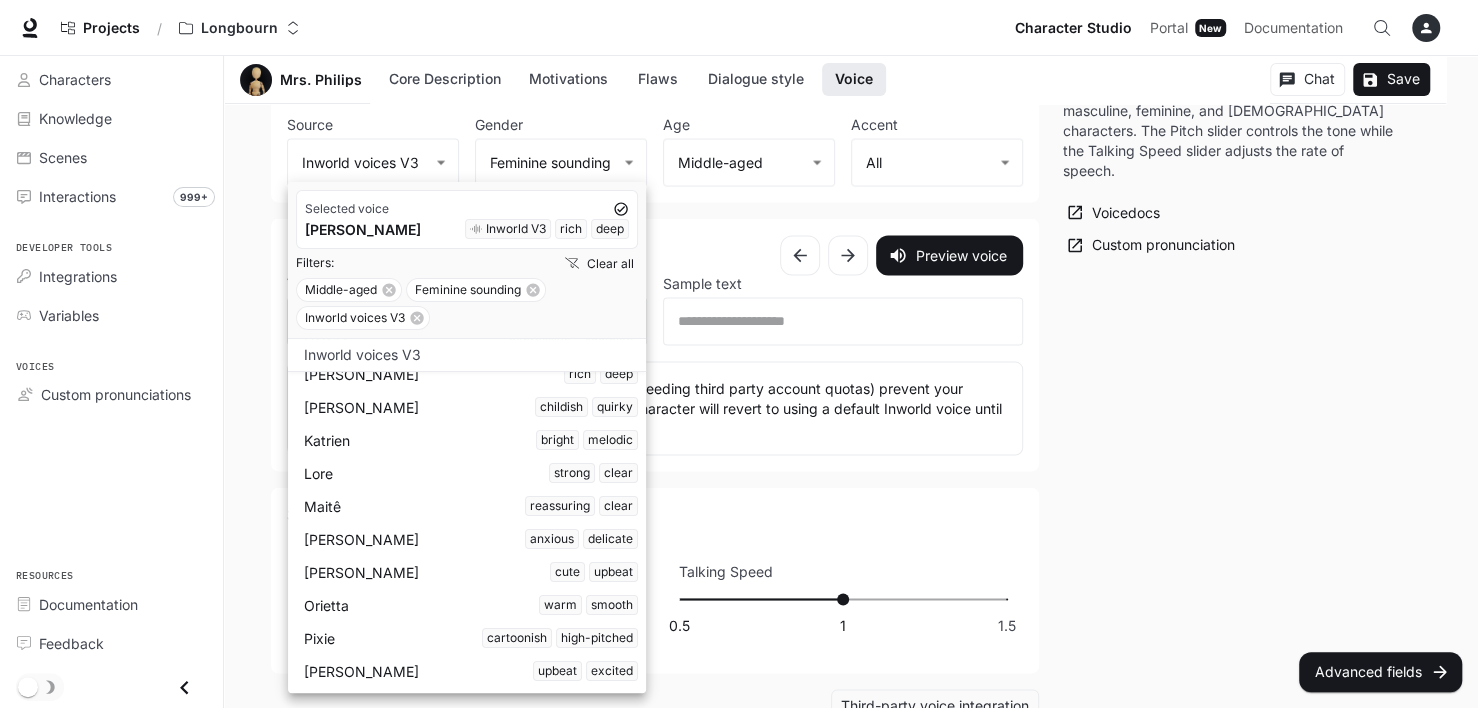 scroll, scrollTop: 173, scrollLeft: 0, axis: vertical 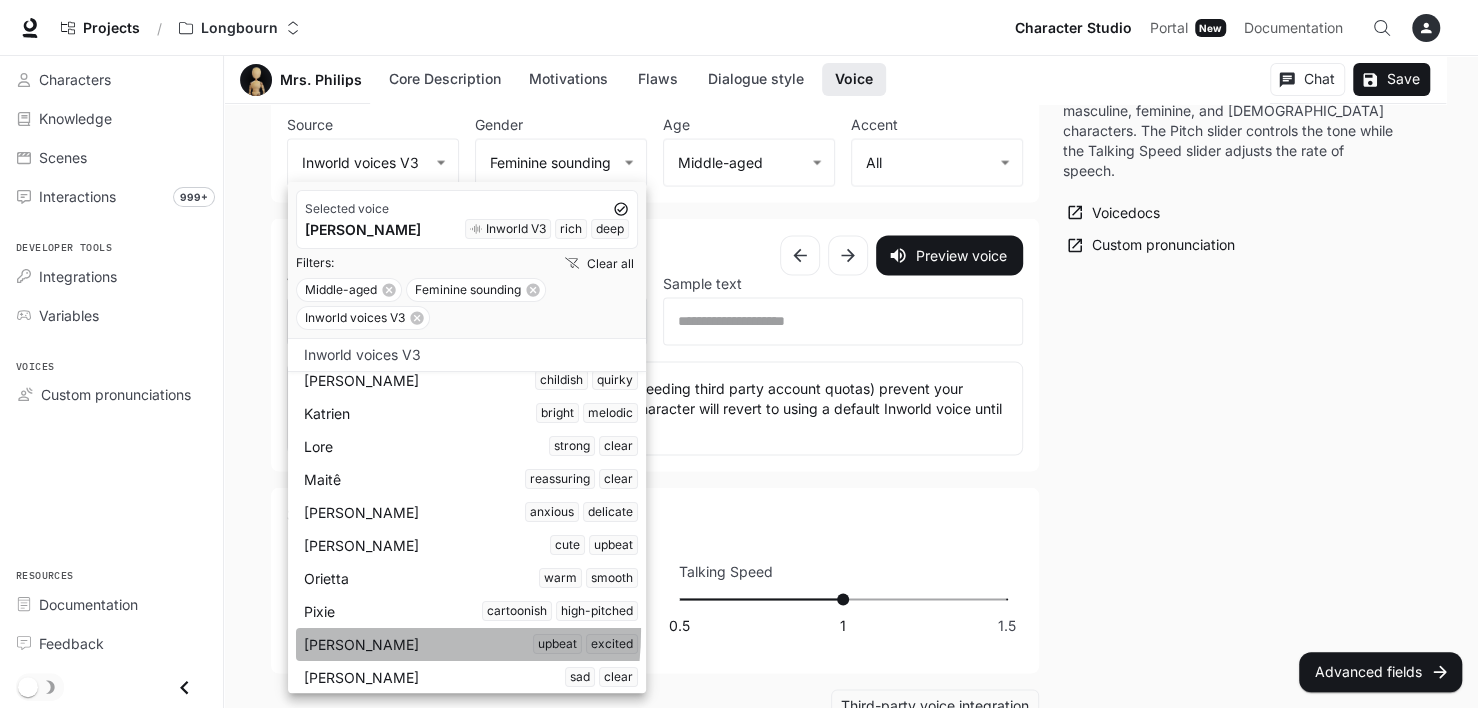 click on "[PERSON_NAME] upbeat excited" at bounding box center [471, 644] 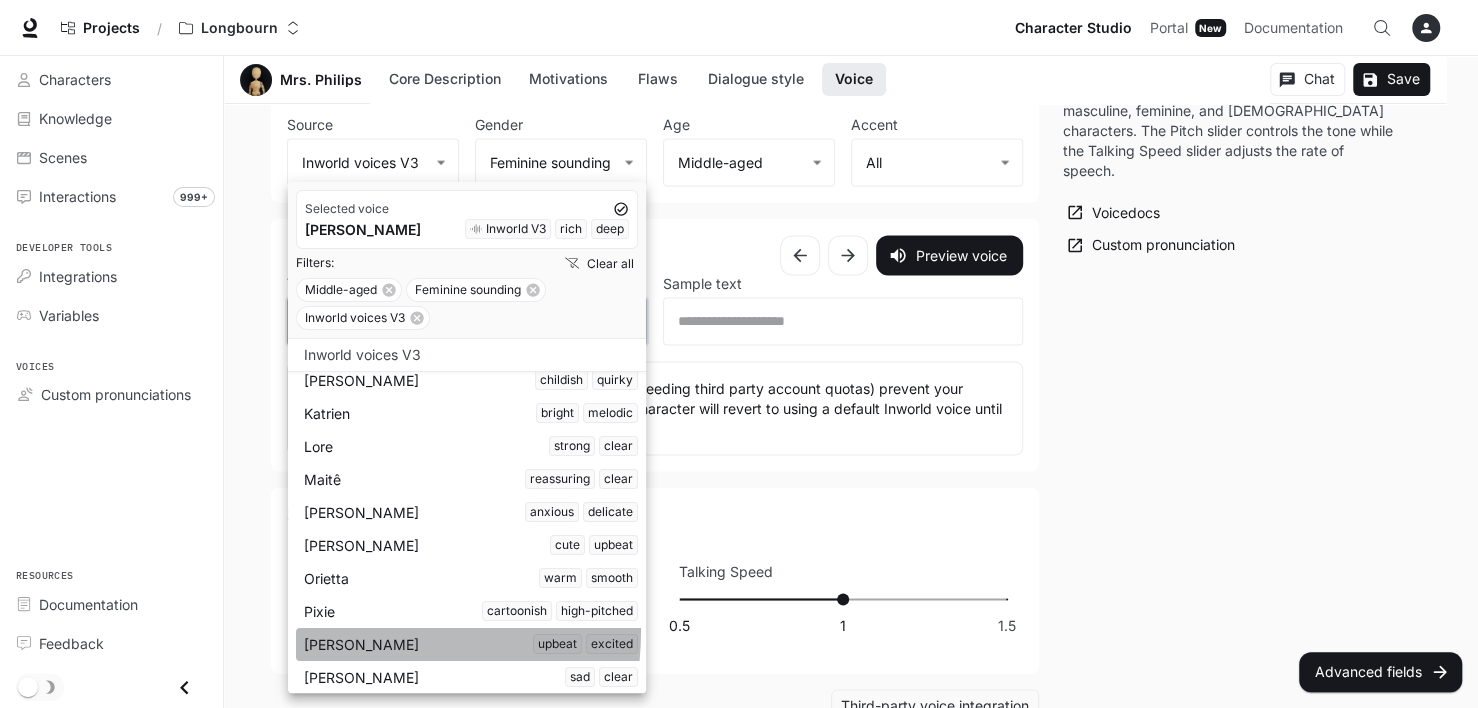 type on "**********" 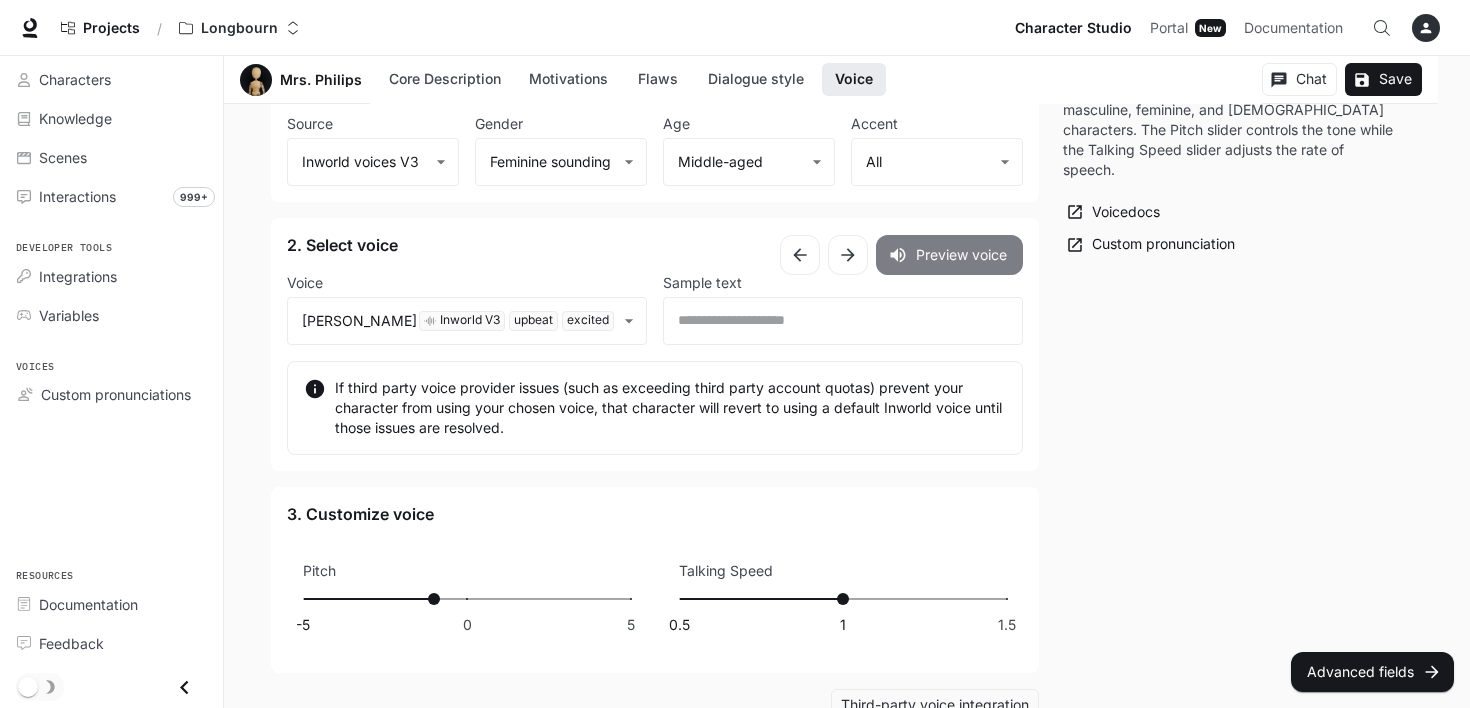 click on "Preview voice" at bounding box center [949, 255] 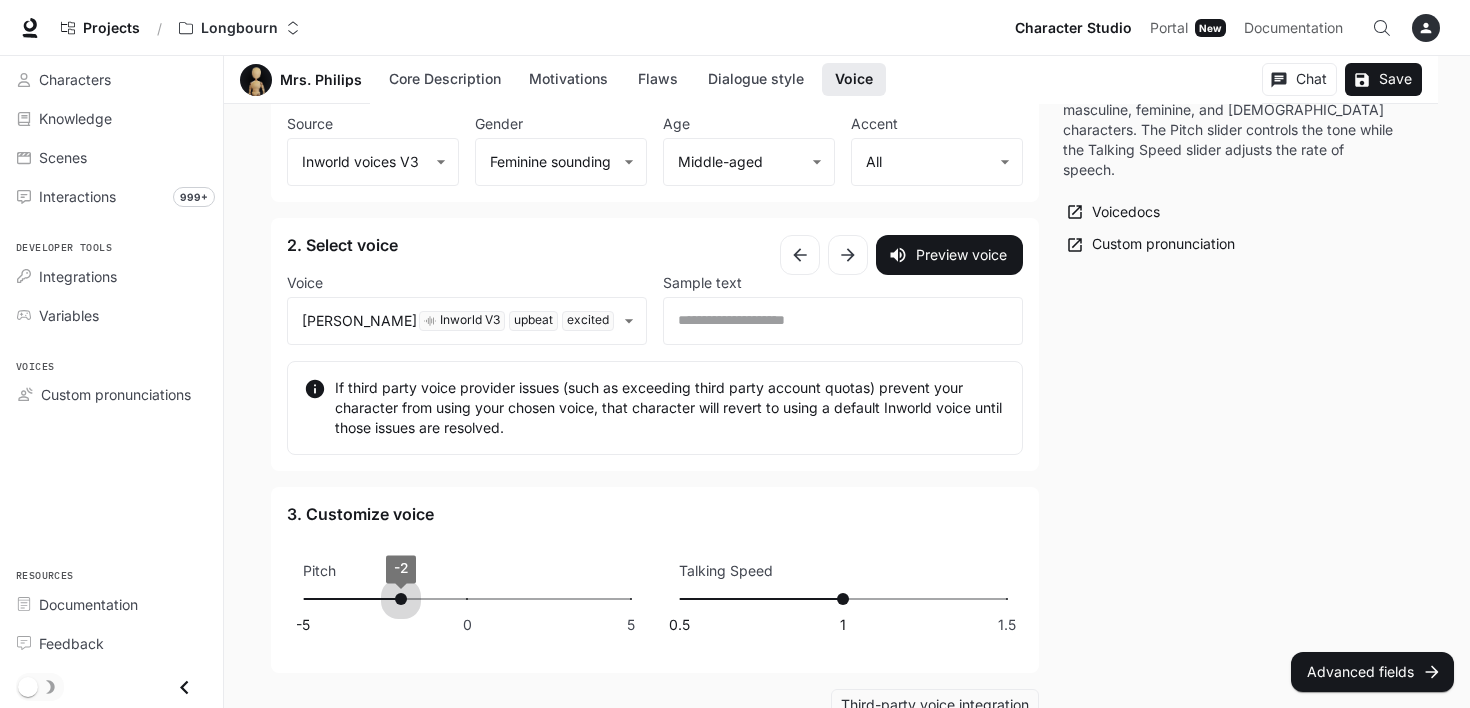 type on "**" 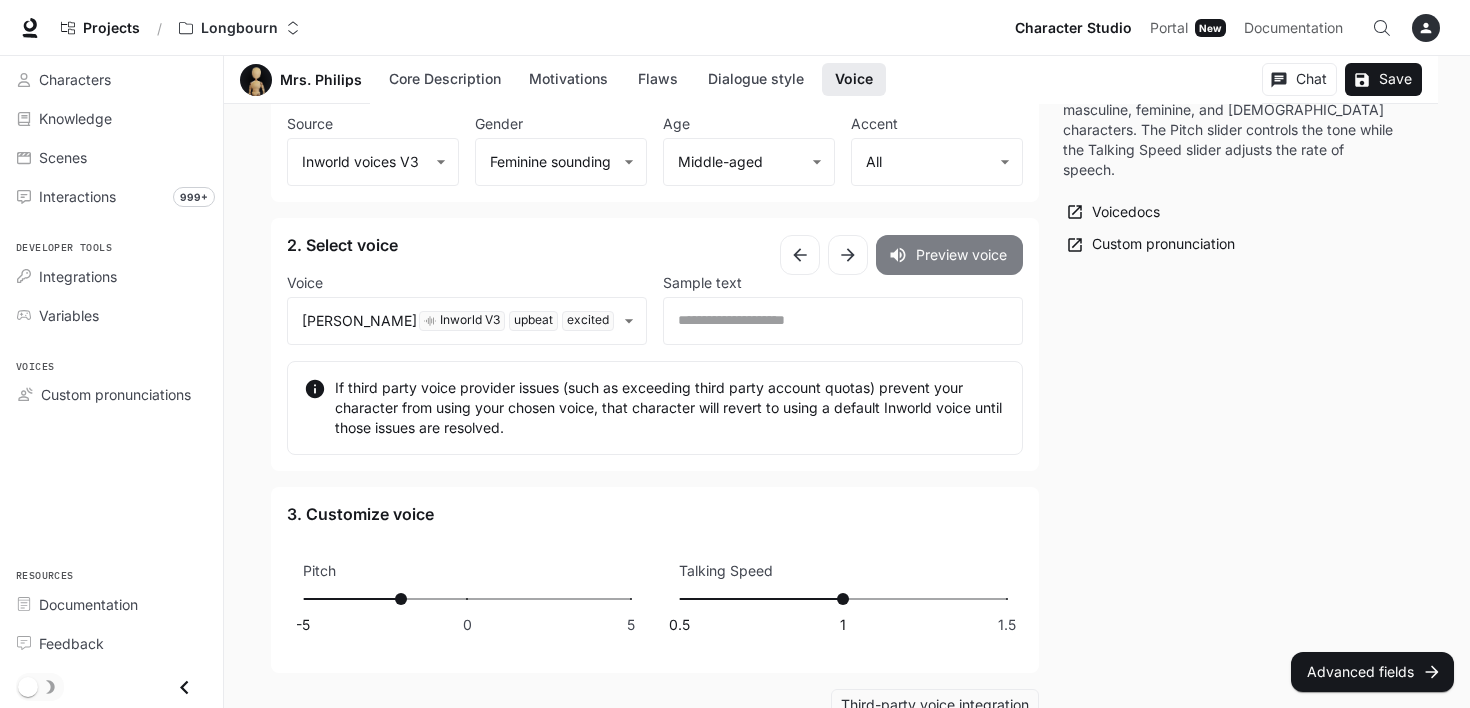 click on "Preview voice" at bounding box center [949, 255] 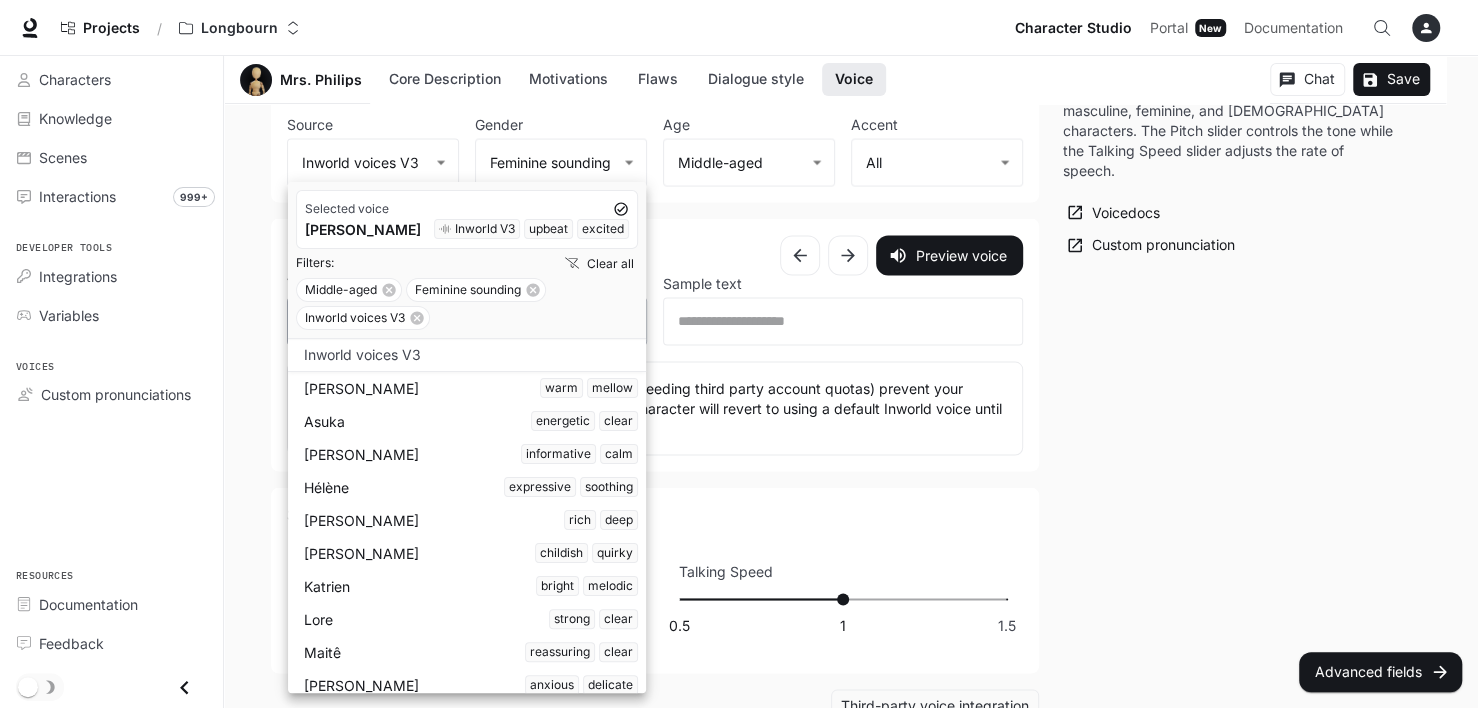 click on "**********" at bounding box center (739, -726) 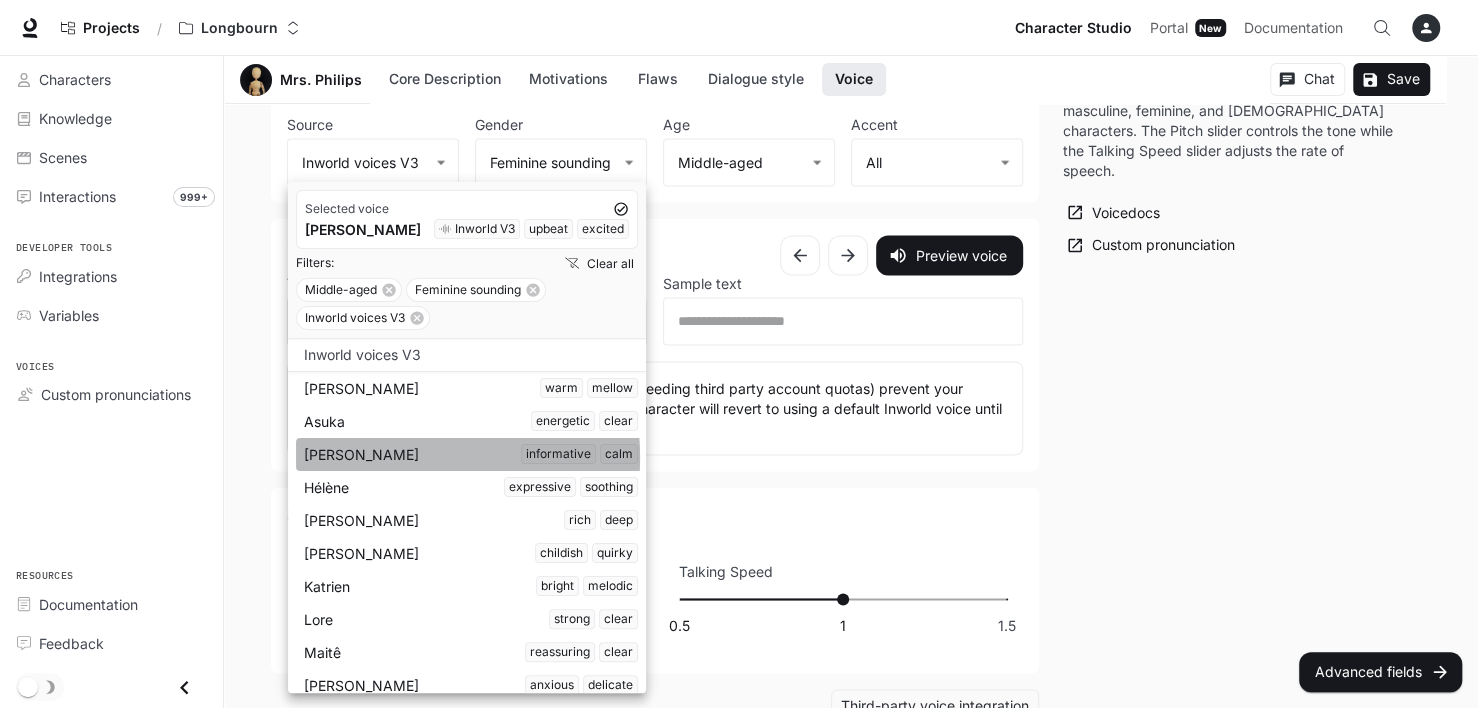 click on "[PERSON_NAME] informative calm" at bounding box center [471, 454] 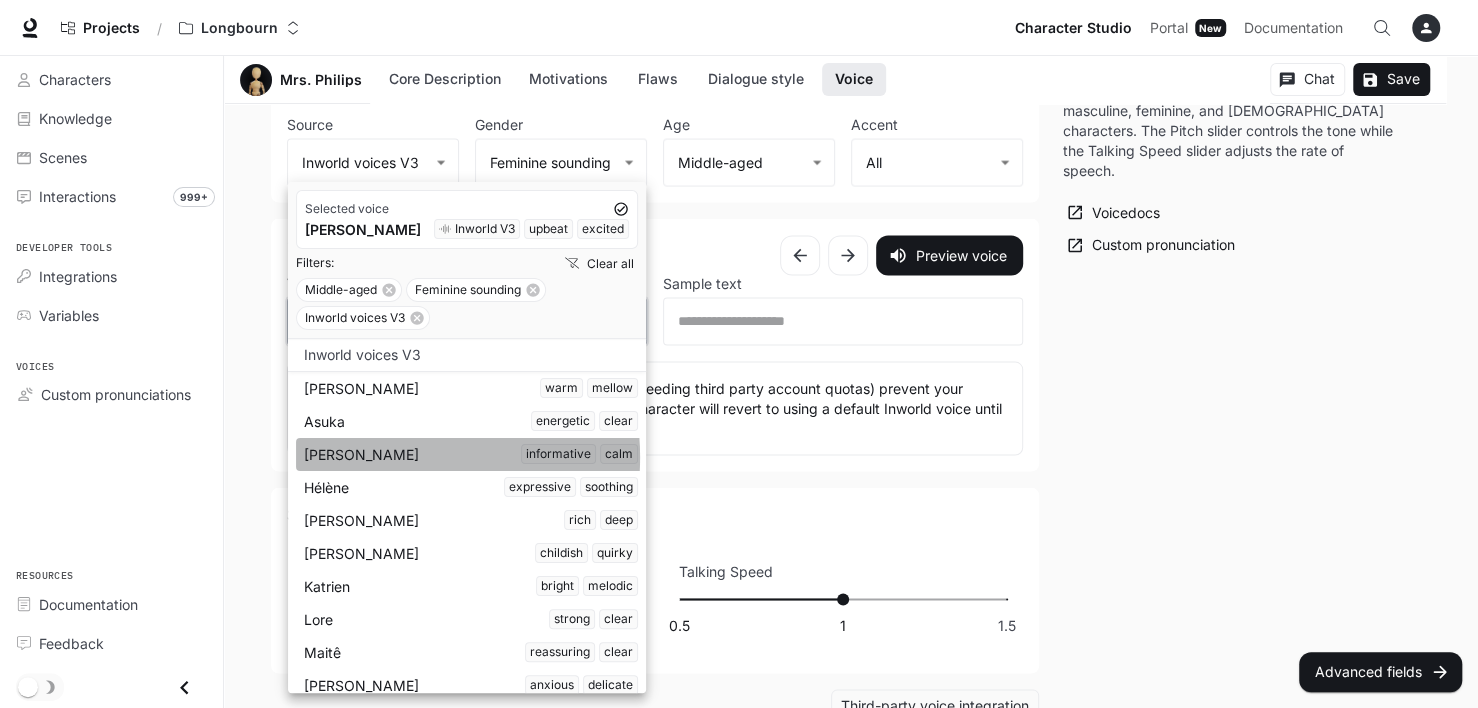 type on "**********" 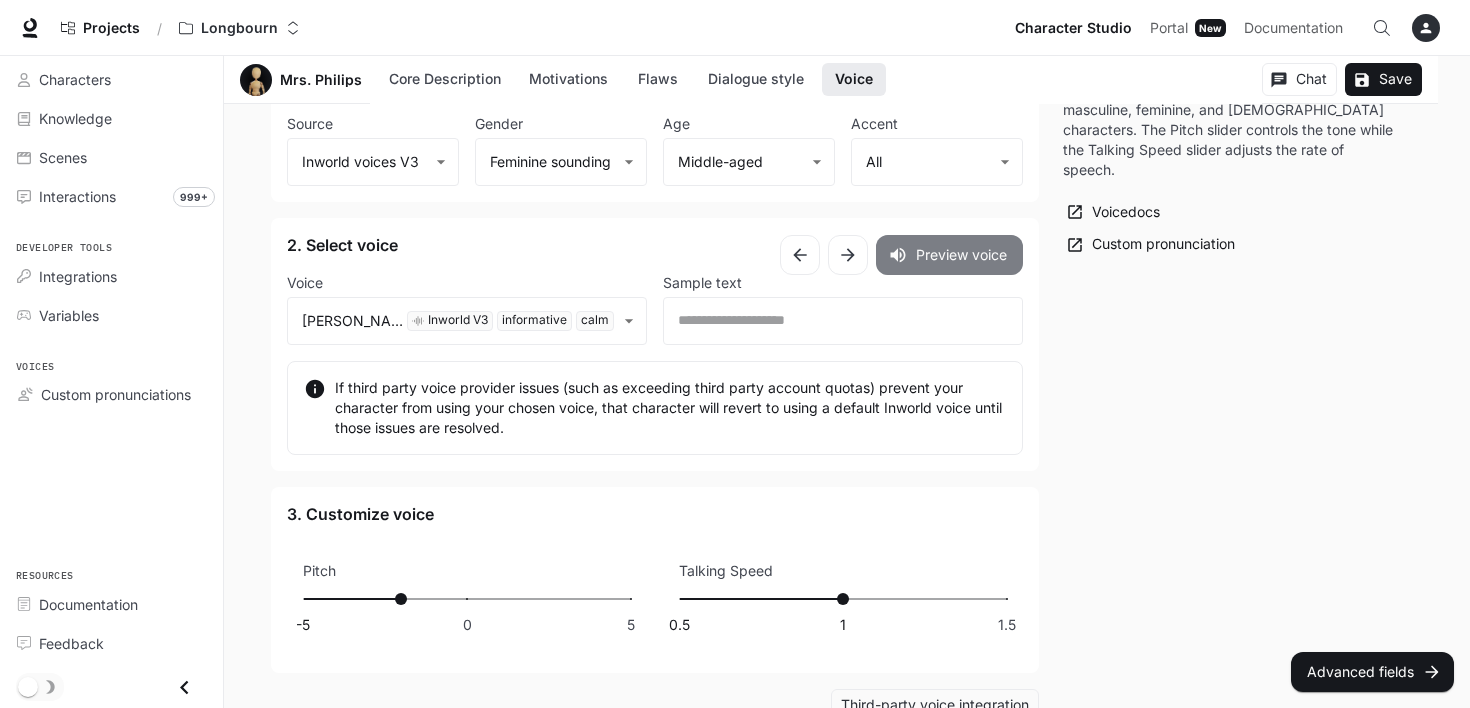click on "Preview voice" at bounding box center (949, 255) 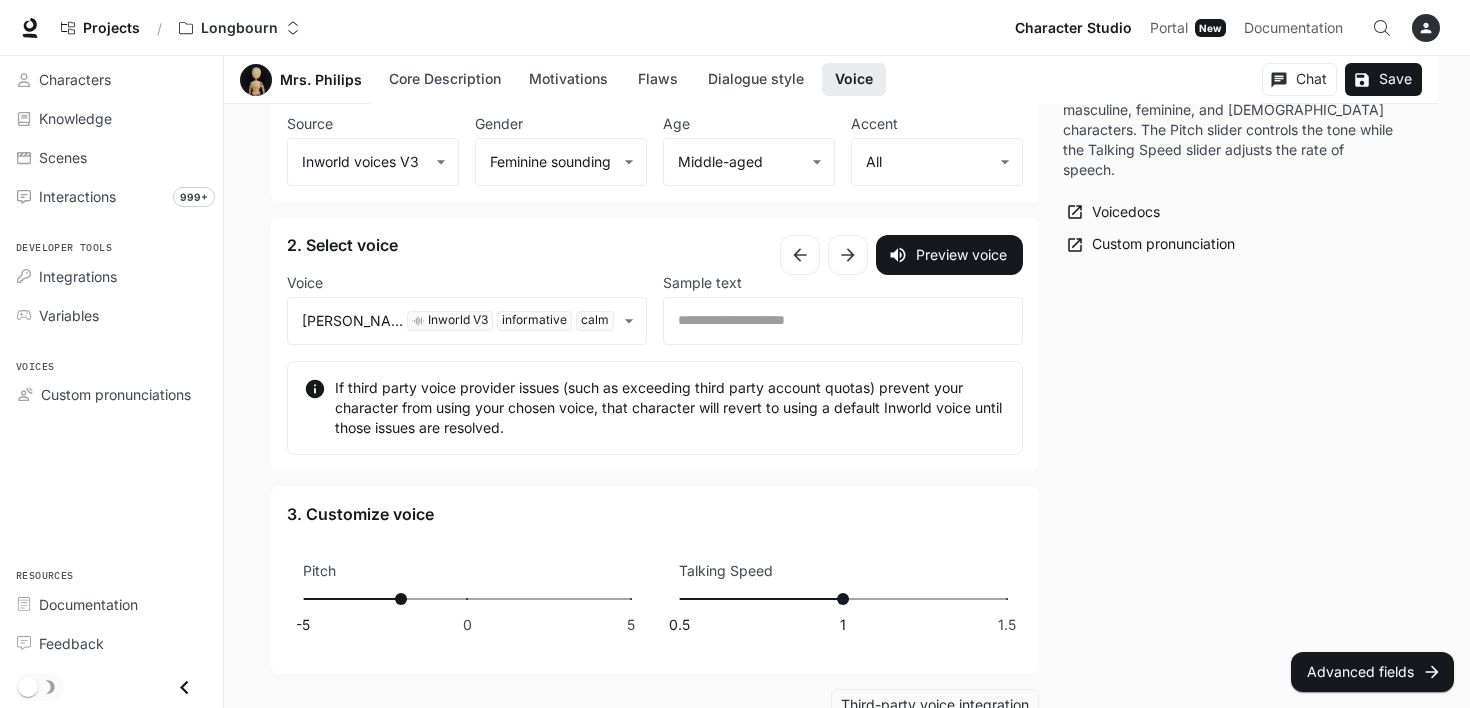 type on "**" 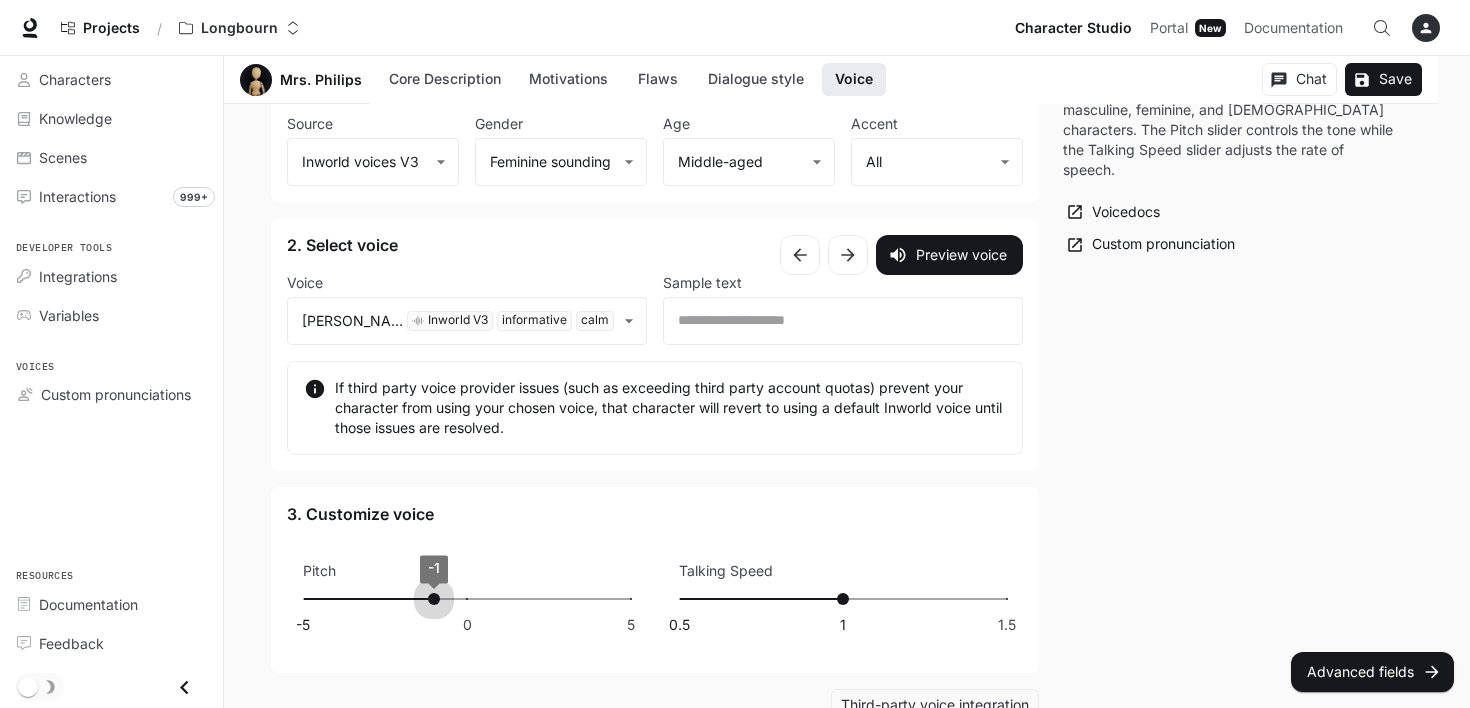 click on "-5 0 5 -1" at bounding box center (467, 599) 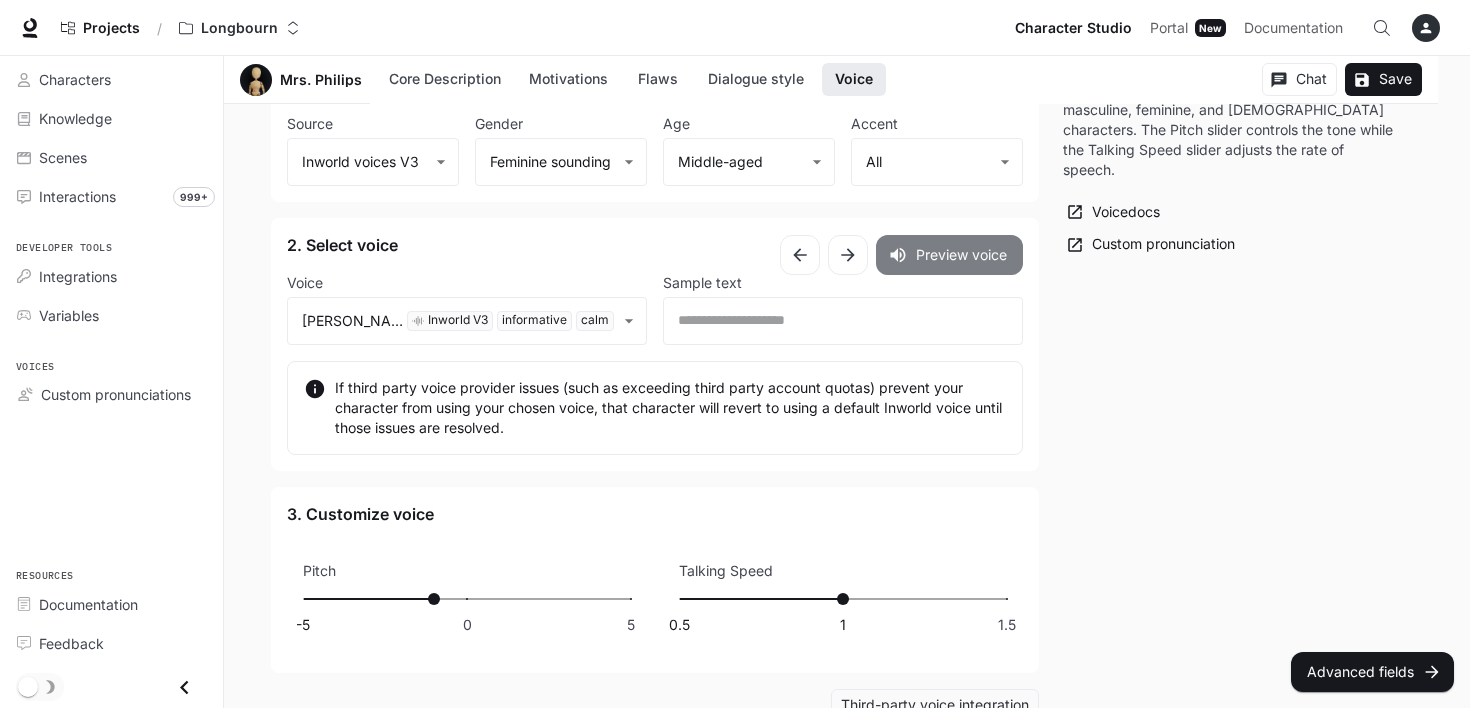click on "Preview voice" at bounding box center (949, 255) 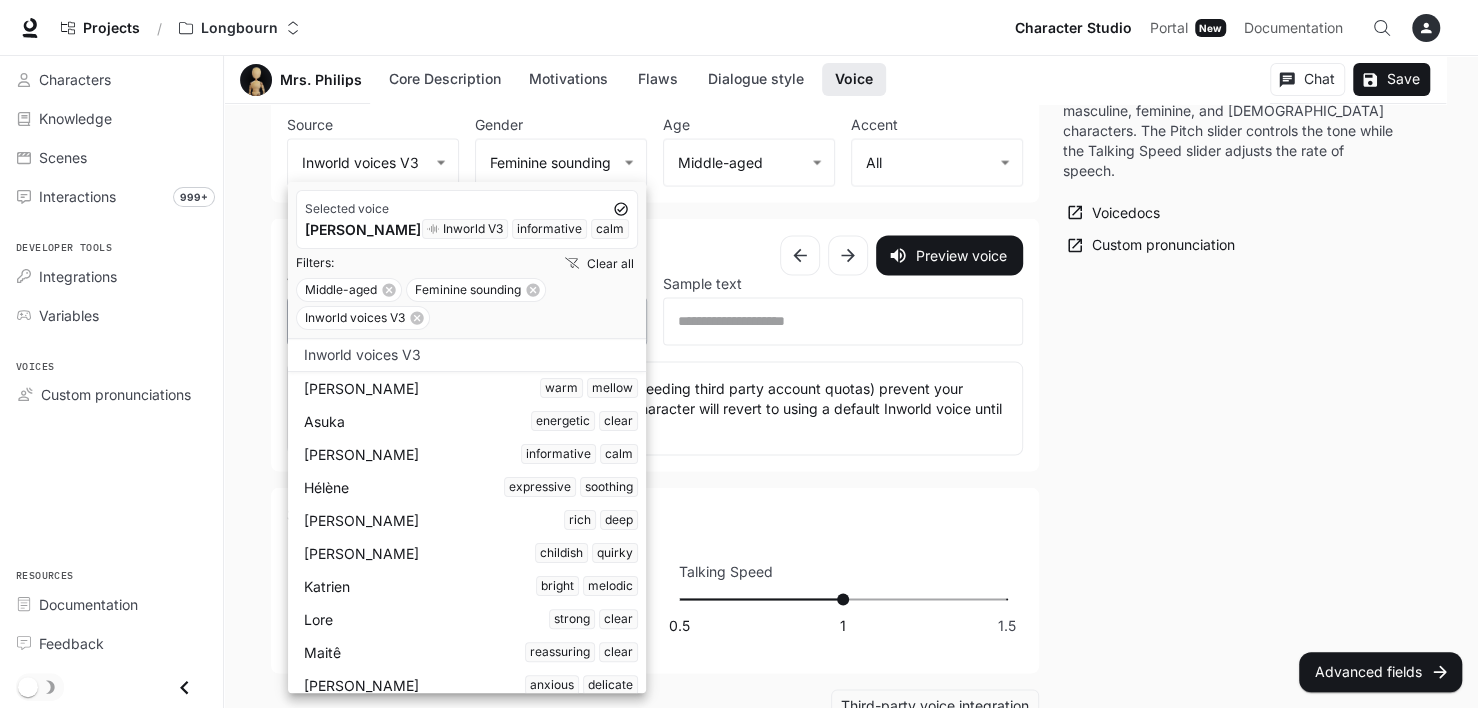 click on "**********" at bounding box center (739, -726) 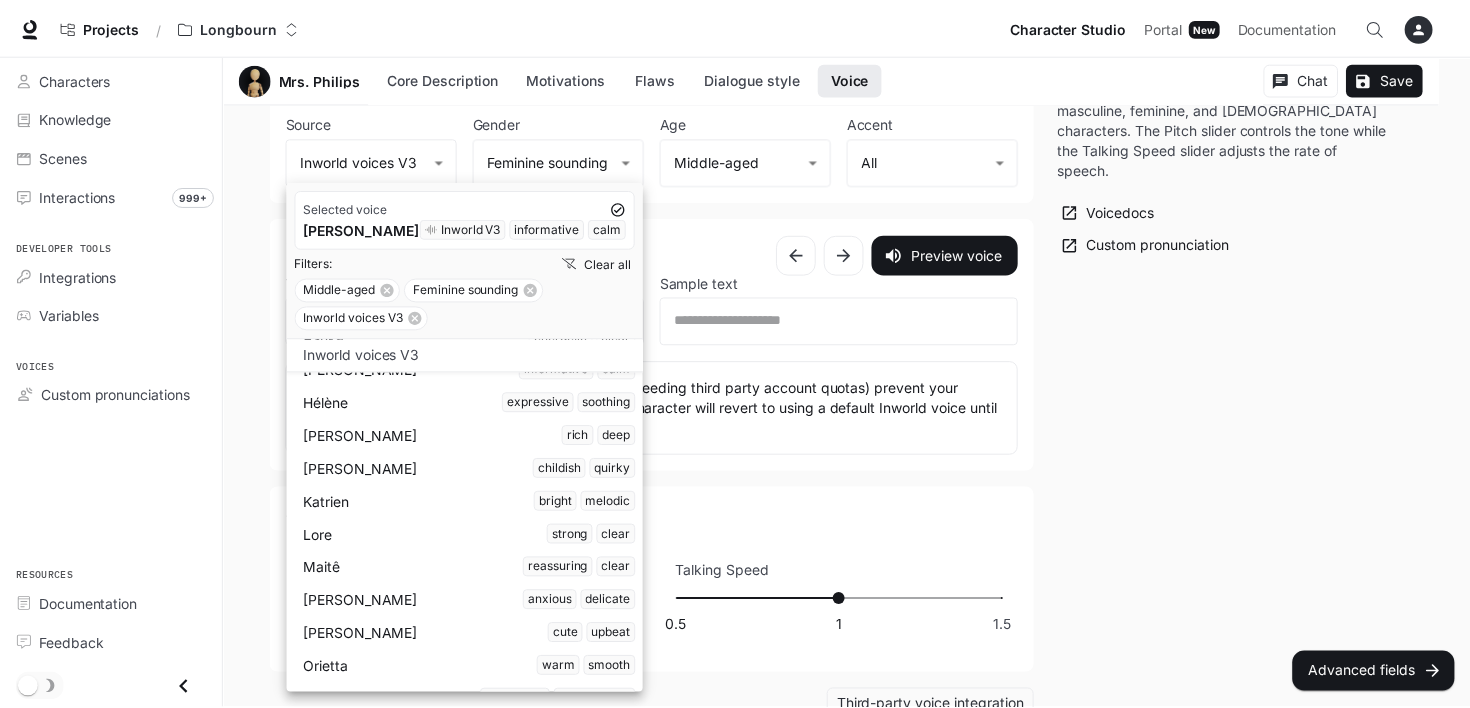 scroll, scrollTop: 173, scrollLeft: 0, axis: vertical 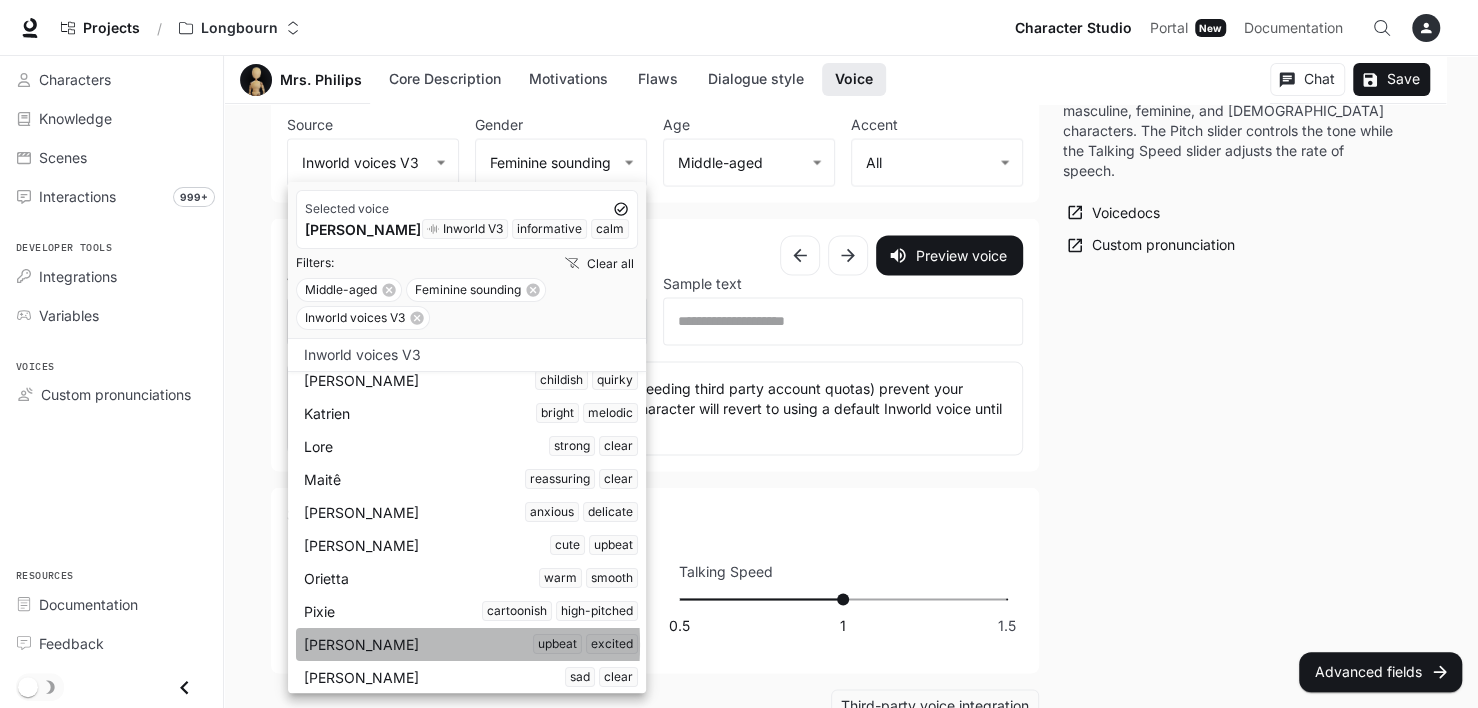 click on "[PERSON_NAME] upbeat excited" at bounding box center [471, 644] 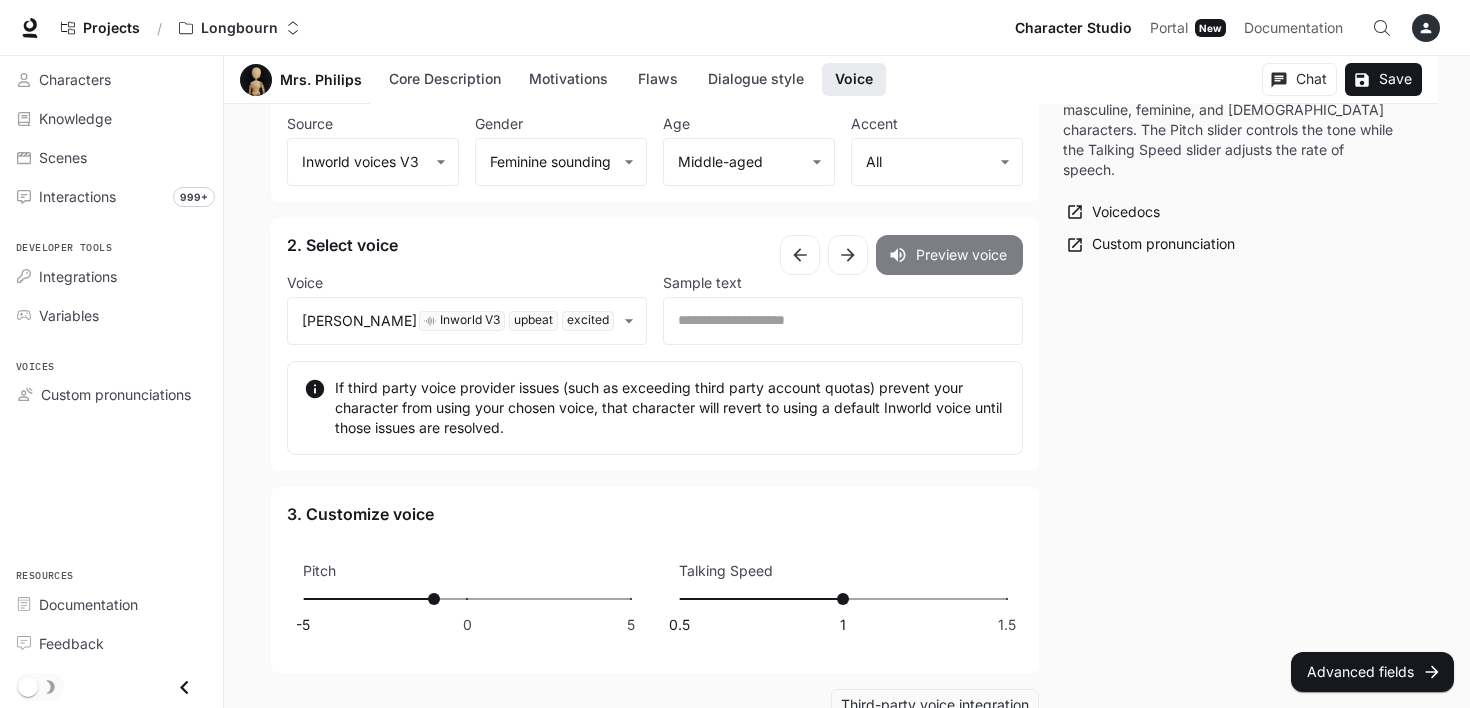 click on "Preview voice" at bounding box center (949, 255) 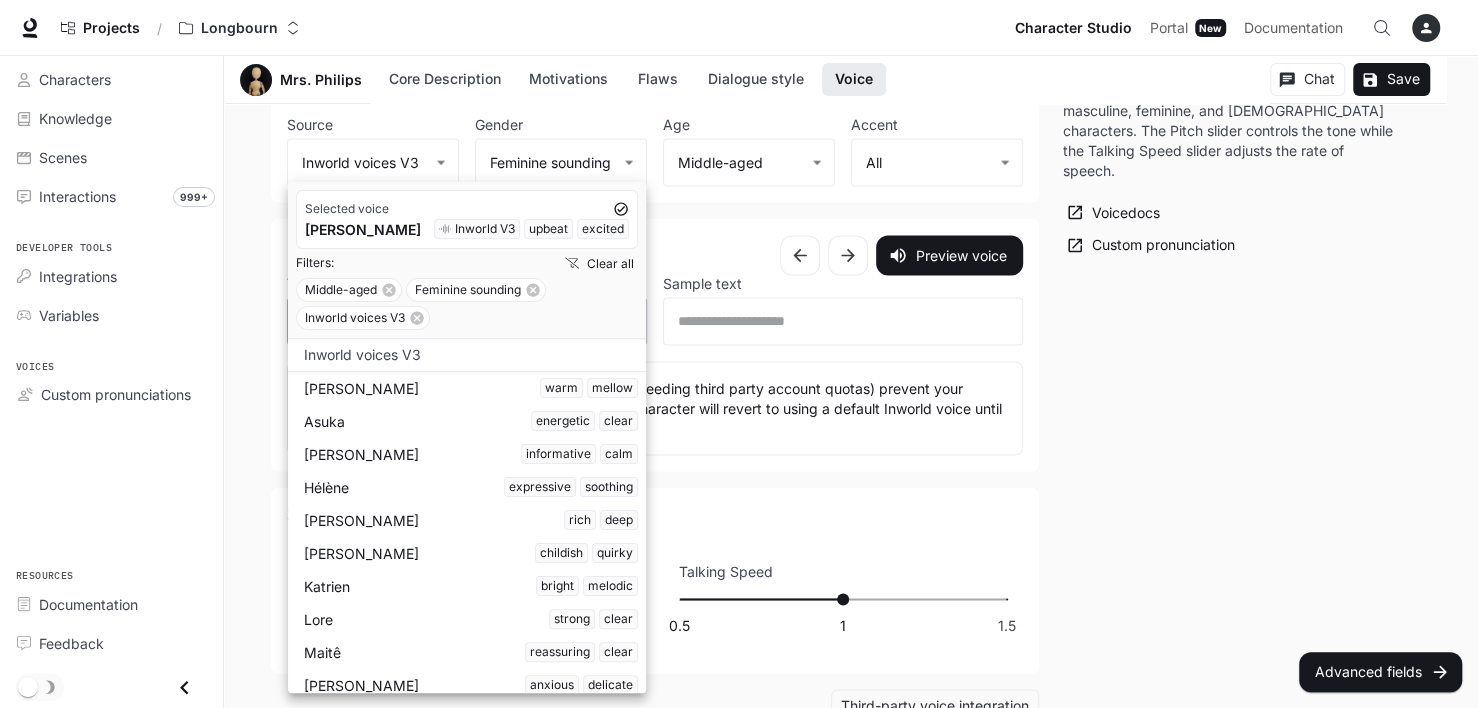 click on "**********" at bounding box center [739, -726] 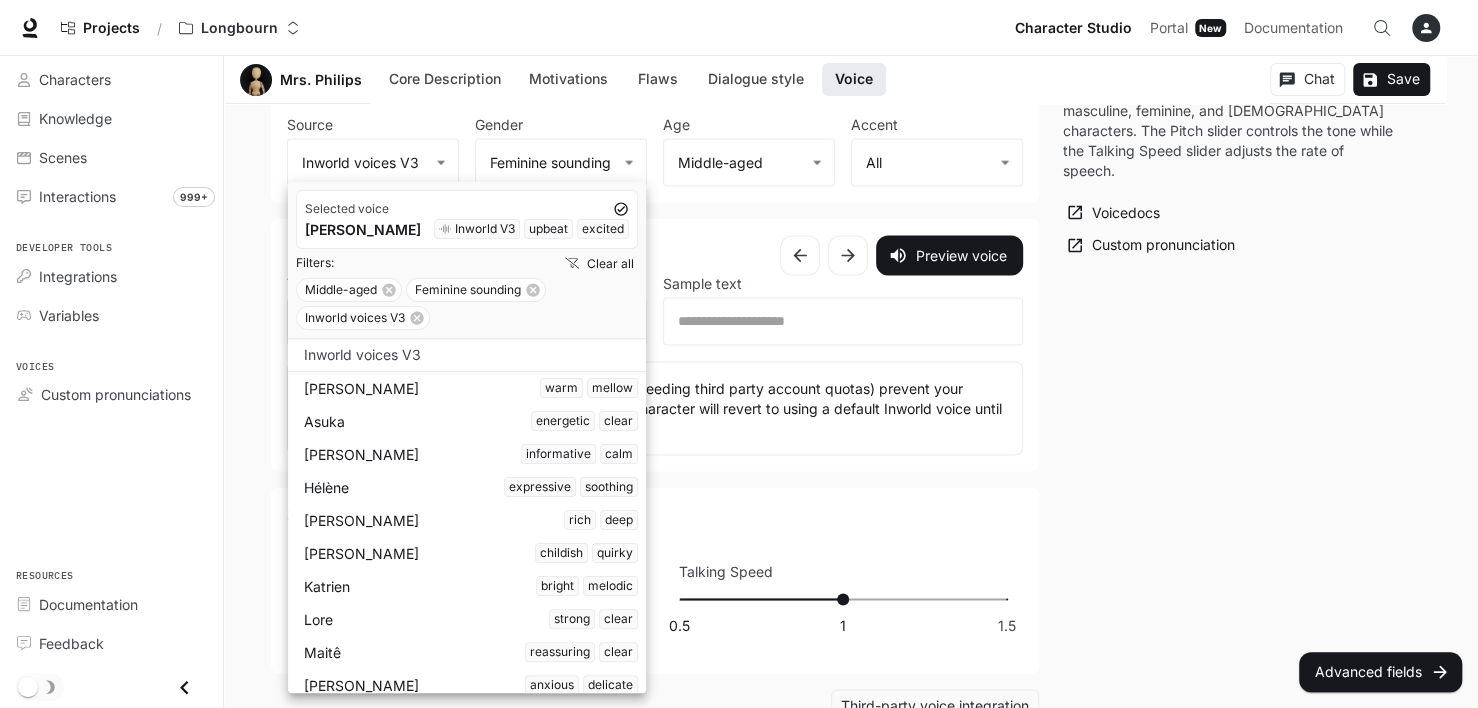 click on "[PERSON_NAME] informative calm" at bounding box center [471, 454] 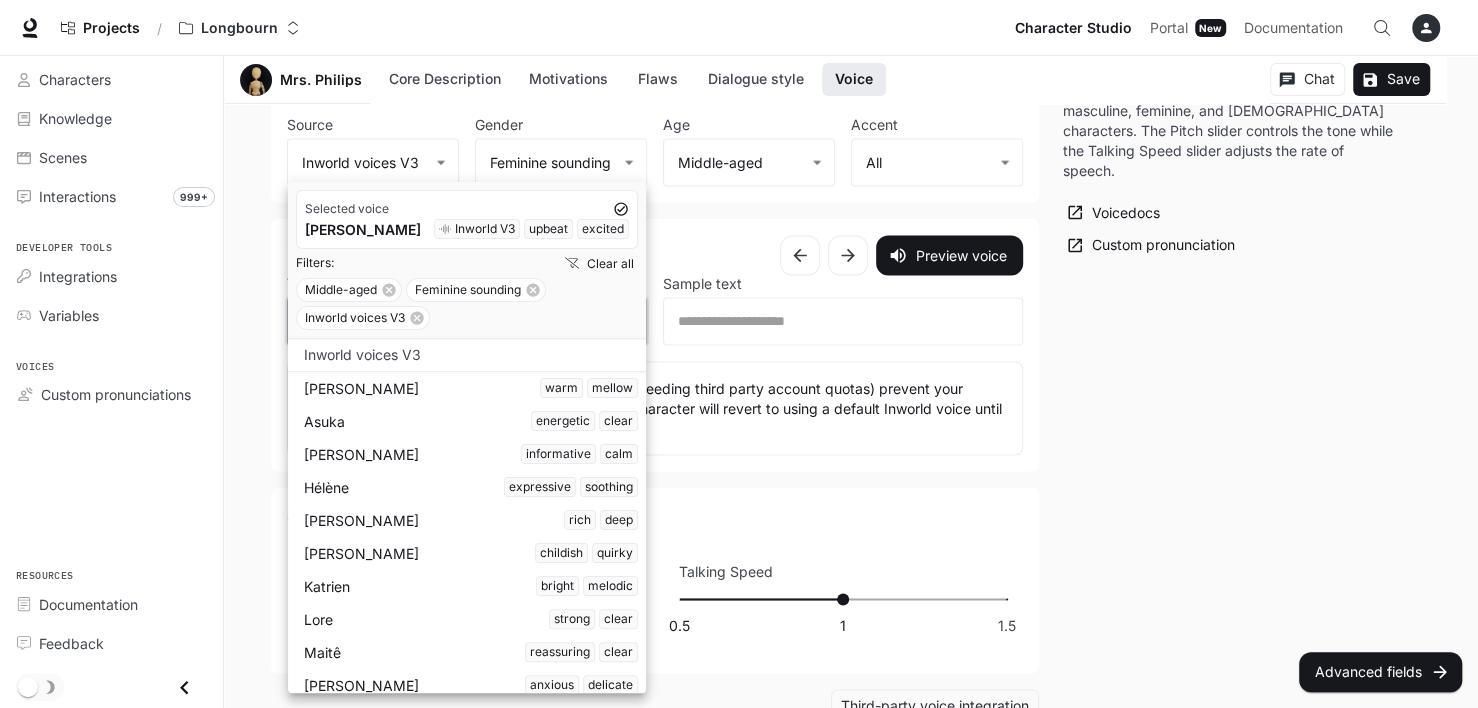 type on "**********" 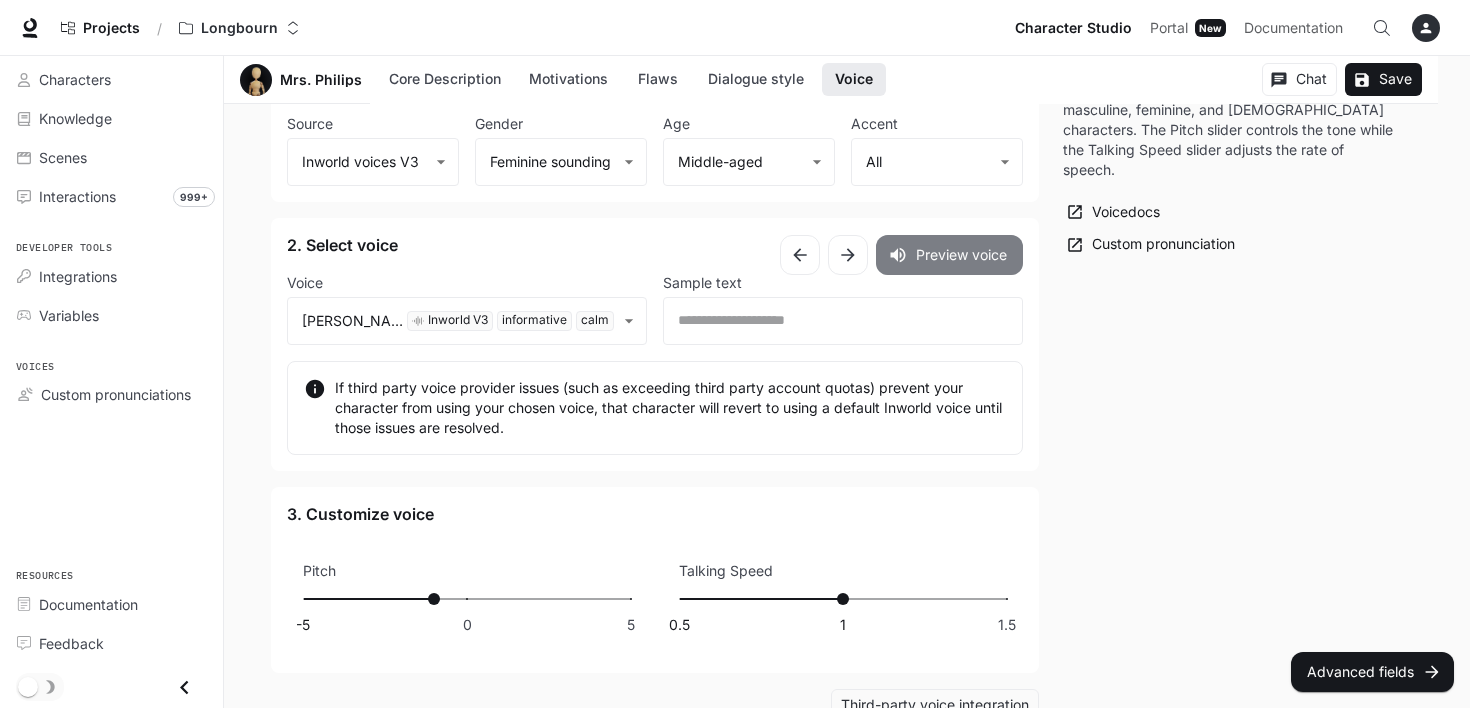 click on "Preview voice" at bounding box center [949, 255] 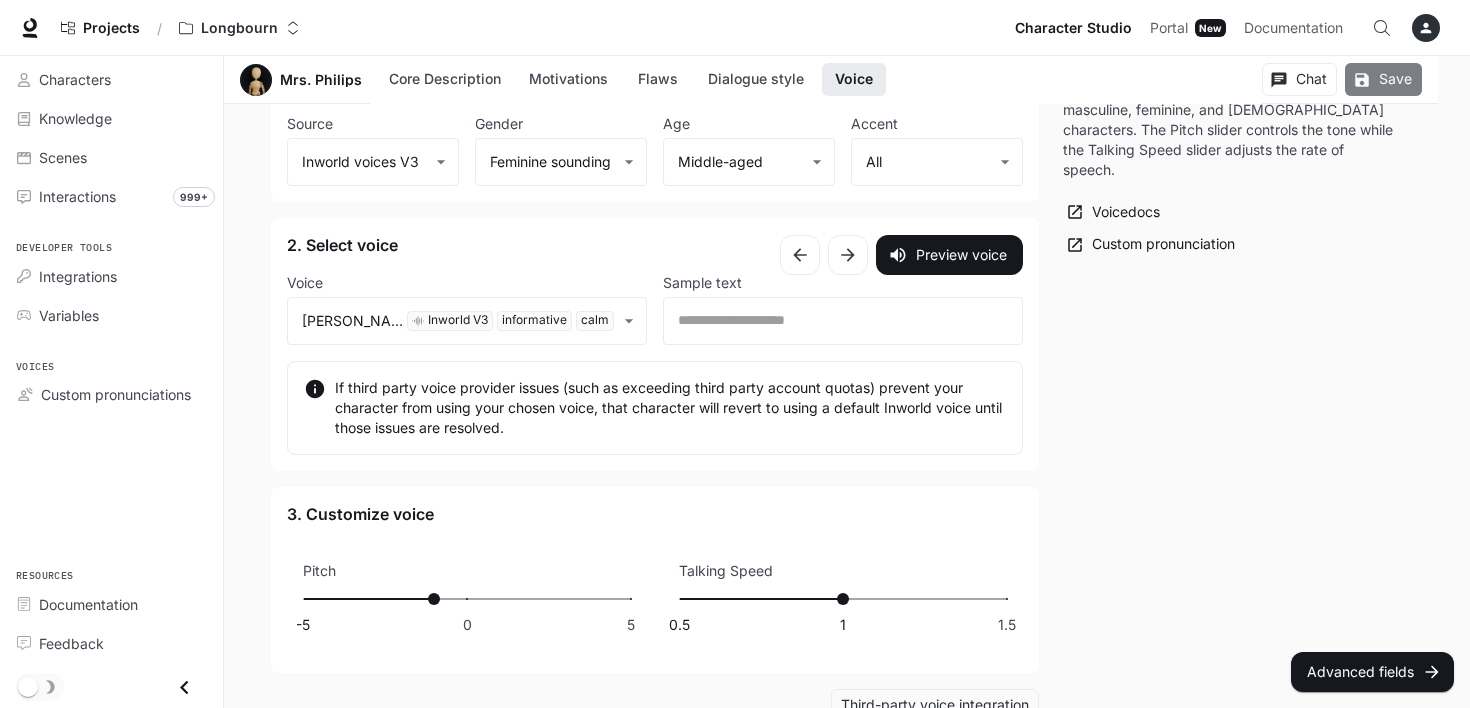 click on "Save" at bounding box center (1383, 79) 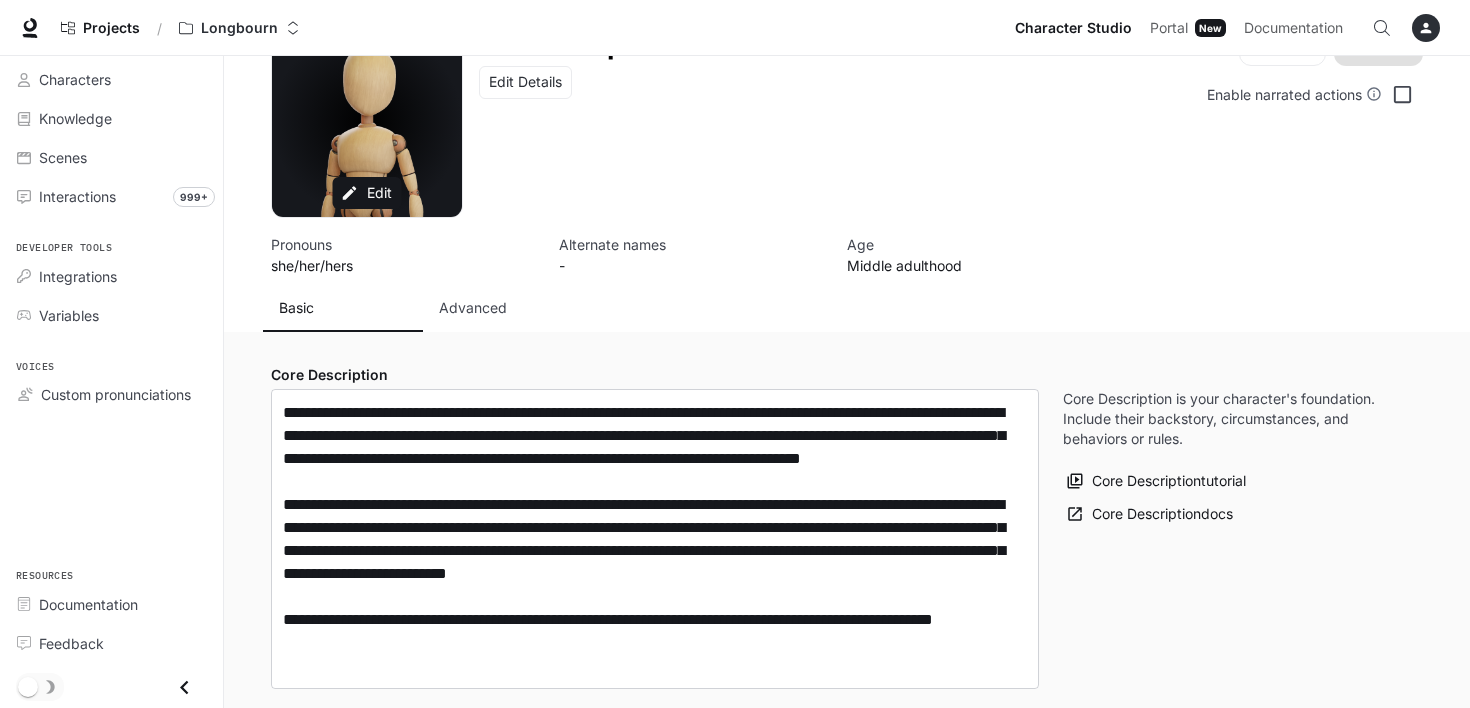 scroll, scrollTop: 0, scrollLeft: 0, axis: both 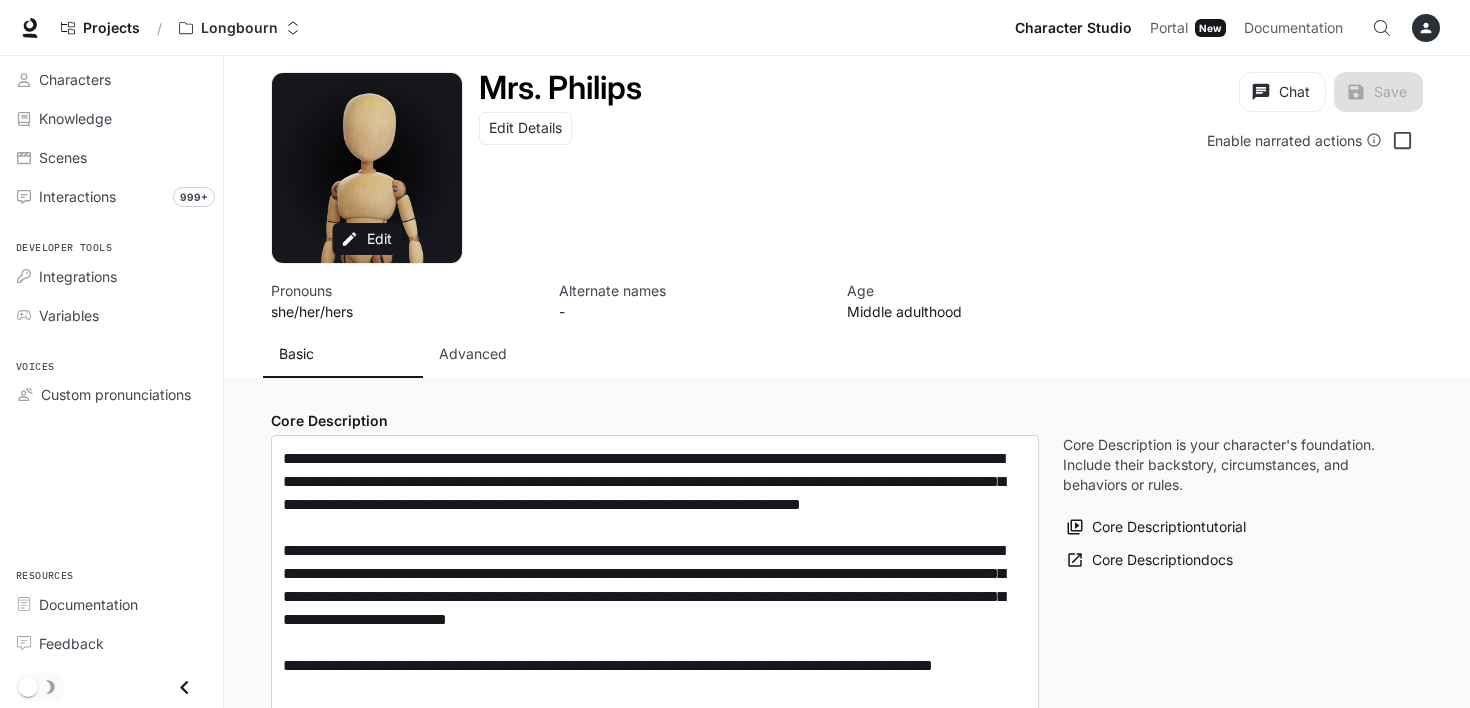 click on "Advanced" at bounding box center [473, 354] 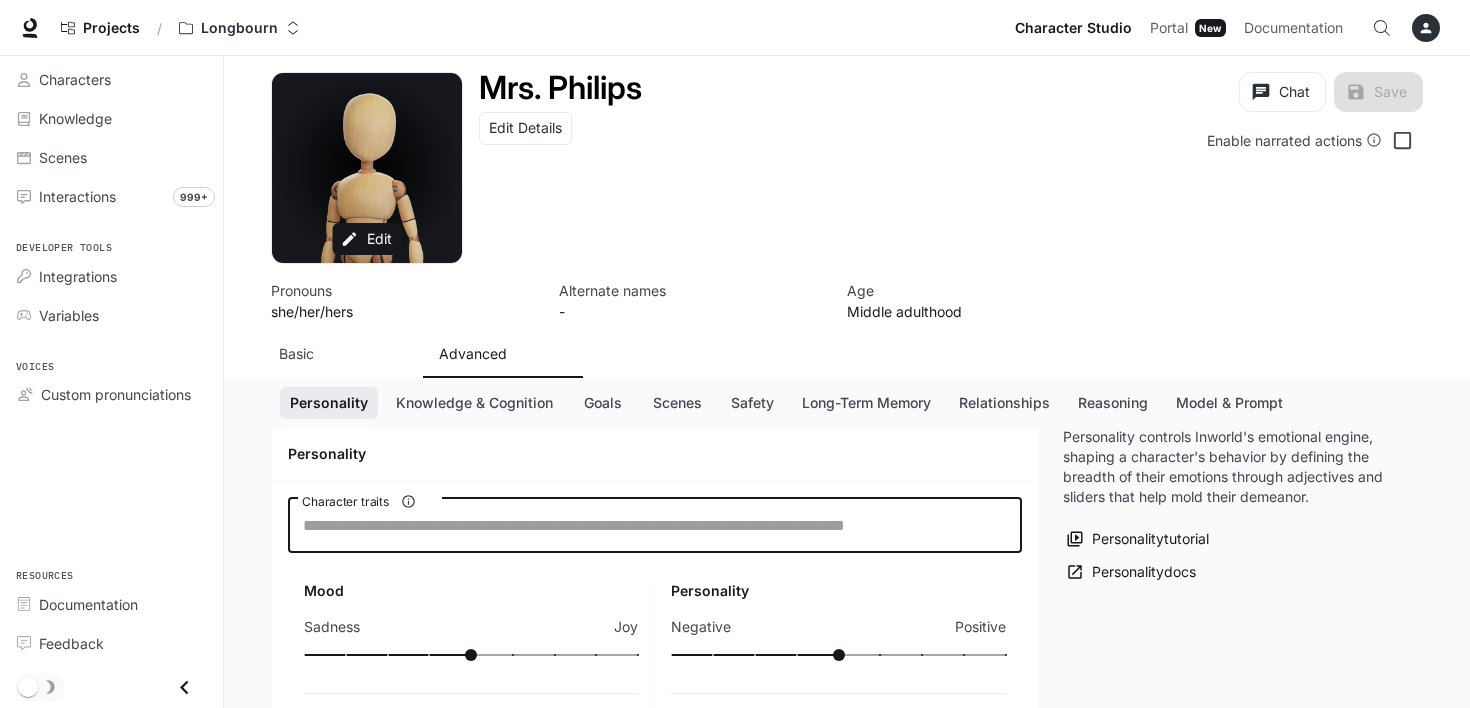 click on "Character traits" at bounding box center (655, 525) 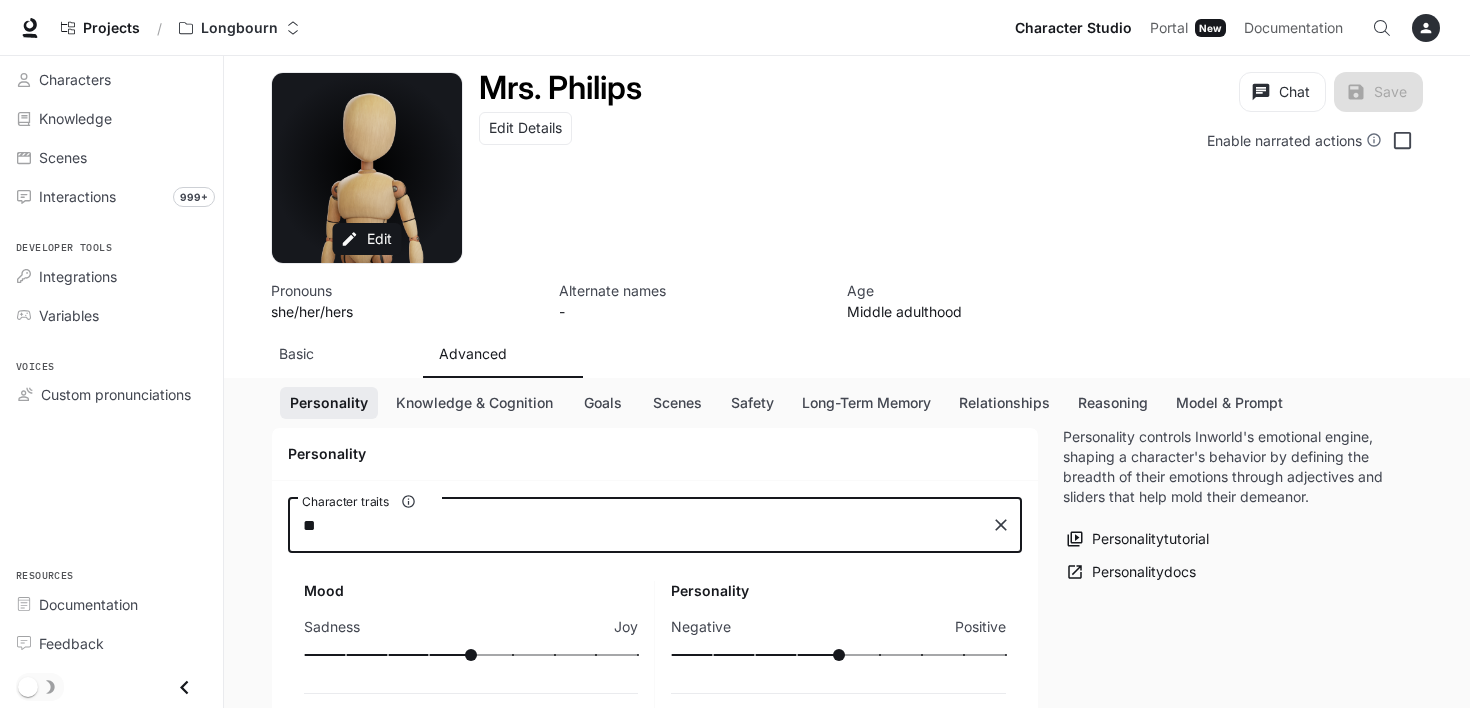 type on "*" 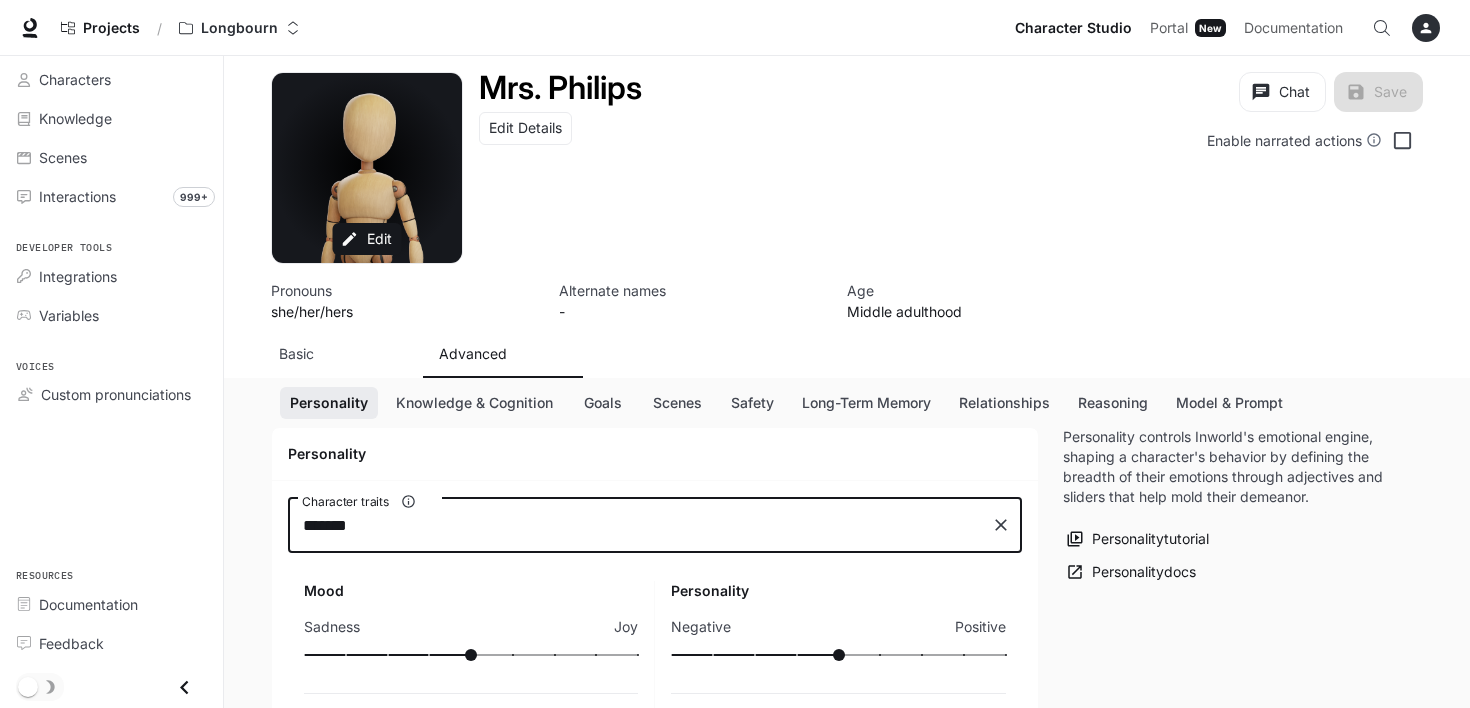 type on "********" 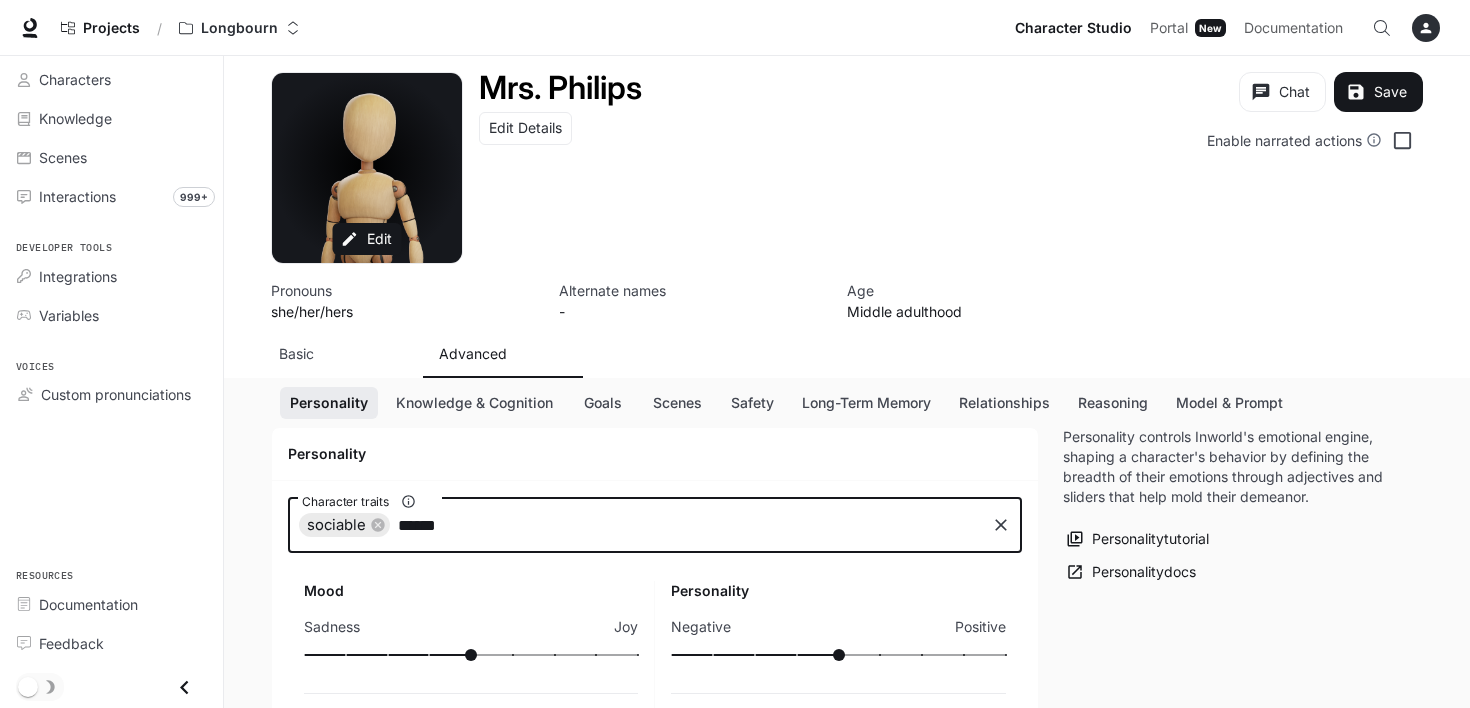 type on "*******" 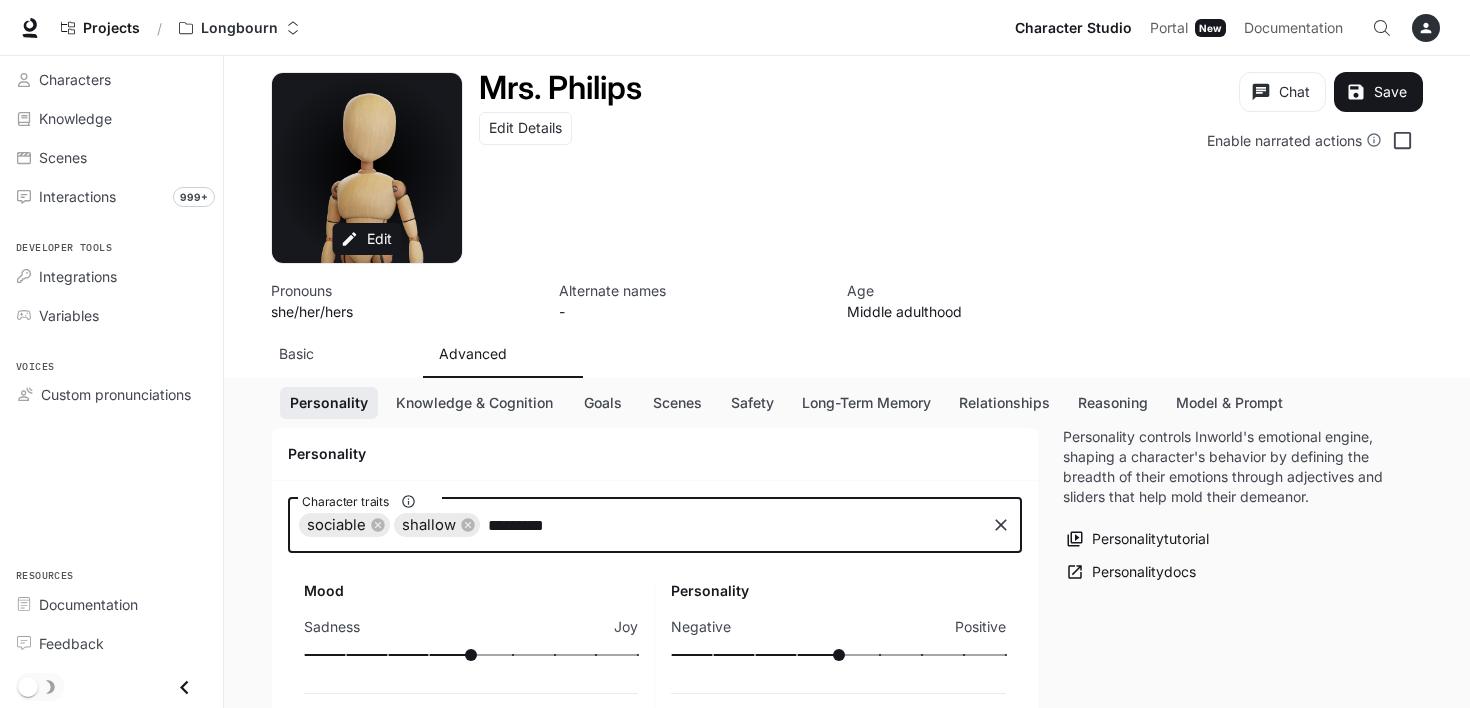 type on "**********" 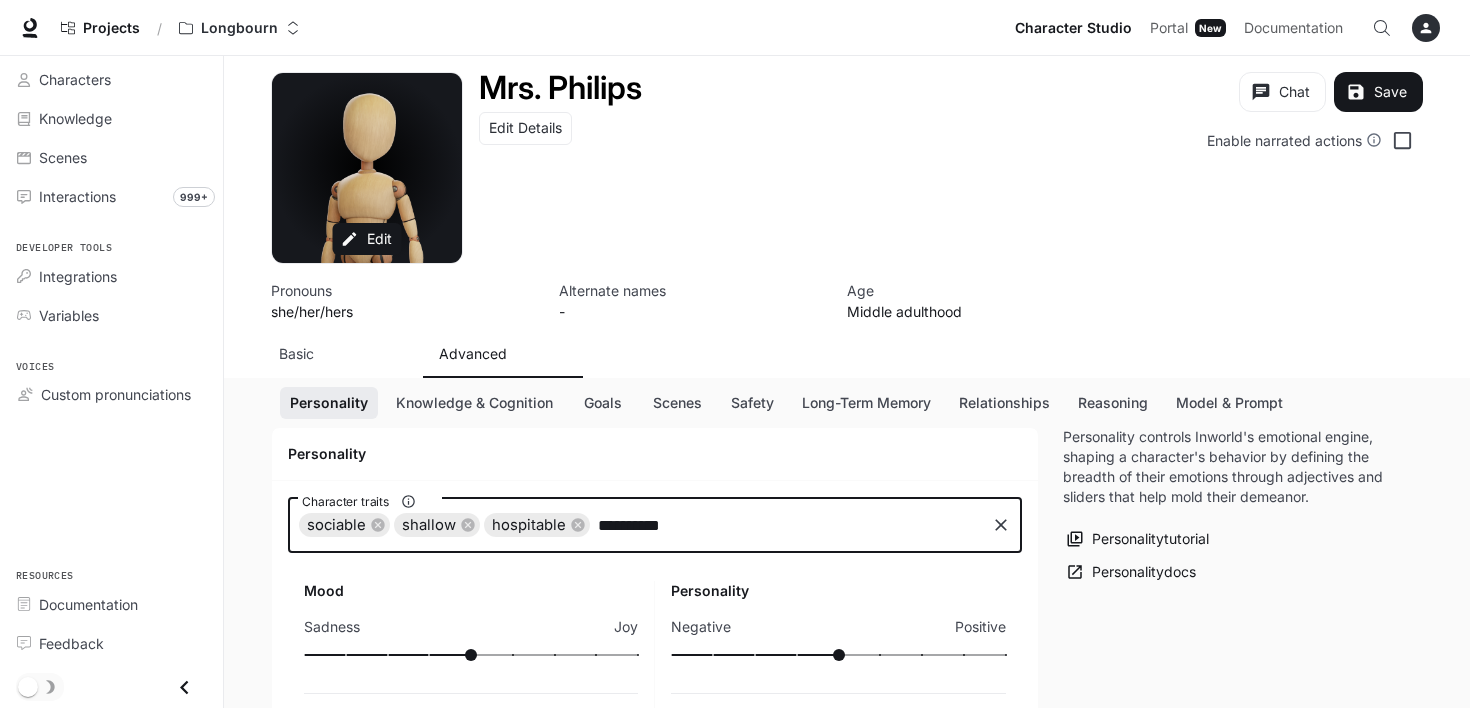 type 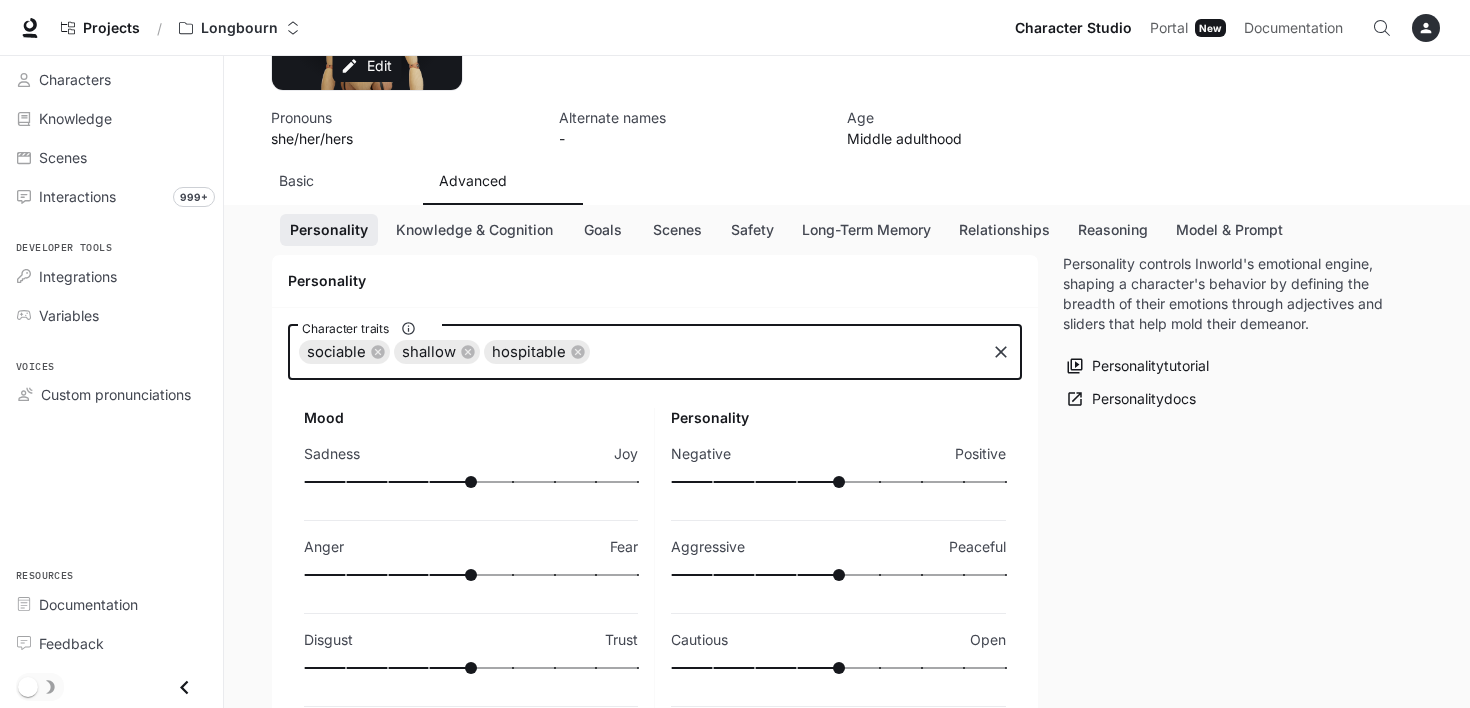 scroll, scrollTop: 200, scrollLeft: 0, axis: vertical 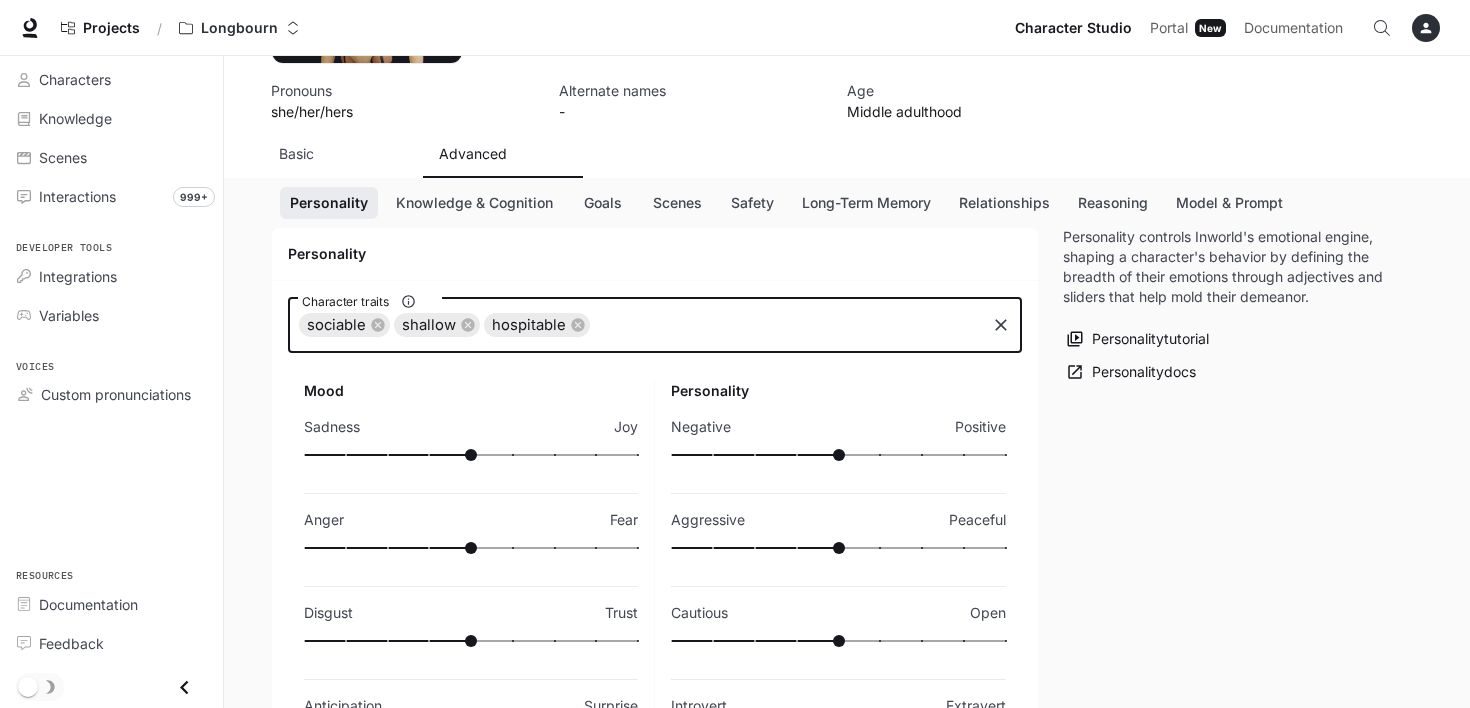 type on "**" 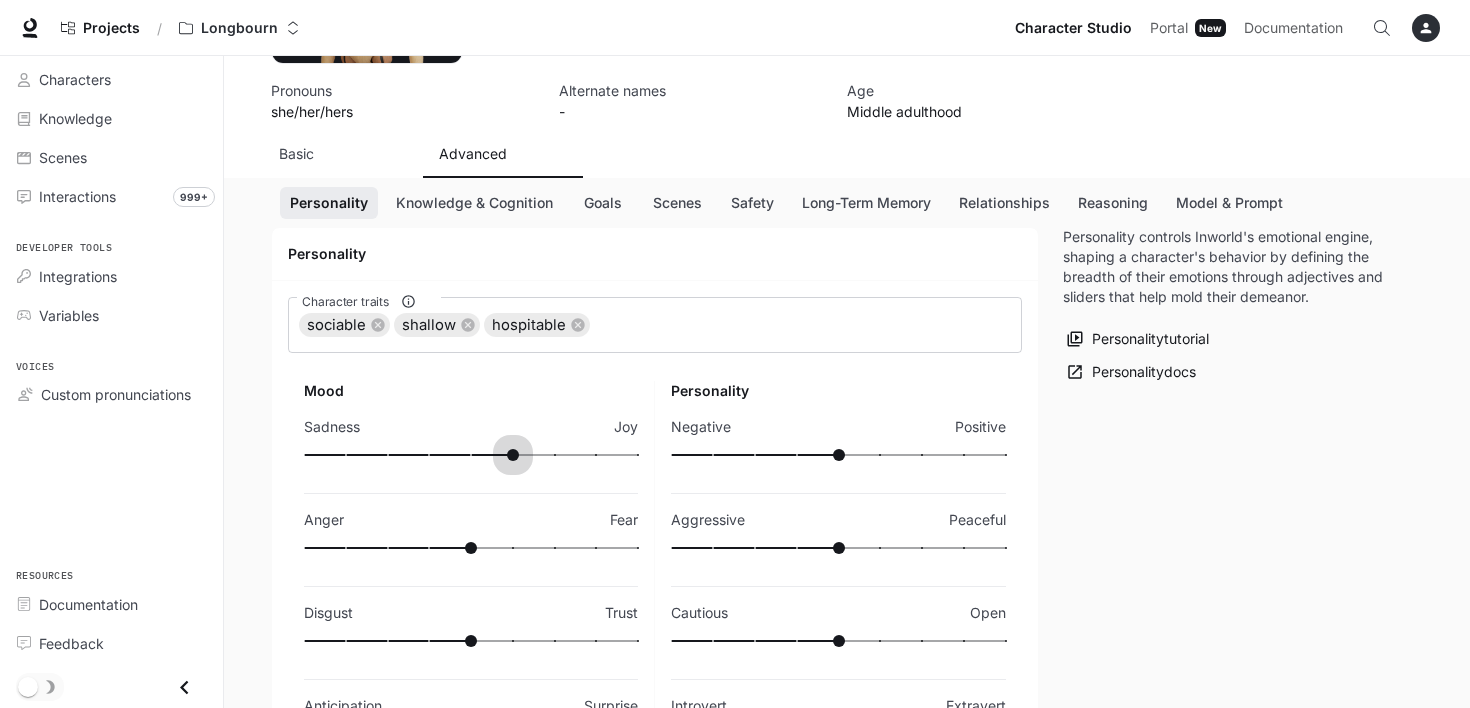 click at bounding box center [471, 455] 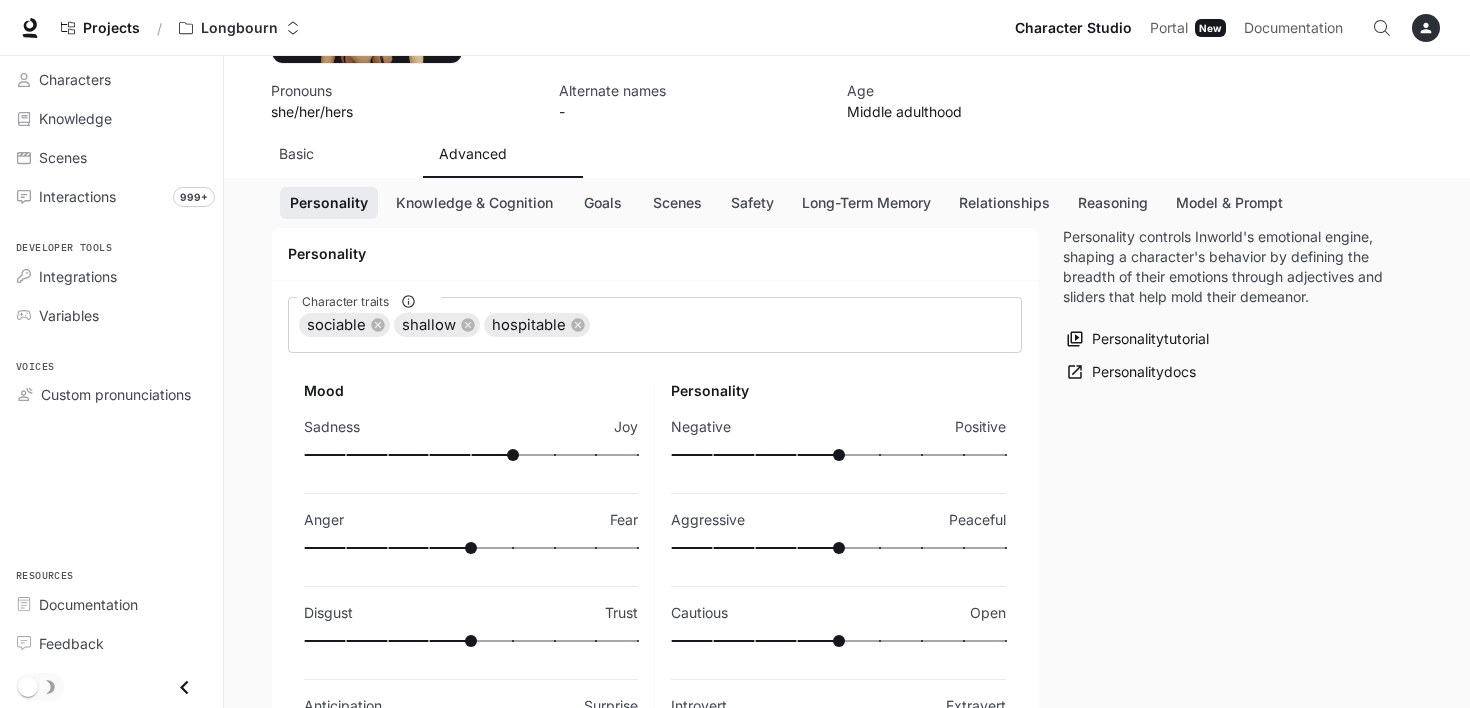 type on "**" 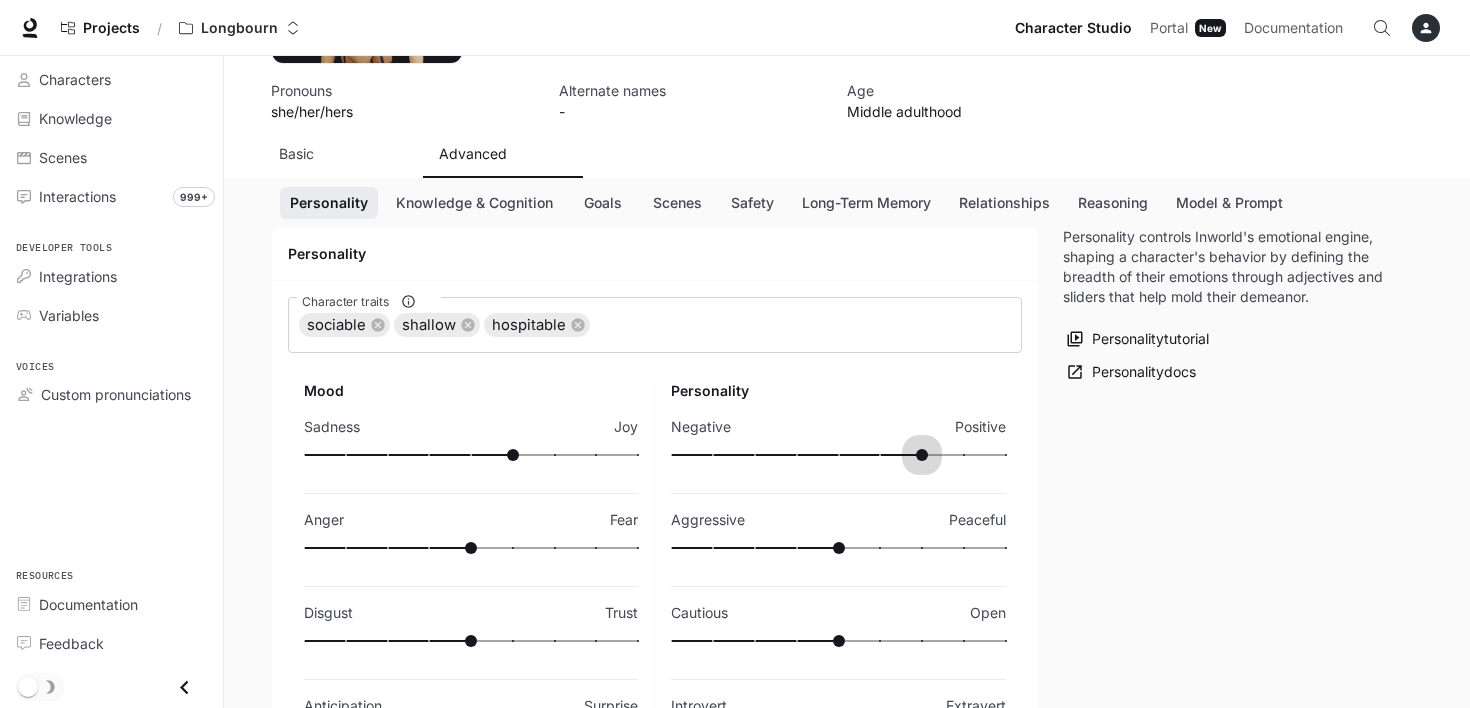 click at bounding box center [838, 455] 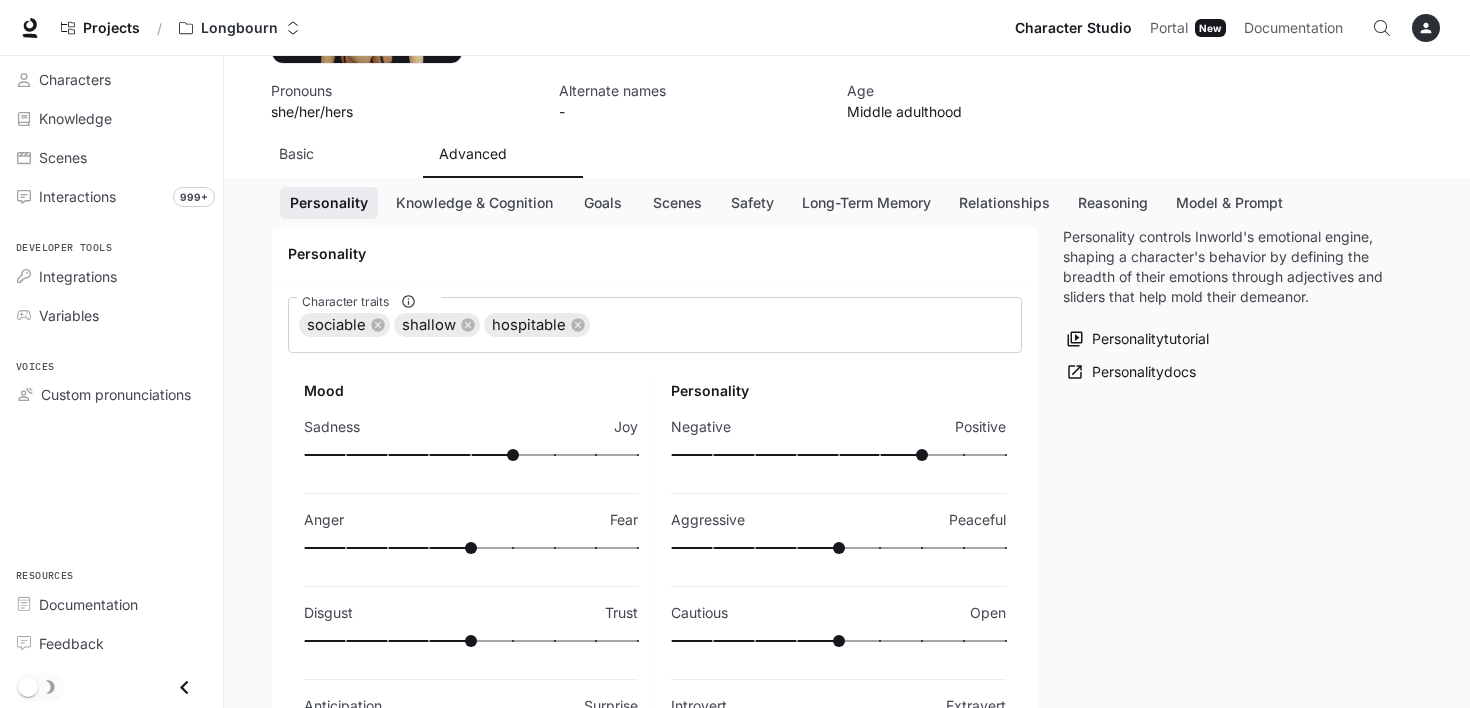 type on "**" 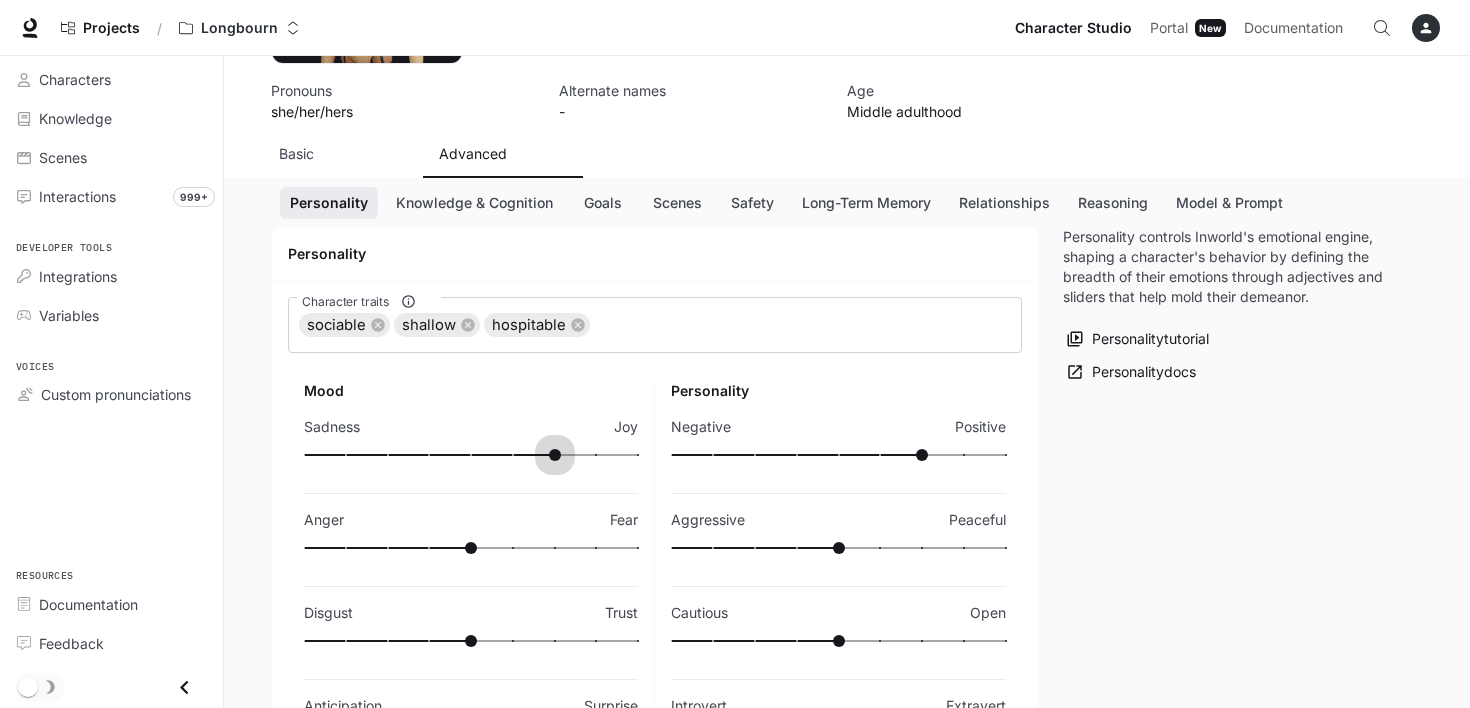 click at bounding box center (471, 455) 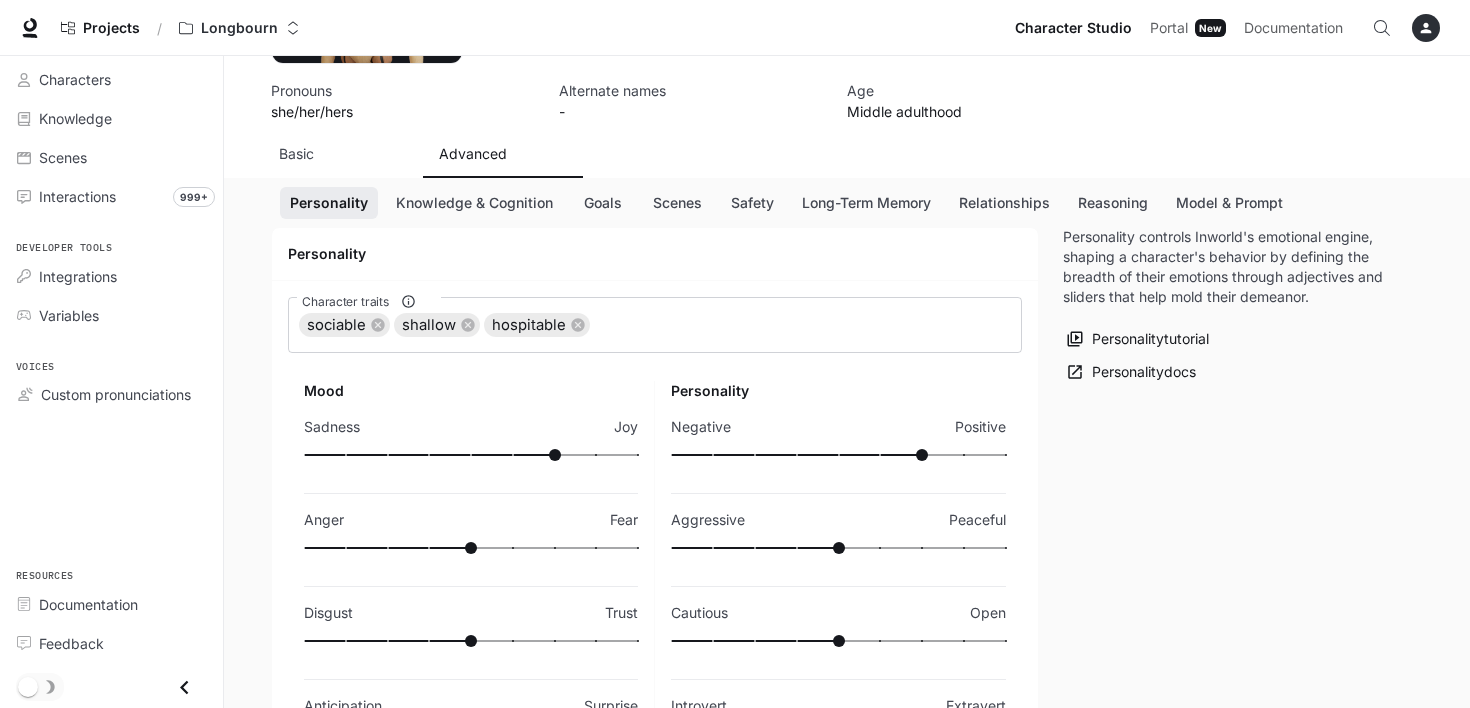 type on "**" 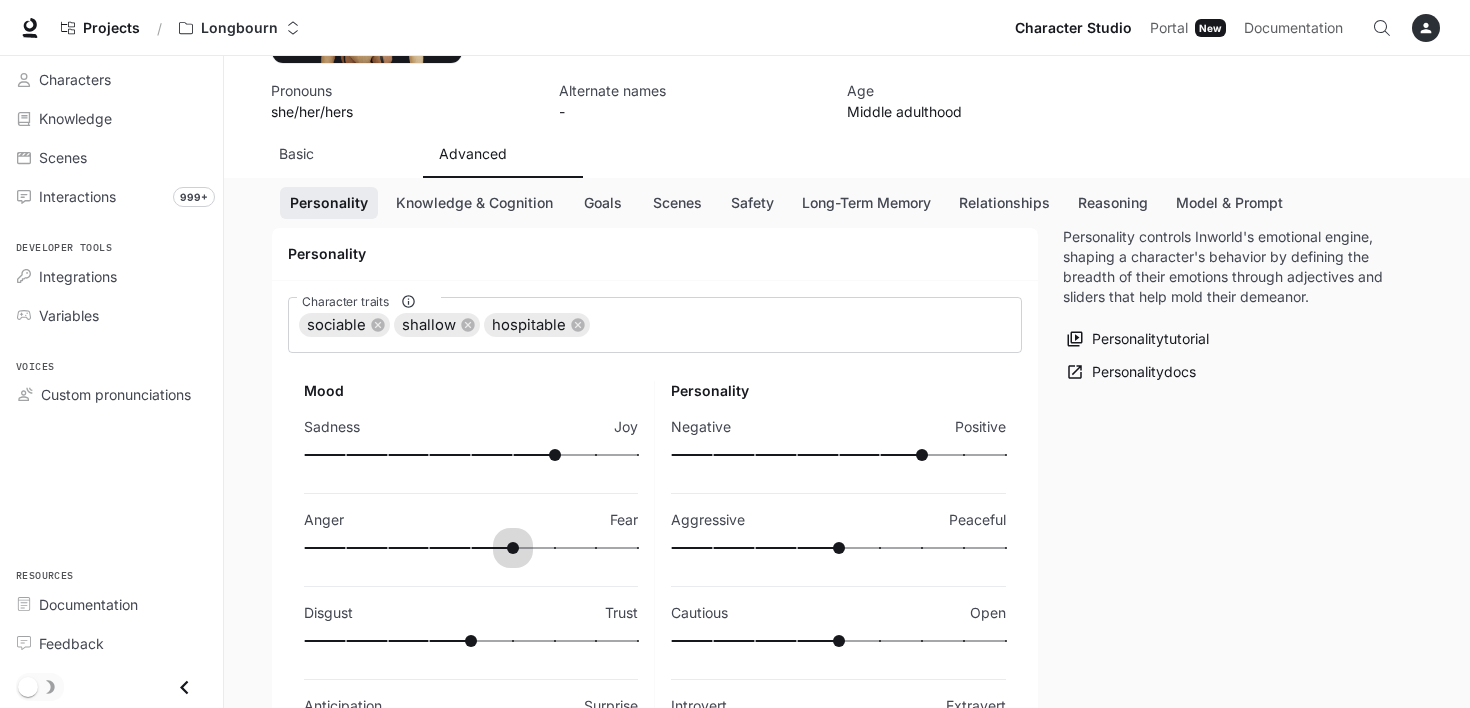 click at bounding box center (471, 548) 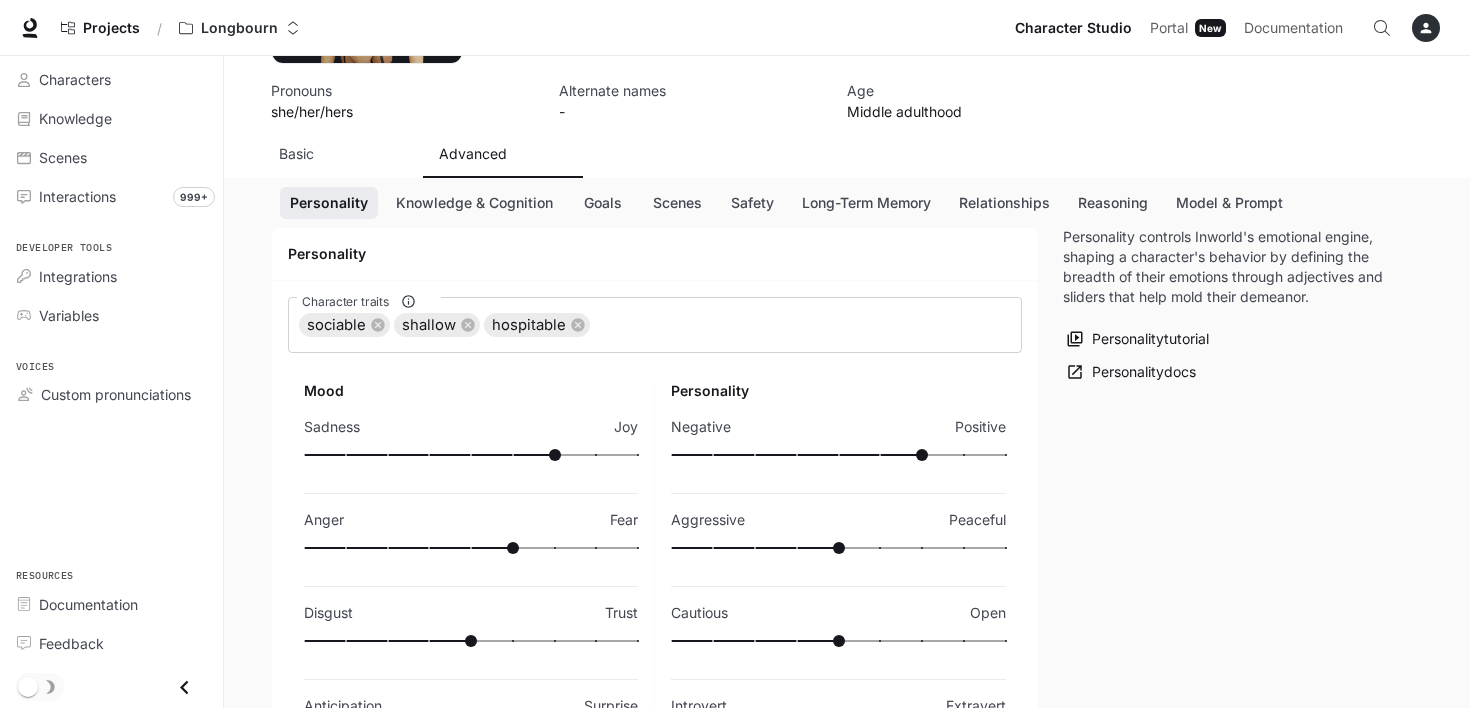 type on "**" 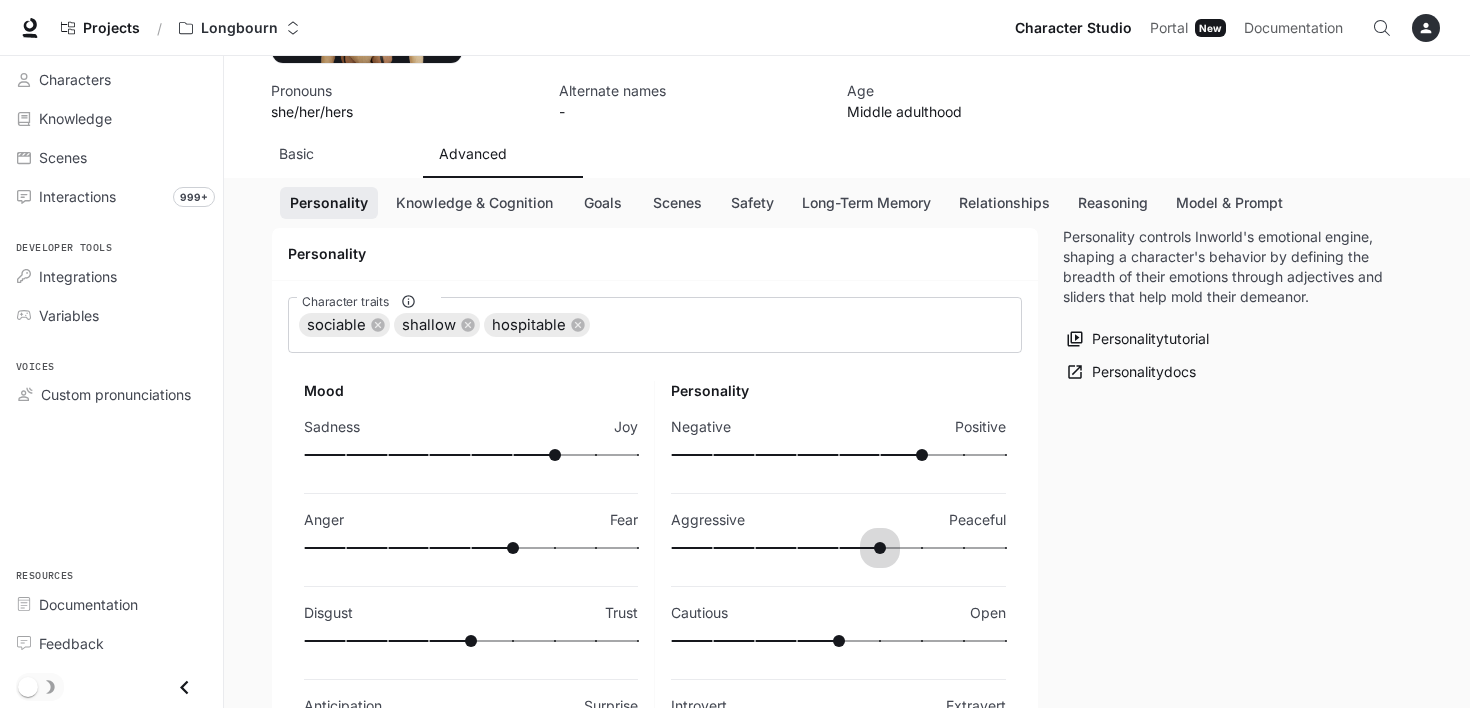 click at bounding box center [838, 548] 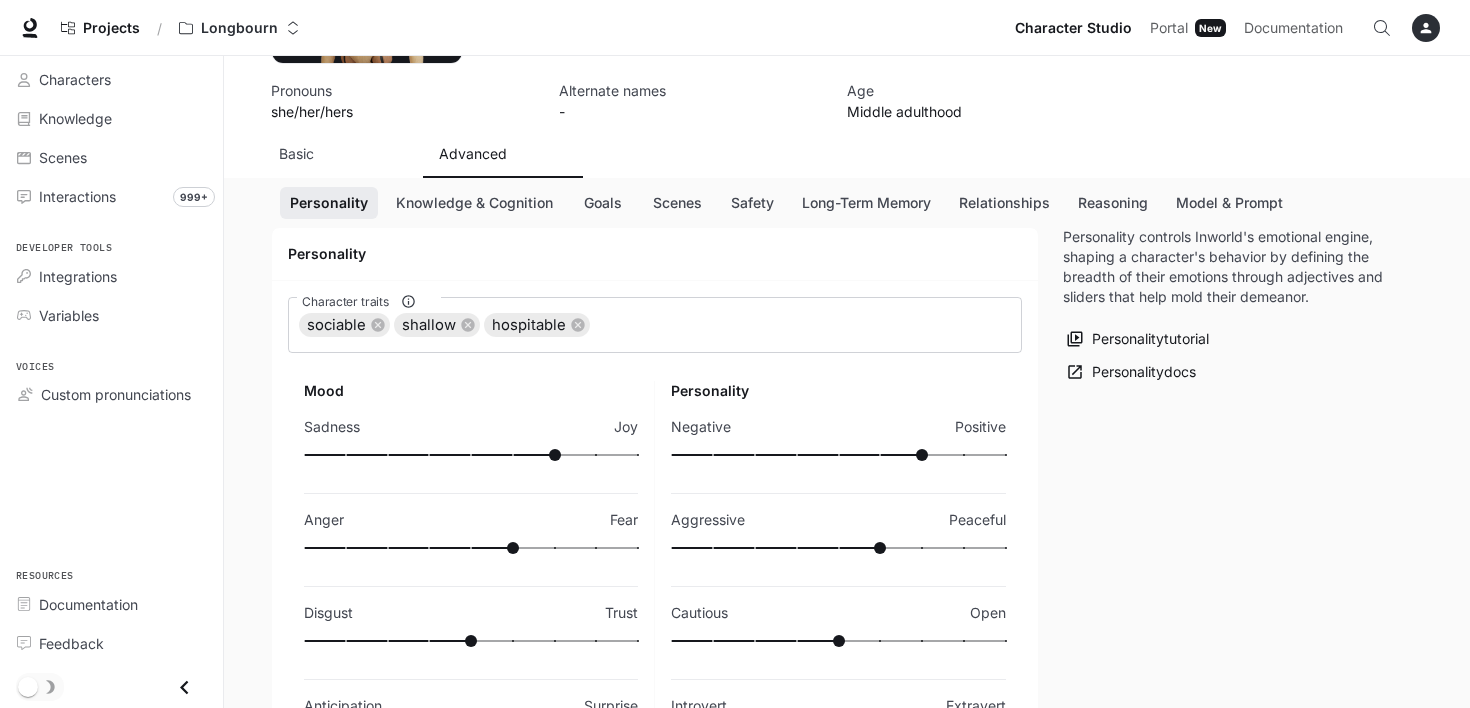 type on "**" 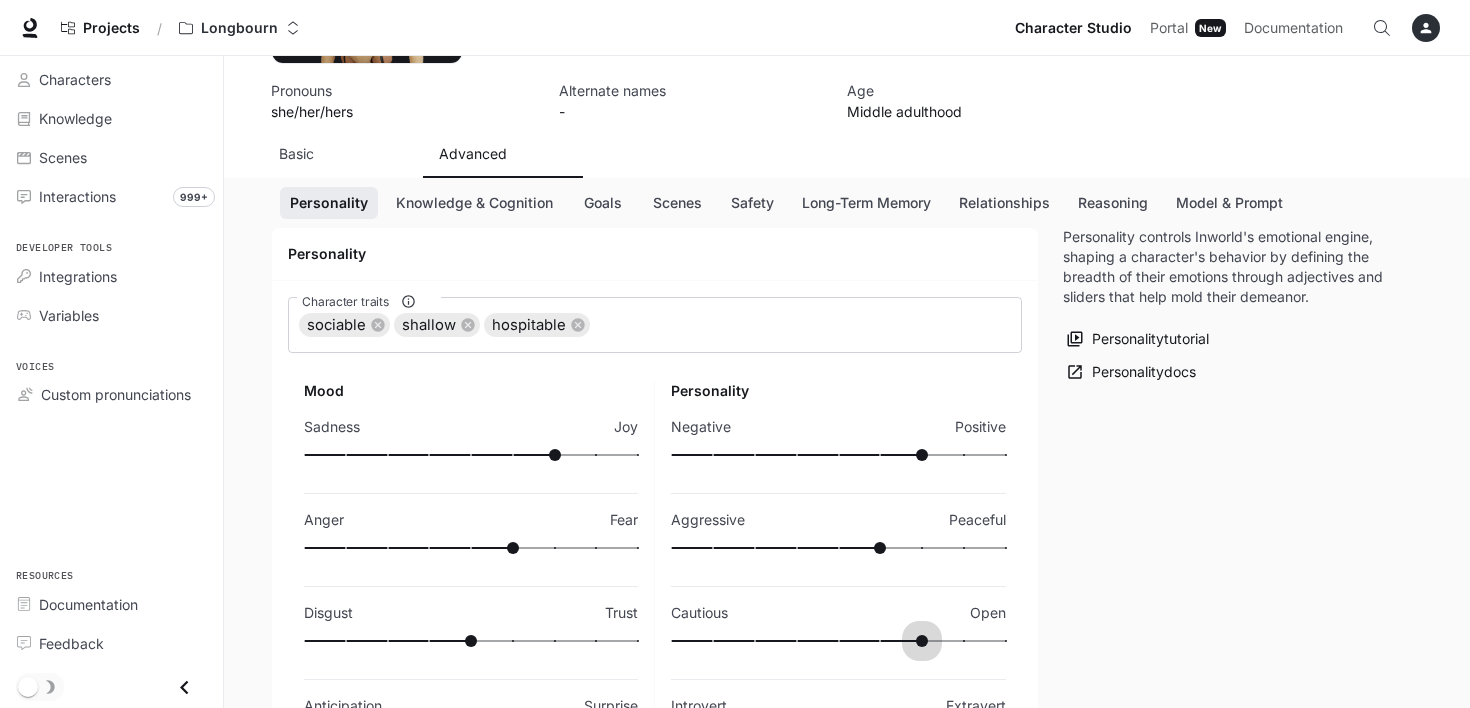 click at bounding box center (838, 641) 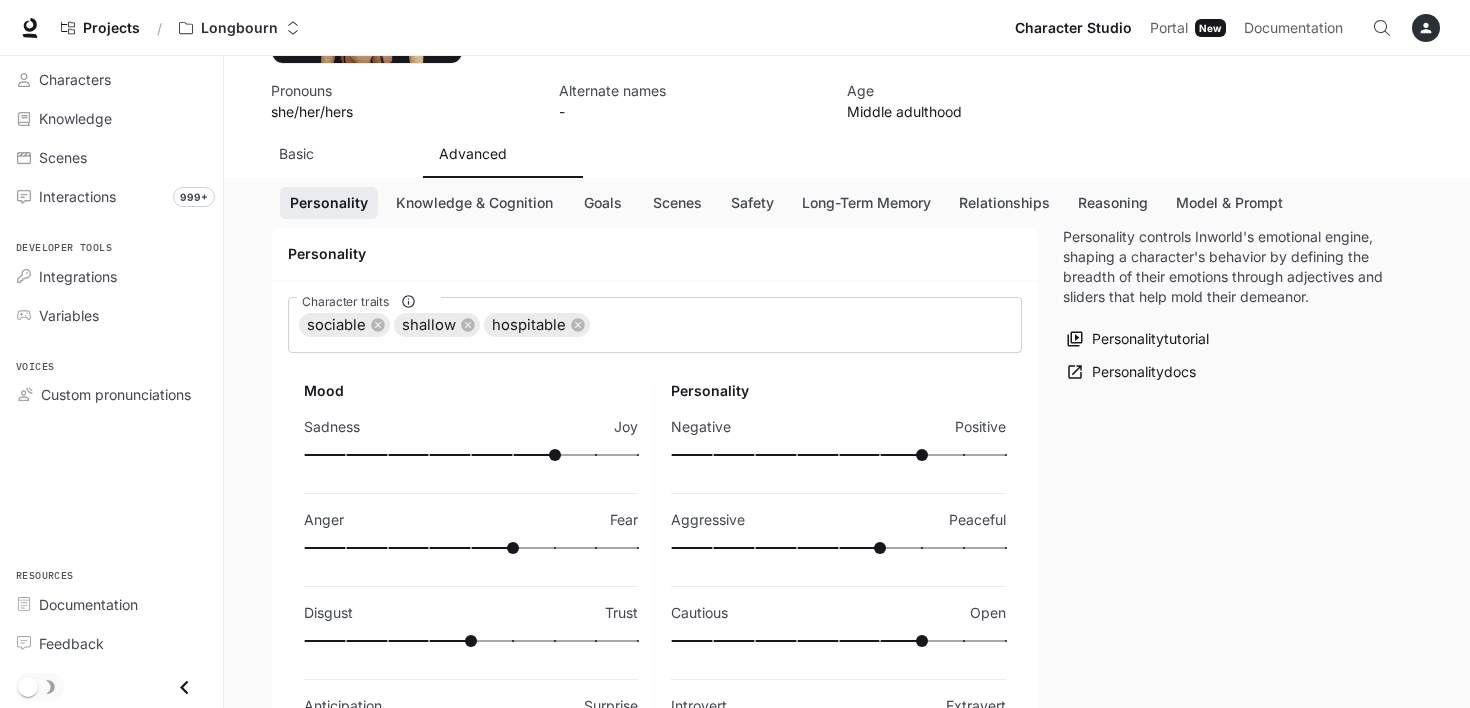 click at bounding box center (471, 641) 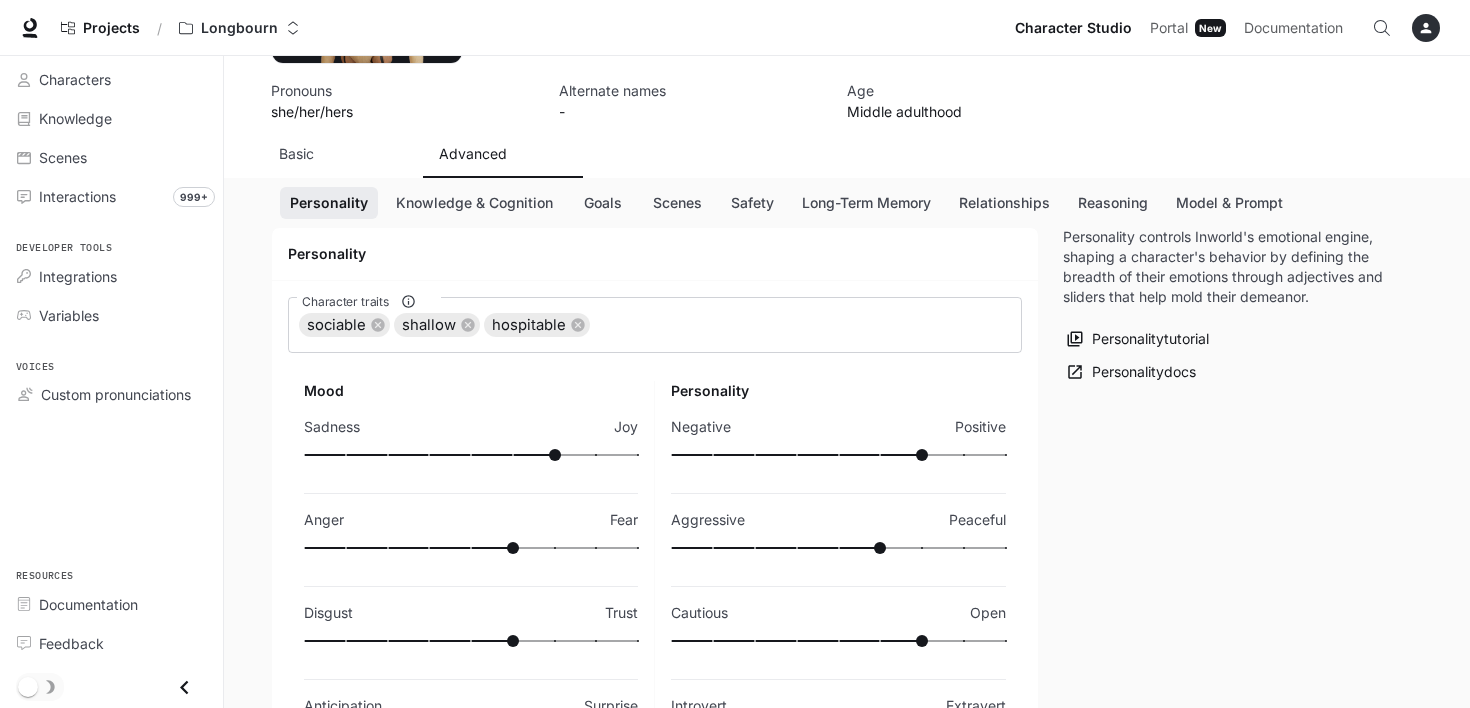 type on "**" 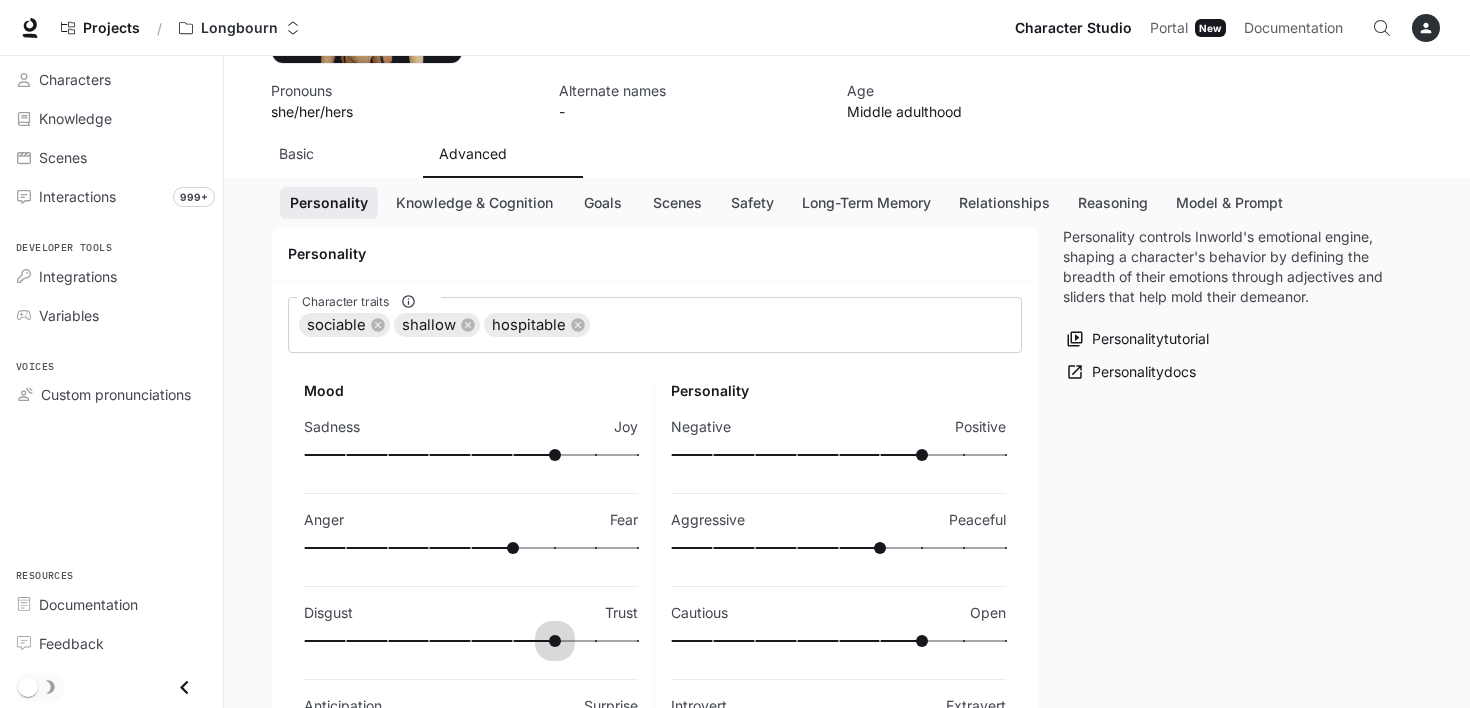 click at bounding box center (471, 641) 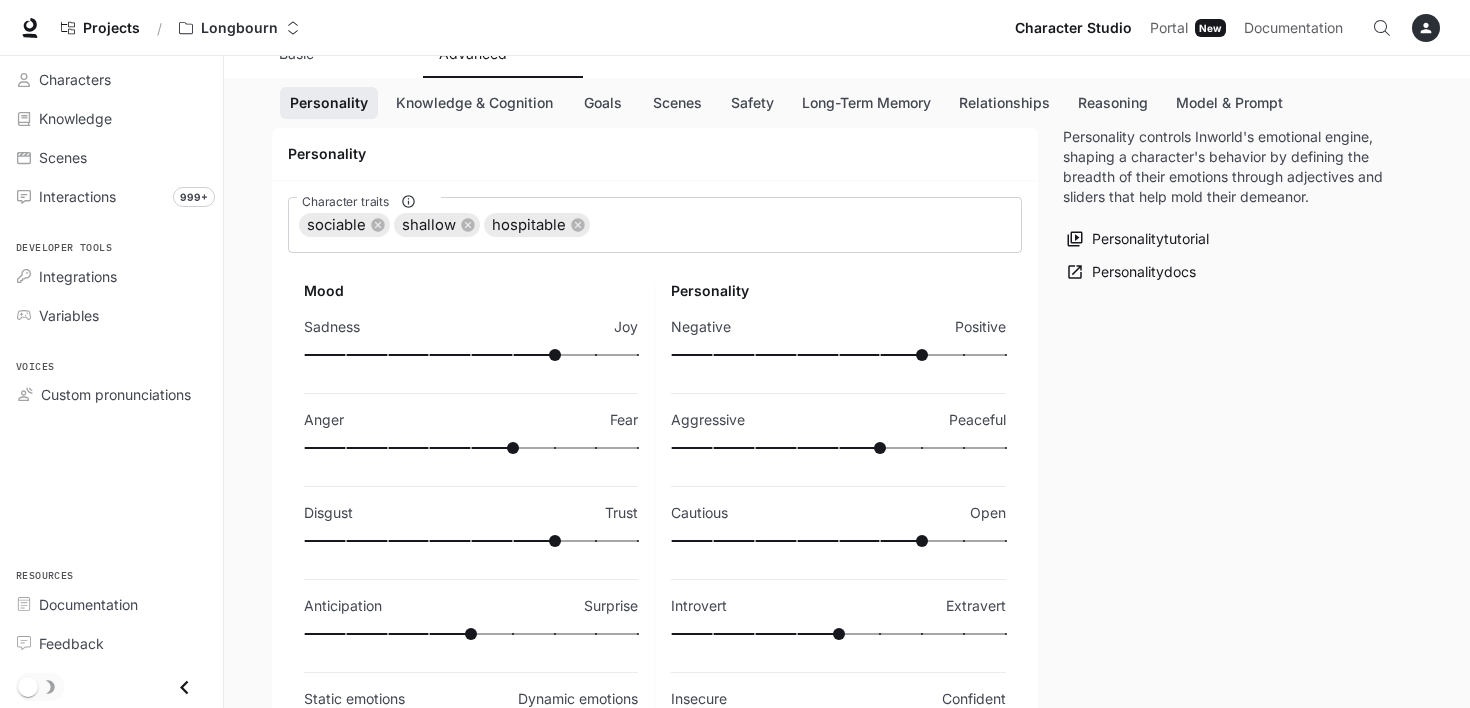 scroll, scrollTop: 400, scrollLeft: 0, axis: vertical 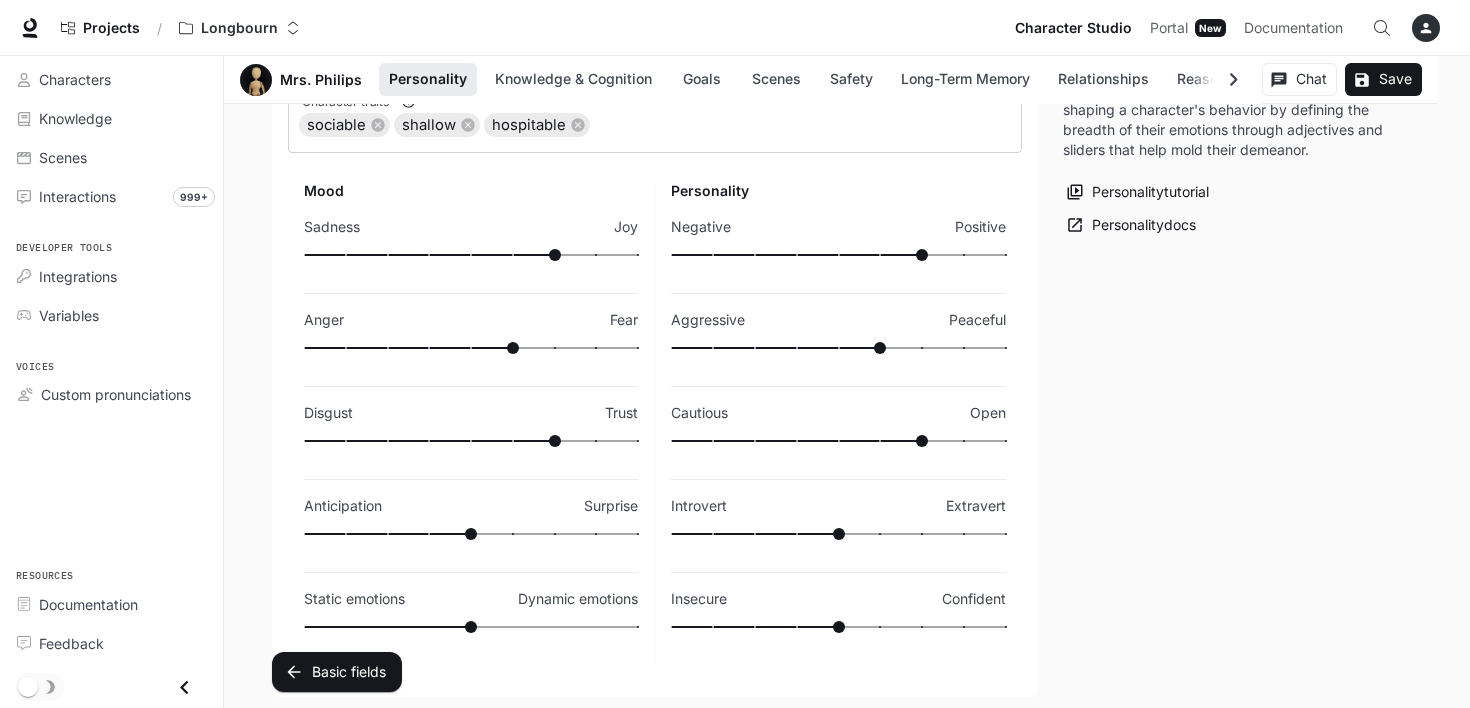 type on "**" 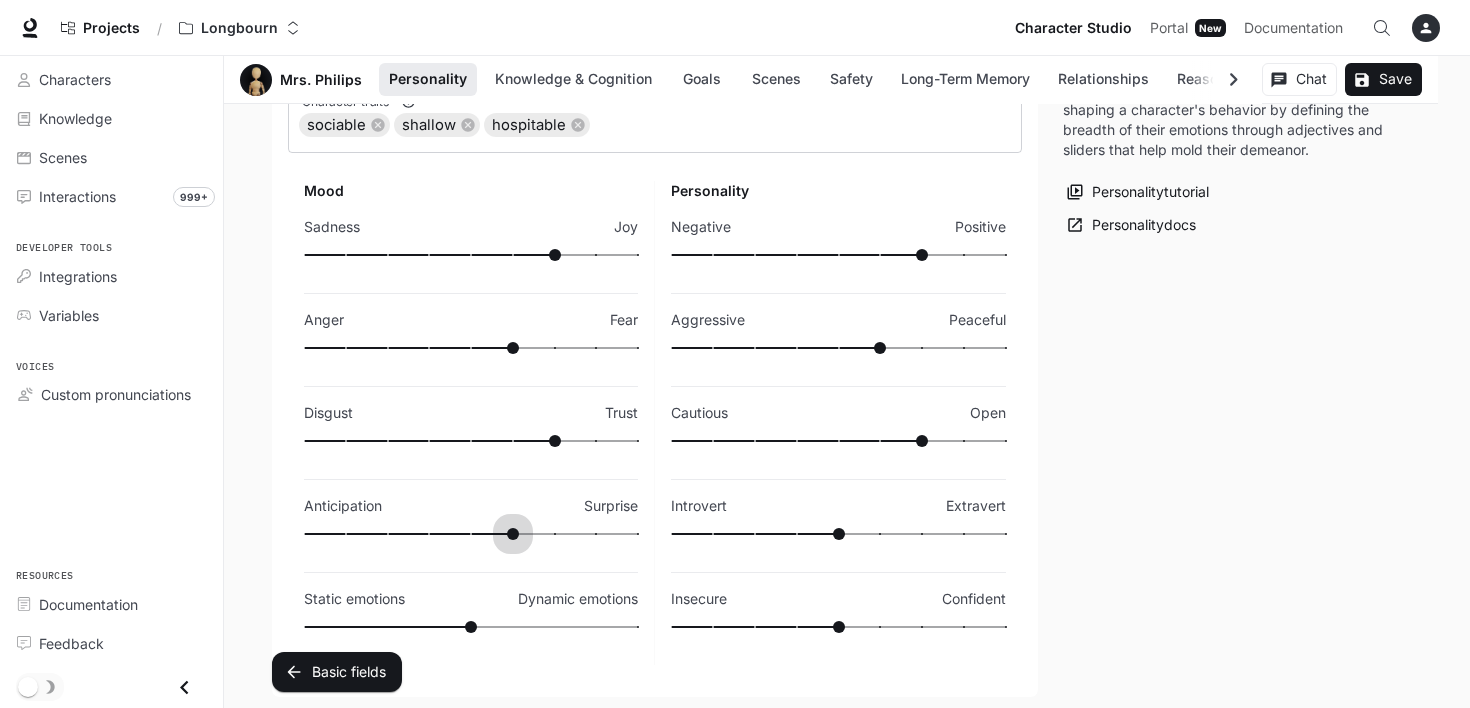 click at bounding box center (471, 534) 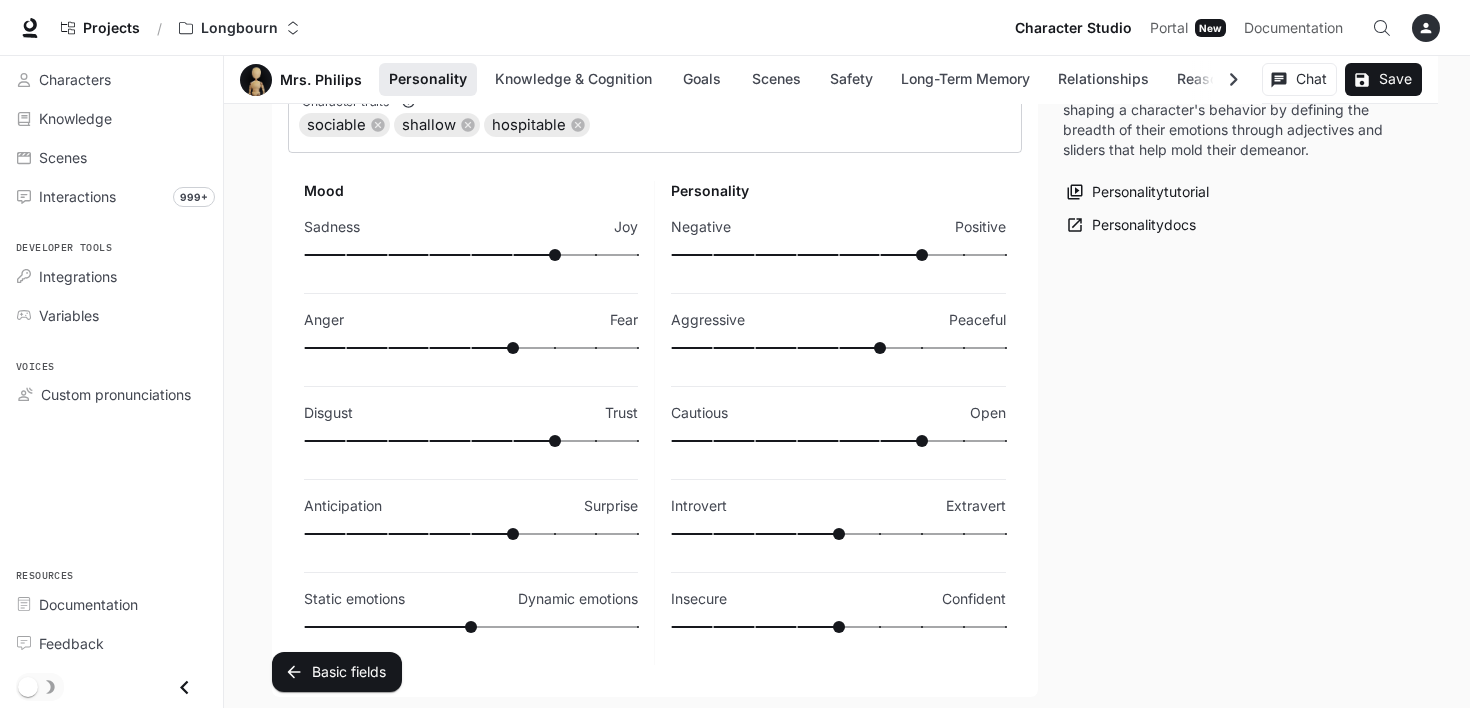 type on "***" 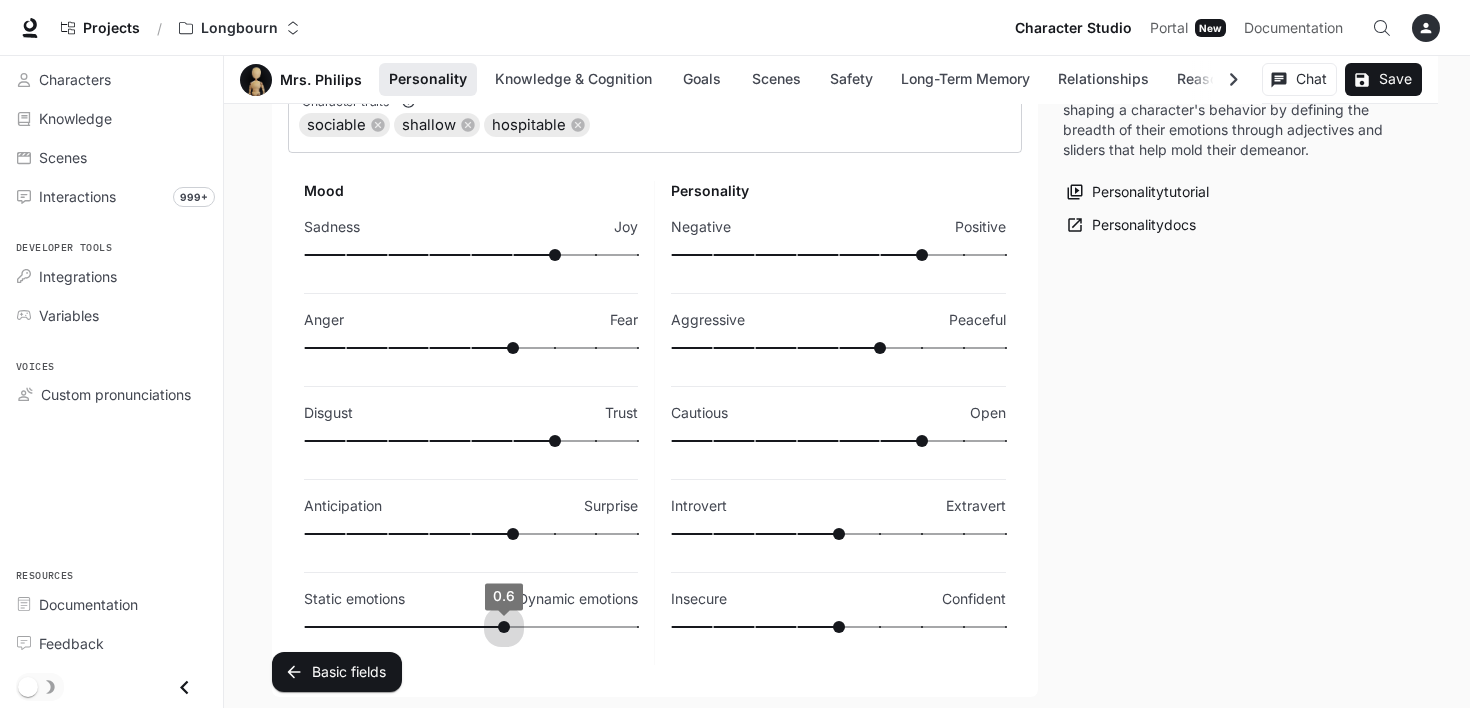click on "0.6" at bounding box center [471, 627] 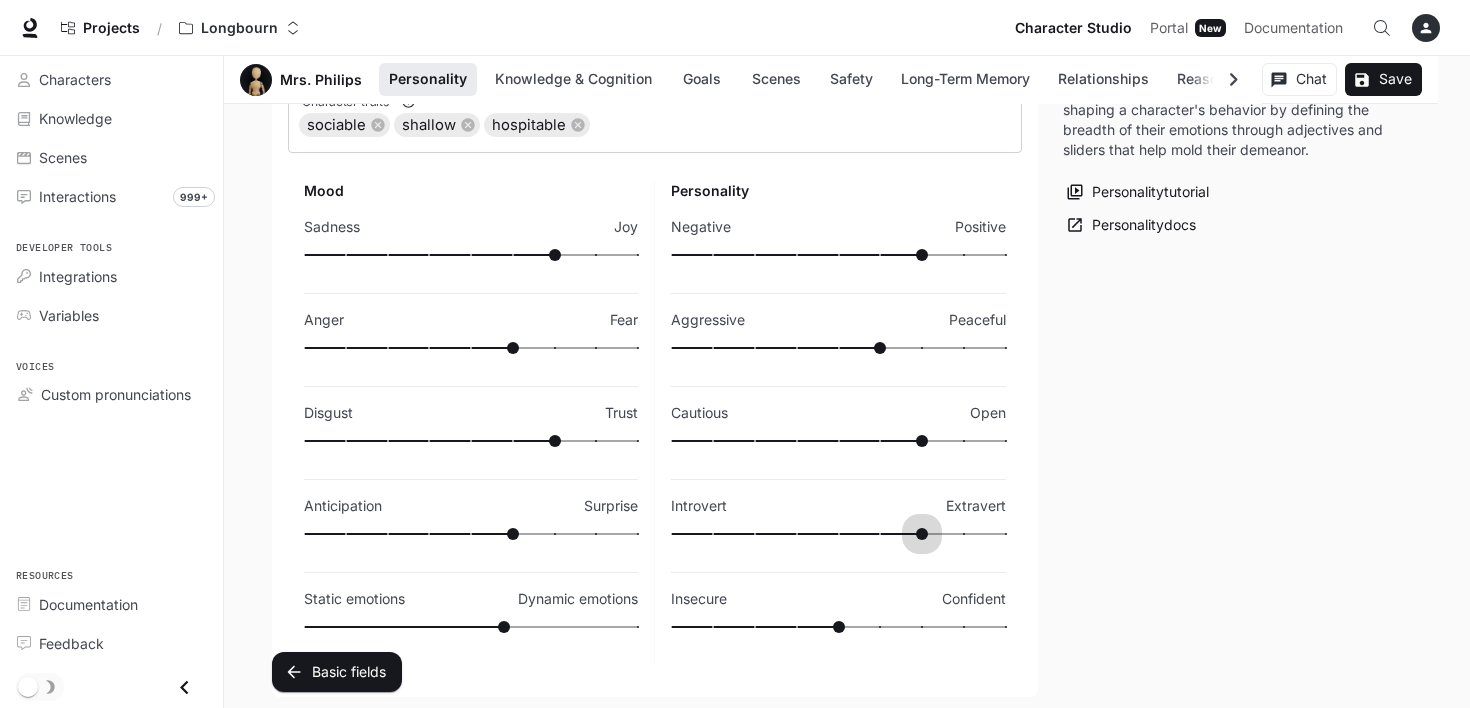 type on "**" 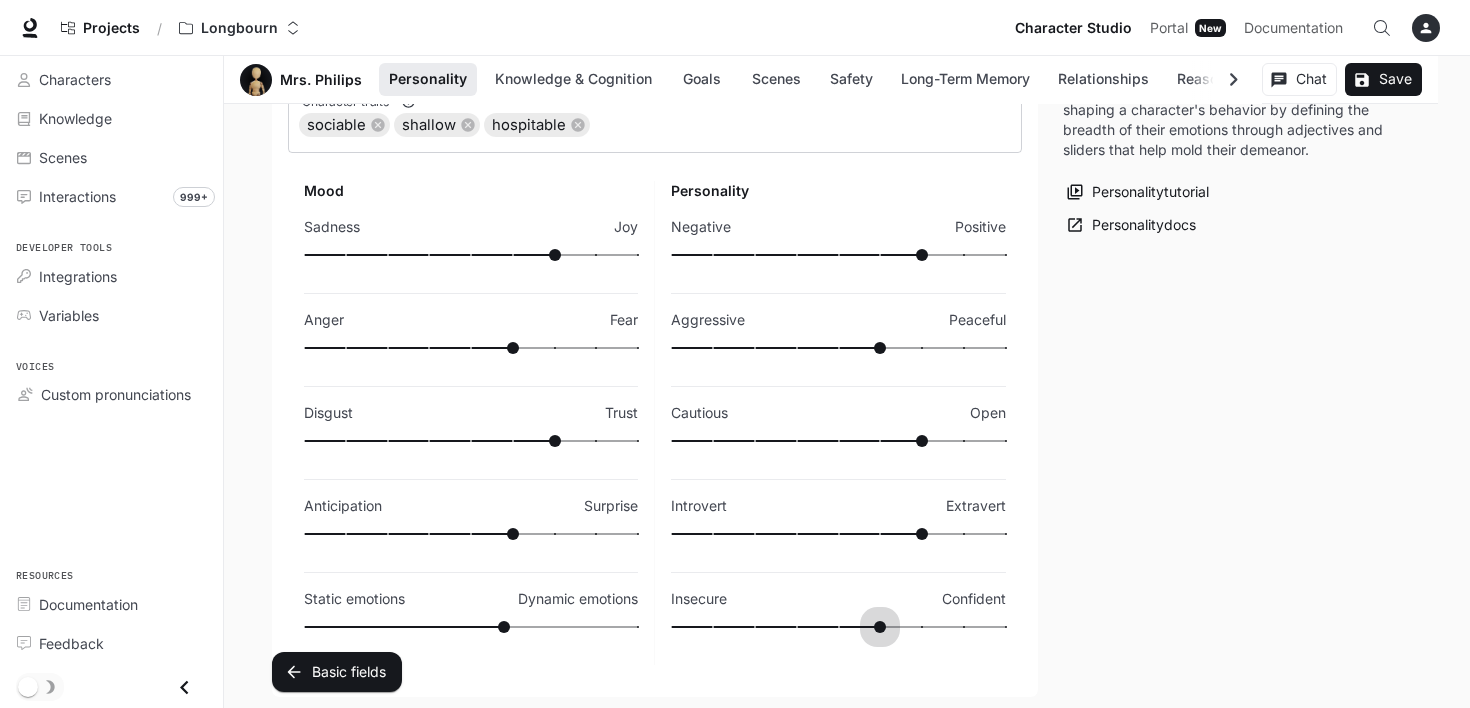 type on "**" 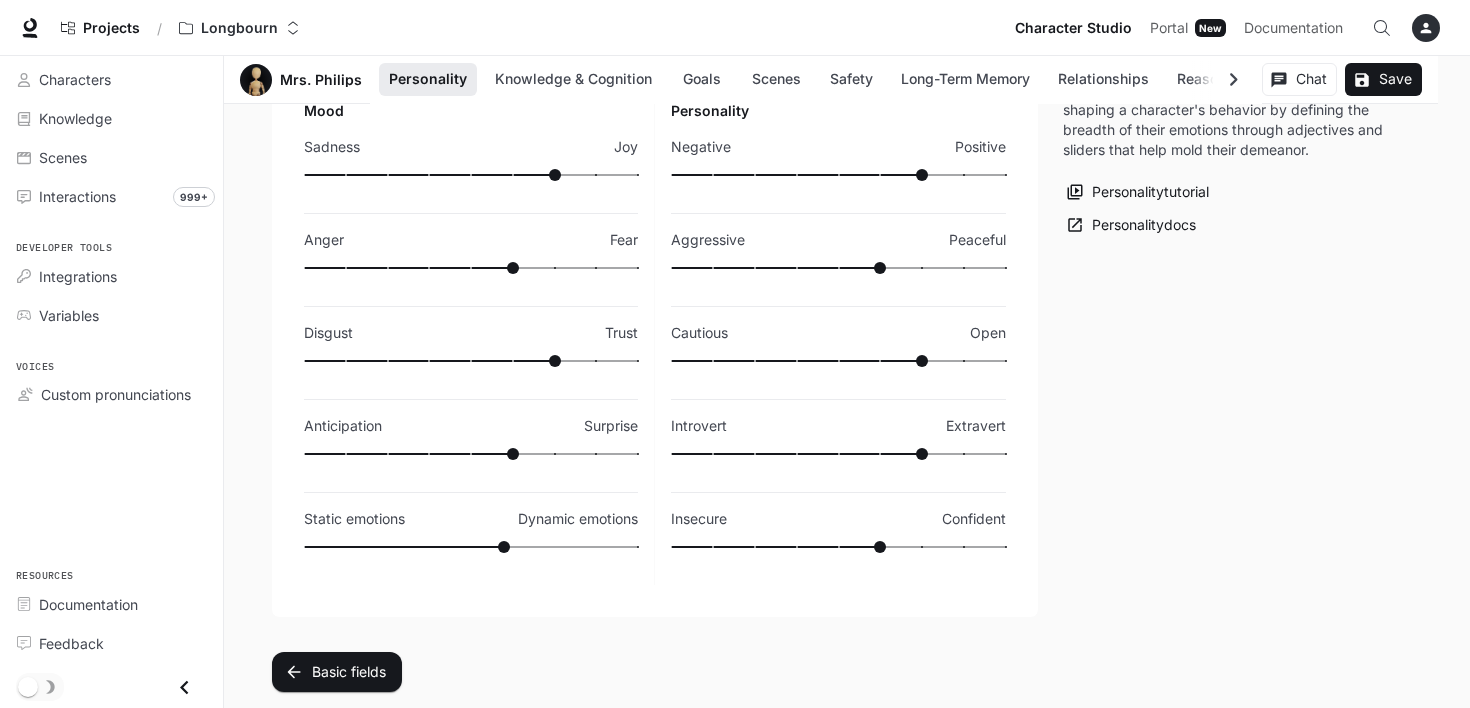 scroll, scrollTop: 600, scrollLeft: 0, axis: vertical 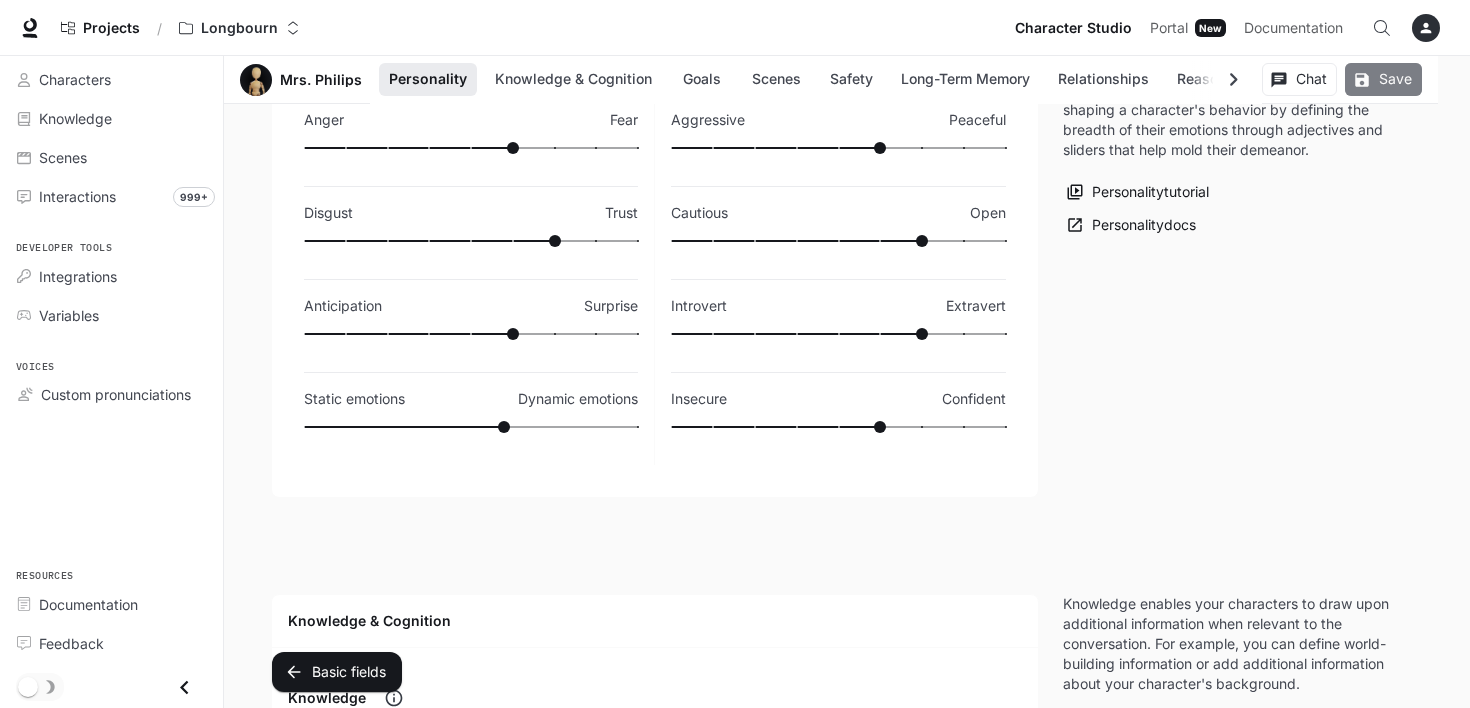 click on "Save" at bounding box center (1383, 79) 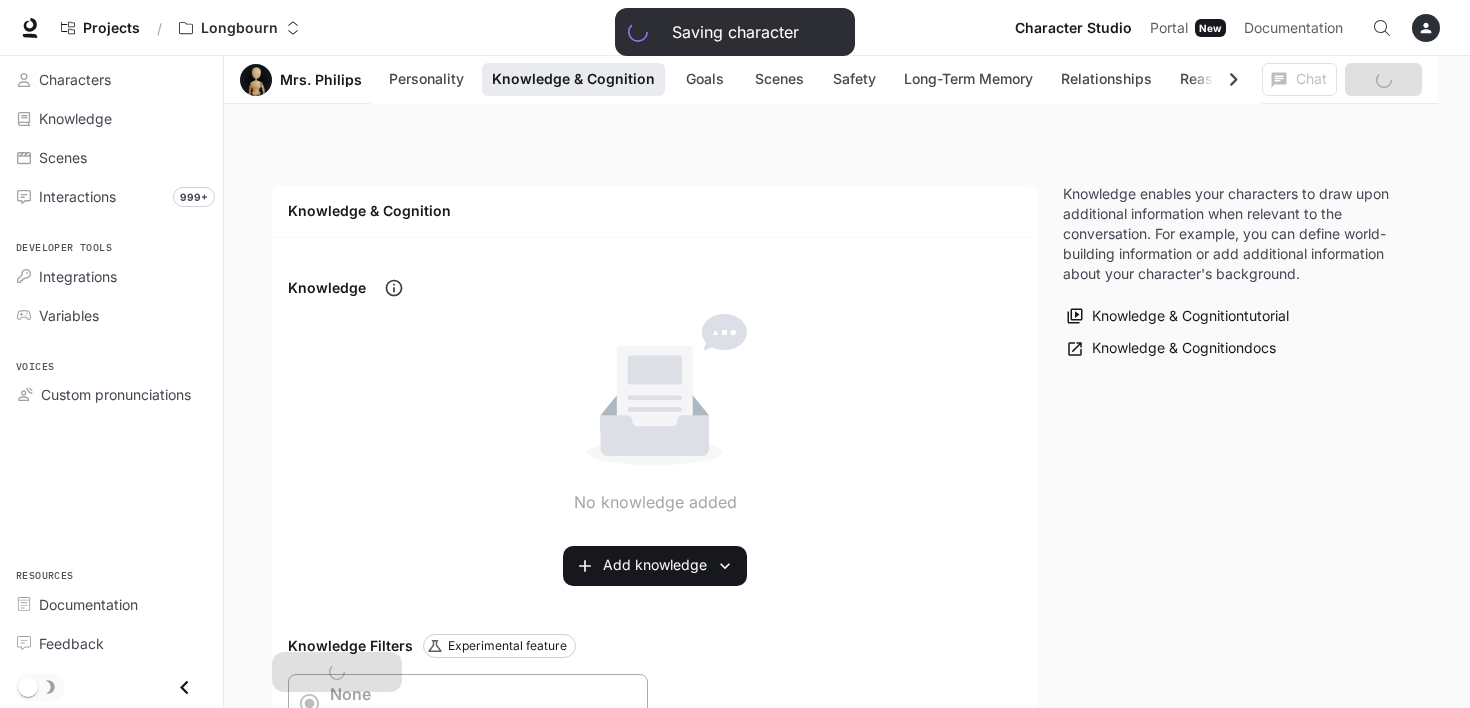 scroll, scrollTop: 1000, scrollLeft: 0, axis: vertical 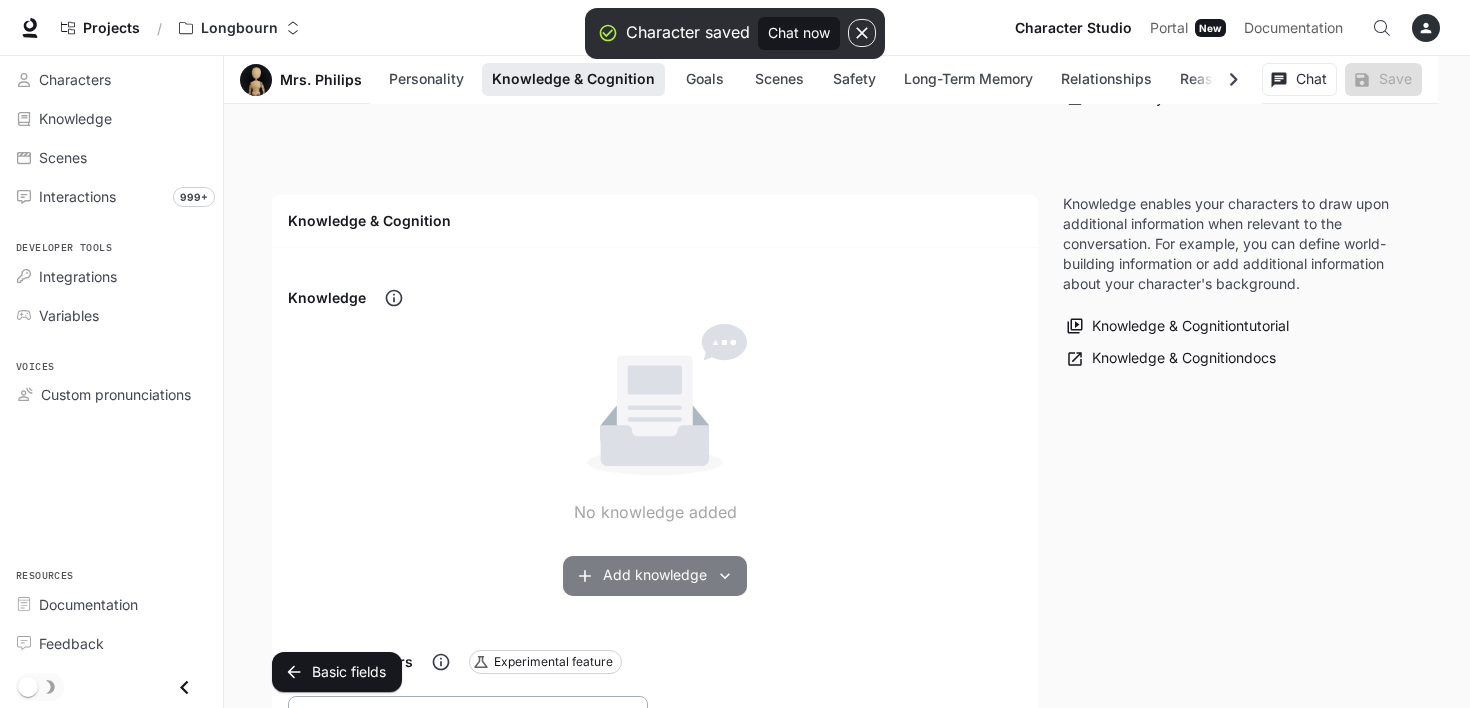 click on "Add knowledge" at bounding box center [655, 576] 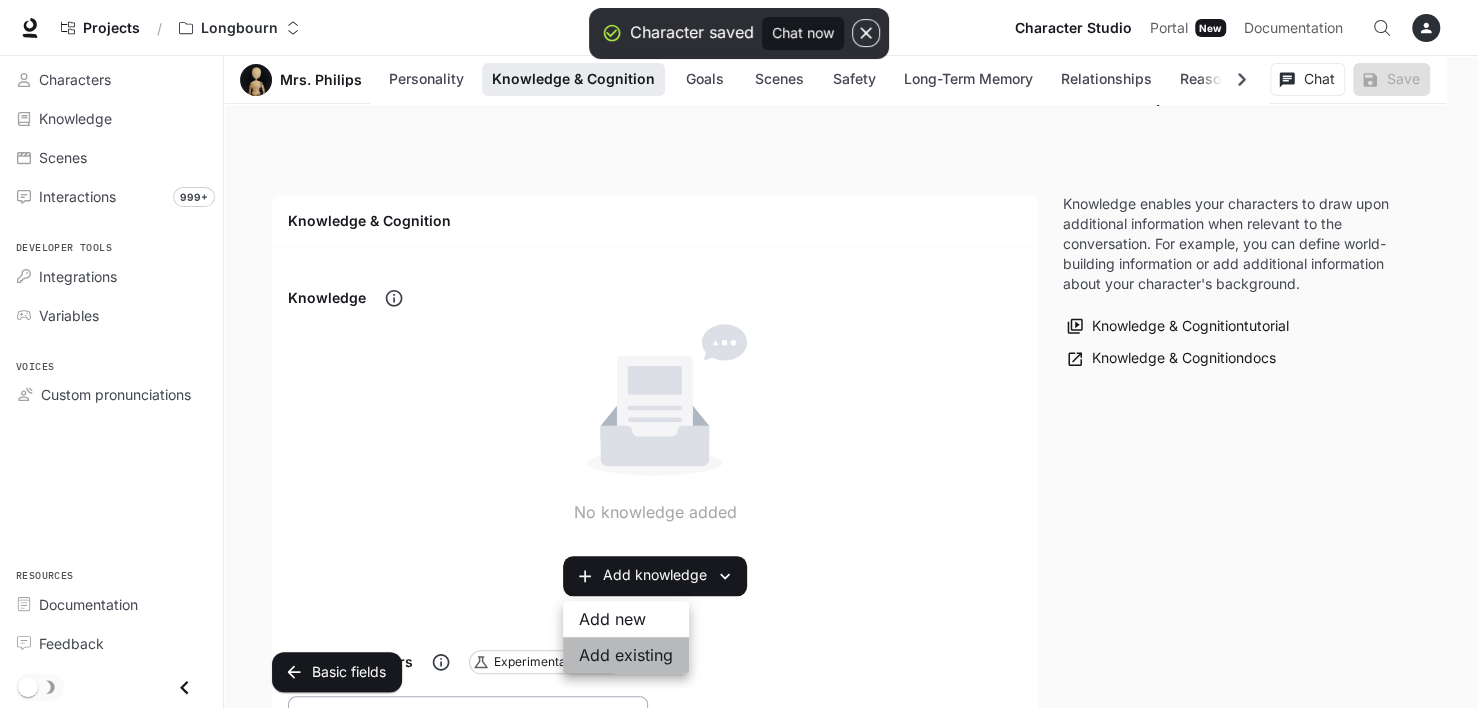 click on "Add existing" at bounding box center [626, 655] 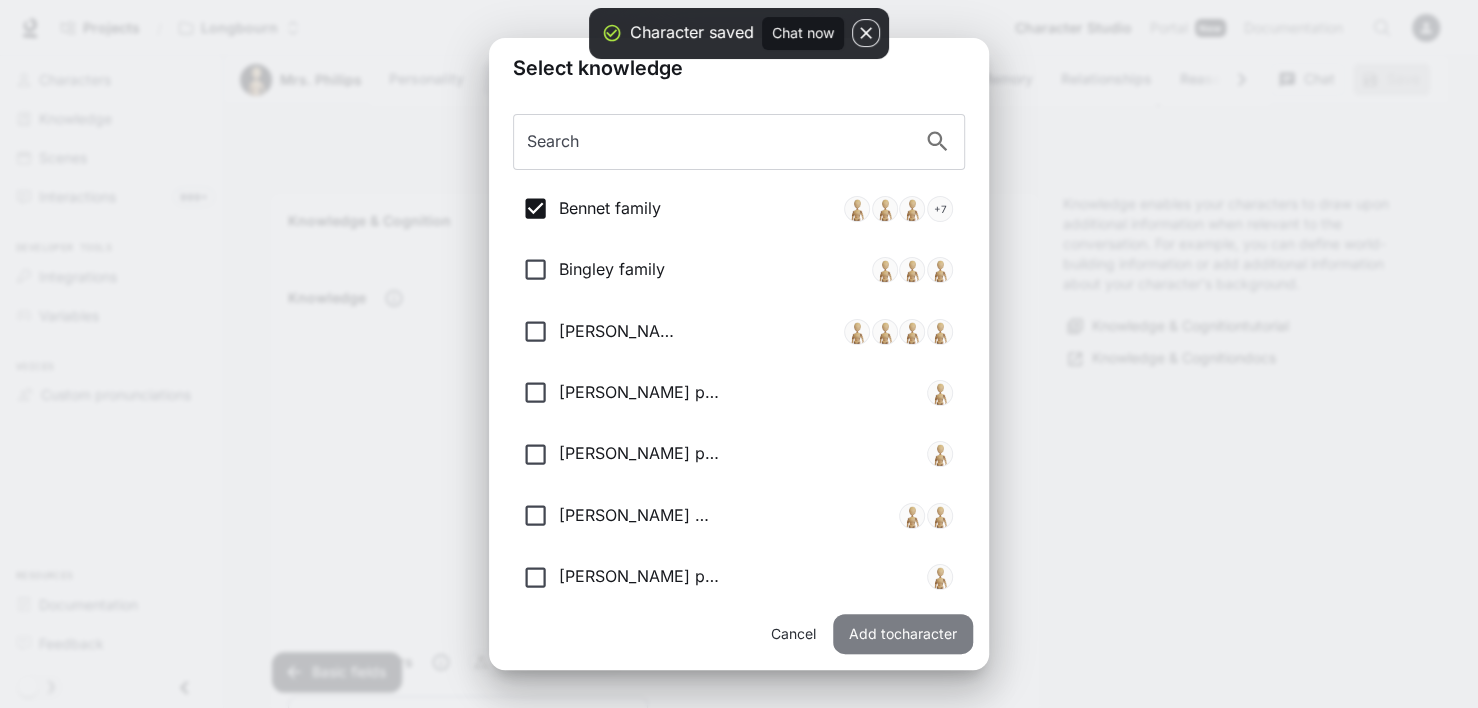 click on "Add to  character" at bounding box center [903, 634] 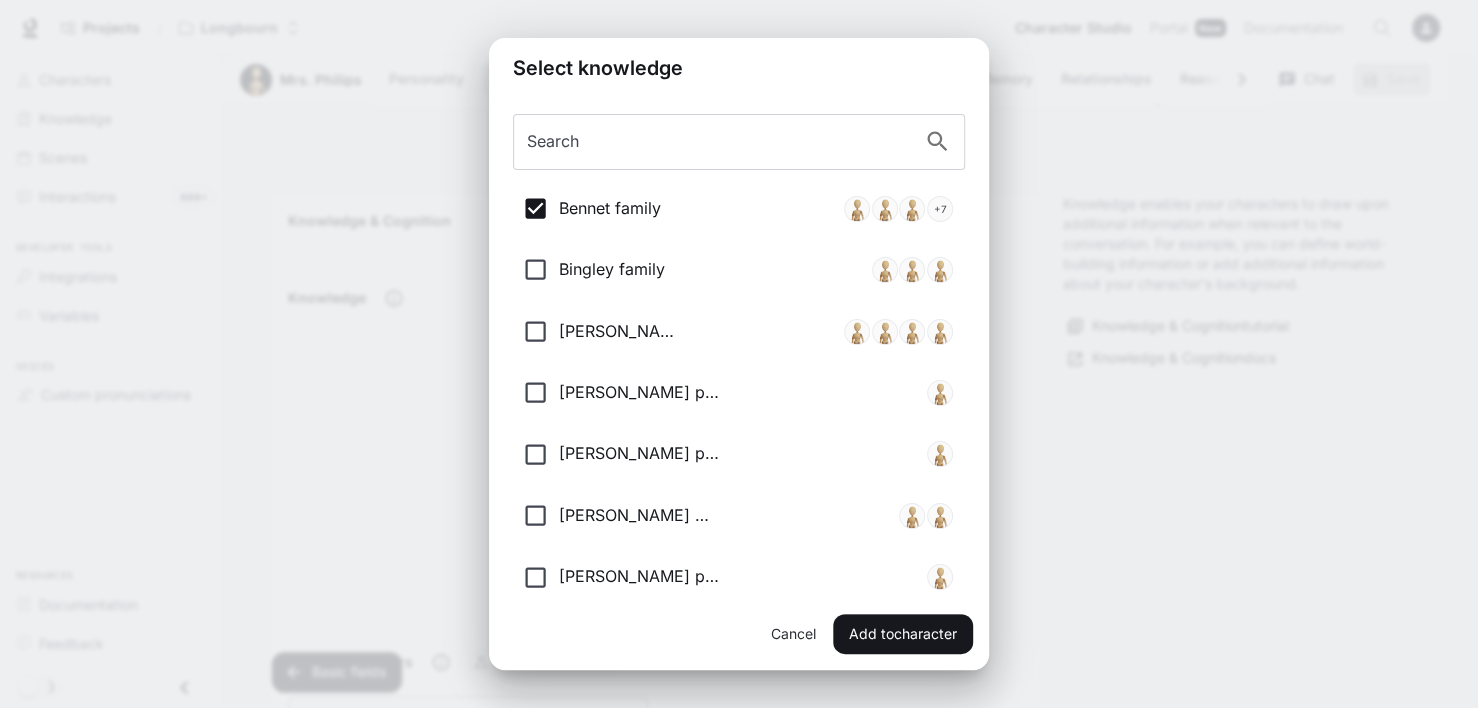 click on "Select knowledge Search Search Bennet family + 7 Bingley family [PERSON_NAME] family [PERSON_NAME] personal knowledge [PERSON_NAME] personal knowledge [PERSON_NAME] family [PERSON_NAME] personal knowledge Whenere  Cancel Add to  character" at bounding box center [739, 354] 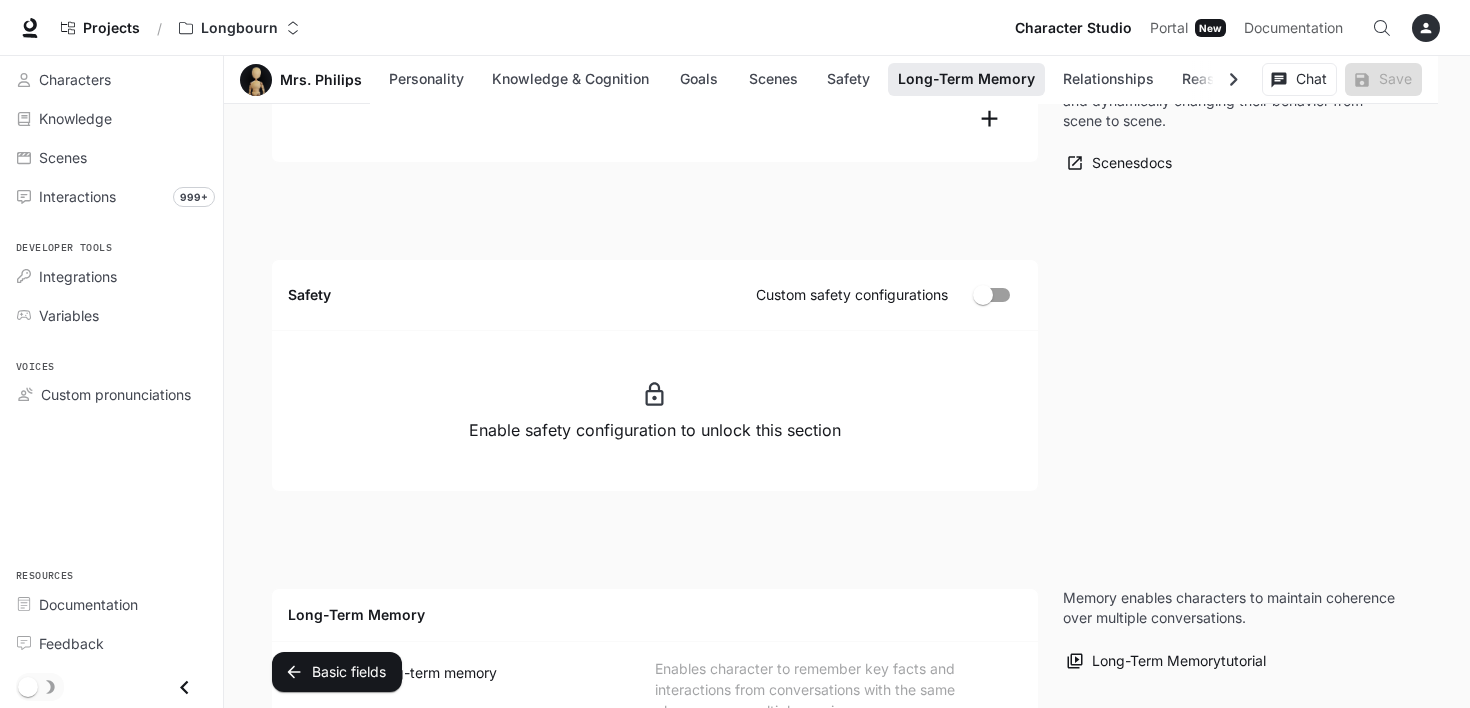 scroll, scrollTop: 2500, scrollLeft: 0, axis: vertical 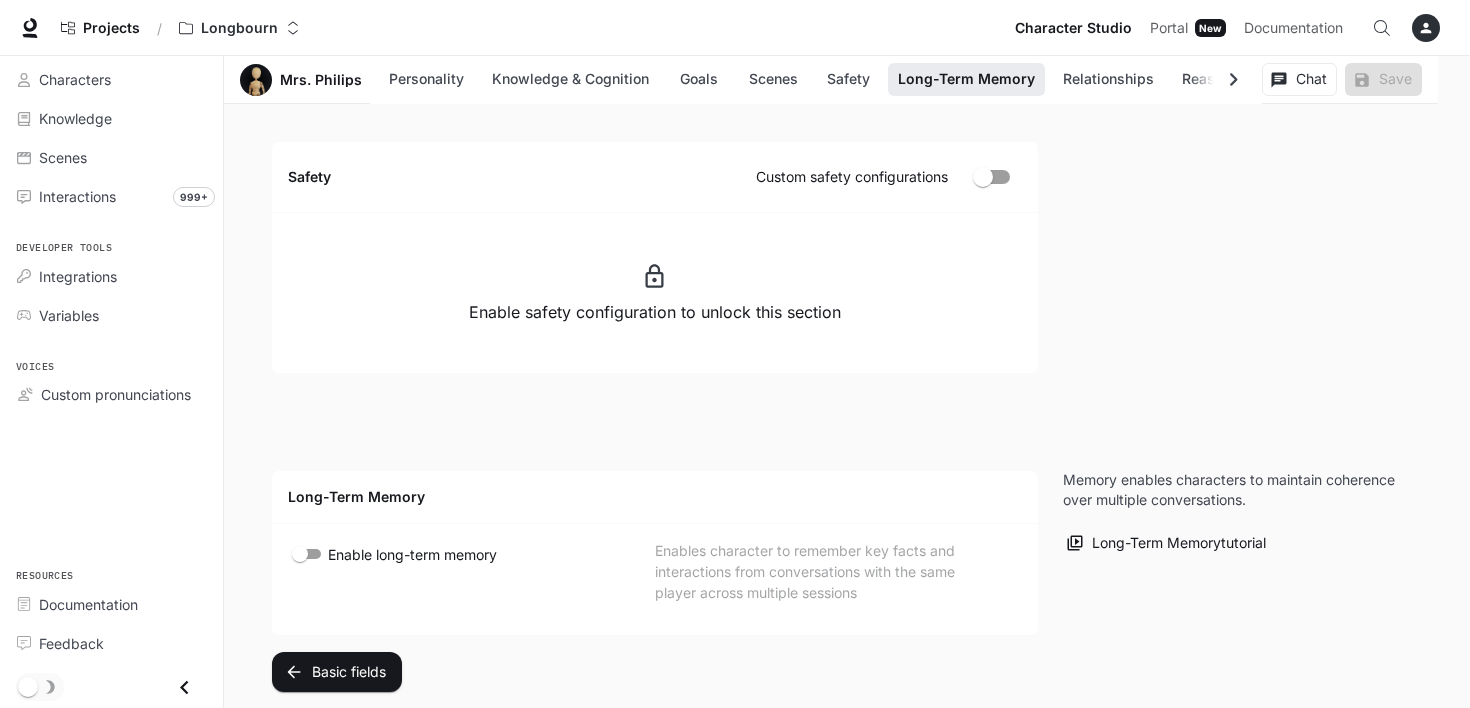 drag, startPoint x: 855, startPoint y: 613, endPoint x: 755, endPoint y: 624, distance: 100.60318 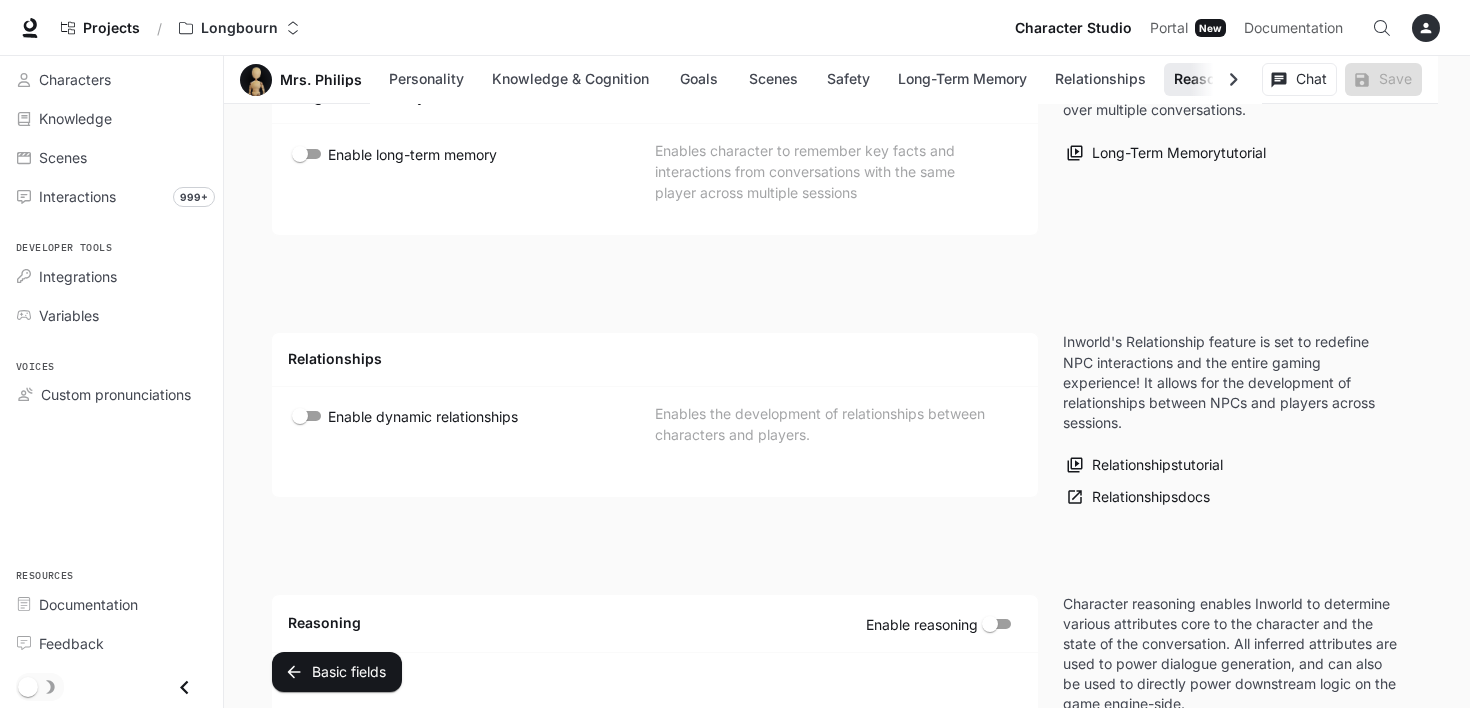 scroll, scrollTop: 3200, scrollLeft: 0, axis: vertical 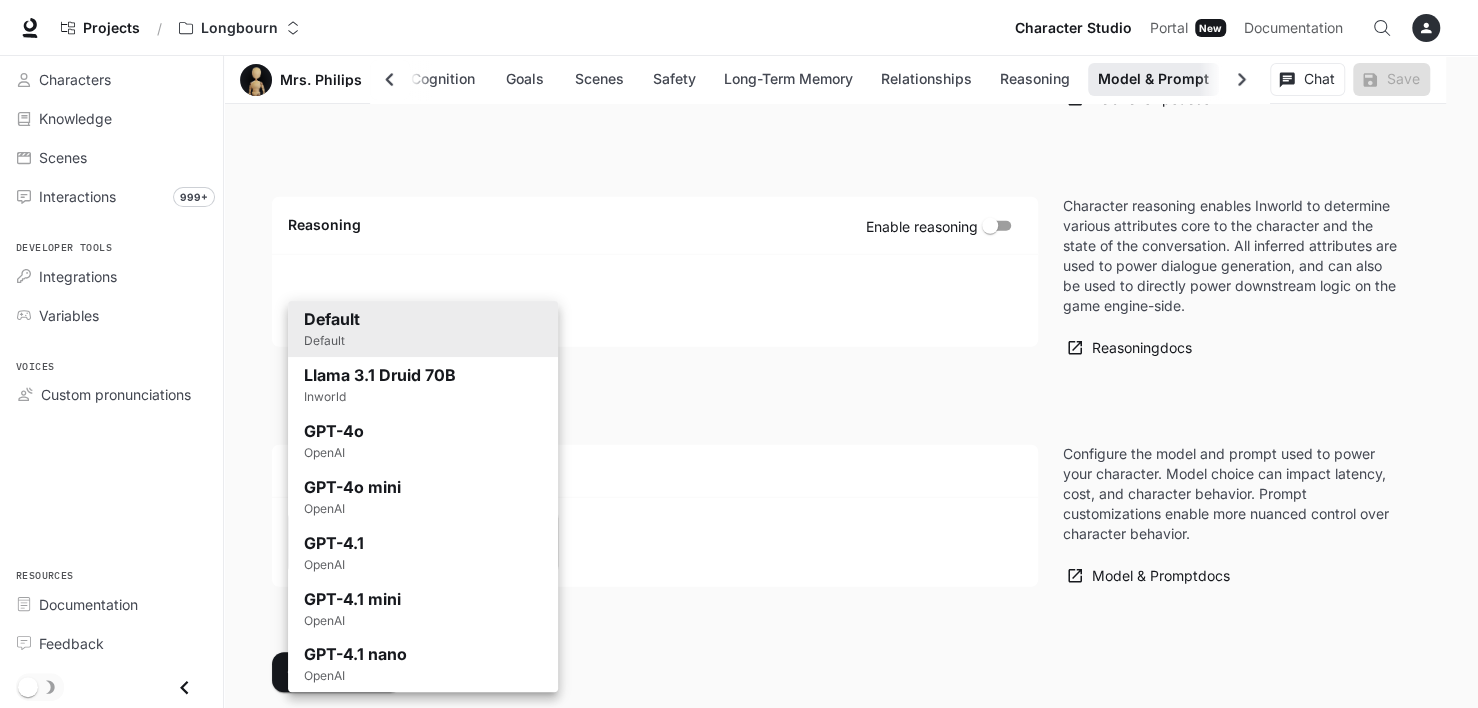 click on "Skip to main content Projects / Longbourn Character Studio Character Studio Portal Portal New Documentation Documentation Character studio Portal Characters Knowledge Scenes Interactions 999+ Developer tools Integrations Variables Voices Custom pronunciations Resources Documentation Feedback Section Model & Prompt Mrs. Philips Personality Knowledge & Cognition Goals Scenes Safety Long-Term Memory Relationships Reasoning Model & Prompt Chat Save Edit Mrs. Philips Edit Details Chat Save Enable narrated actions Enable narrated actions Pronouns she/her/hers Alternate names - Age Middle adulthood Basic Advanced Personality Knowledge & Cognition Goals Scenes Safety Long-Term Memory Relationships Reasoning Model & Prompt Personality Character traits sociable shallow hospitable Character traits Mood Sadness Joy Anger Fear Disgust Trust Anticipation Surprise Static emotions Dynamic emotions 0.6 Personality Negative Positive Aggressive Peaceful Cautious Open Introvert Extravert Insecure Confident Personality  tutorial" at bounding box center [739, -1291] 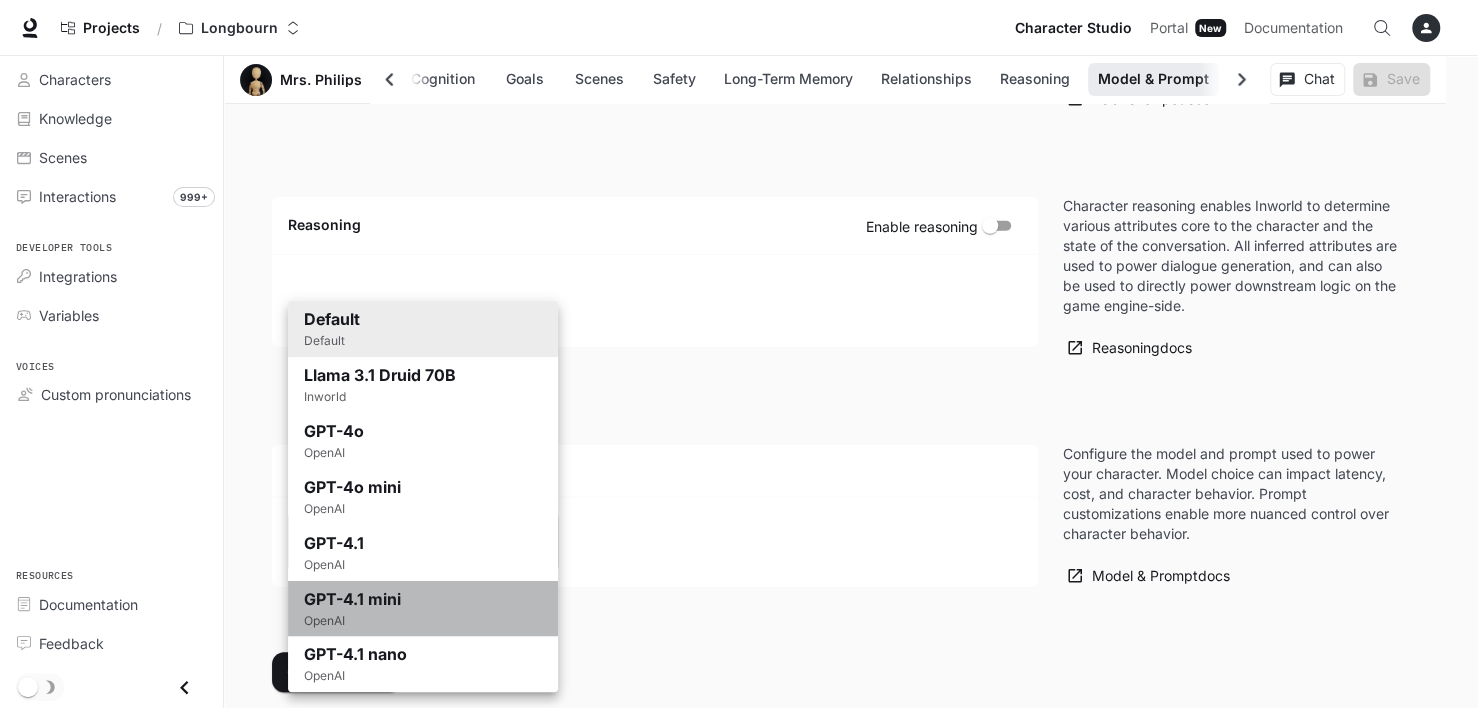 click on "GPT-4.1 mini OpenAI" at bounding box center (423, 609) 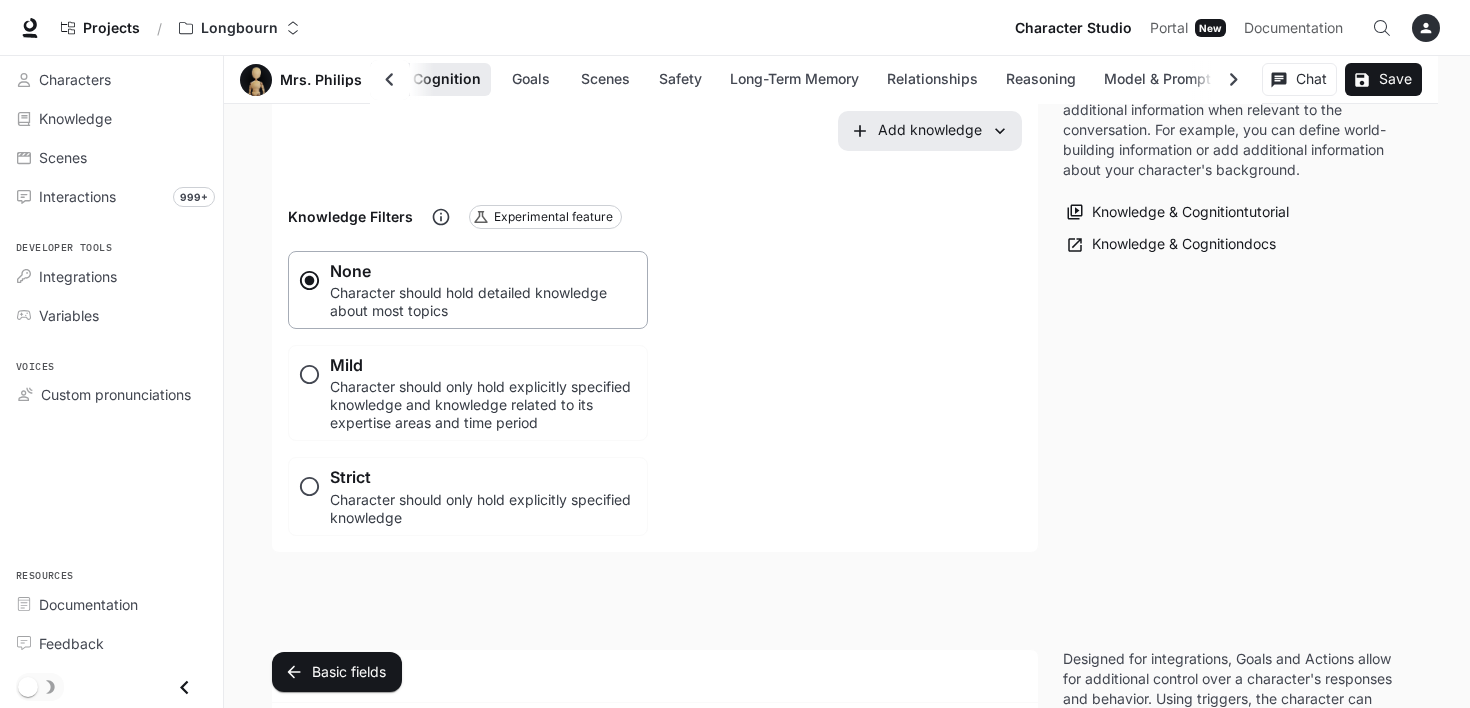 scroll, scrollTop: 1198, scrollLeft: 0, axis: vertical 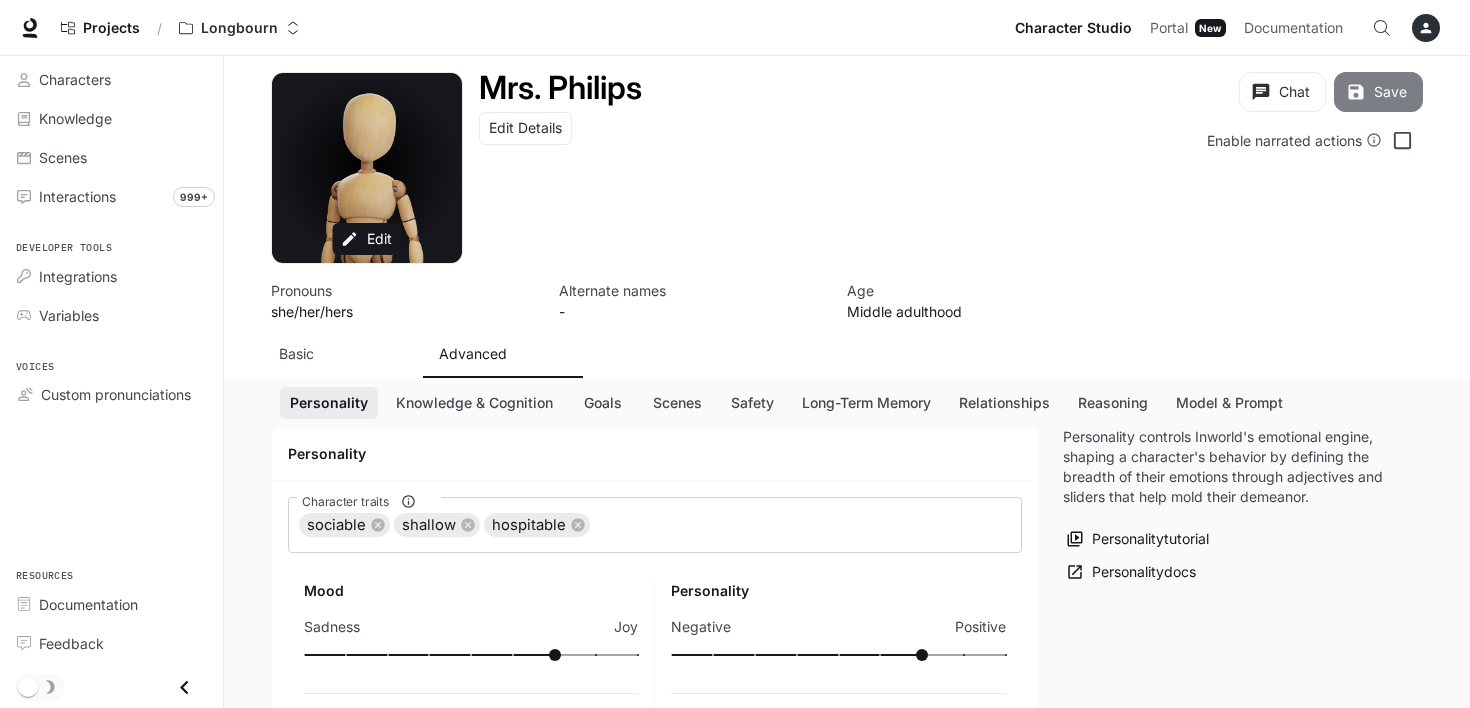 click on "Save" at bounding box center (1378, 92) 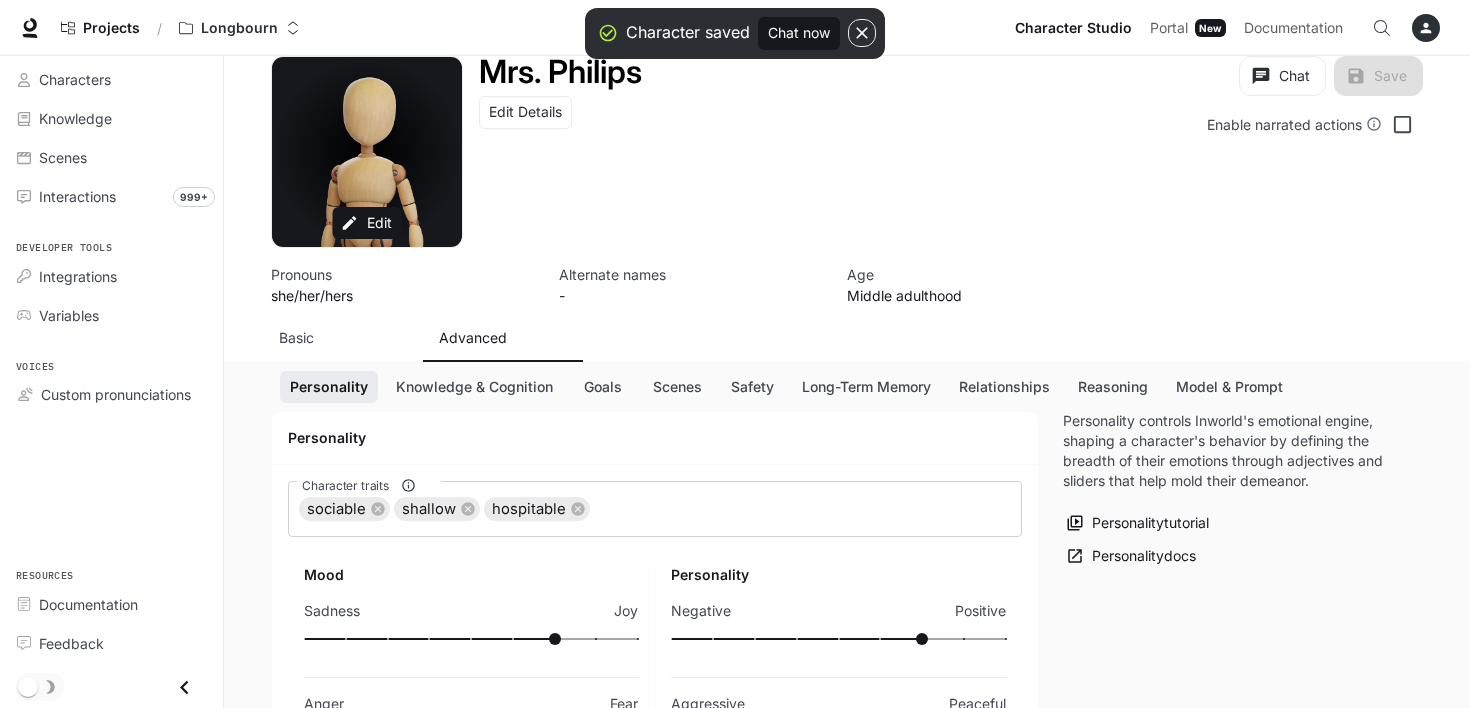 scroll, scrollTop: 0, scrollLeft: 0, axis: both 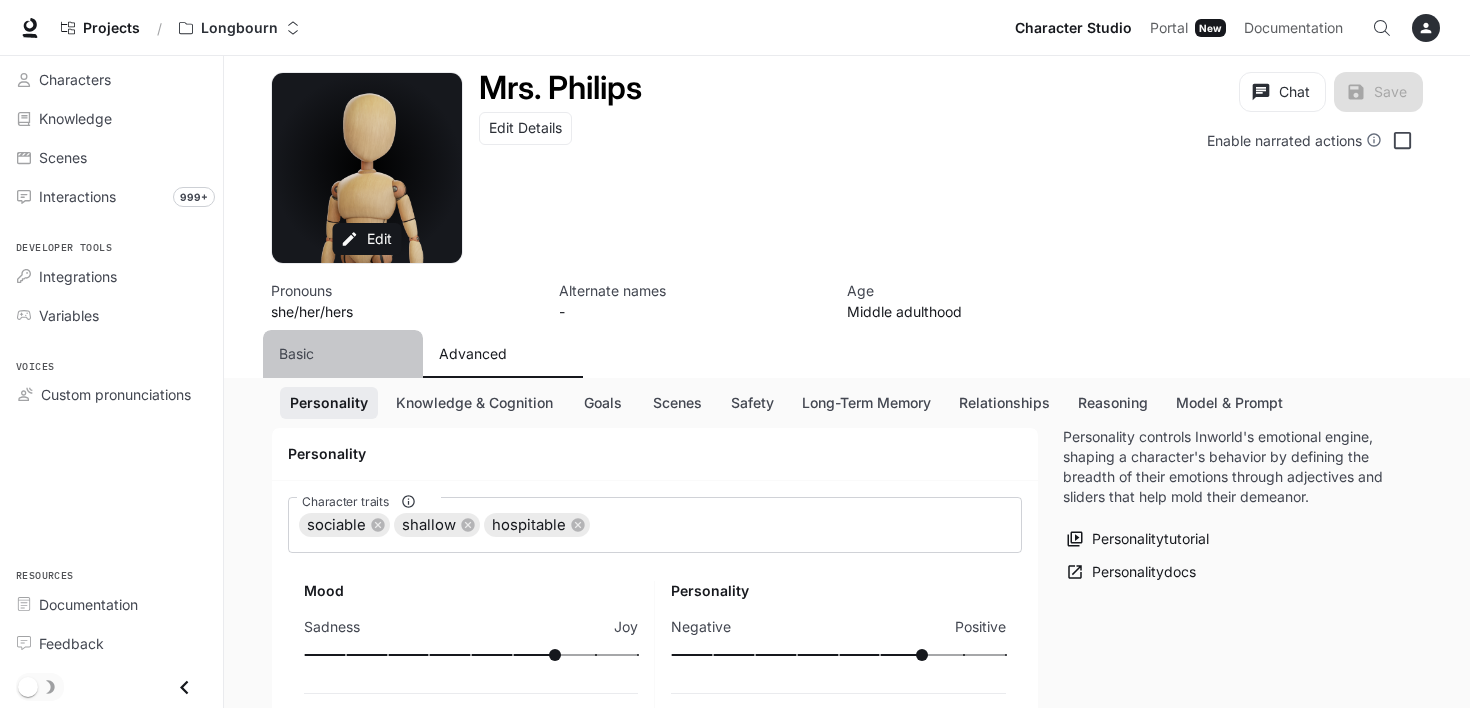 click on "Basic" at bounding box center (296, 354) 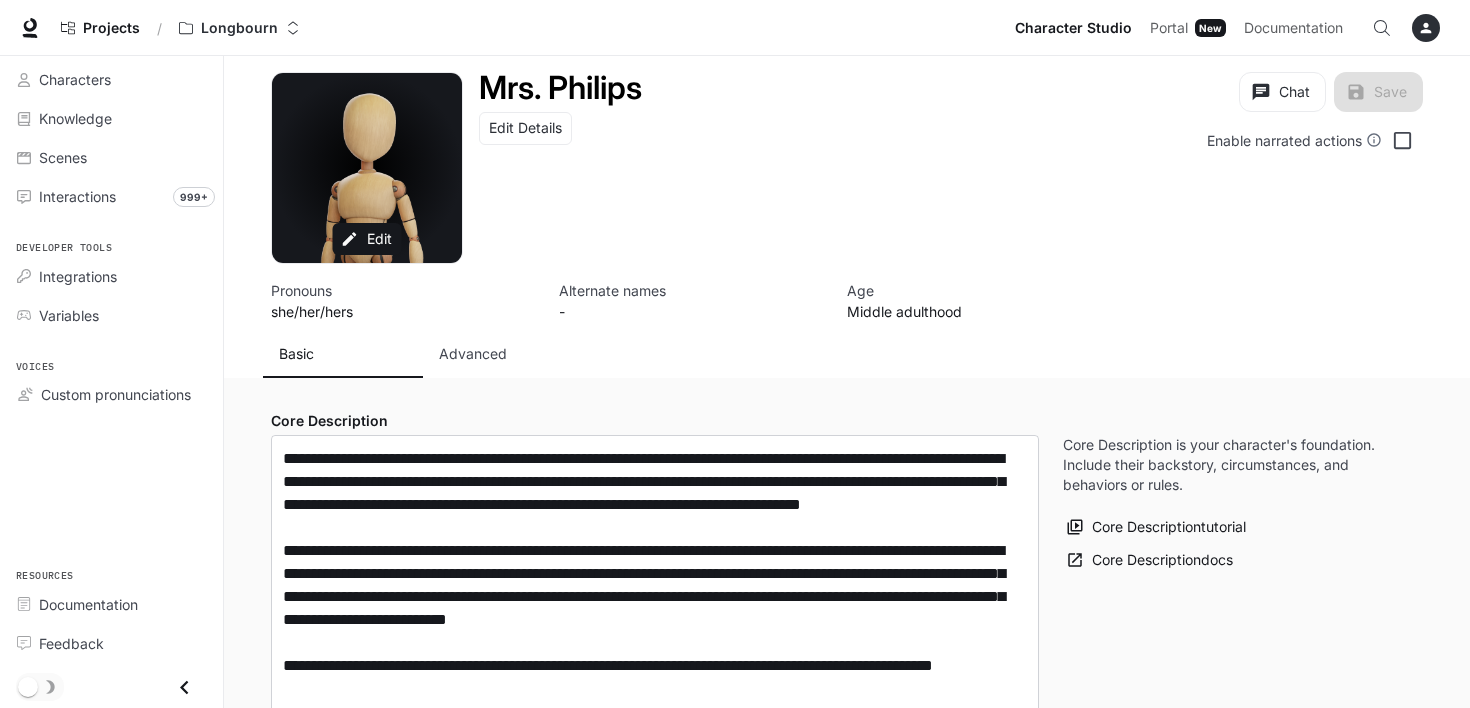 type on "**********" 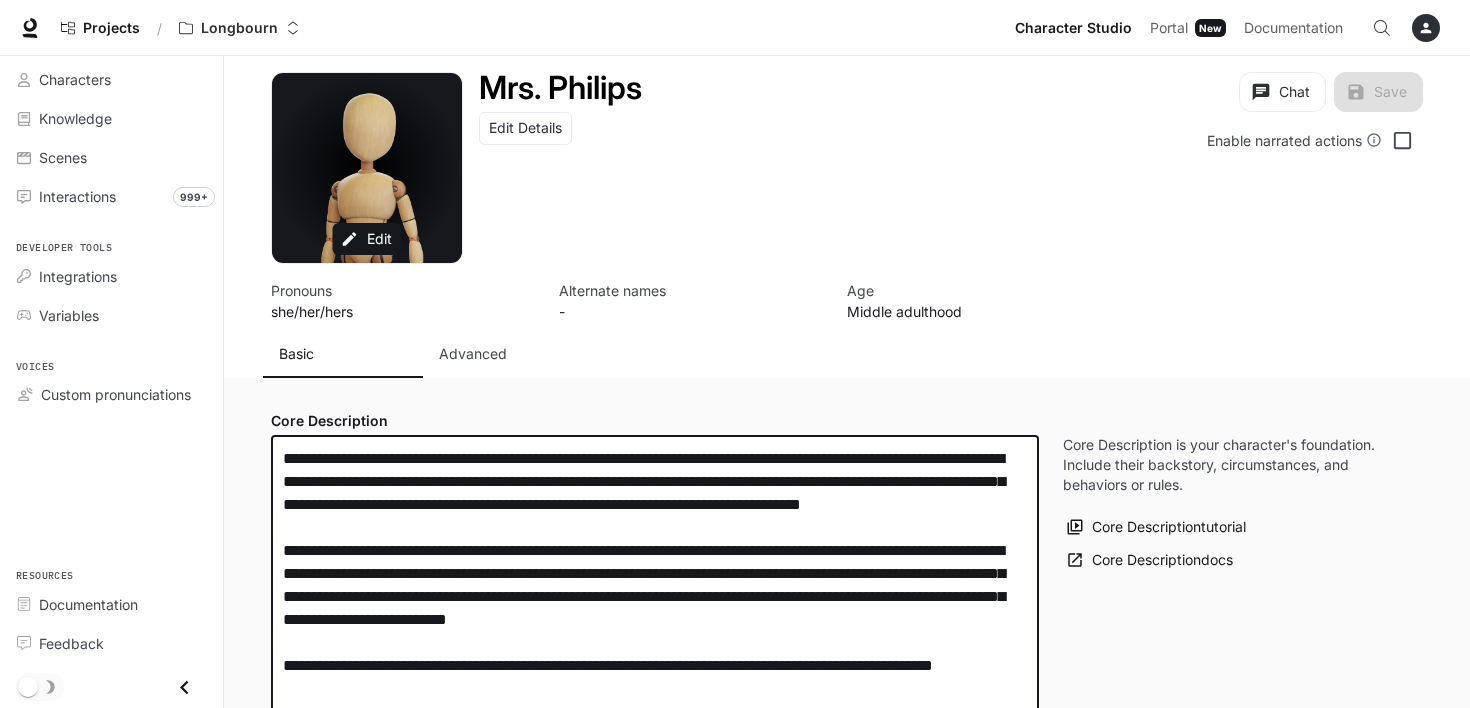 drag, startPoint x: 611, startPoint y: 529, endPoint x: 274, endPoint y: 453, distance: 345.46347 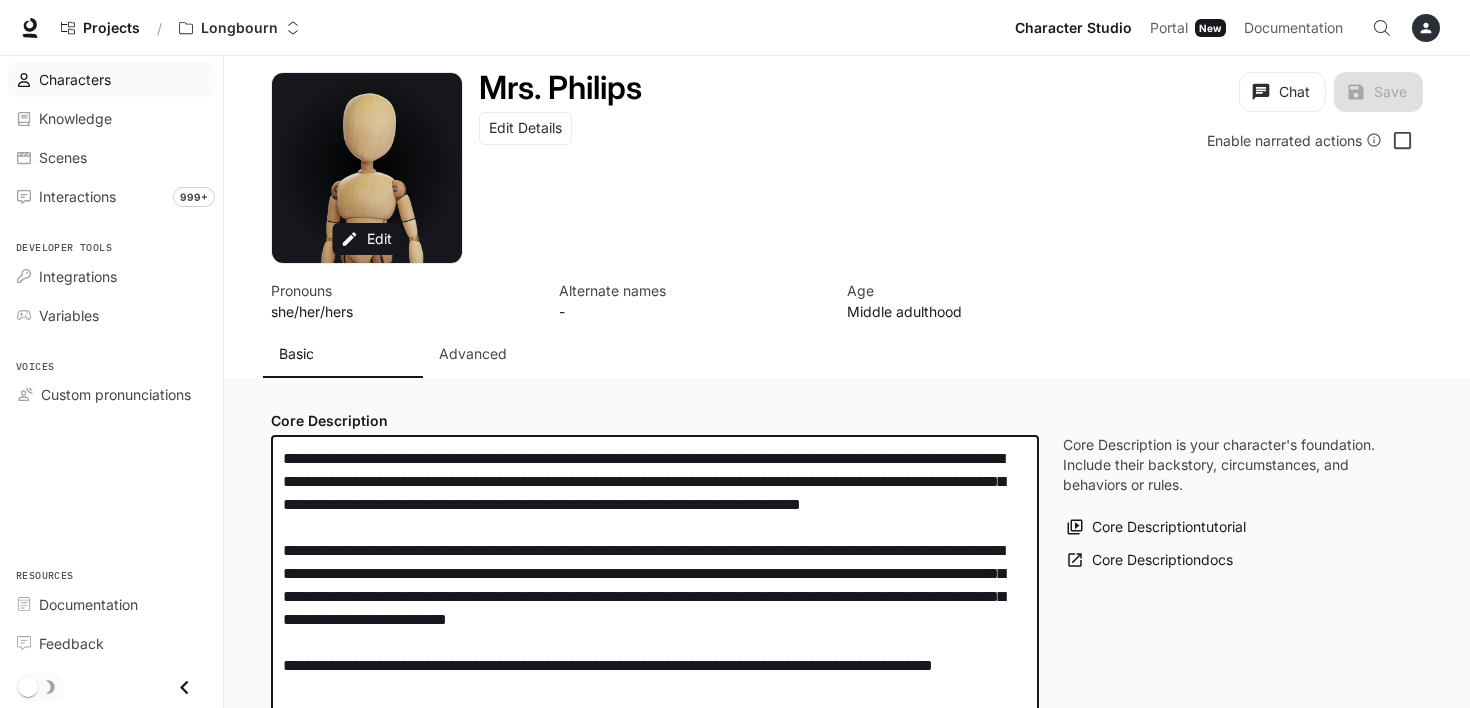 click on "Characters" at bounding box center (75, 79) 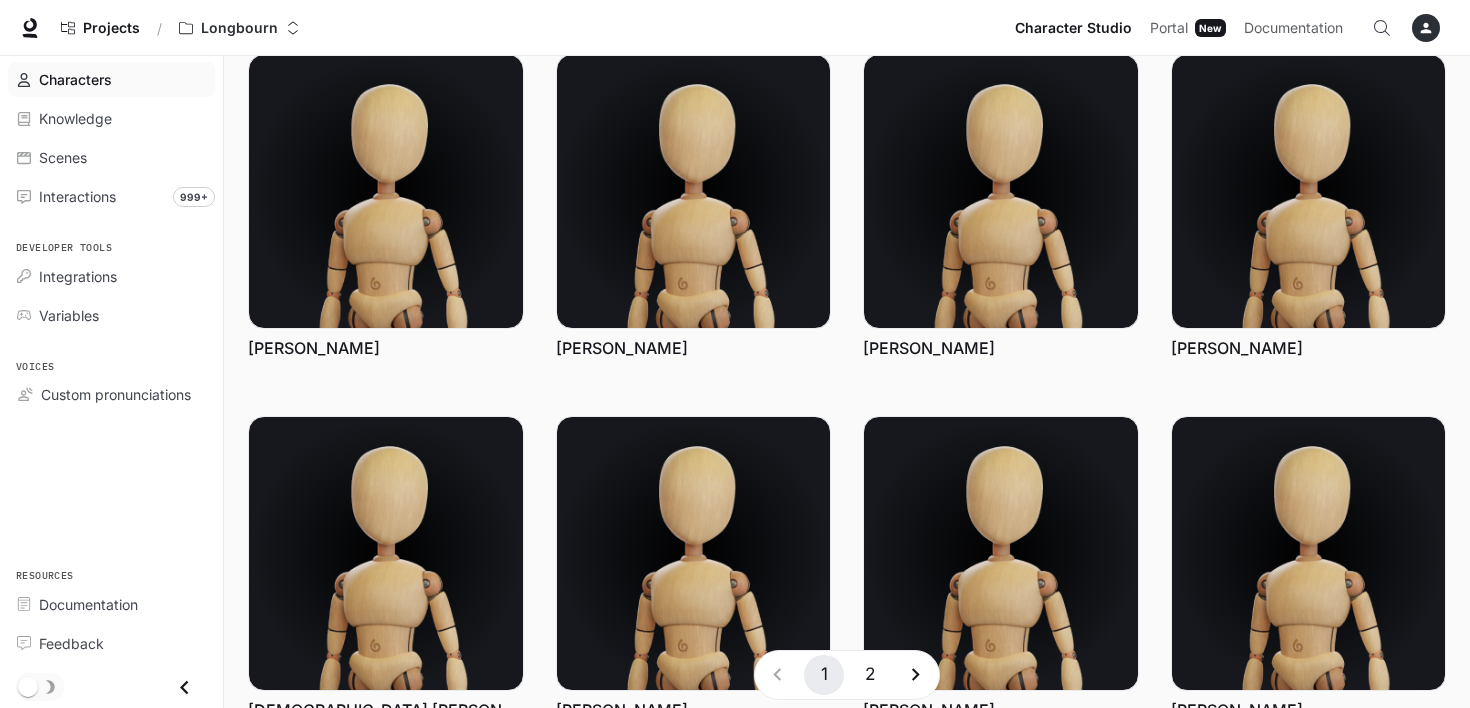 scroll, scrollTop: 588, scrollLeft: 0, axis: vertical 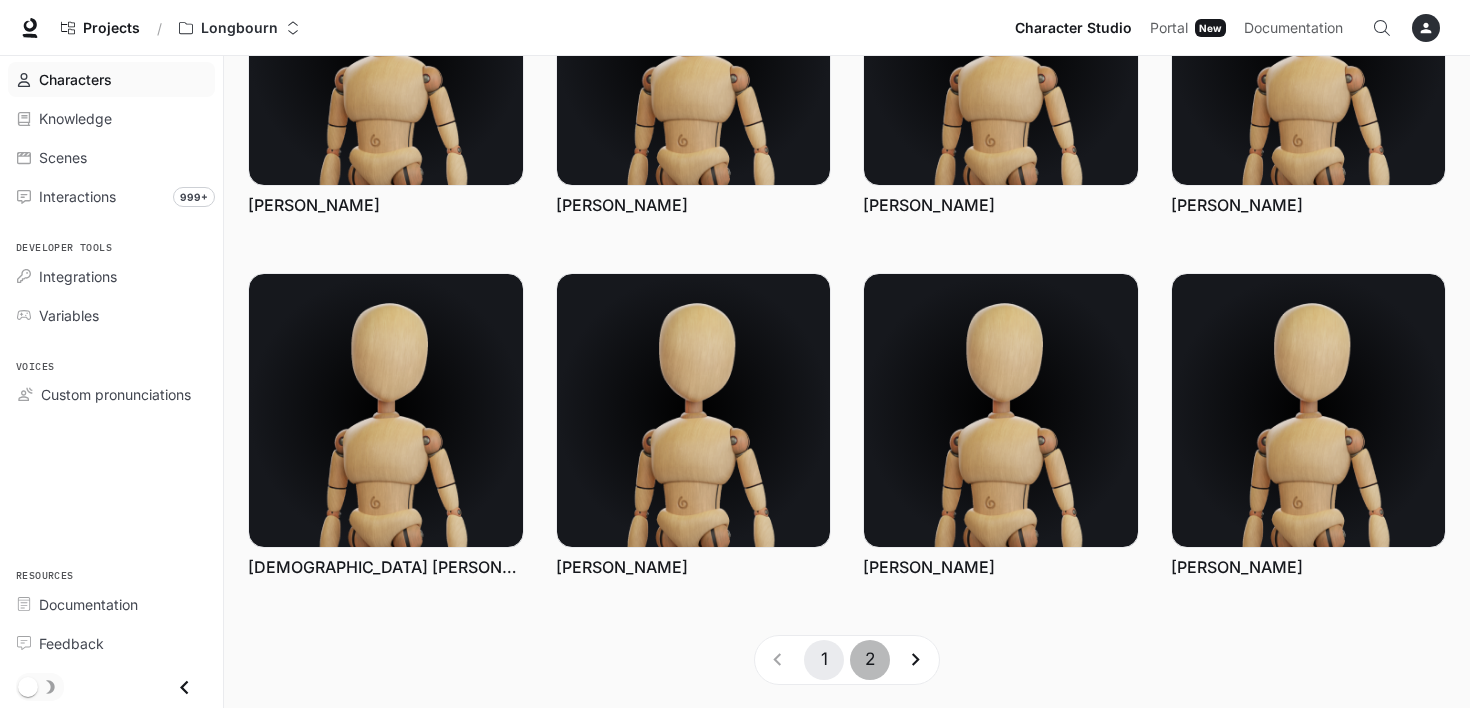 click on "2" at bounding box center (870, 660) 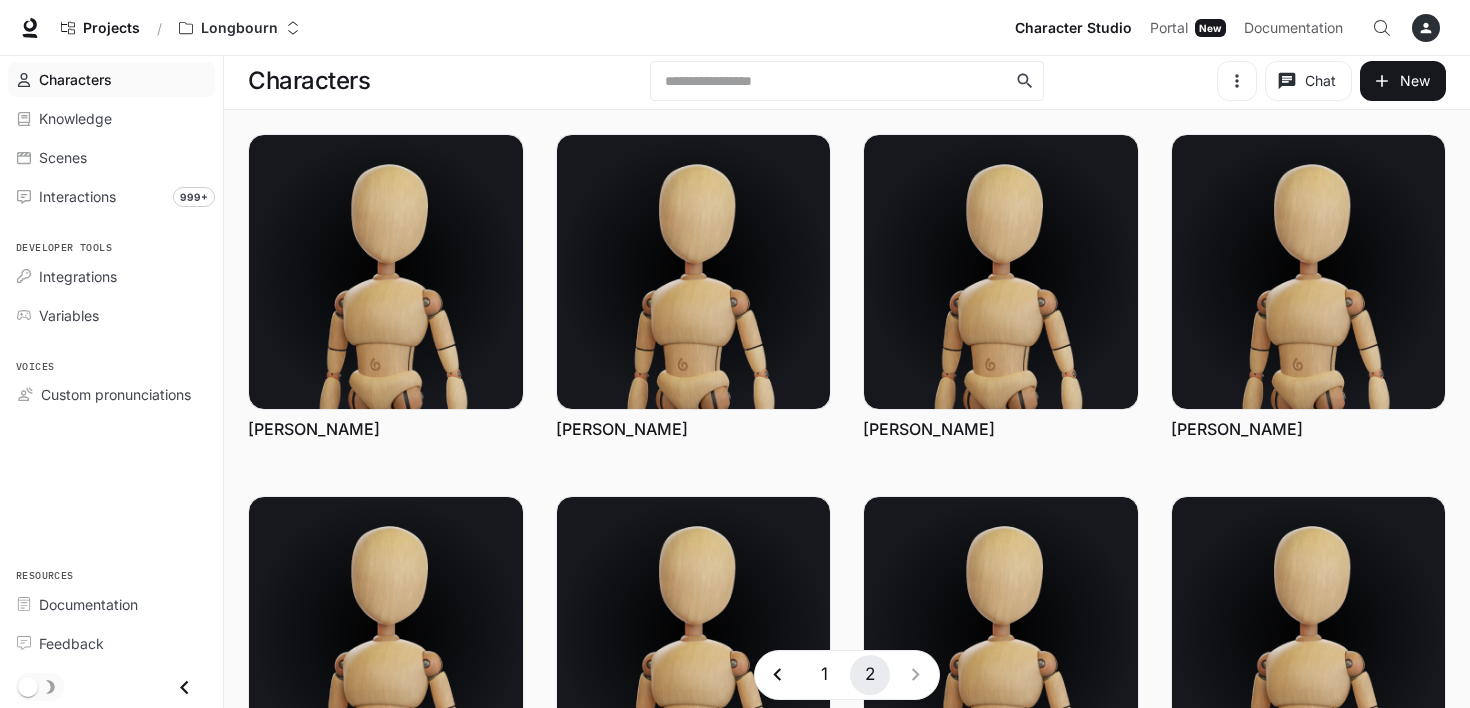 scroll, scrollTop: 0, scrollLeft: 0, axis: both 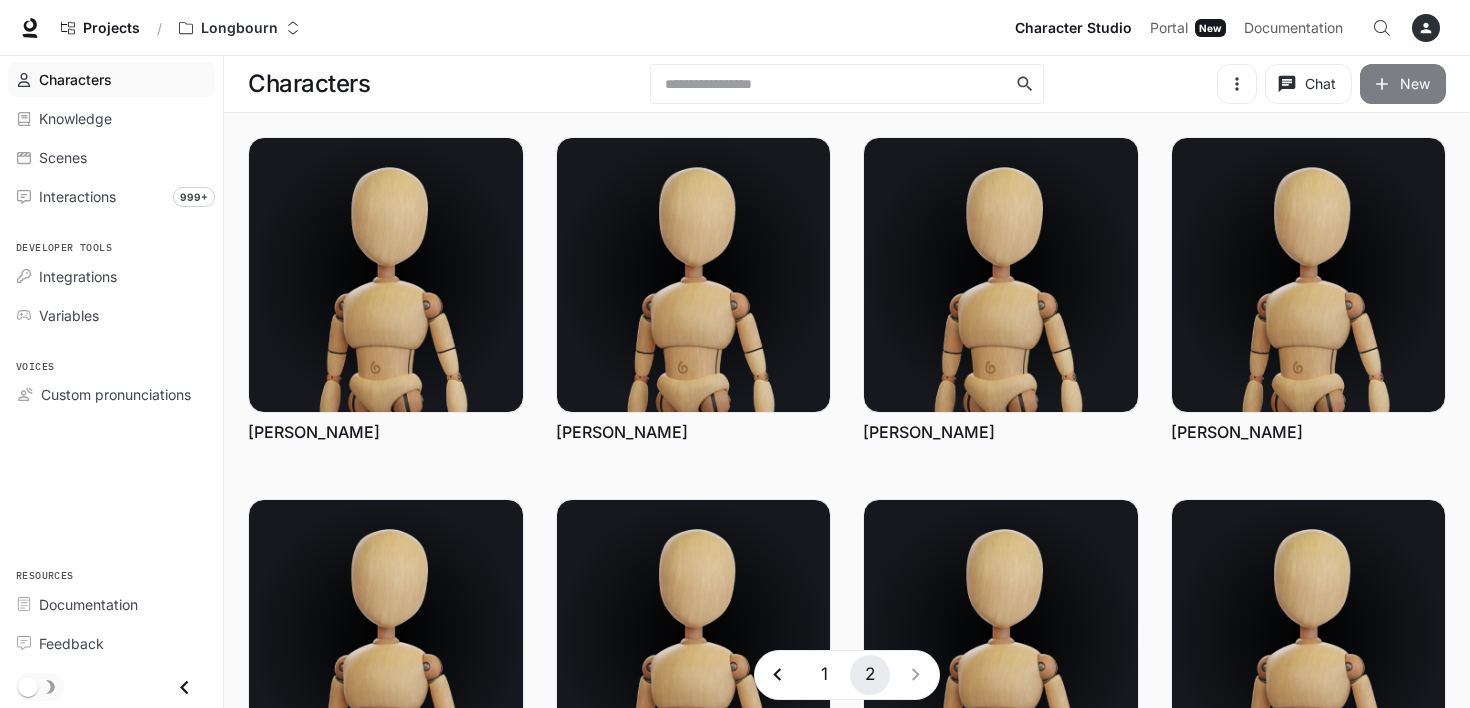click on "New" at bounding box center (1403, 84) 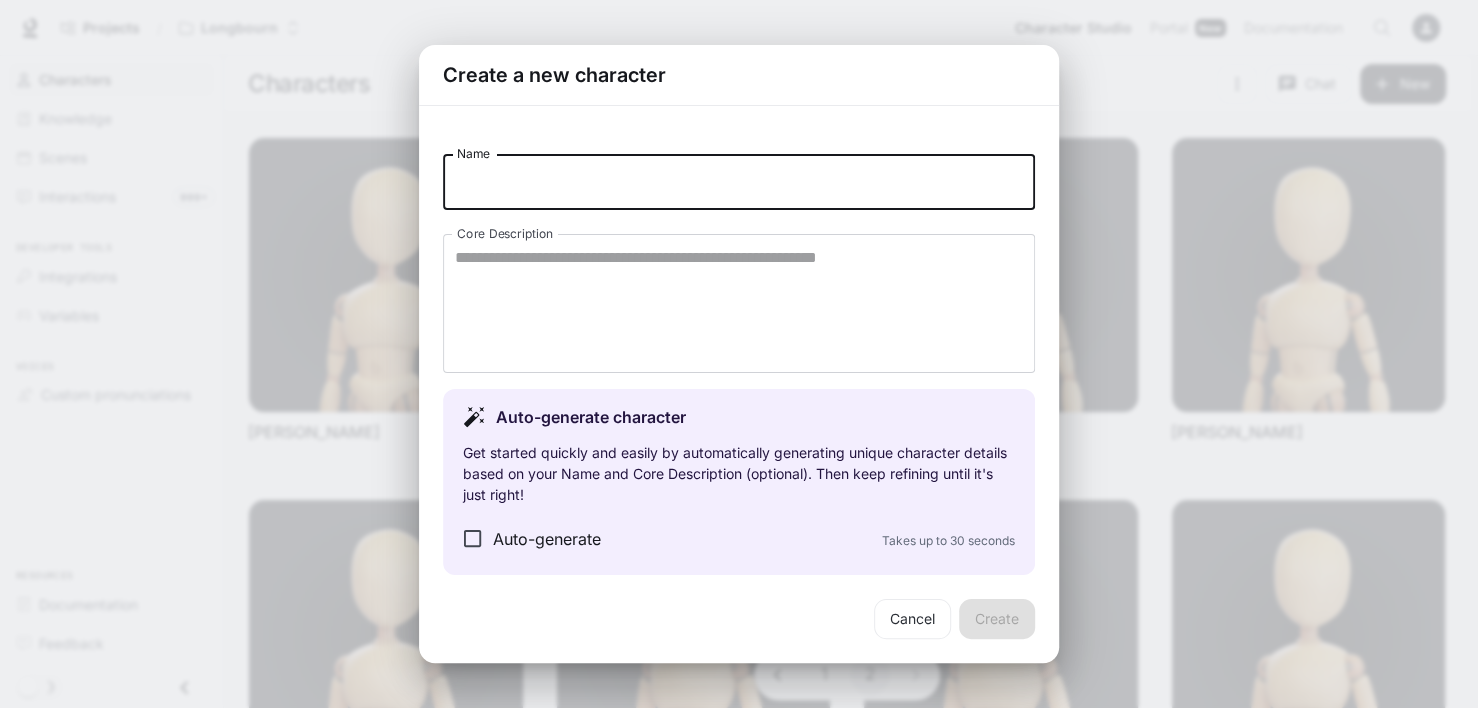click on "Name" at bounding box center [739, 182] 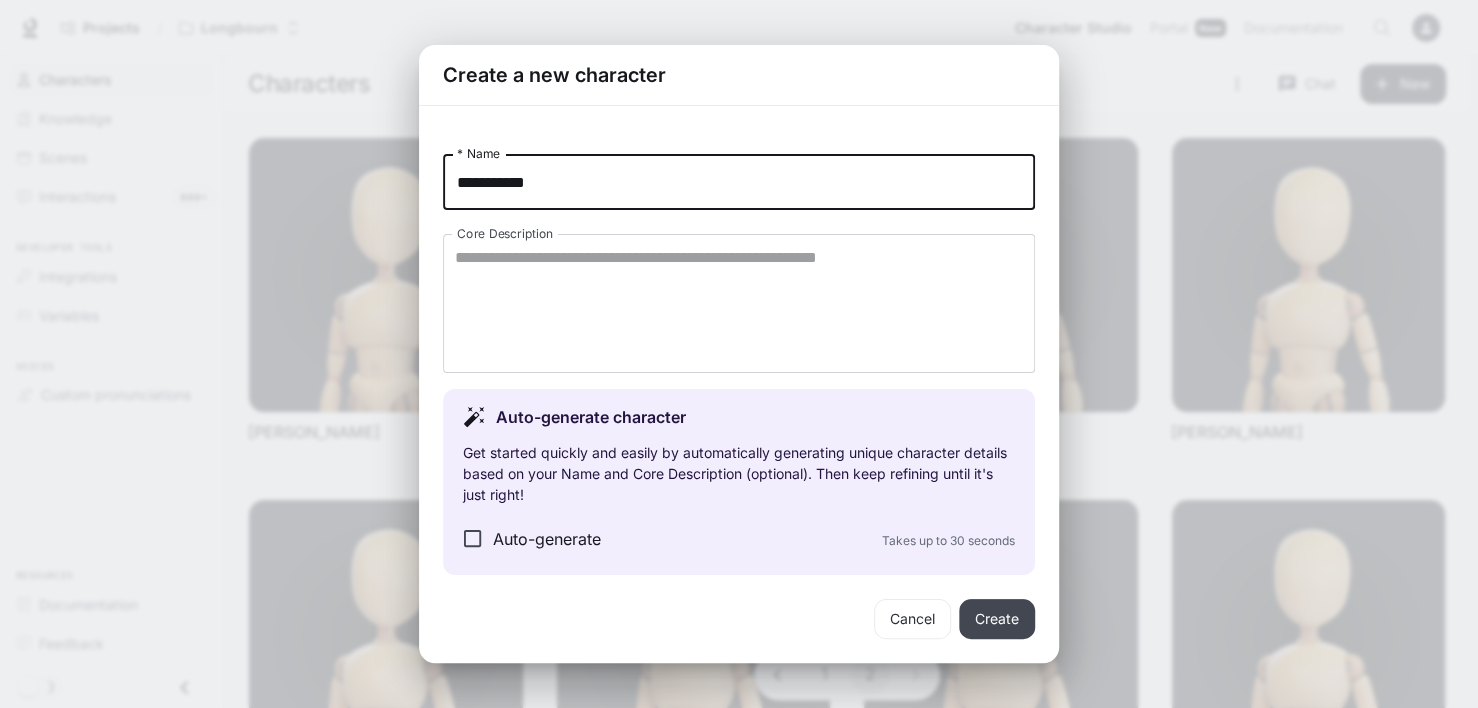 type on "**********" 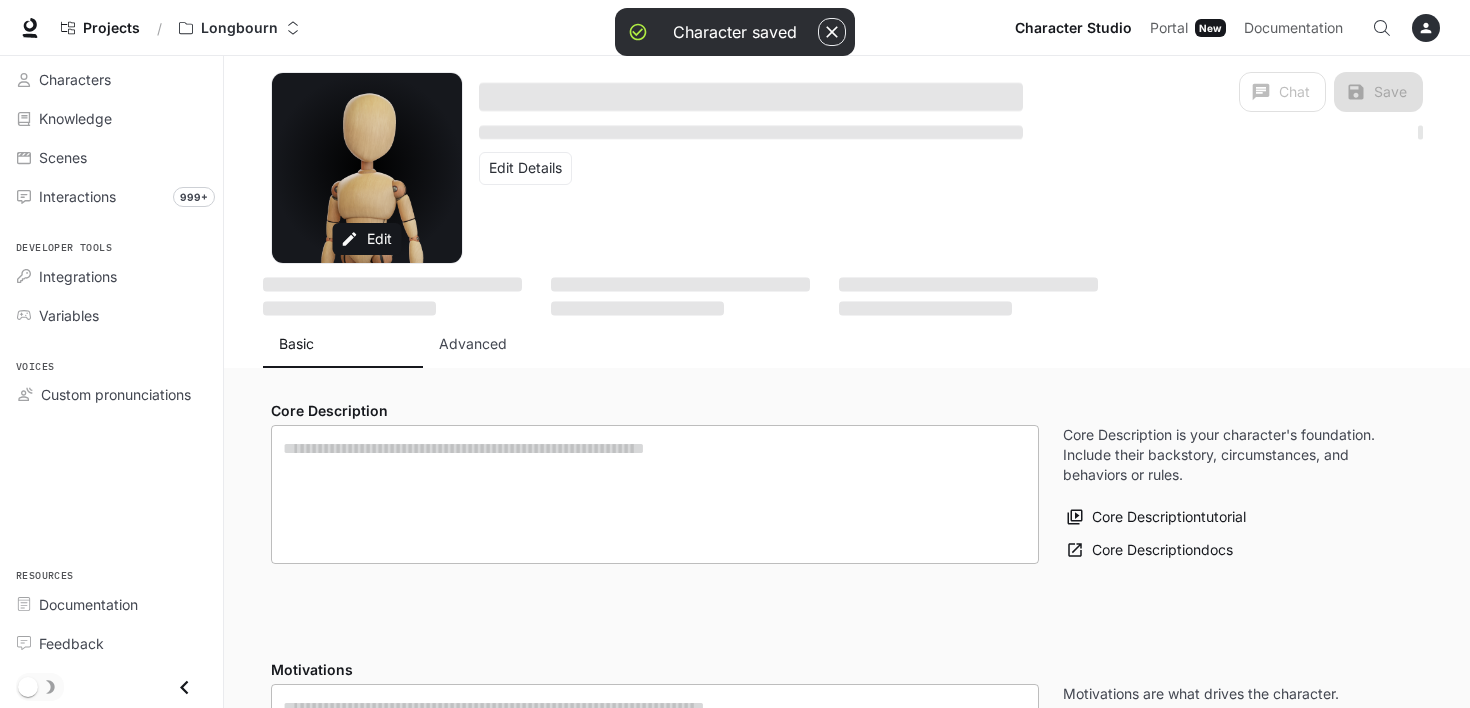 type on "**********" 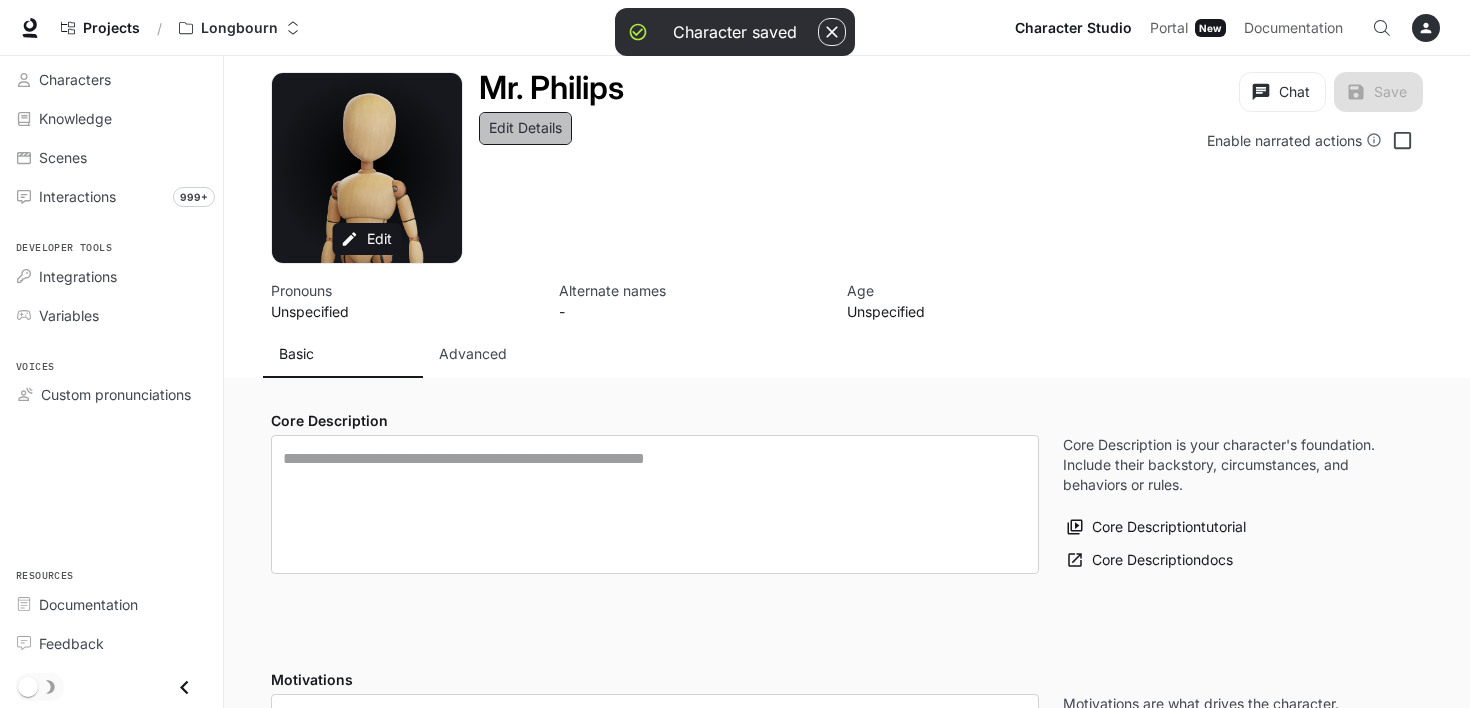 click on "Edit Details" at bounding box center [525, 128] 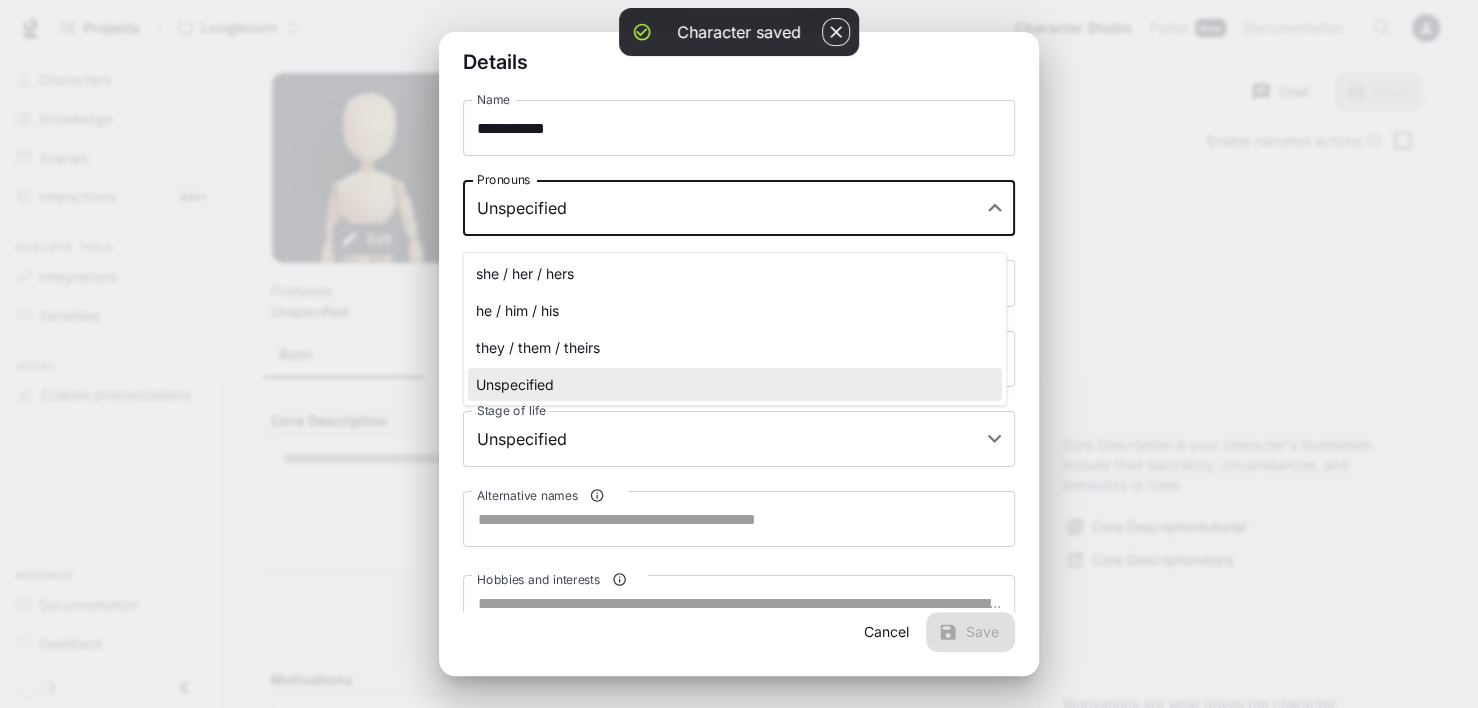 click on "**********" at bounding box center (739, 1287) 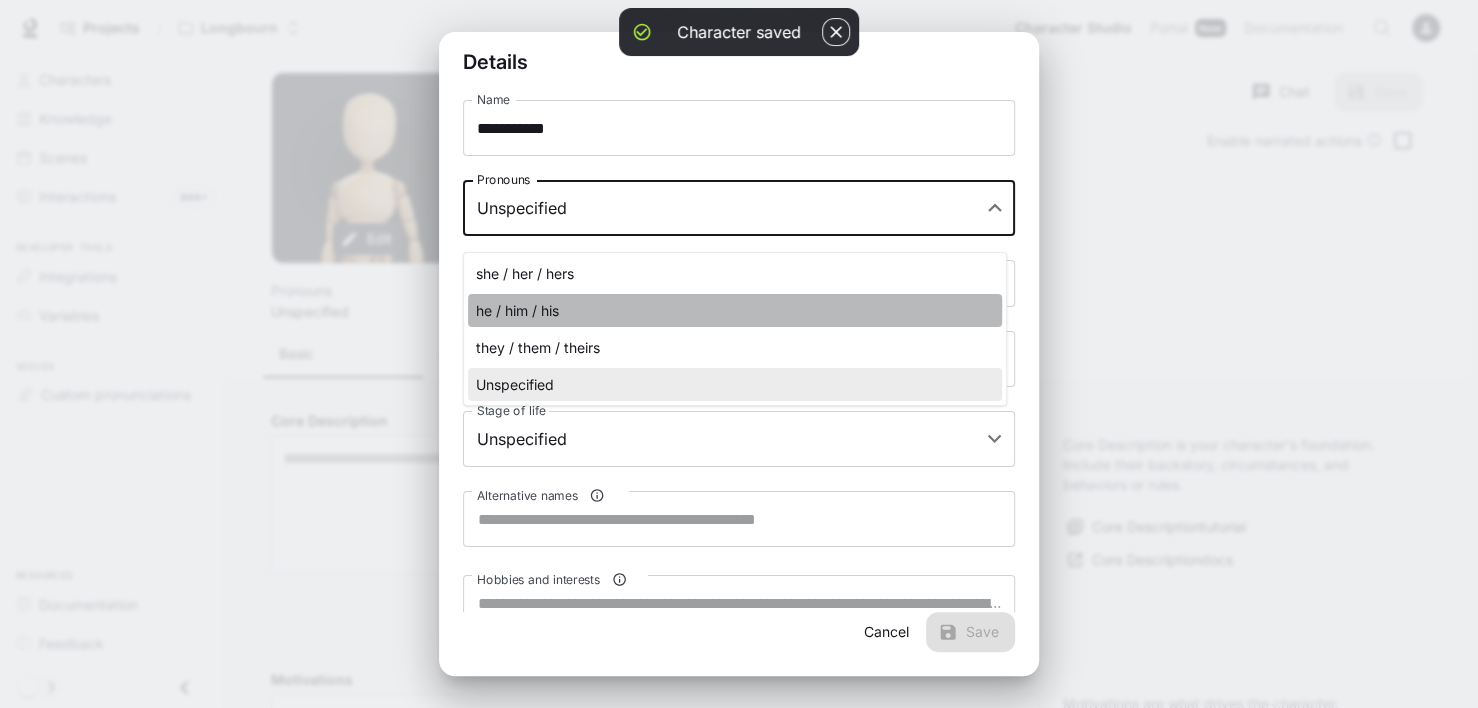 click on "he / him / his" at bounding box center (735, 310) 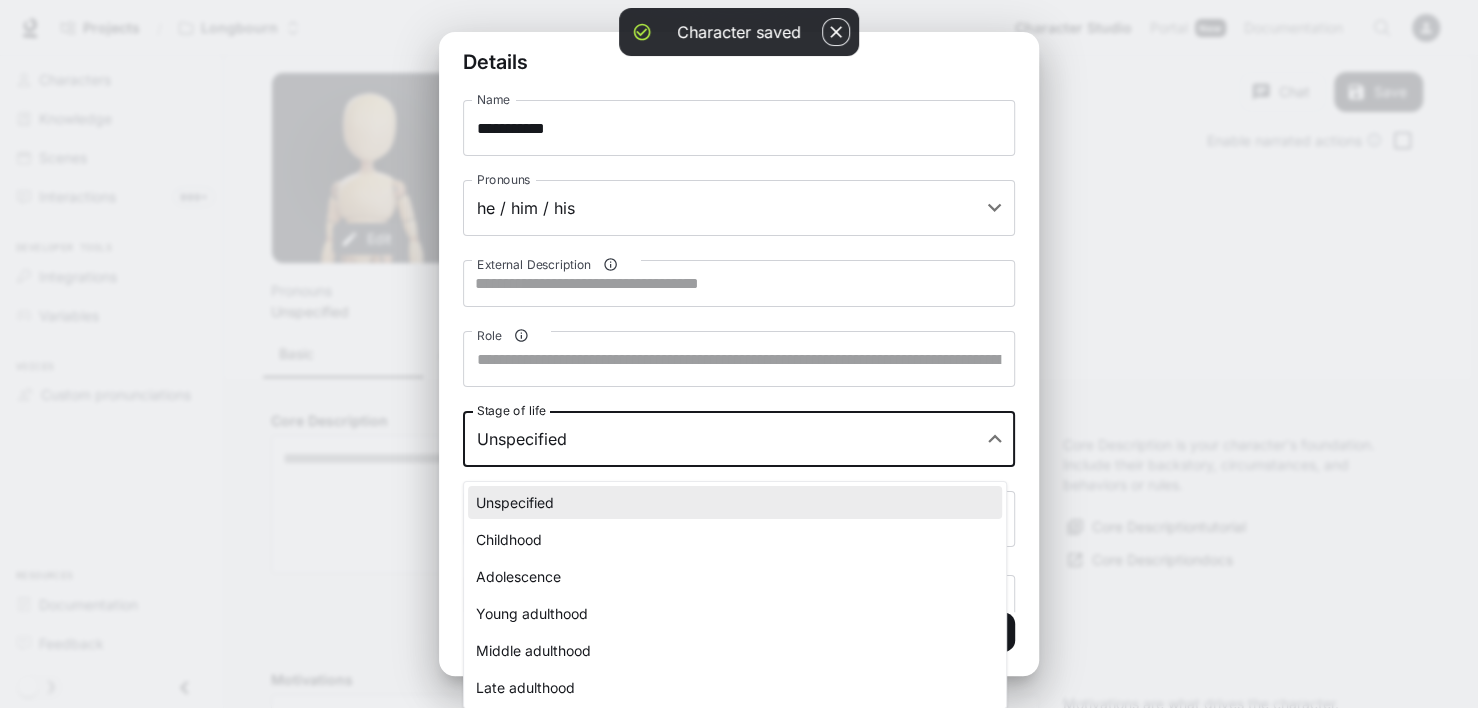 click on "**********" at bounding box center [739, 1287] 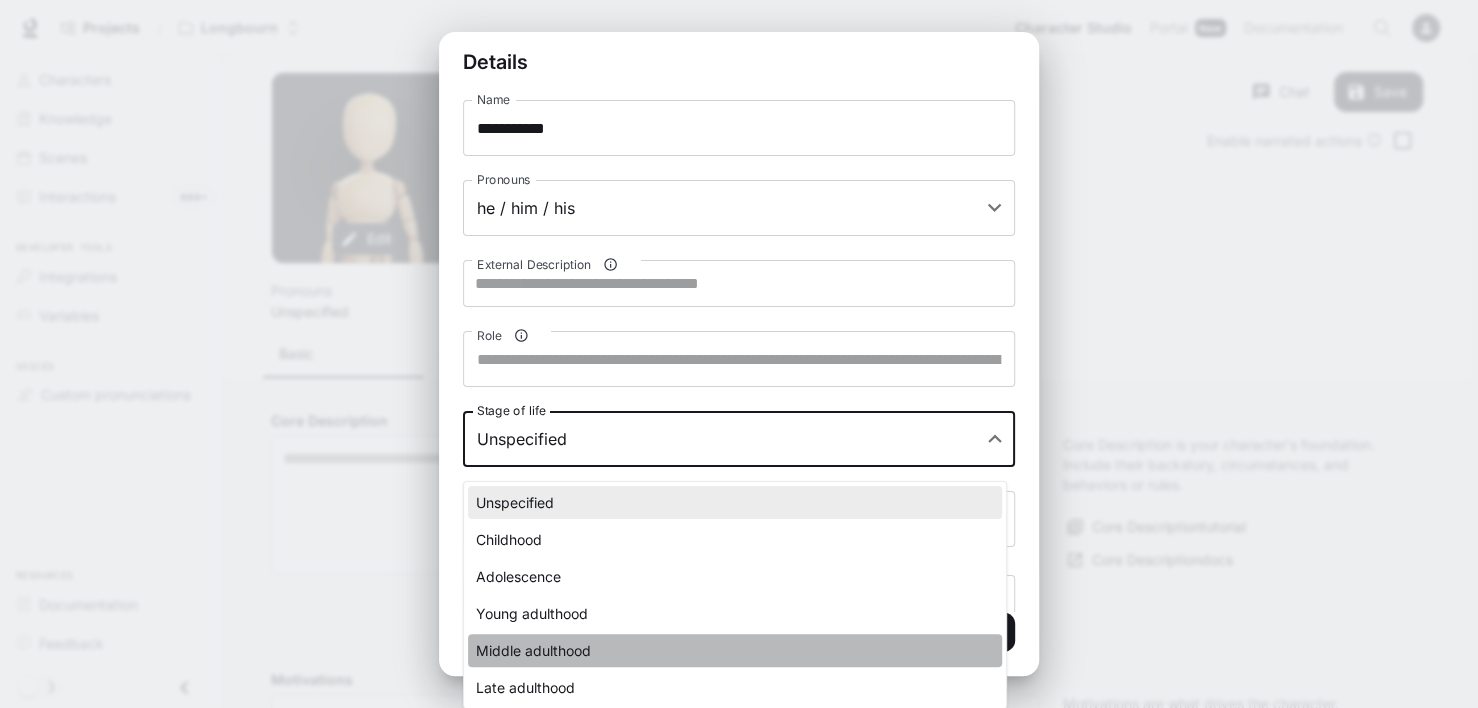 click on "Middle adulthood" at bounding box center [735, 650] 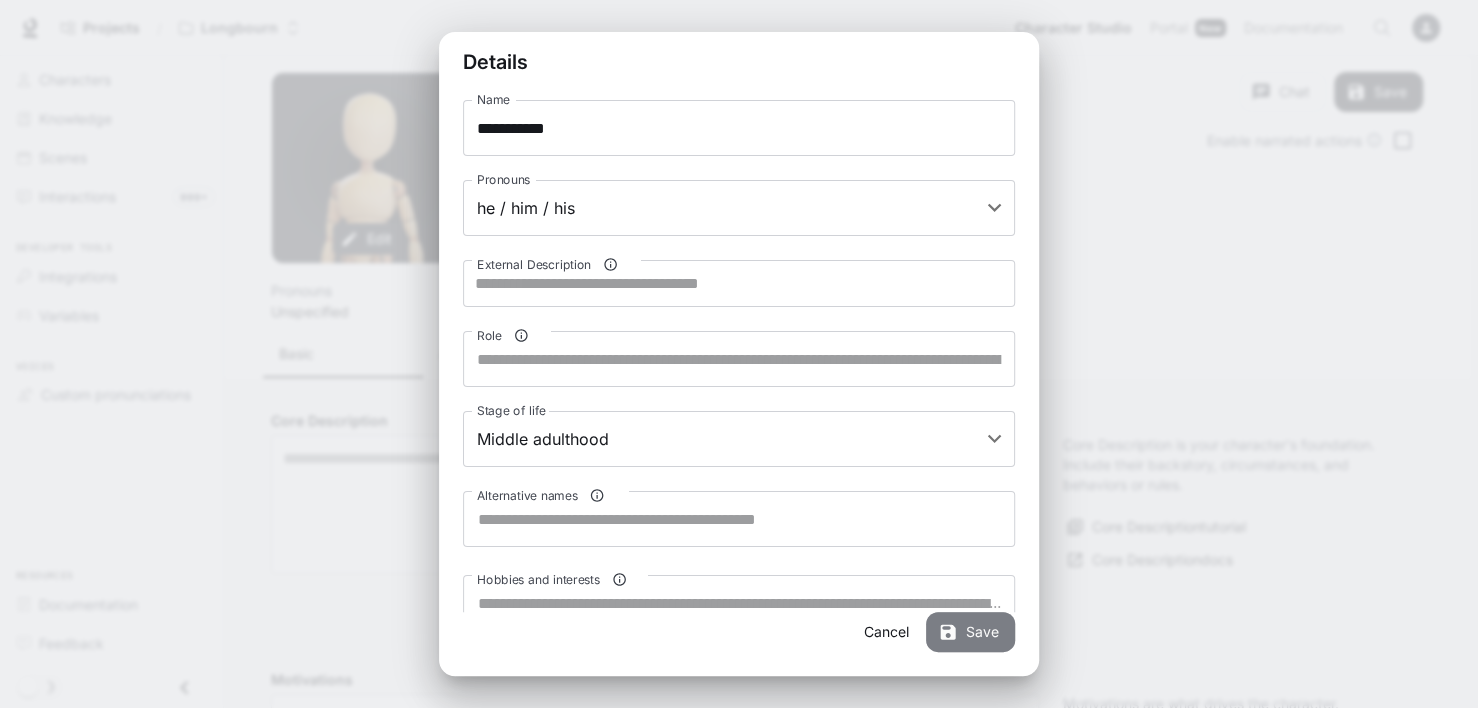 click on "Save" at bounding box center [970, 632] 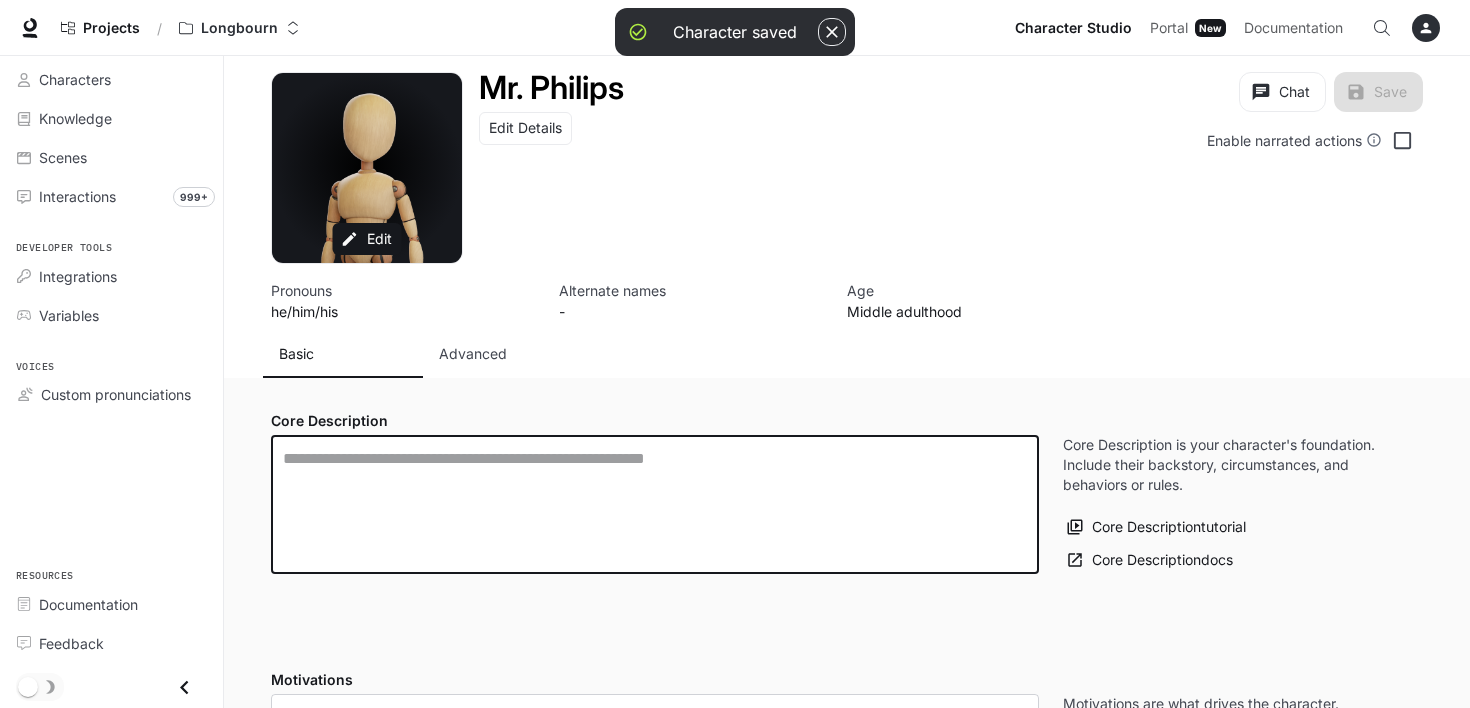 click at bounding box center (655, 504) 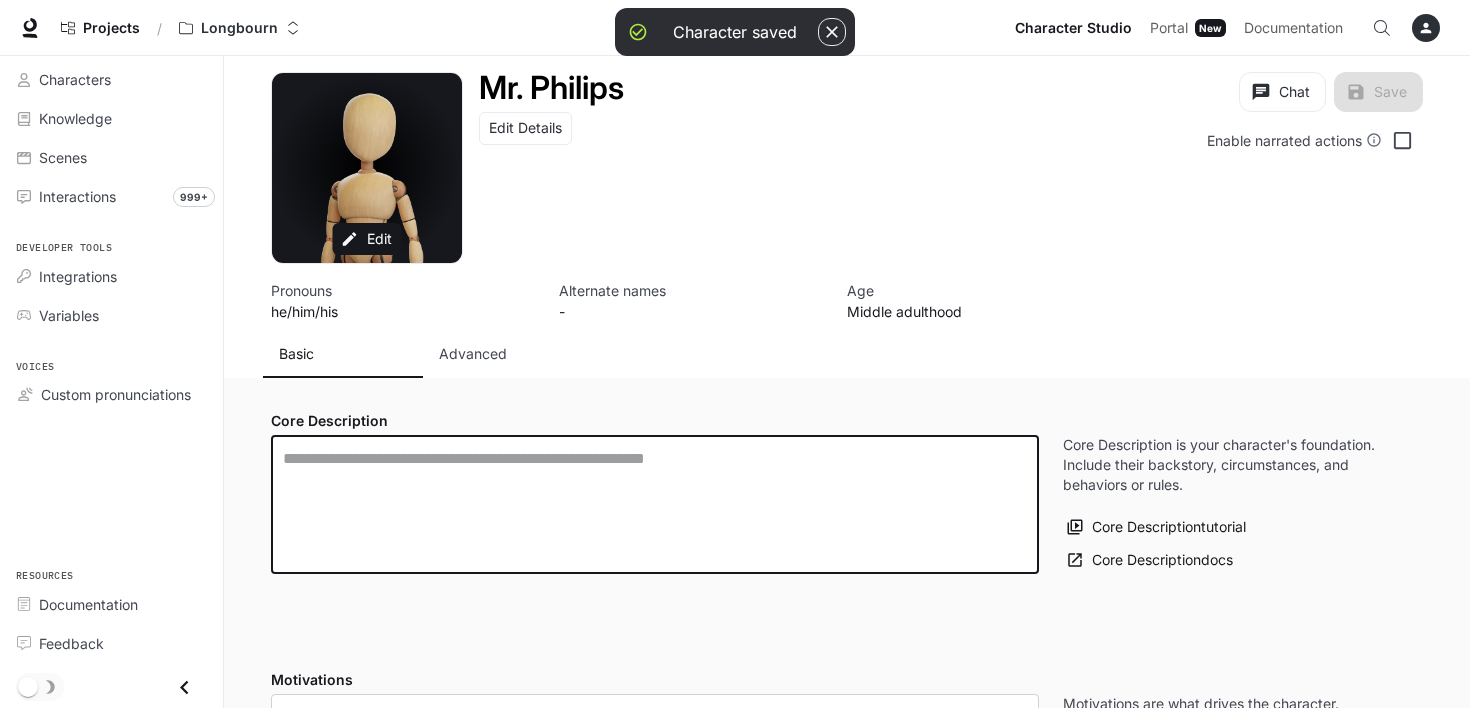 paste on "**********" 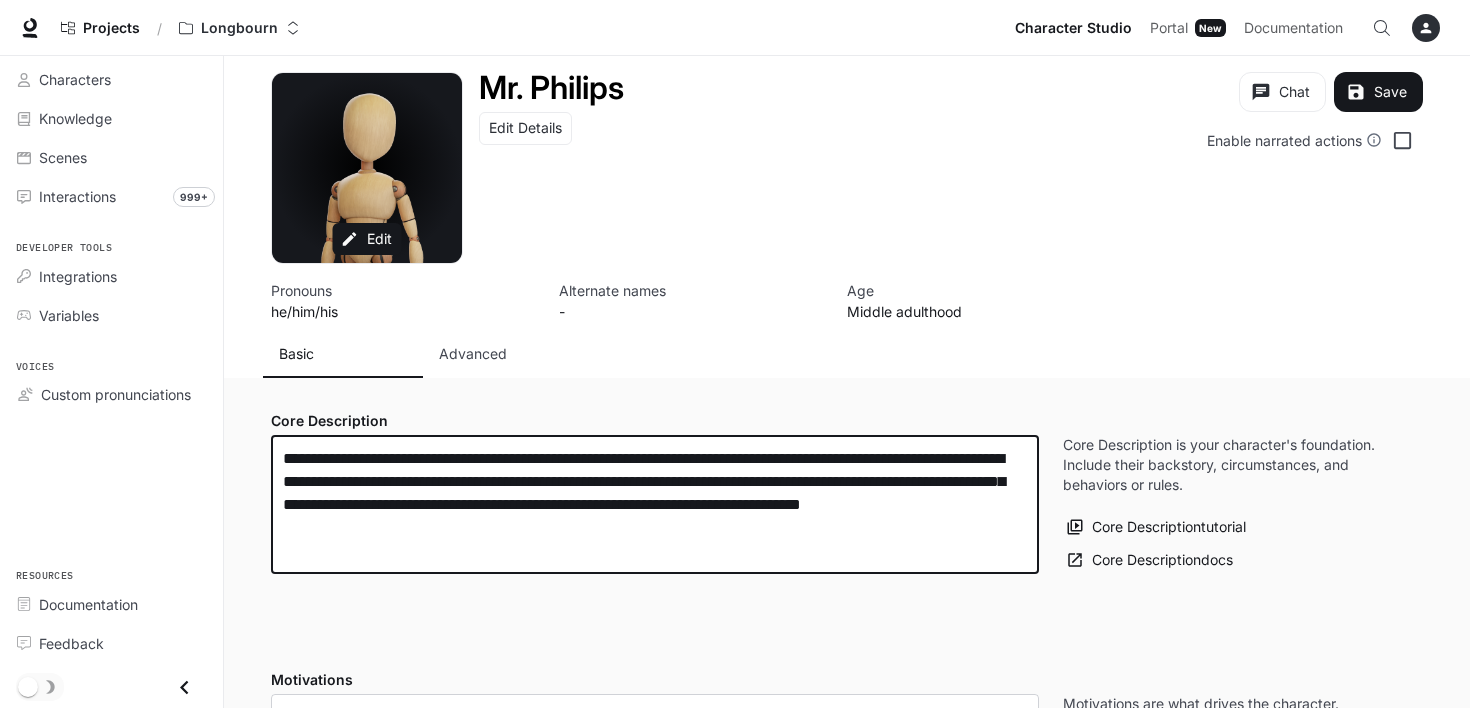 click on "**********" at bounding box center (655, 504) 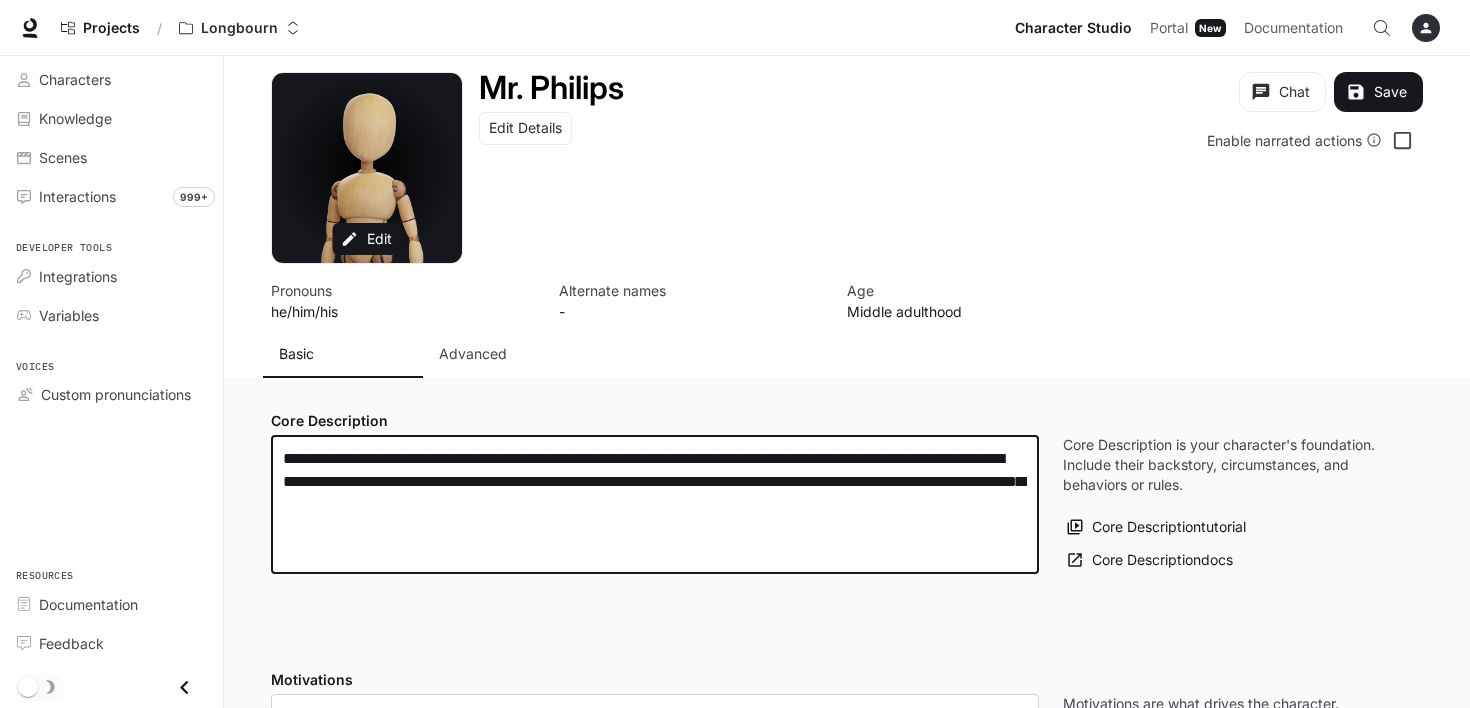 click on "**********" at bounding box center [655, 504] 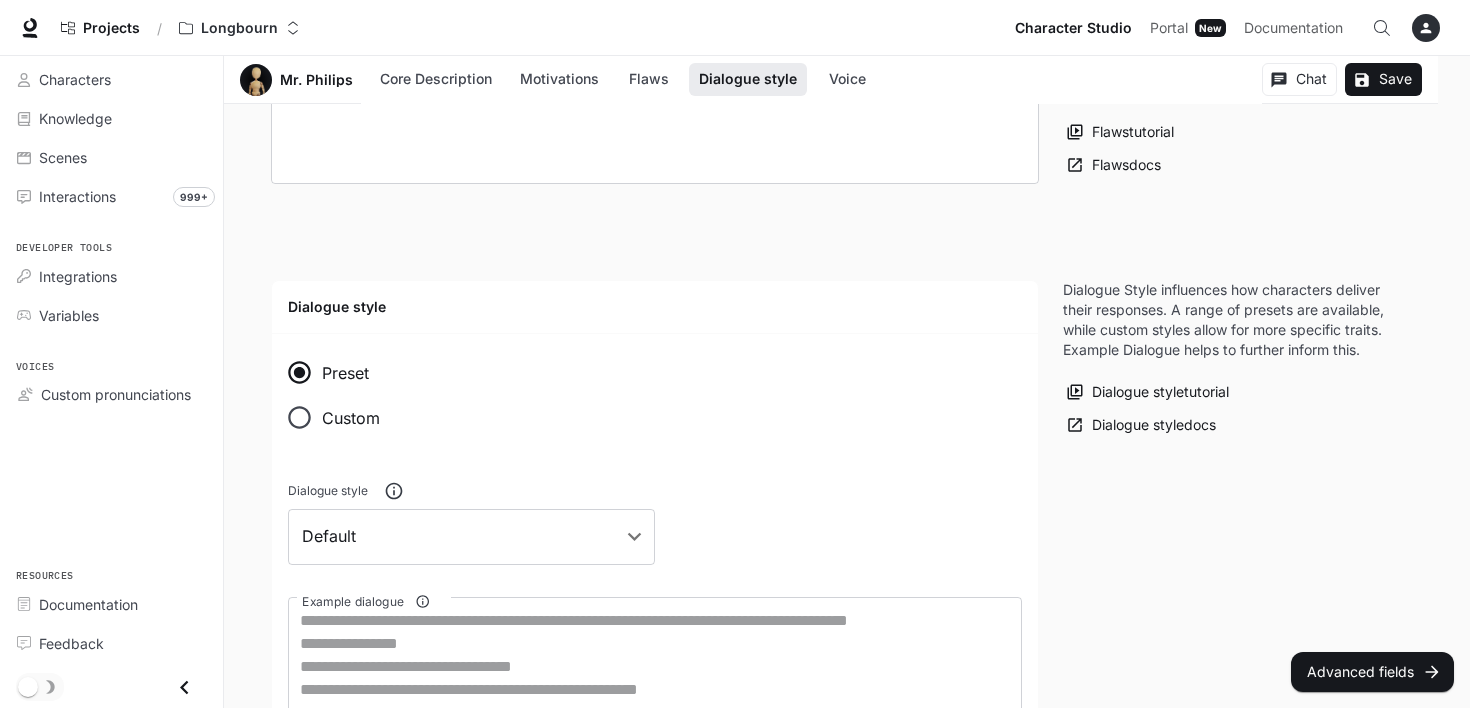scroll, scrollTop: 1100, scrollLeft: 0, axis: vertical 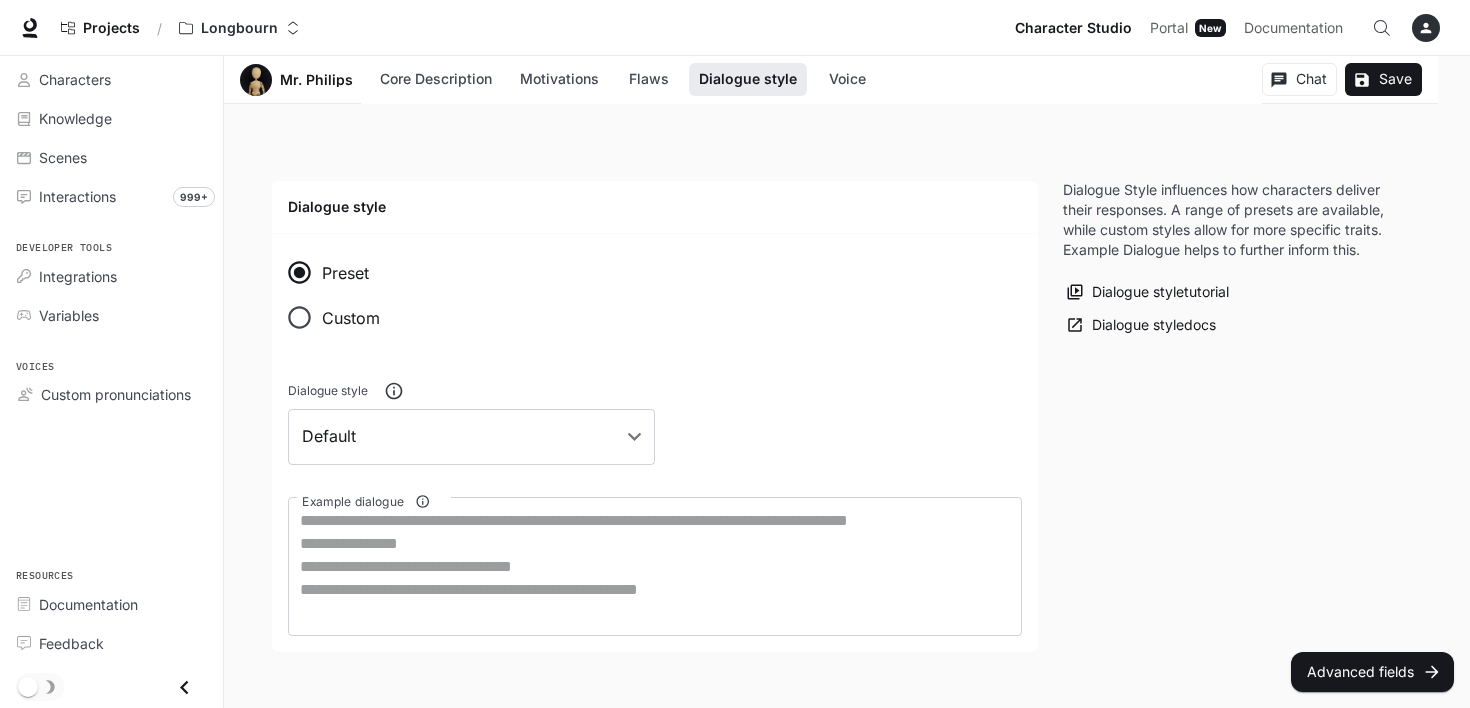 type on "**********" 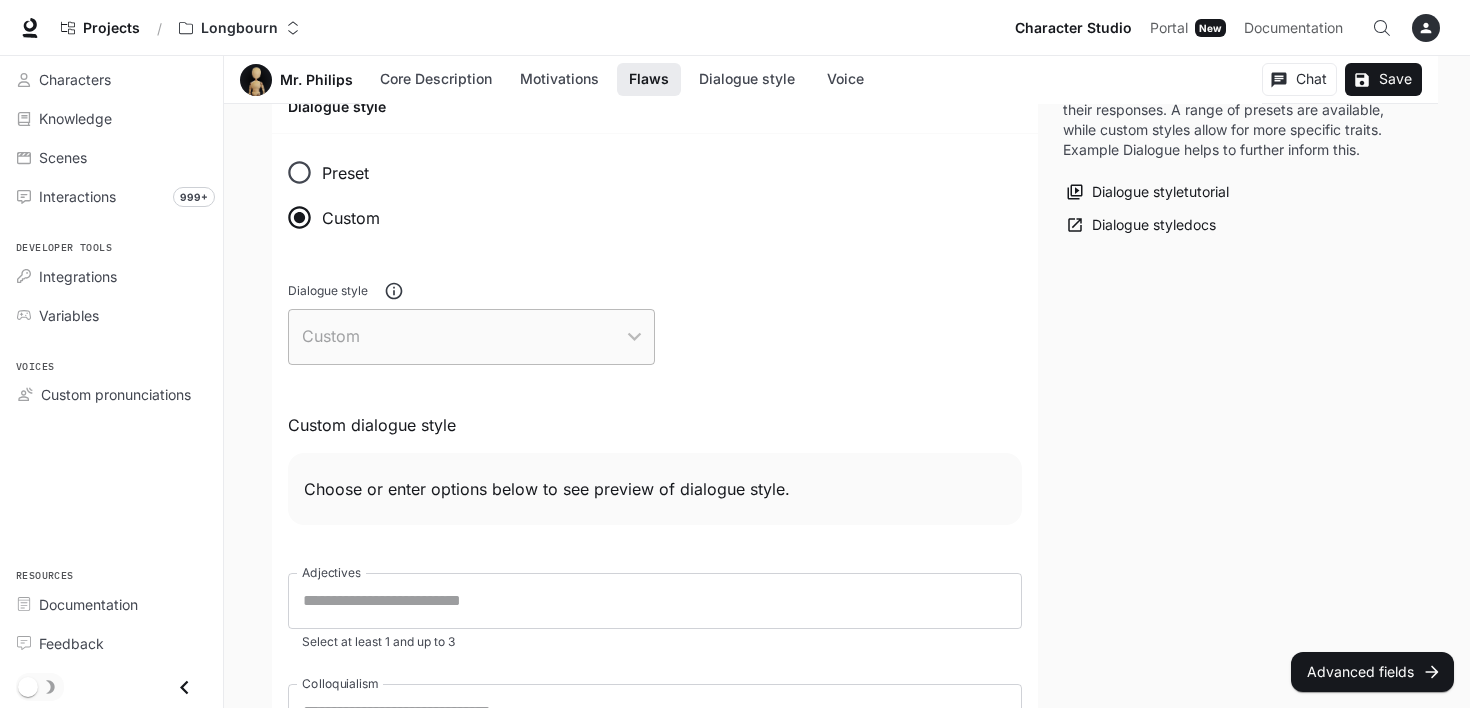 scroll, scrollTop: 1300, scrollLeft: 0, axis: vertical 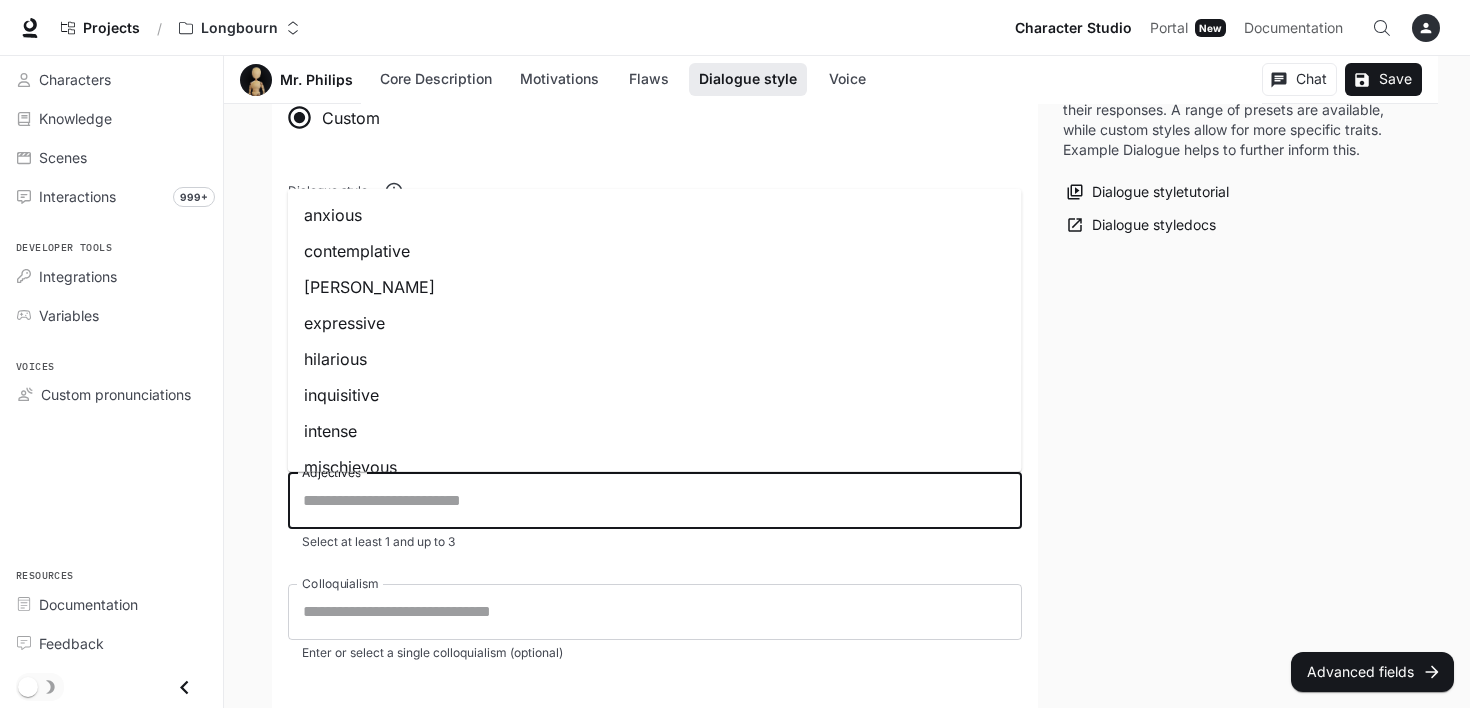click on "Adjectives" at bounding box center [655, 501] 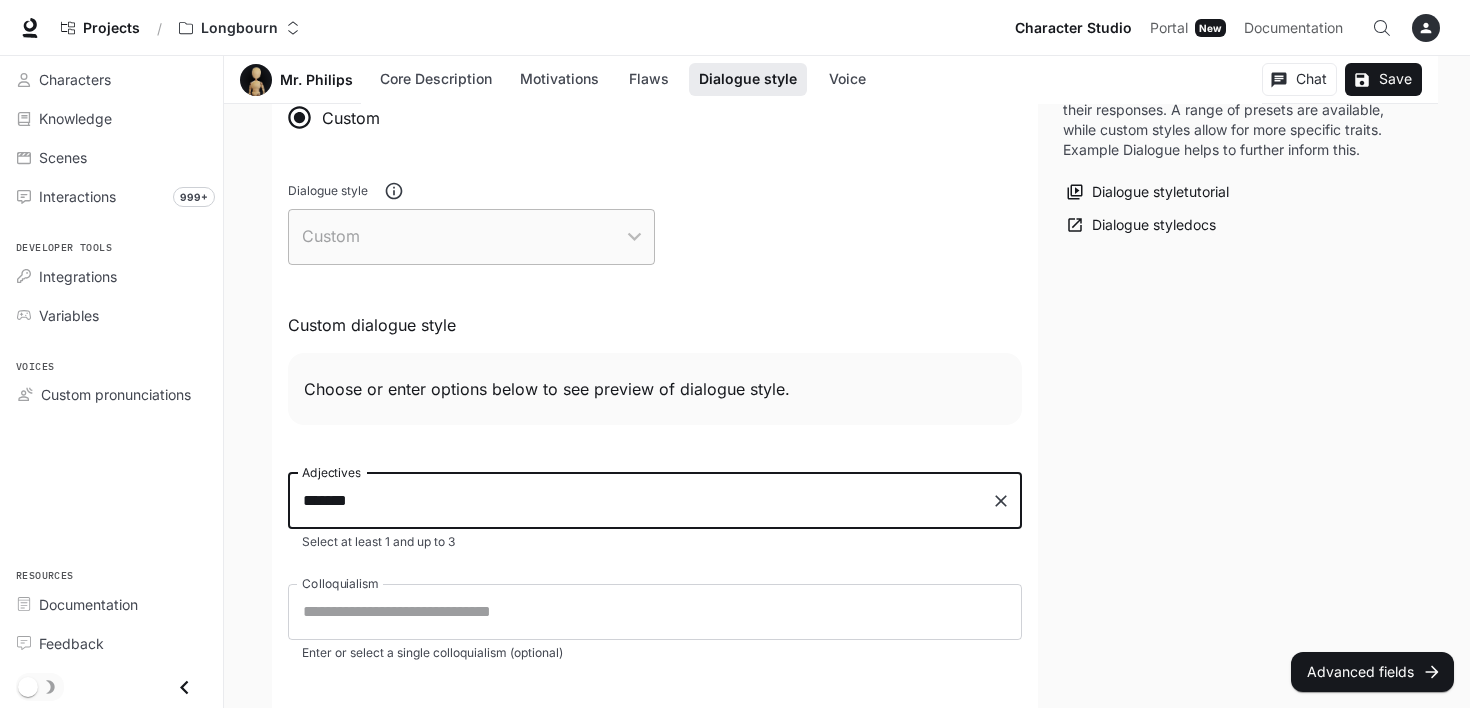 type on "********" 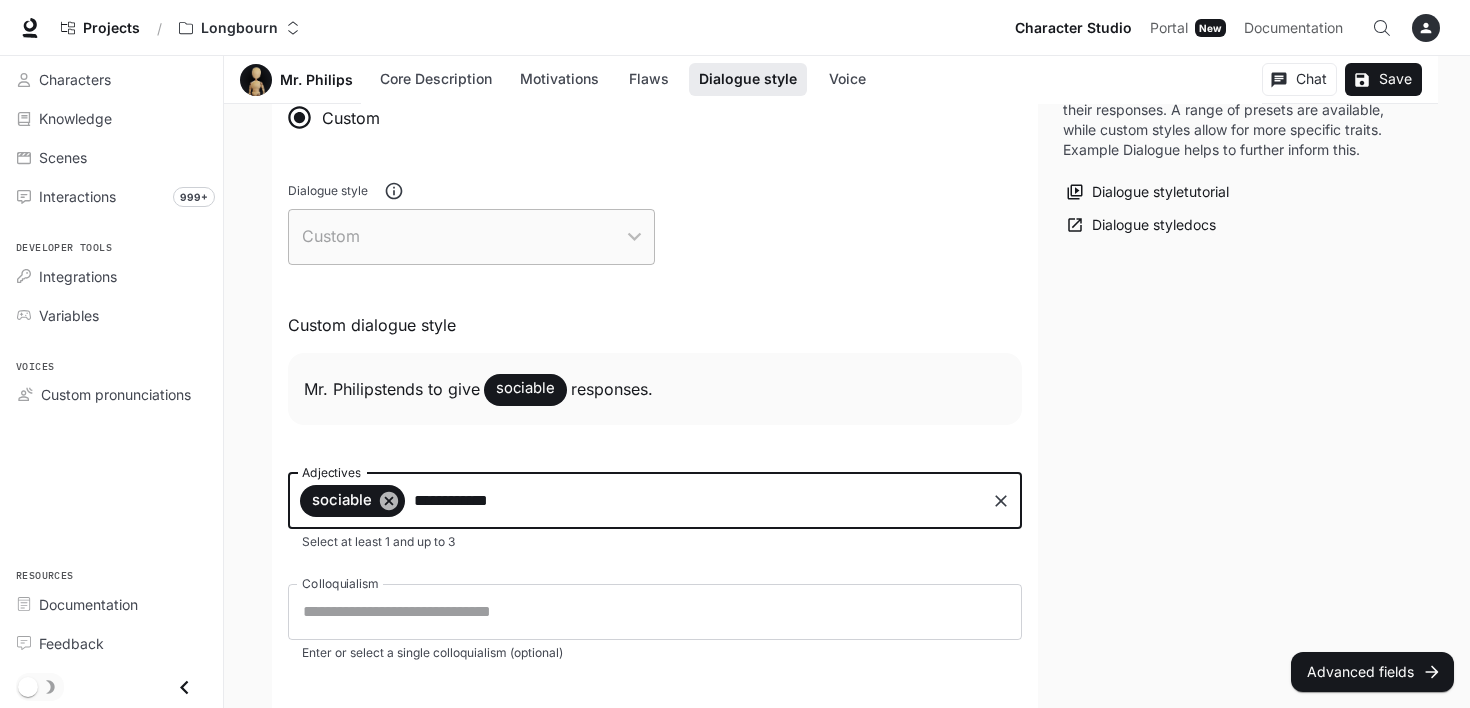type on "**********" 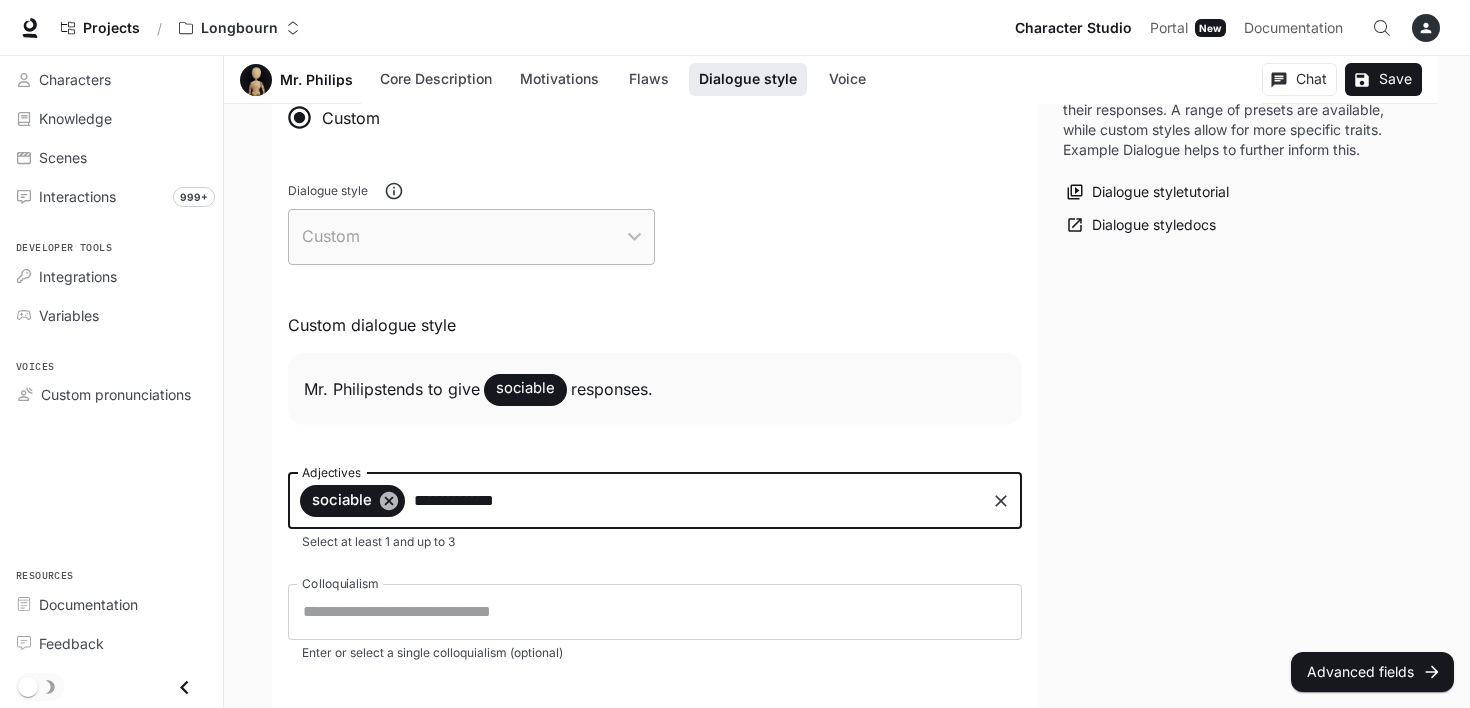 type 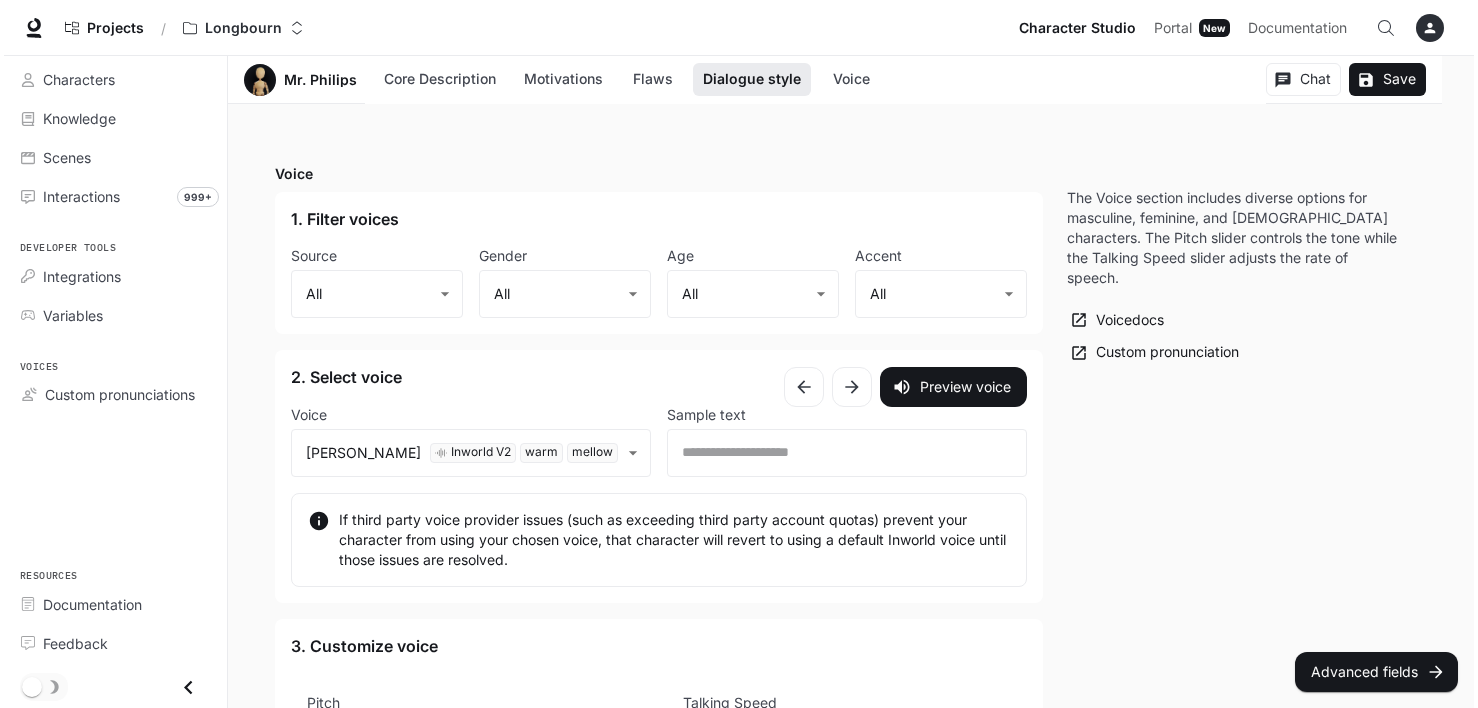 scroll, scrollTop: 2100, scrollLeft: 0, axis: vertical 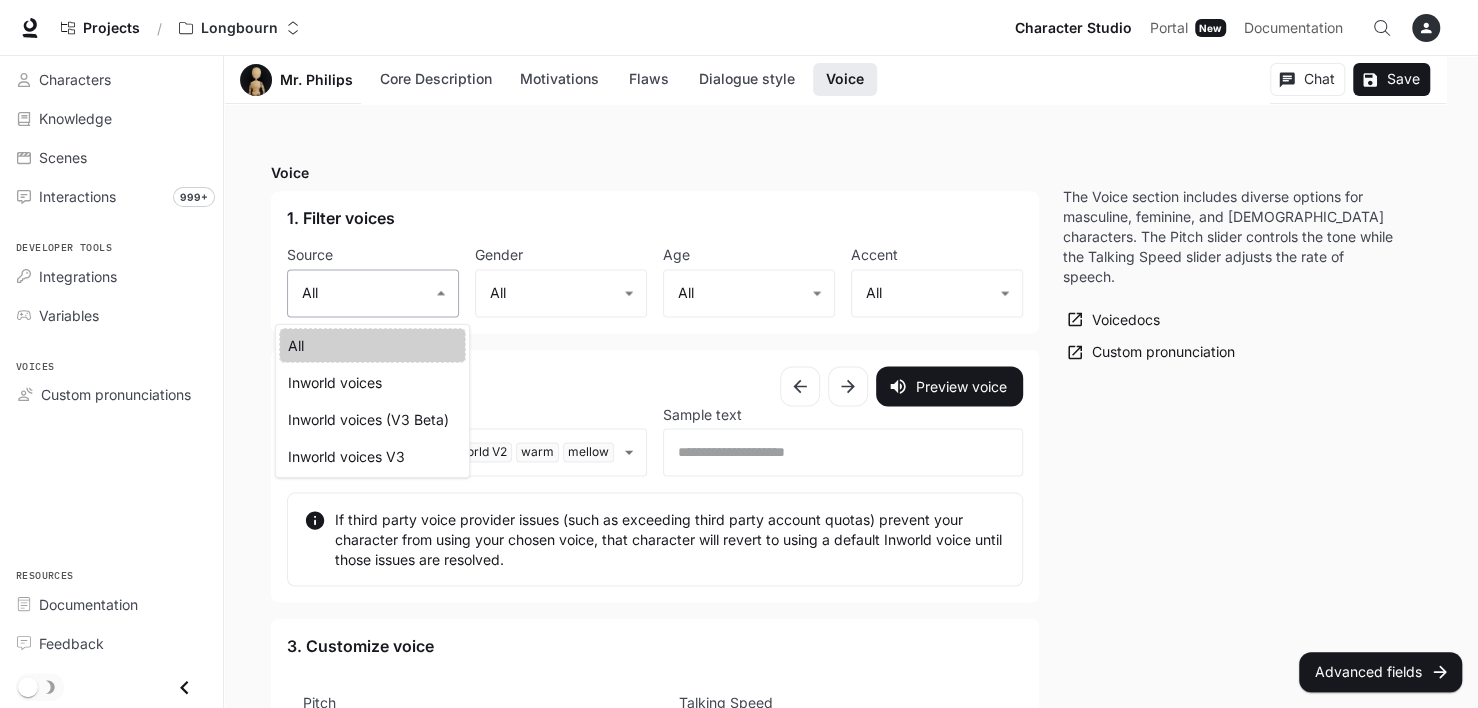 click on "**********" at bounding box center (739, -560) 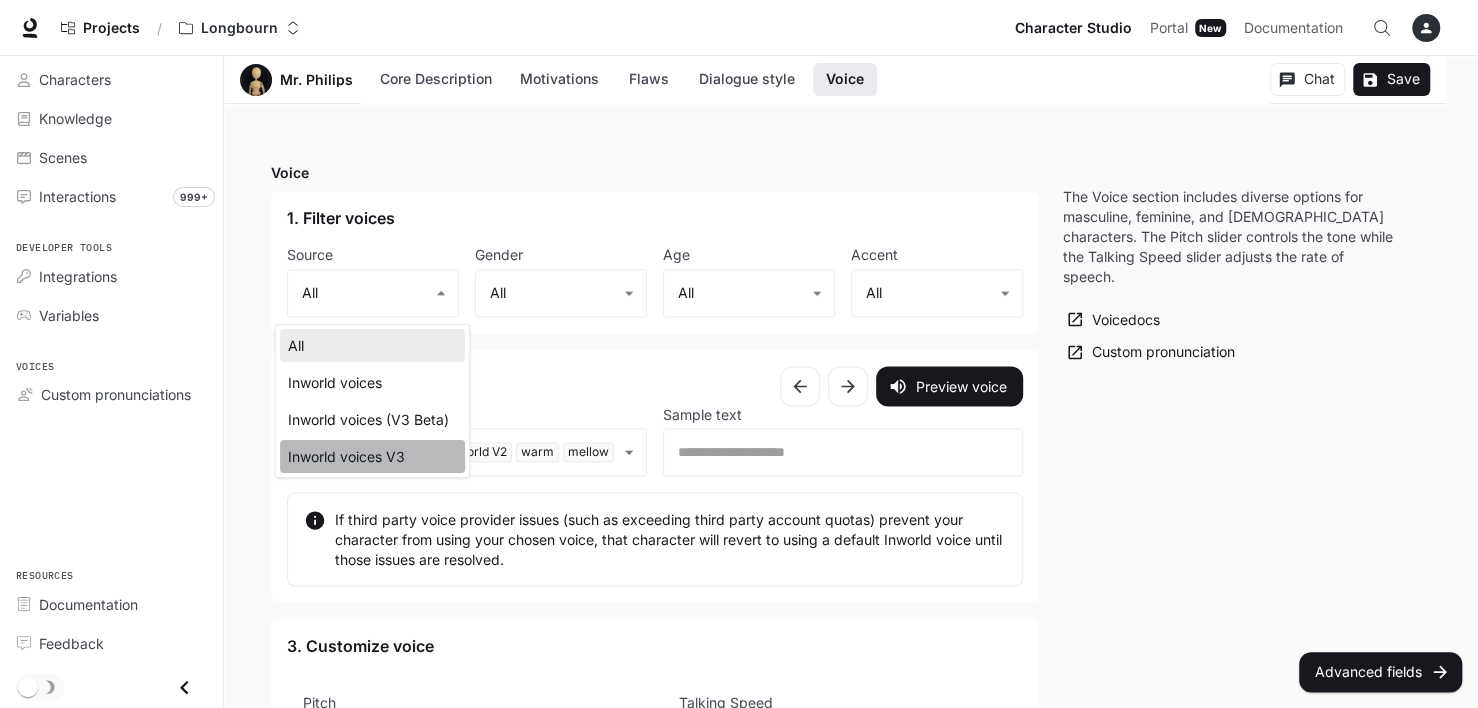 click on "Inworld voices V3" at bounding box center (372, 456) 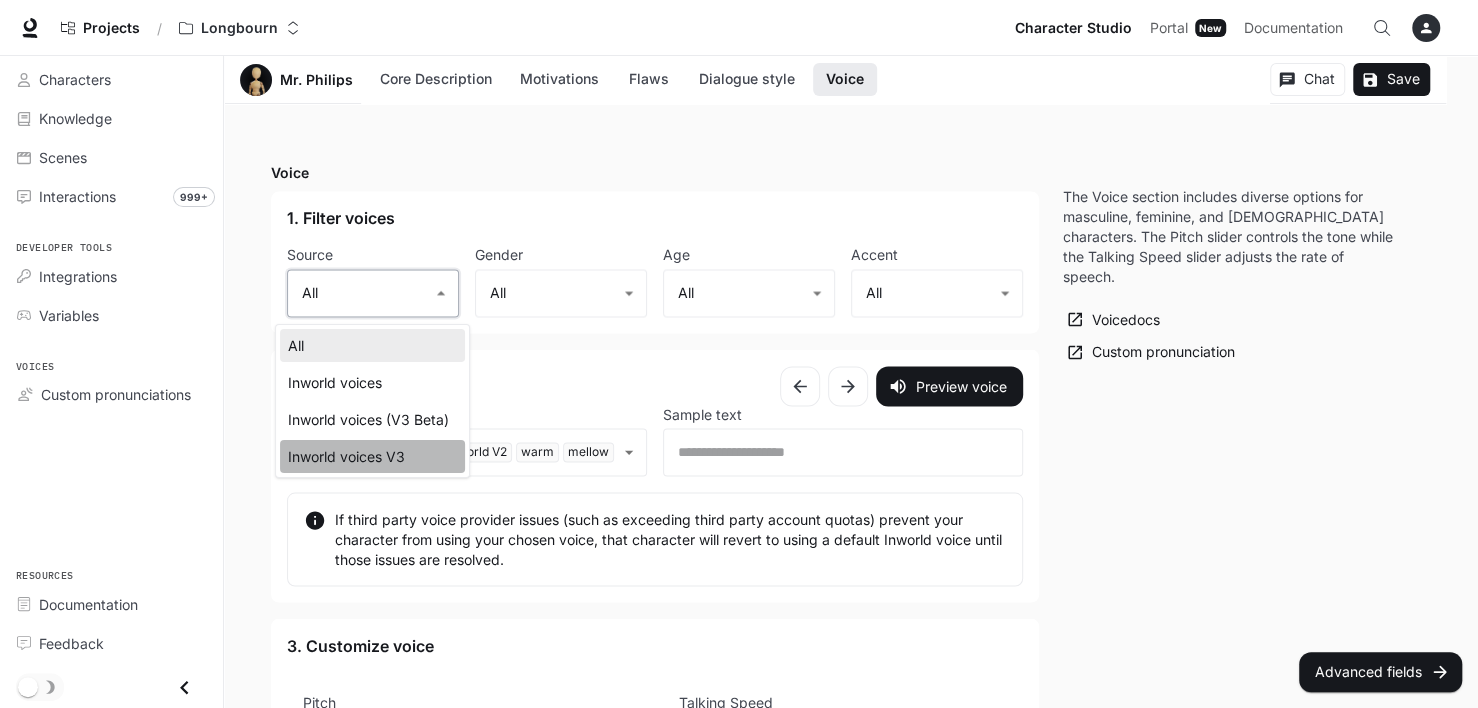 type on "**********" 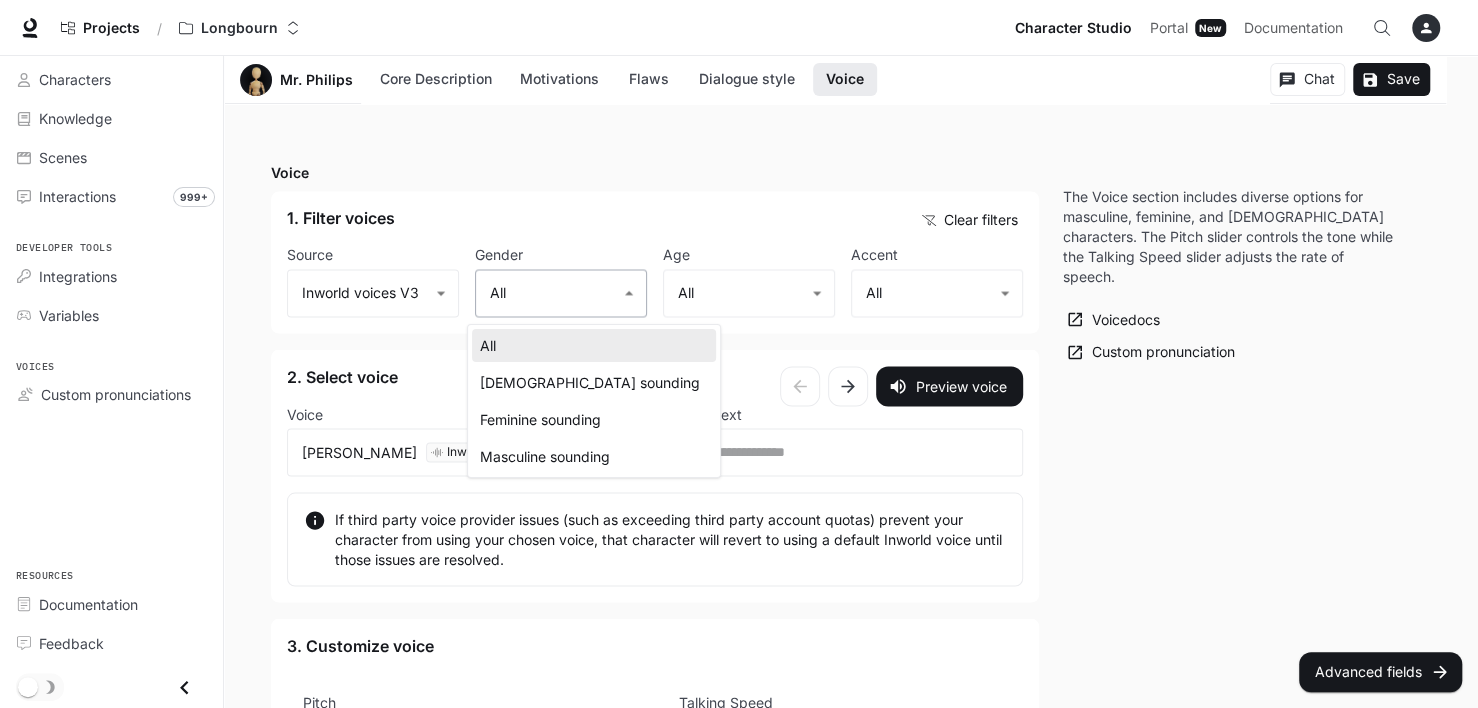 click on "**********" at bounding box center [739, -560] 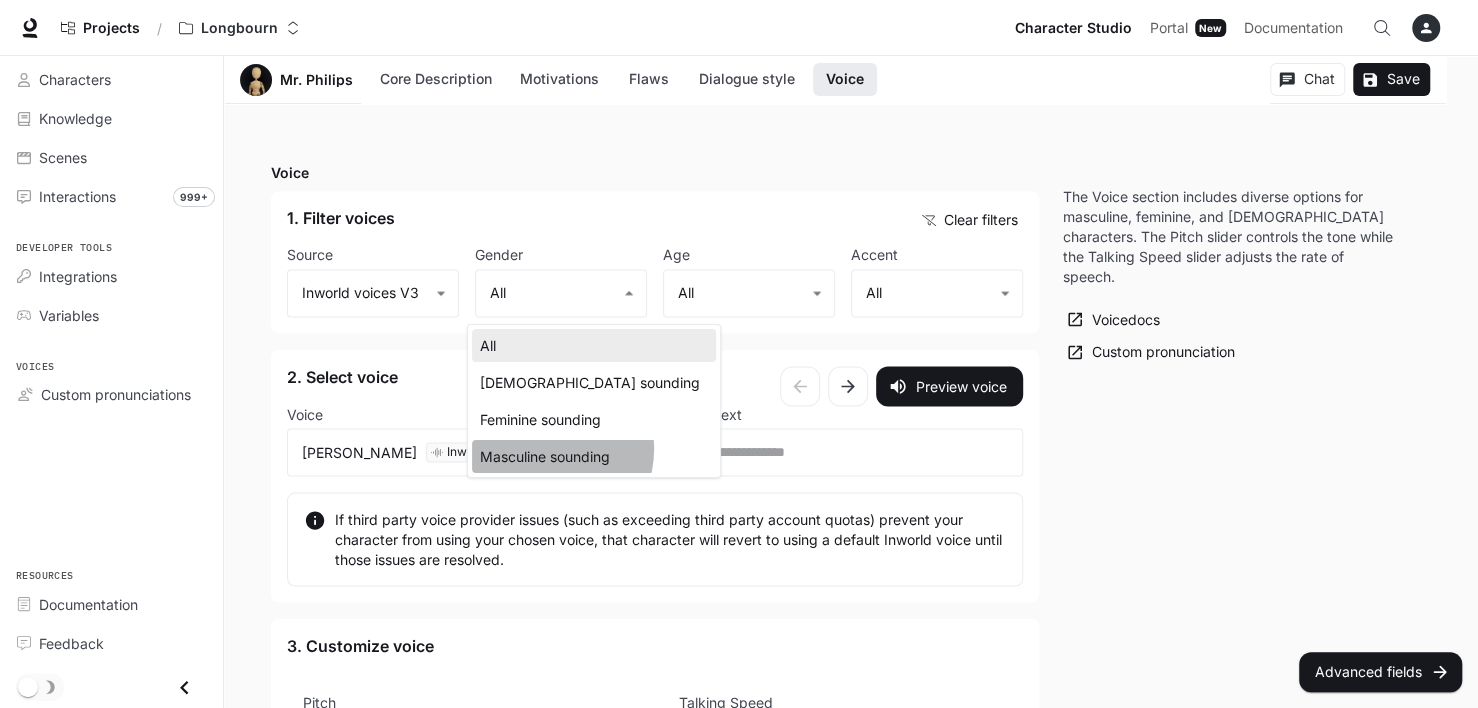 click on "Masculine sounding" at bounding box center [594, 456] 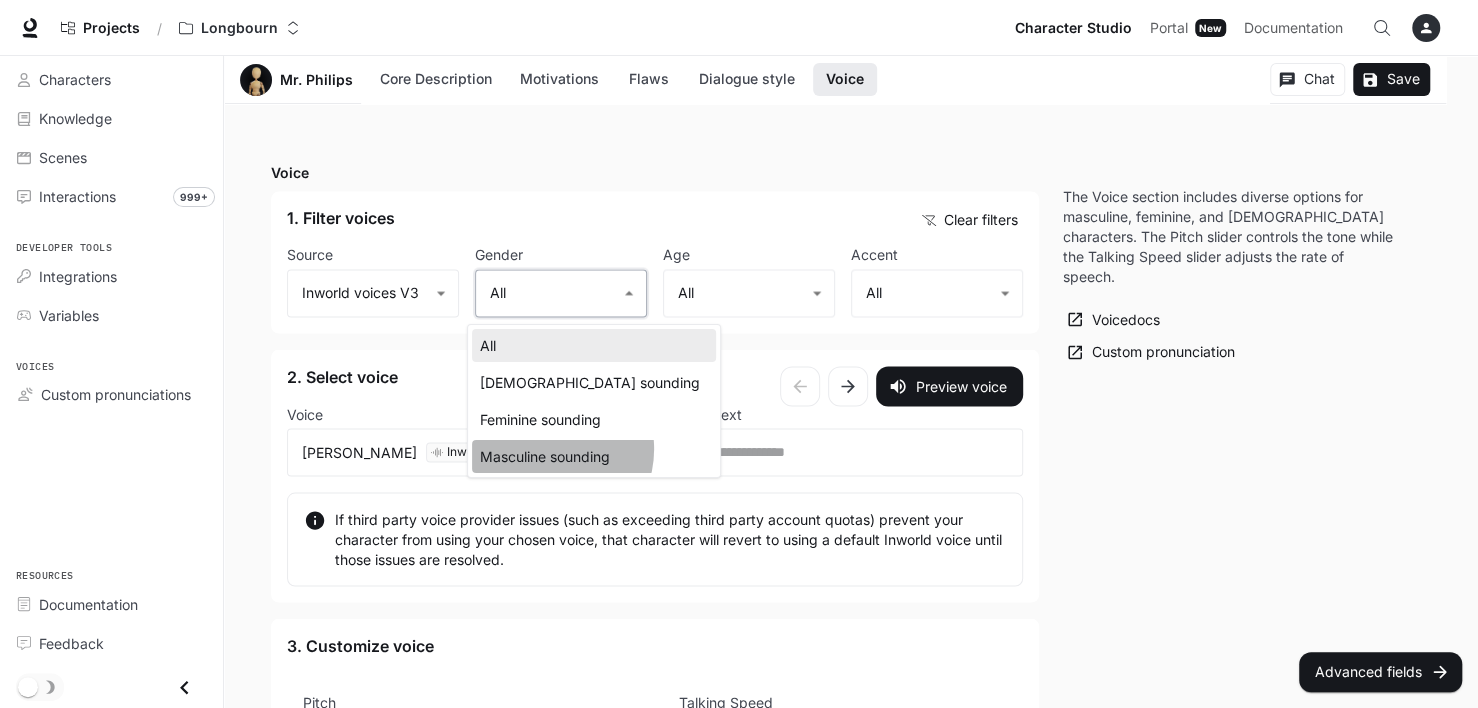 type on "**********" 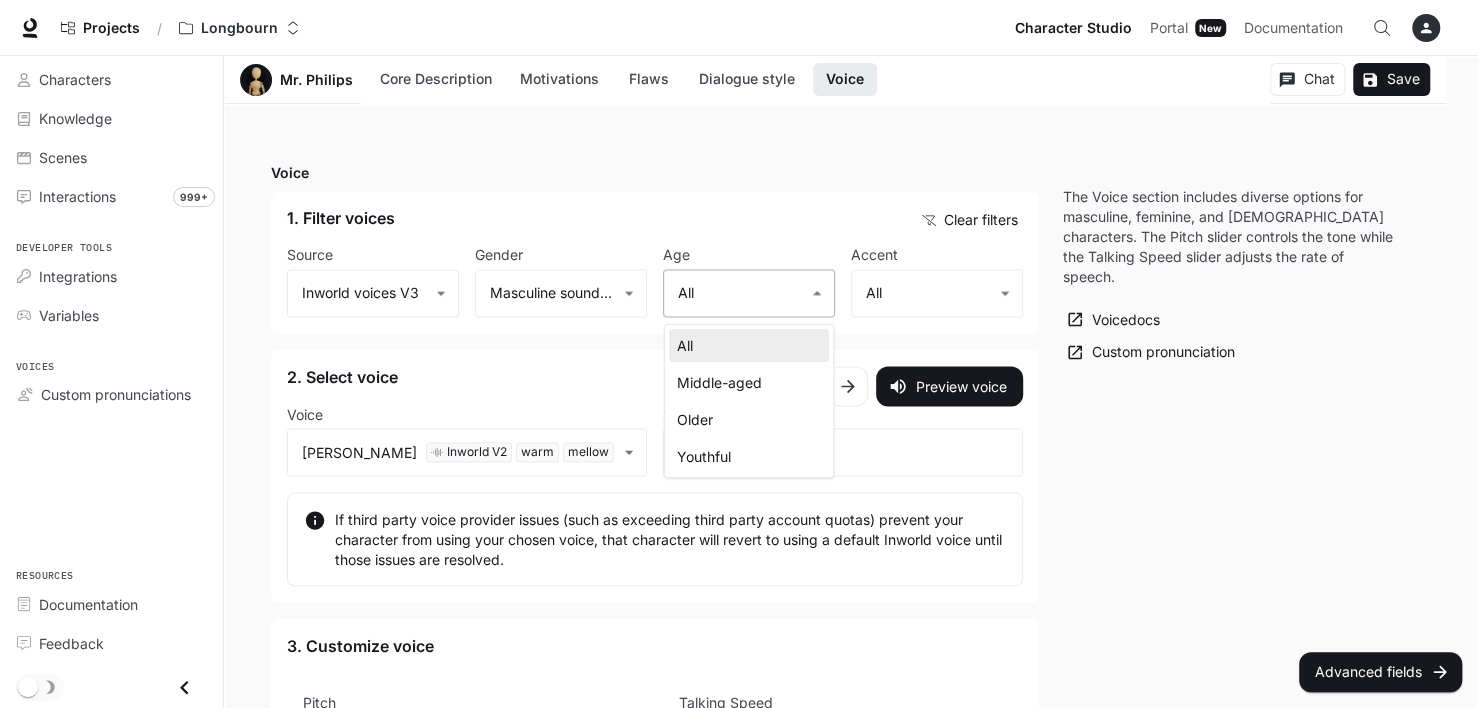 click on "**********" at bounding box center (739, -560) 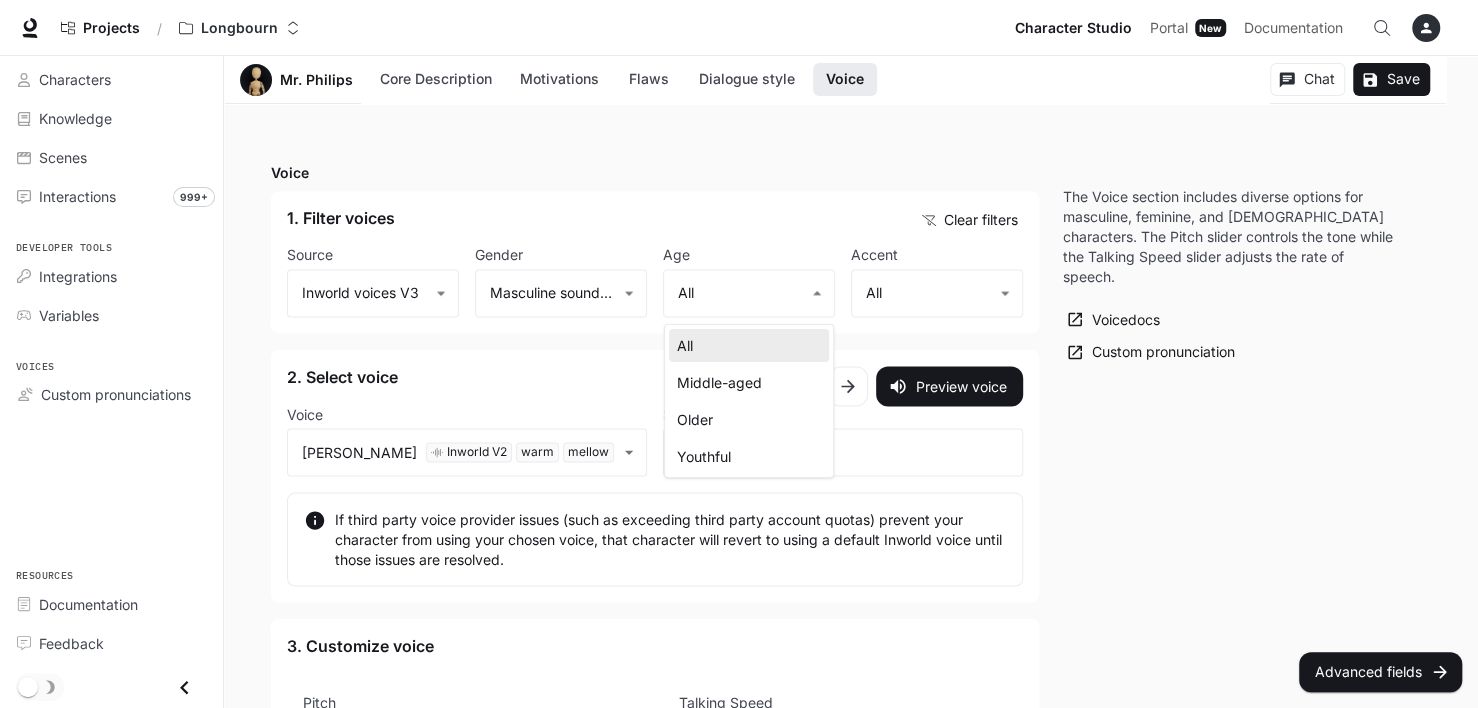 click on "Middle-aged" at bounding box center (749, 382) 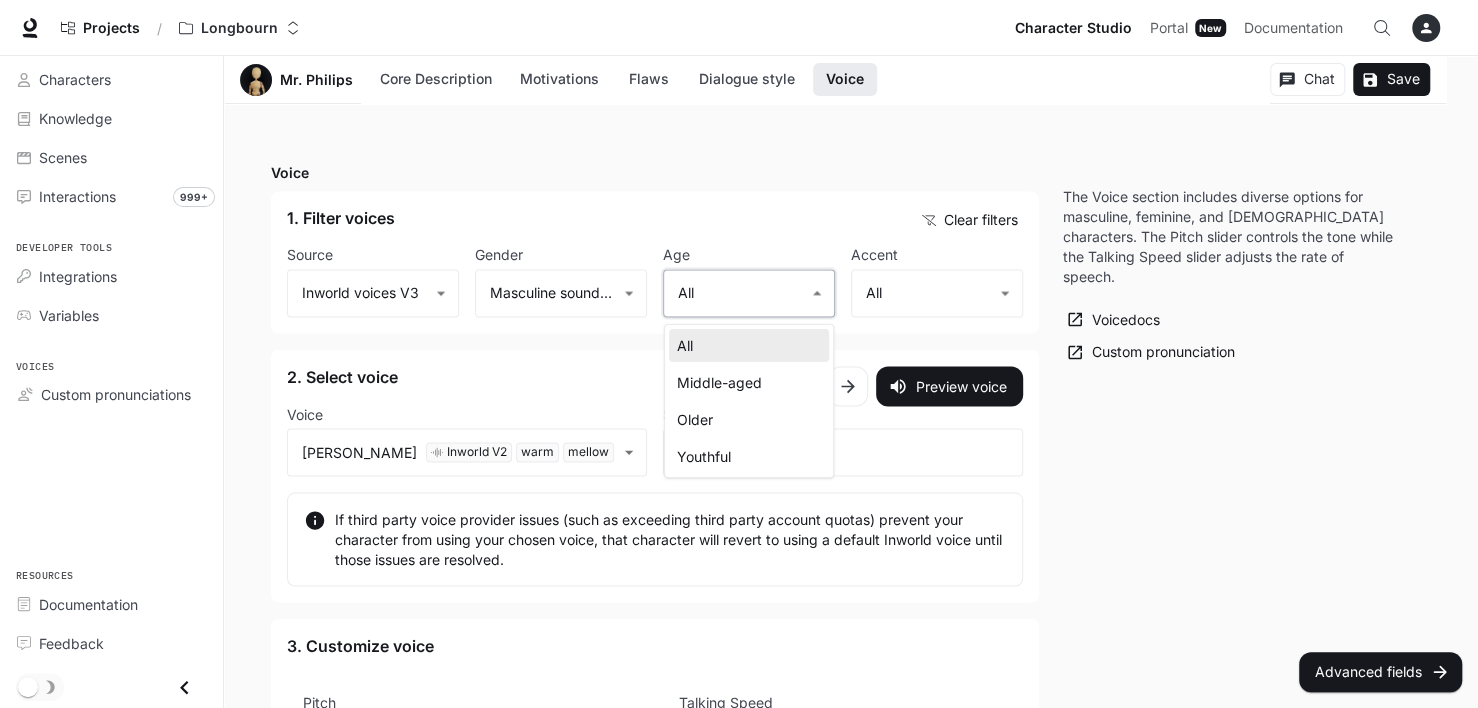 type on "**********" 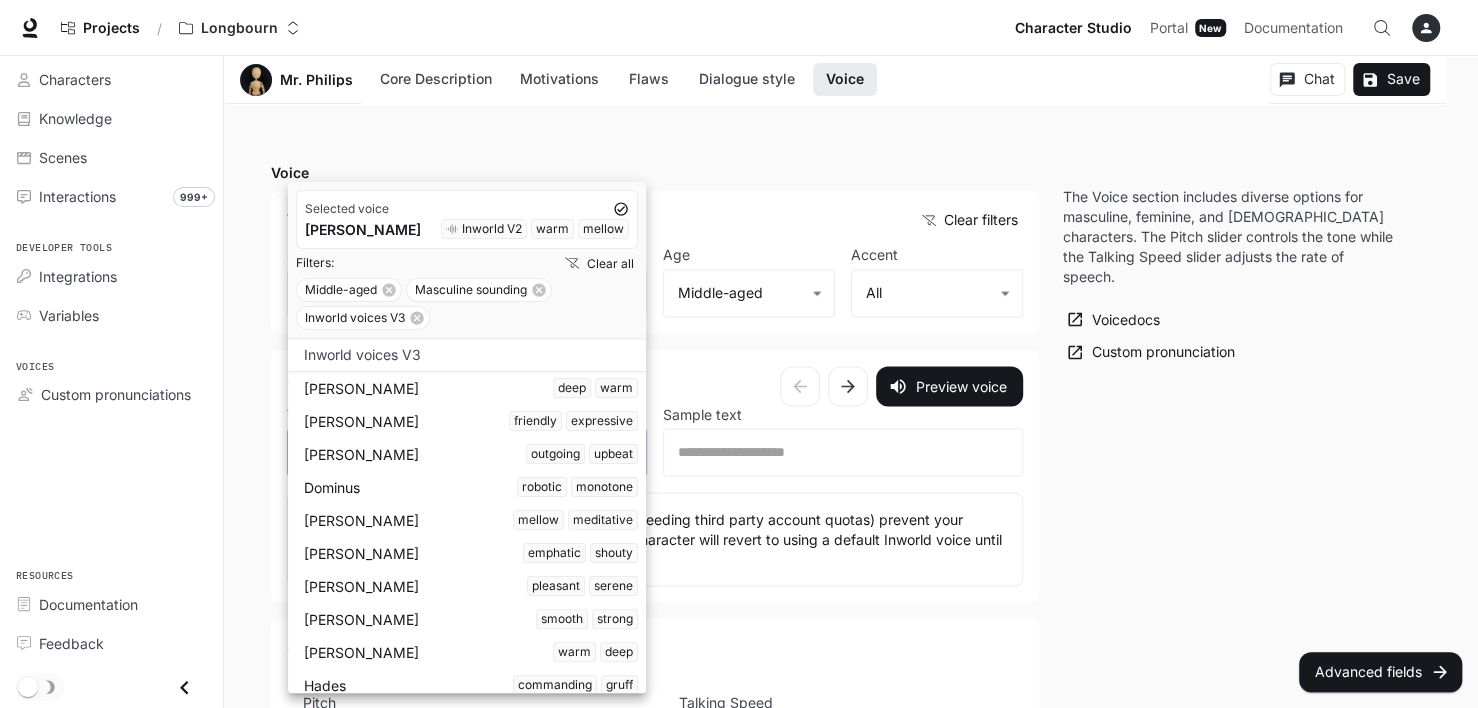 click on "**********" at bounding box center [739, -560] 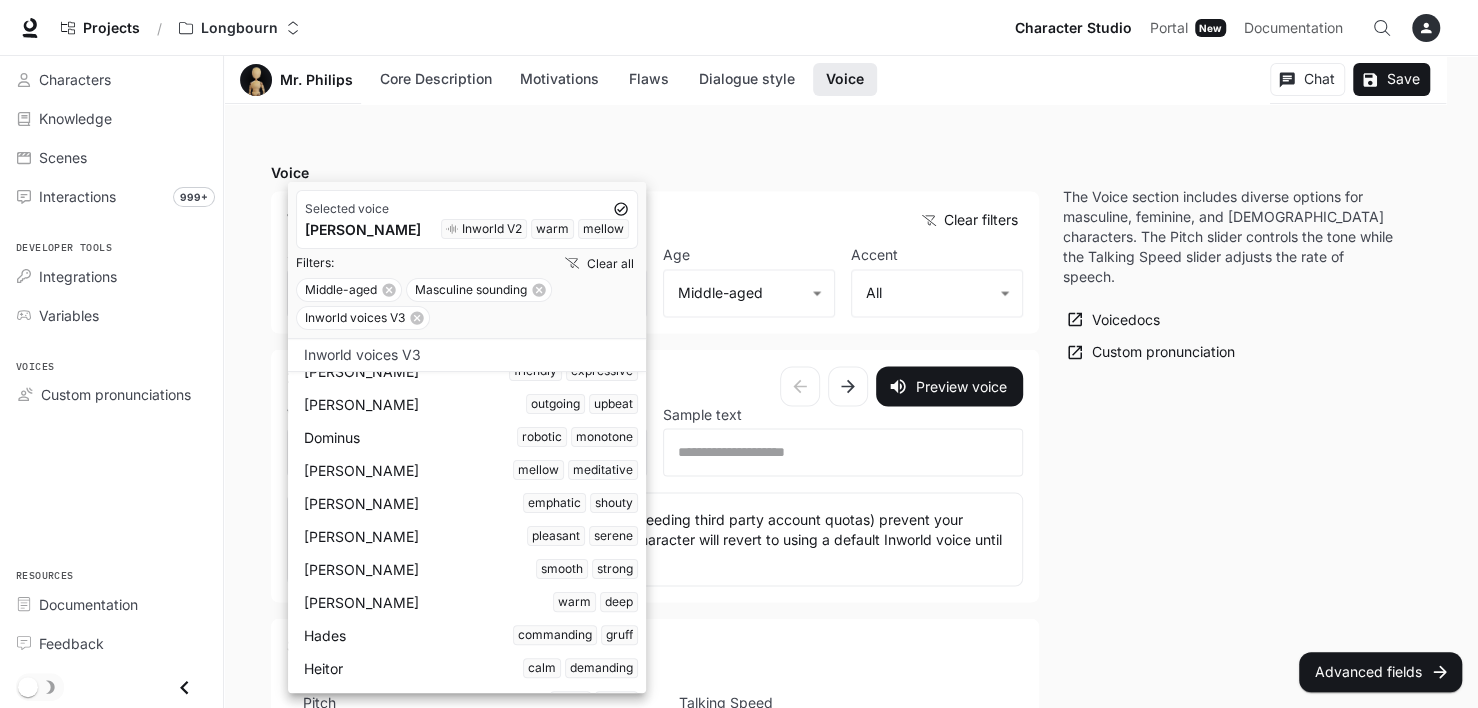 scroll, scrollTop: 100, scrollLeft: 0, axis: vertical 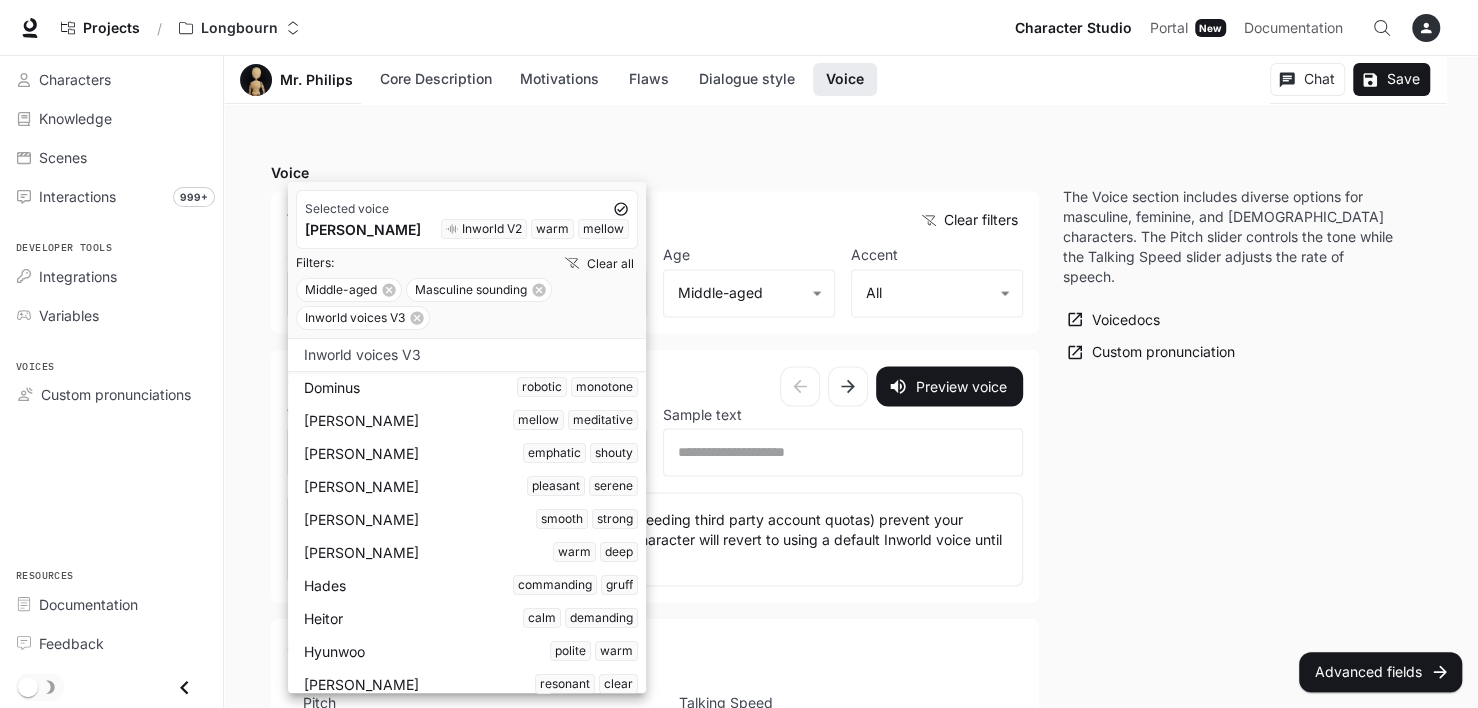 click on "[PERSON_NAME] strong" at bounding box center (471, 519) 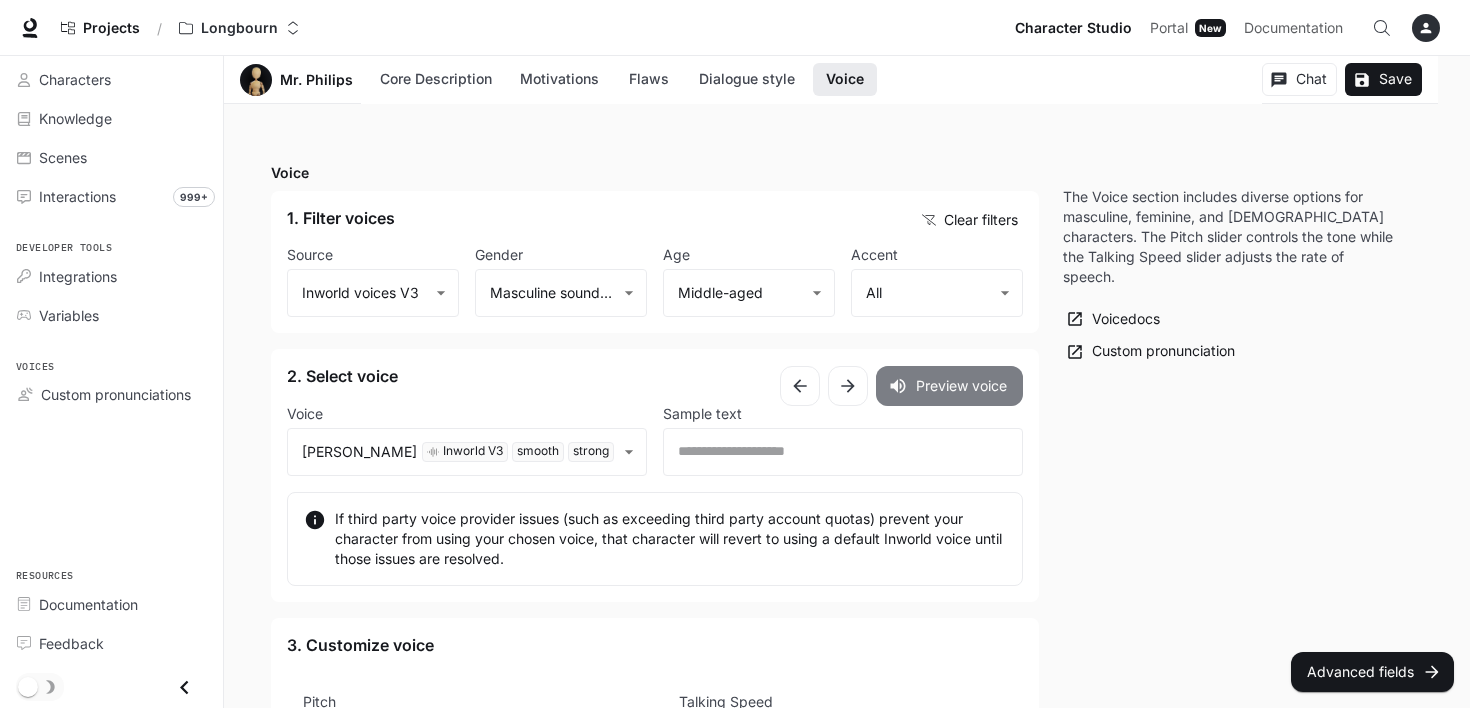 click on "Preview voice" at bounding box center [949, 386] 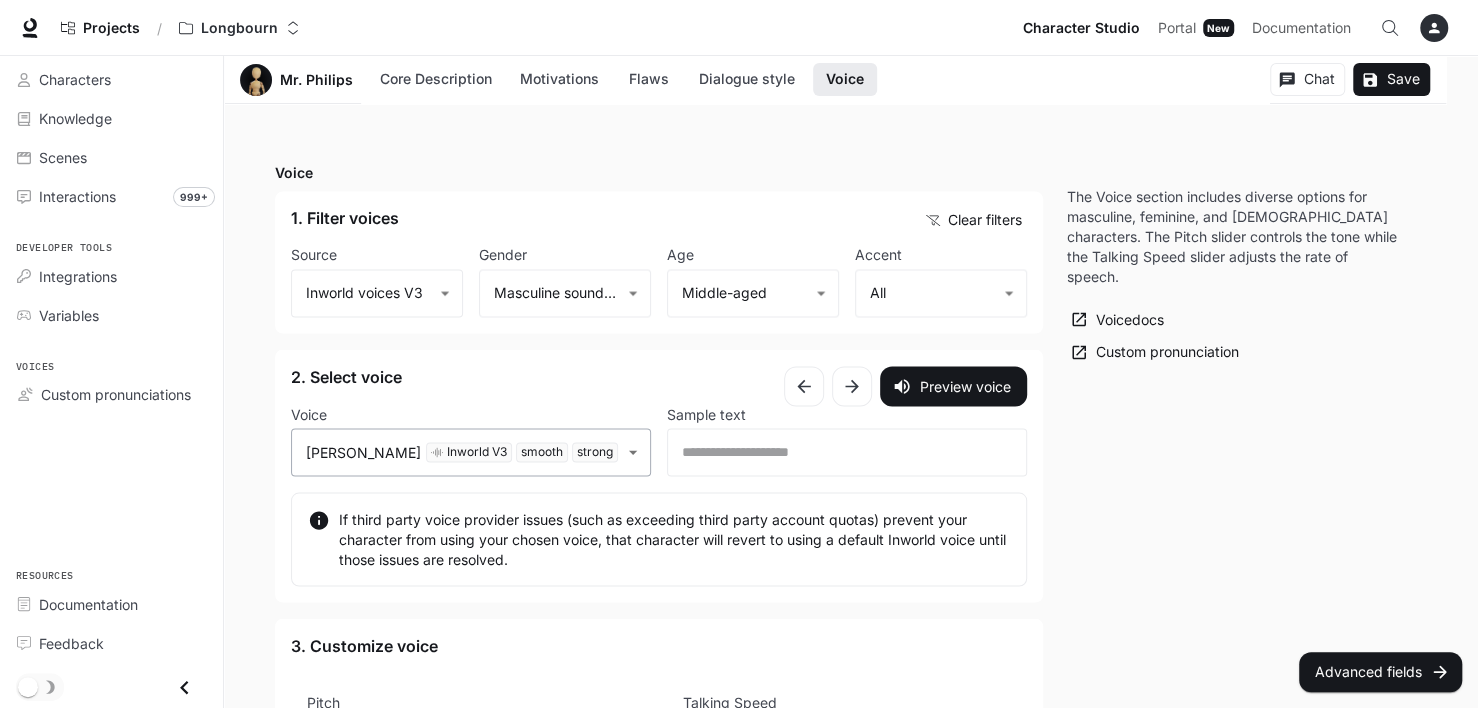 click on "**********" at bounding box center (739, -560) 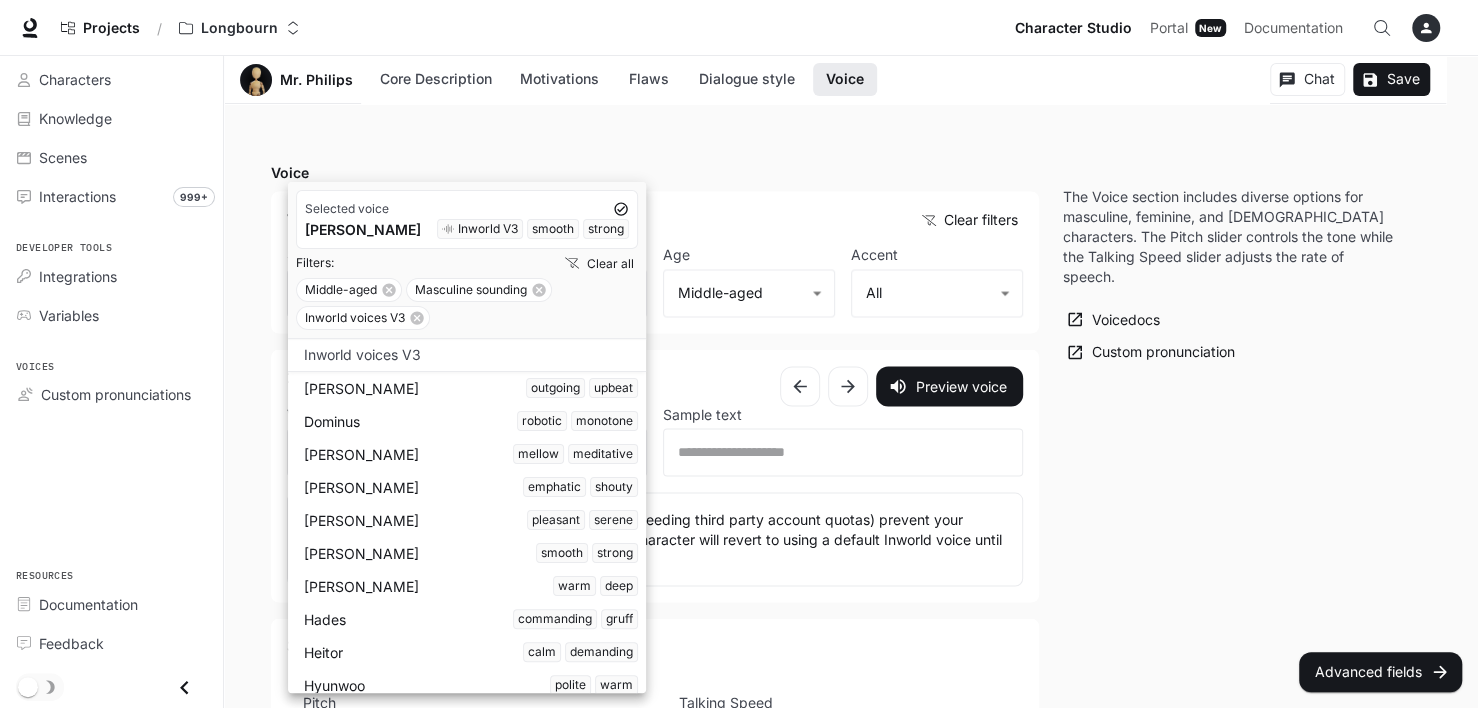 scroll, scrollTop: 200, scrollLeft: 0, axis: vertical 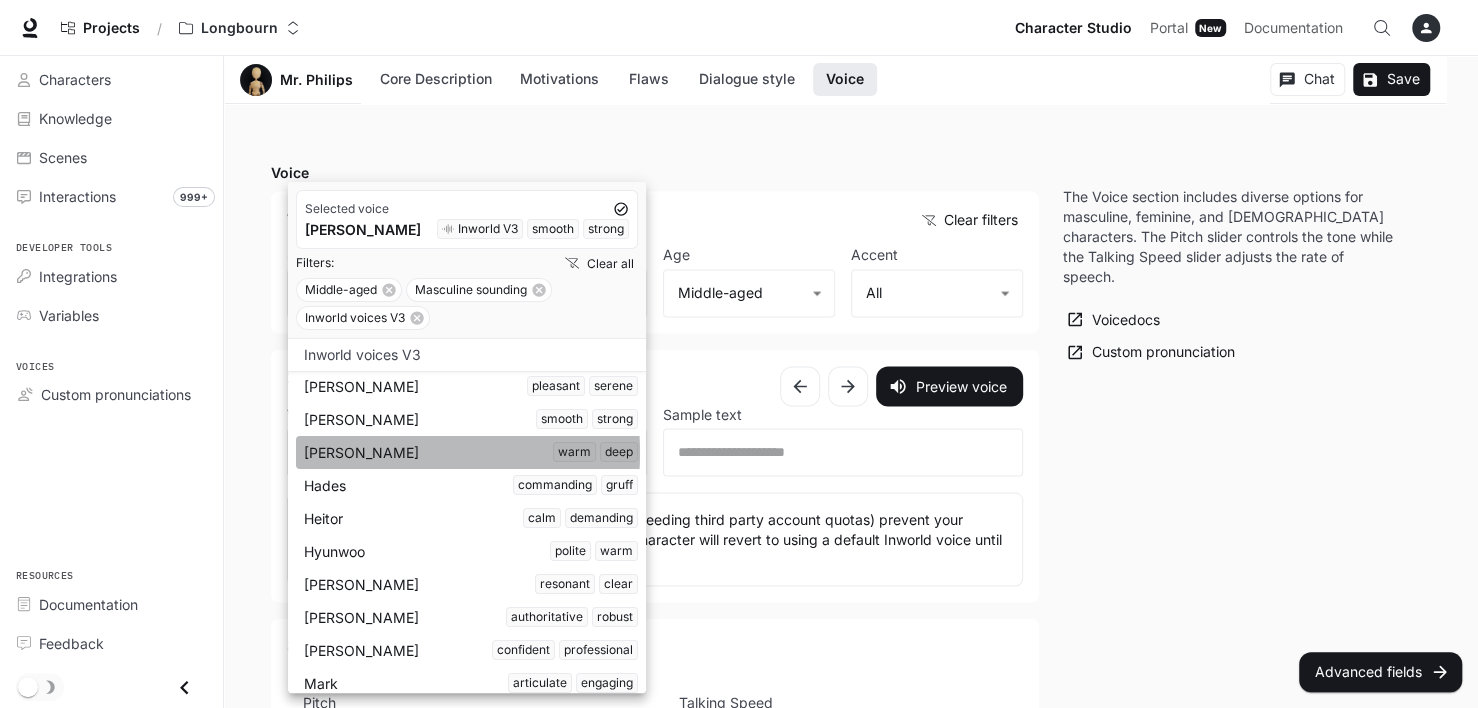 click on "[PERSON_NAME] deep" at bounding box center (471, 452) 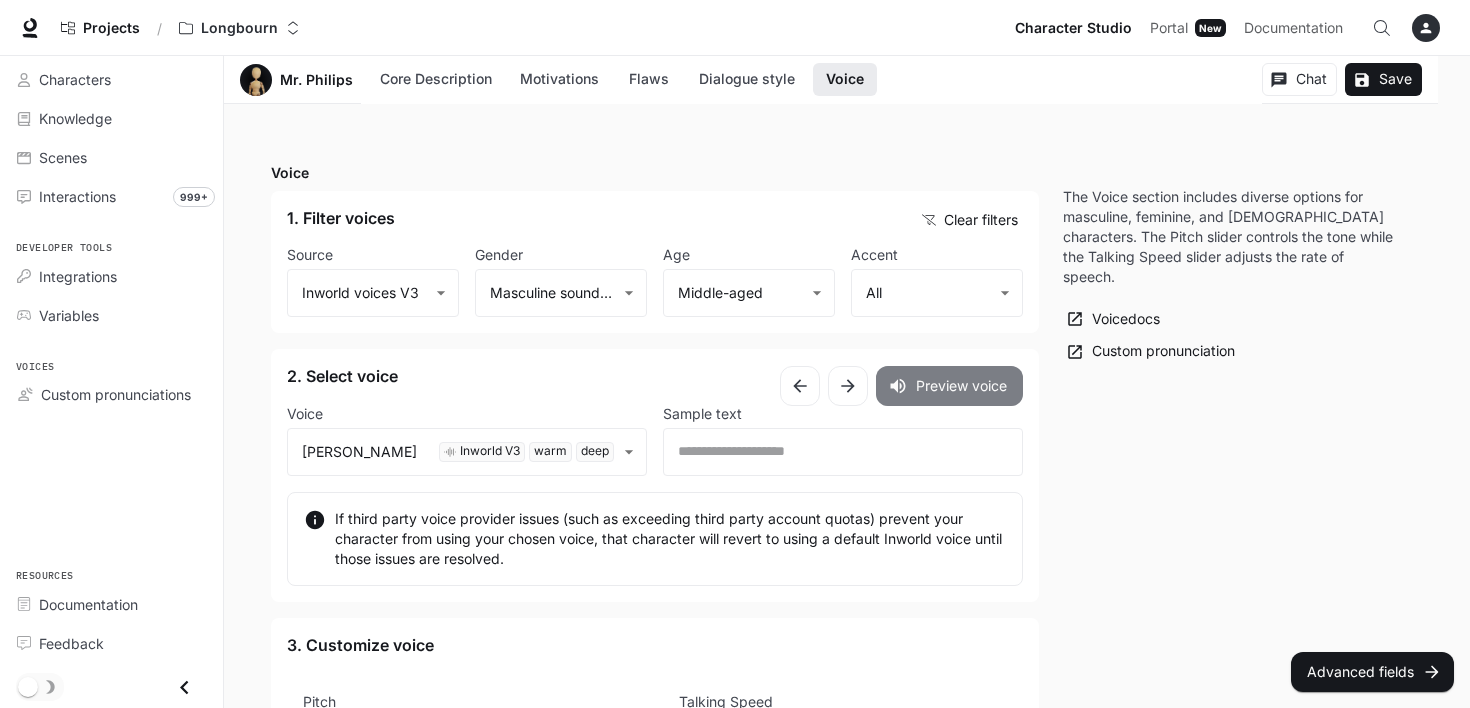 click on "Preview voice" at bounding box center [949, 386] 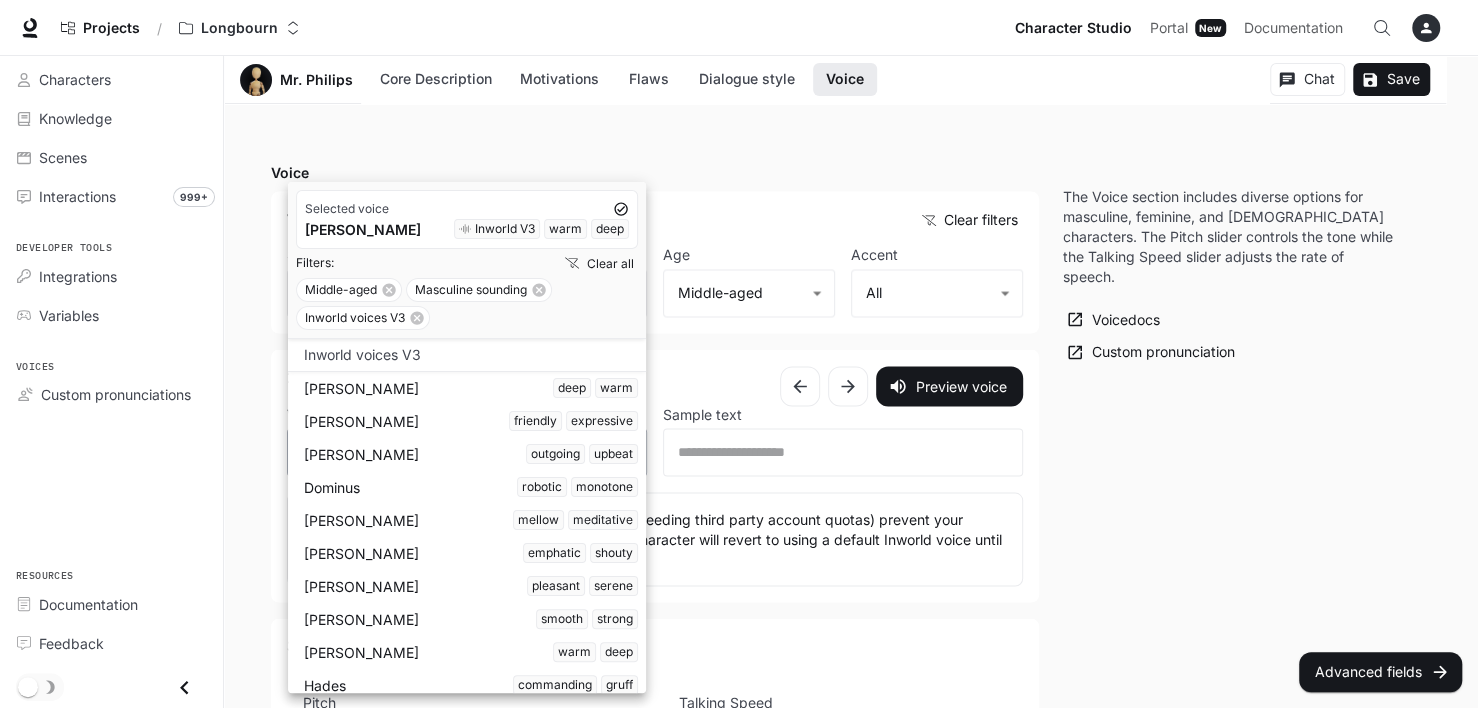 click on "**********" at bounding box center (739, -560) 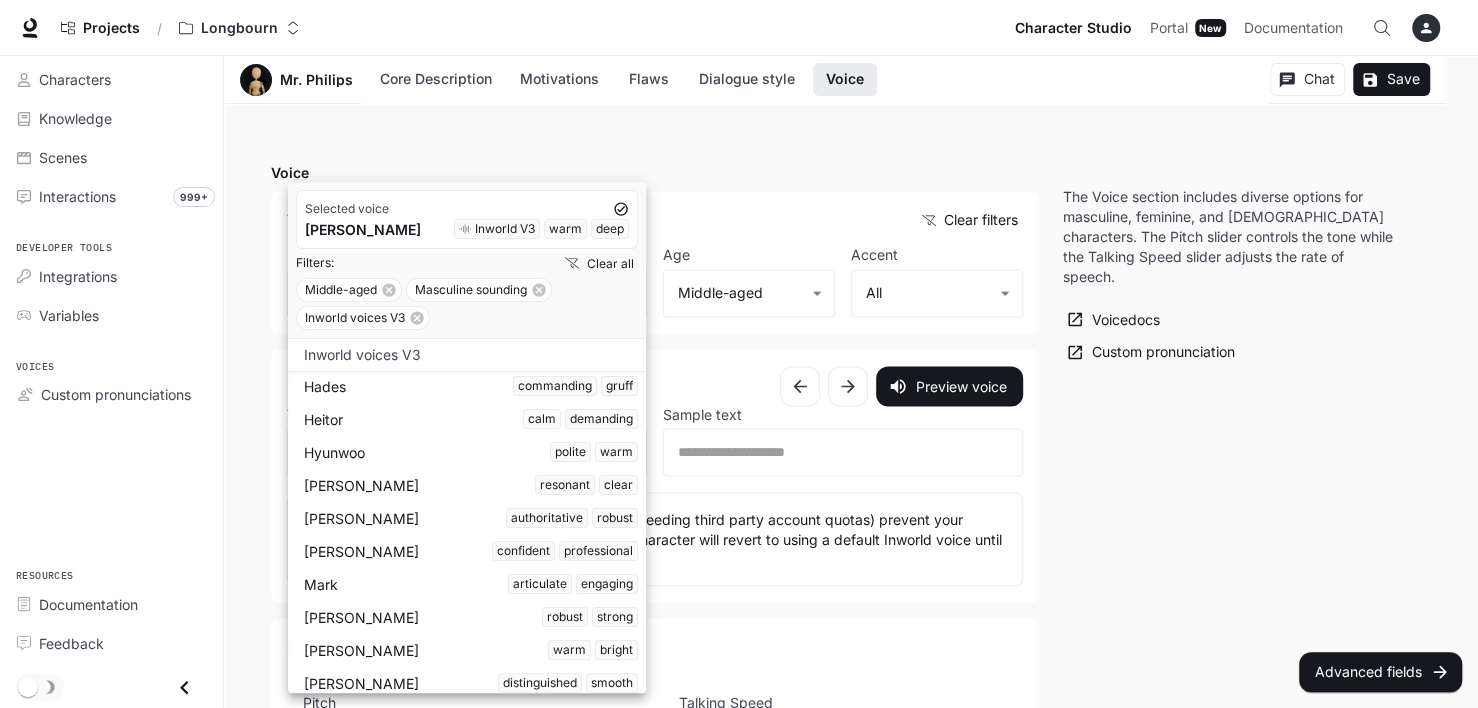scroll, scrollTop: 300, scrollLeft: 0, axis: vertical 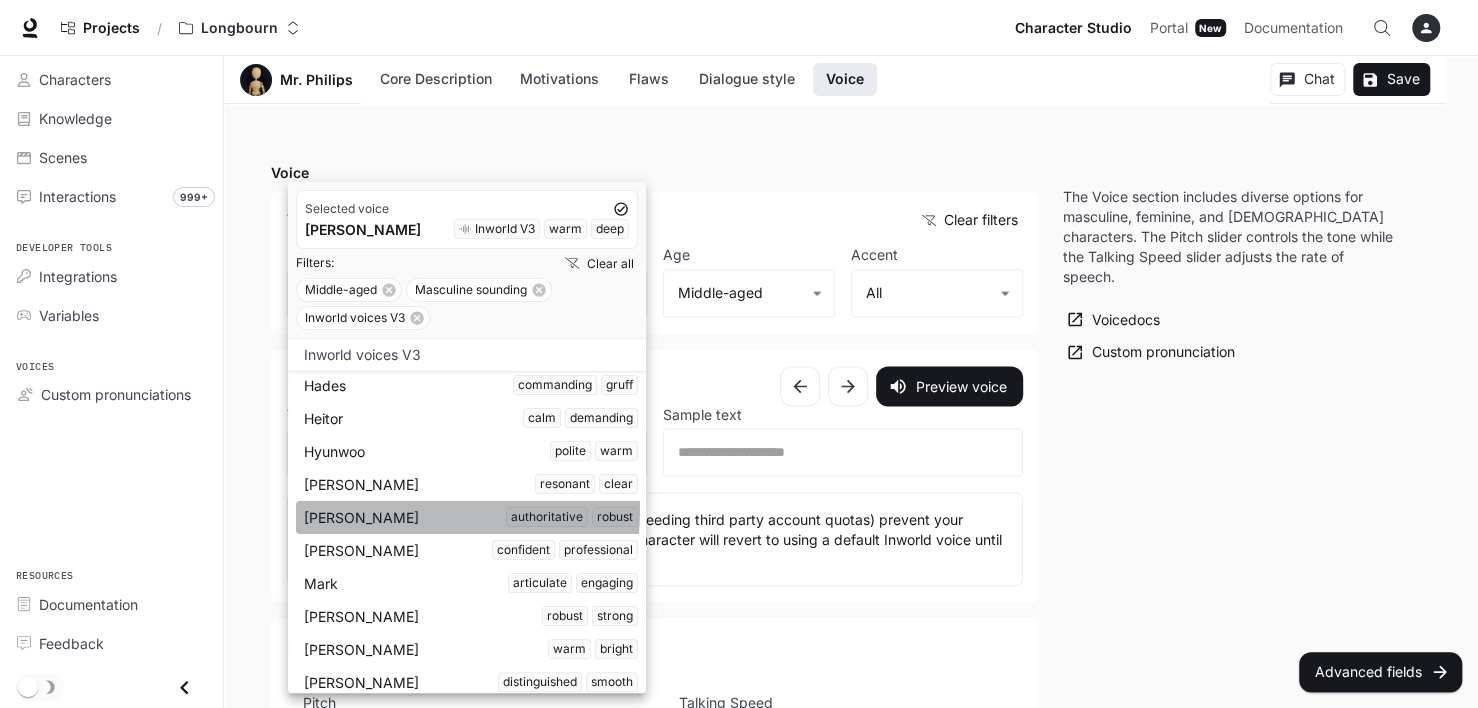 click on "[PERSON_NAME] authoritative robust" at bounding box center (471, 517) 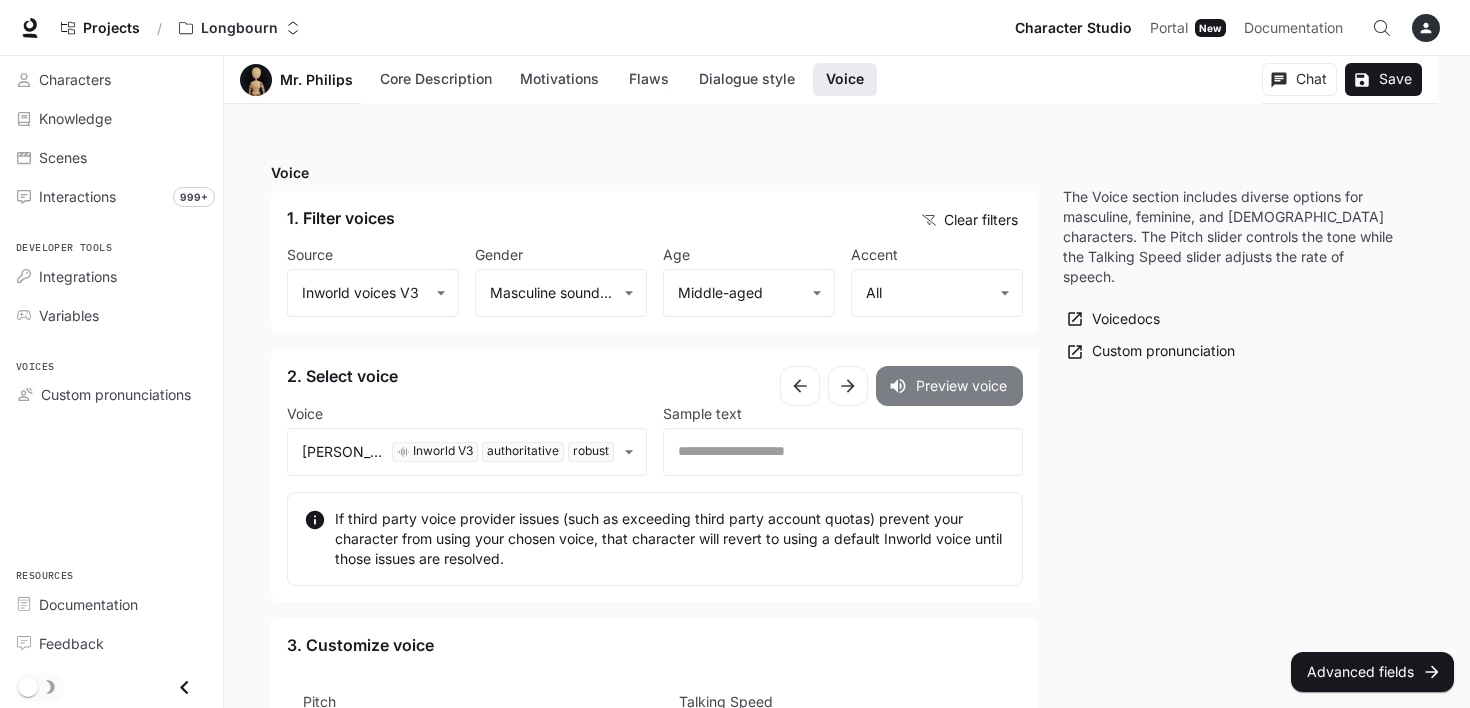 click on "Preview voice" at bounding box center [949, 386] 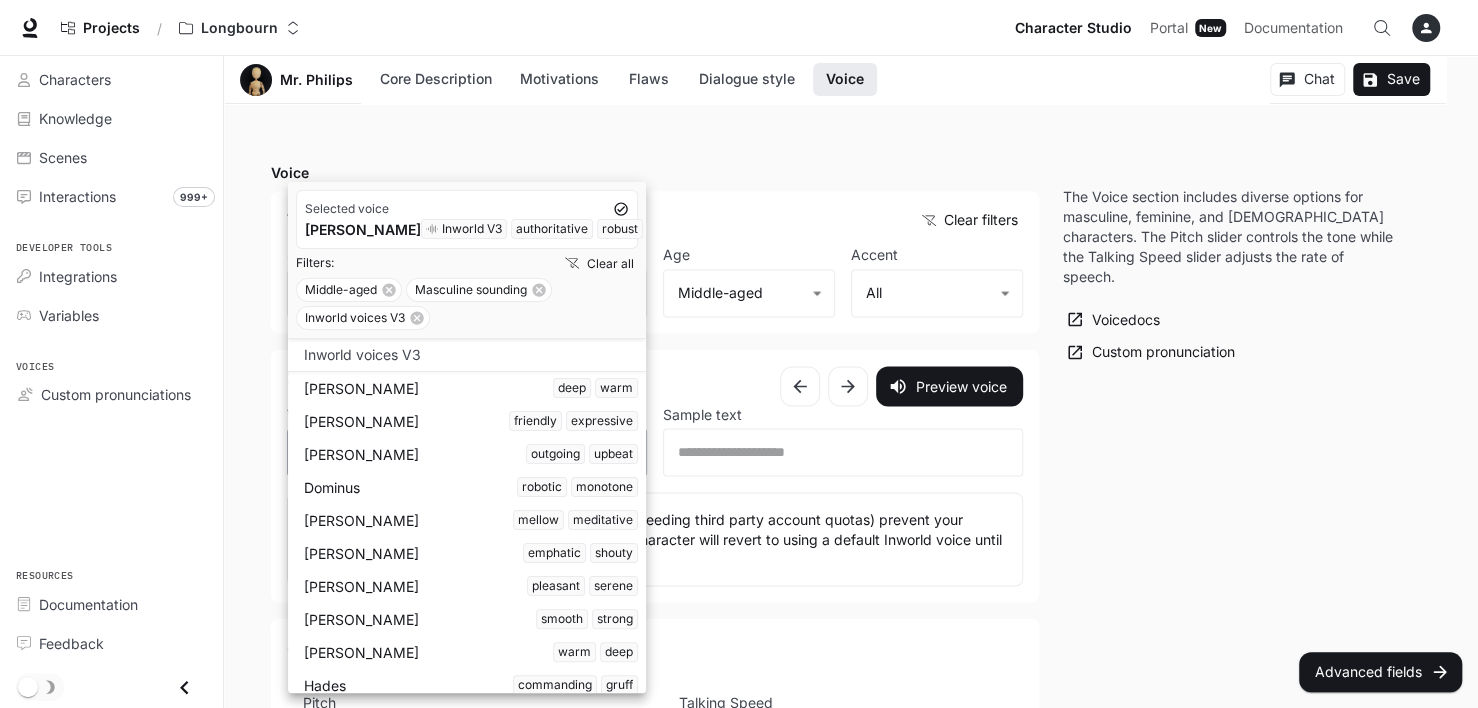 click on "**********" at bounding box center (739, -560) 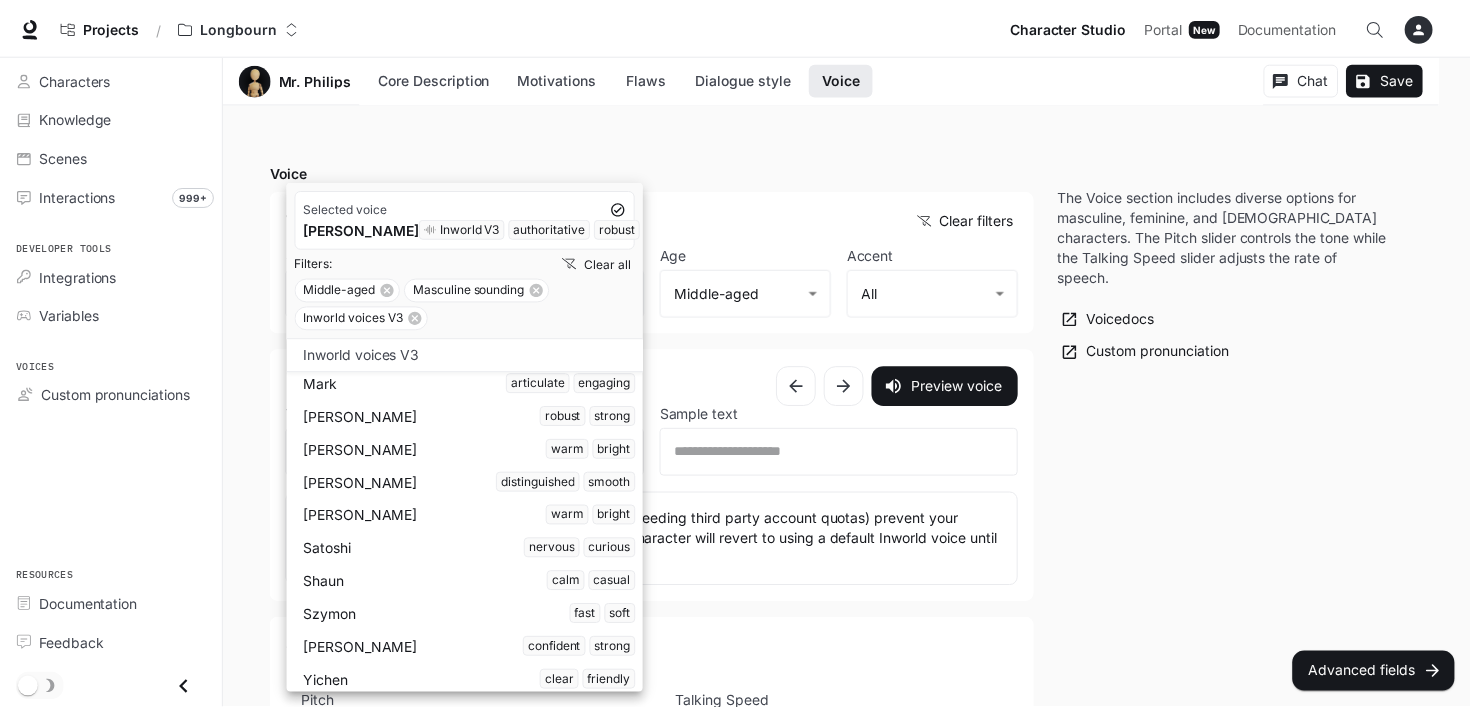 scroll, scrollTop: 536, scrollLeft: 0, axis: vertical 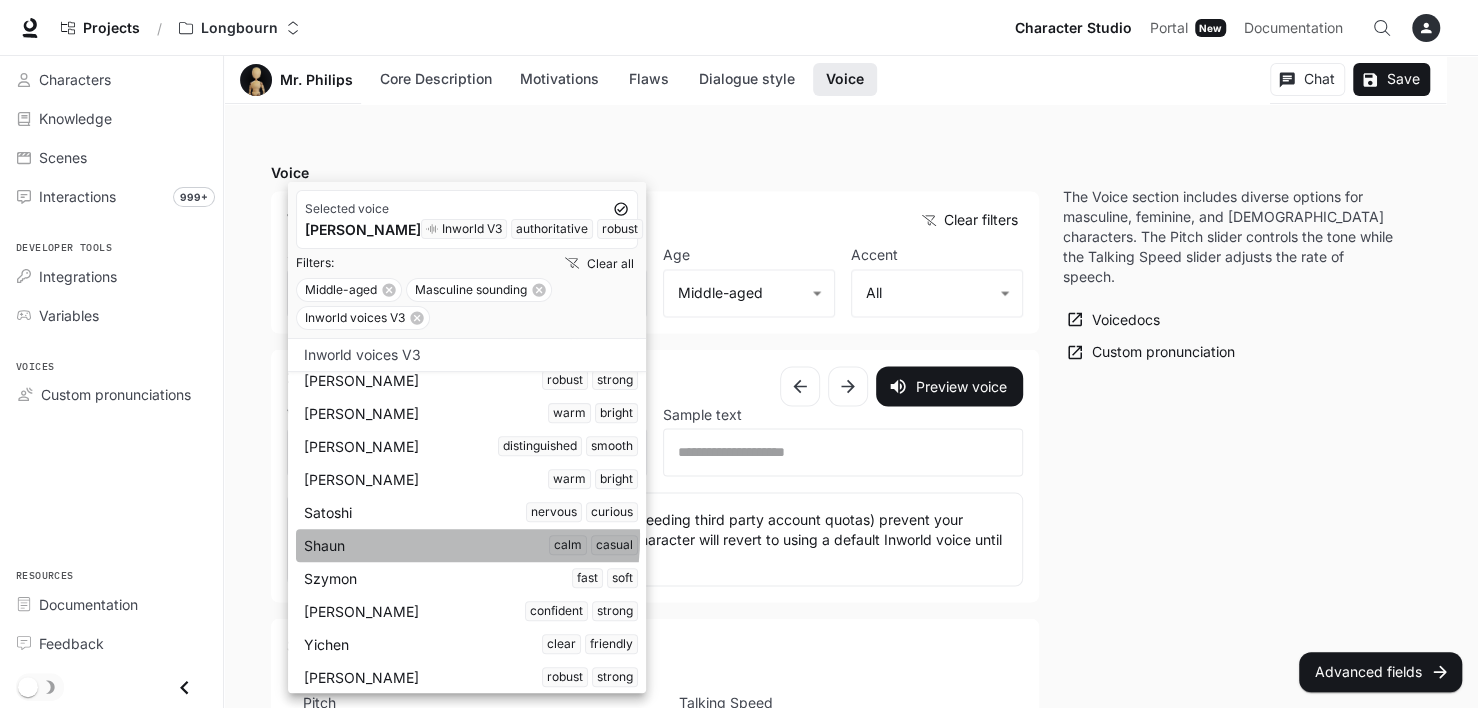 click on "[PERSON_NAME] calm casual" at bounding box center [471, 545] 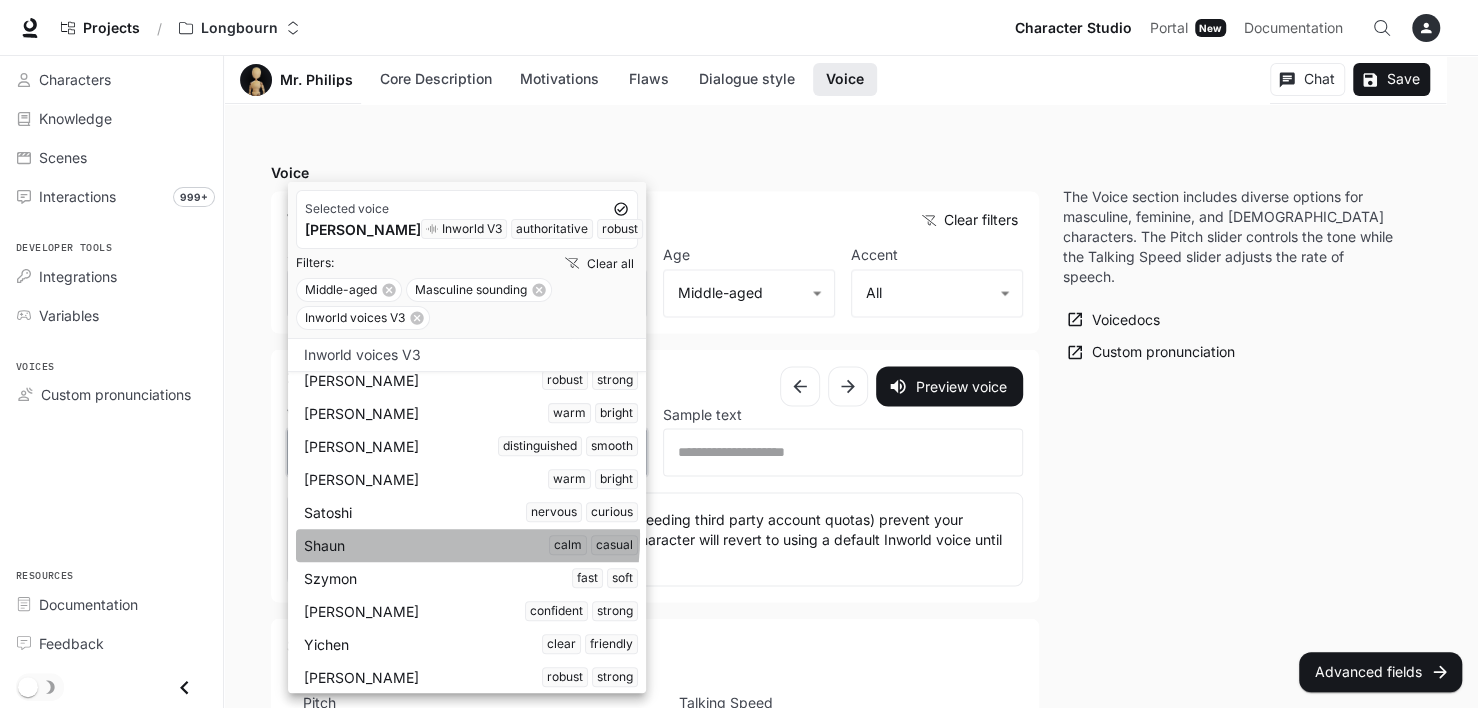 type on "**********" 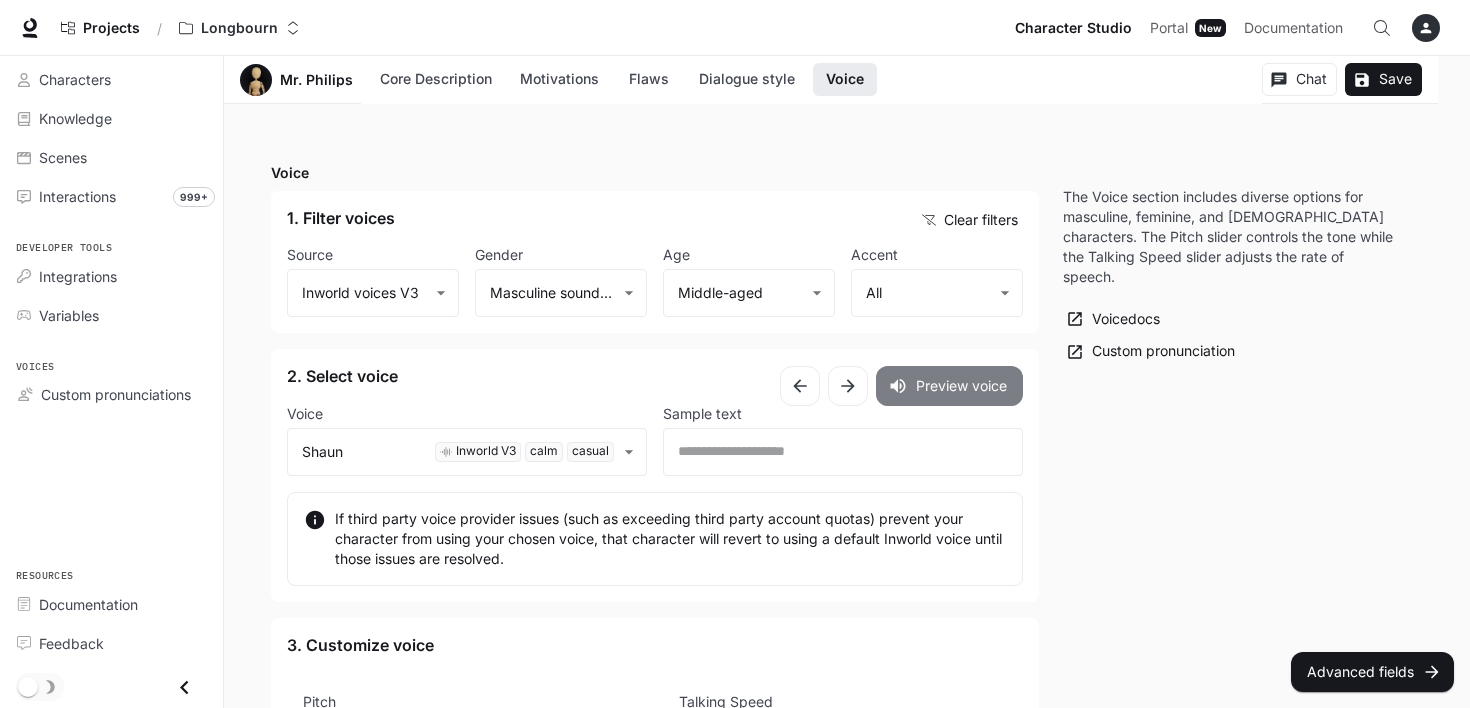 click on "Preview voice" at bounding box center [949, 386] 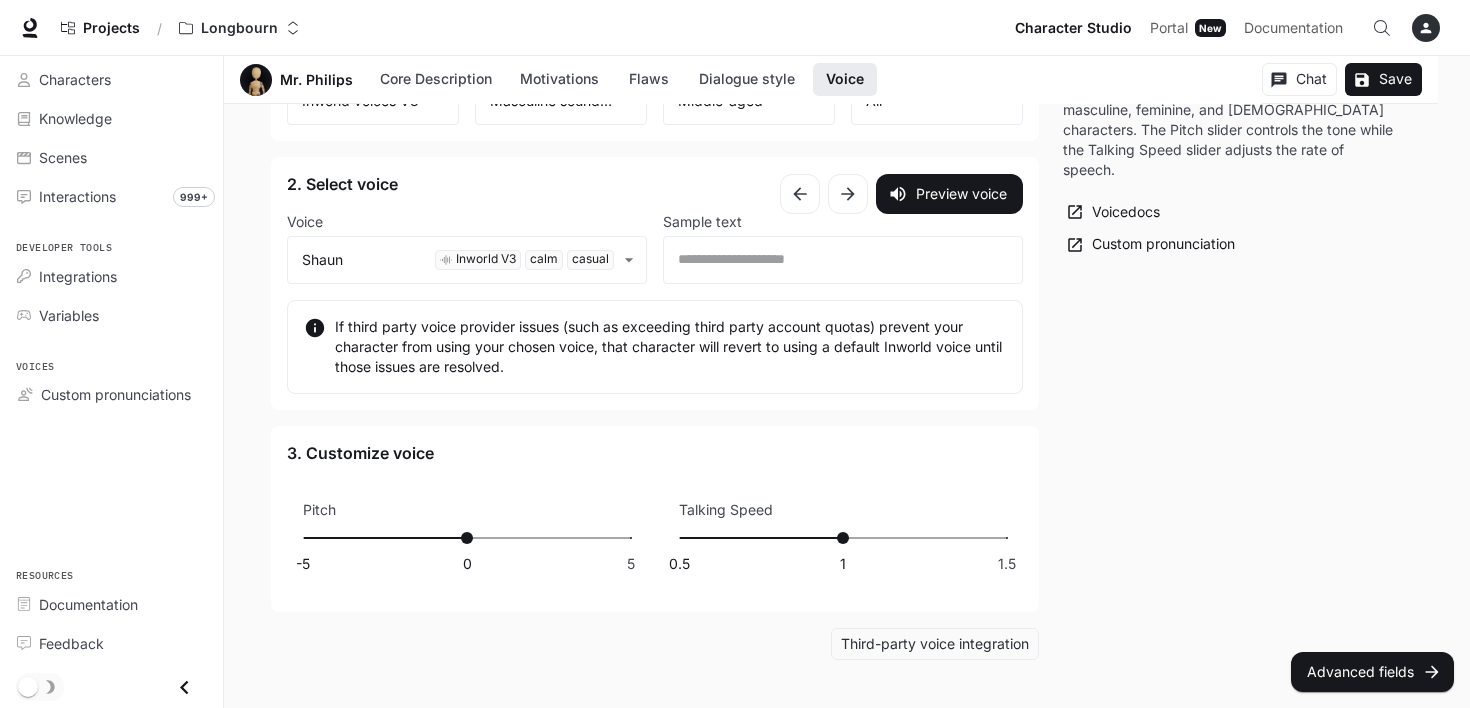 scroll, scrollTop: 2300, scrollLeft: 0, axis: vertical 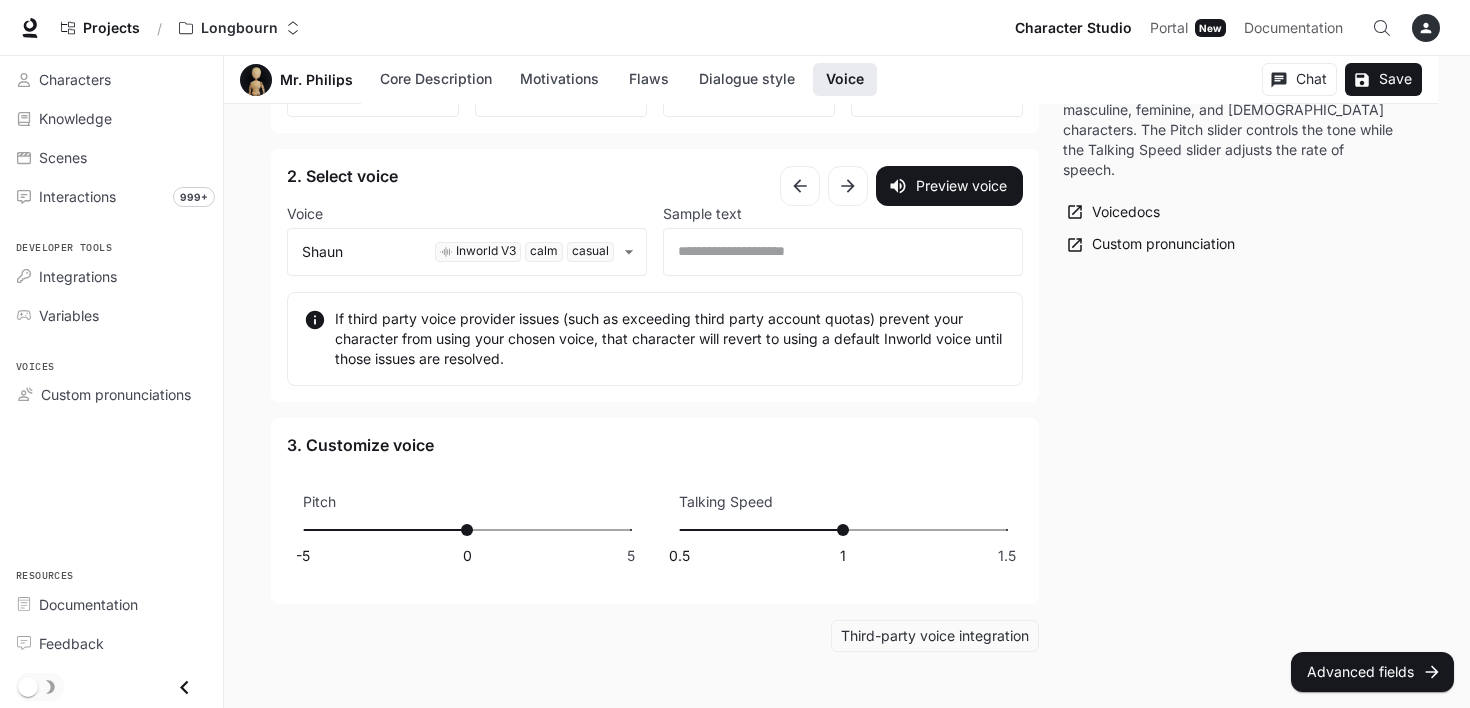 click on "-5 0 5 0" at bounding box center (467, 530) 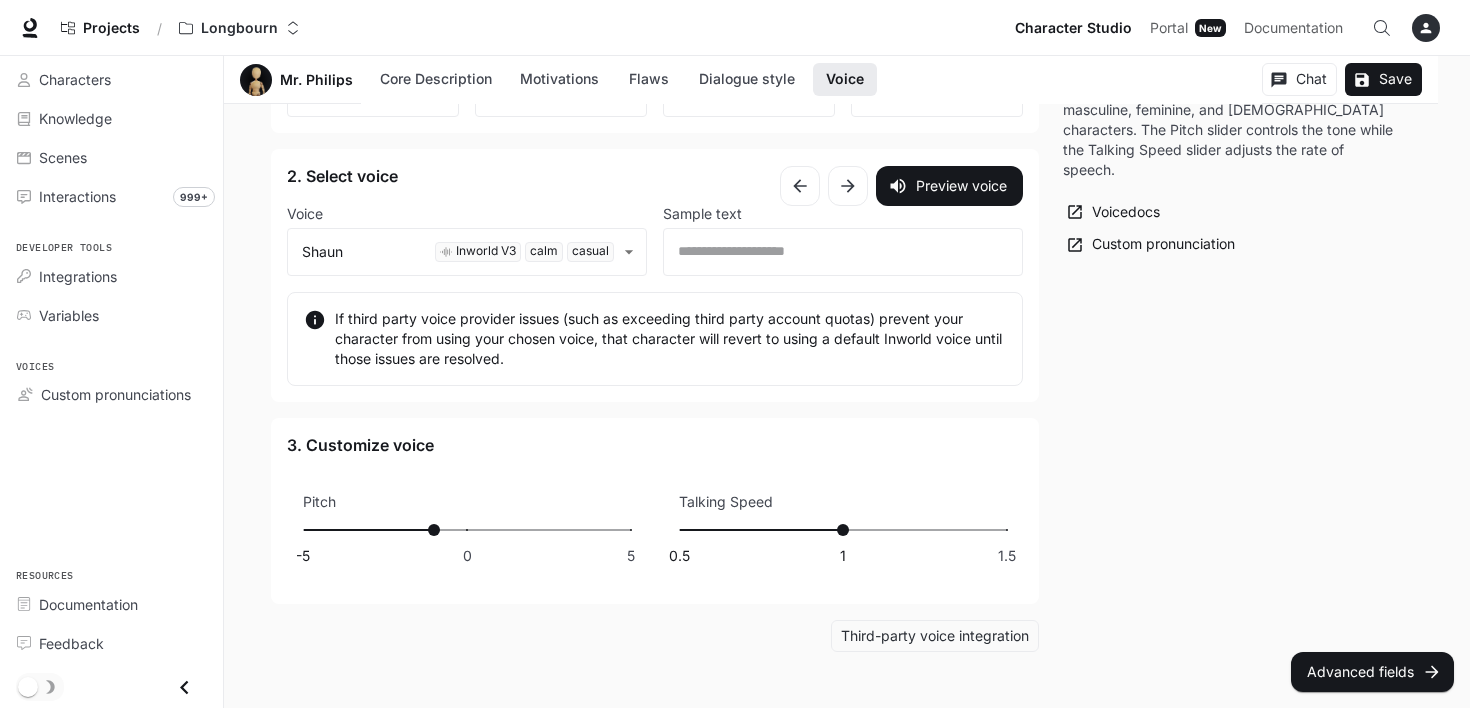 drag, startPoint x: 400, startPoint y: 534, endPoint x: 403, endPoint y: 520, distance: 14.3178215 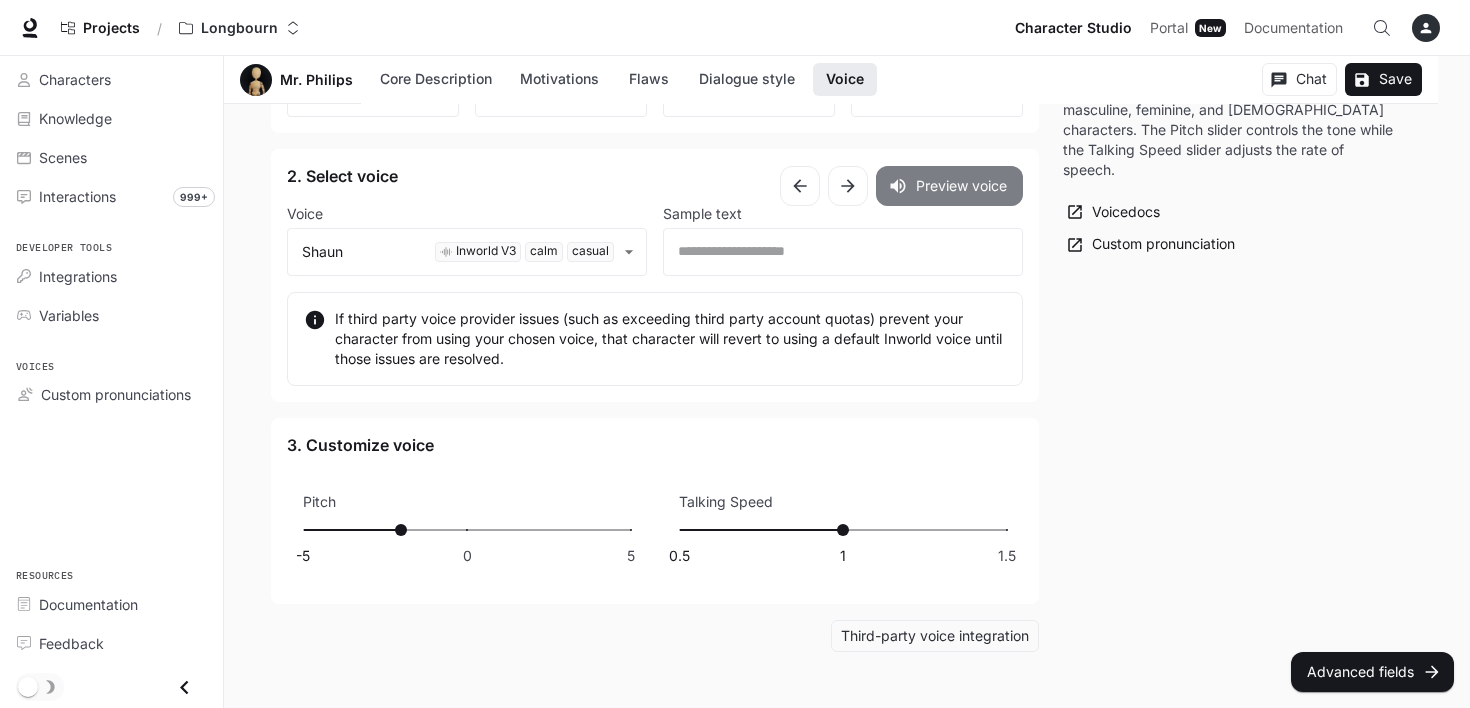 click on "Preview voice" at bounding box center [949, 186] 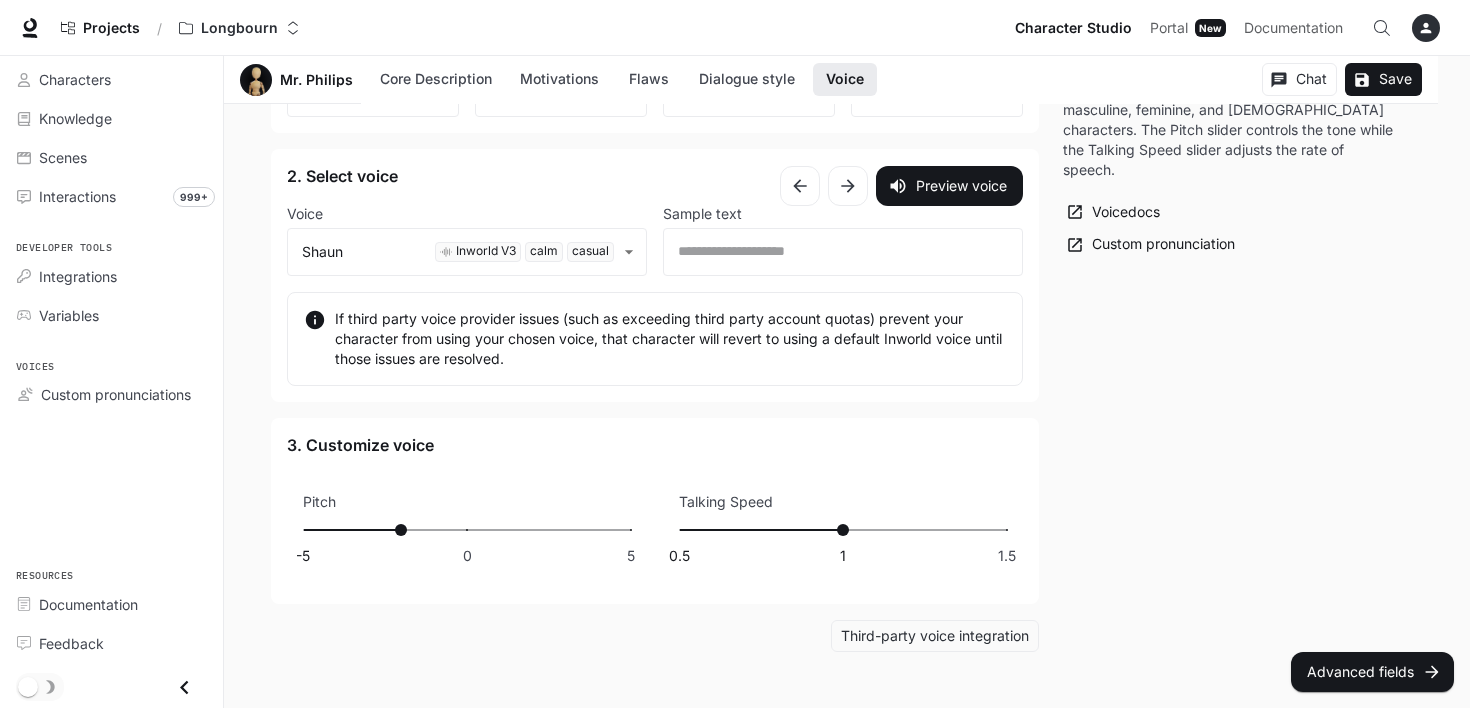 type on "**" 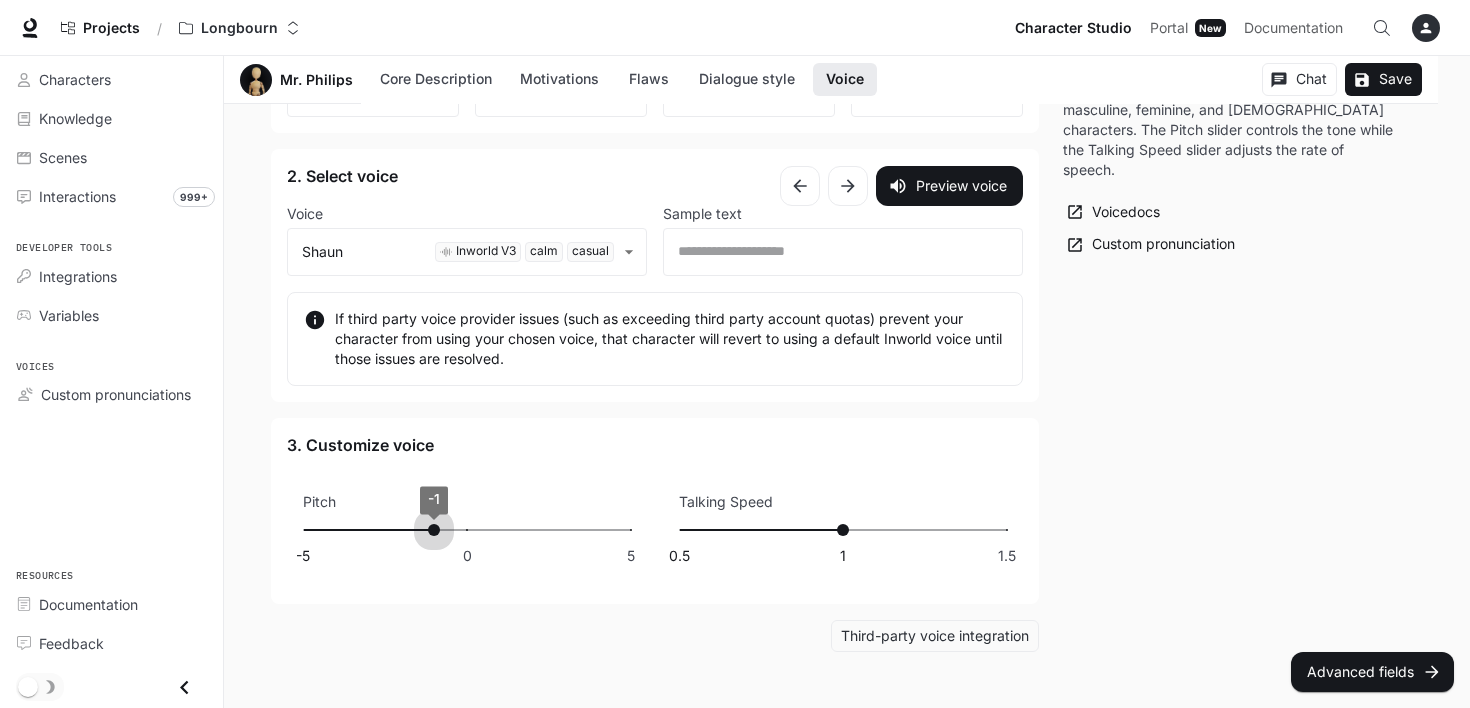 click on "-5 0 5 -1" at bounding box center (467, 530) 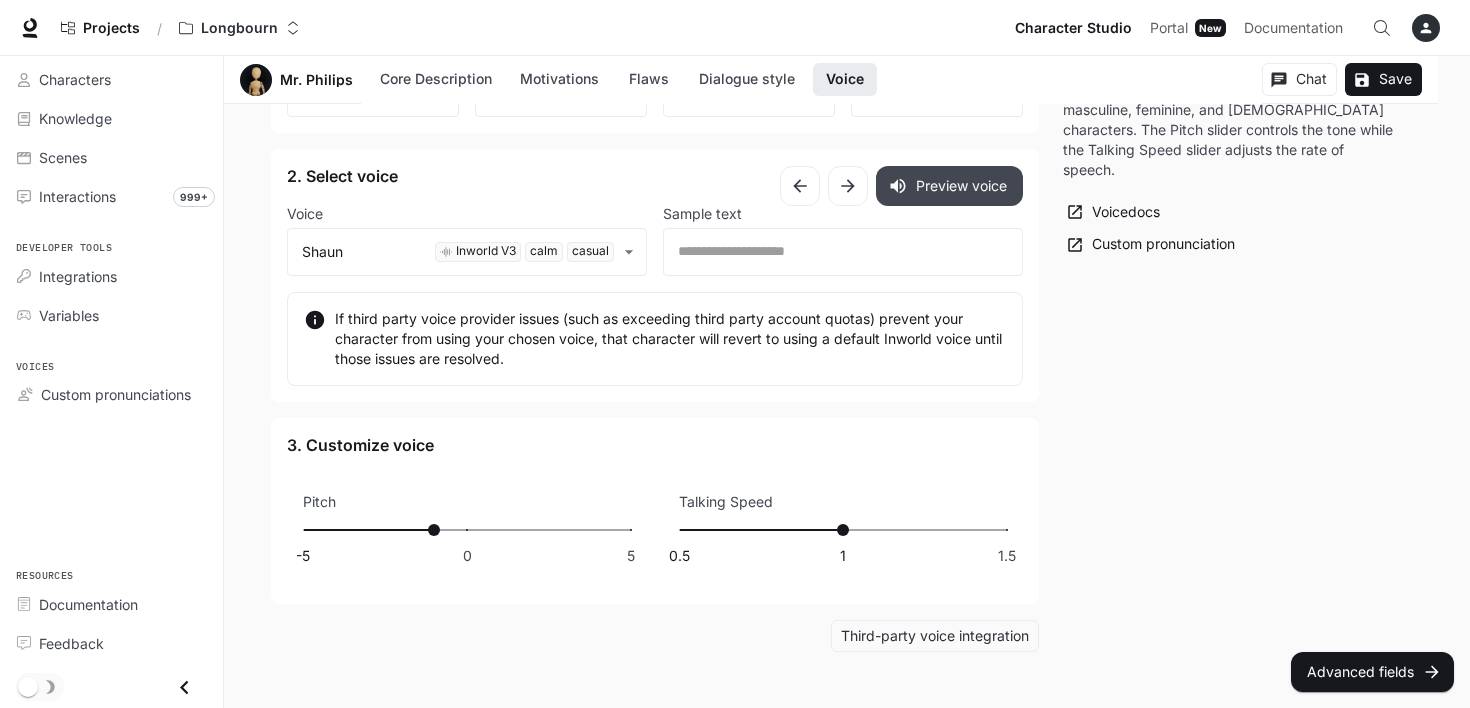 click on "Preview voice" at bounding box center [949, 186] 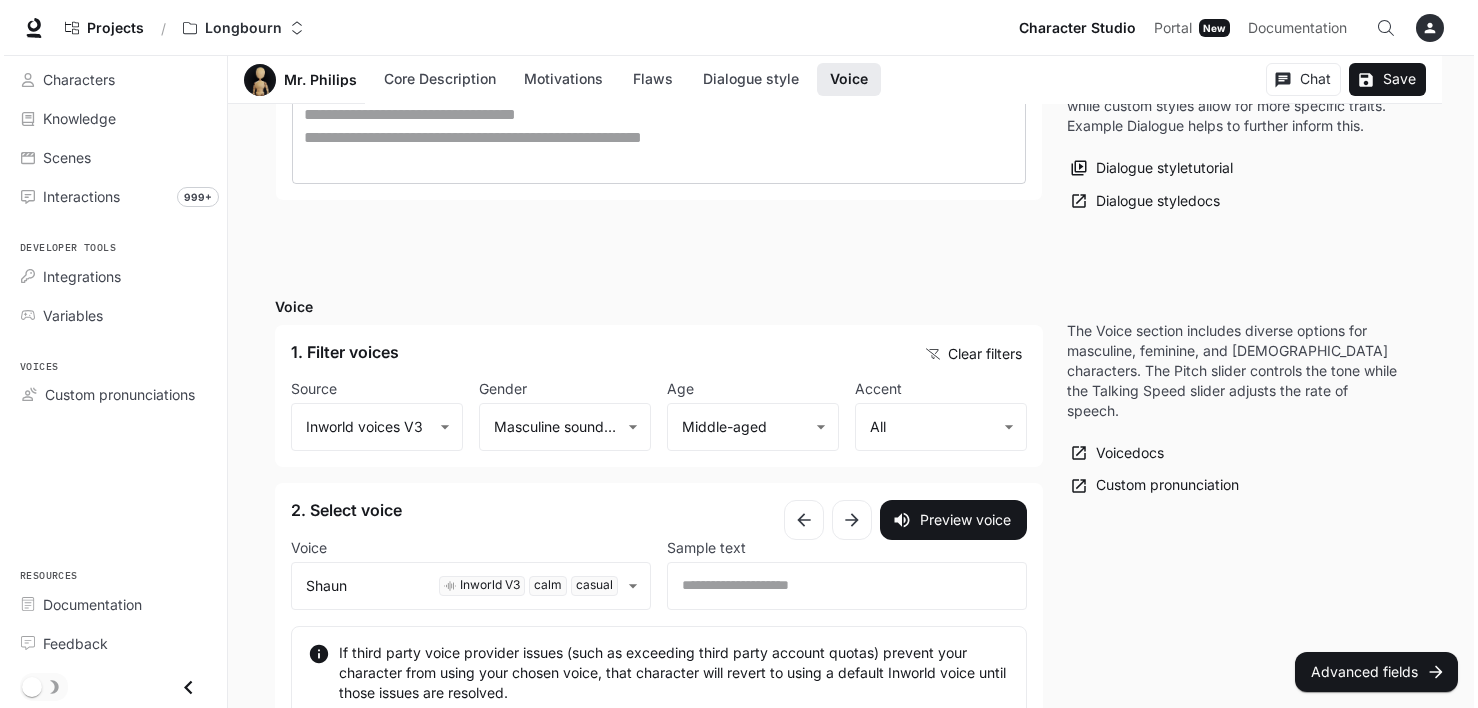 scroll, scrollTop: 2000, scrollLeft: 0, axis: vertical 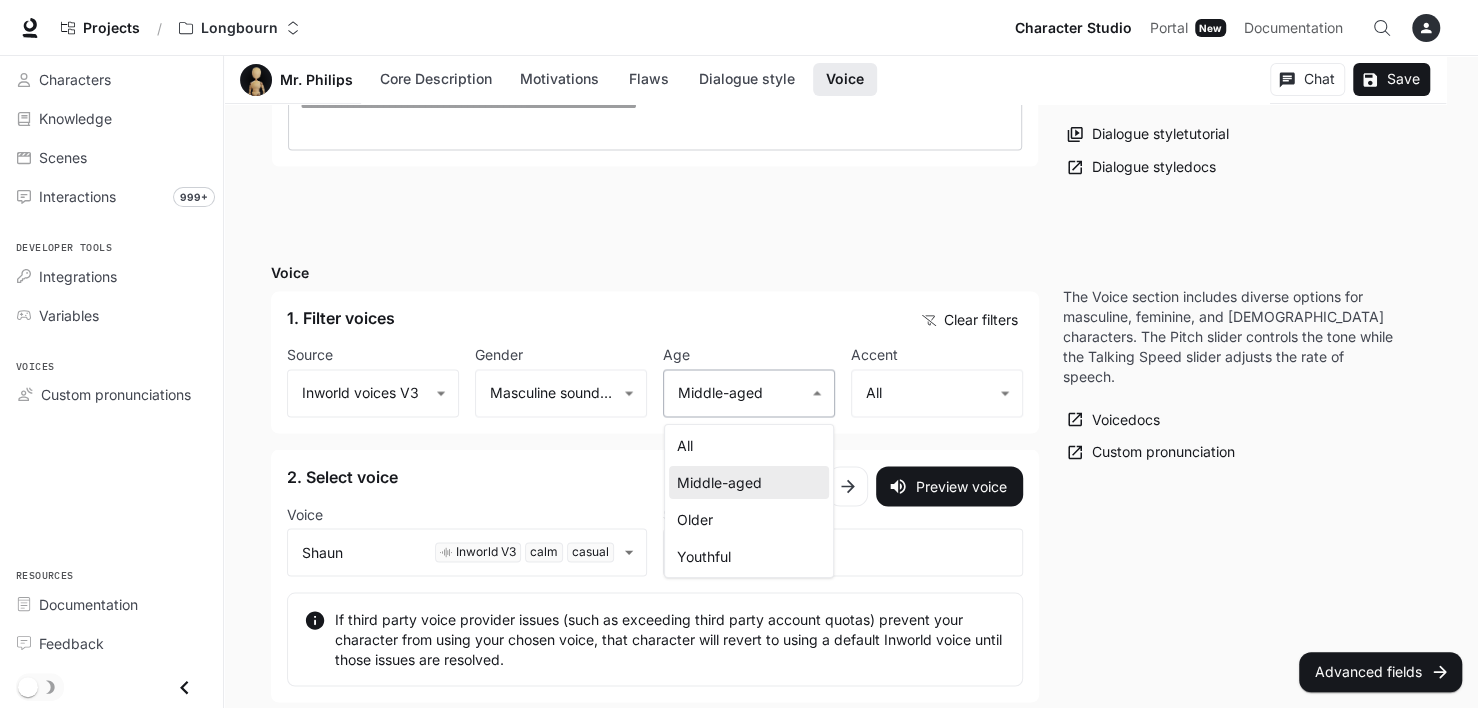 click on "**********" at bounding box center (739, -460) 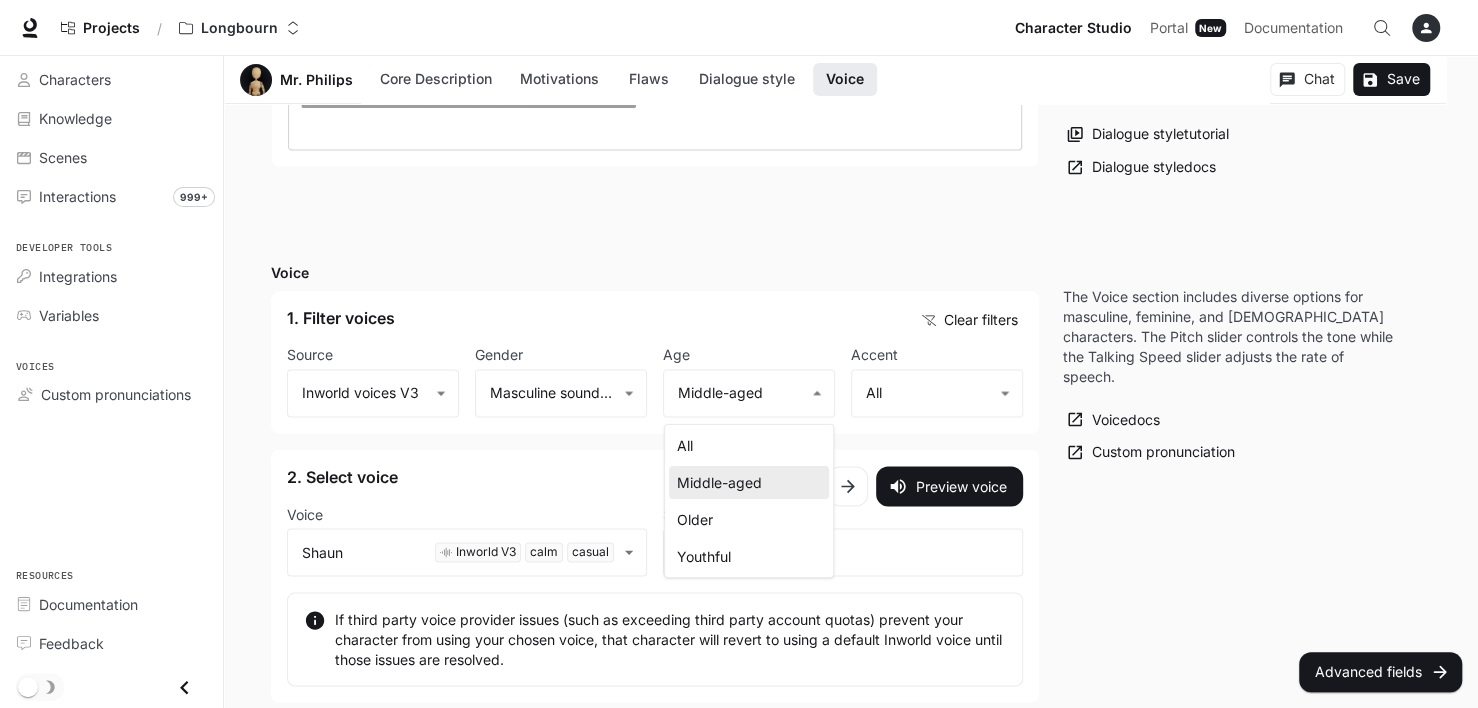 click on "All" at bounding box center (749, 445) 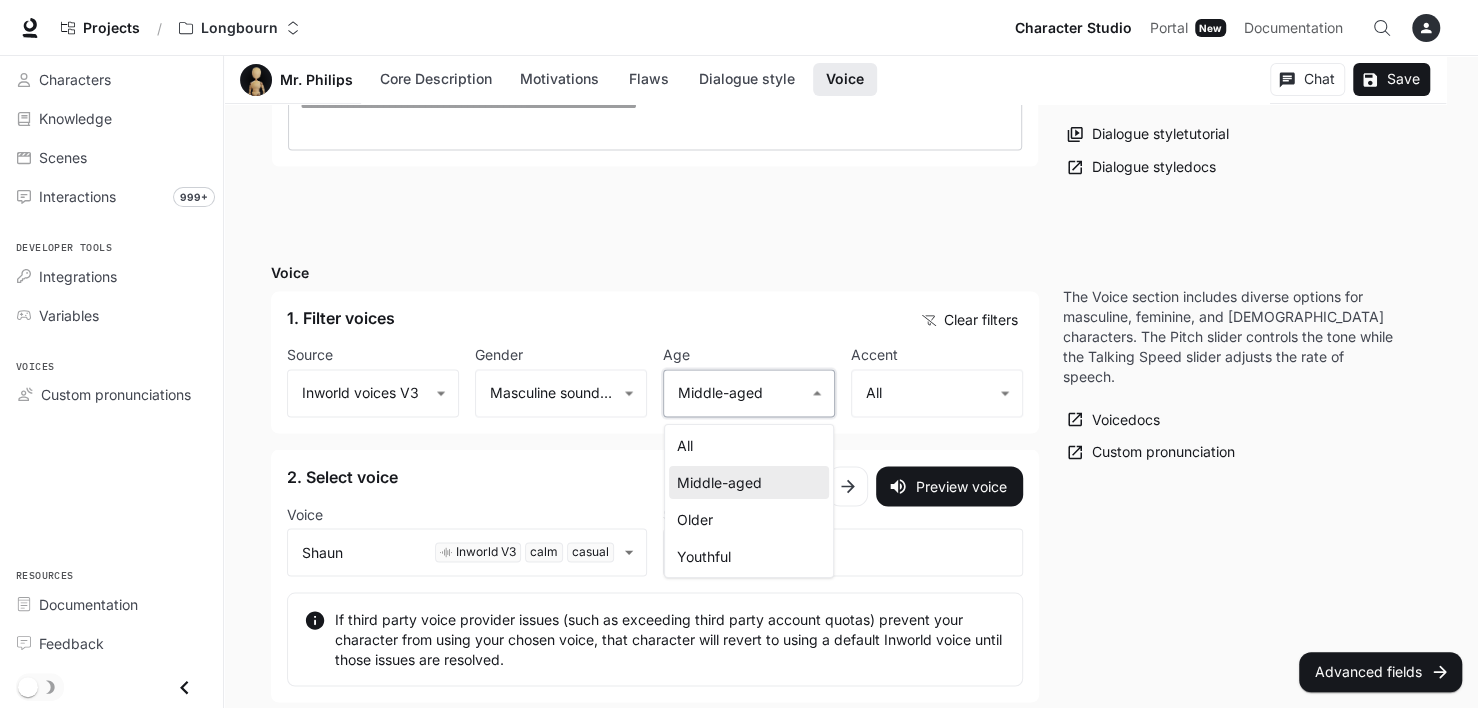 type on "**********" 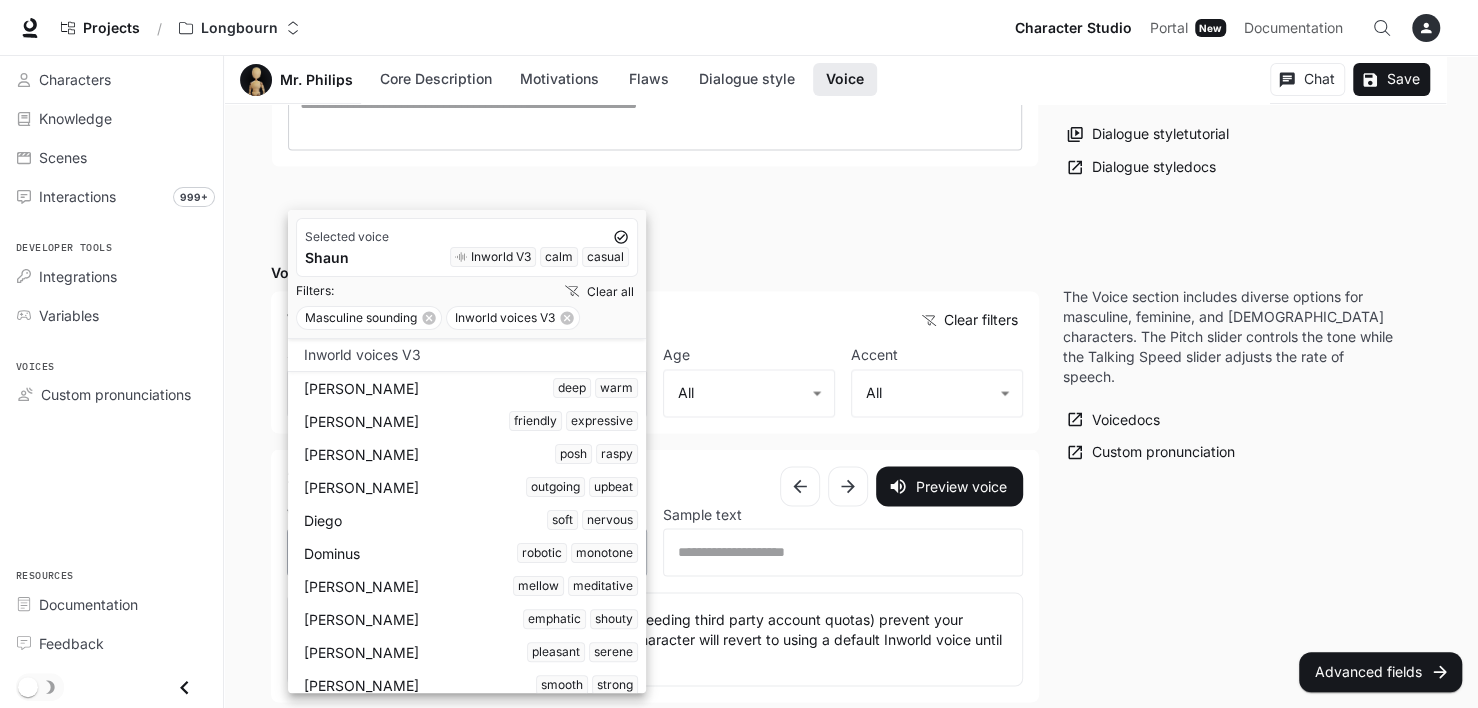 click on "**********" at bounding box center (739, -460) 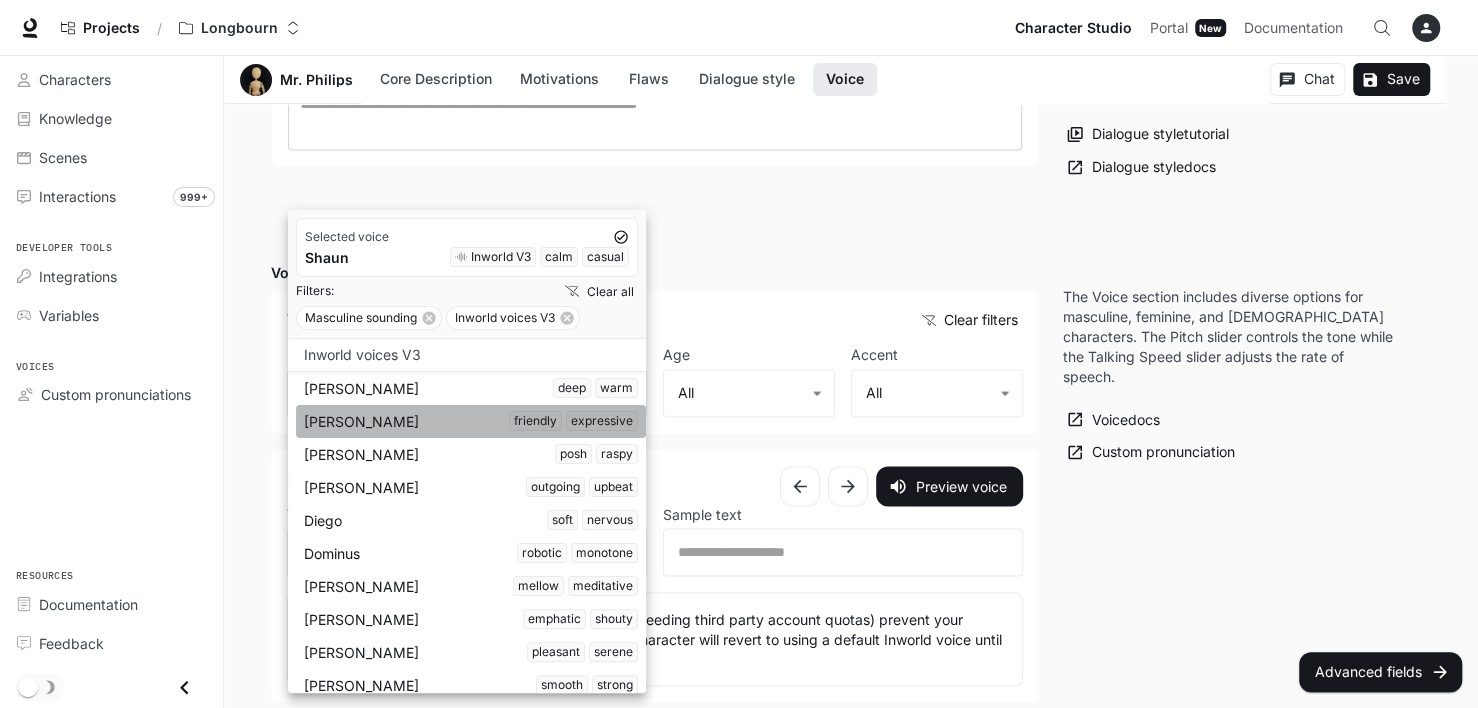 click on "[PERSON_NAME] friendly expressive" at bounding box center [471, 421] 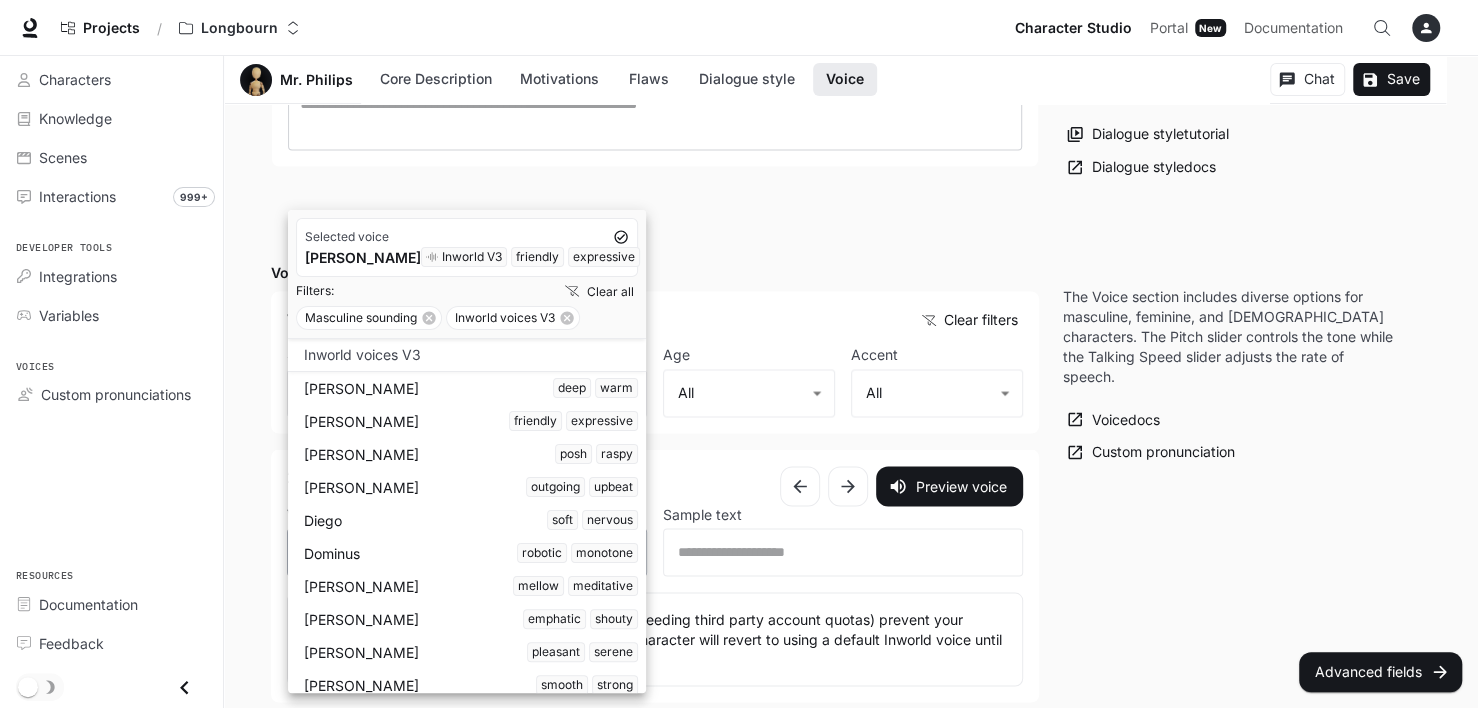 click on "**********" at bounding box center [739, -460] 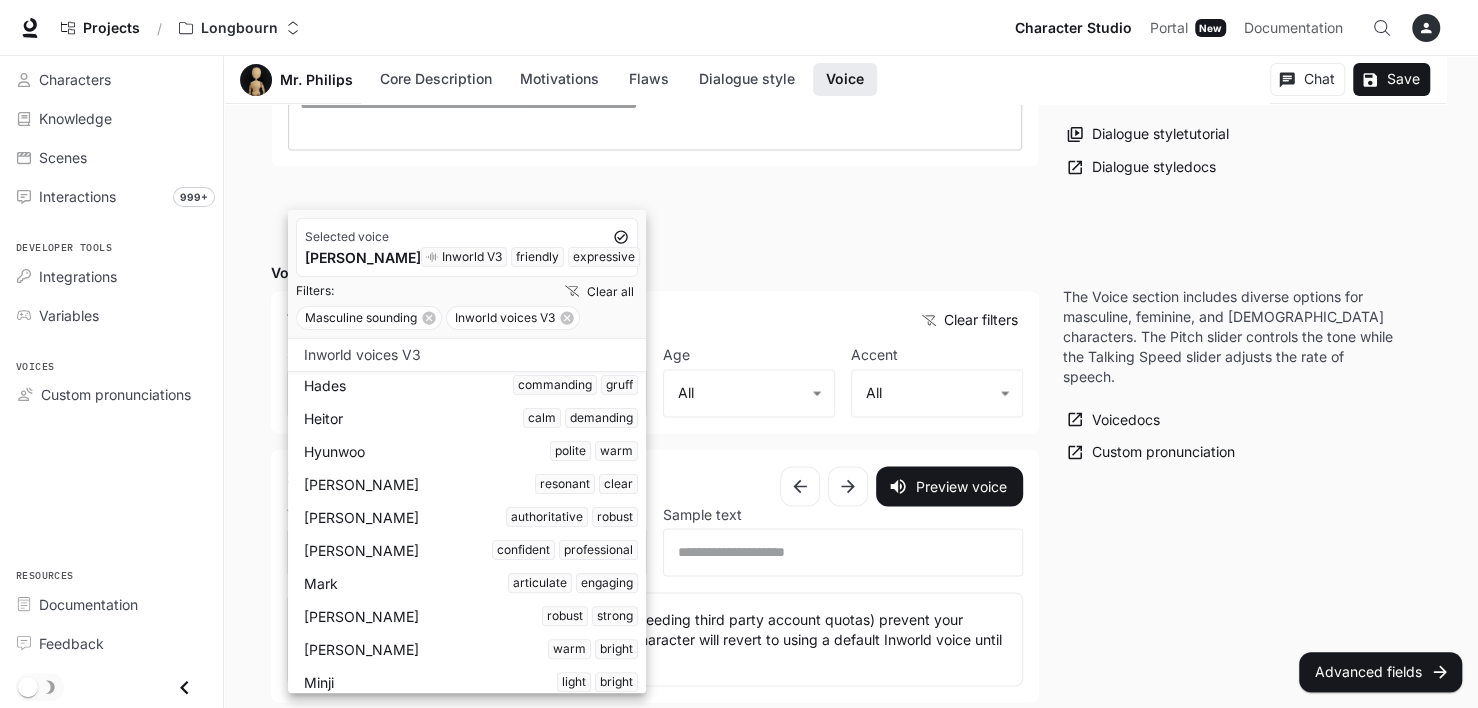 scroll, scrollTop: 400, scrollLeft: 0, axis: vertical 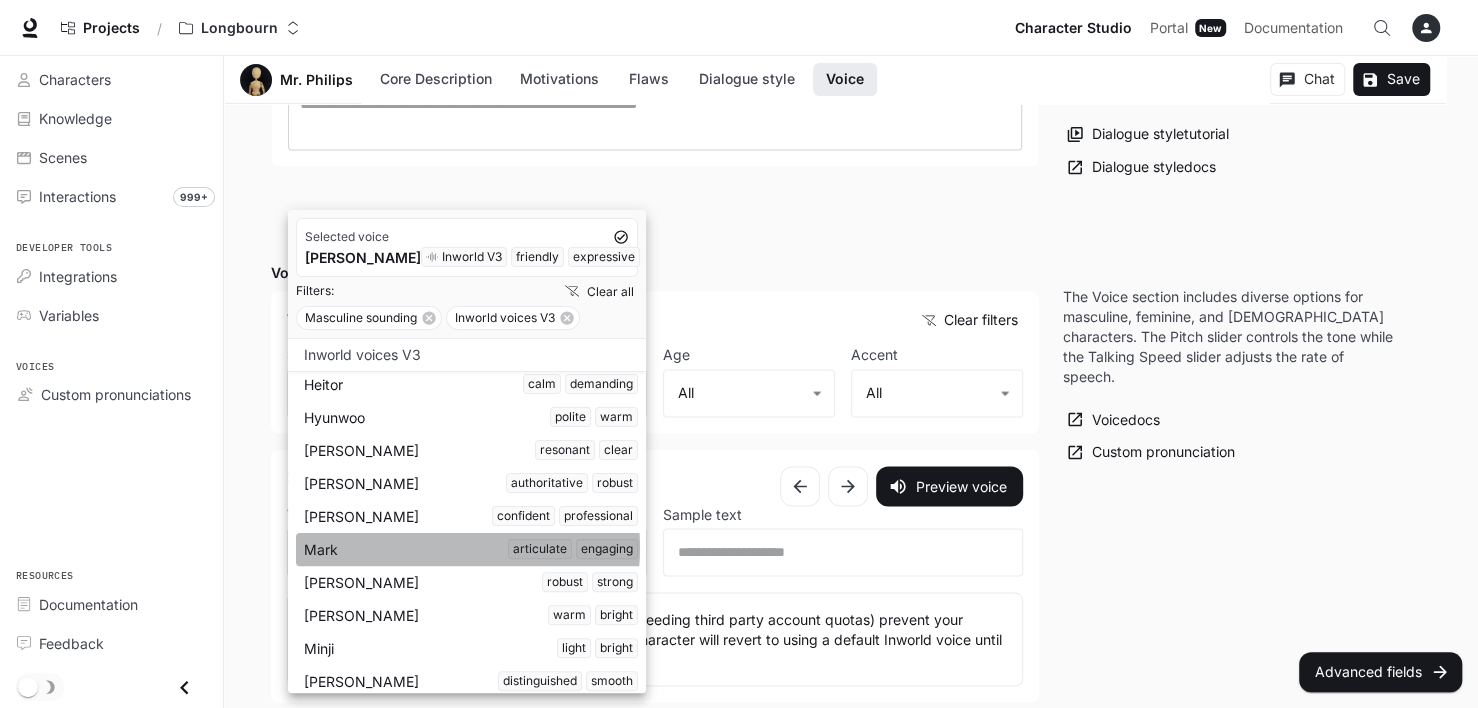 click on "Mark articulate engaging" at bounding box center (471, 549) 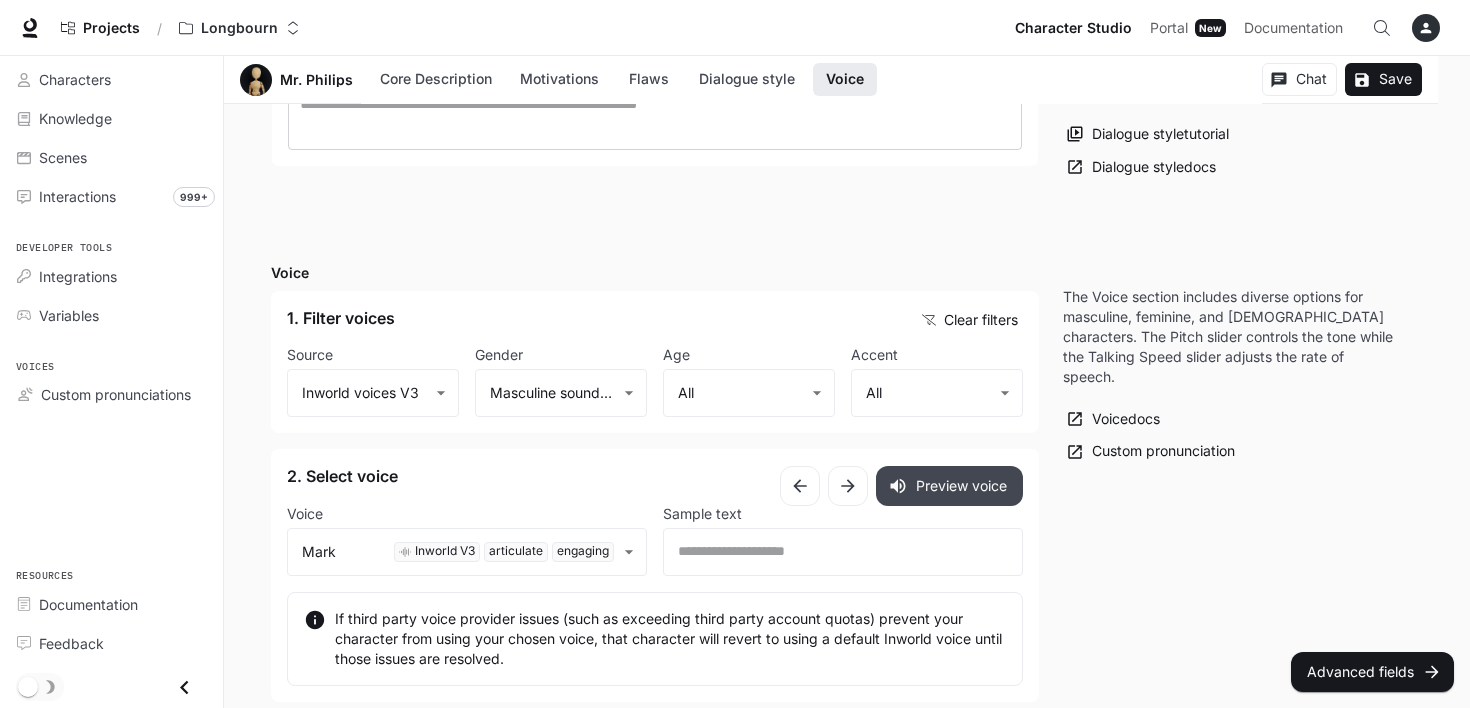 click on "Preview voice" at bounding box center [949, 486] 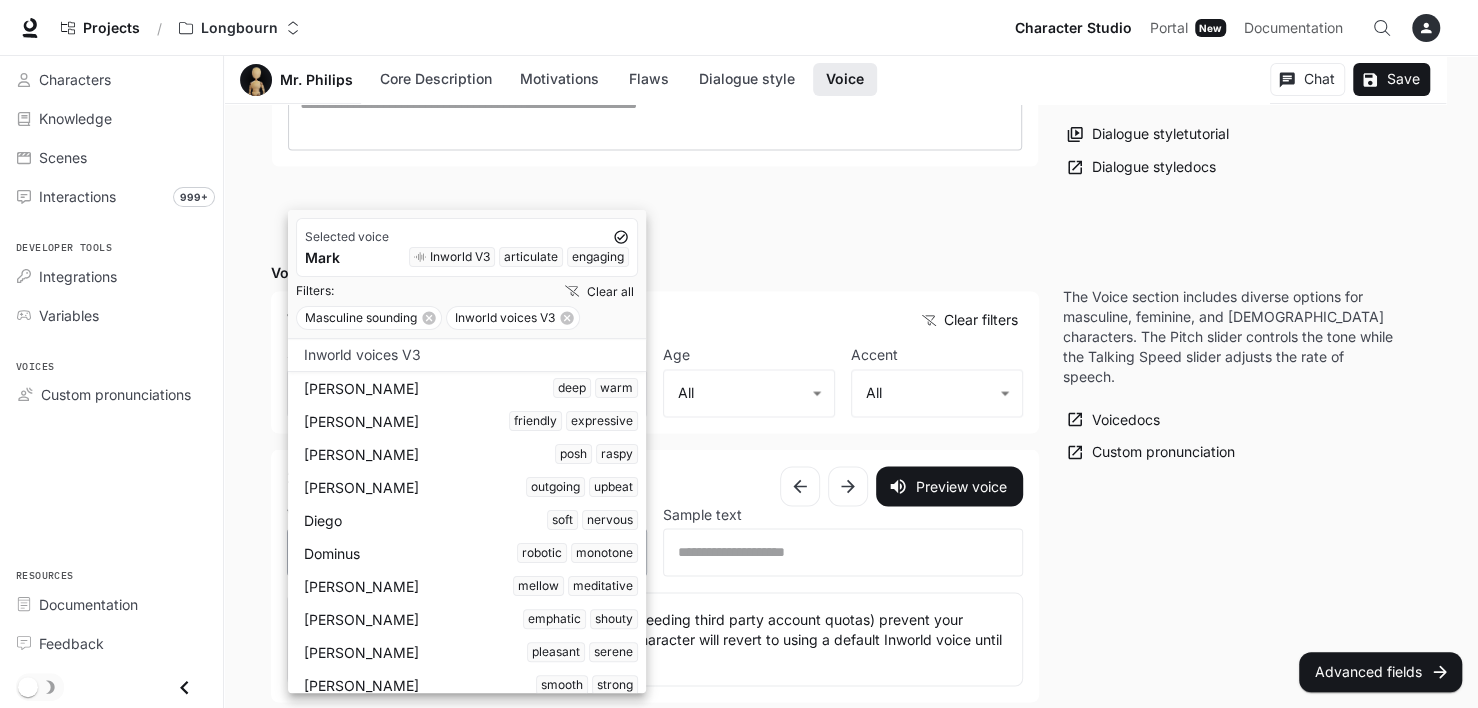 click on "**********" at bounding box center (739, -460) 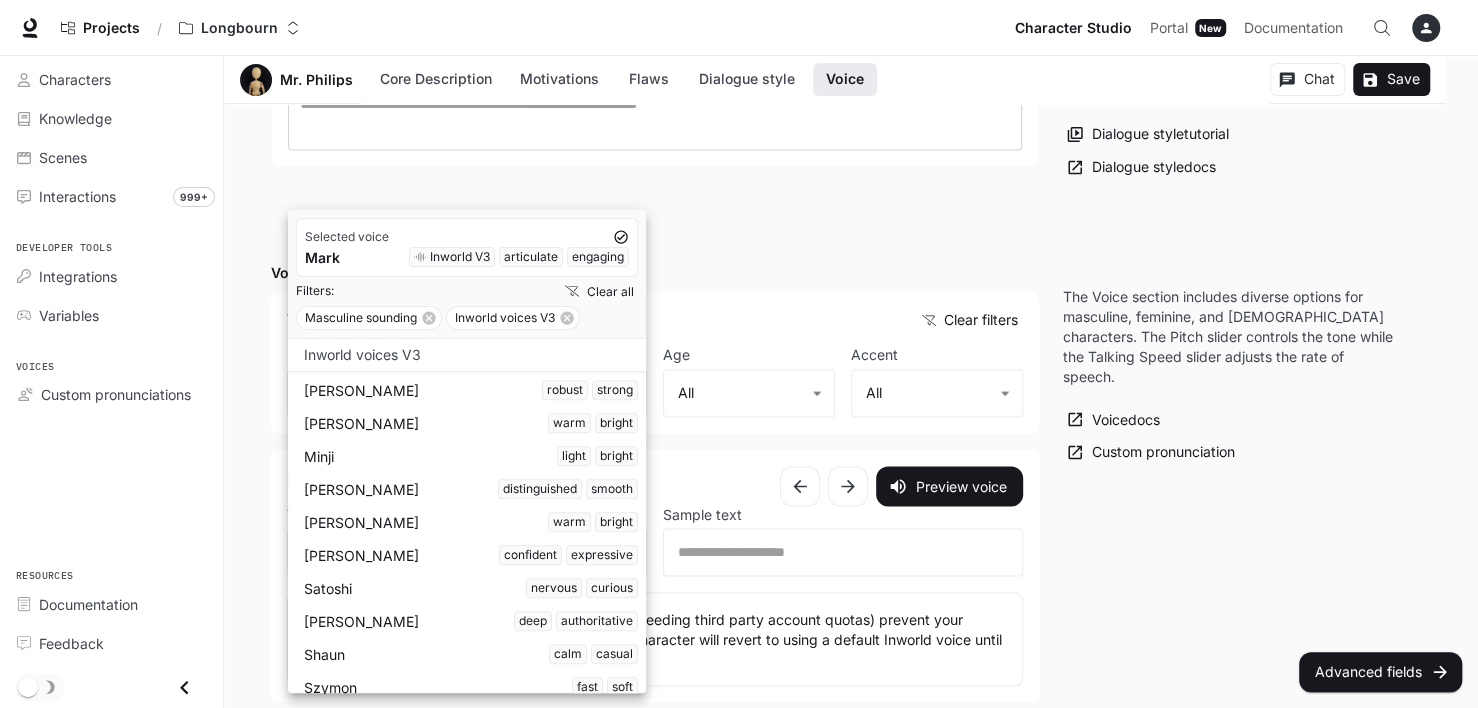 scroll, scrollTop: 600, scrollLeft: 0, axis: vertical 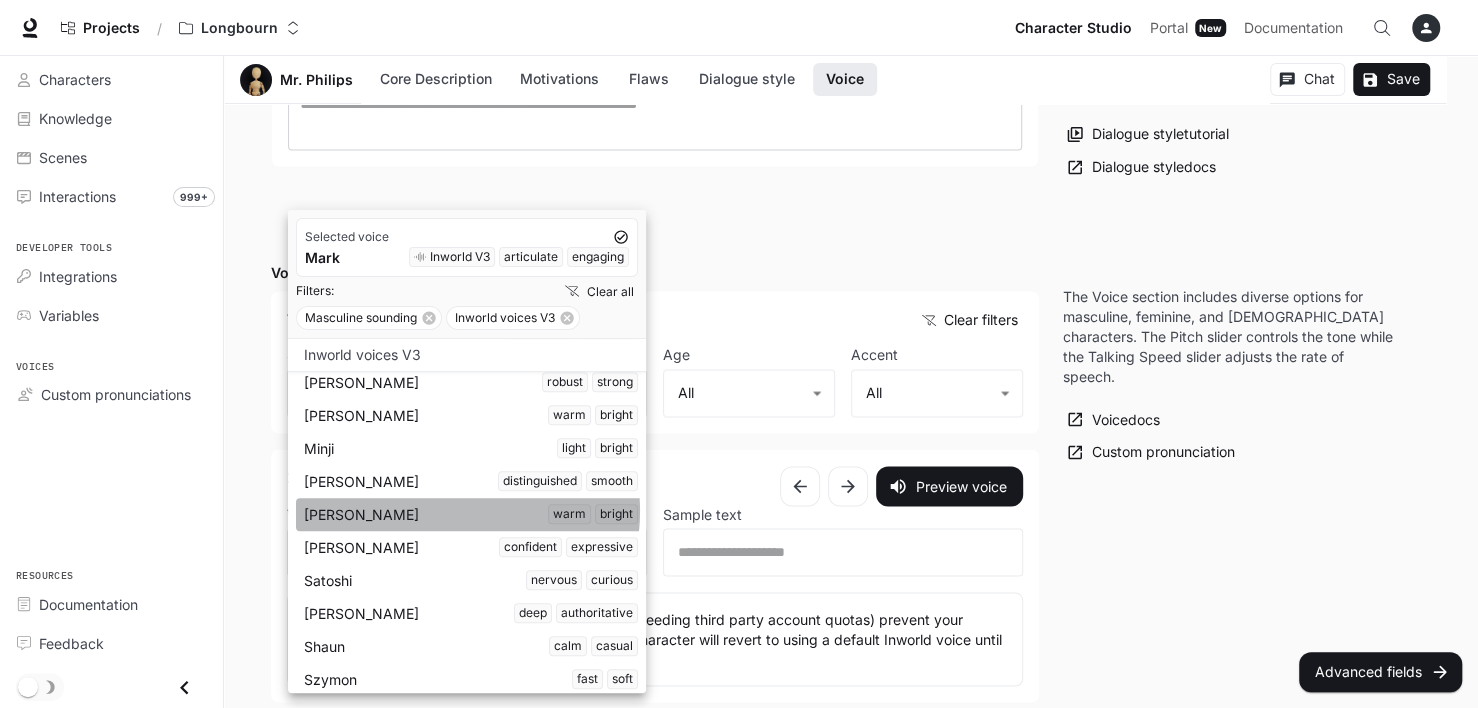 click on "[PERSON_NAME] warm bright" at bounding box center (471, 514) 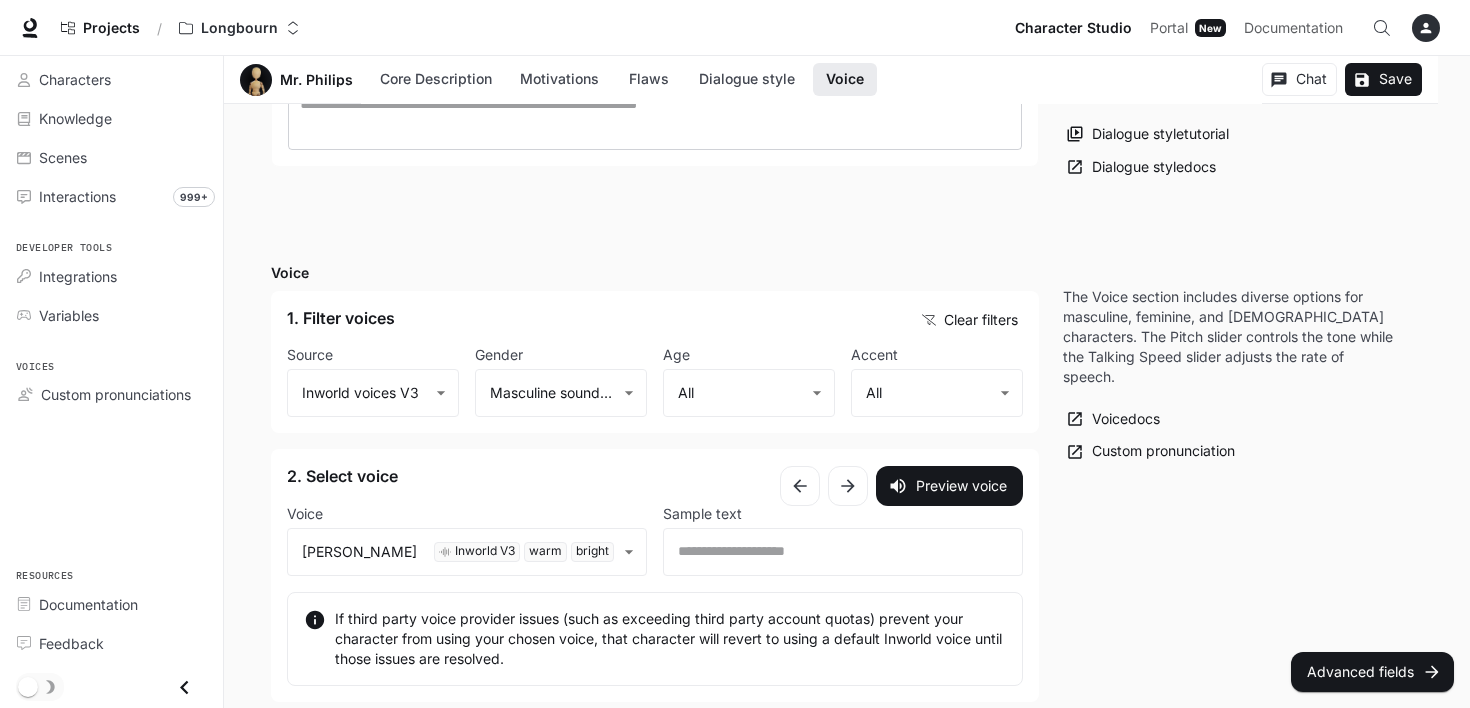 click on "Preview voice" at bounding box center (901, 486) 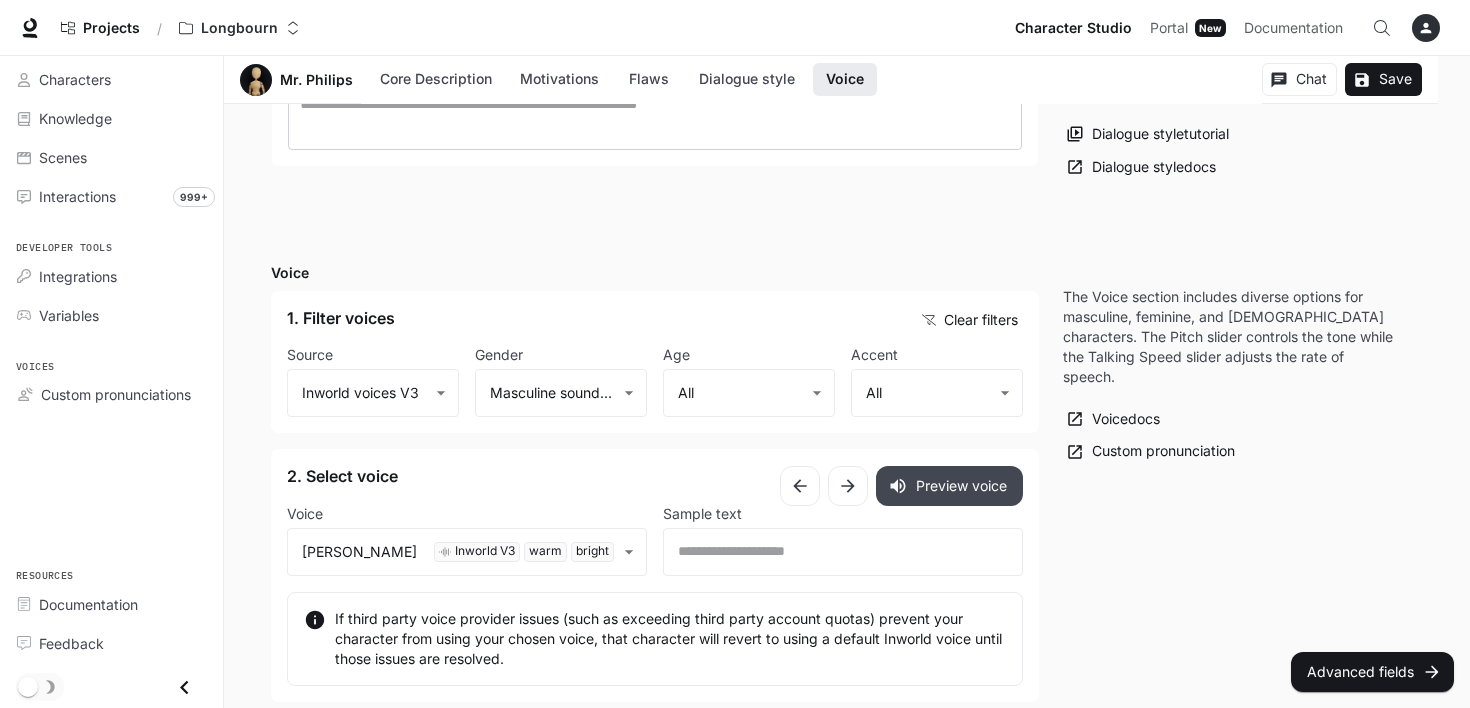 click on "Preview voice" at bounding box center [949, 486] 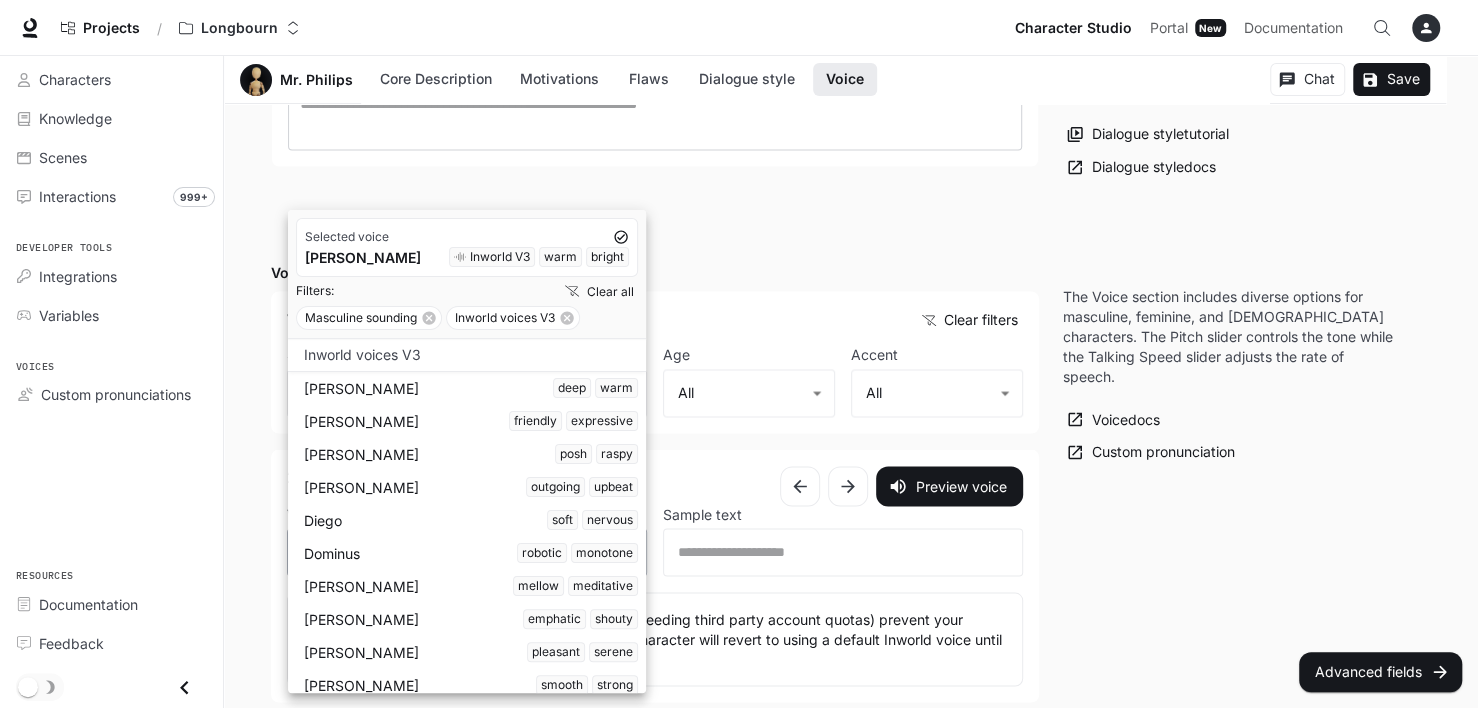 click on "**********" at bounding box center [739, -460] 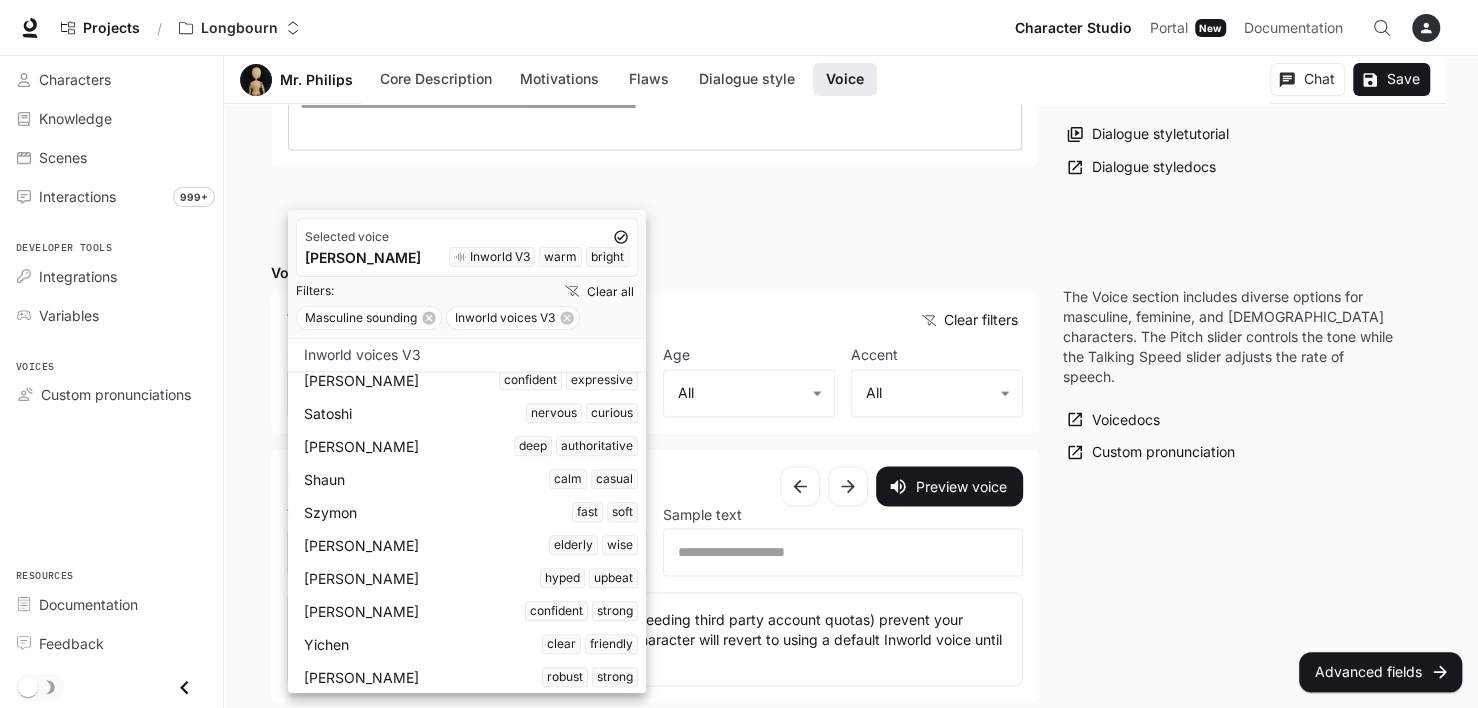scroll, scrollTop: 667, scrollLeft: 0, axis: vertical 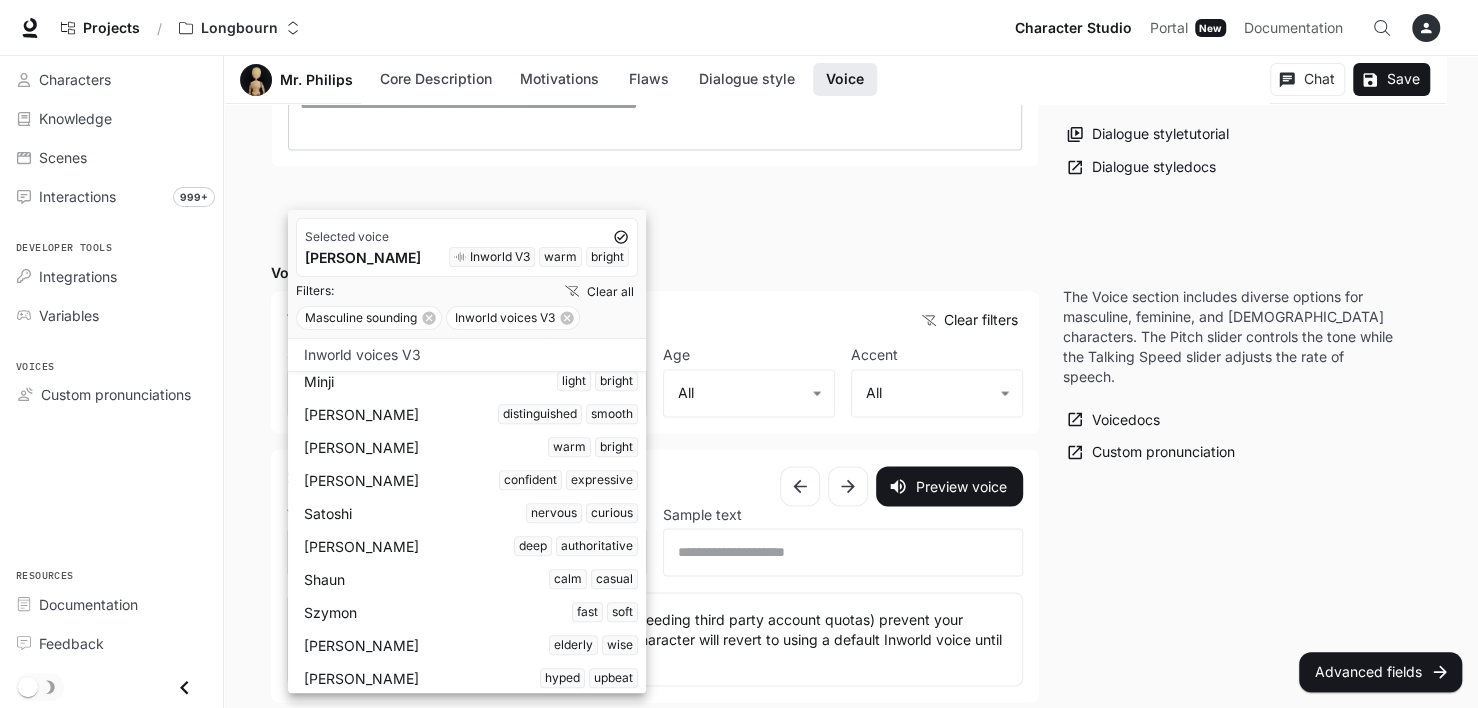 click on "[PERSON_NAME] confident expressive" at bounding box center [471, 480] 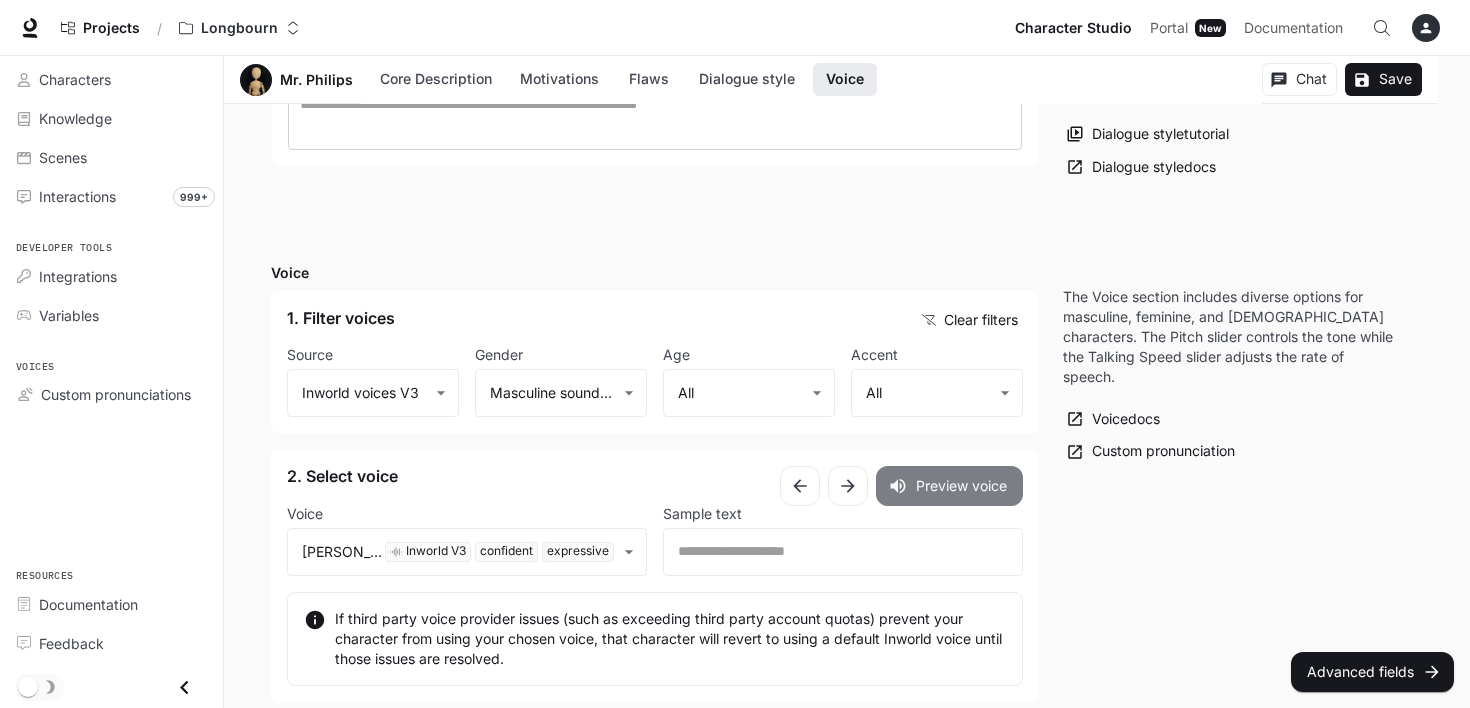 click on "Preview voice" at bounding box center [949, 486] 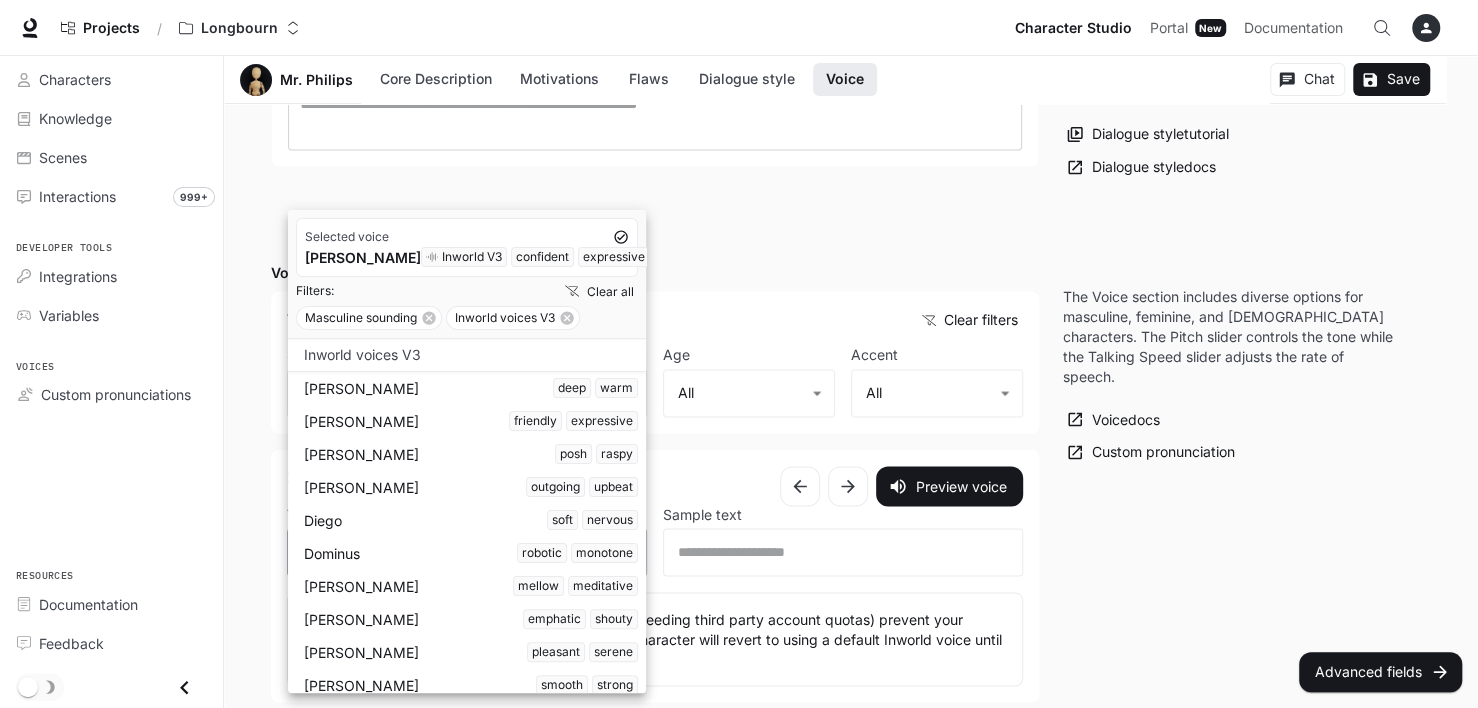 click on "**********" at bounding box center (739, -460) 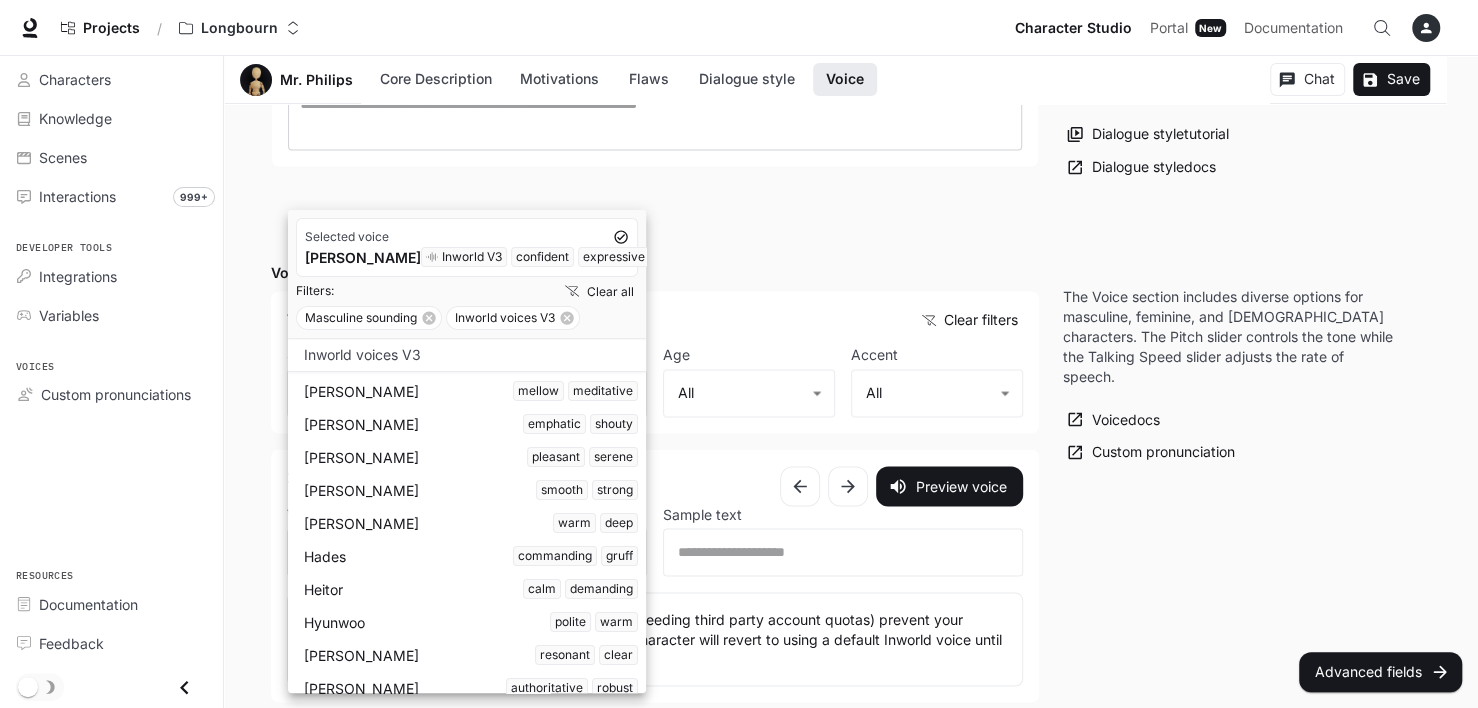 scroll, scrollTop: 167, scrollLeft: 0, axis: vertical 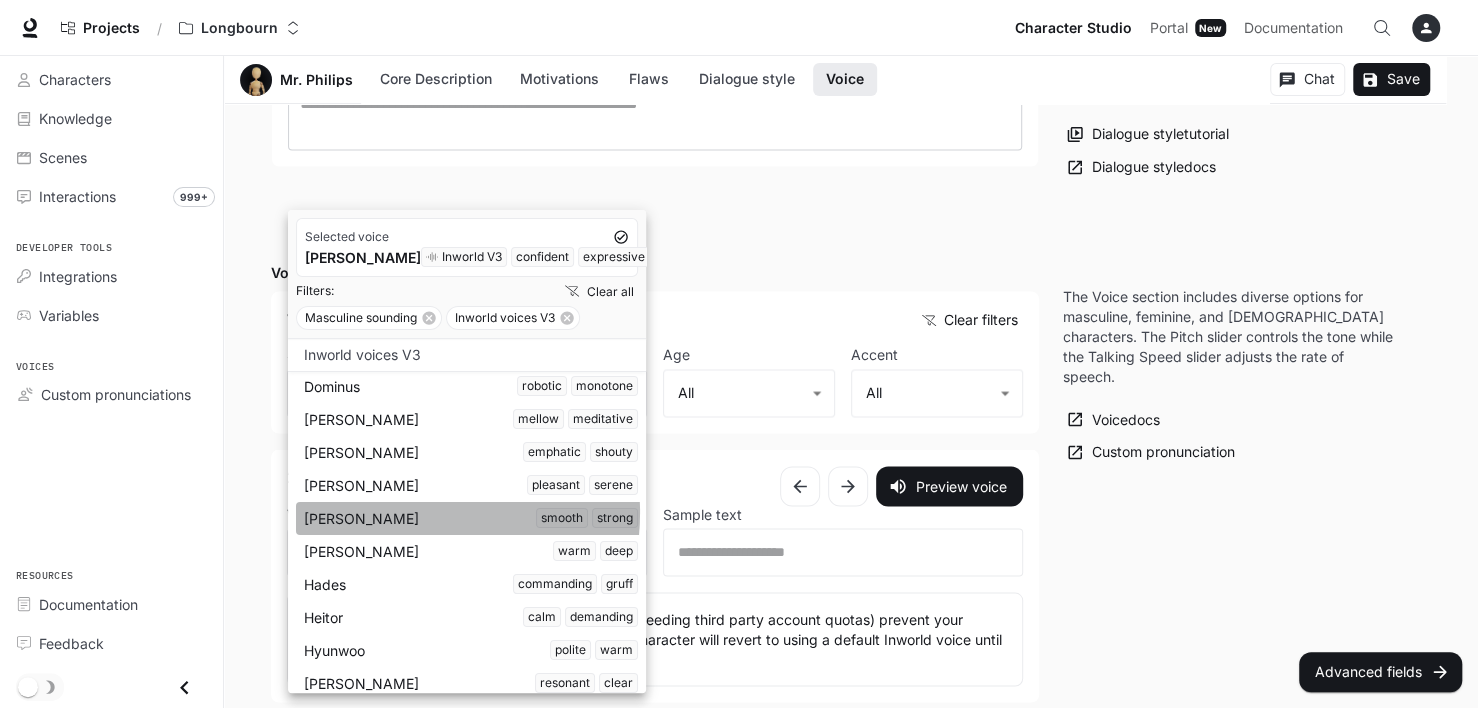 click on "[PERSON_NAME] strong" at bounding box center [471, 518] 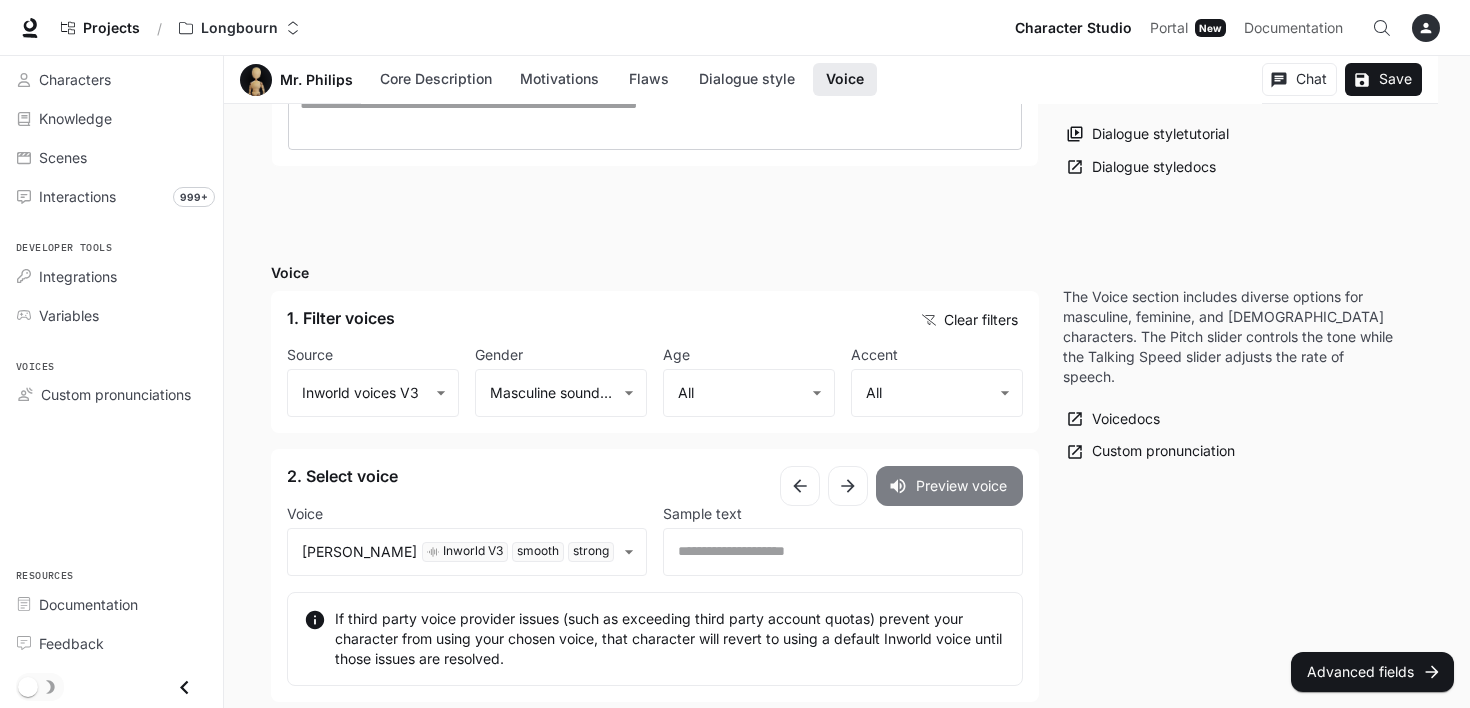 click on "Preview voice" at bounding box center (949, 486) 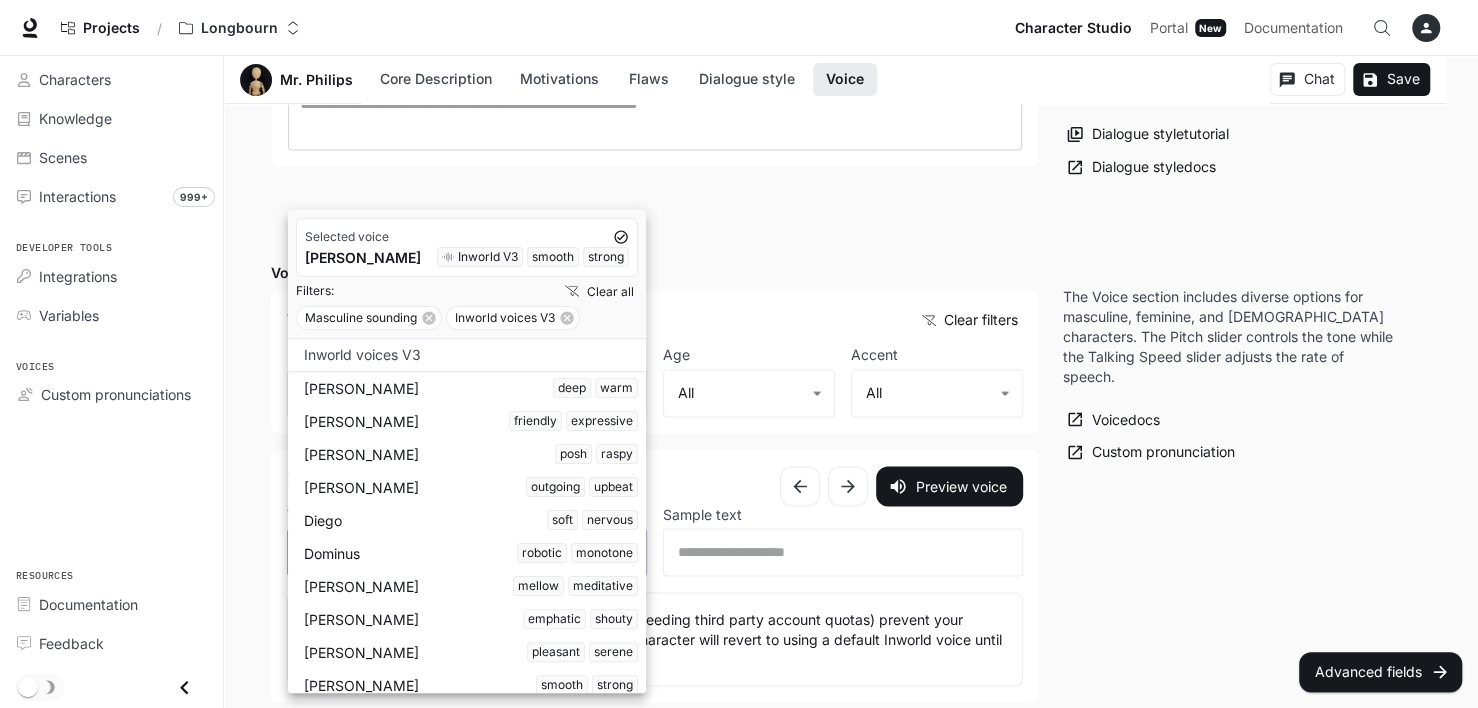 click on "**********" at bounding box center [739, -460] 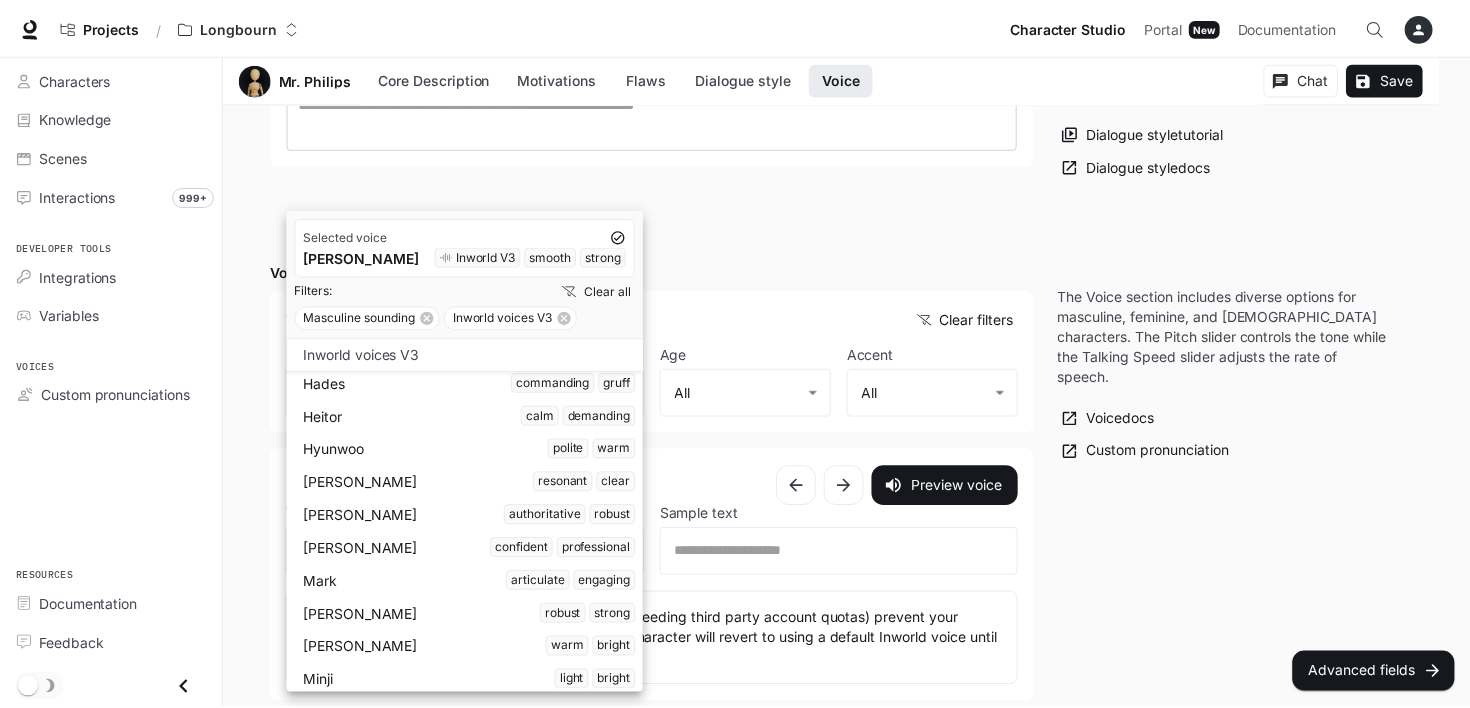 scroll, scrollTop: 400, scrollLeft: 0, axis: vertical 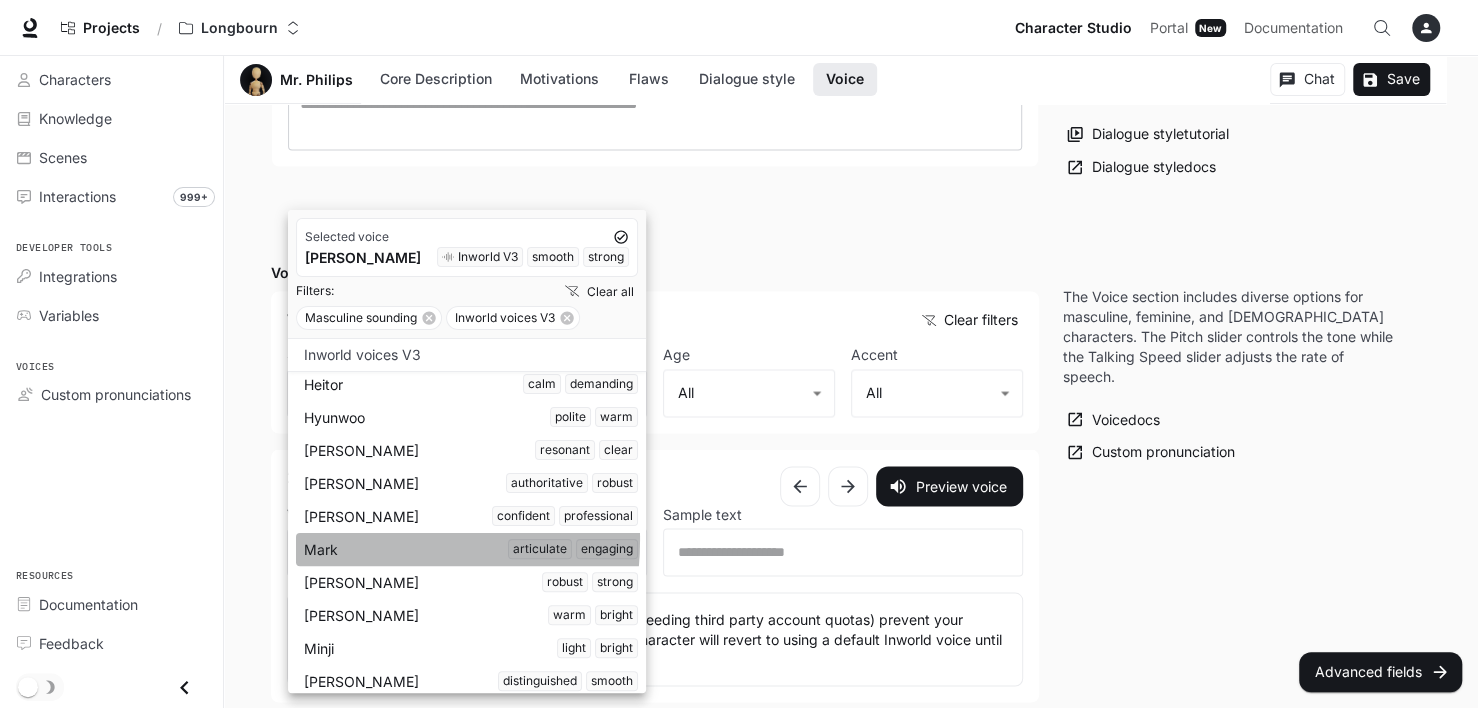 click on "Mark articulate engaging" at bounding box center [471, 549] 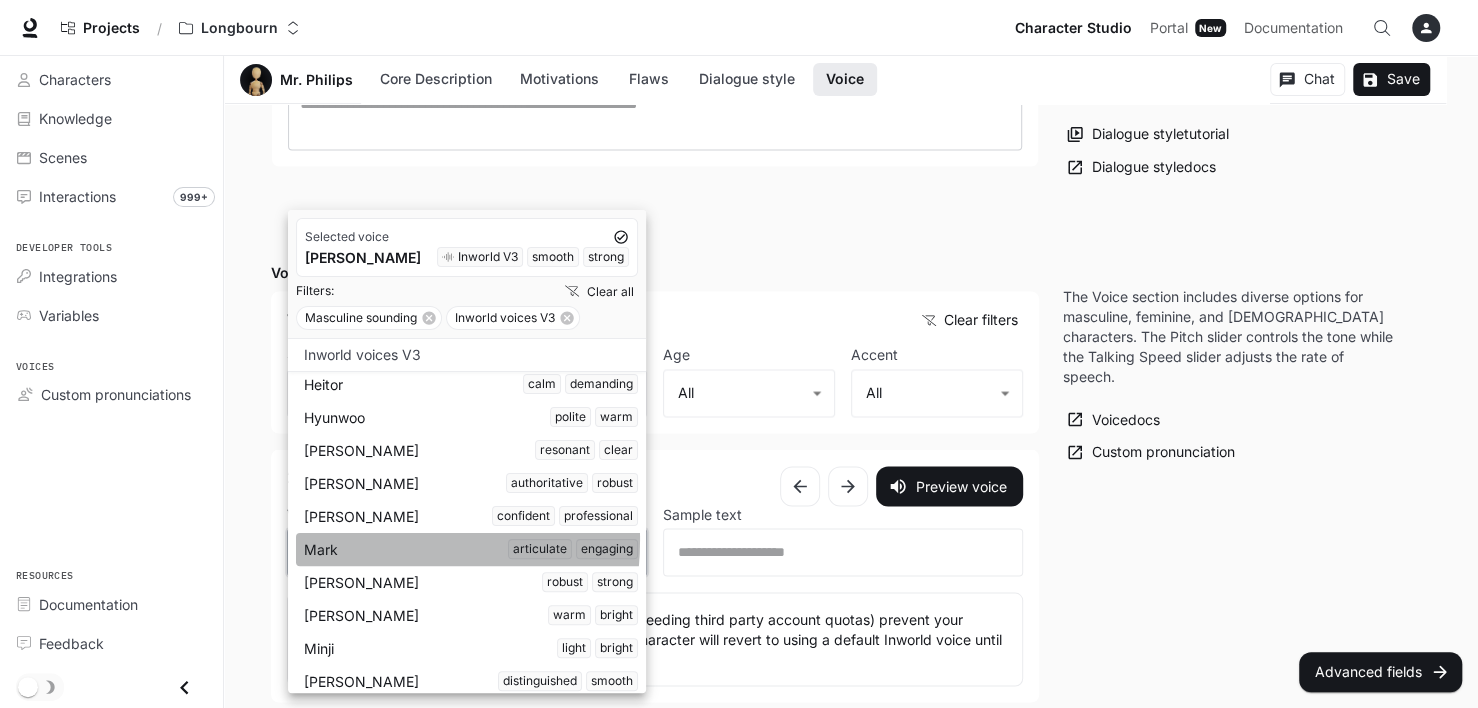 type on "**********" 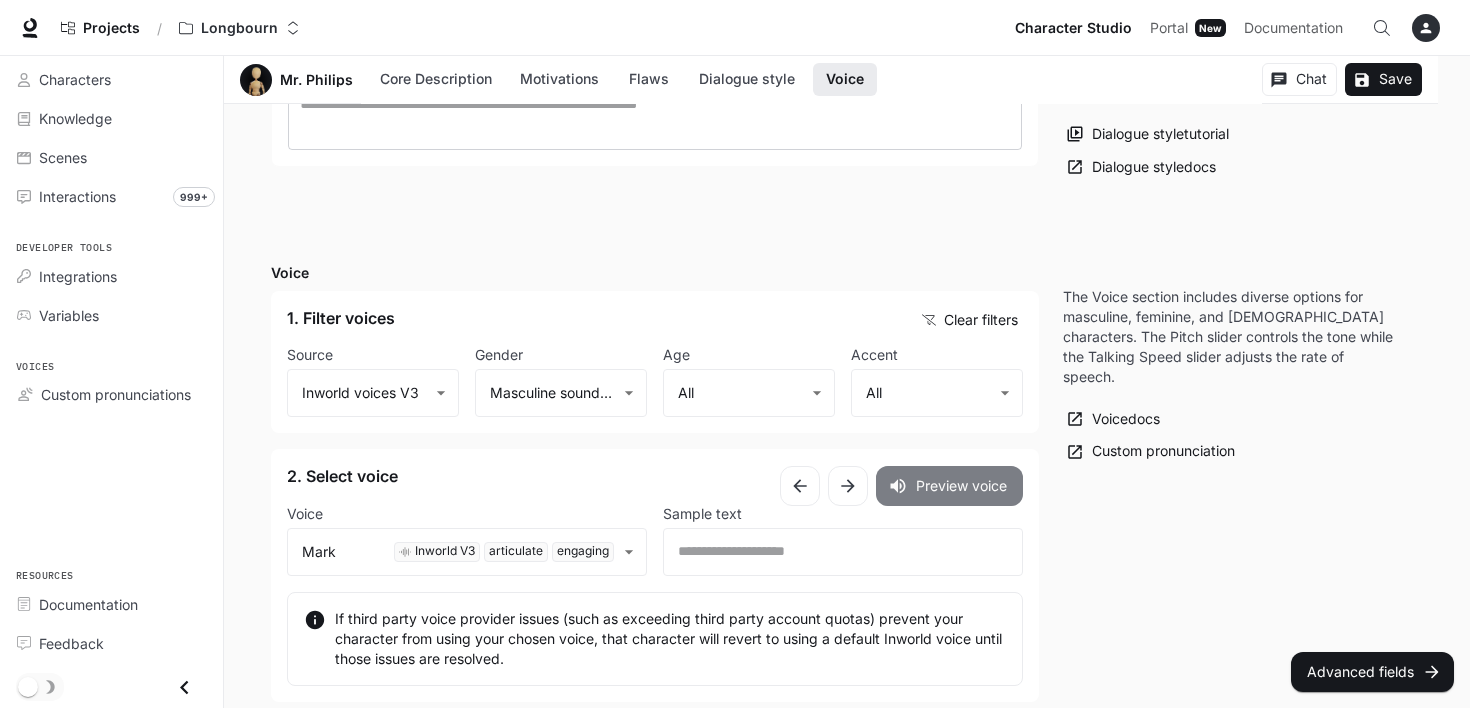 click on "Preview voice" at bounding box center [949, 486] 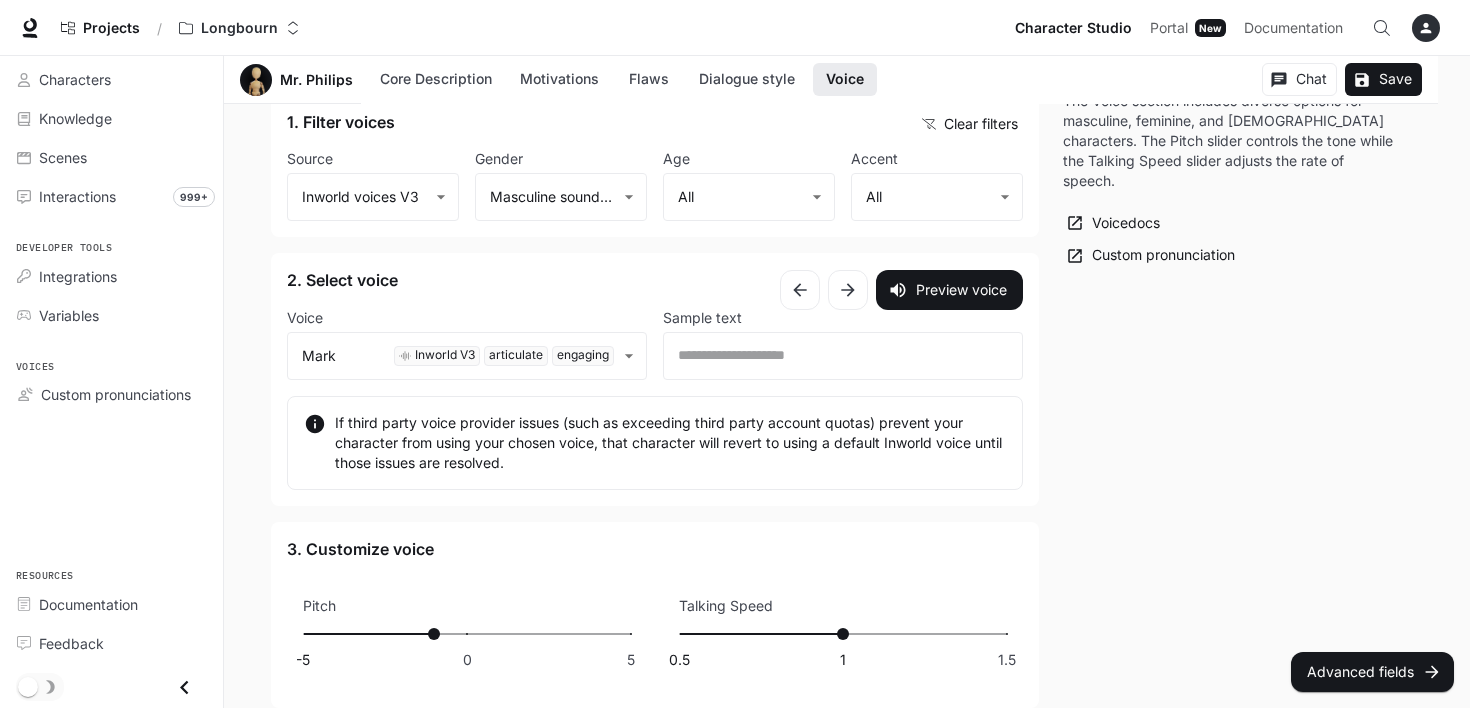scroll, scrollTop: 2200, scrollLeft: 0, axis: vertical 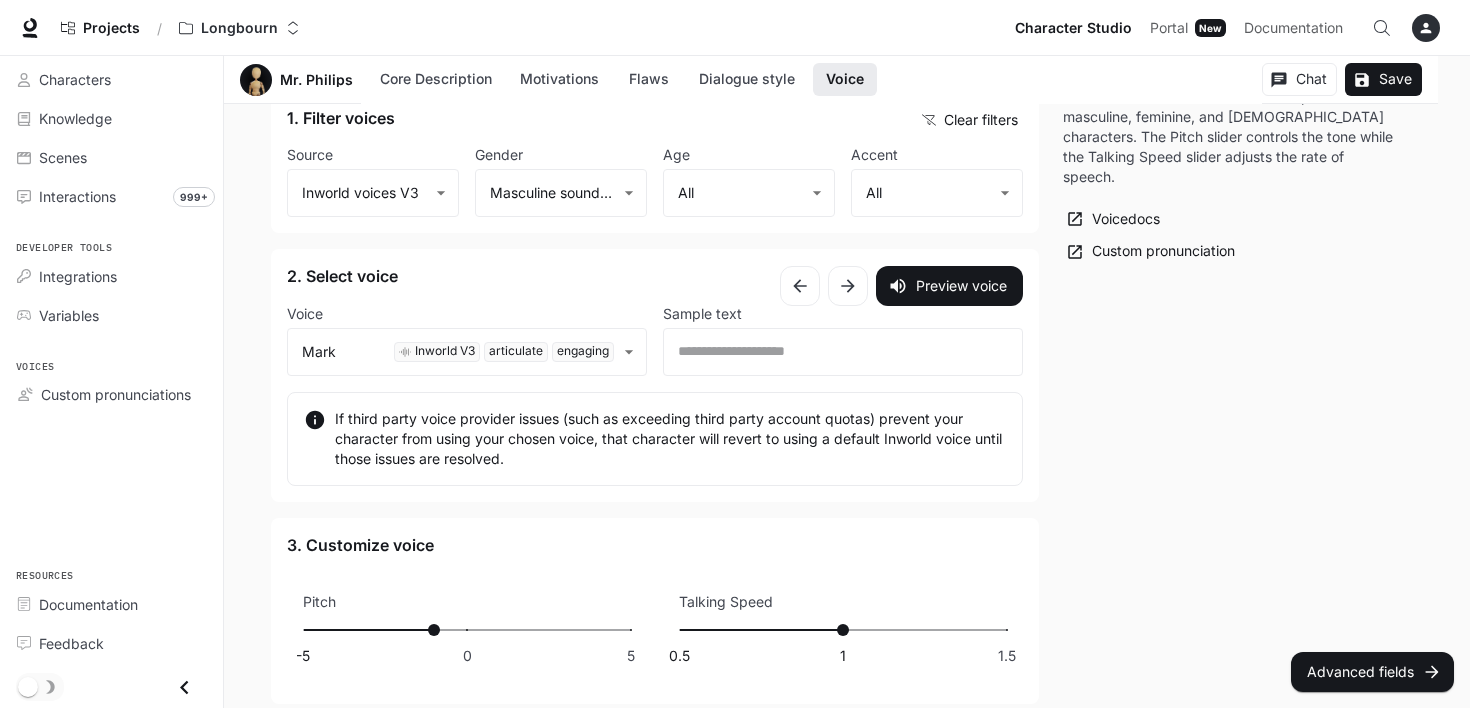 type on "**" 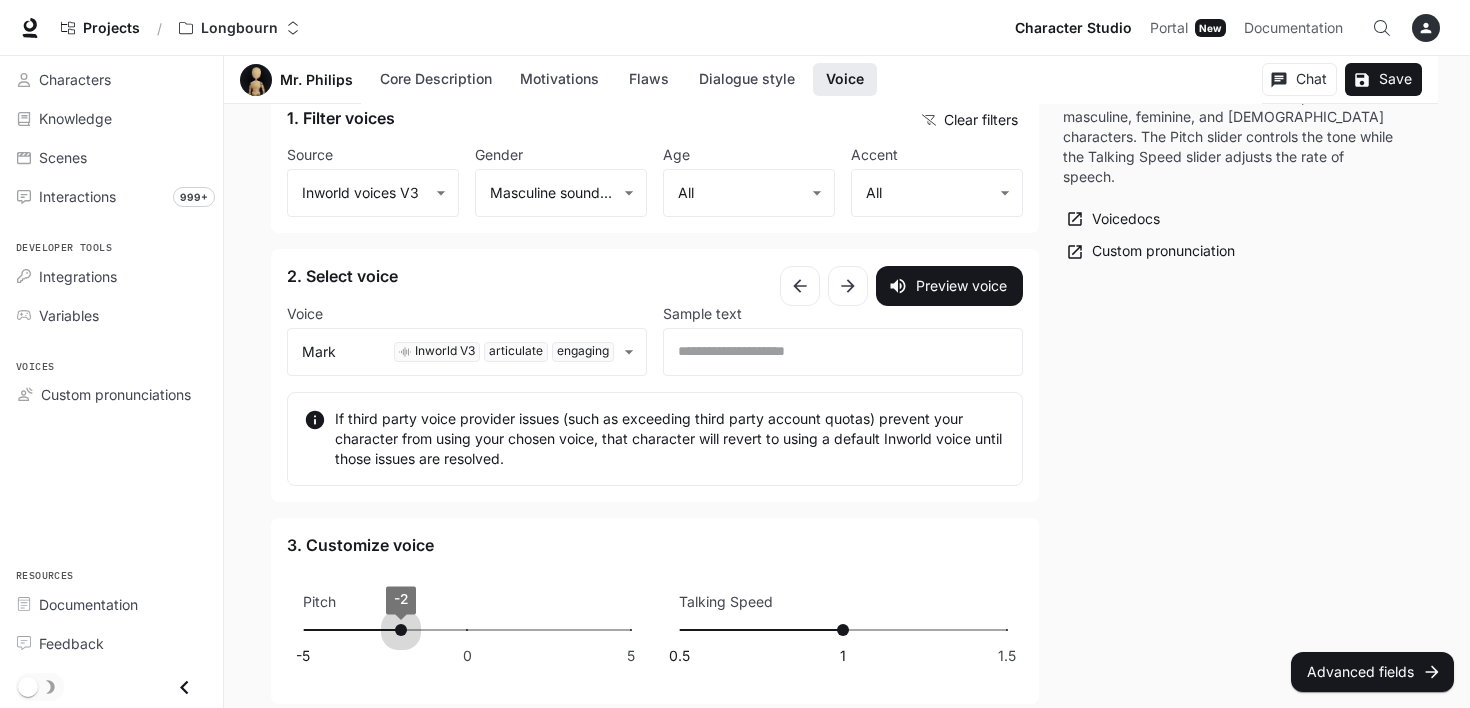 click on "-5 0 5 -2" at bounding box center [467, 630] 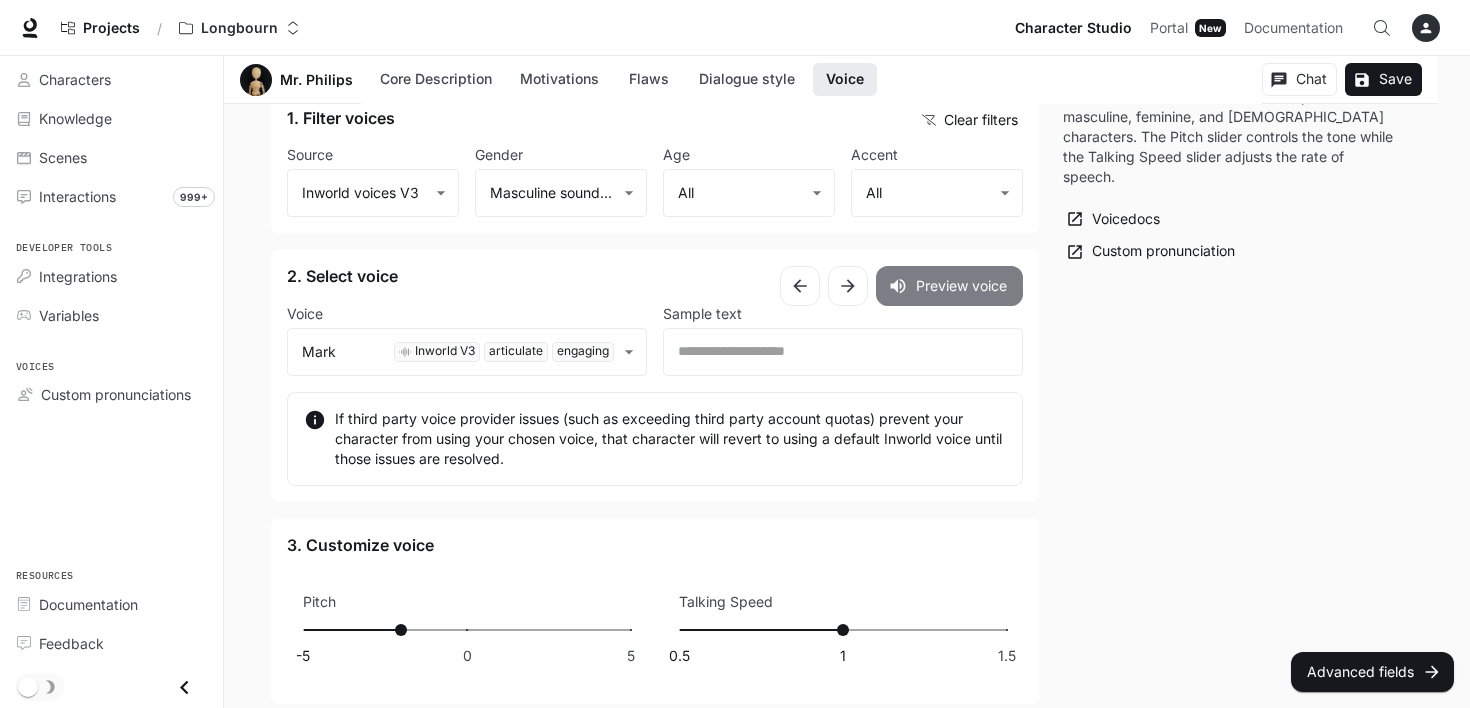 click on "Preview voice" at bounding box center (949, 286) 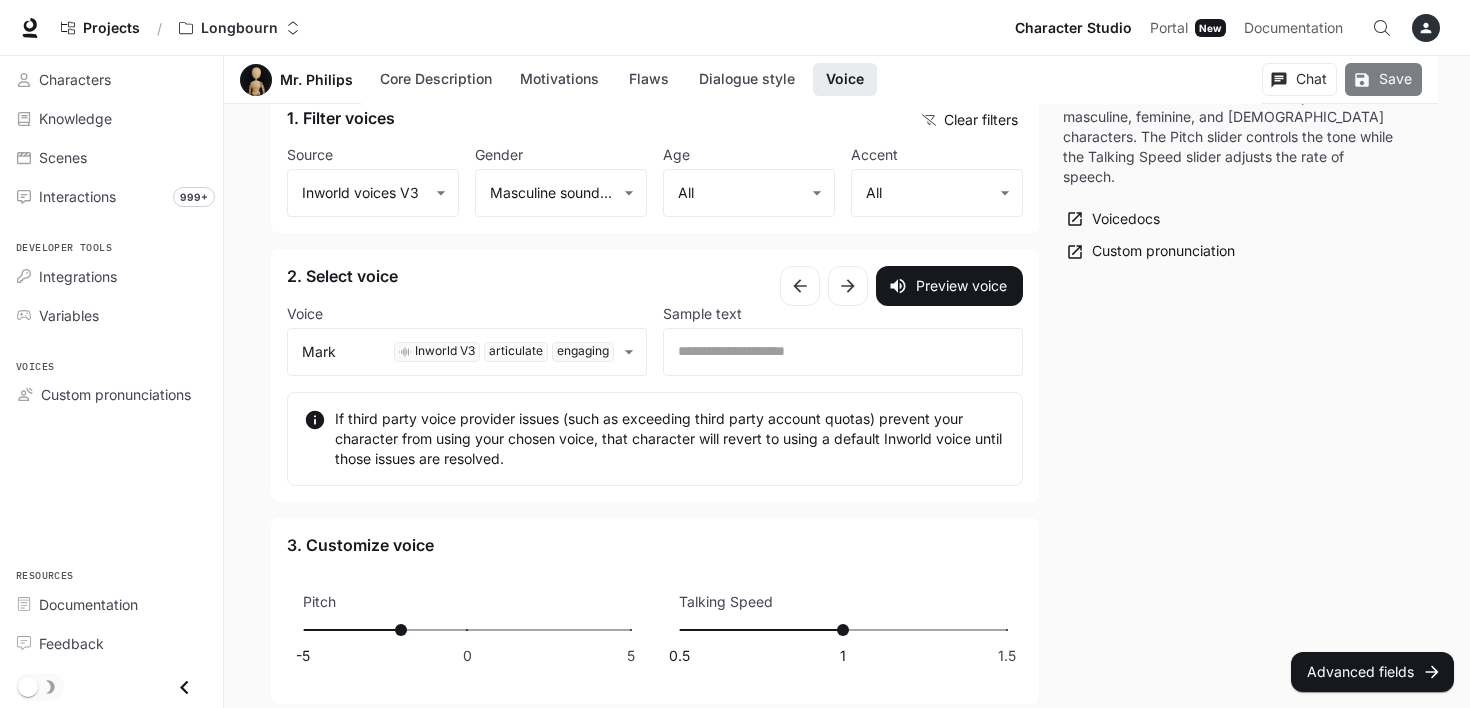 click on "Save" at bounding box center (1383, 79) 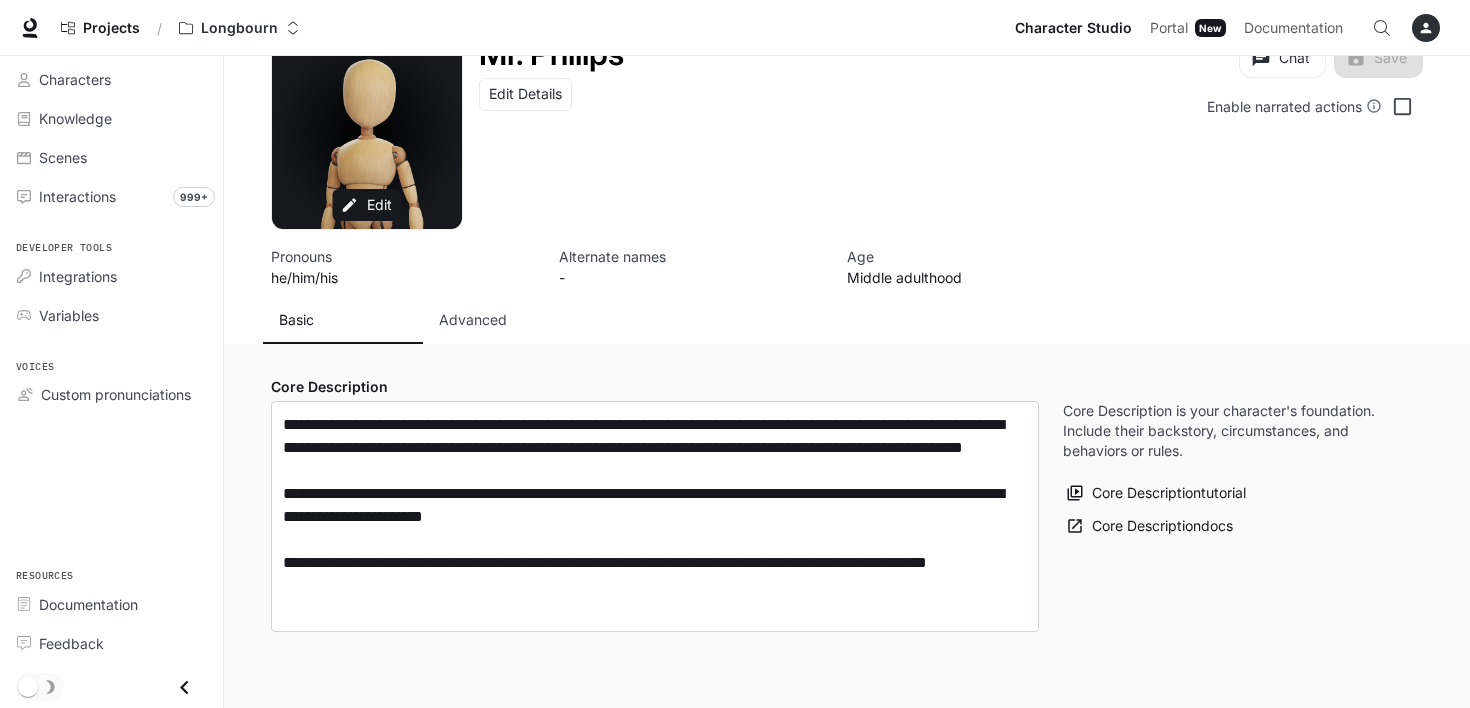 scroll, scrollTop: 0, scrollLeft: 0, axis: both 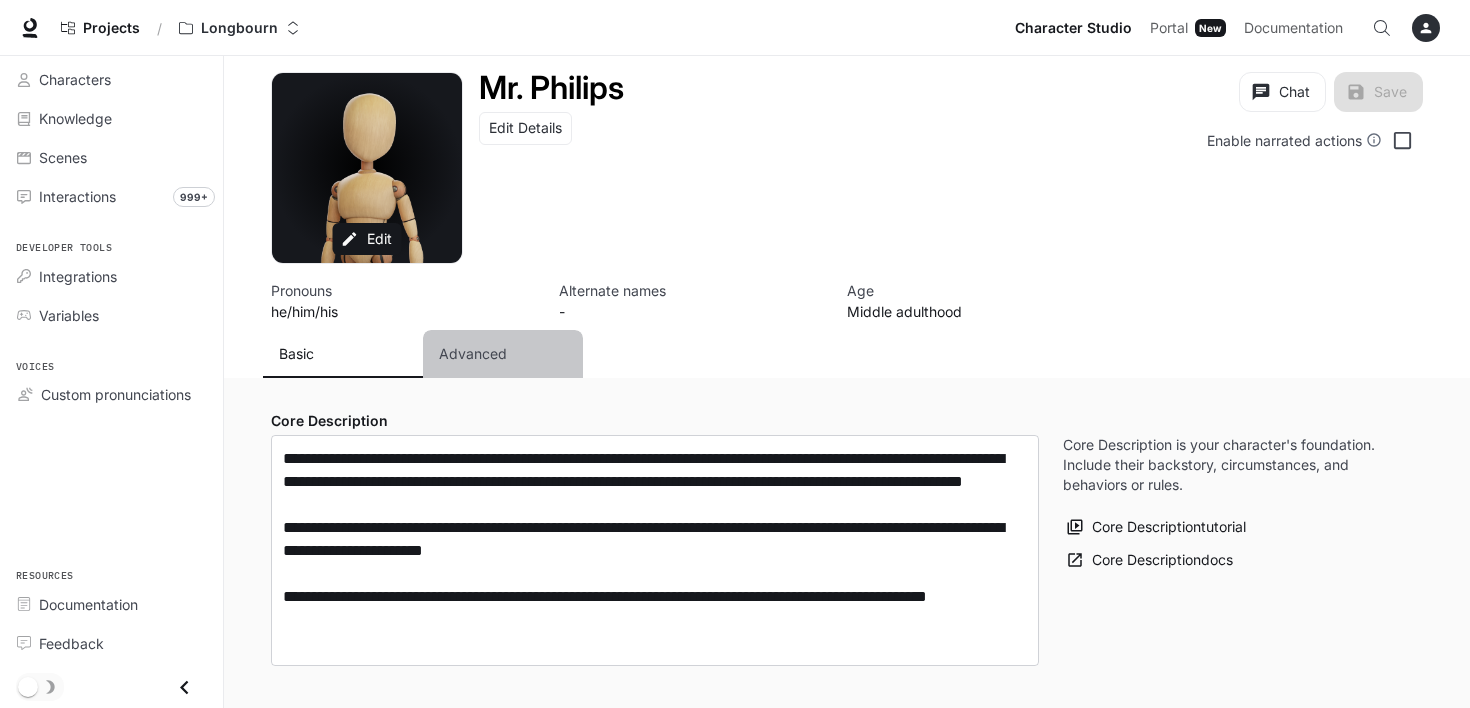 click on "Advanced" at bounding box center (473, 354) 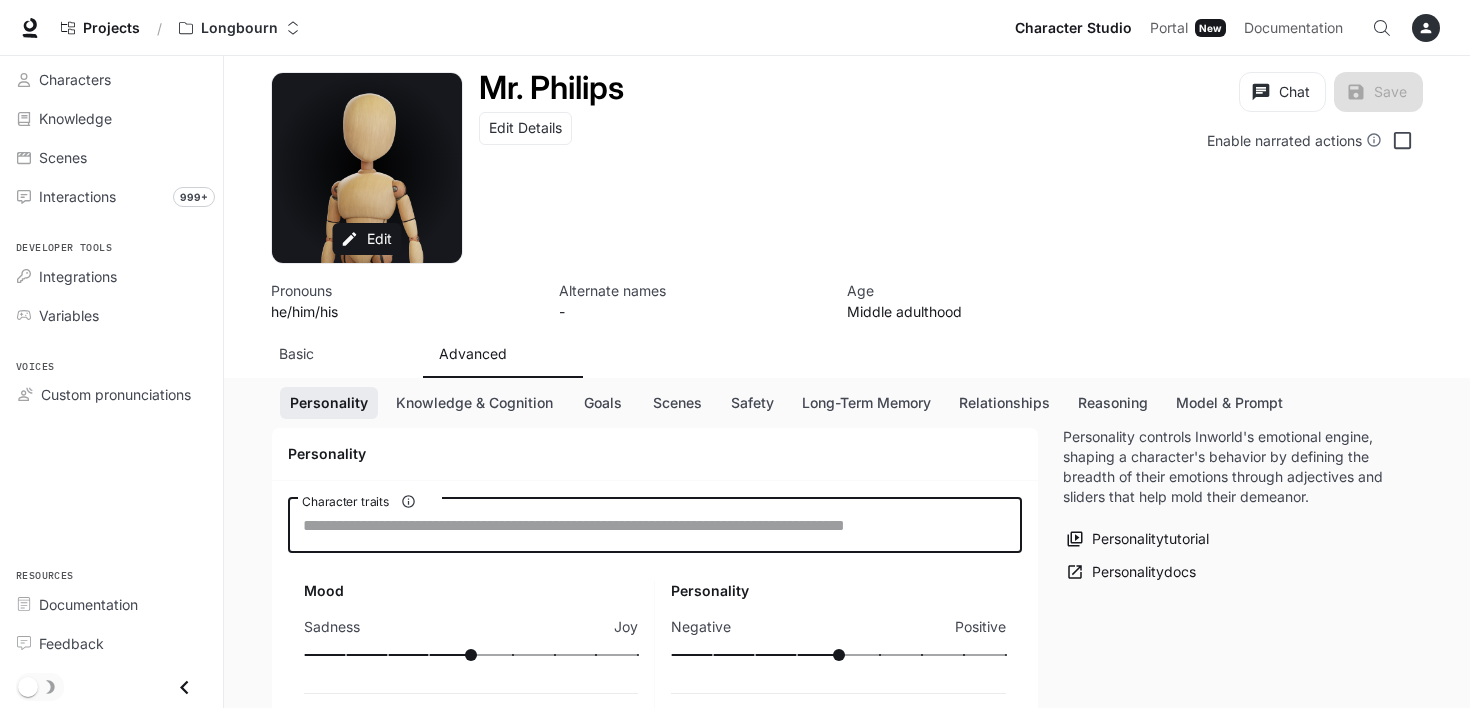 click on "Character traits" at bounding box center (655, 525) 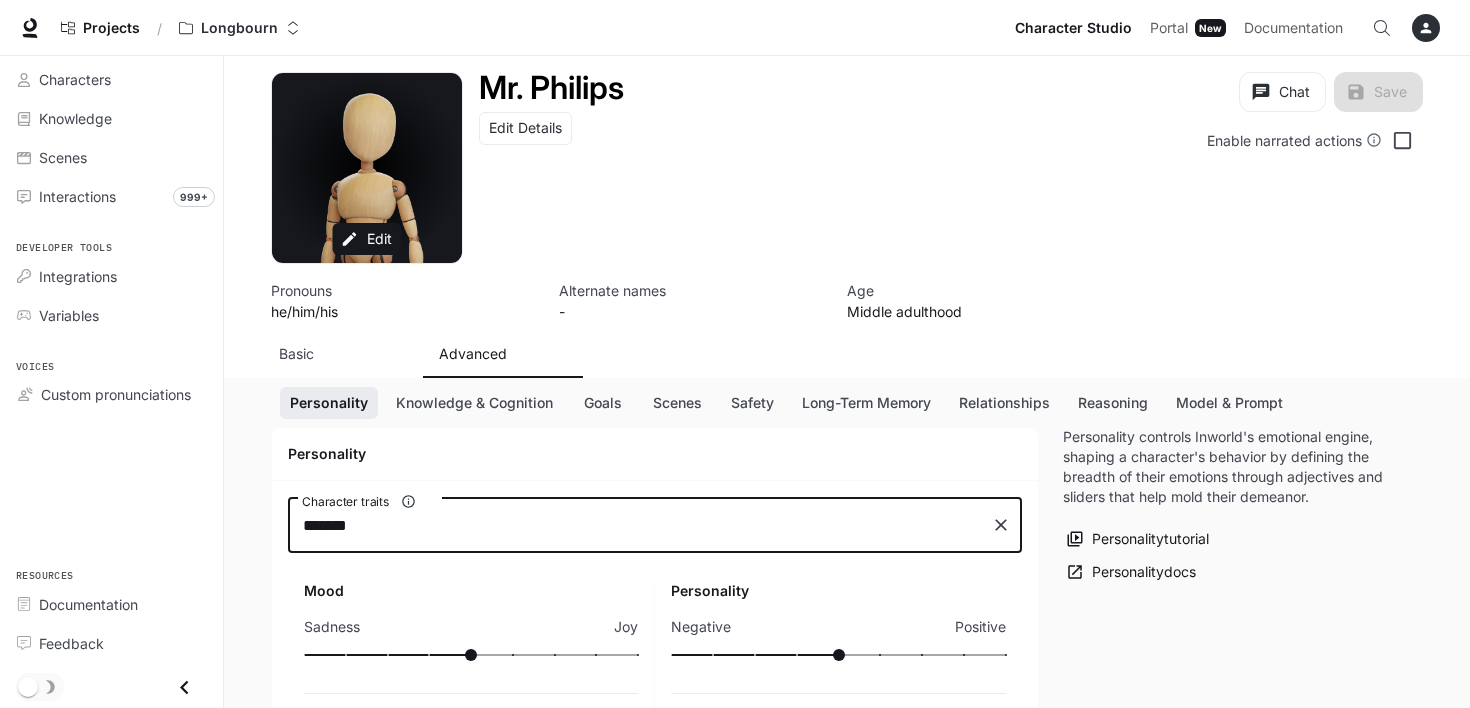 type on "********" 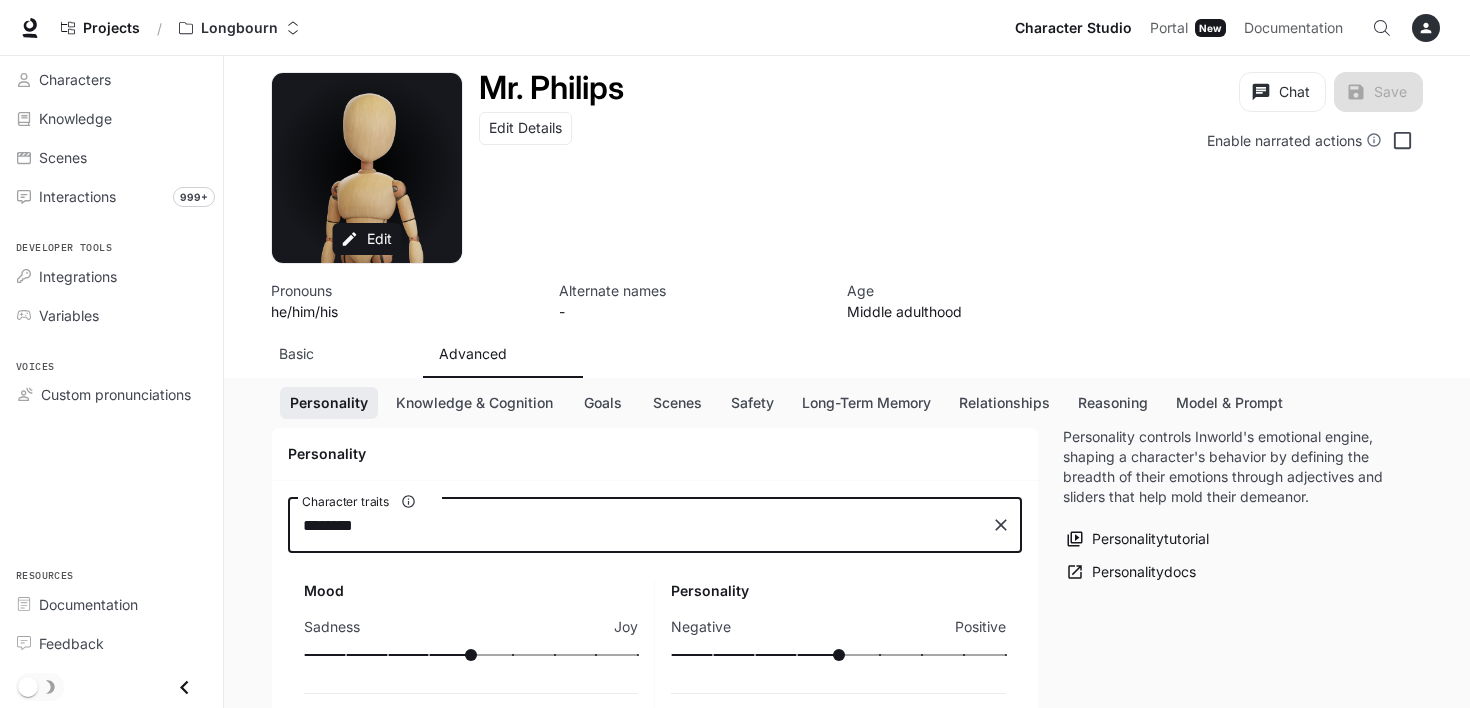 type 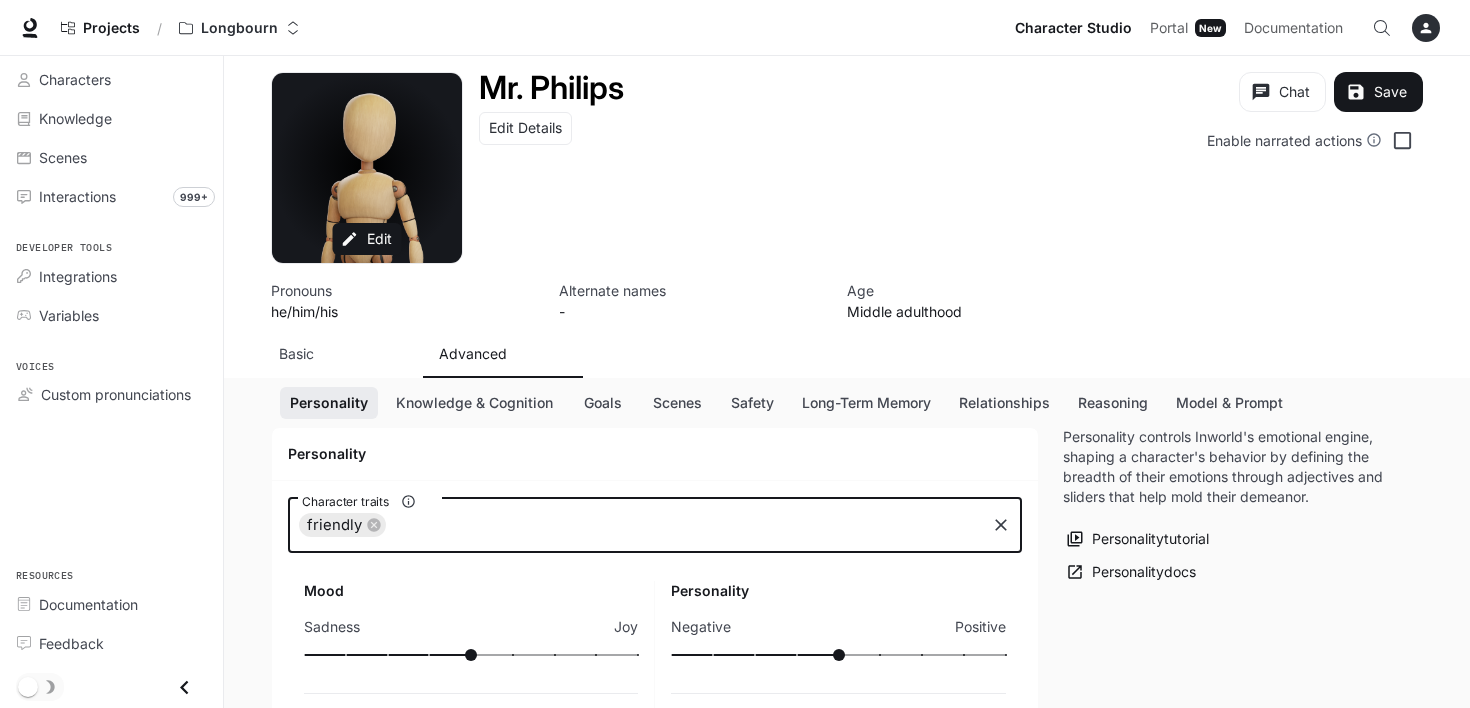 type on "**" 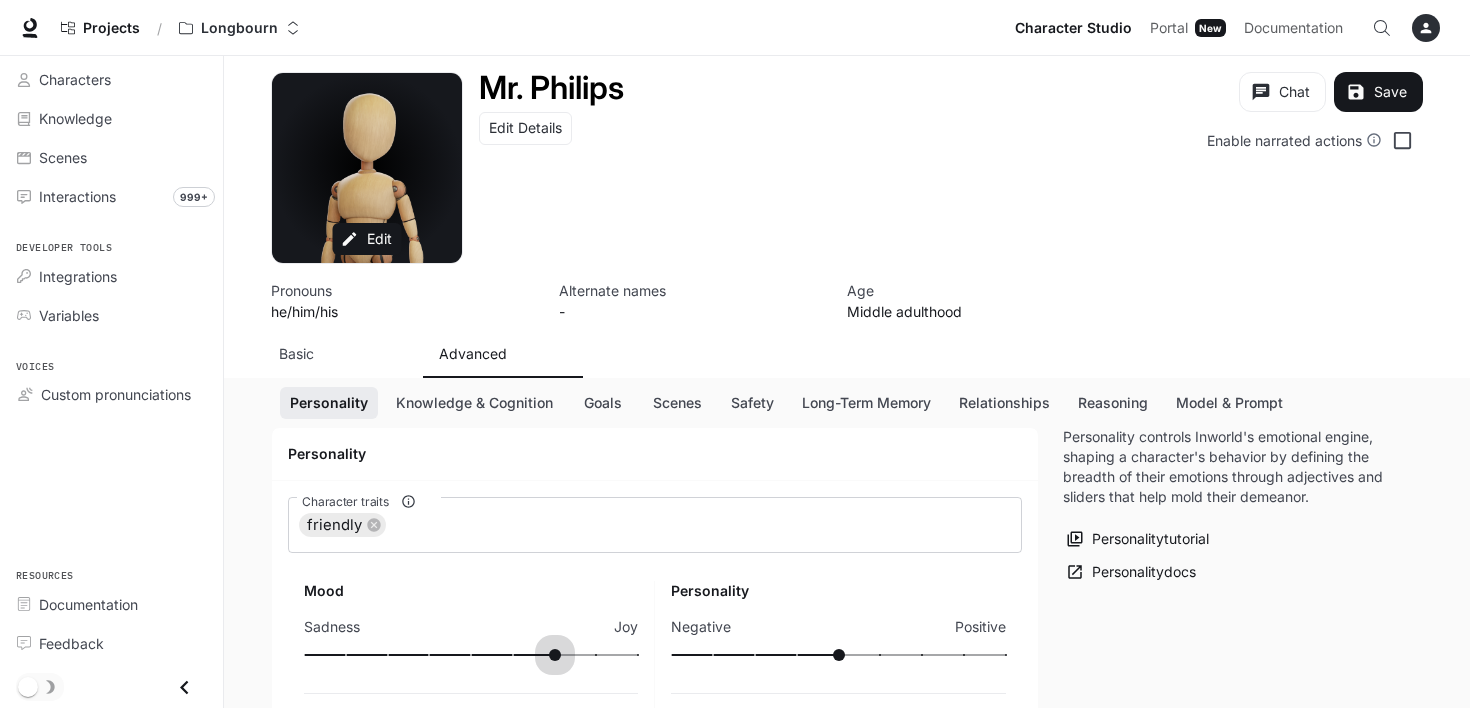 click at bounding box center [471, 655] 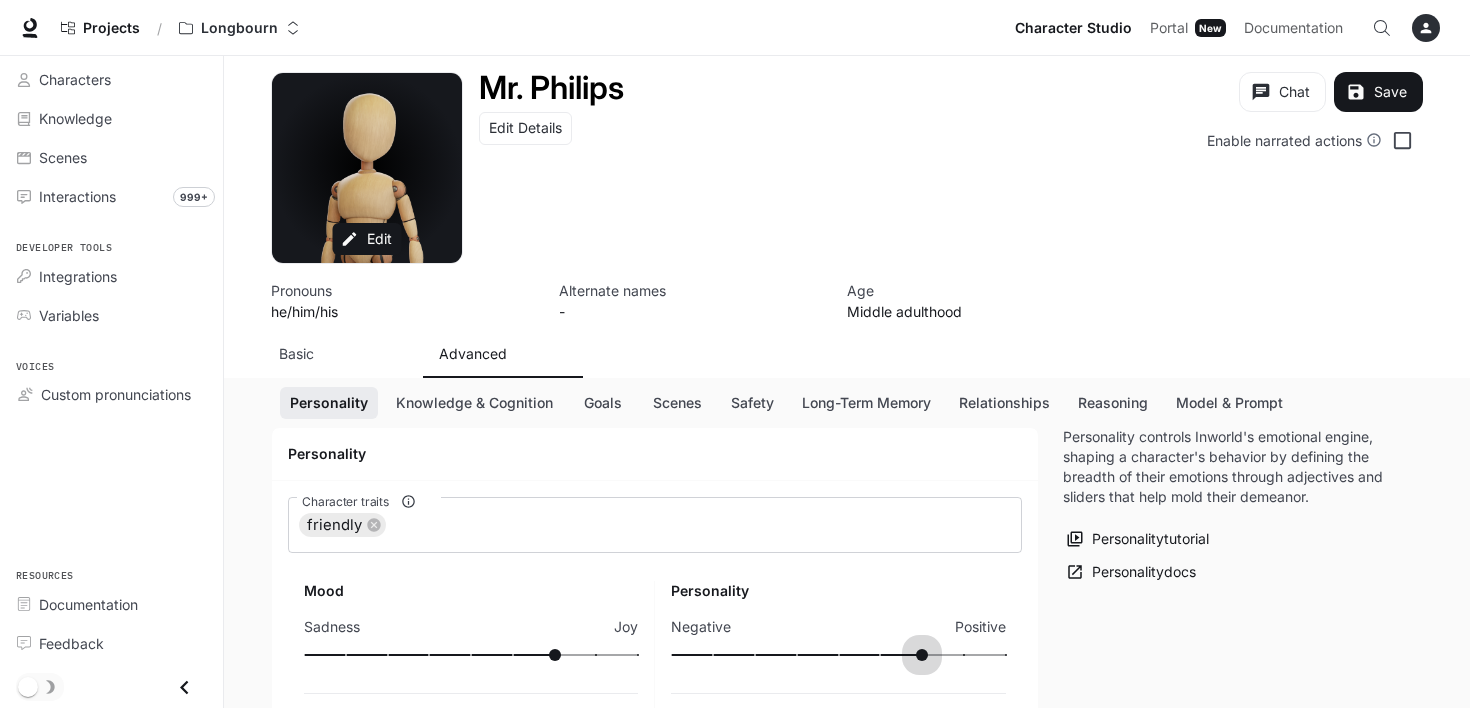click at bounding box center [838, 655] 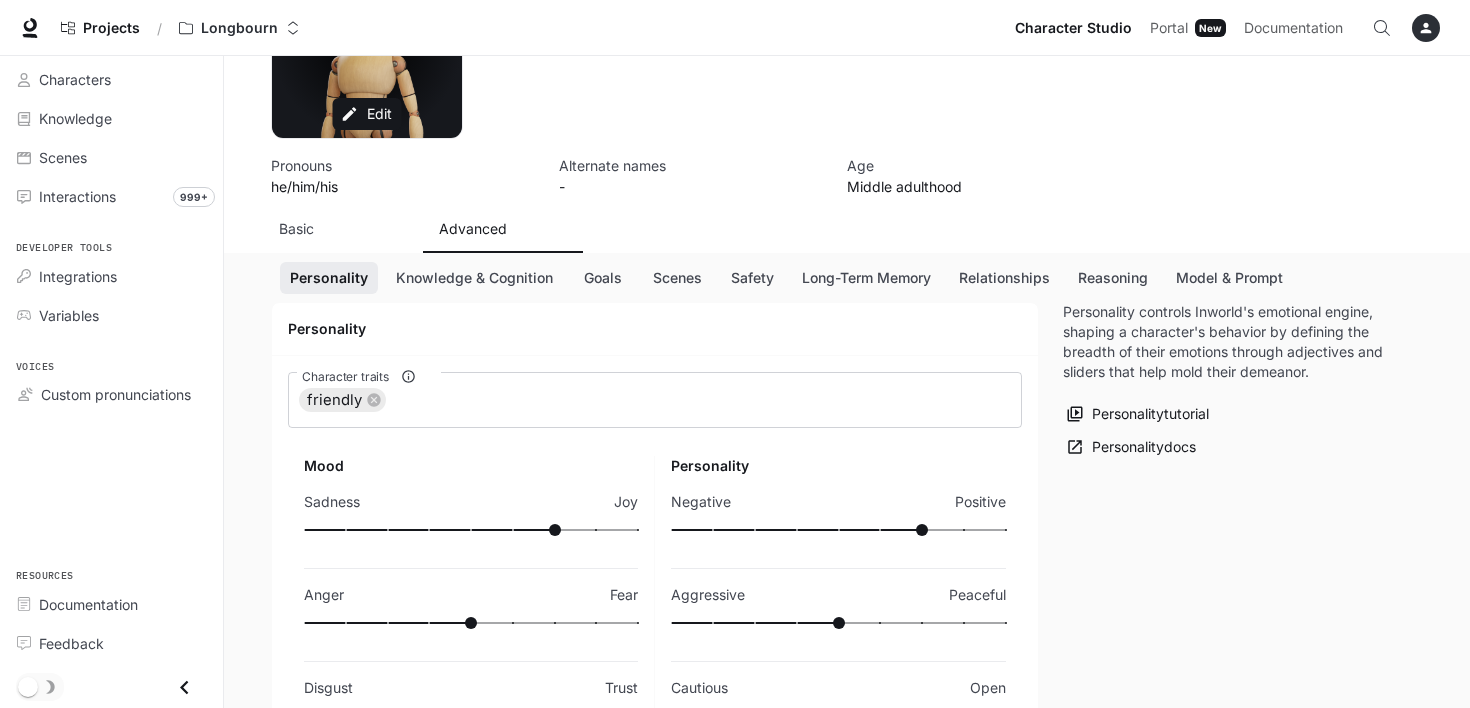 scroll, scrollTop: 200, scrollLeft: 0, axis: vertical 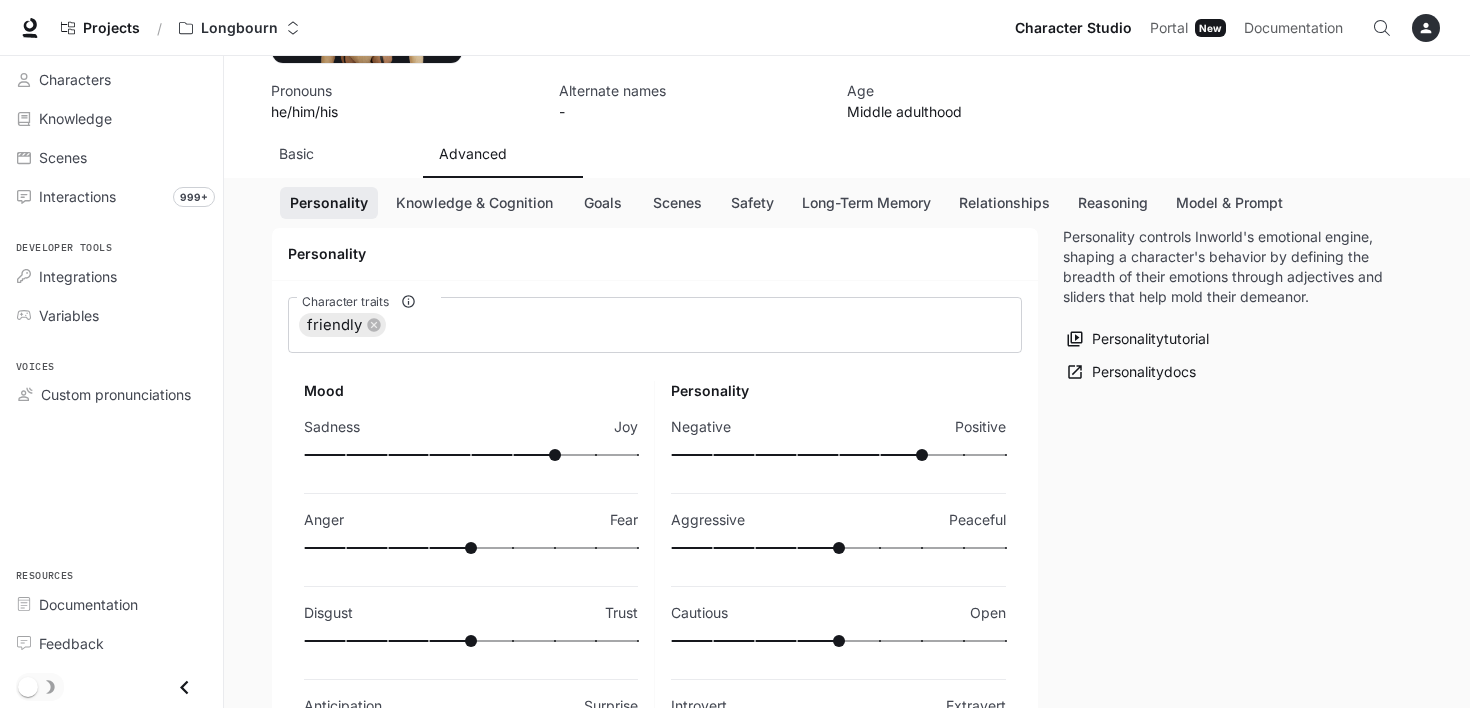 type on "**" 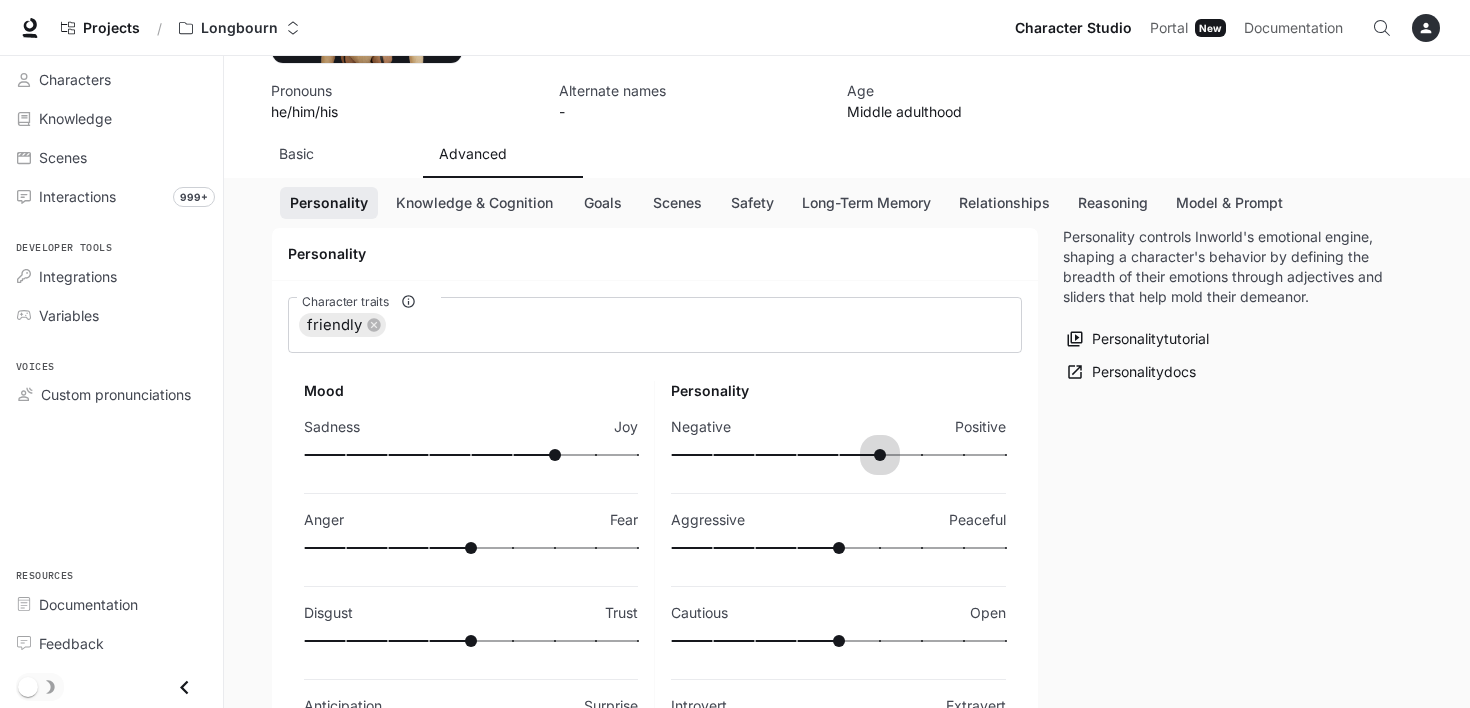 click at bounding box center (838, 455) 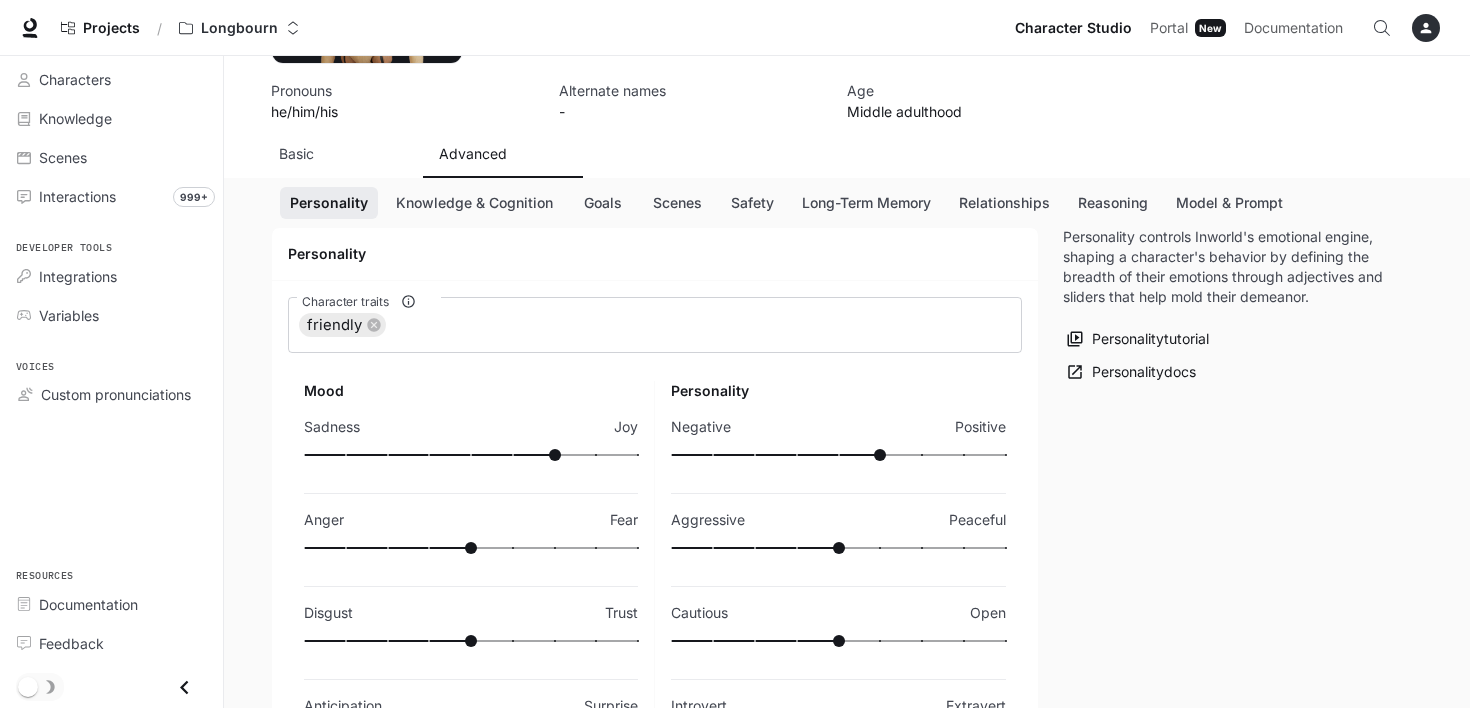 type on "**" 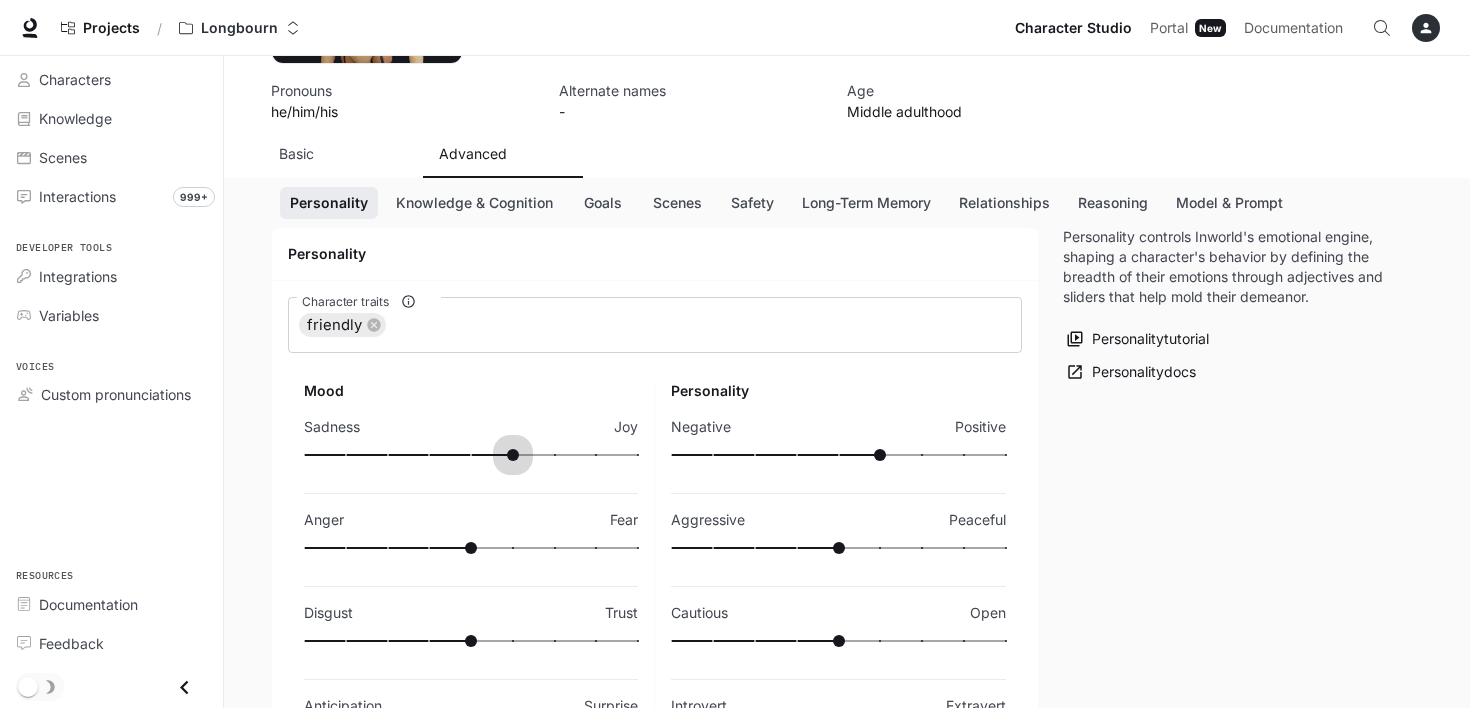 click at bounding box center [471, 455] 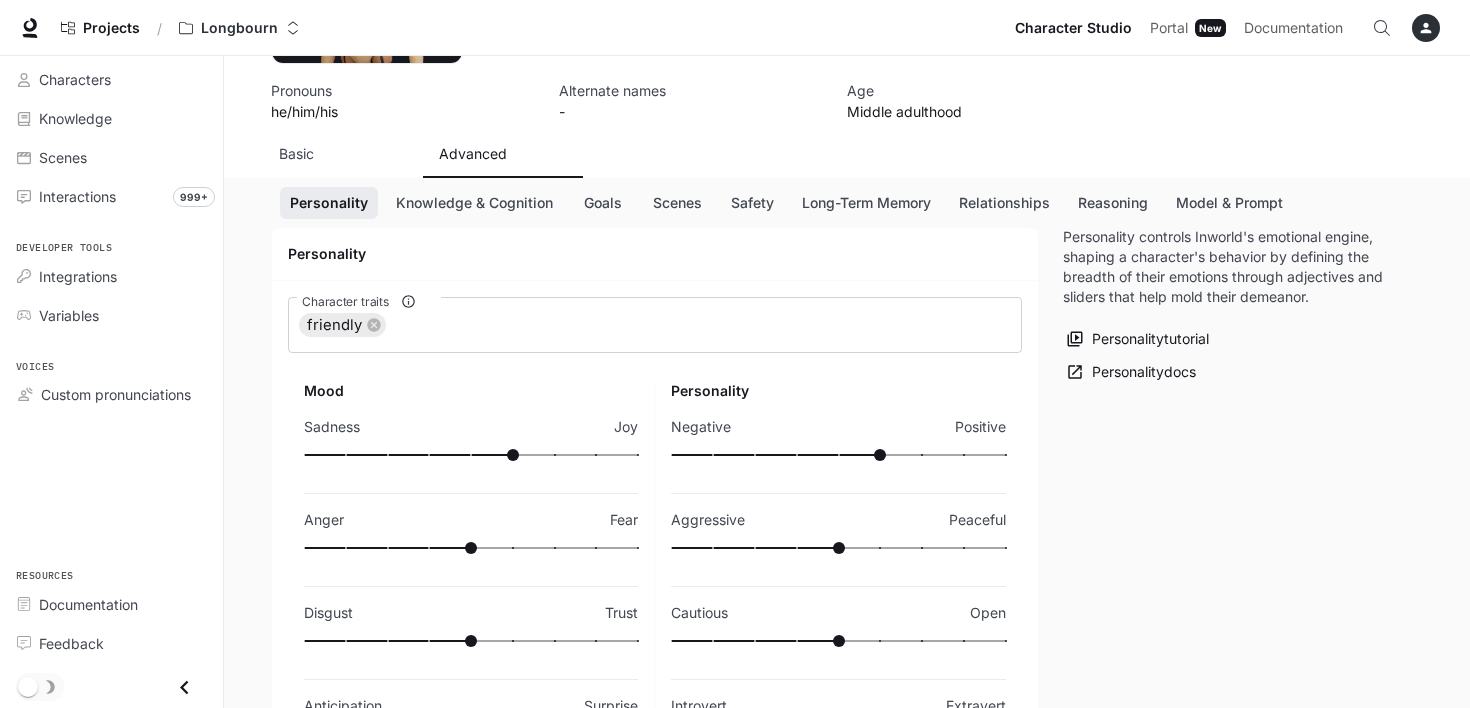 type on "***" 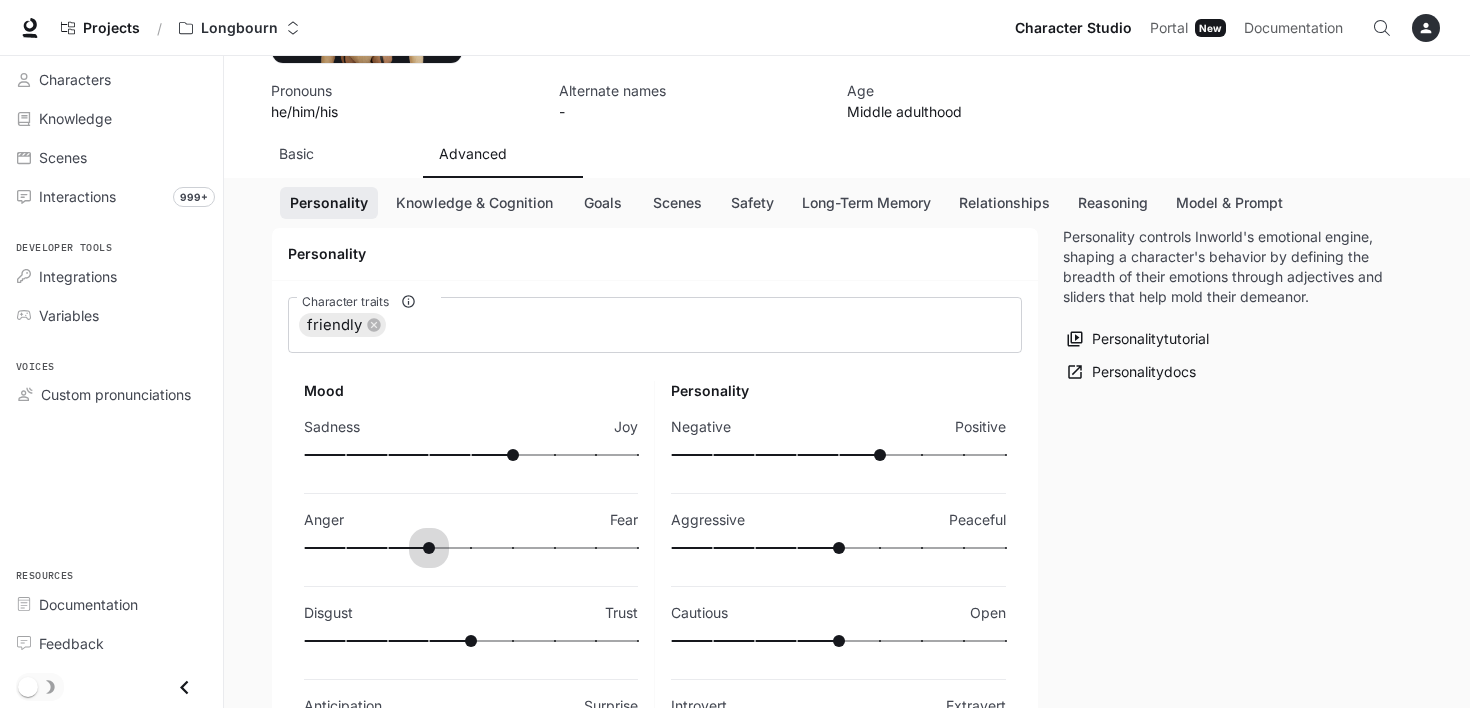 click at bounding box center [471, 548] 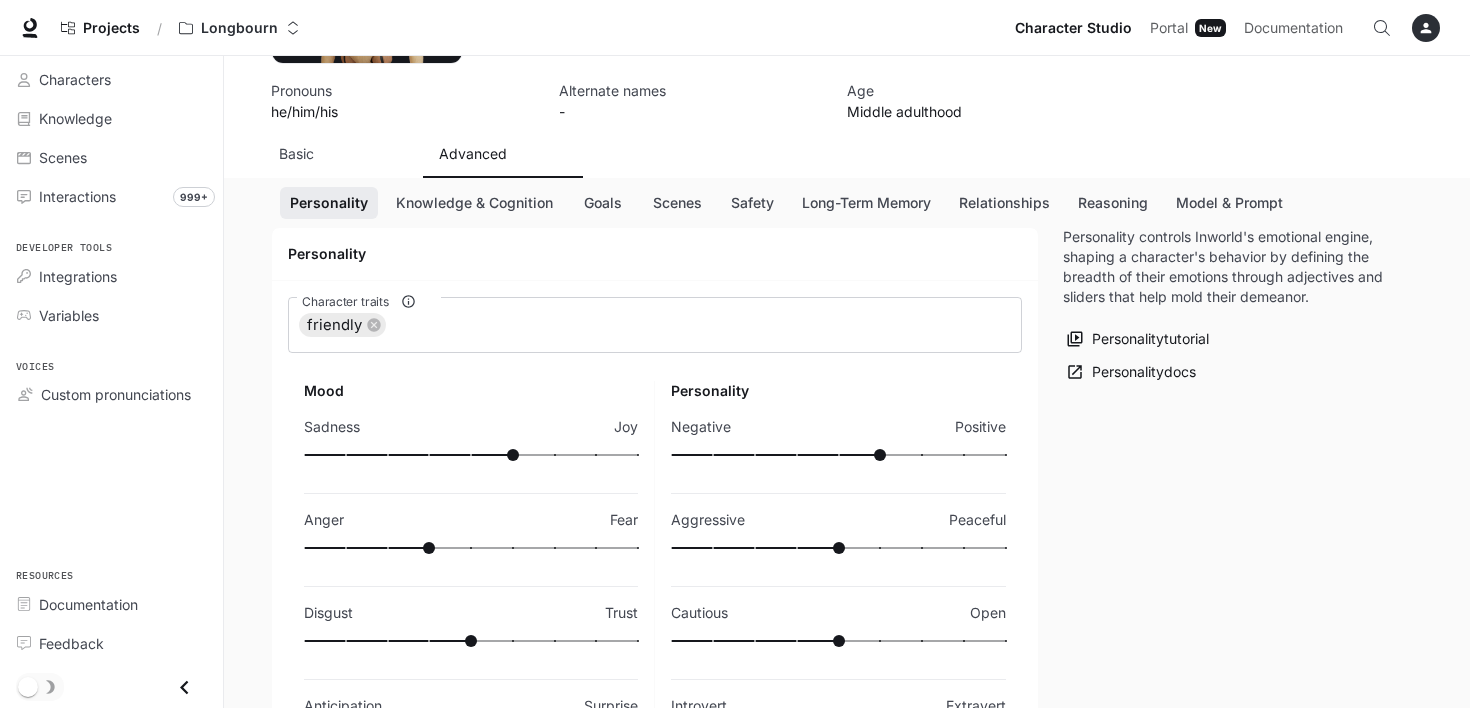 type on "**" 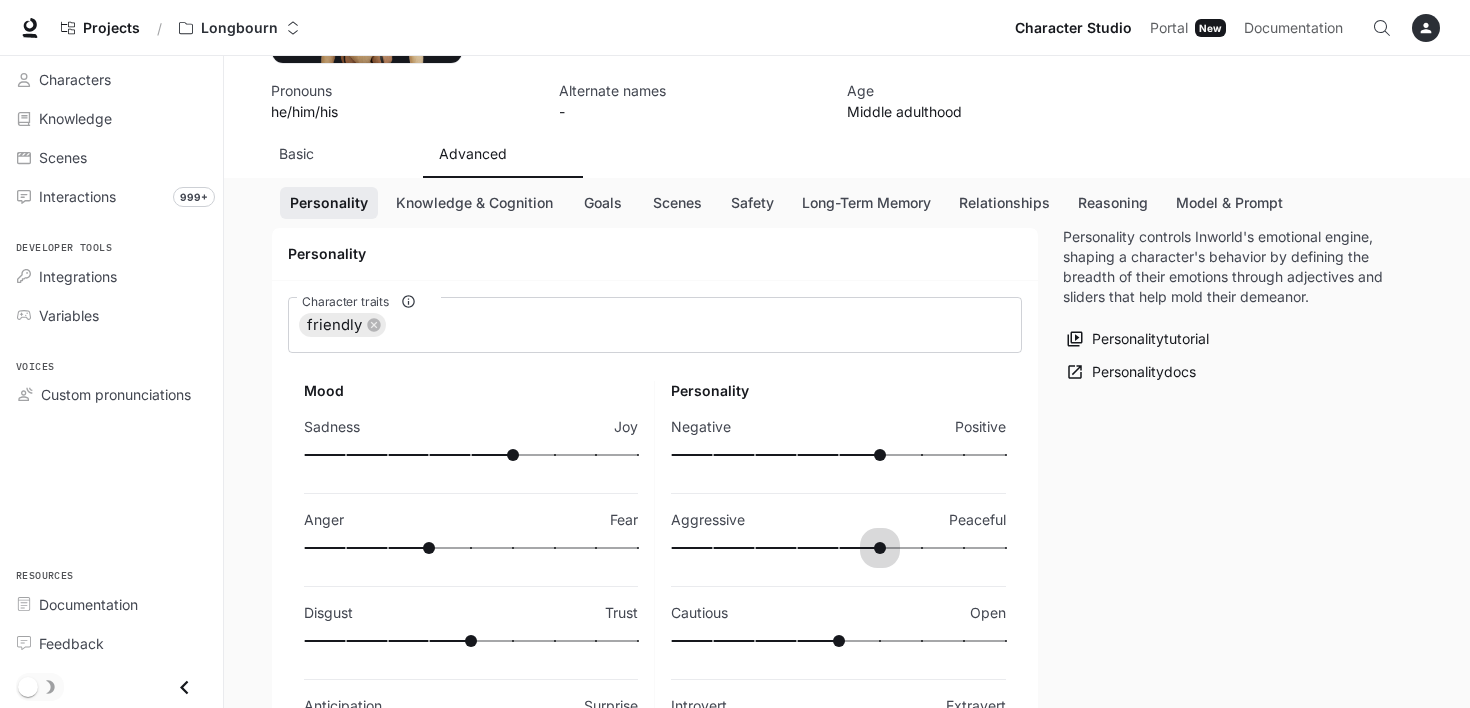 click at bounding box center [838, 548] 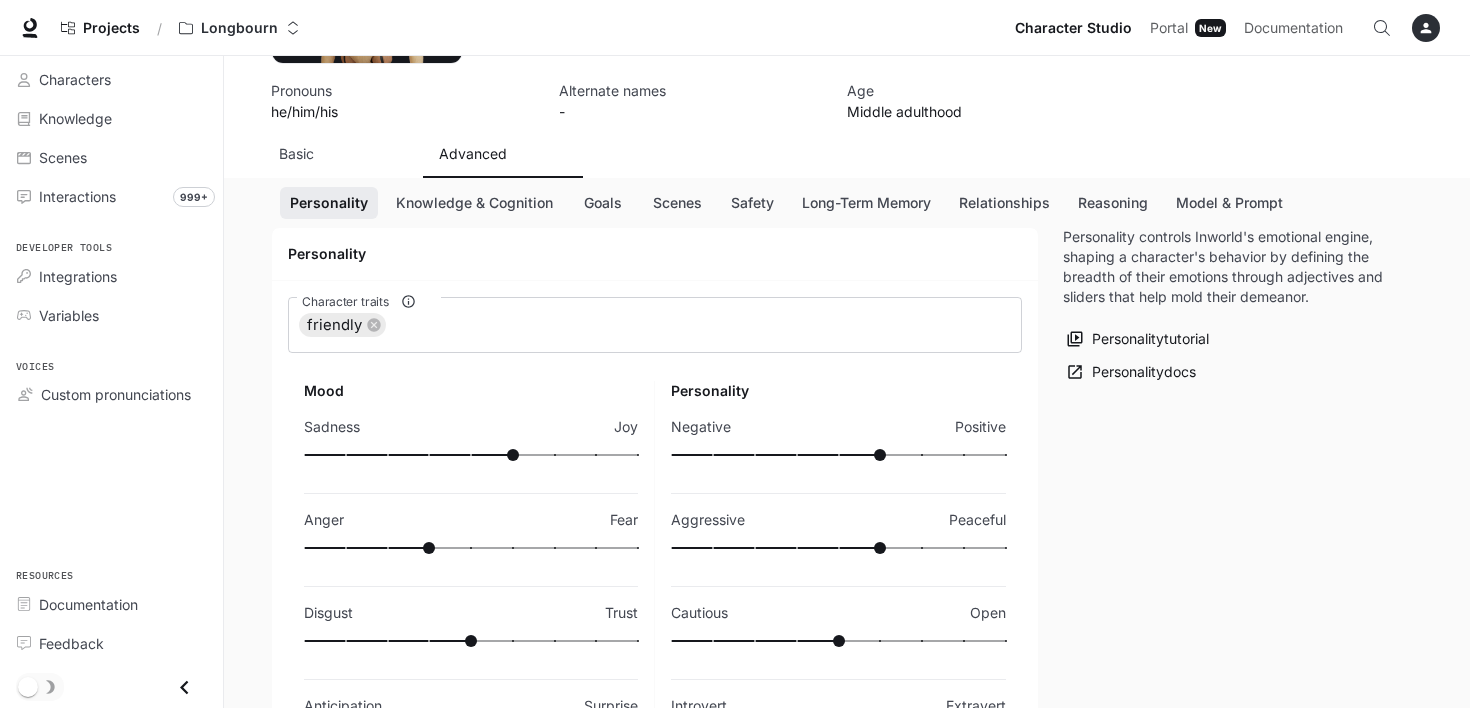 type on "**" 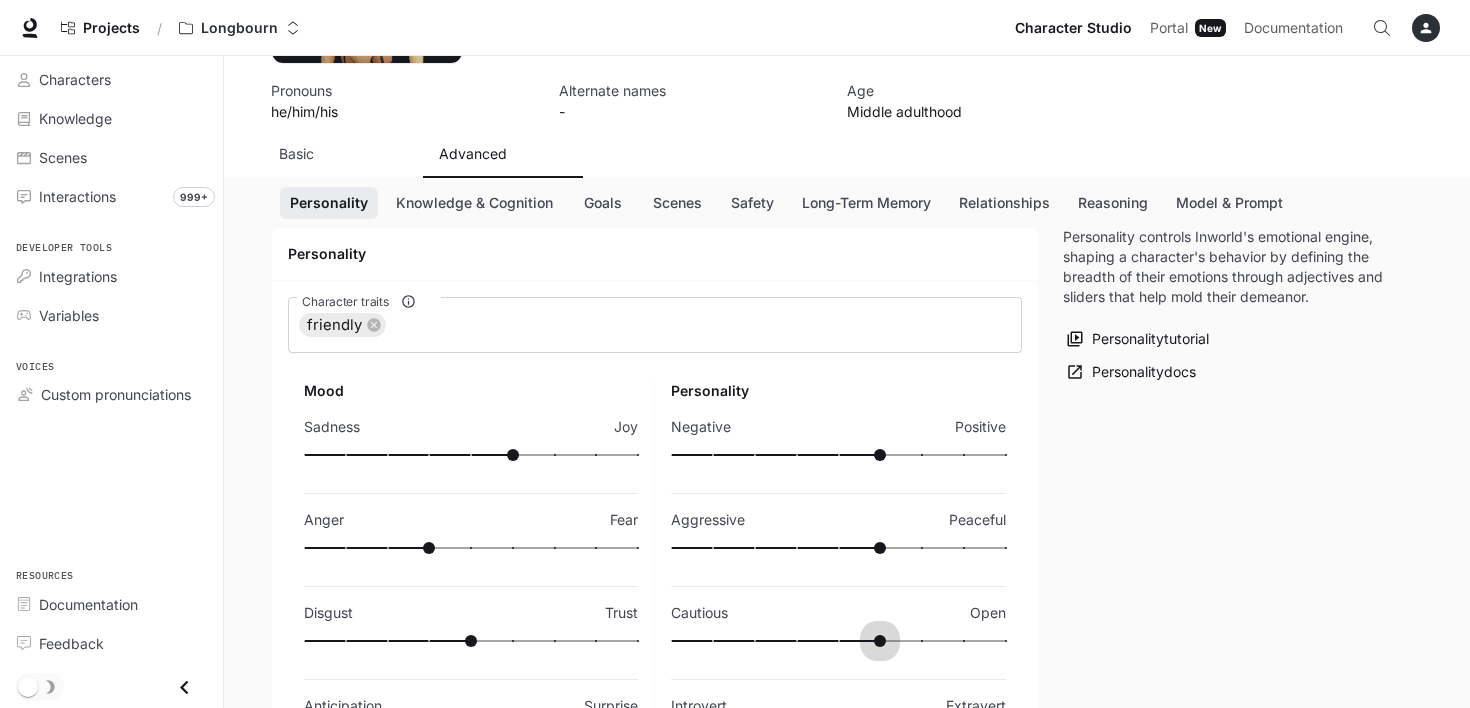 click at bounding box center (838, 641) 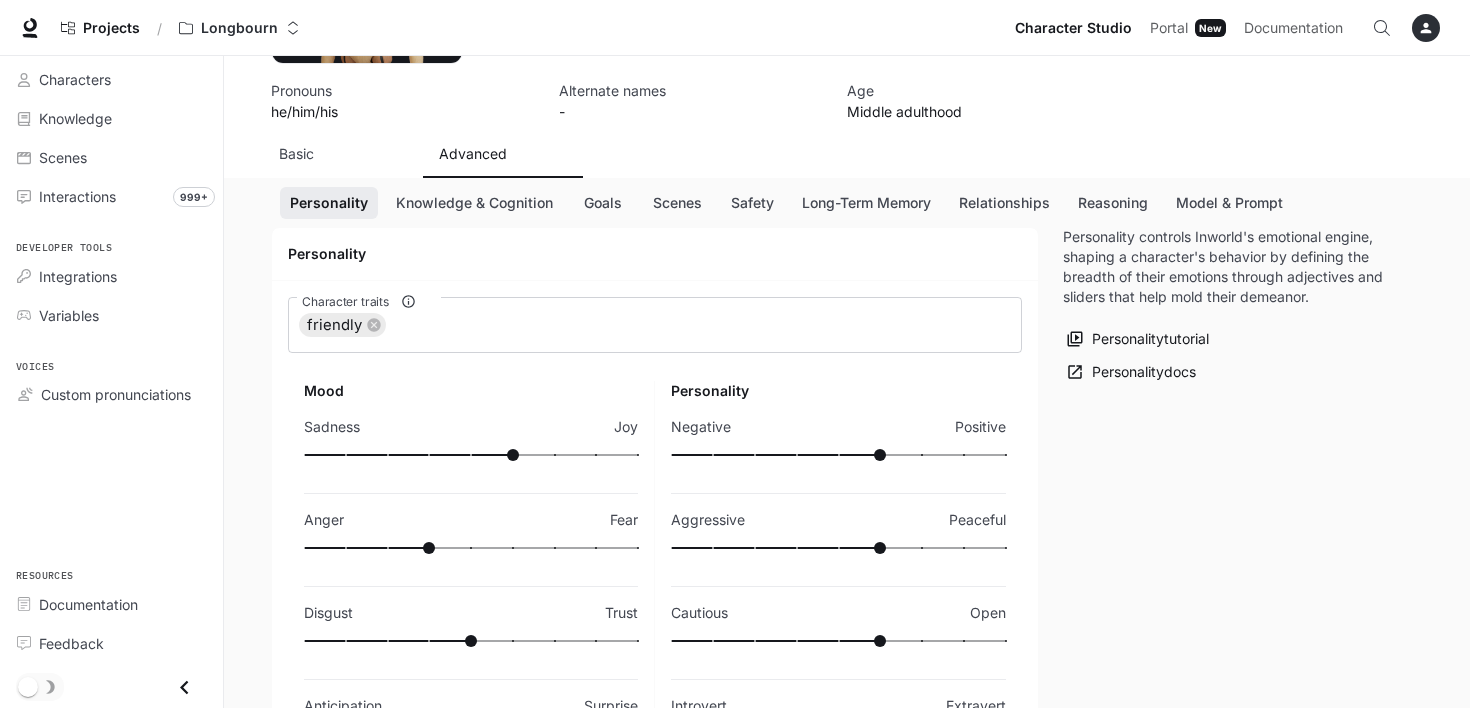type on "**" 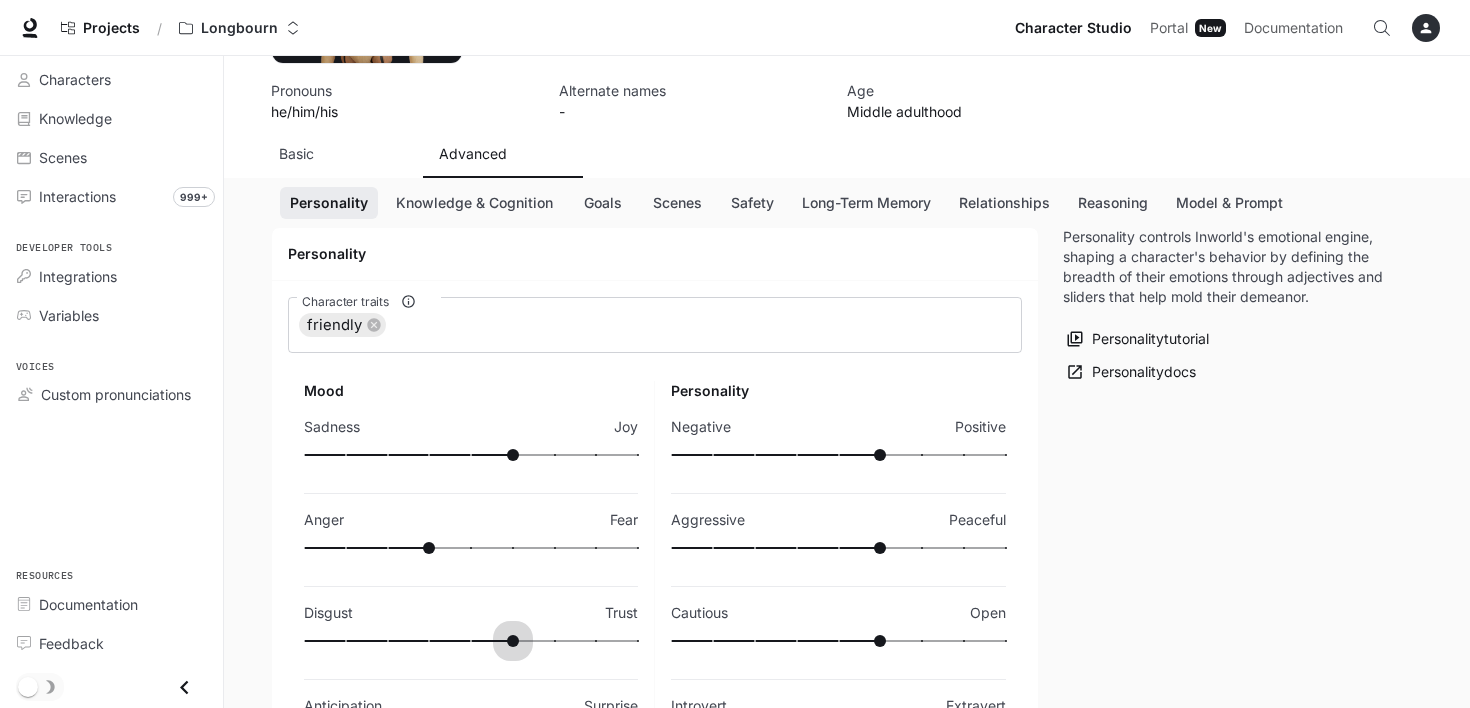 click at bounding box center (471, 641) 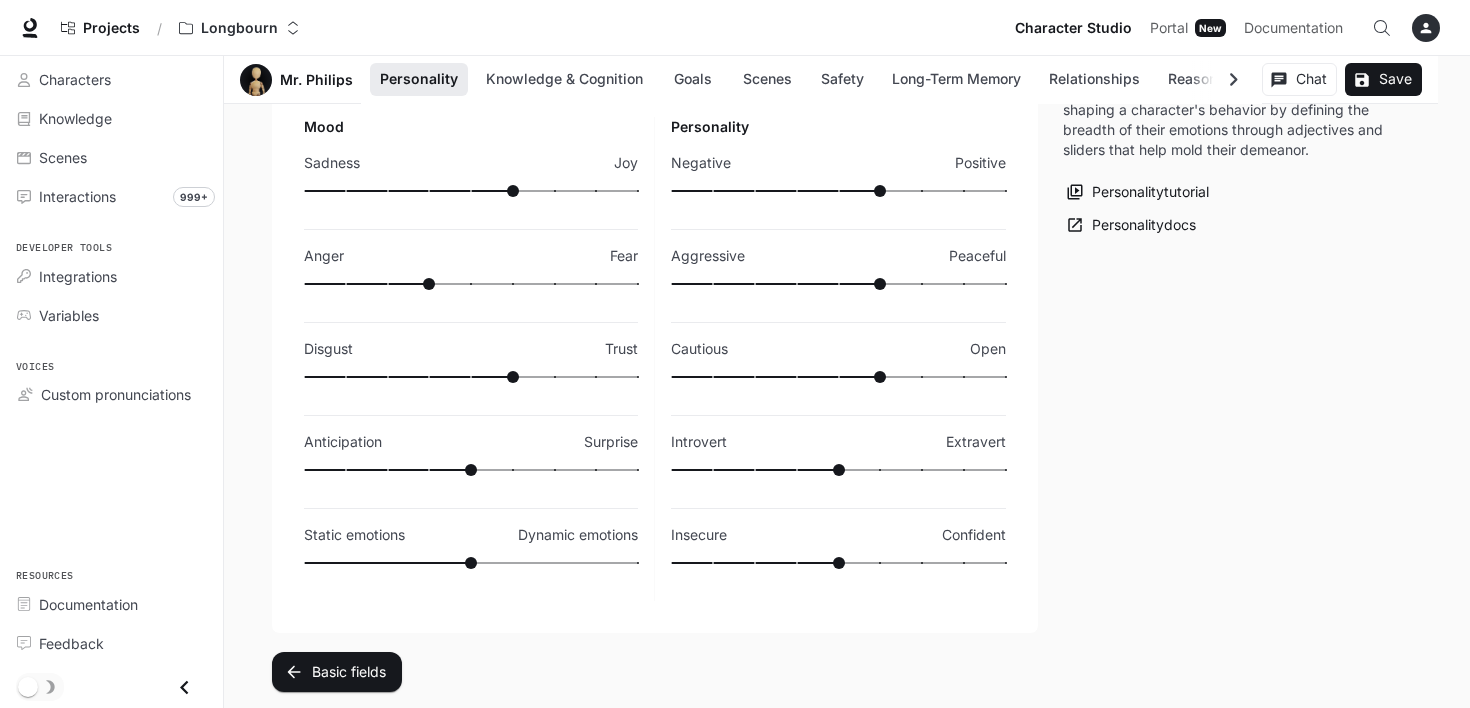 scroll, scrollTop: 500, scrollLeft: 0, axis: vertical 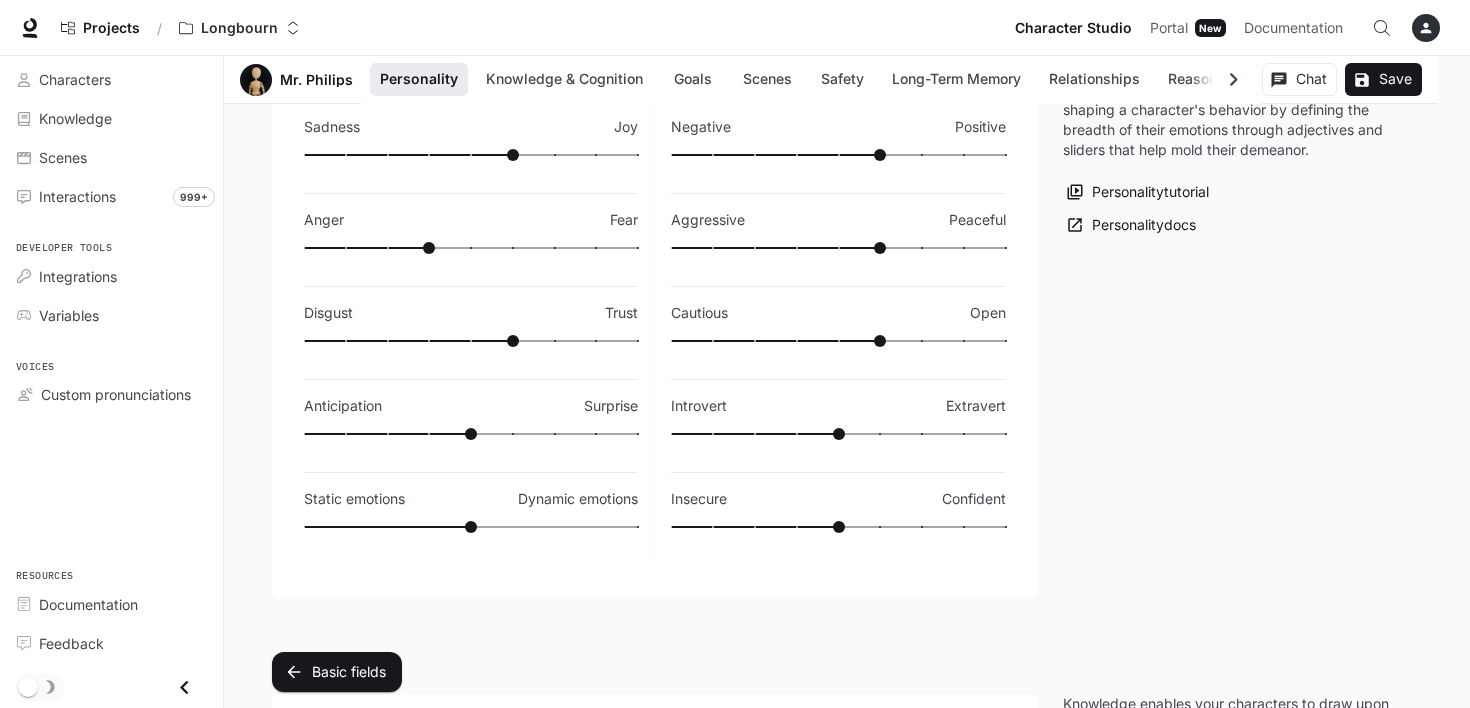 type on "**" 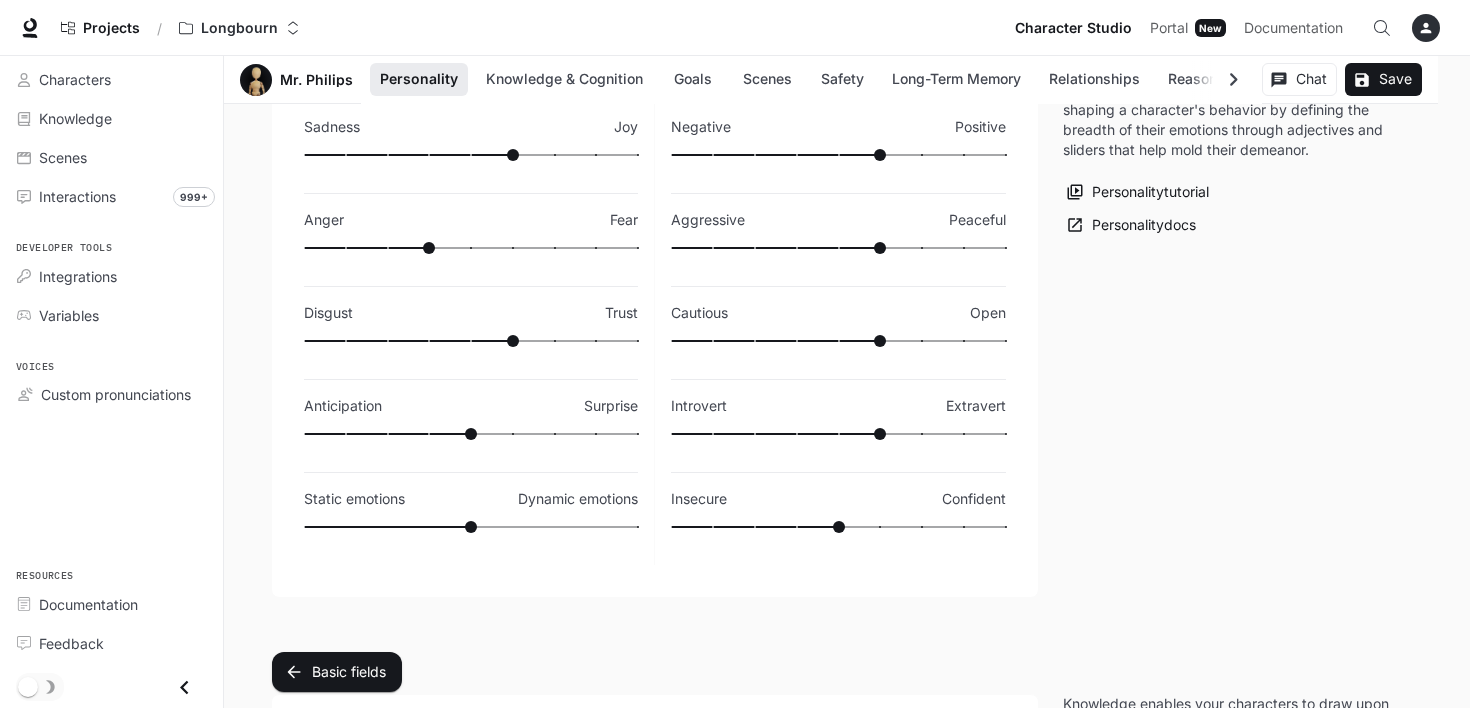 type on "**" 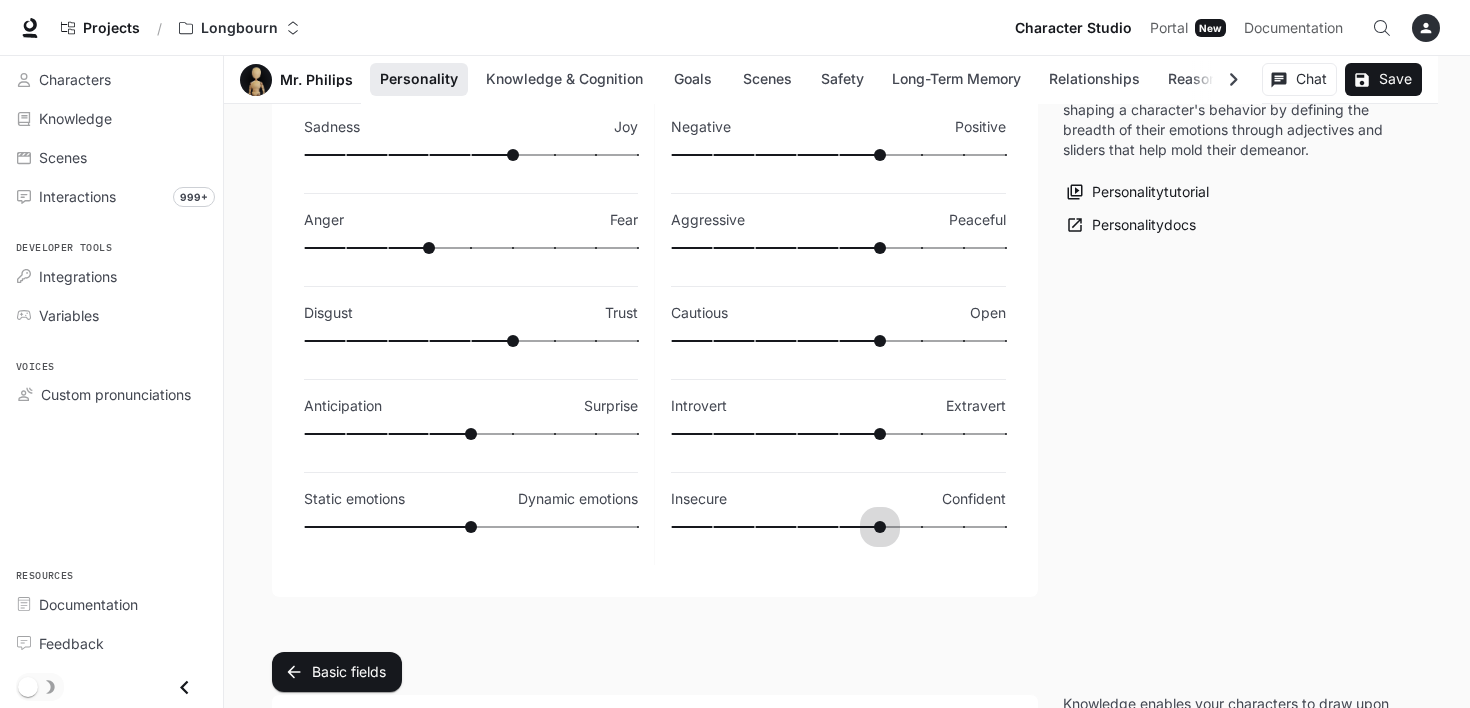 click at bounding box center [838, 527] 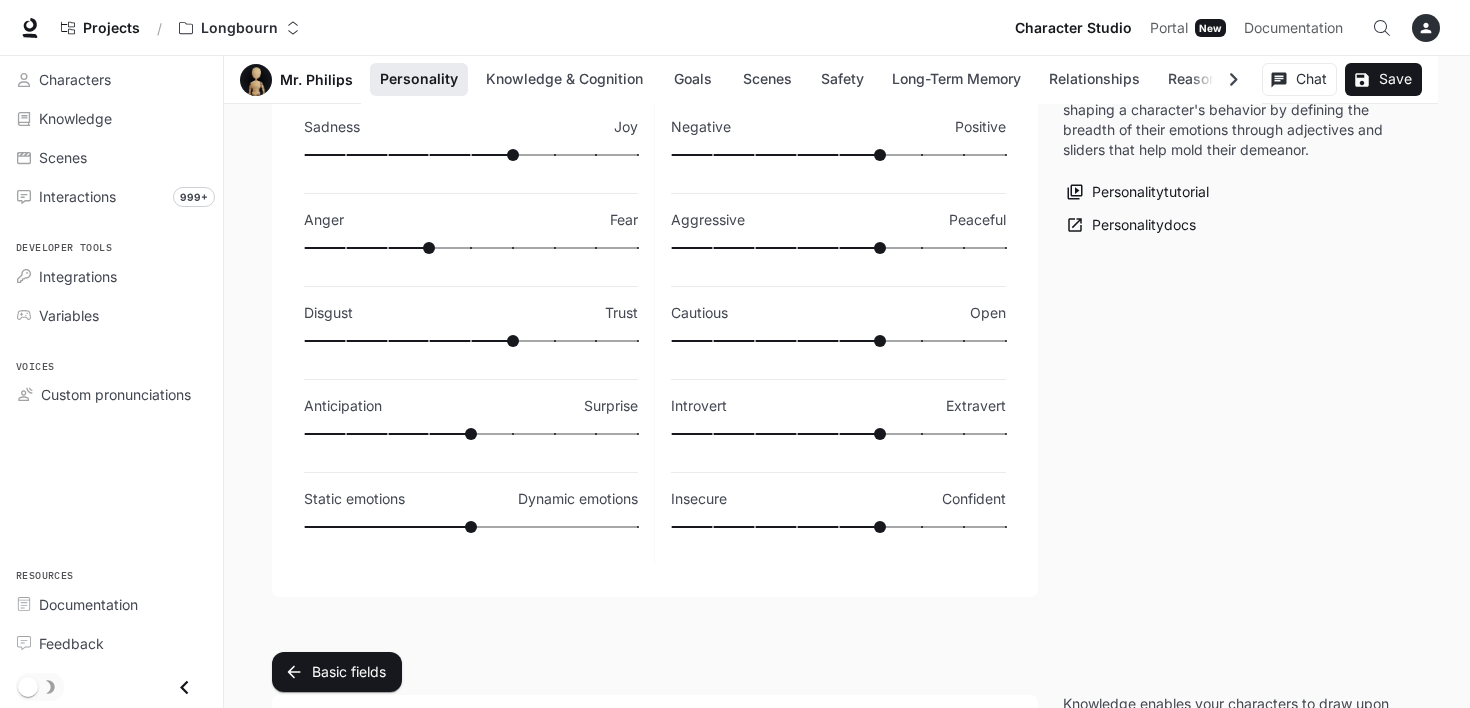 type on "***" 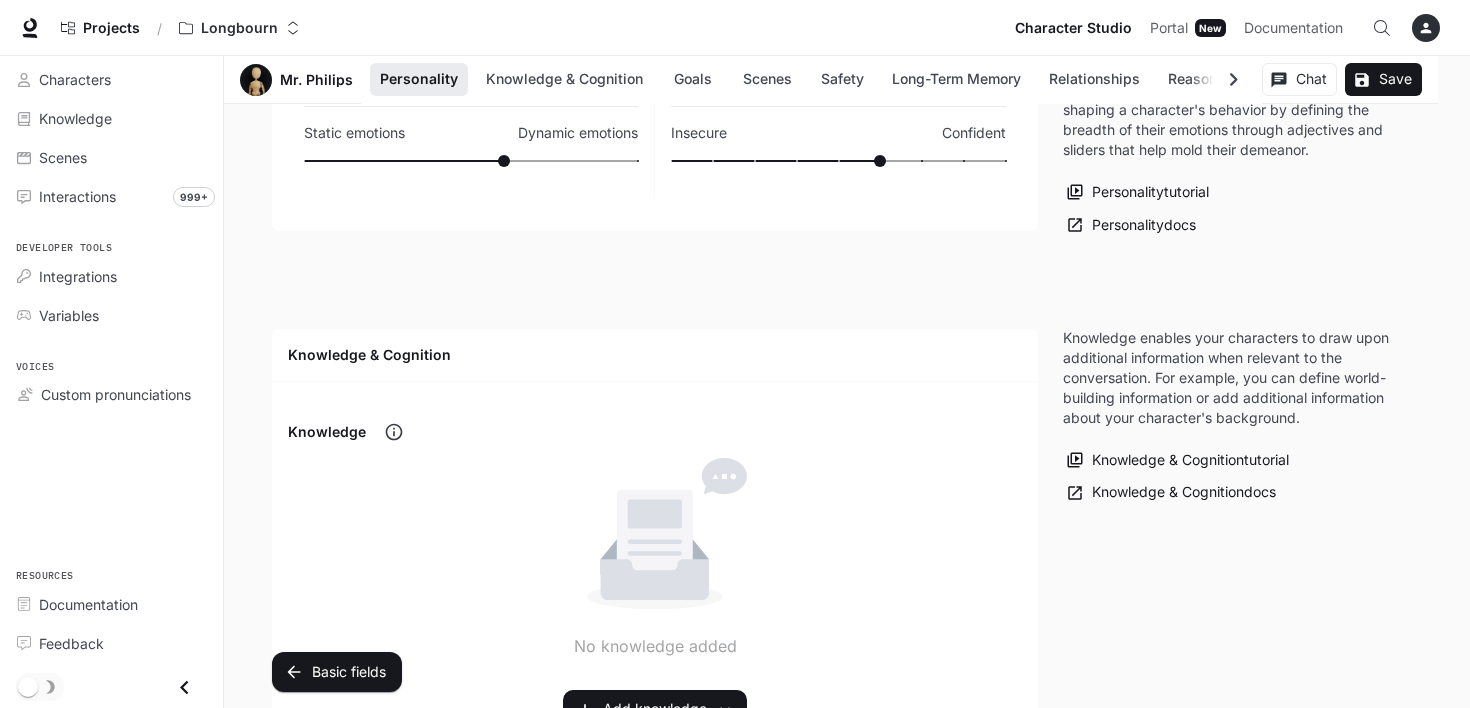 scroll, scrollTop: 900, scrollLeft: 0, axis: vertical 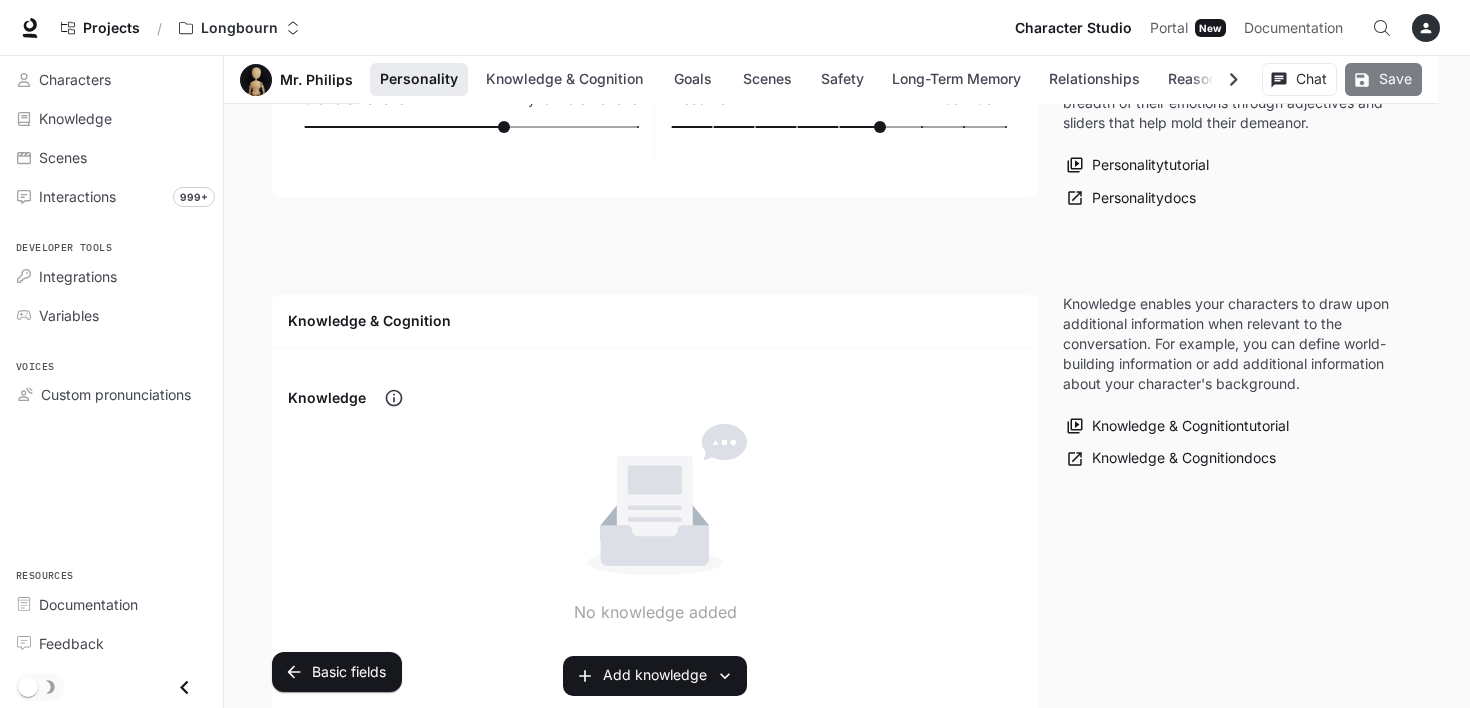 click on "Save" at bounding box center [1383, 79] 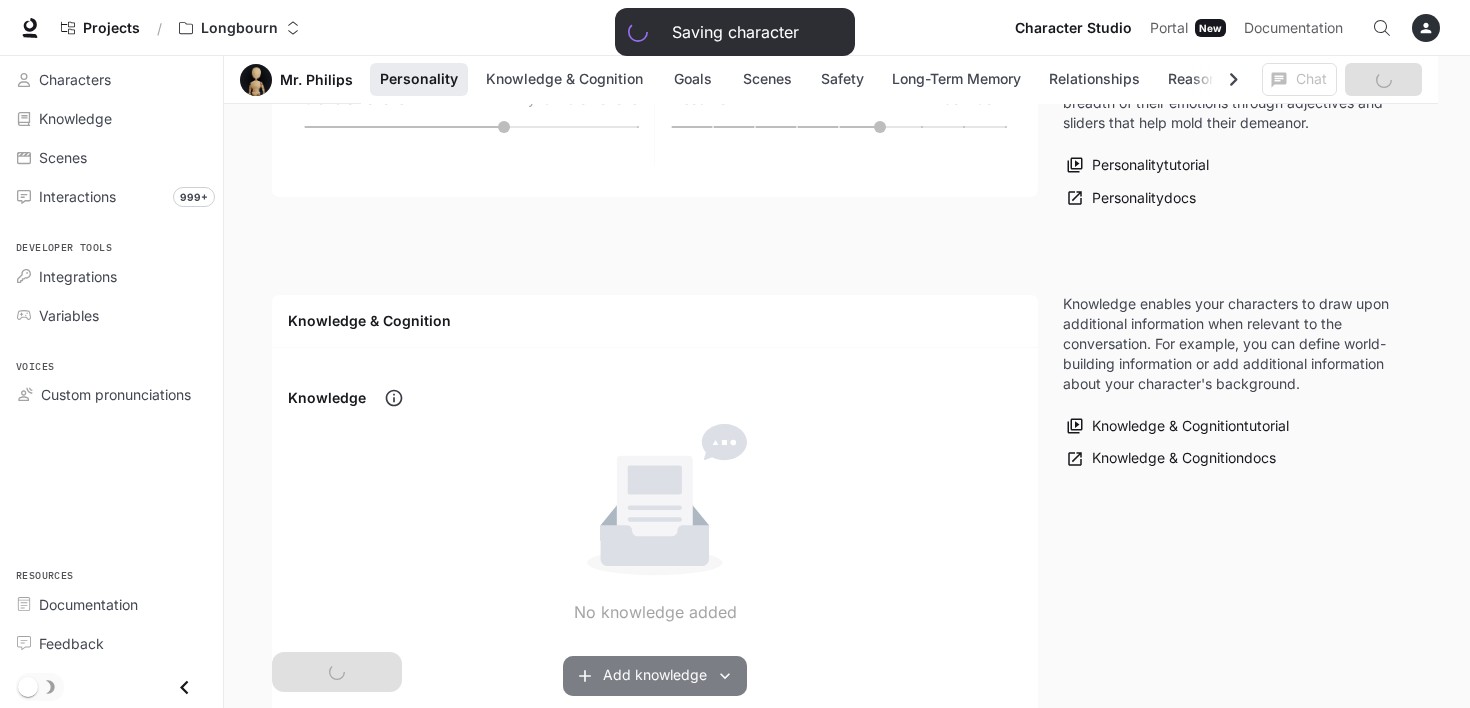 click on "Add knowledge" at bounding box center (655, 676) 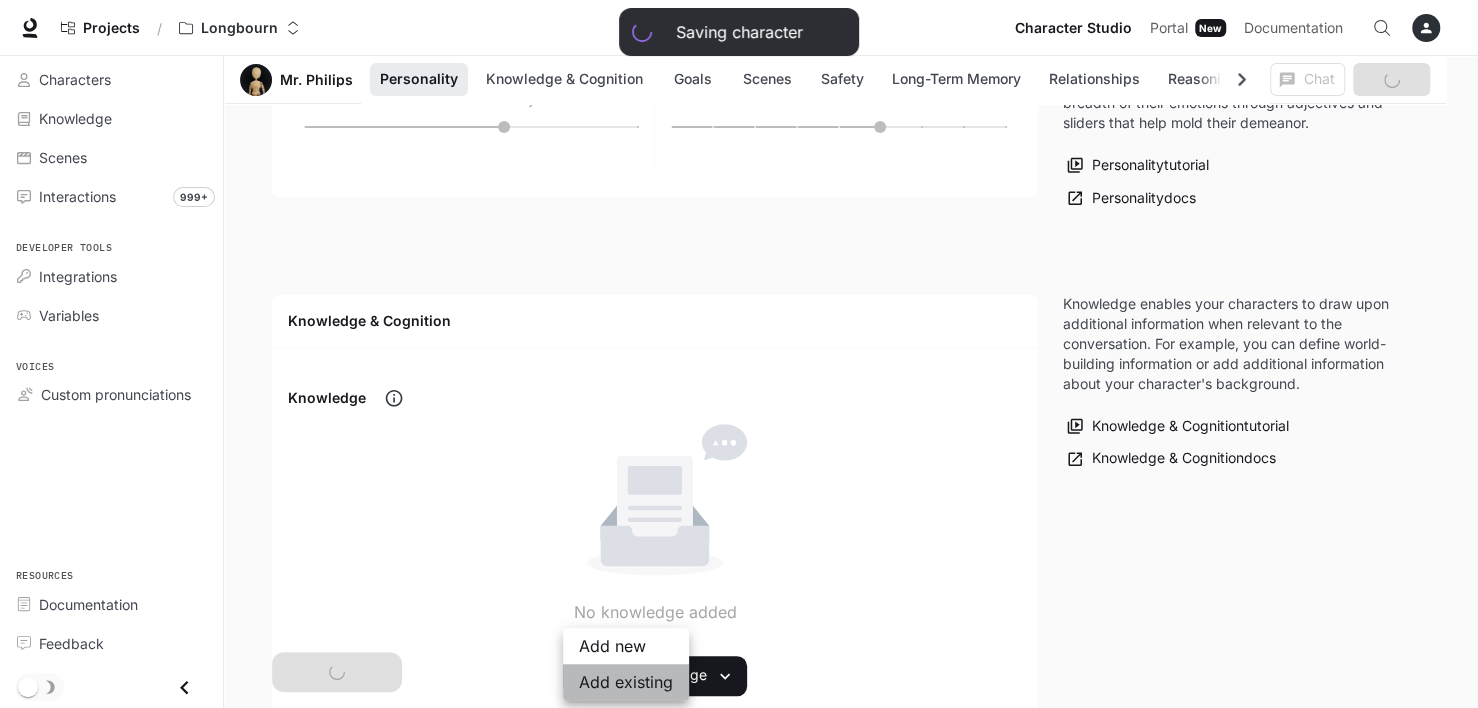 click on "Add existing" at bounding box center (626, 682) 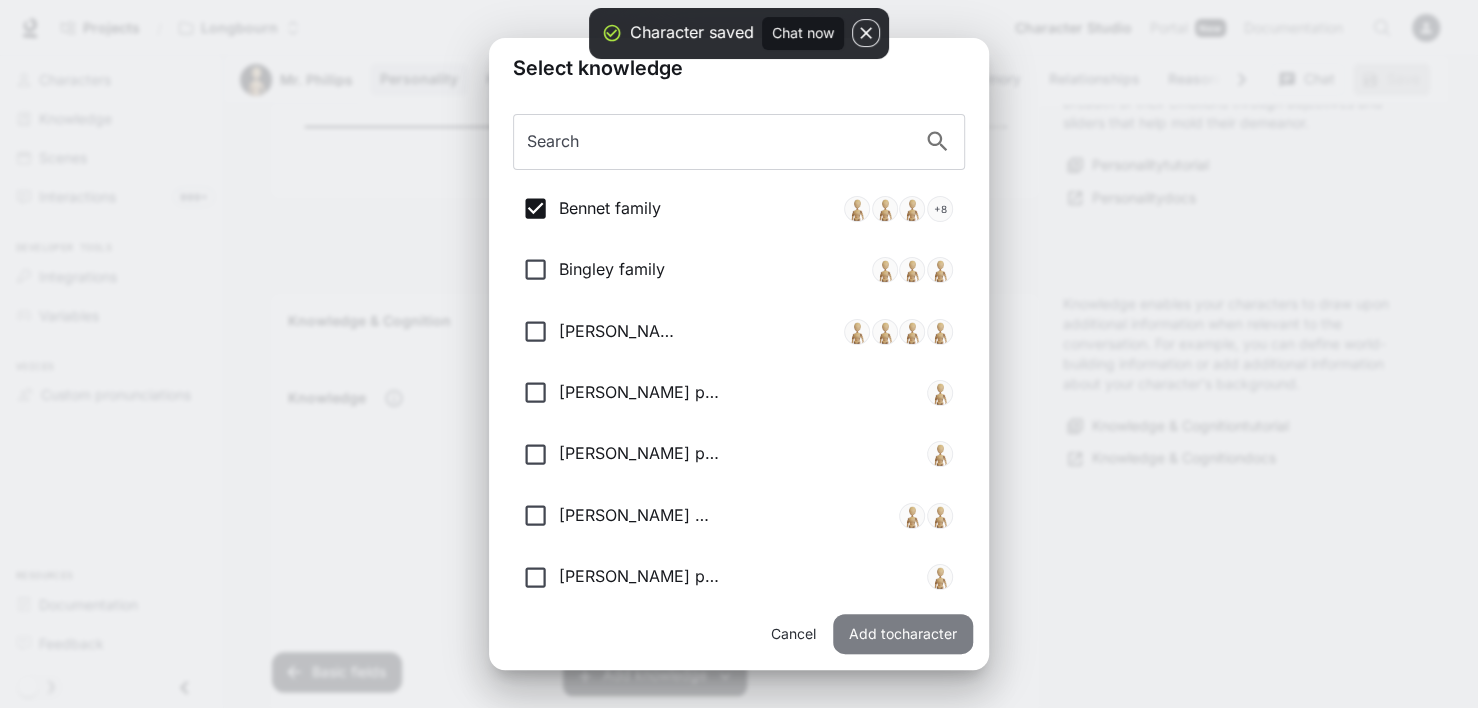 click on "Add to  character" at bounding box center (903, 634) 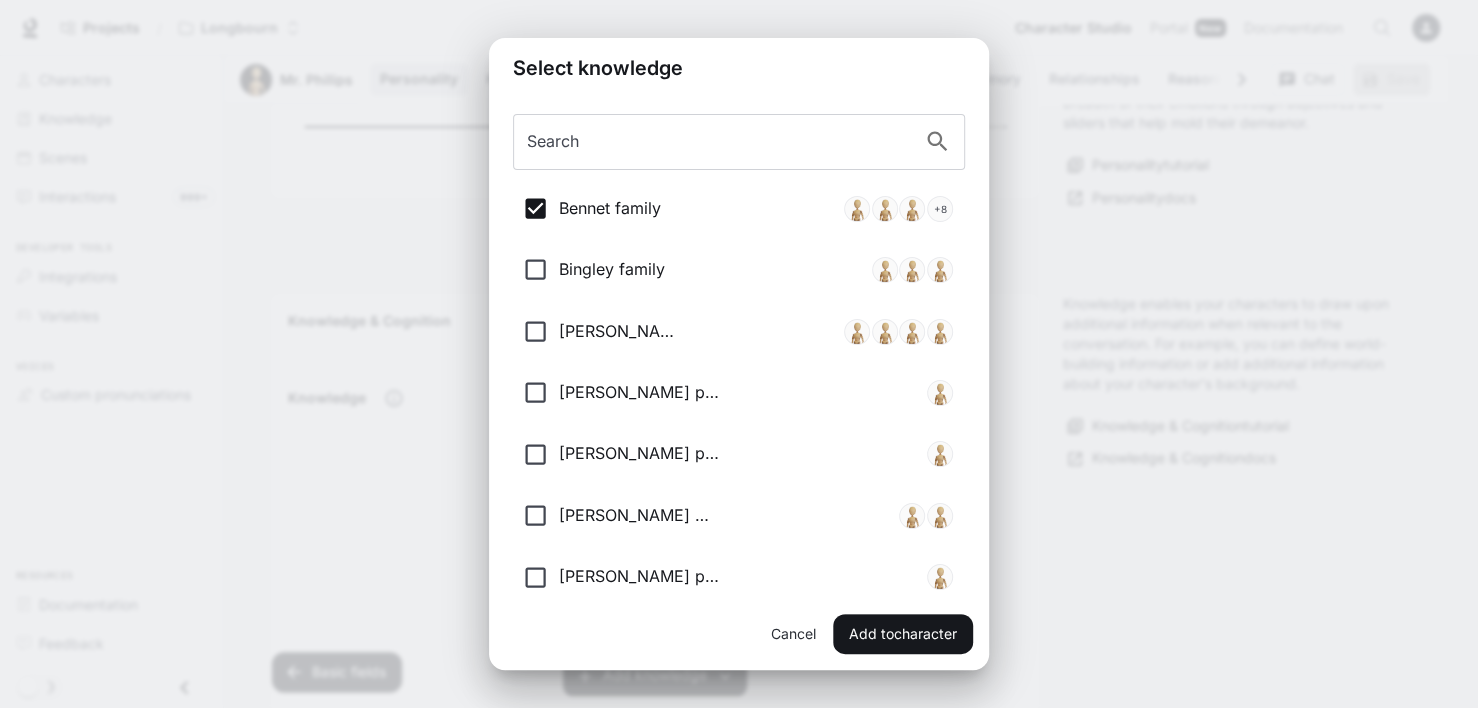 click on "Select knowledge Search Search Bennet family + 8 Bingley family [PERSON_NAME] family [PERSON_NAME] personal knowledge [PERSON_NAME] personal knowledge [PERSON_NAME] family [PERSON_NAME] personal knowledge Whenere  Cancel Add to  character" at bounding box center (739, 354) 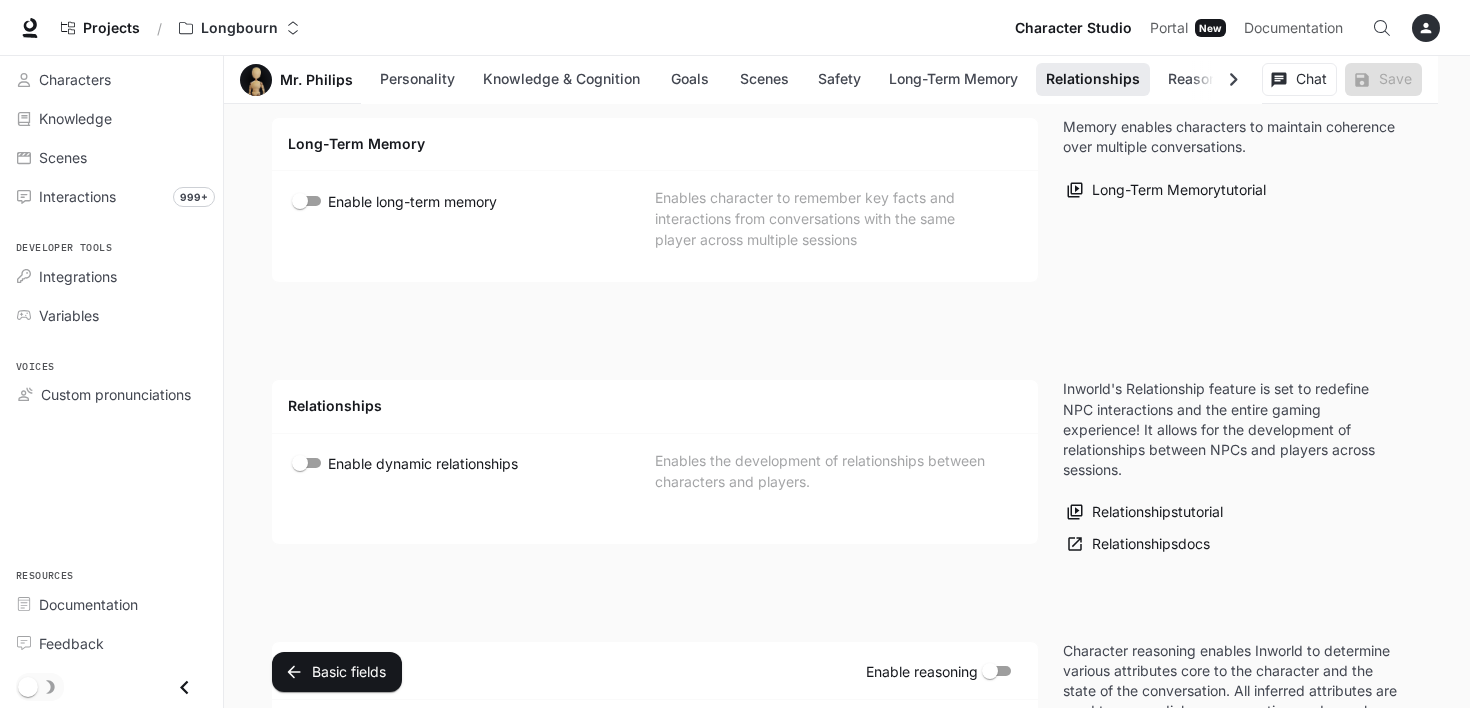 scroll, scrollTop: 3000, scrollLeft: 0, axis: vertical 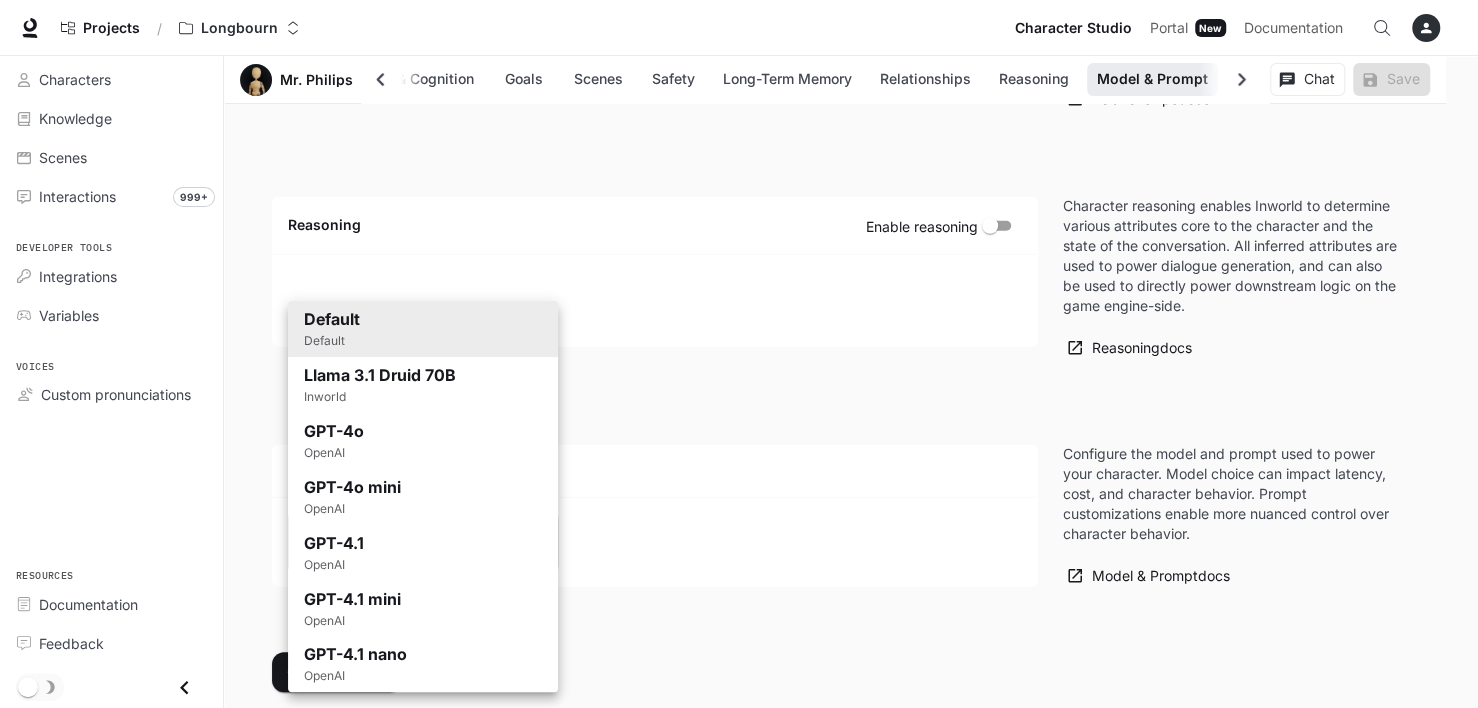 click on "Skip to main content Projects / Longbourn Character Studio Character Studio Portal Portal New Documentation Documentation Character studio Portal Characters Knowledge Scenes Interactions 999+ Developer tools Integrations Variables Voices Custom pronunciations Resources Documentation Feedback Section Model & Prompt Mr. Philips Personality Knowledge & Cognition Goals Scenes Safety Long-Term Memory Relationships Reasoning Model & Prompt Chat Save Edit Mr. Philips Edit Details Chat Save Enable narrated actions Enable narrated actions Pronouns he/him/his Alternate names - Age Middle adulthood Basic Advanced Personality Knowledge & Cognition Goals Scenes Safety Long-Term Memory Relationships Reasoning Model & Prompt Personality Character traits friendly Character traits Mood Sadness Joy Anger Fear Disgust Trust Anticipation Surprise Static emotions Dynamic emotions 0.6 Personality Negative Positive Aggressive Peaceful Cautious Open Introvert Extravert Insecure Confident Personality  tutorial Personality  docs + 9 1" at bounding box center [739, -1291] 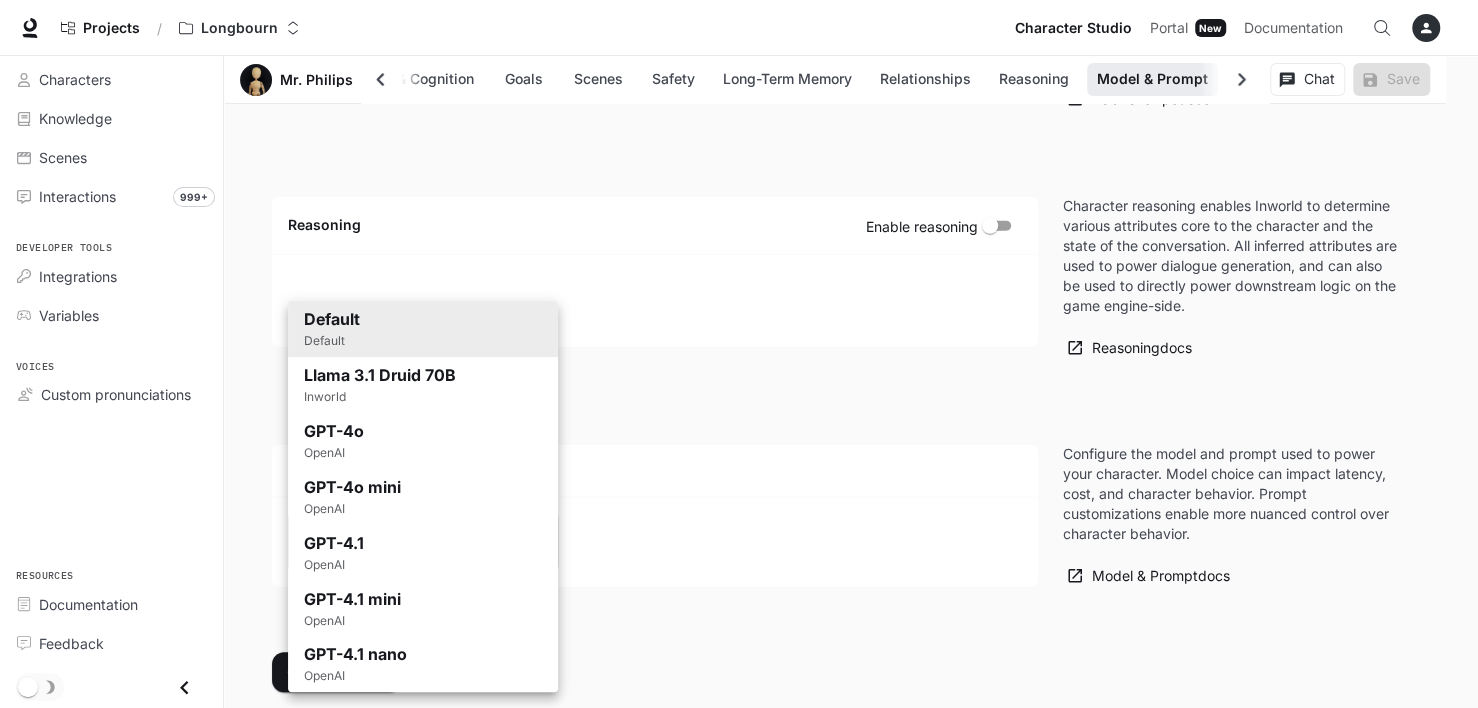 click on "GPT-4.1 mini OpenAI" at bounding box center [423, 609] 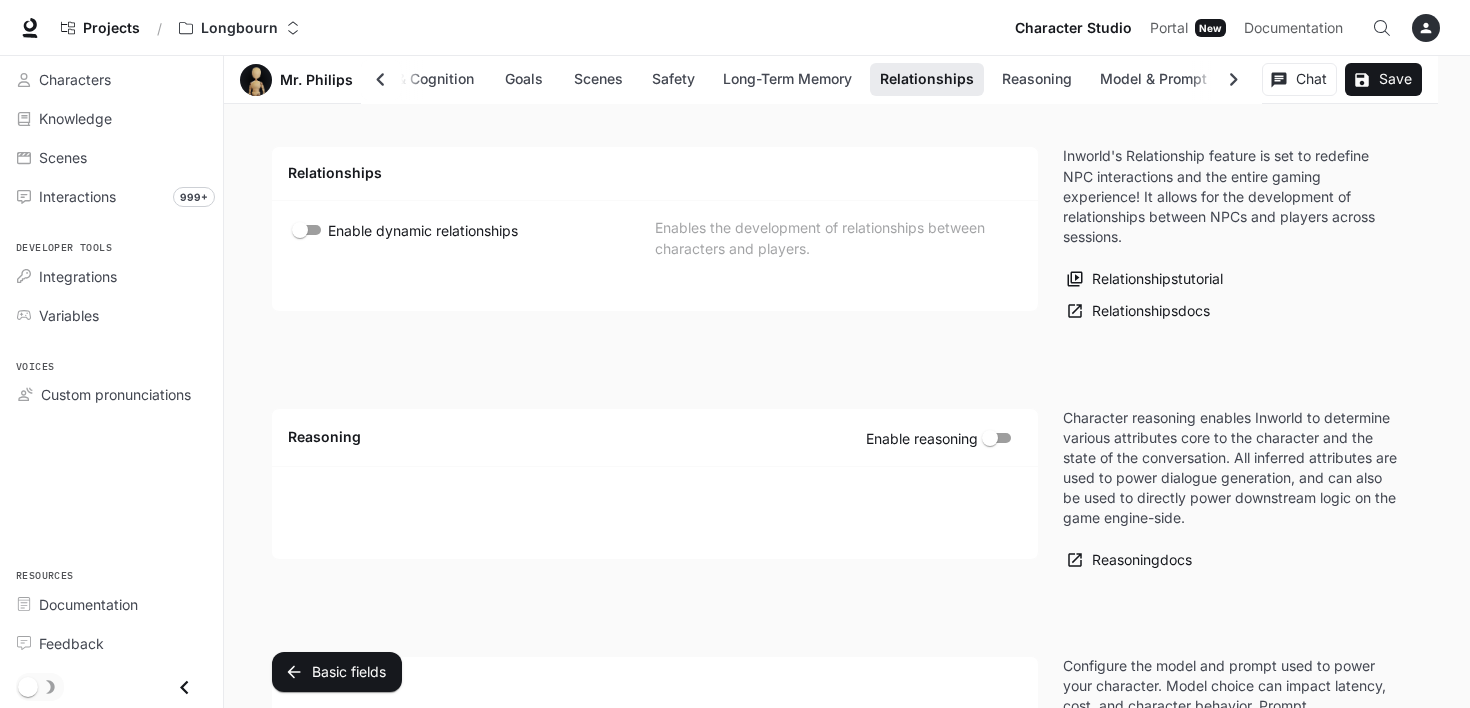 scroll, scrollTop: 3270, scrollLeft: 0, axis: vertical 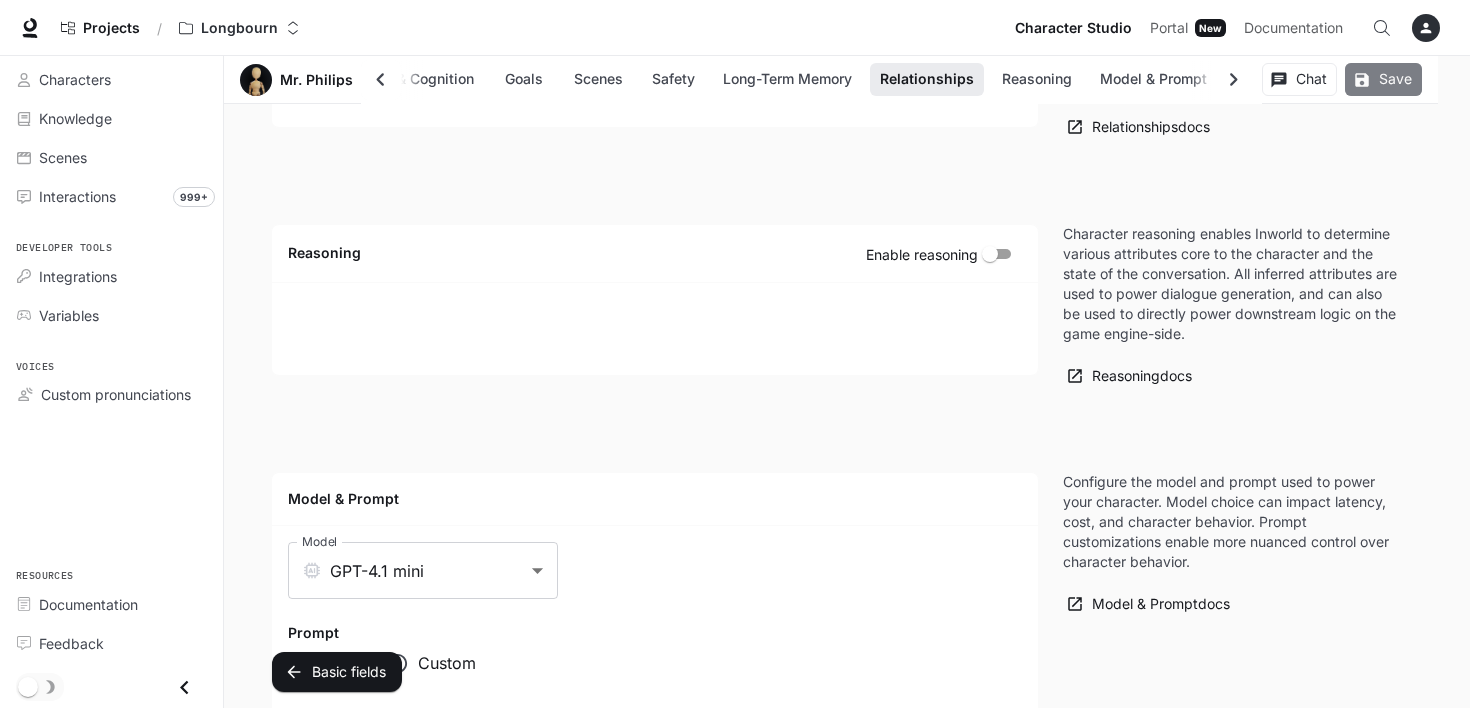 click on "Save" at bounding box center [1383, 79] 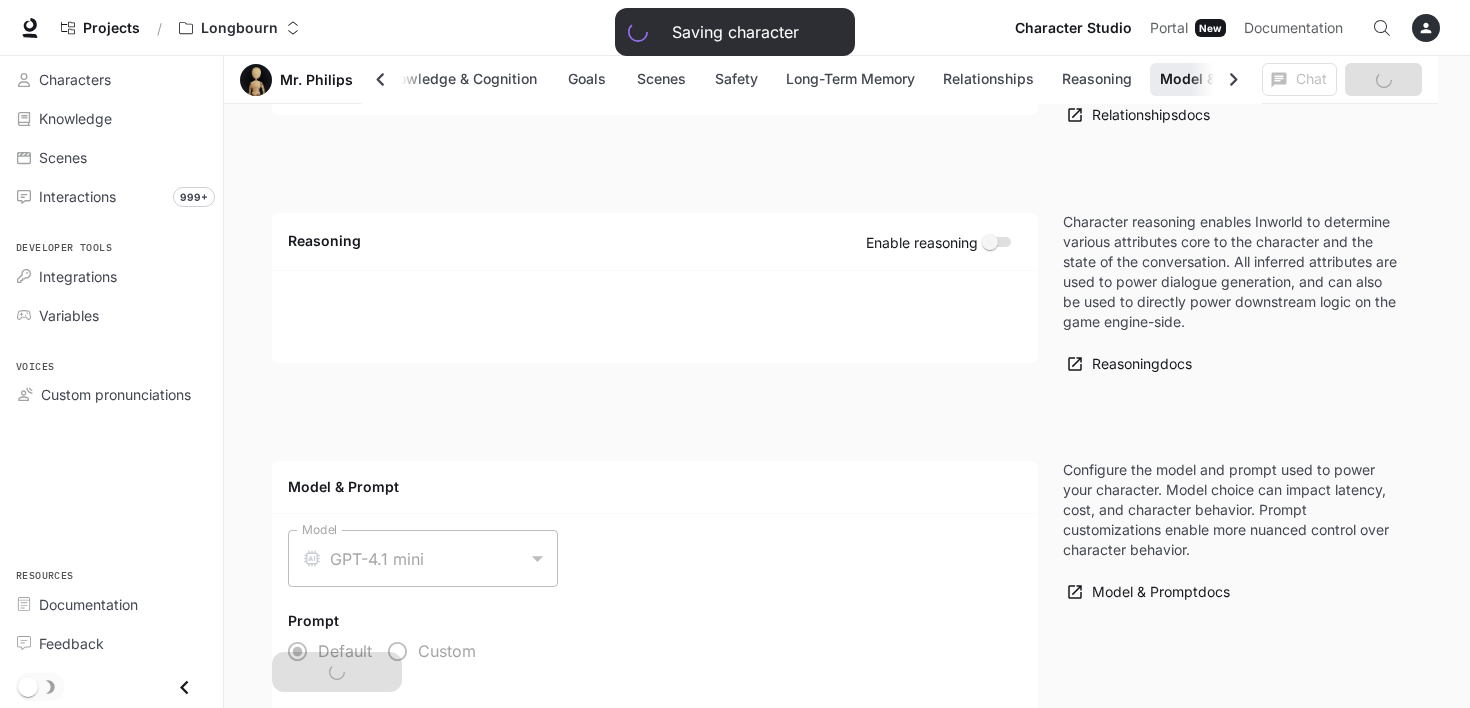 scroll, scrollTop: 0, scrollLeft: 173, axis: horizontal 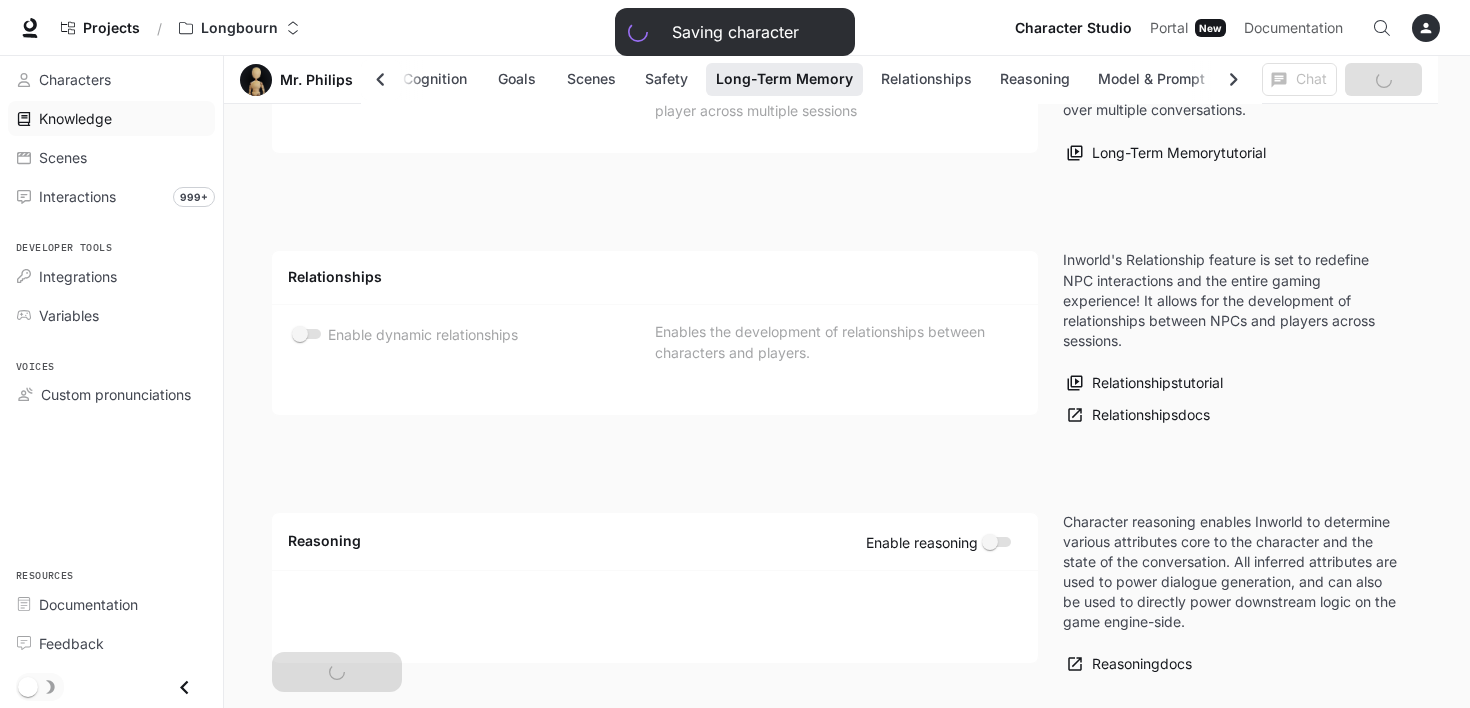 click on "Knowledge" at bounding box center [75, 118] 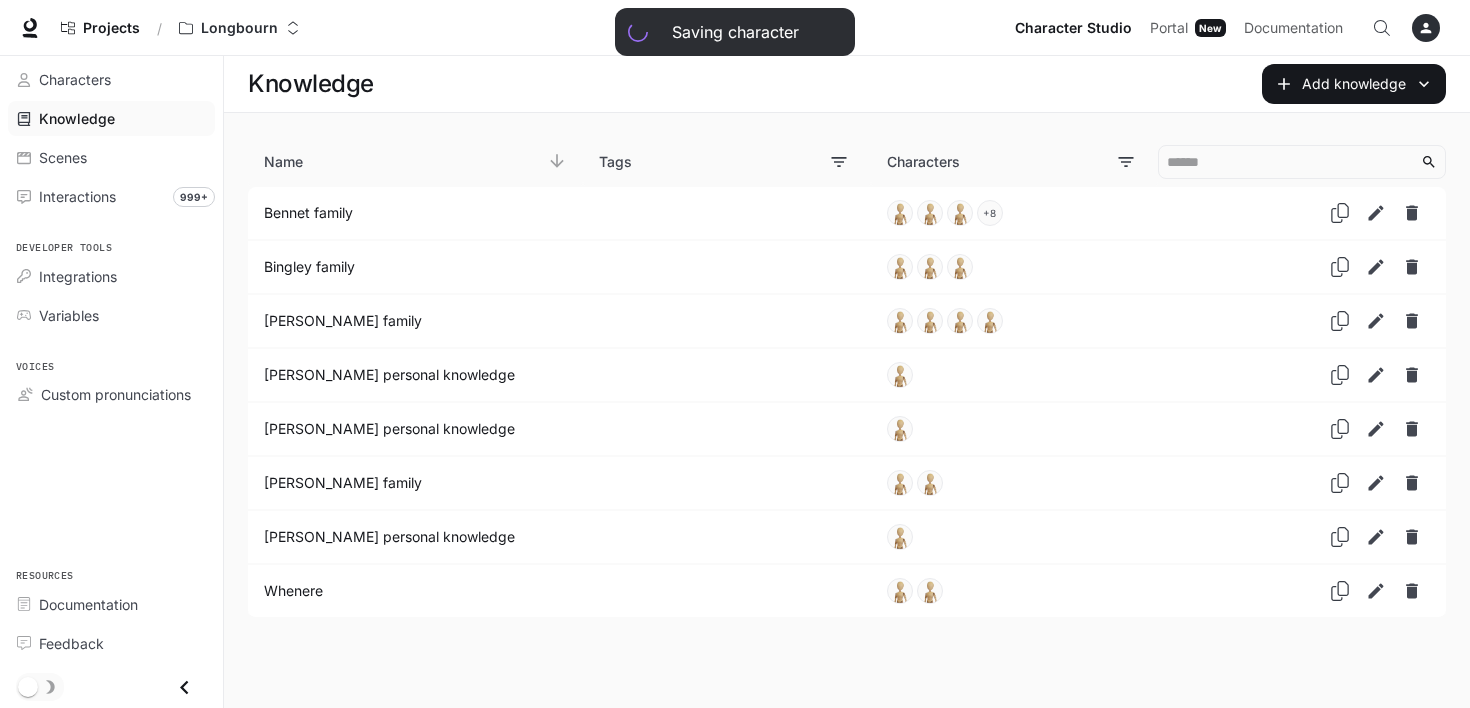 scroll, scrollTop: 0, scrollLeft: 0, axis: both 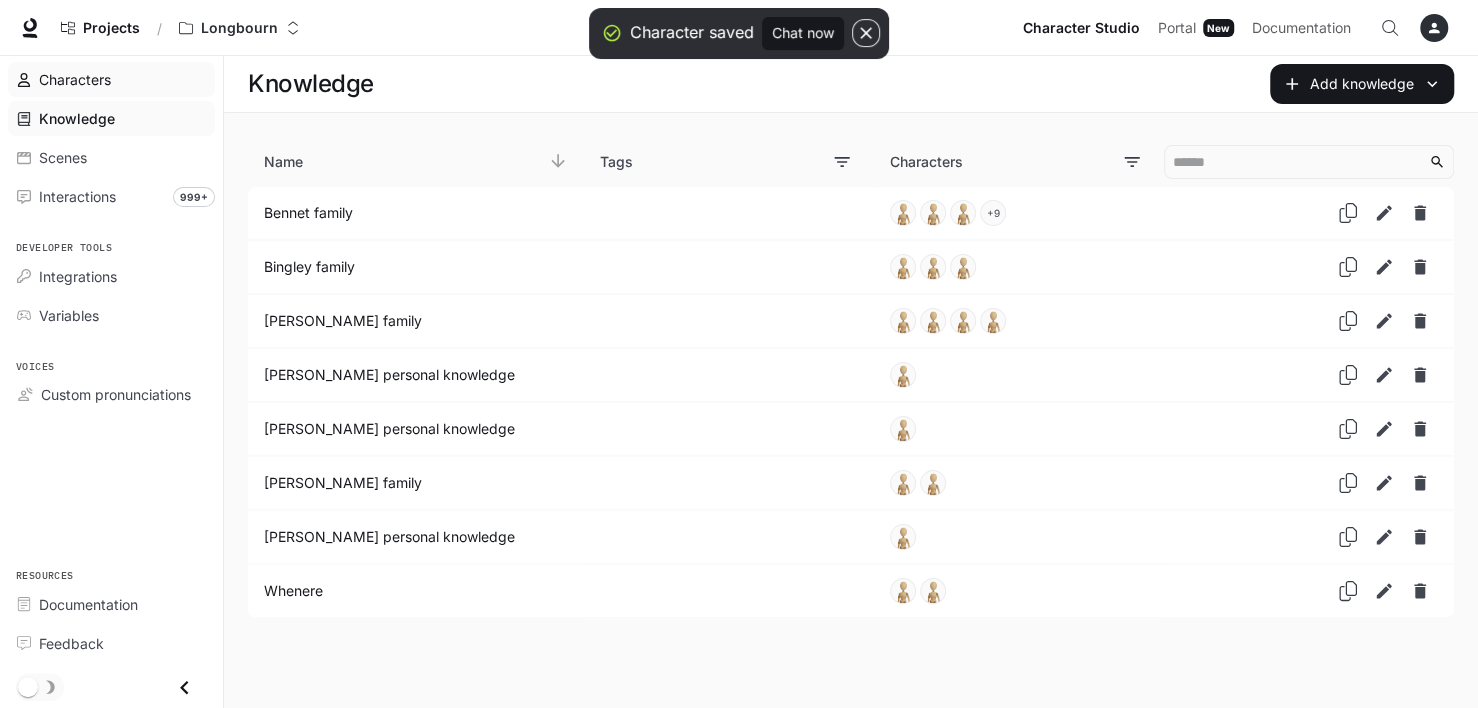 click on "Characters" at bounding box center [75, 79] 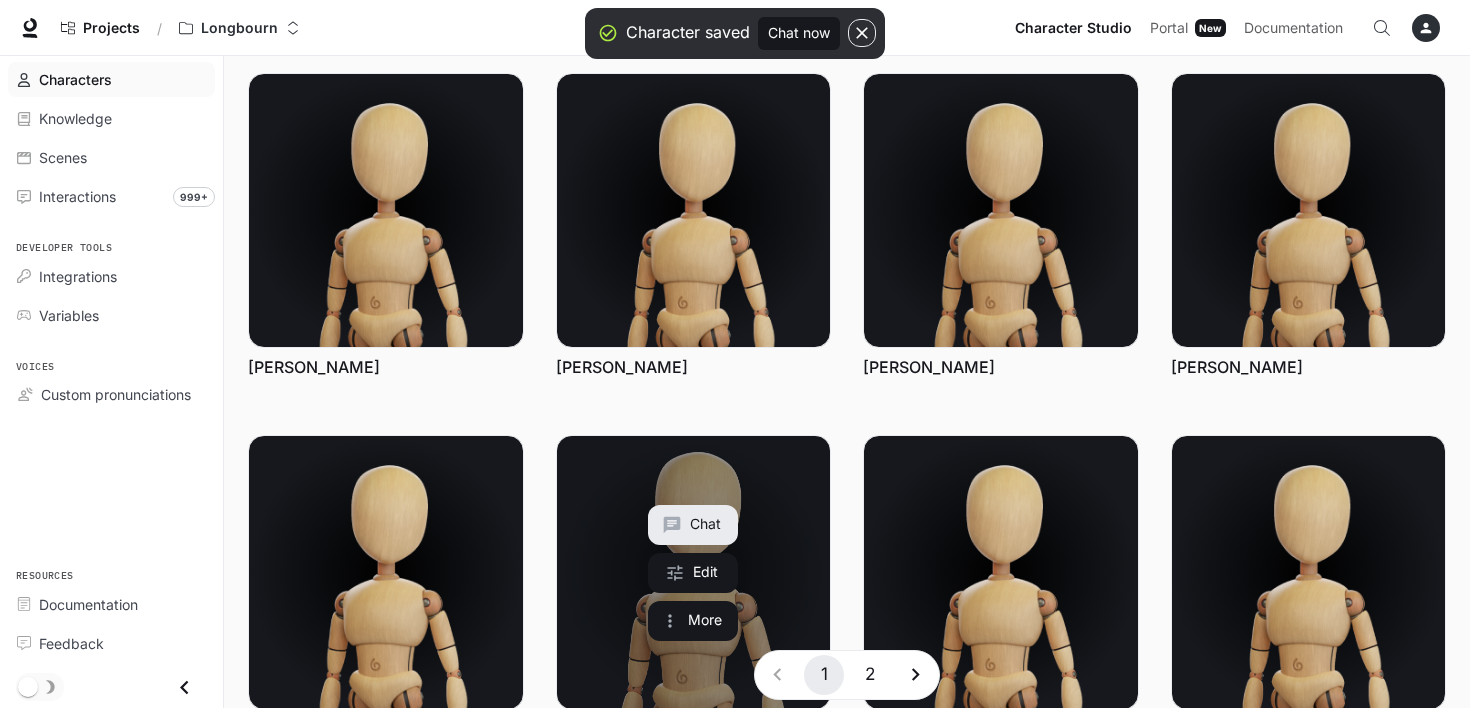 scroll, scrollTop: 588, scrollLeft: 0, axis: vertical 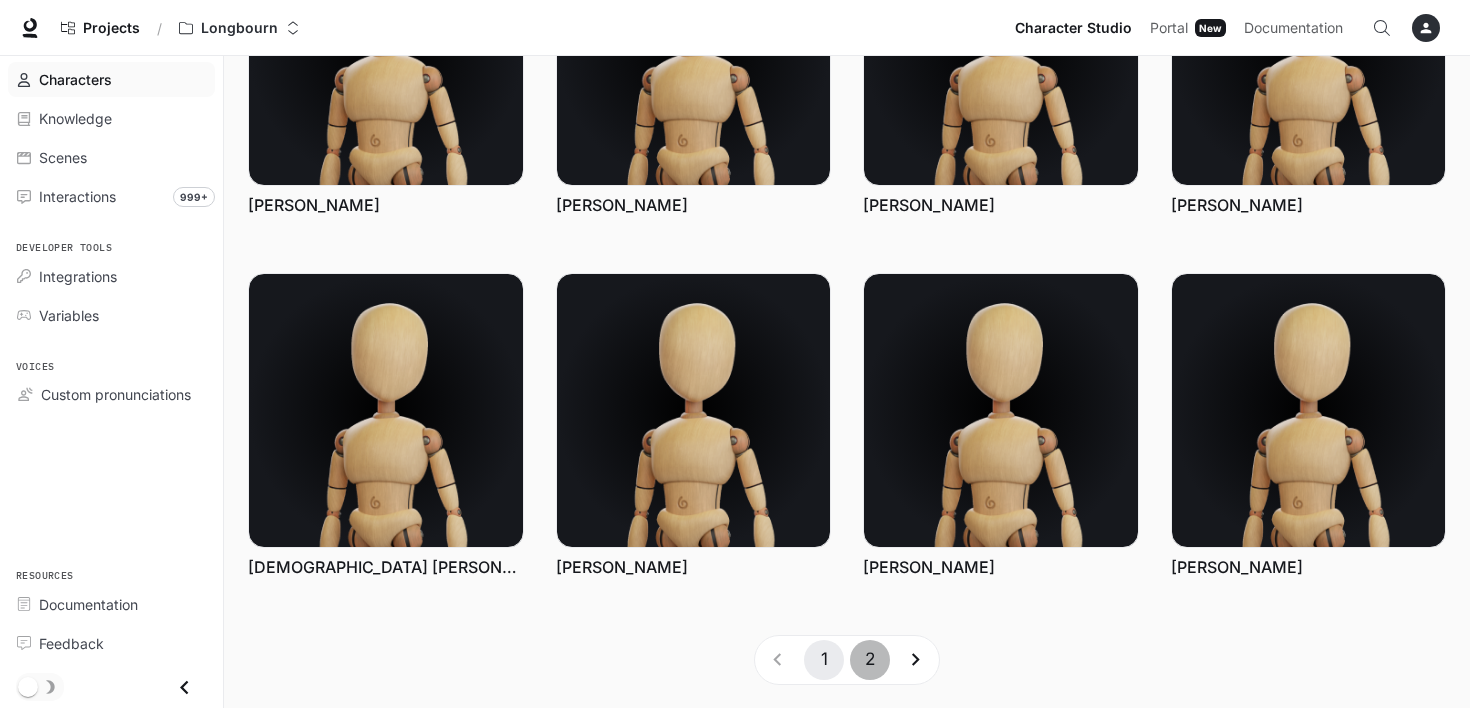 click on "2" at bounding box center (870, 660) 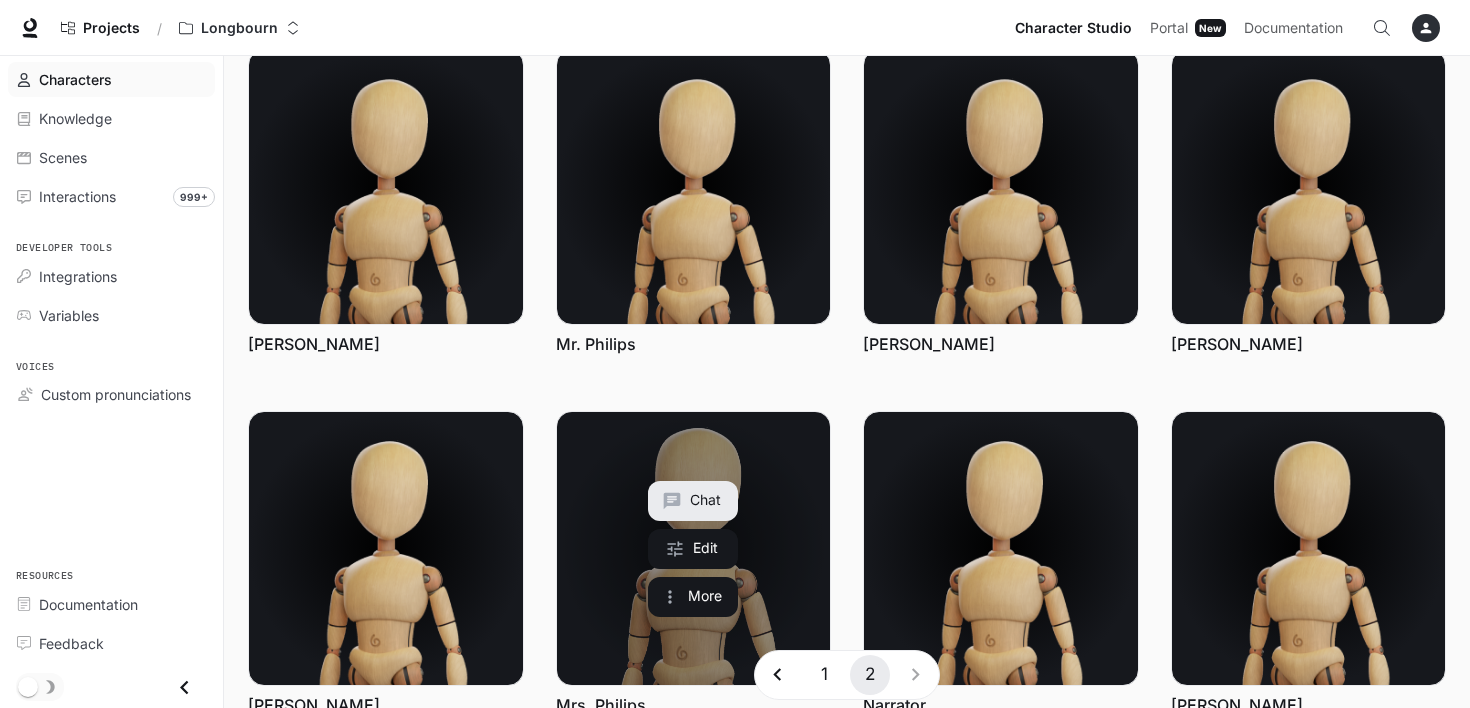 scroll, scrollTop: 0, scrollLeft: 0, axis: both 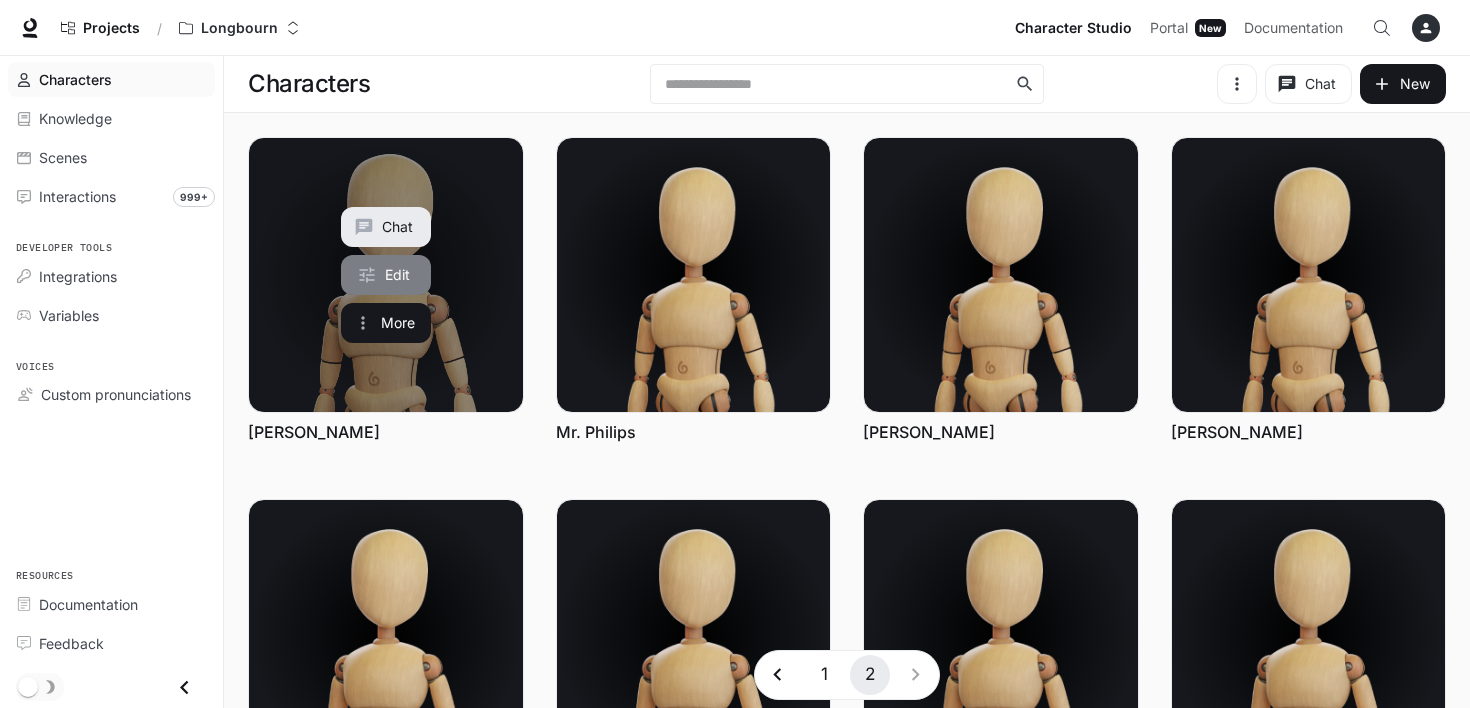 click on "Edit" at bounding box center [386, 275] 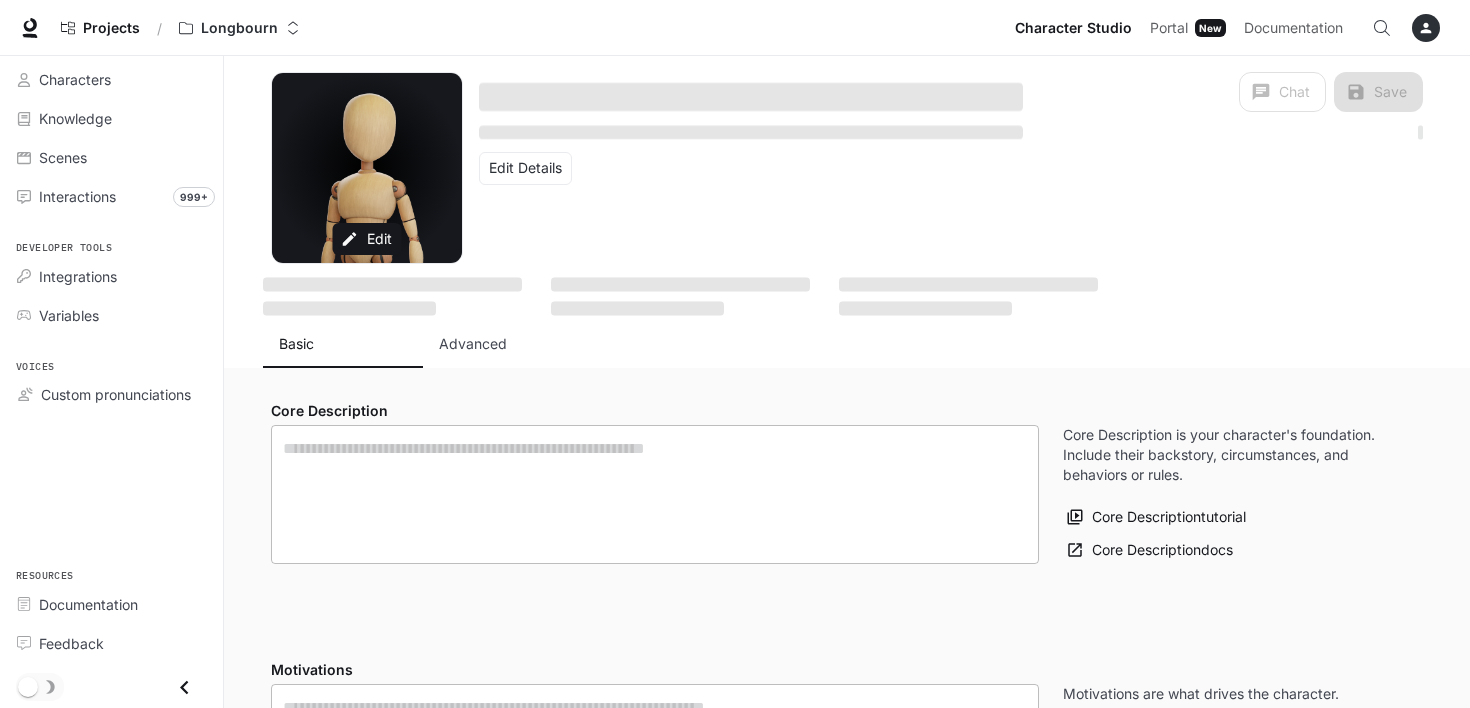 type on "**********" 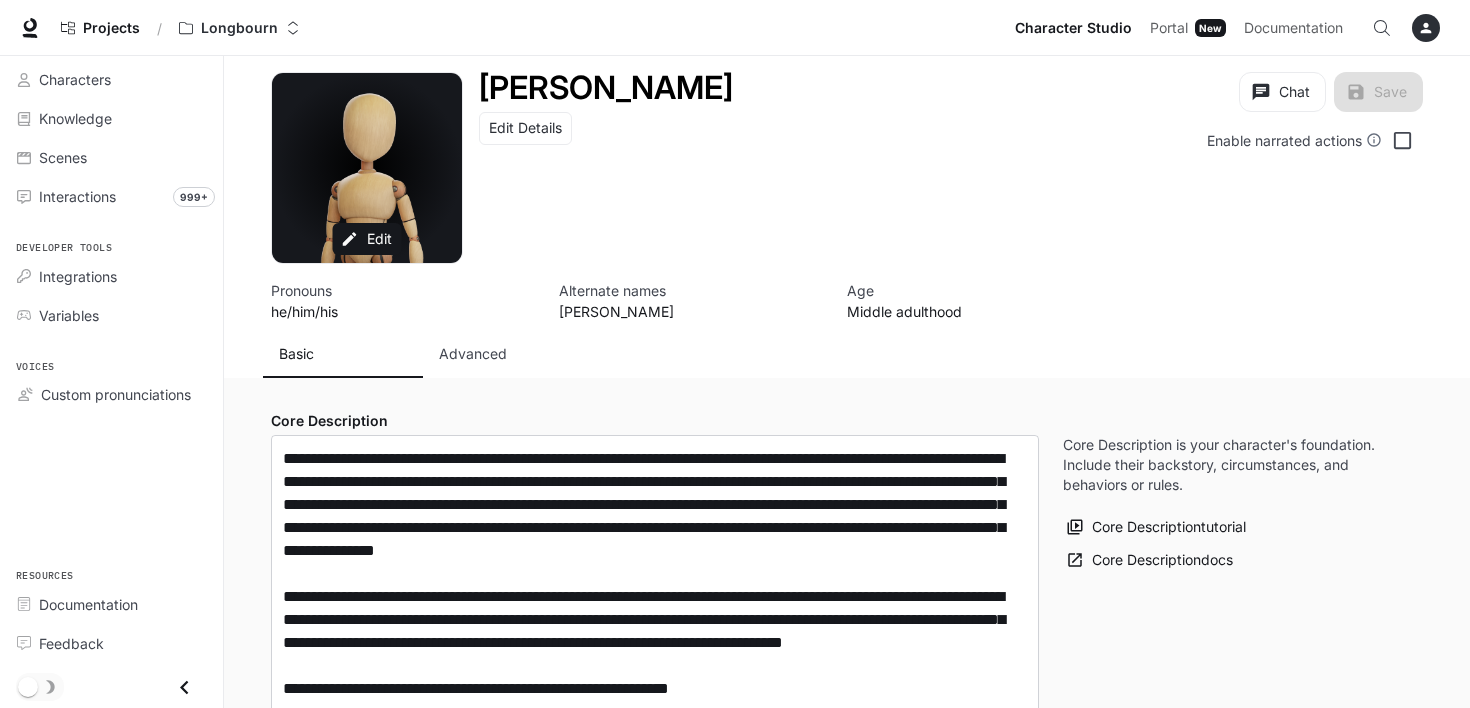 type on "**********" 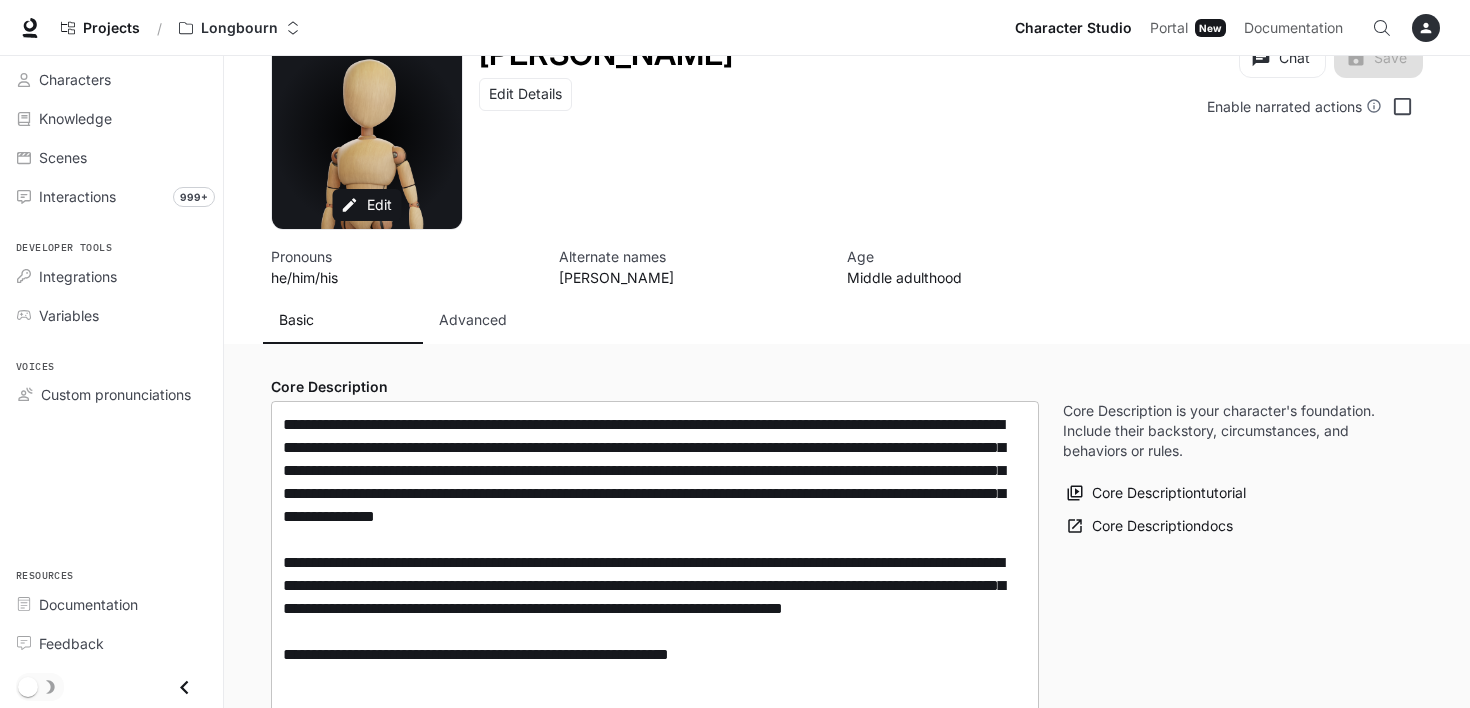 scroll, scrollTop: 0, scrollLeft: 0, axis: both 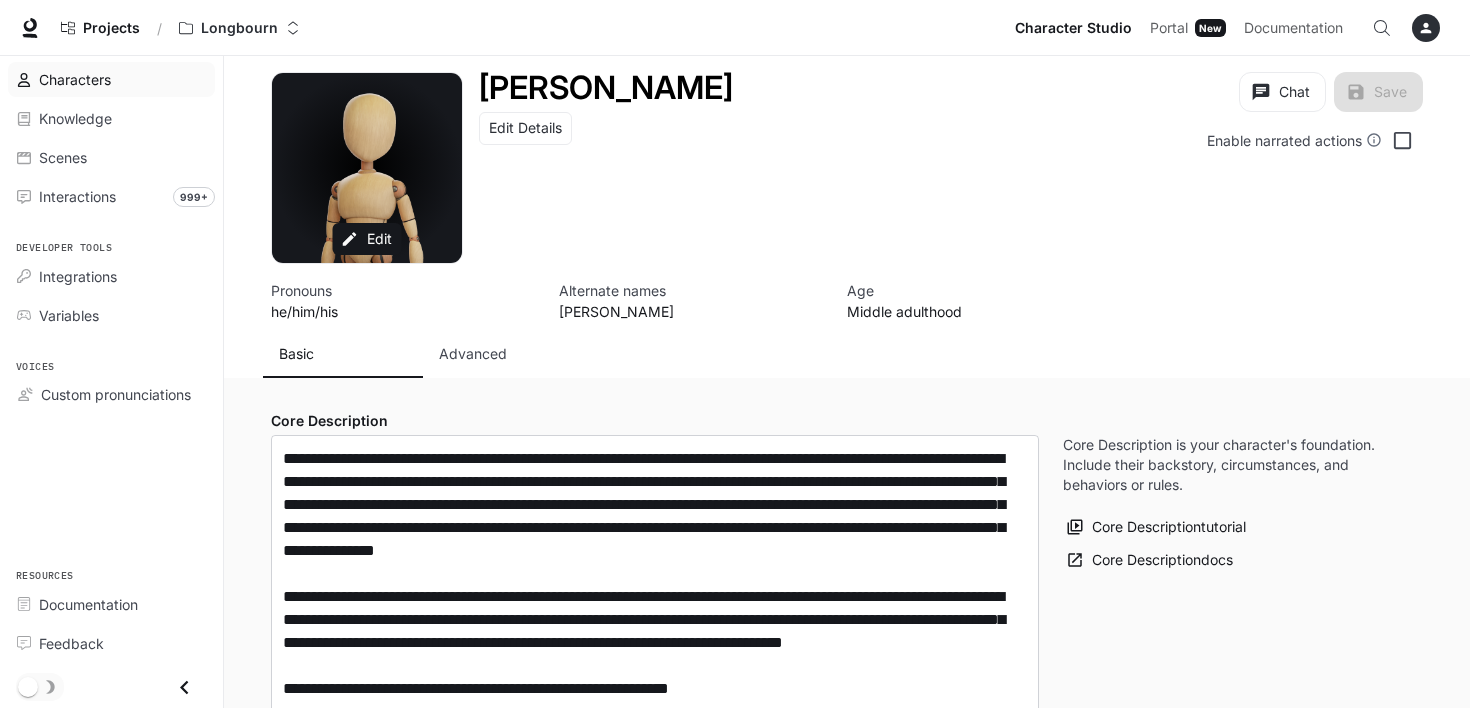 click on "Characters" at bounding box center [75, 79] 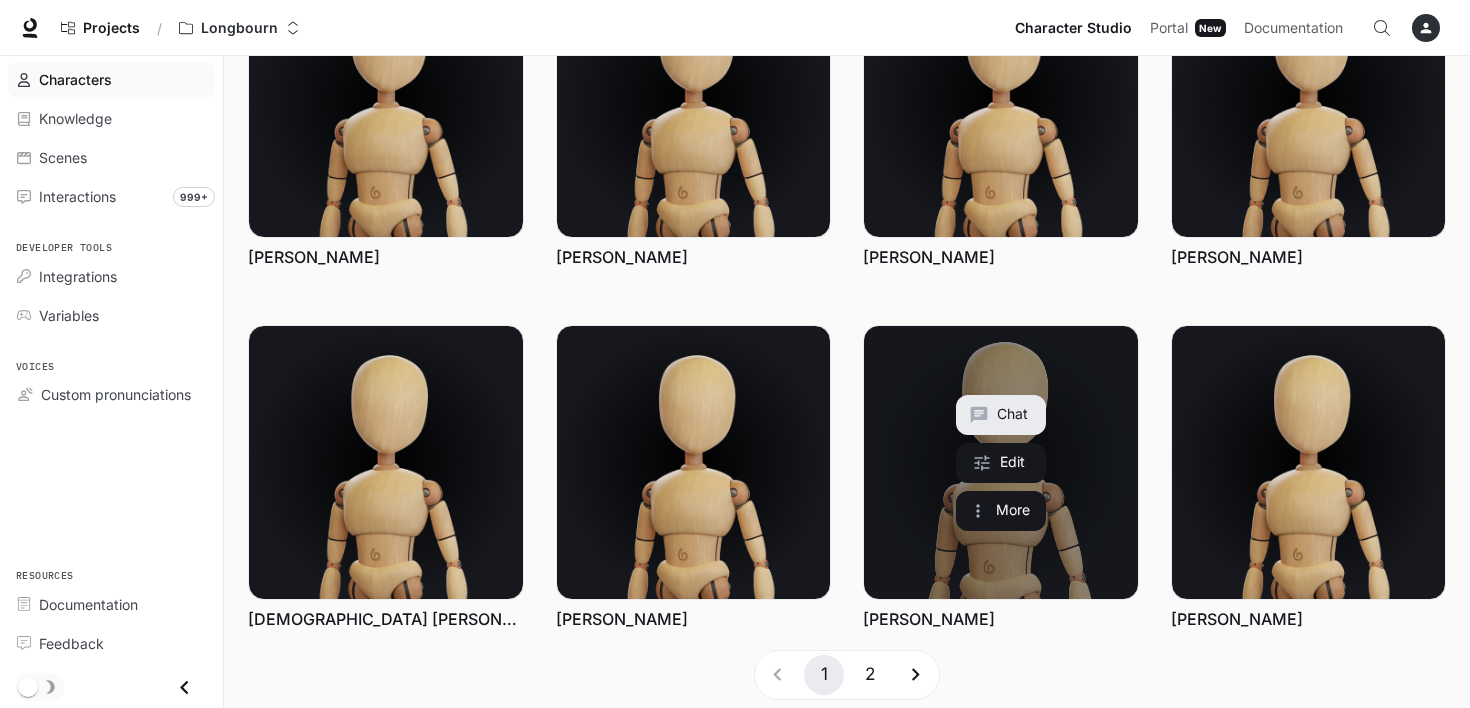 scroll, scrollTop: 588, scrollLeft: 0, axis: vertical 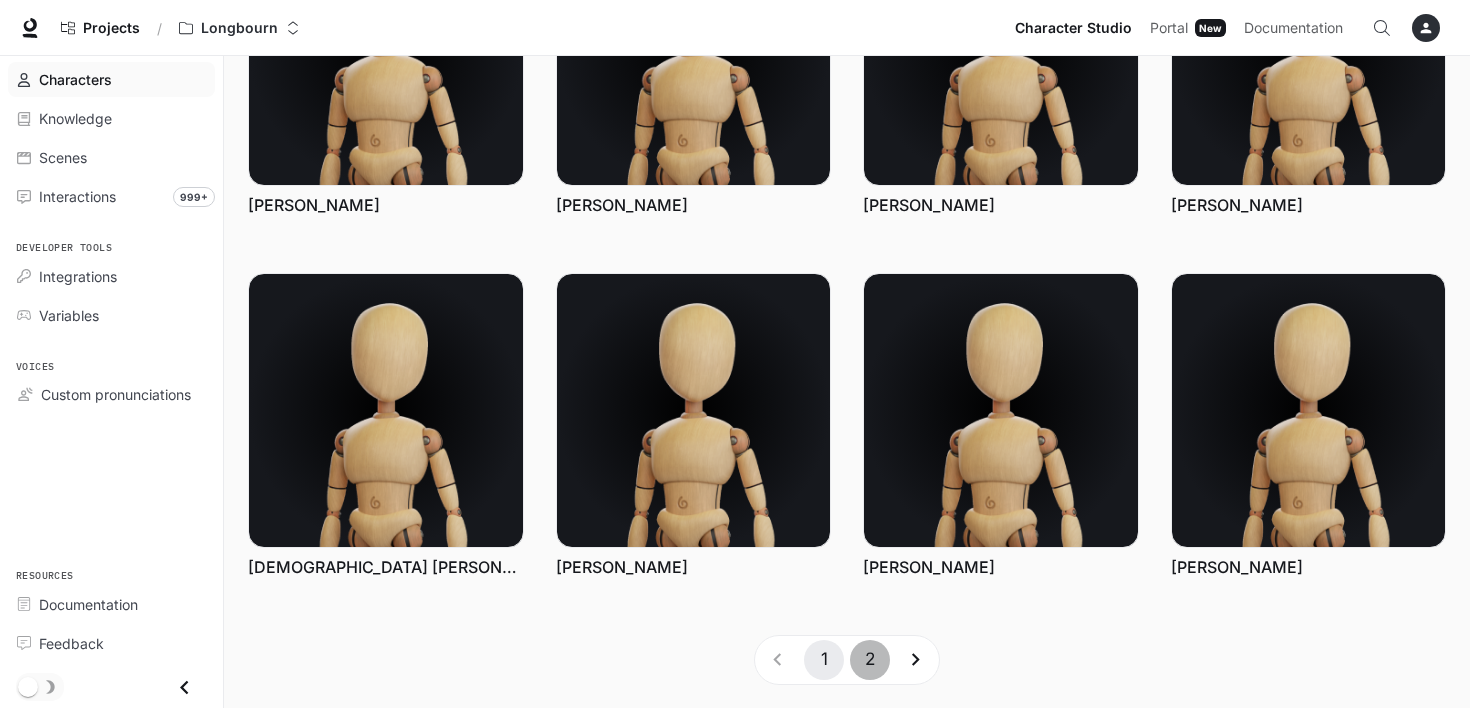 click on "2" at bounding box center [870, 660] 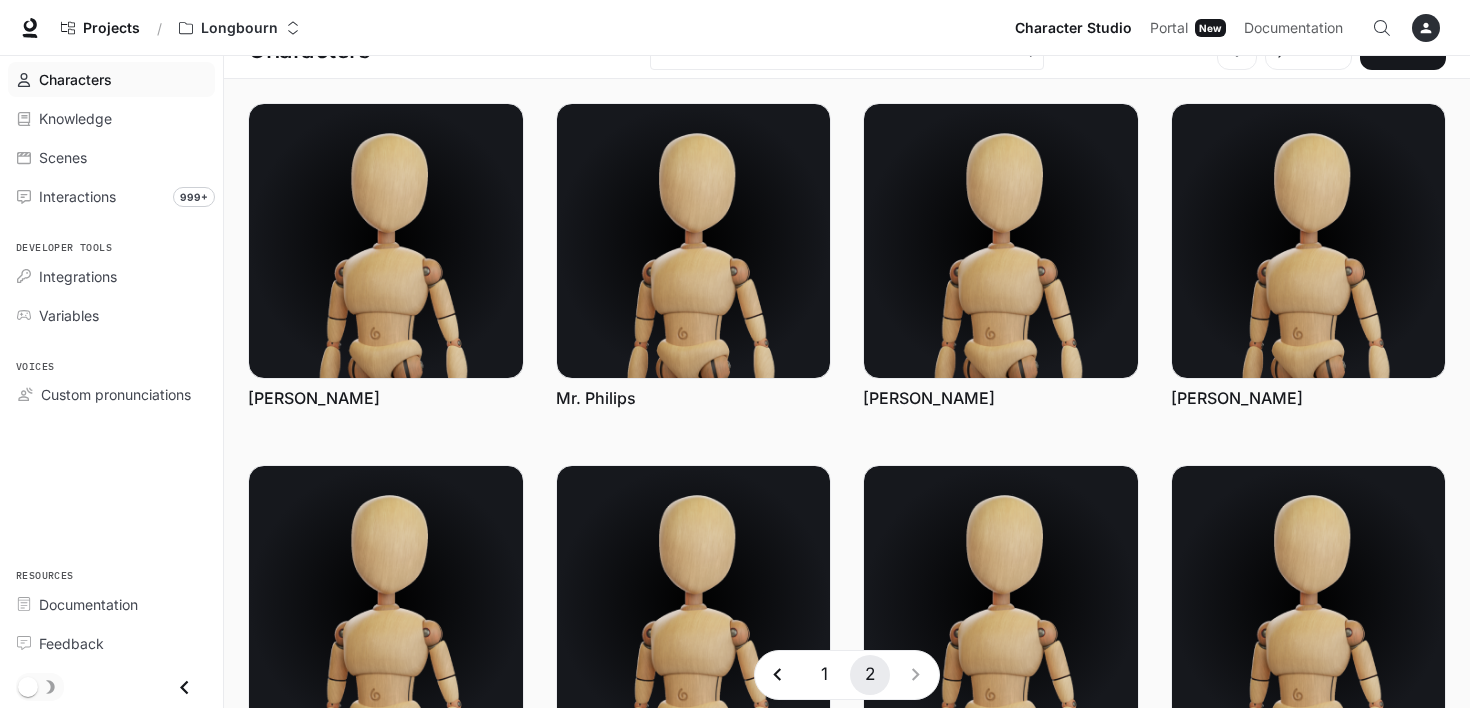 scroll, scrollTop: 0, scrollLeft: 0, axis: both 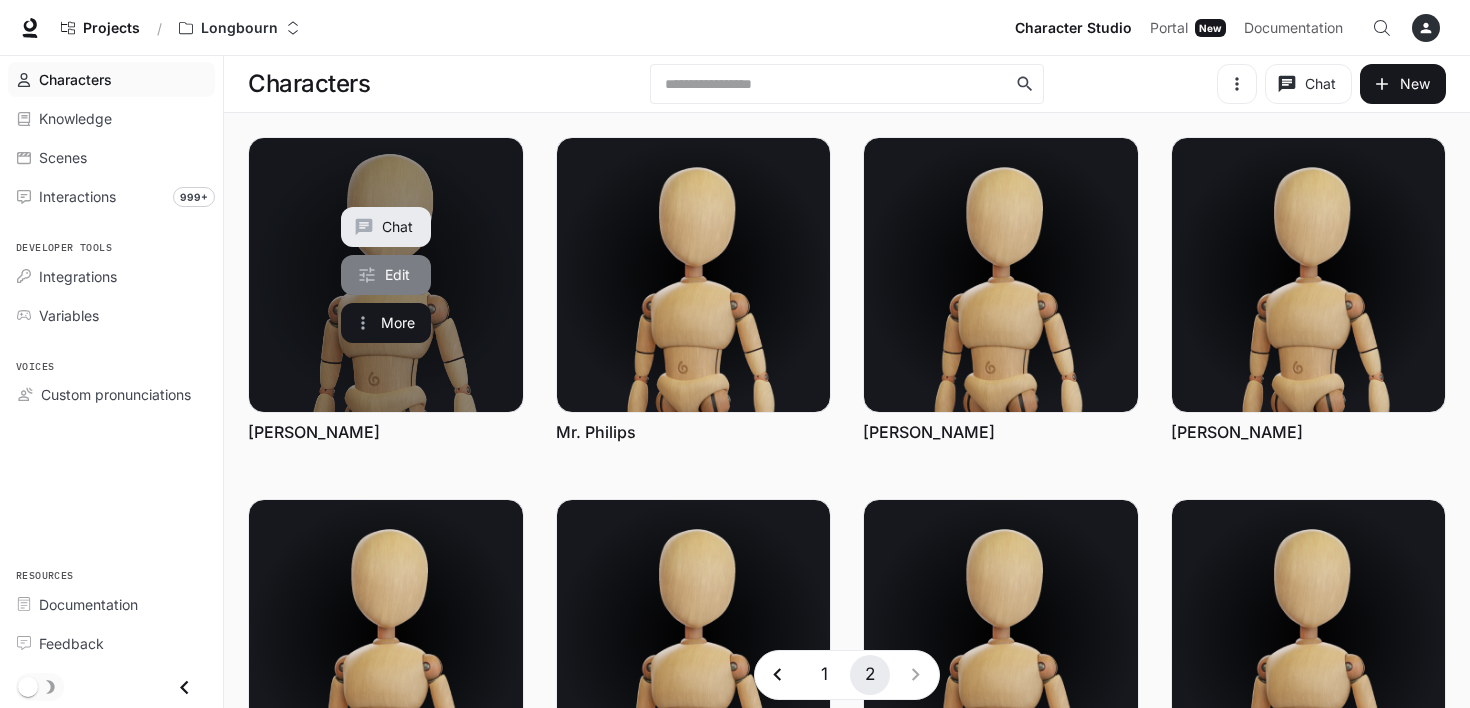 click on "Edit" at bounding box center (386, 275) 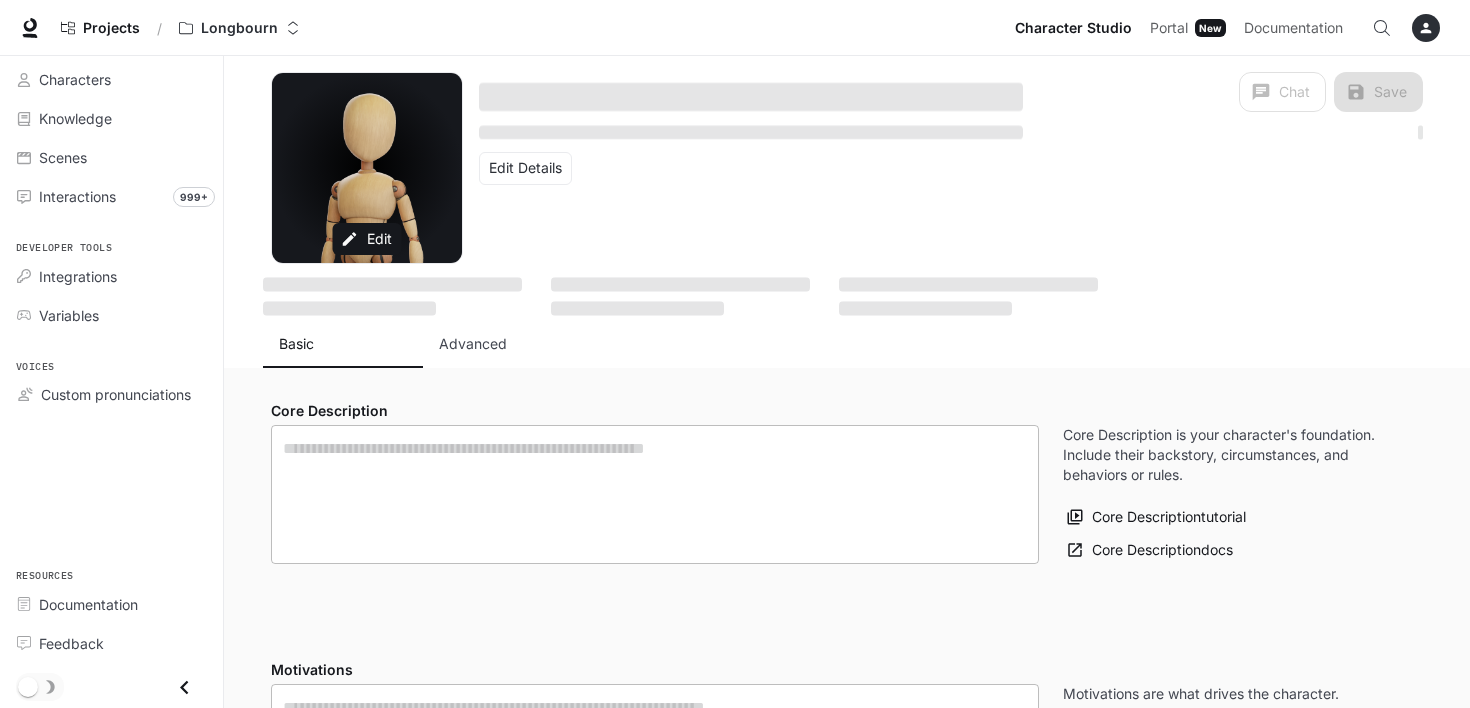 type on "**********" 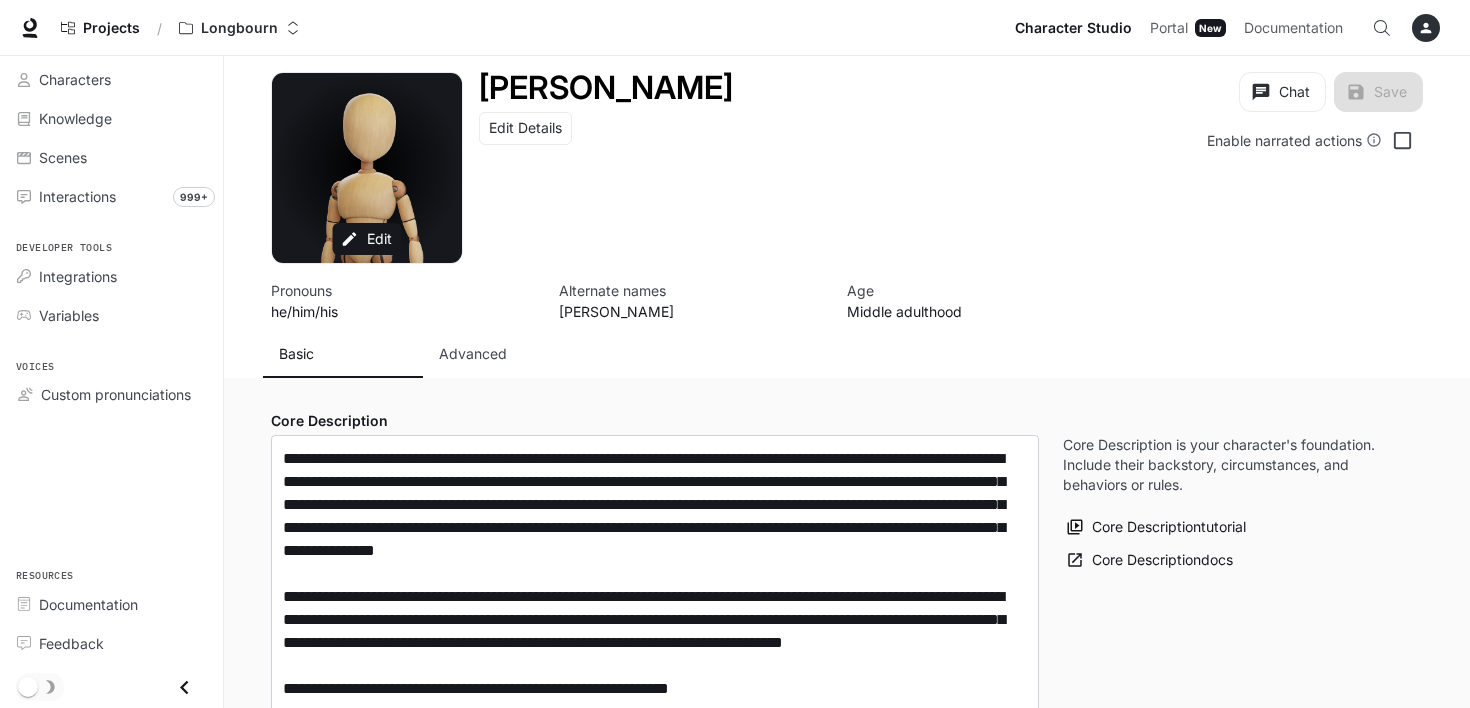 type on "**********" 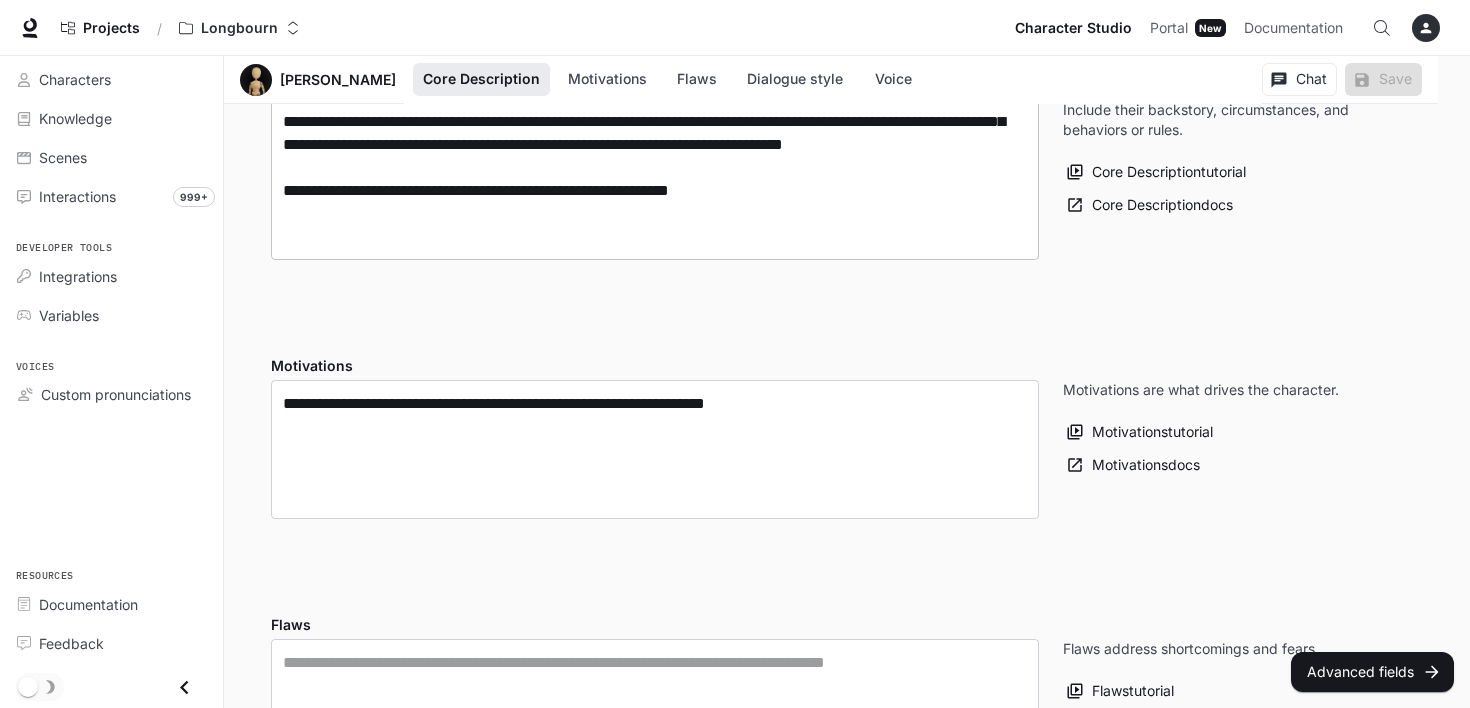 scroll, scrollTop: 400, scrollLeft: 0, axis: vertical 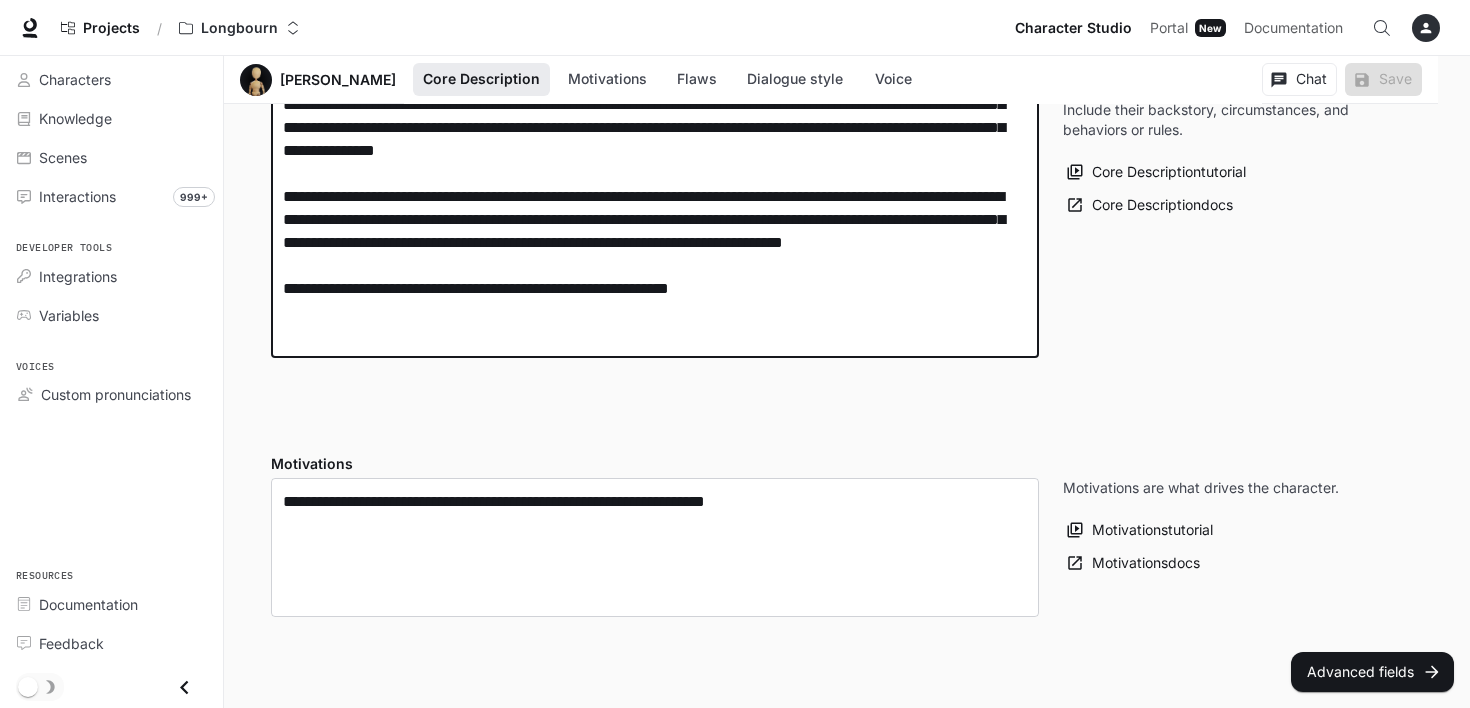 click on "**********" at bounding box center (655, 196) 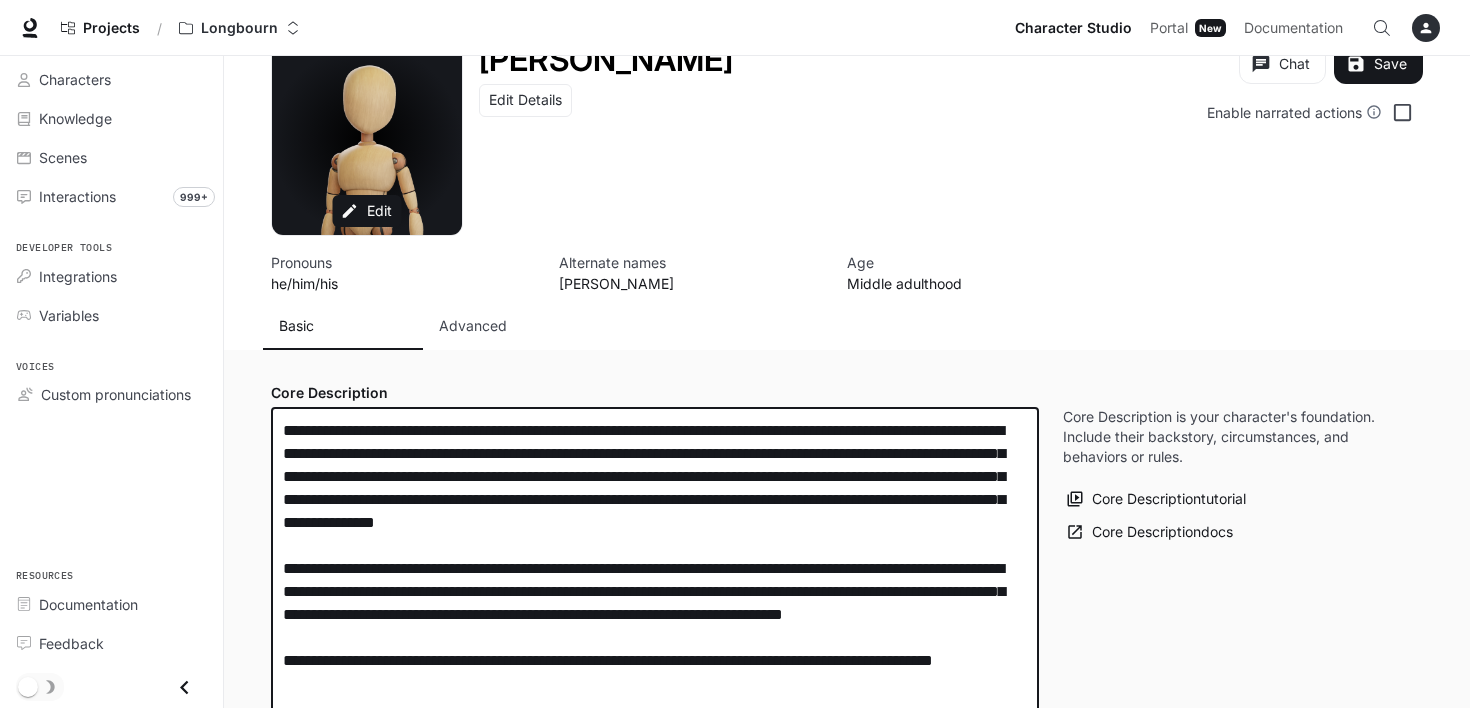 scroll, scrollTop: 0, scrollLeft: 0, axis: both 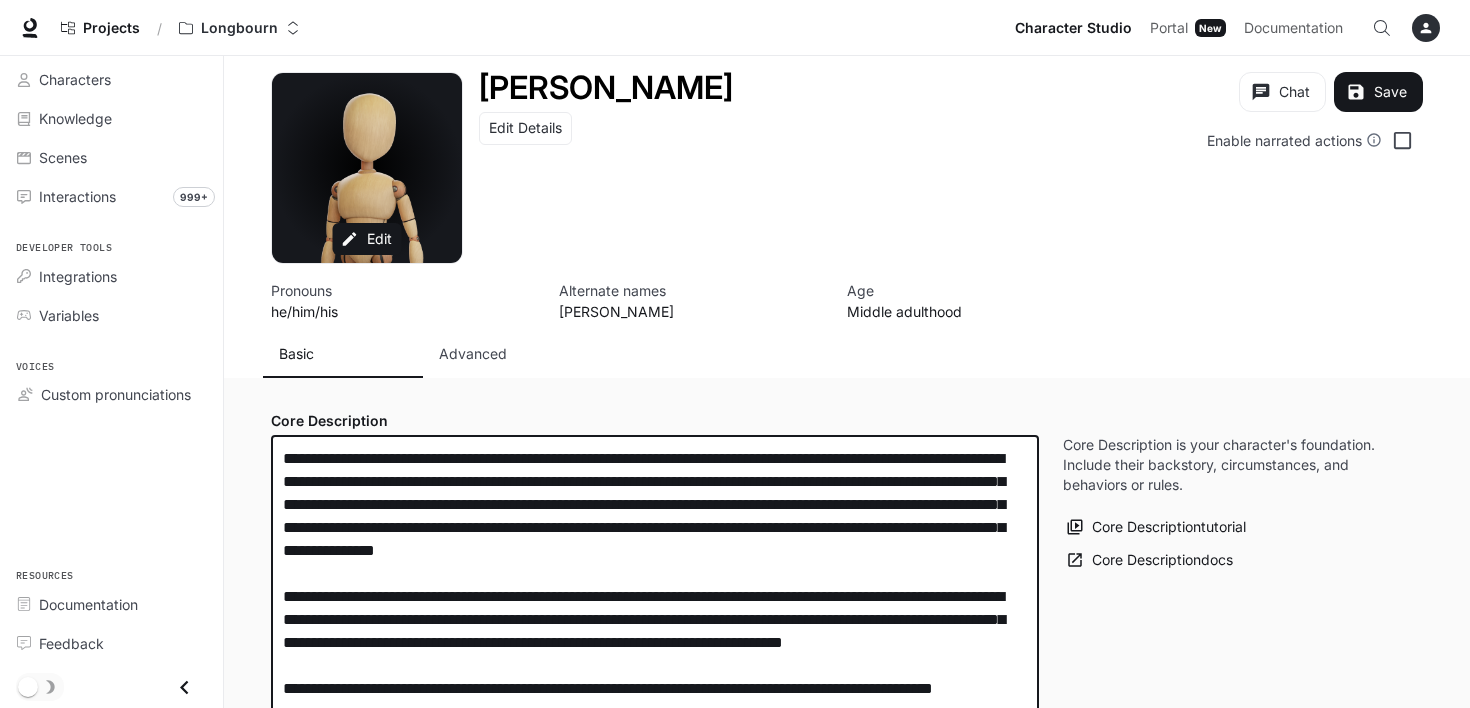 click on "**********" at bounding box center [655, 608] 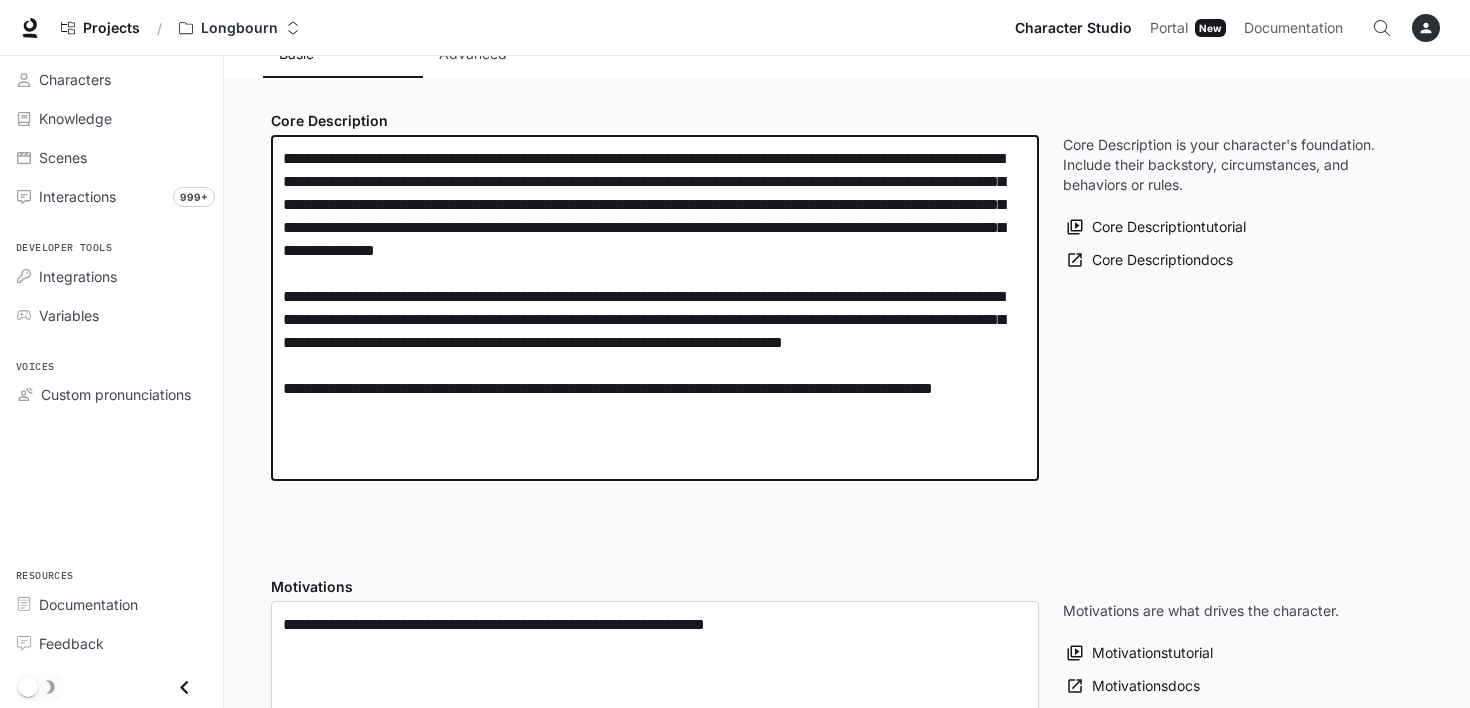scroll, scrollTop: 200, scrollLeft: 0, axis: vertical 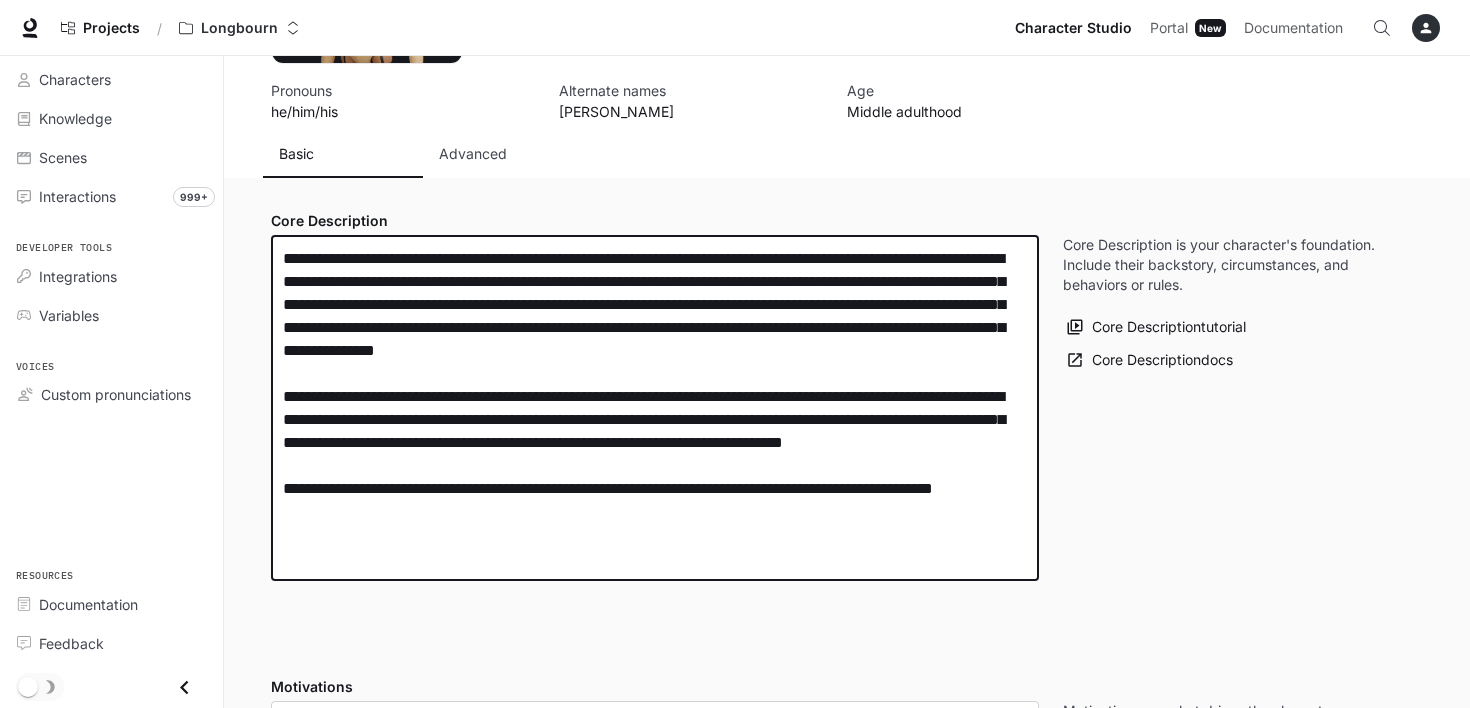 click on "**********" at bounding box center [655, 408] 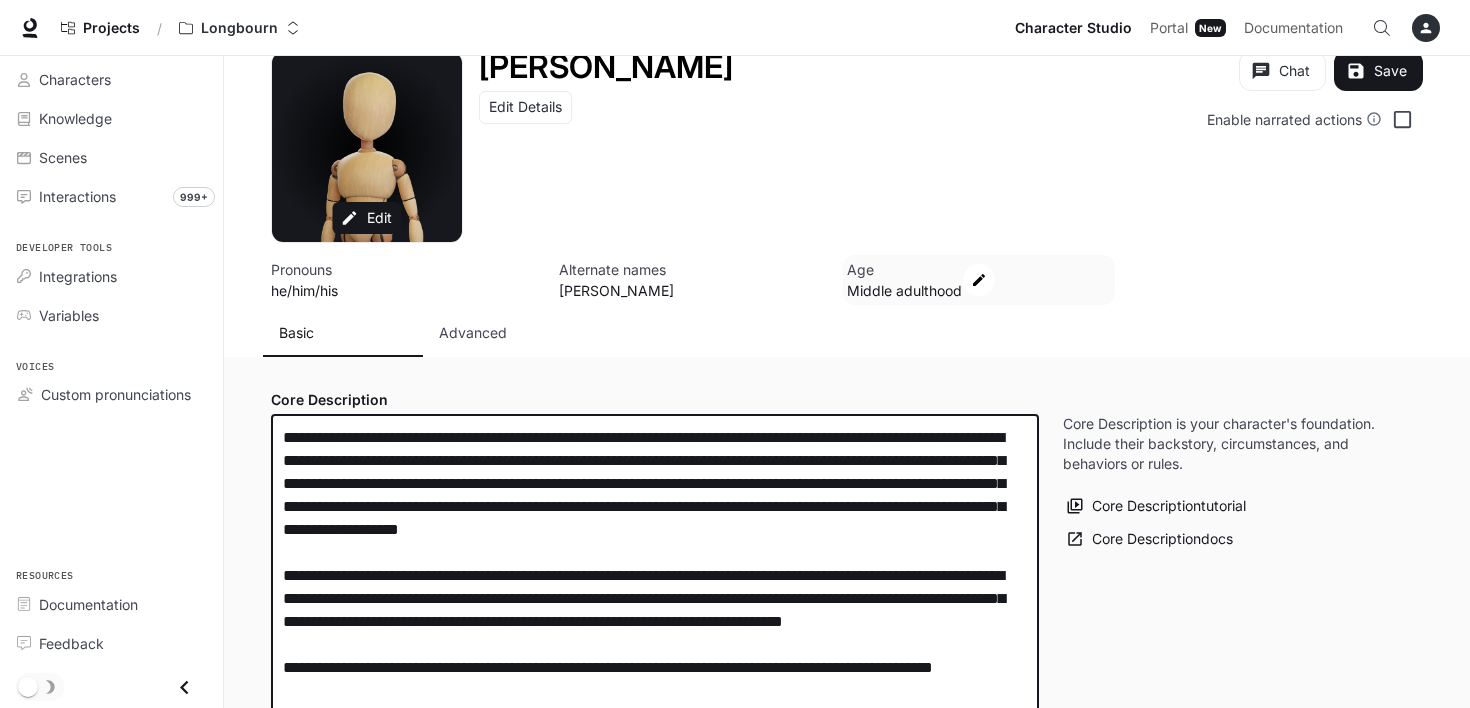 scroll, scrollTop: 0, scrollLeft: 0, axis: both 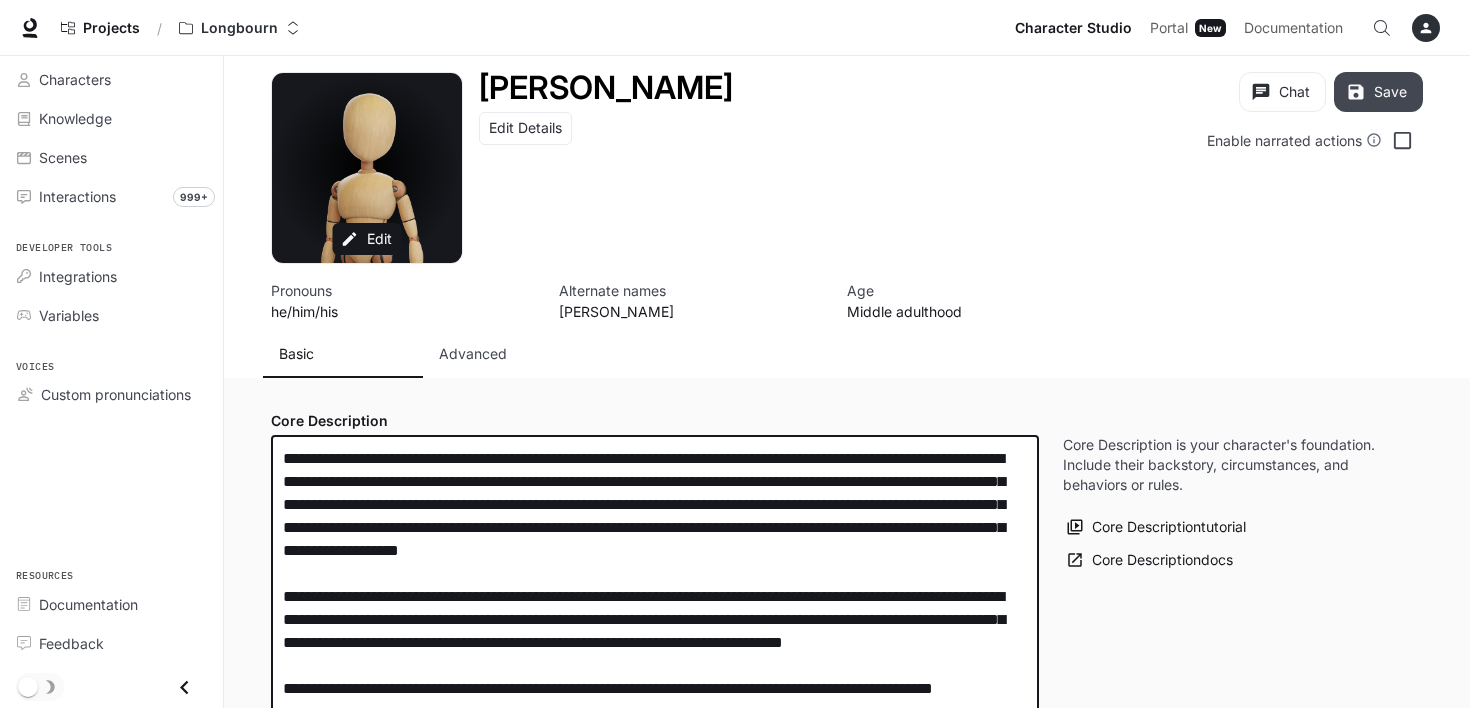 type on "**********" 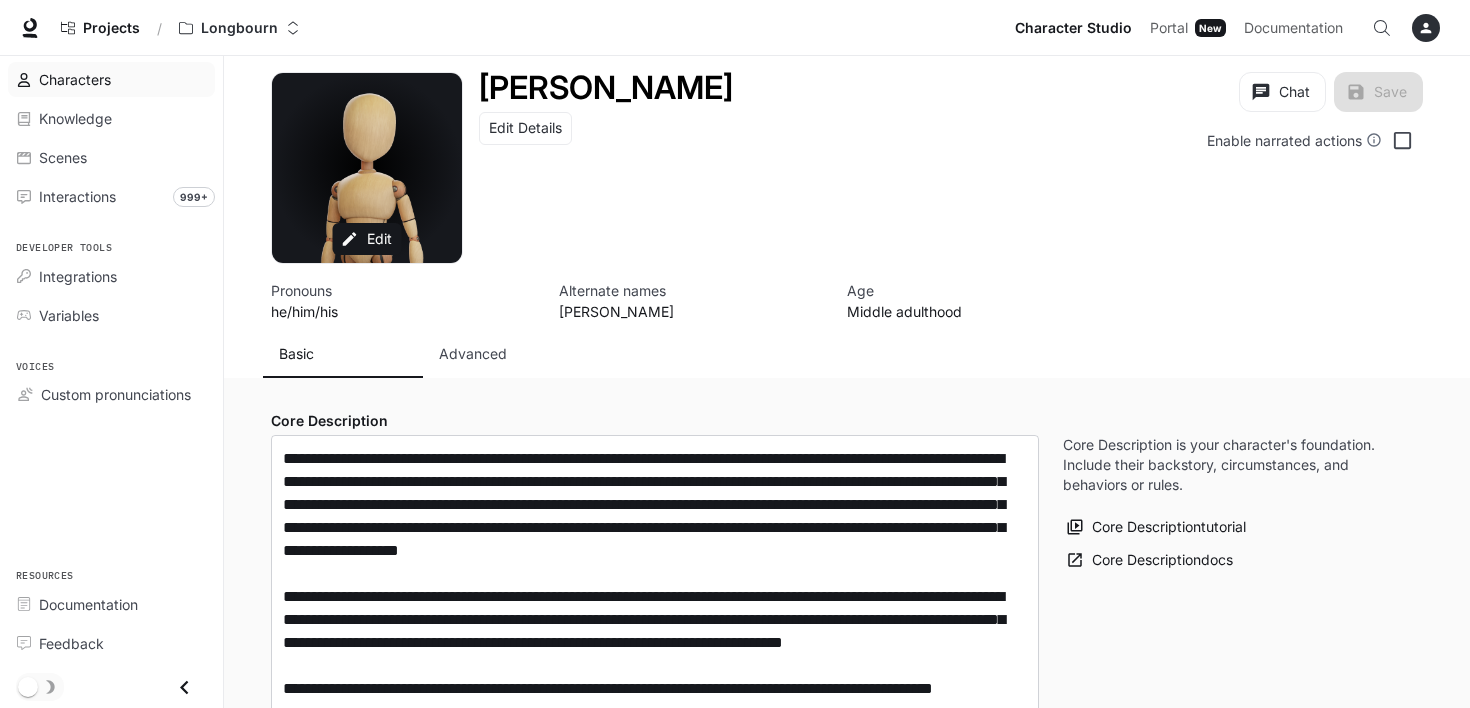 click on "Characters" at bounding box center (75, 79) 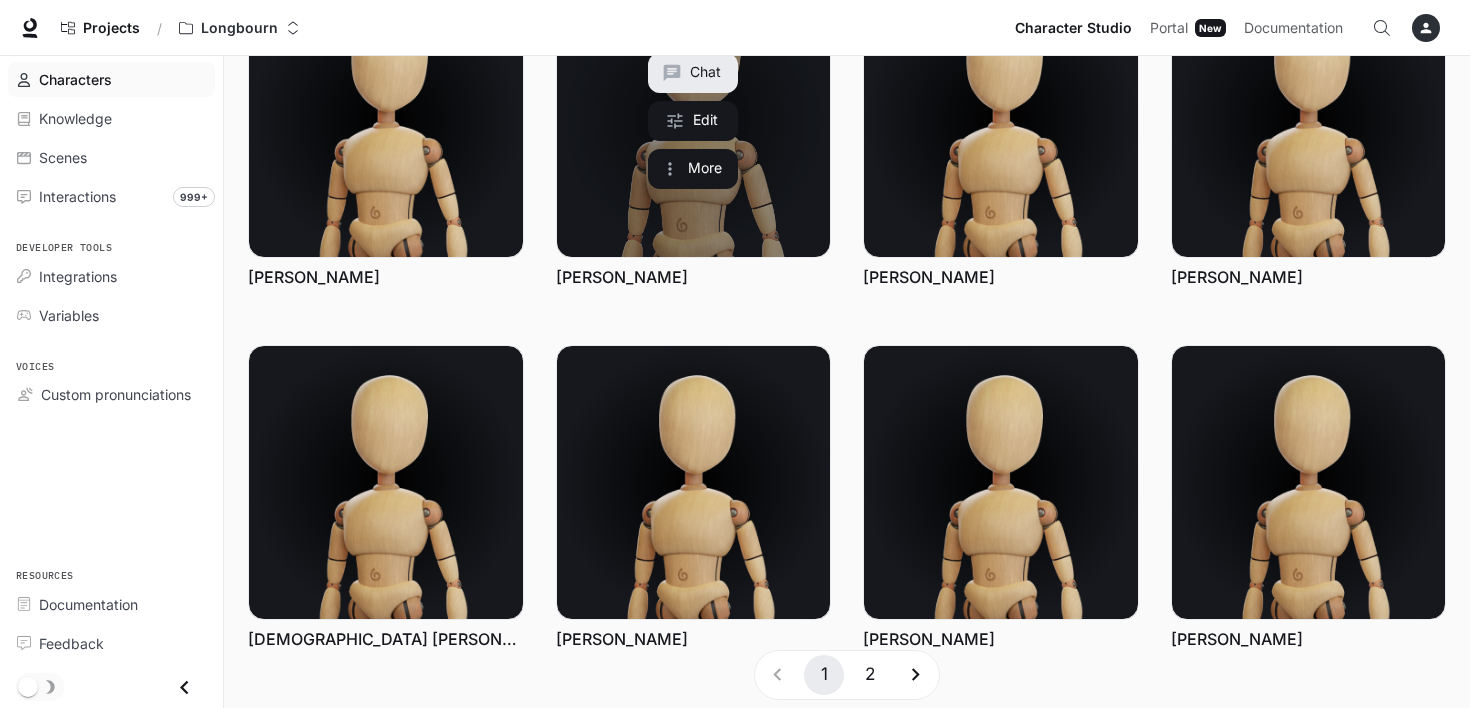 scroll, scrollTop: 588, scrollLeft: 0, axis: vertical 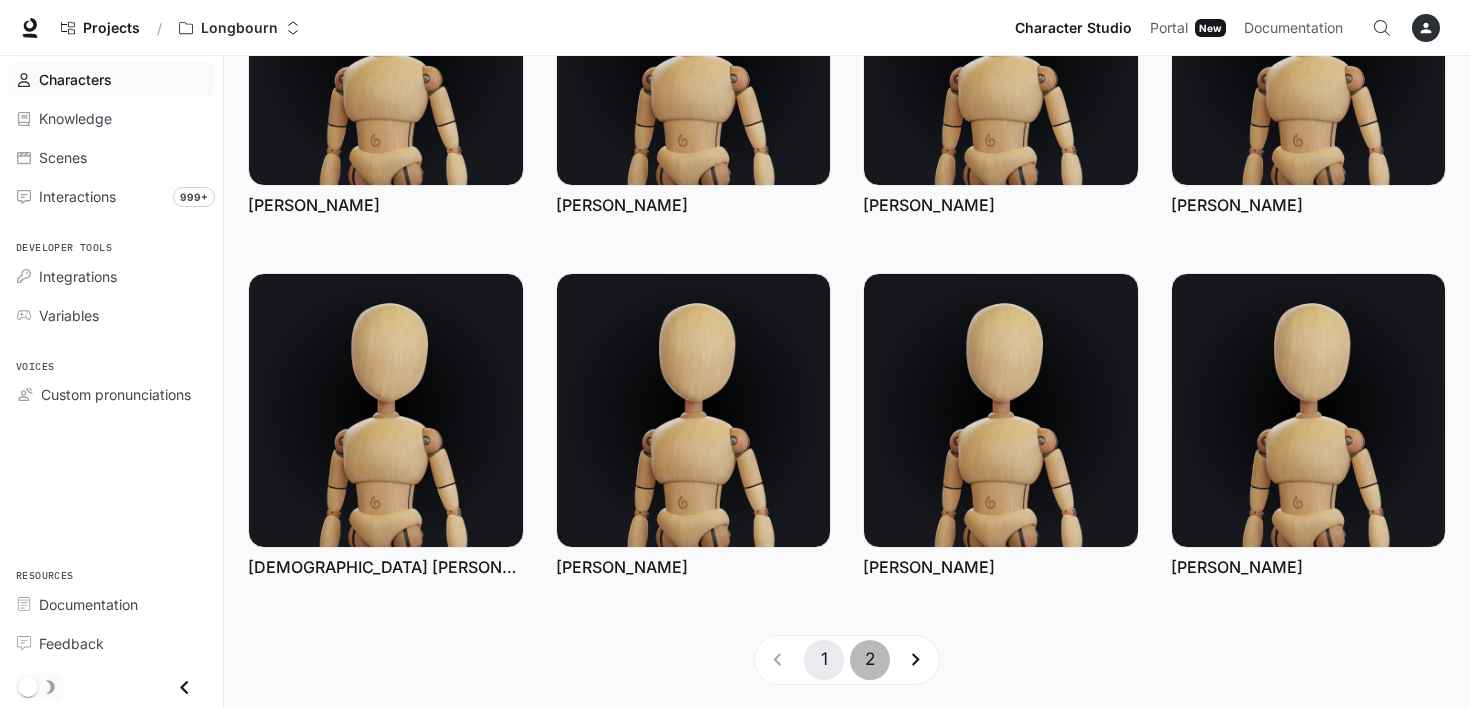click on "2" at bounding box center [870, 660] 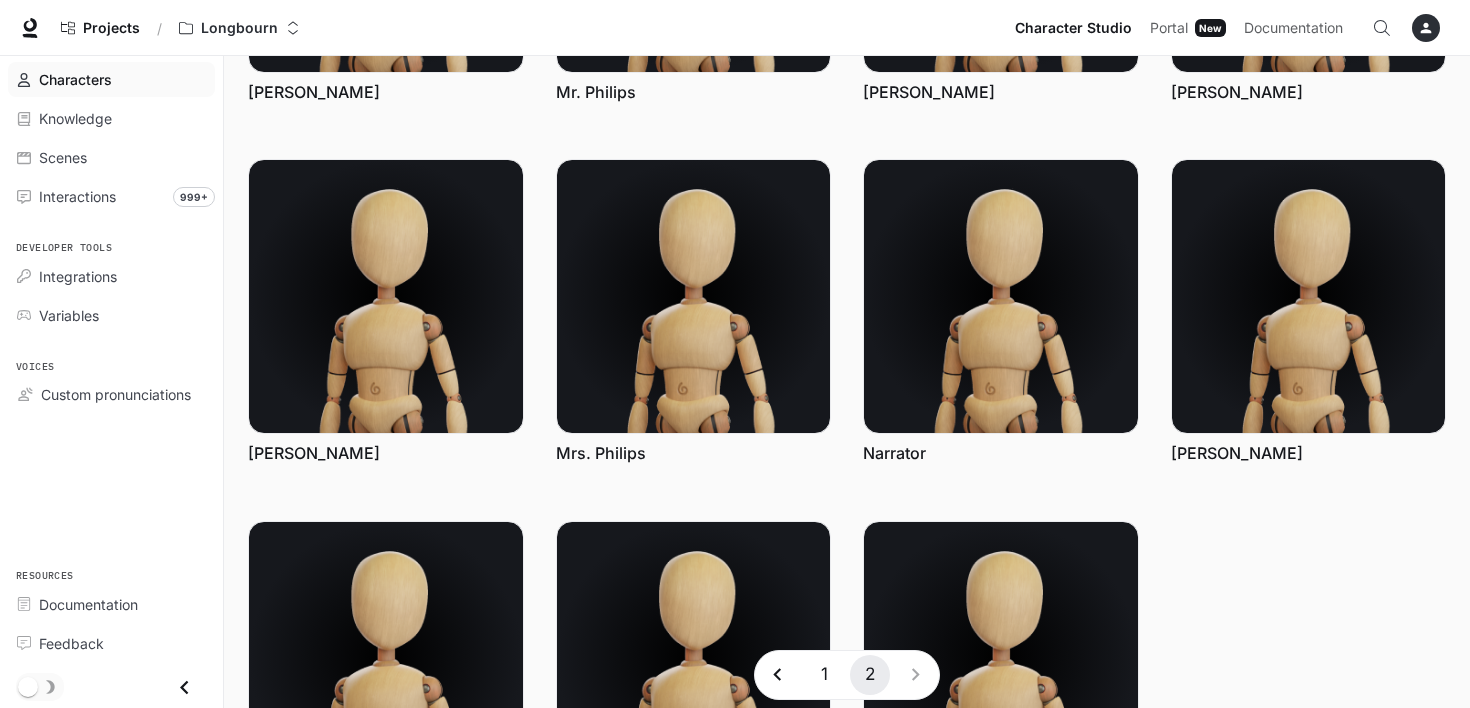 scroll, scrollTop: 288, scrollLeft: 0, axis: vertical 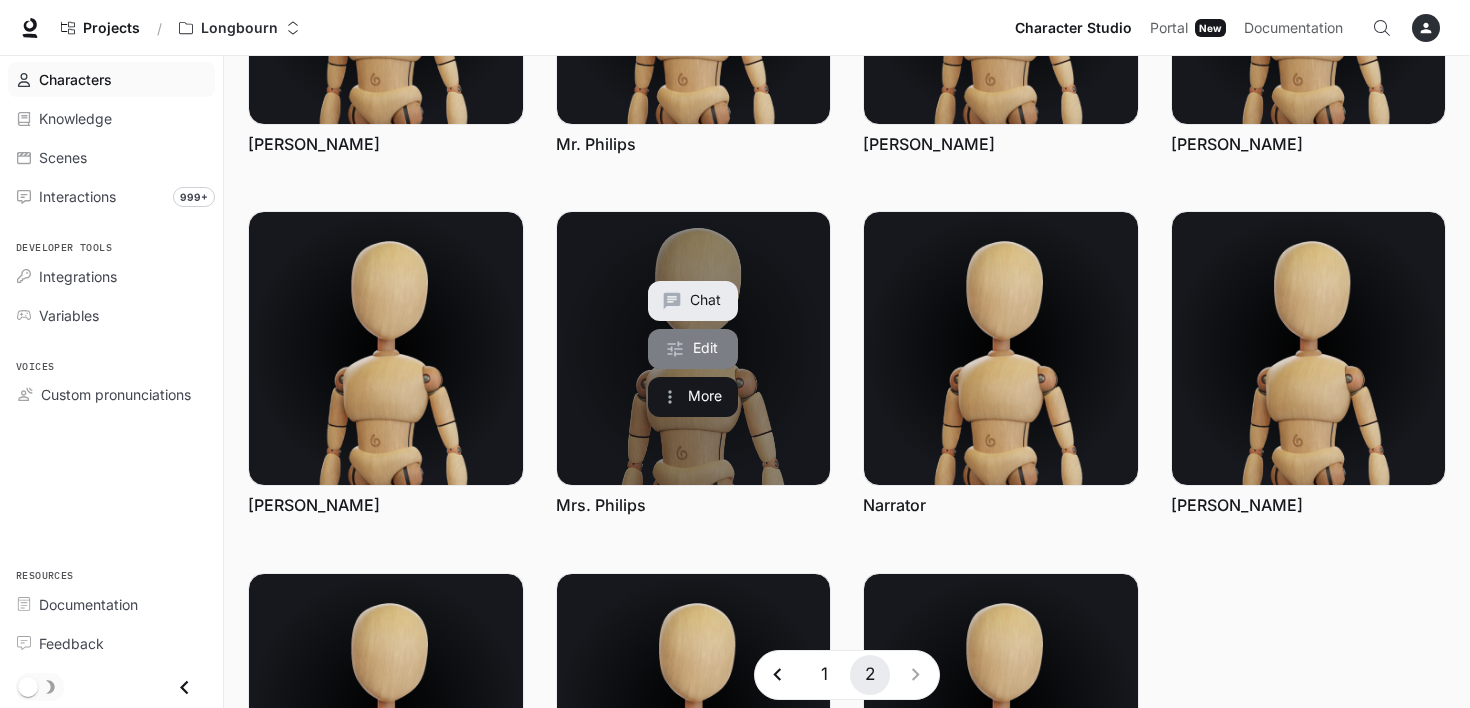 click on "Edit" at bounding box center (693, 349) 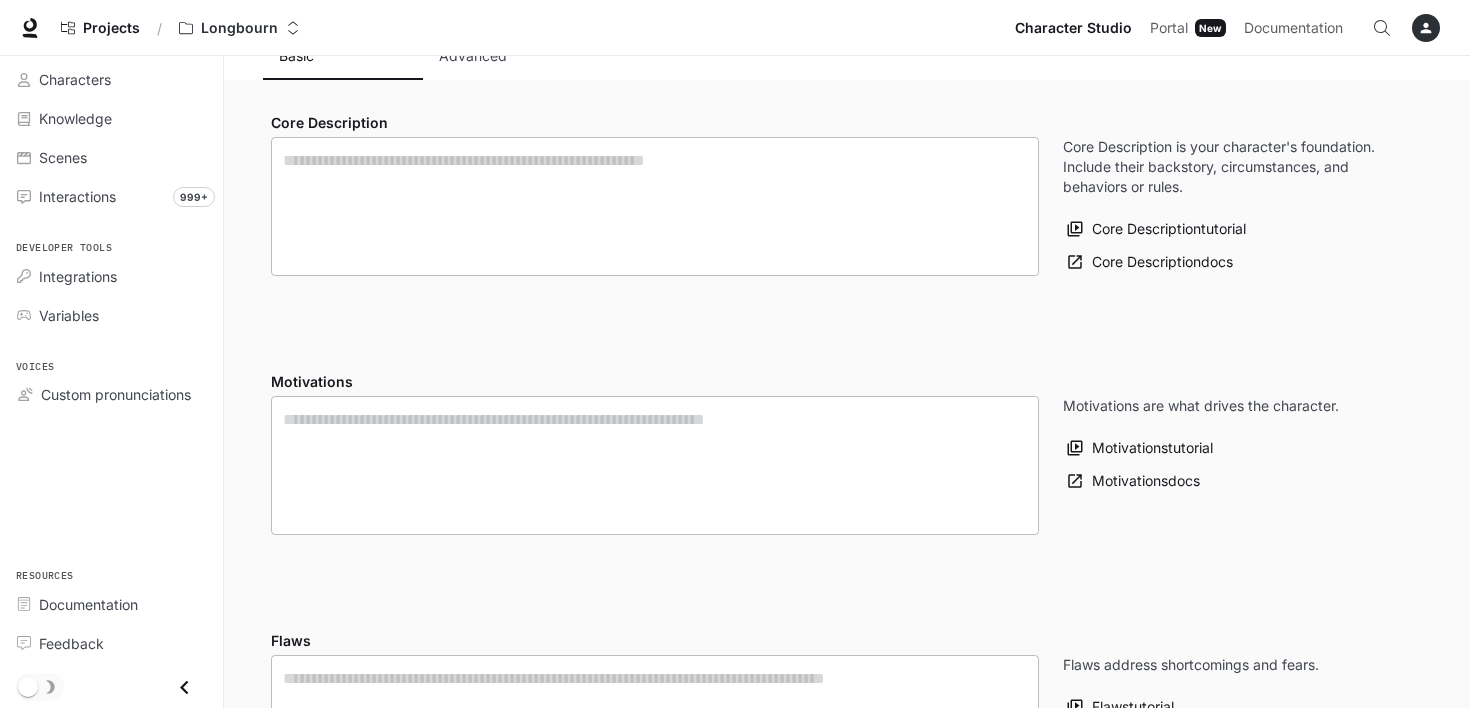 scroll, scrollTop: 0, scrollLeft: 0, axis: both 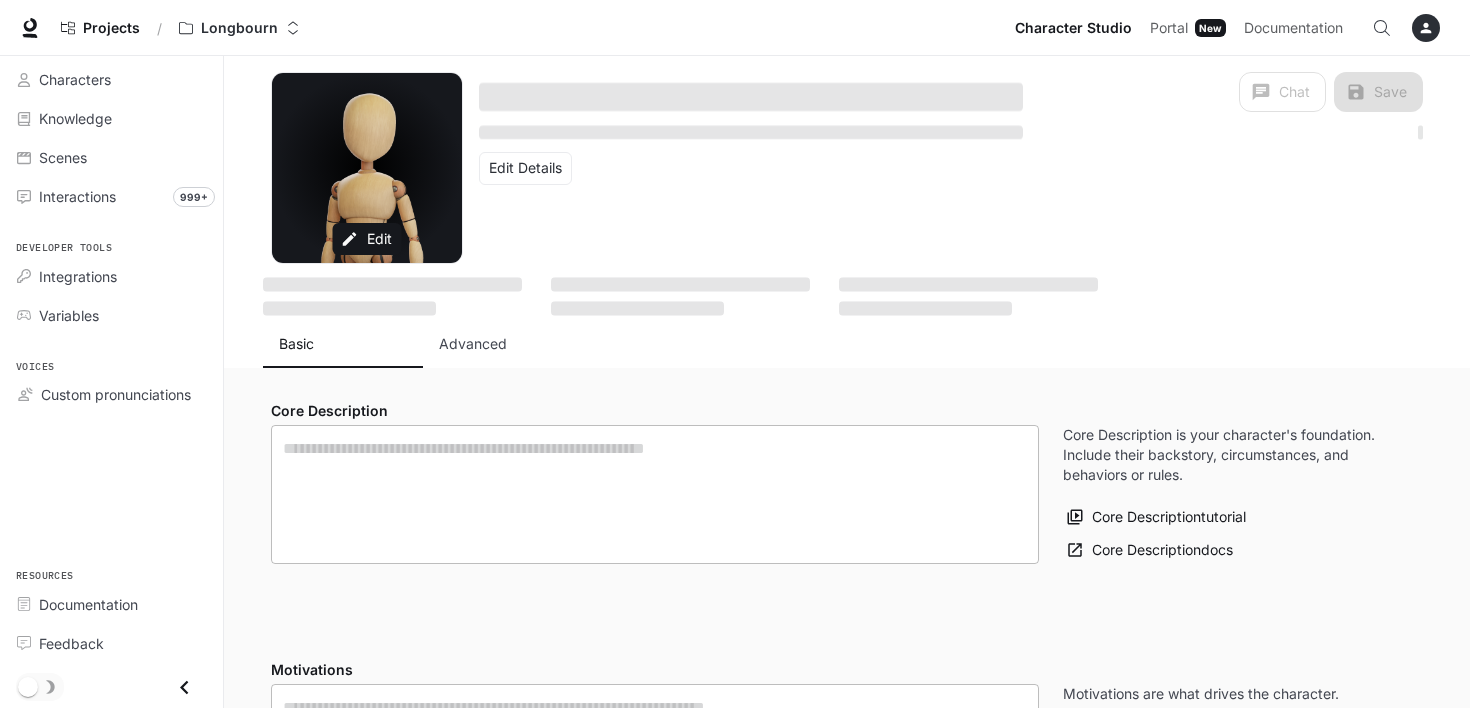 type on "**********" 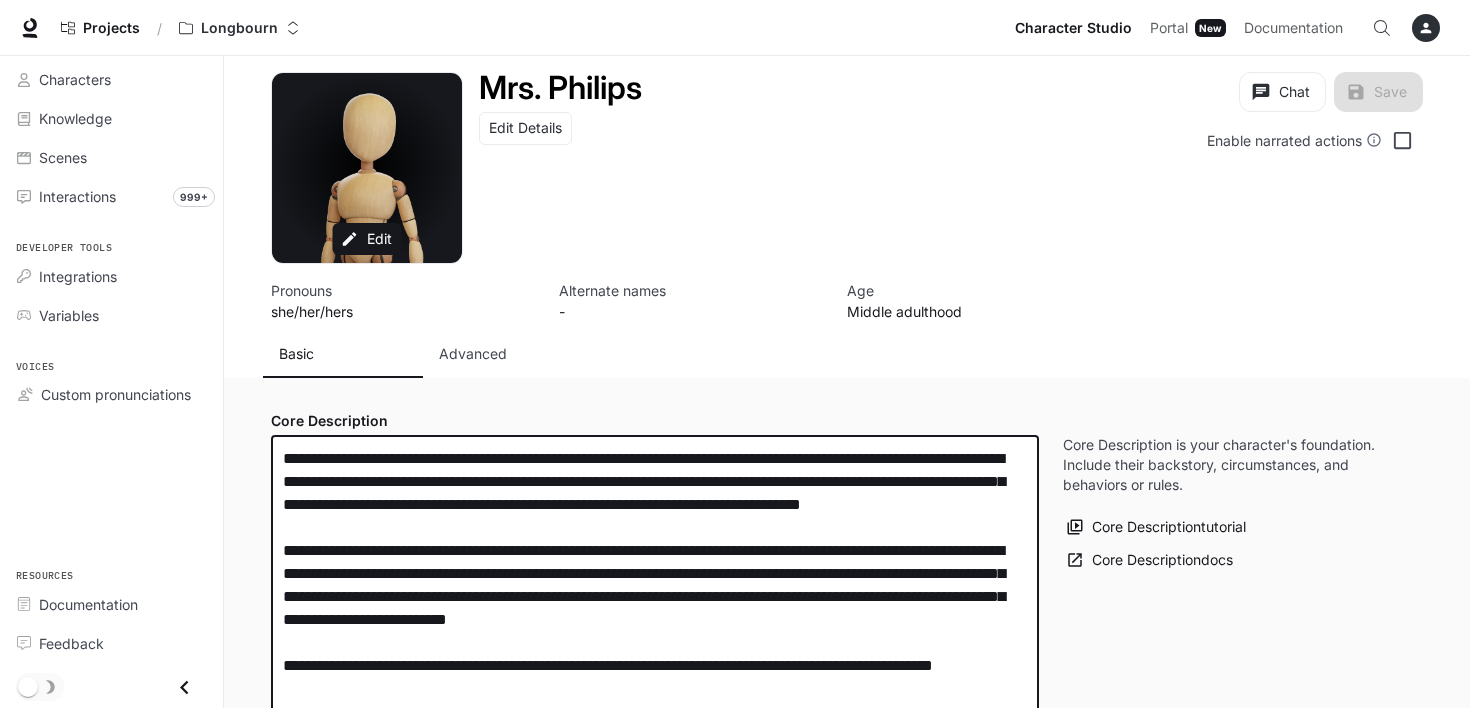 click on "**********" at bounding box center [655, 585] 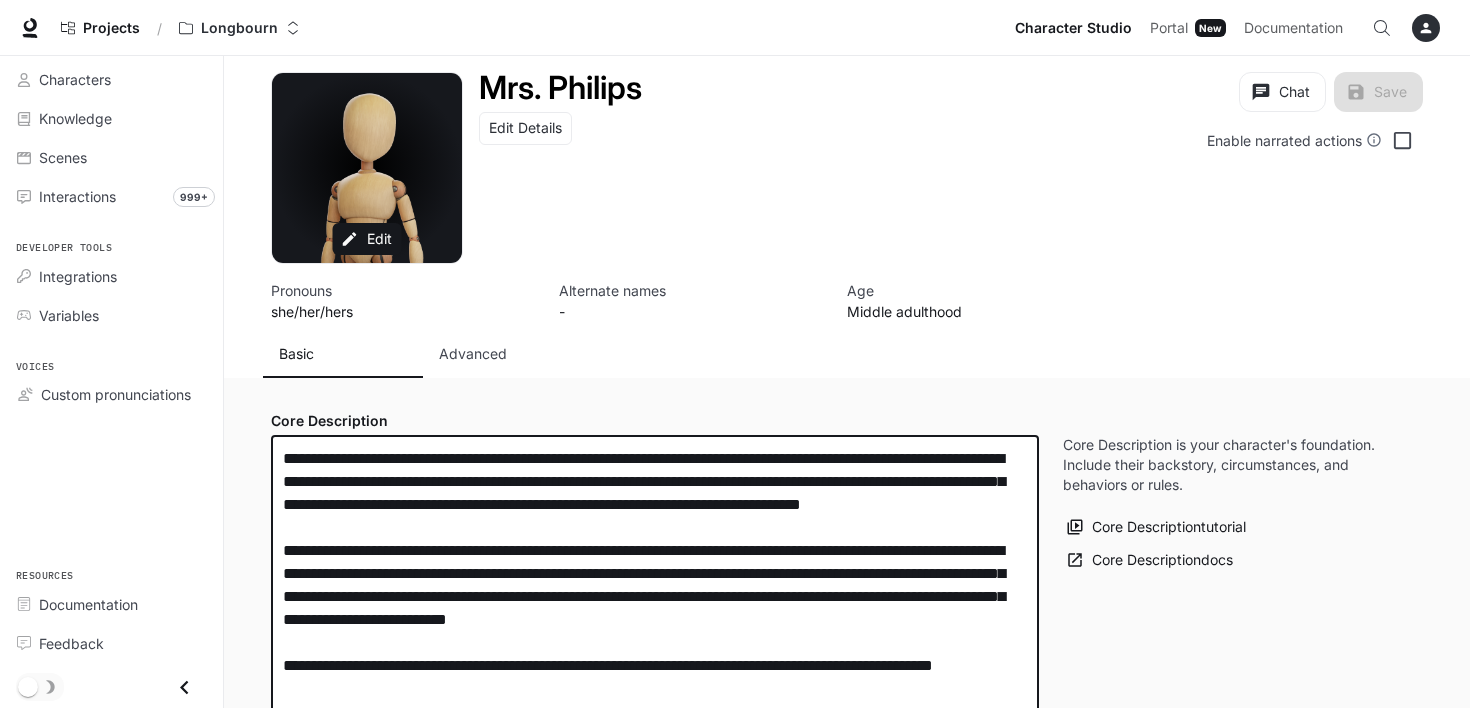 click on "**********" at bounding box center (655, 585) 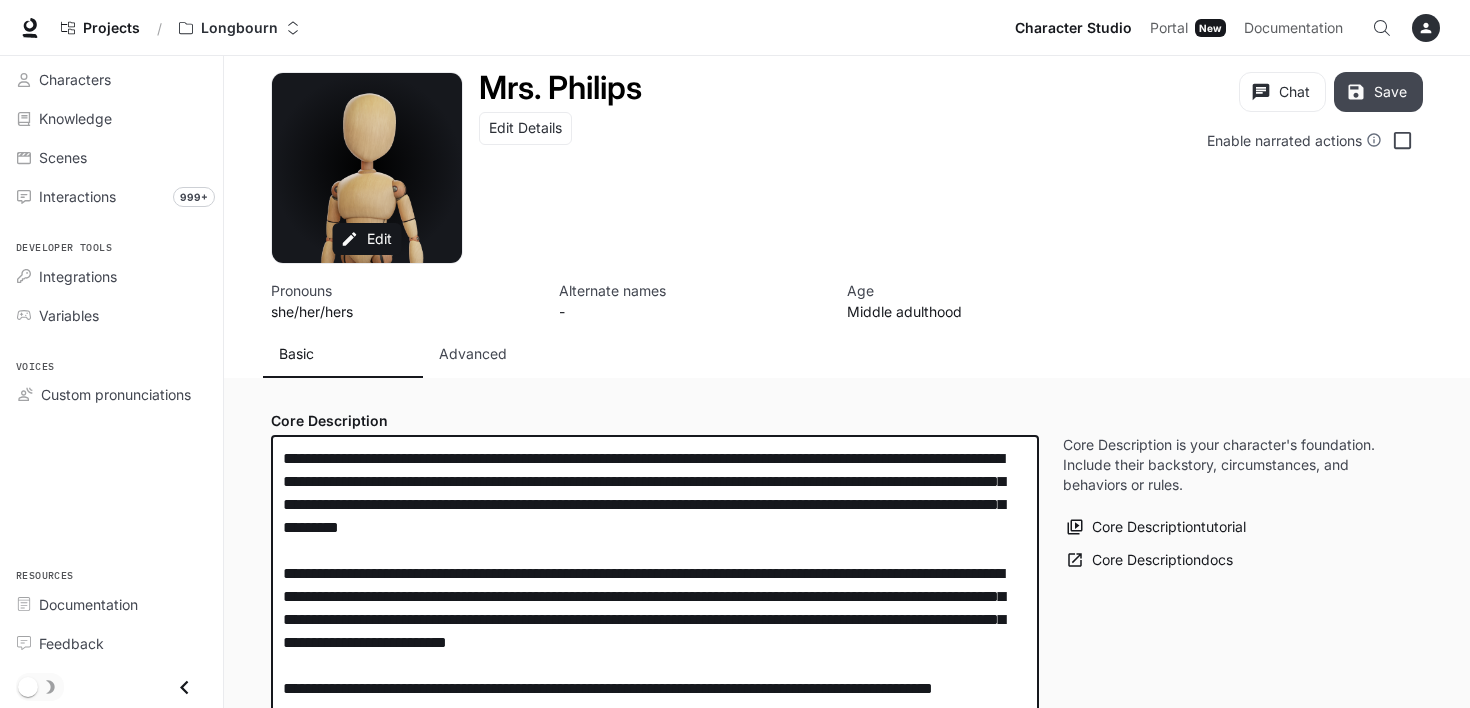 type on "**********" 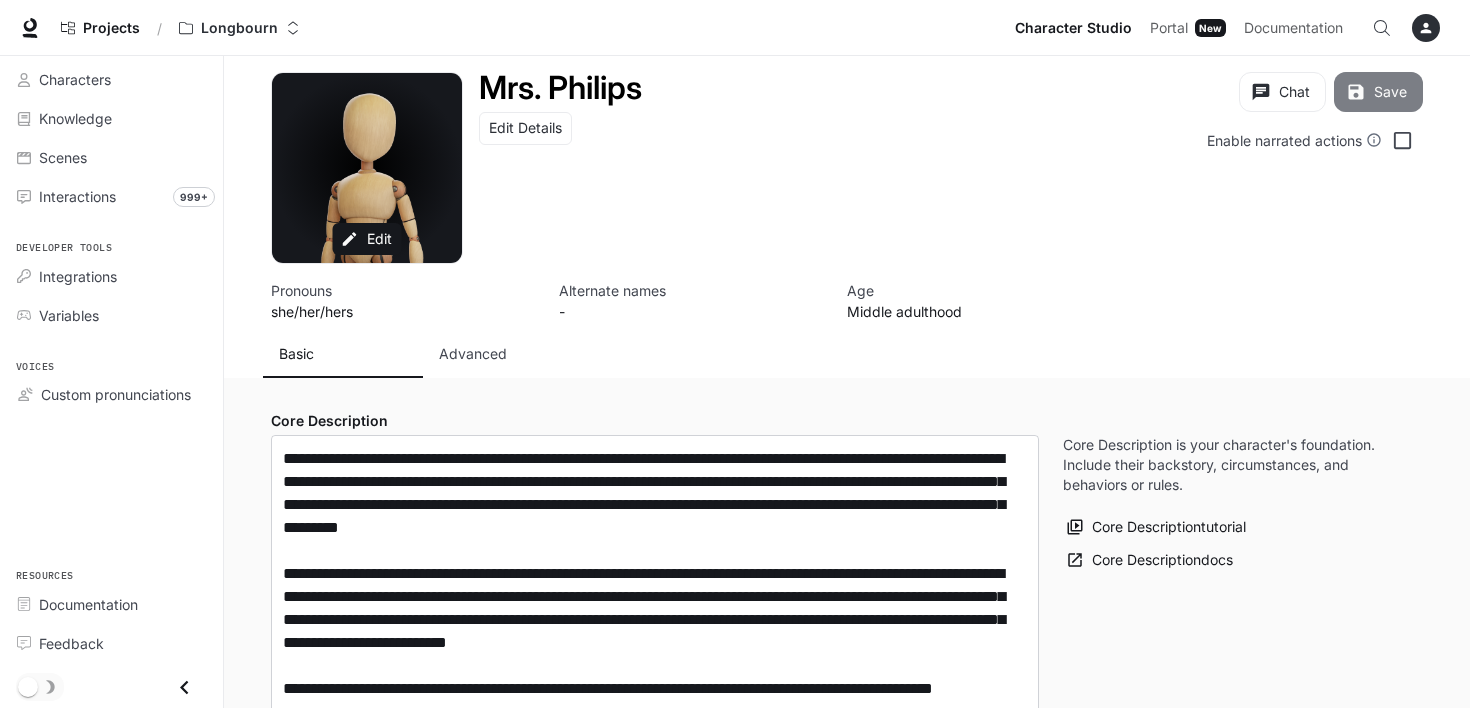 click on "Save" at bounding box center (1378, 92) 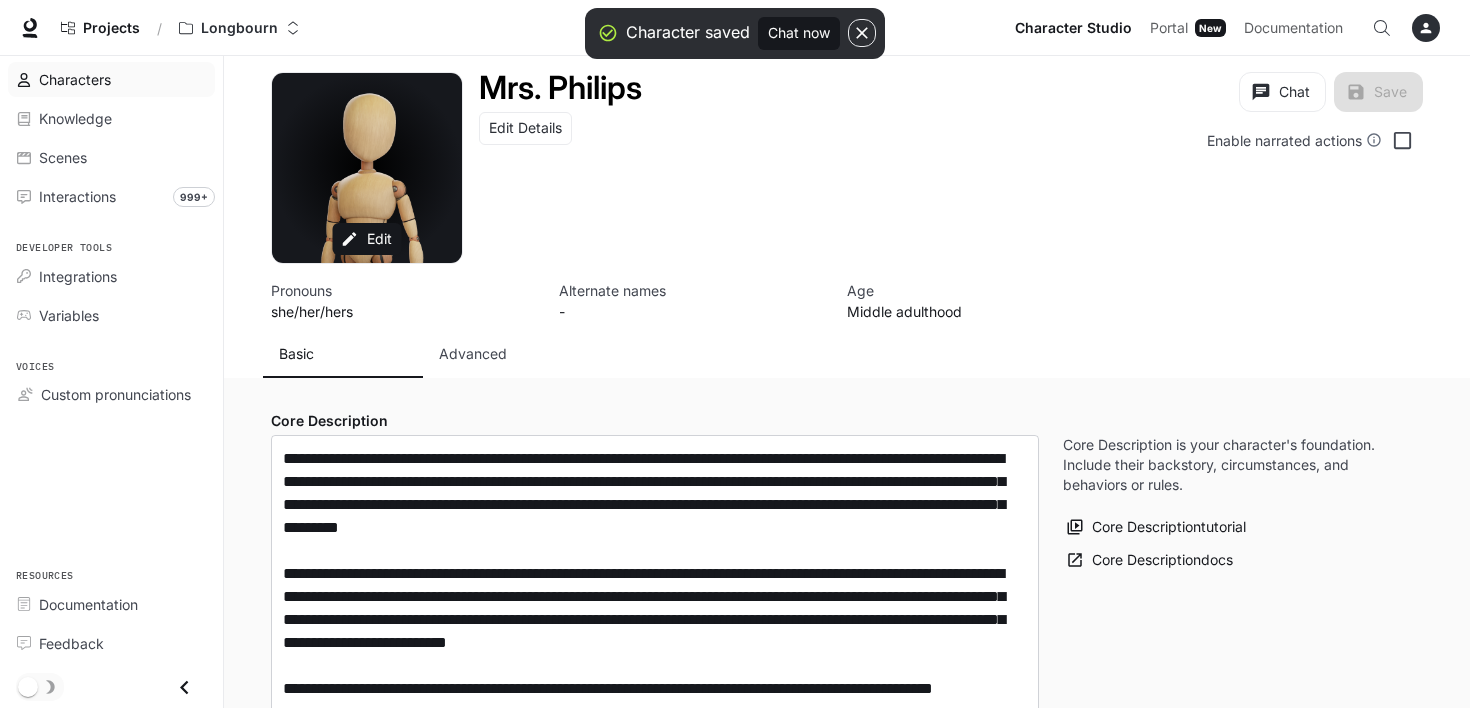 click on "Characters" at bounding box center [75, 79] 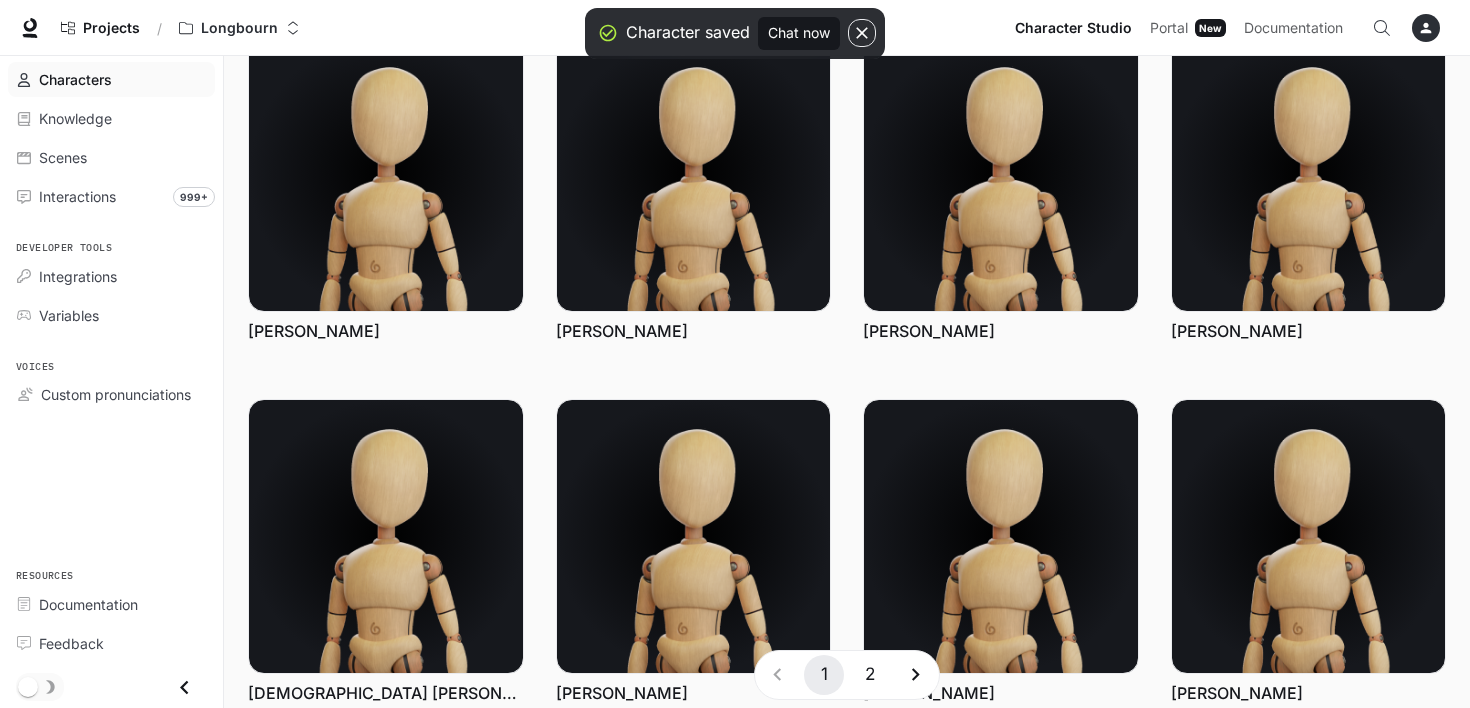 scroll, scrollTop: 588, scrollLeft: 0, axis: vertical 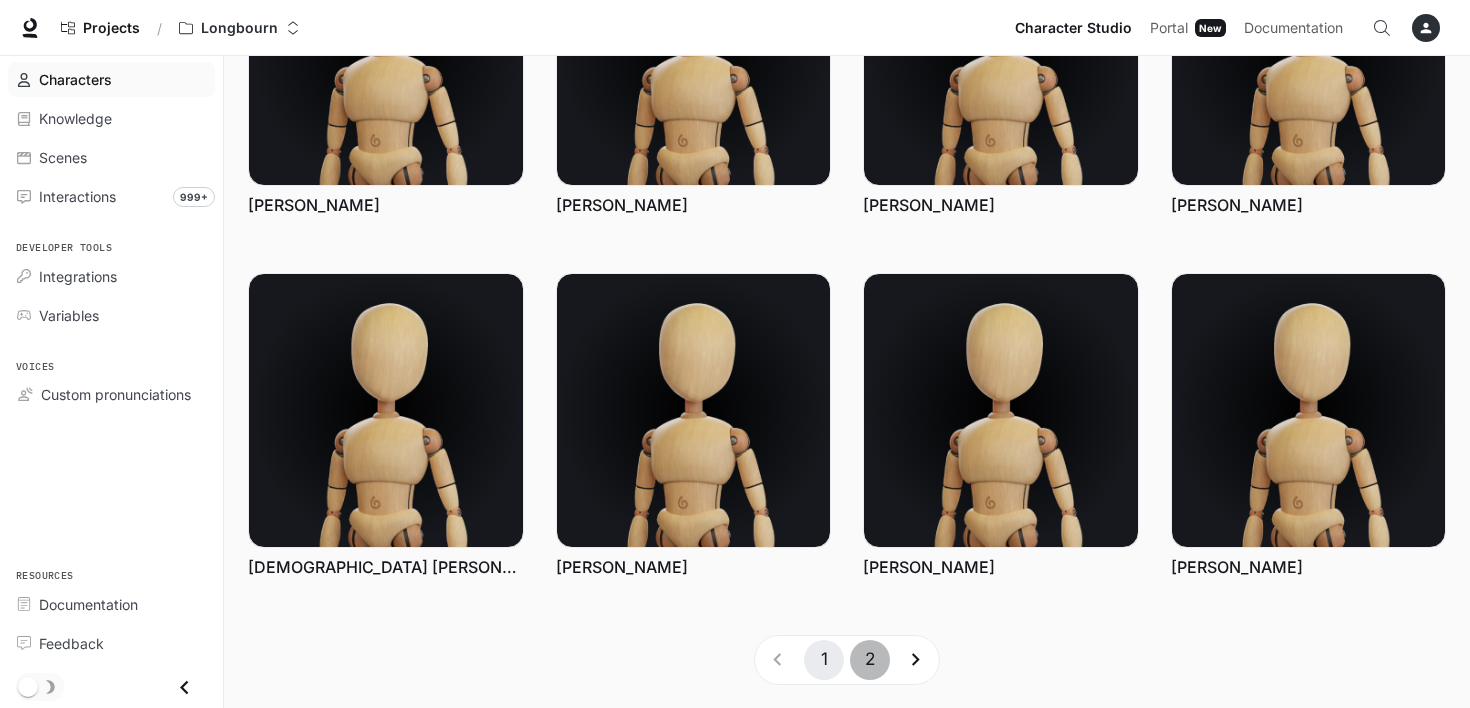 click on "2" at bounding box center (870, 660) 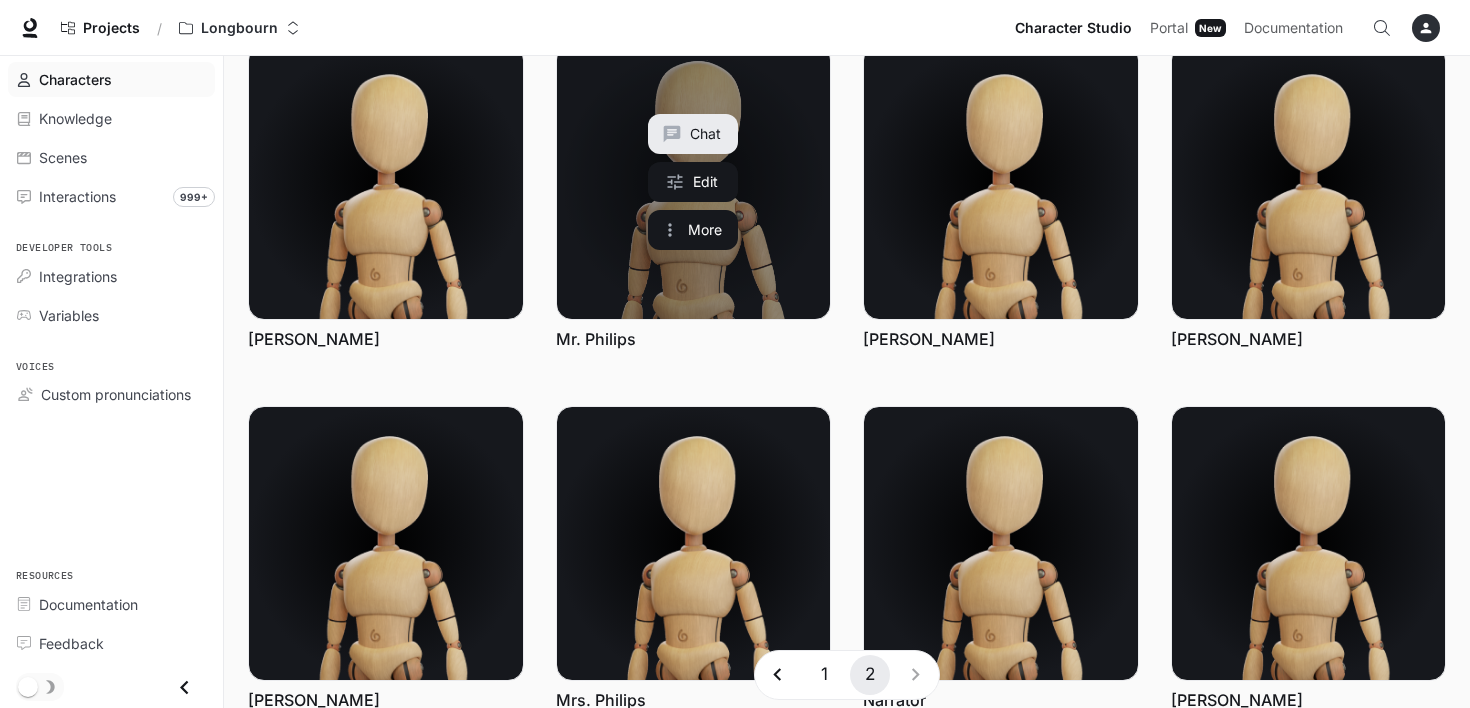 scroll, scrollTop: 88, scrollLeft: 0, axis: vertical 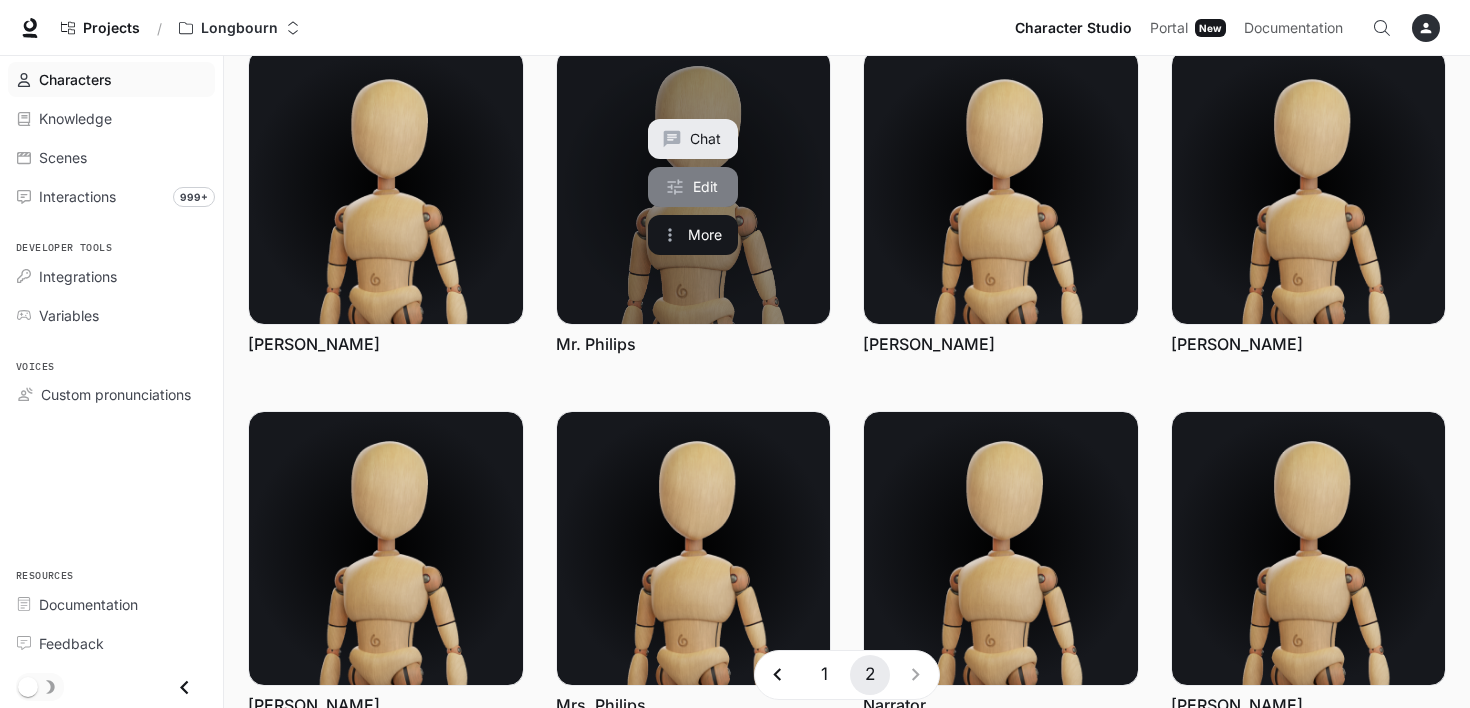 click on "Edit" at bounding box center [693, 187] 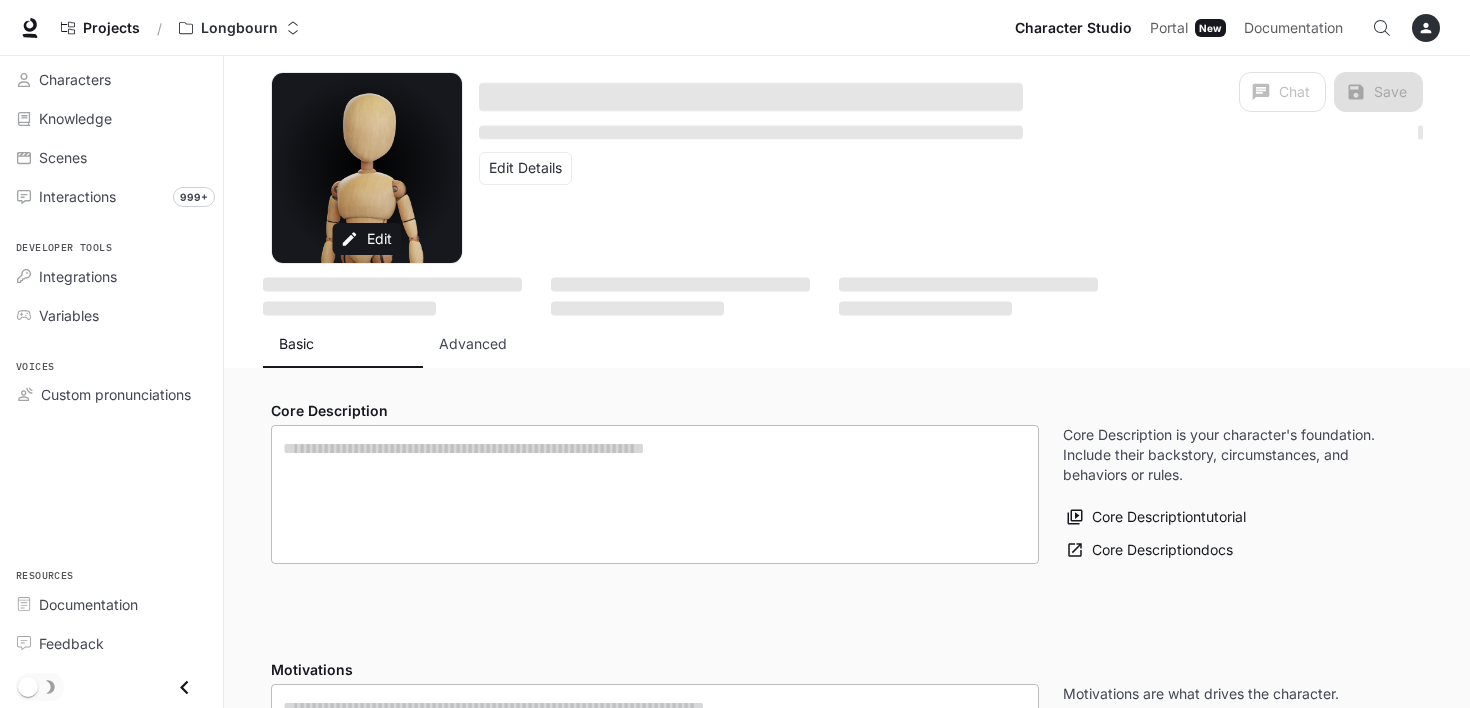 type on "**********" 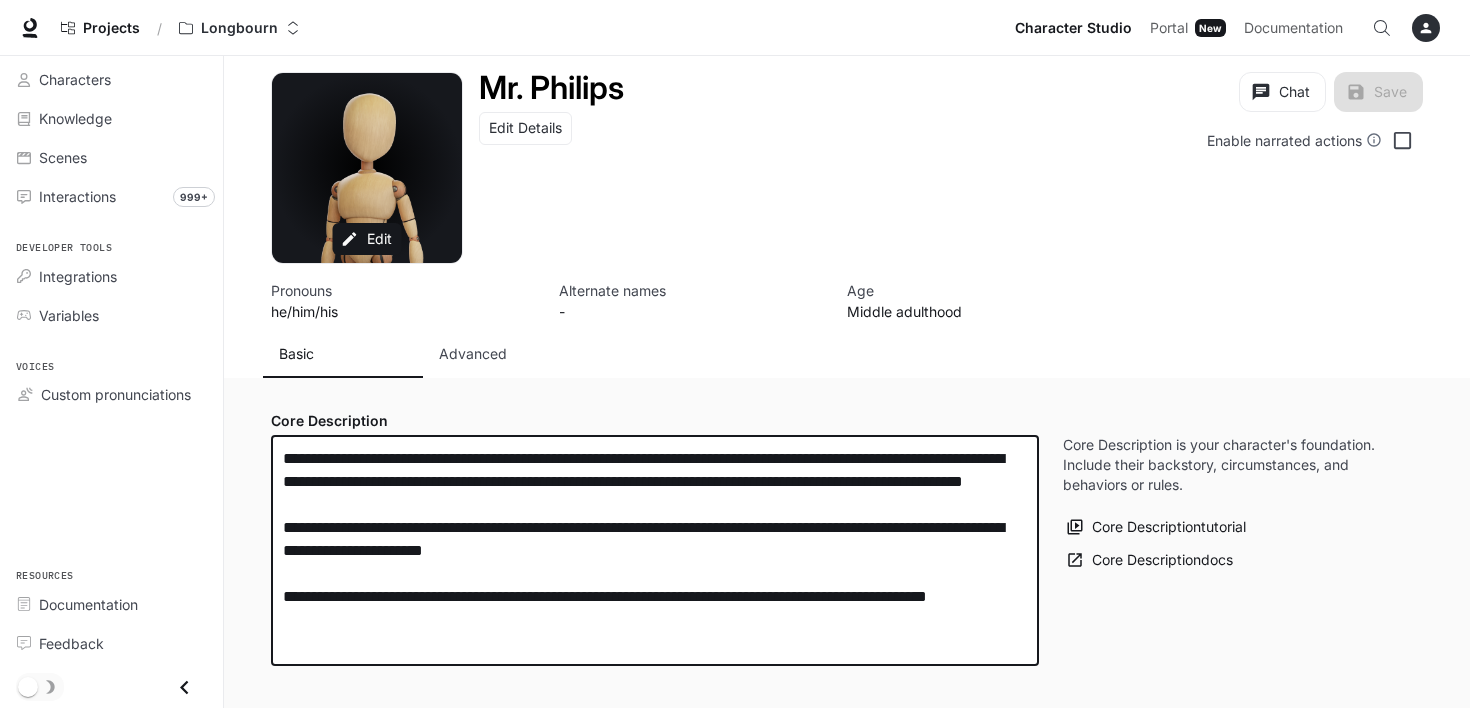 click on "**********" at bounding box center [655, 550] 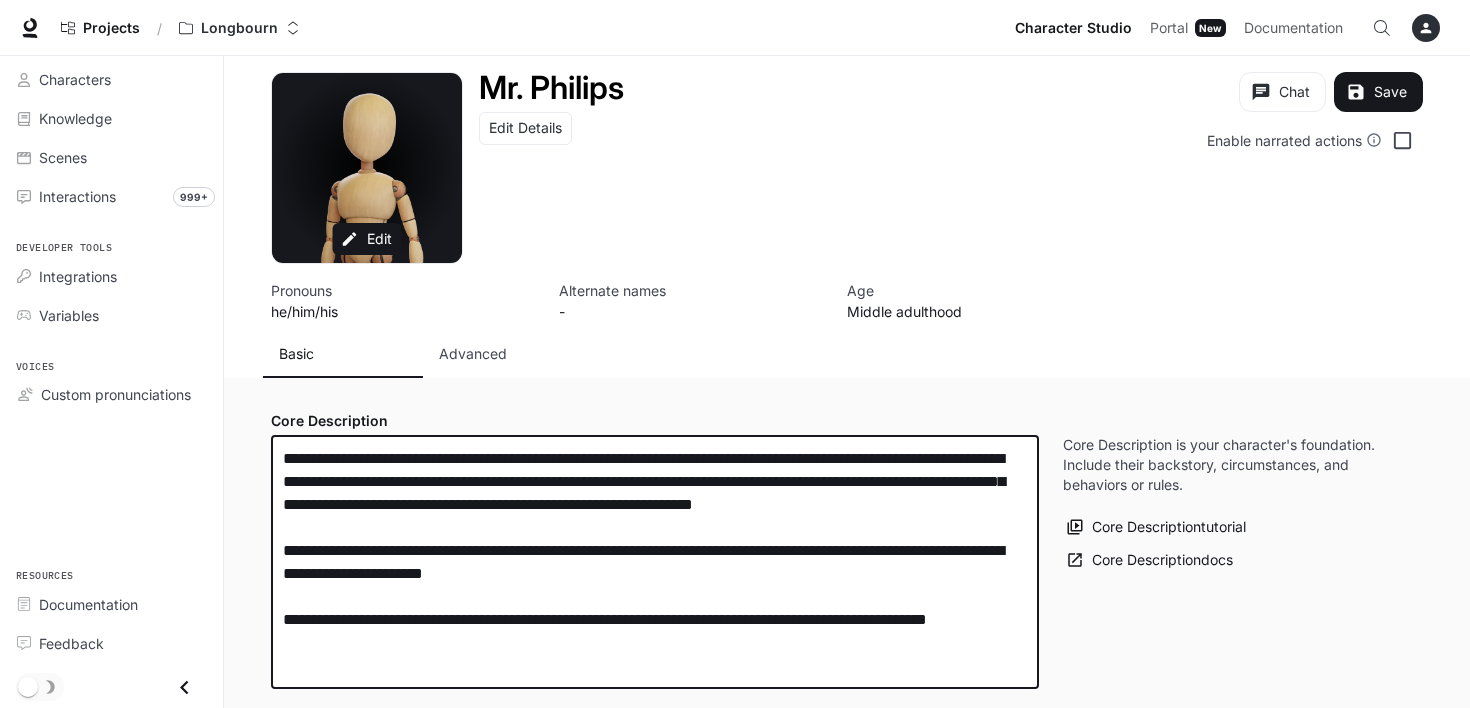 click on "**********" at bounding box center (655, 562) 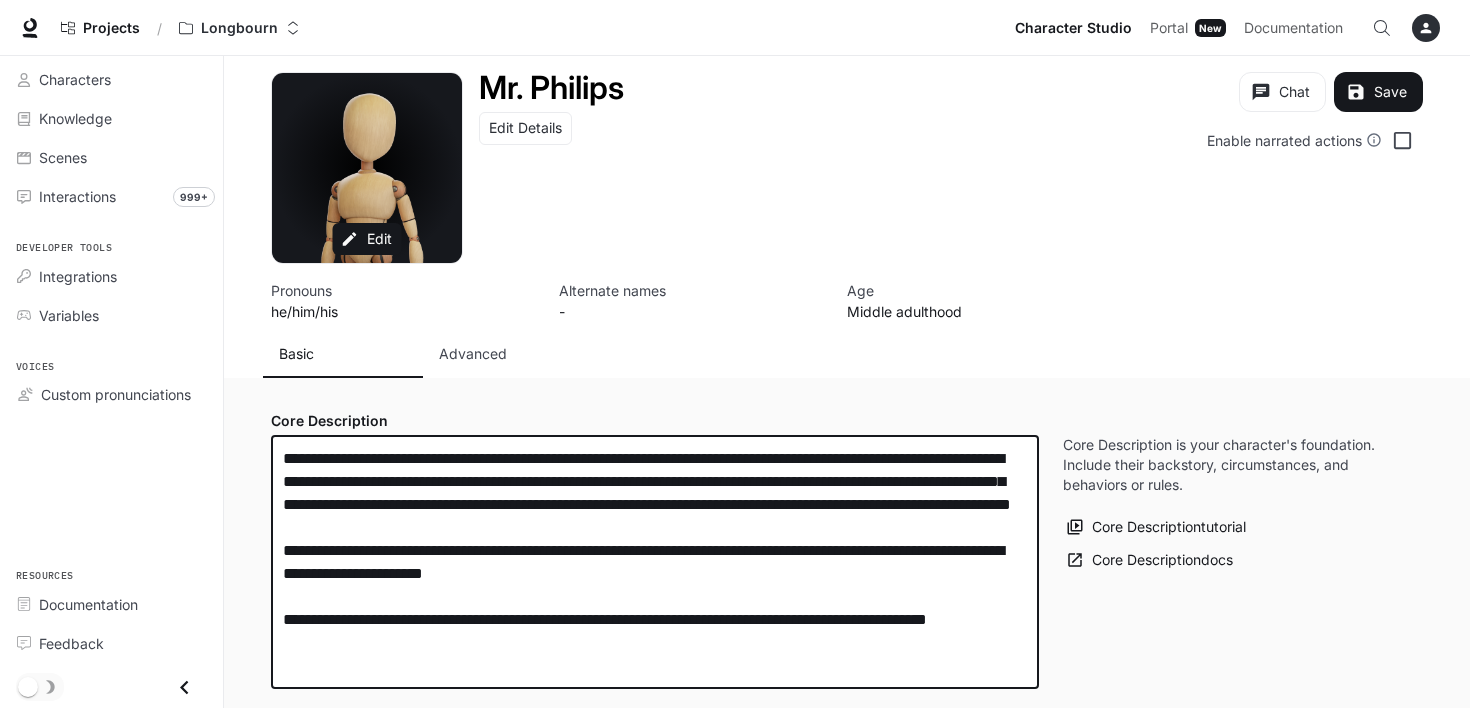 click on "**********" at bounding box center [655, 562] 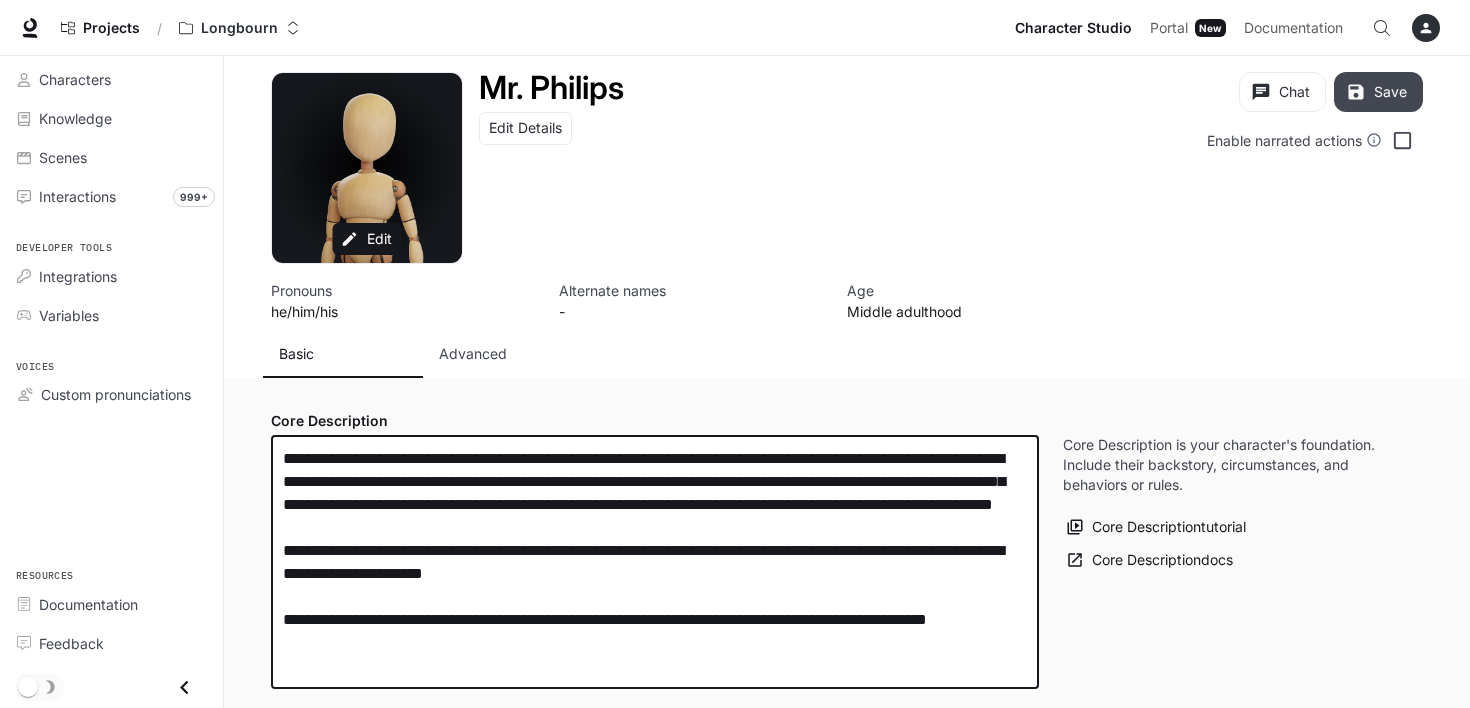 type on "**********" 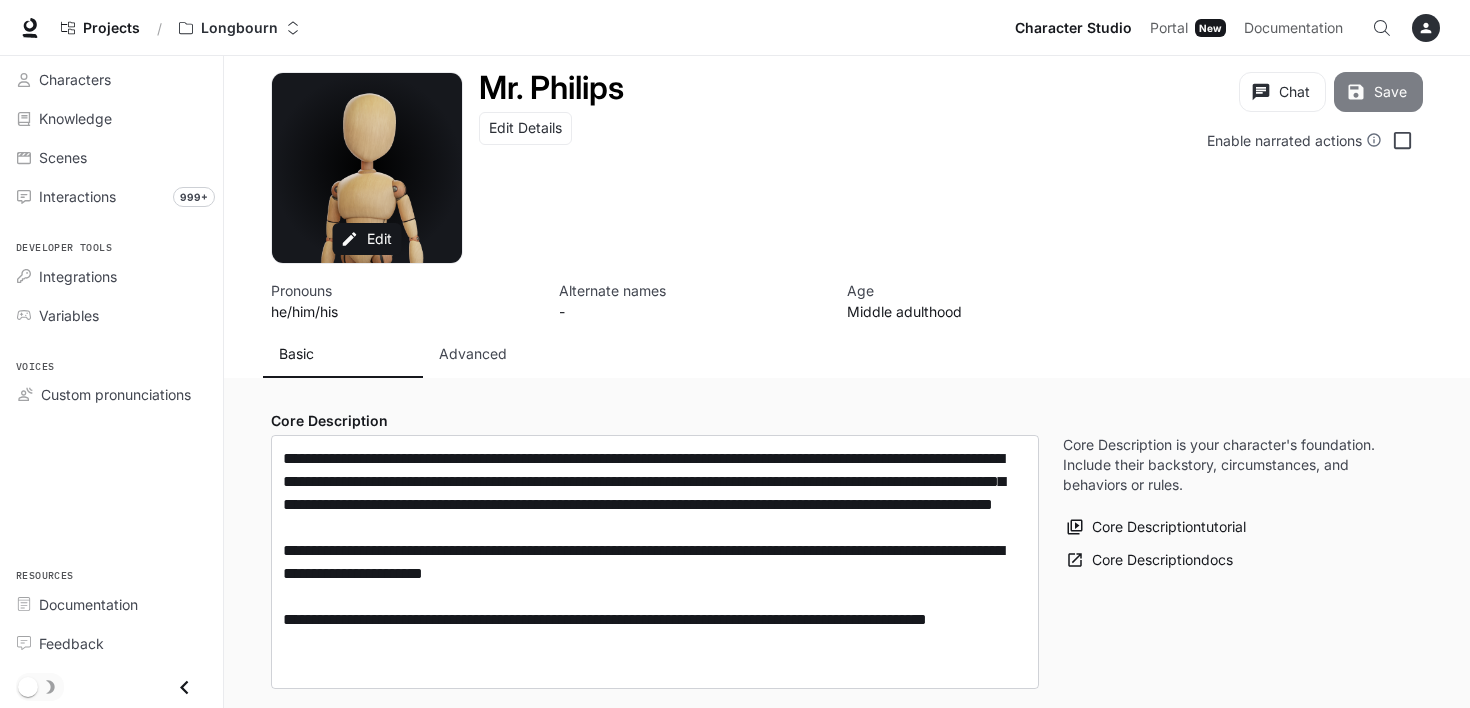 click on "Save" at bounding box center [1378, 92] 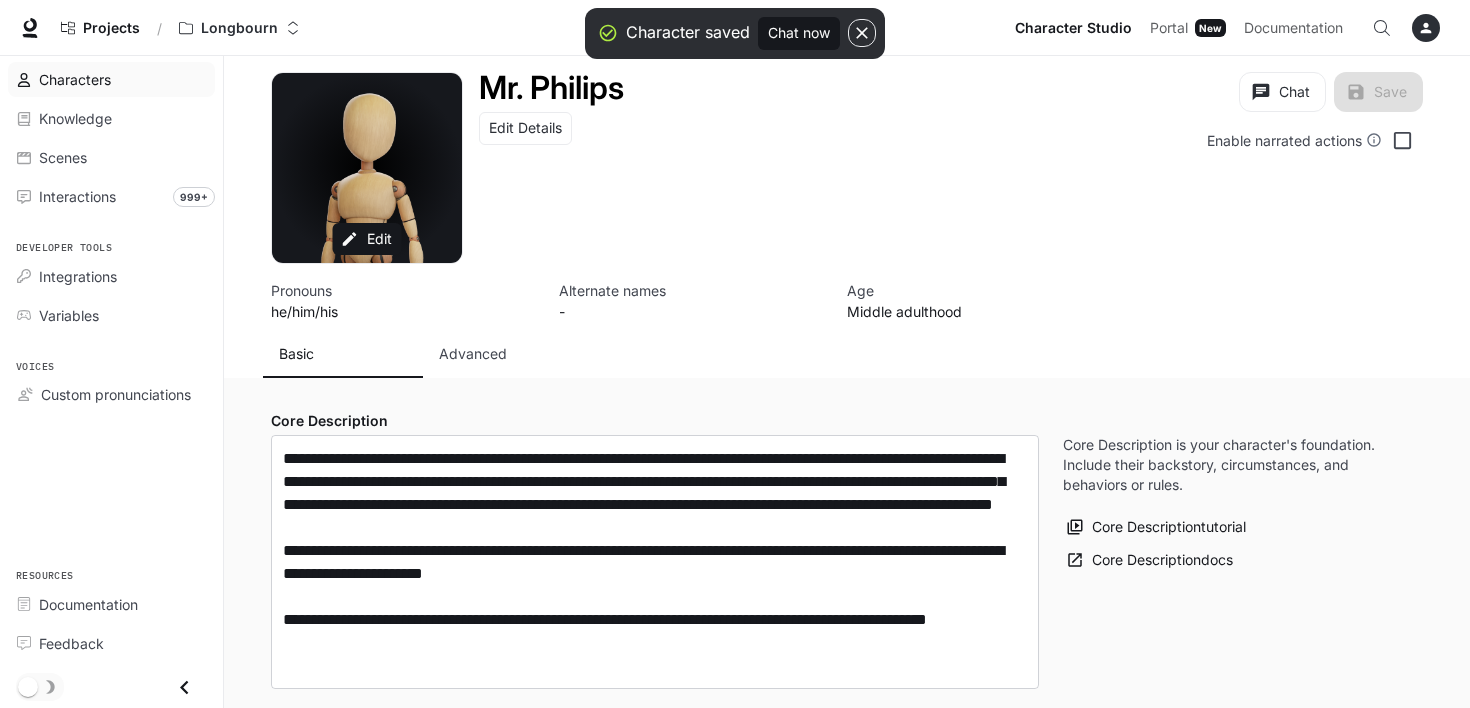 click on "Characters" at bounding box center [75, 79] 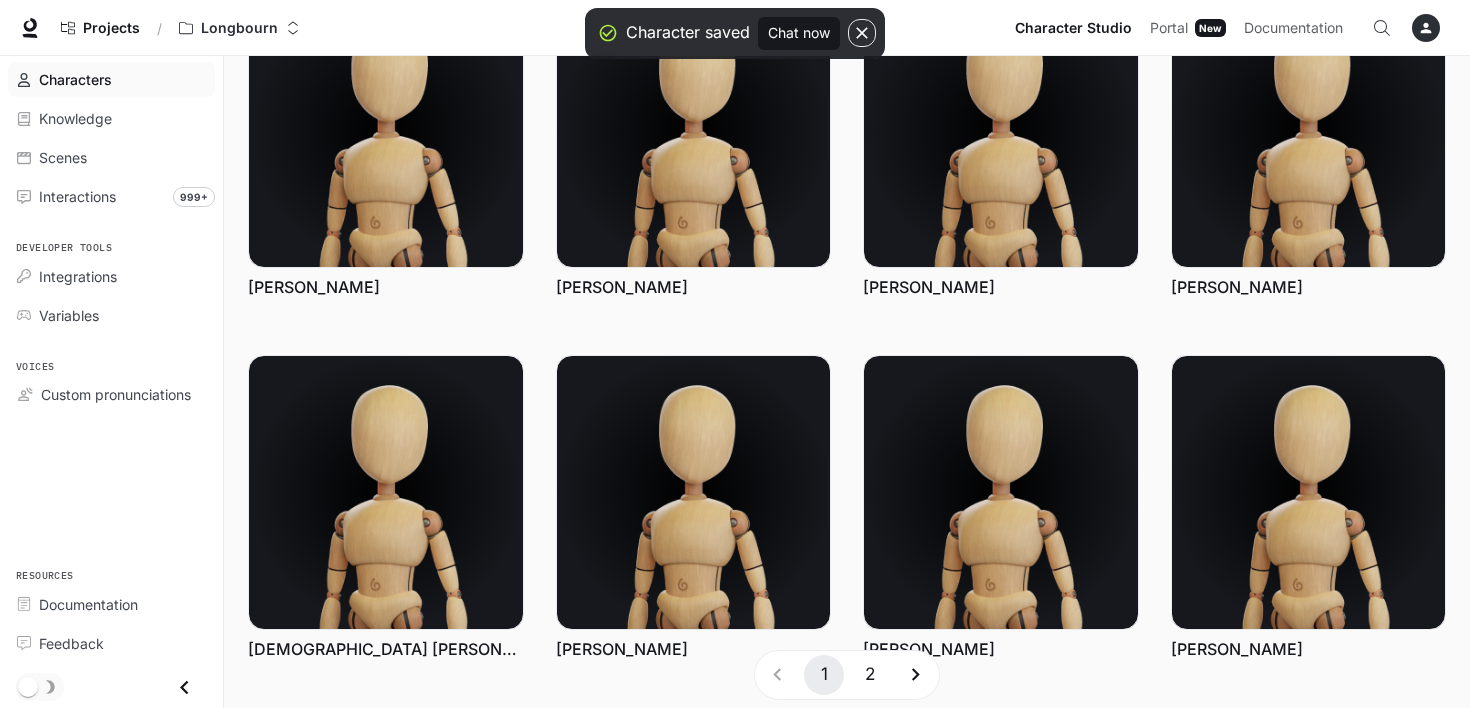 scroll, scrollTop: 588, scrollLeft: 0, axis: vertical 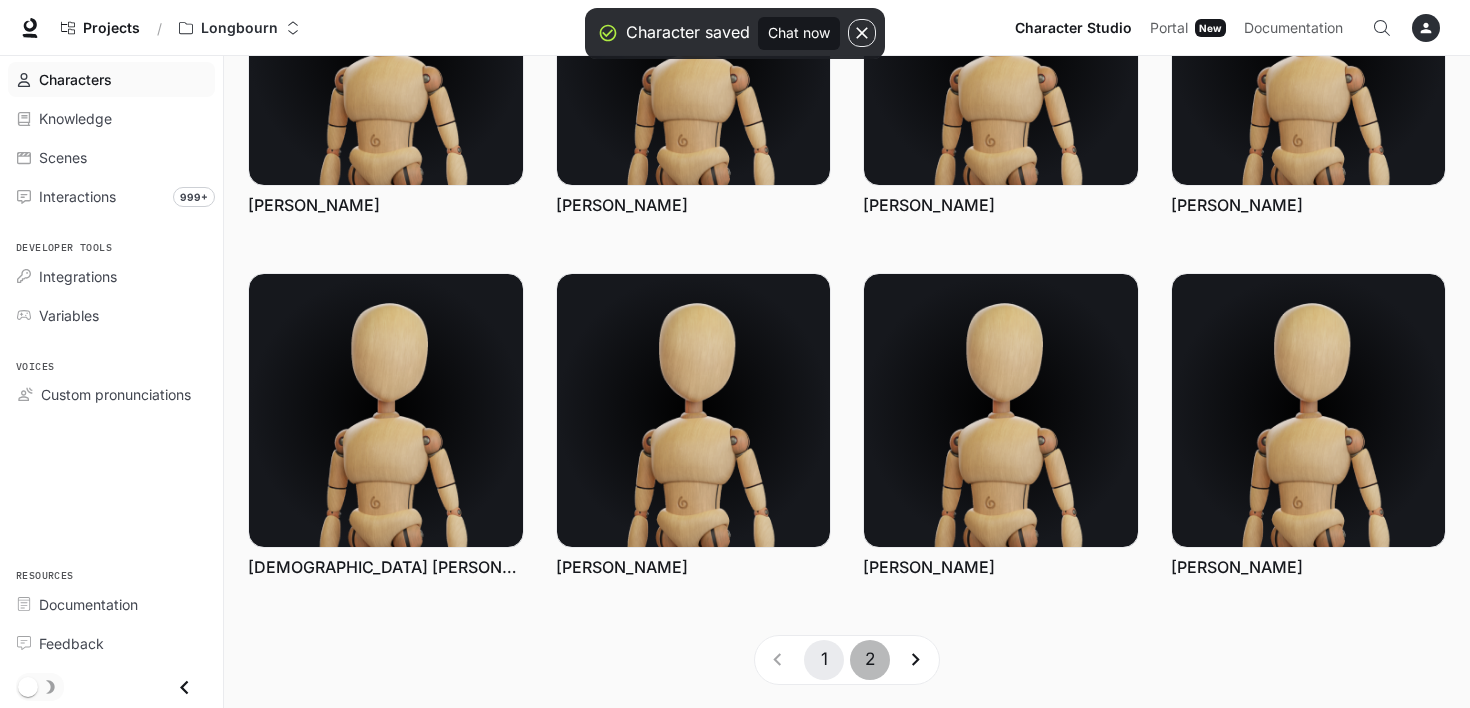click on "2" at bounding box center [870, 660] 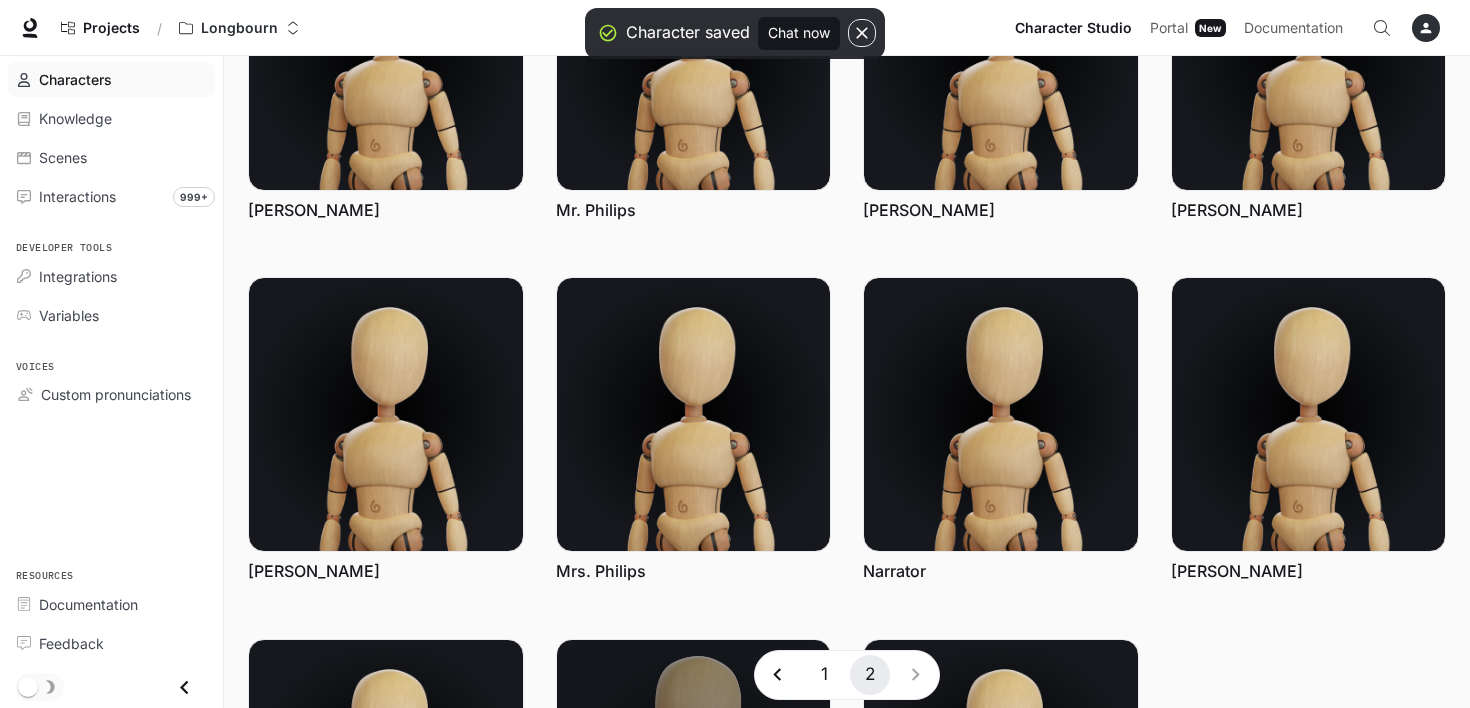 scroll, scrollTop: 188, scrollLeft: 0, axis: vertical 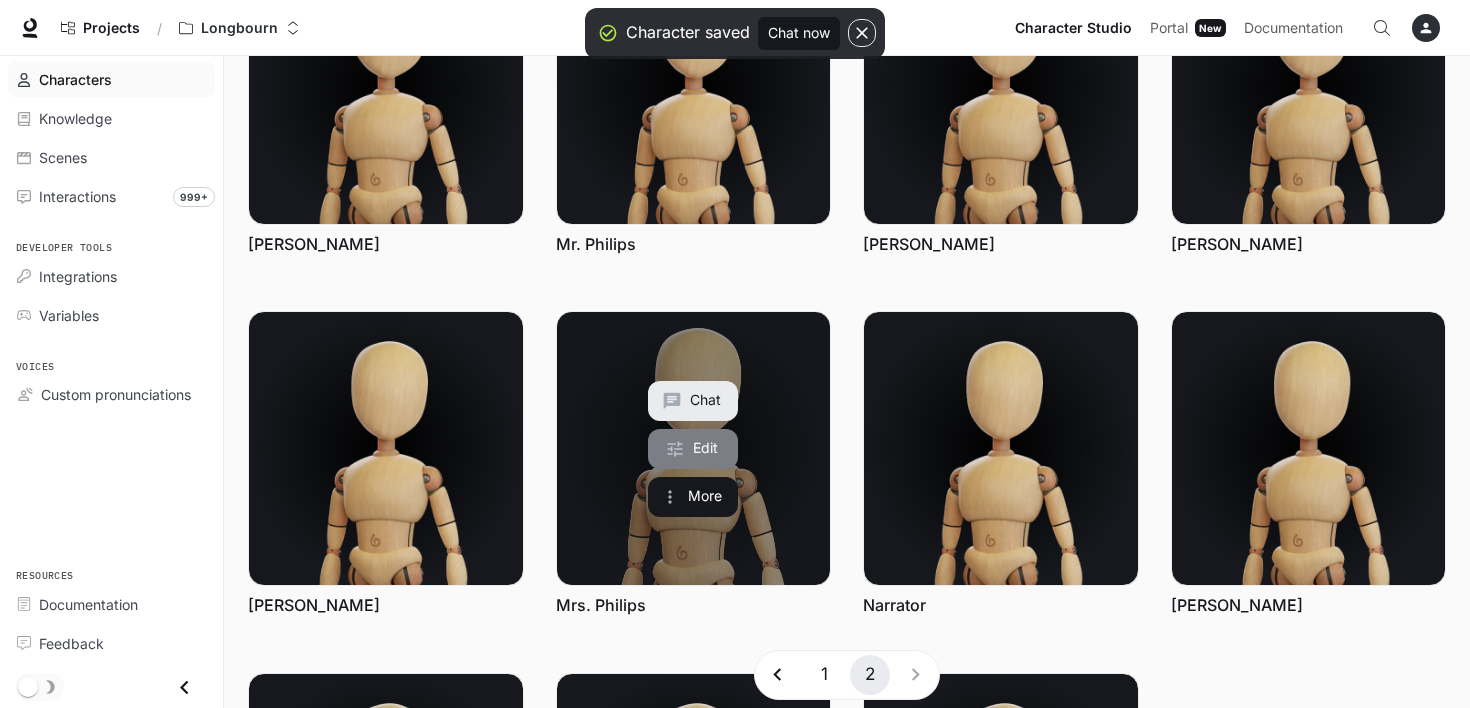 click on "Edit" at bounding box center [693, 449] 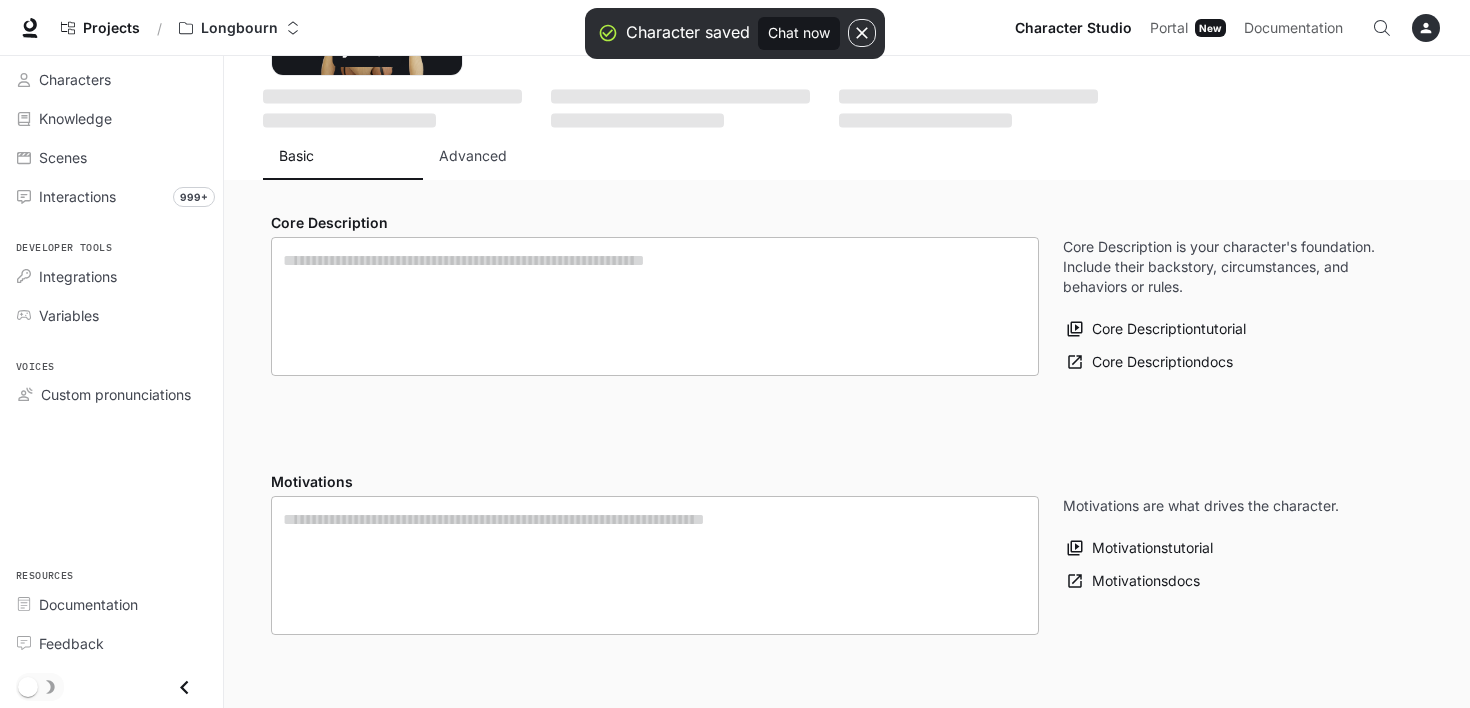 scroll, scrollTop: 0, scrollLeft: 0, axis: both 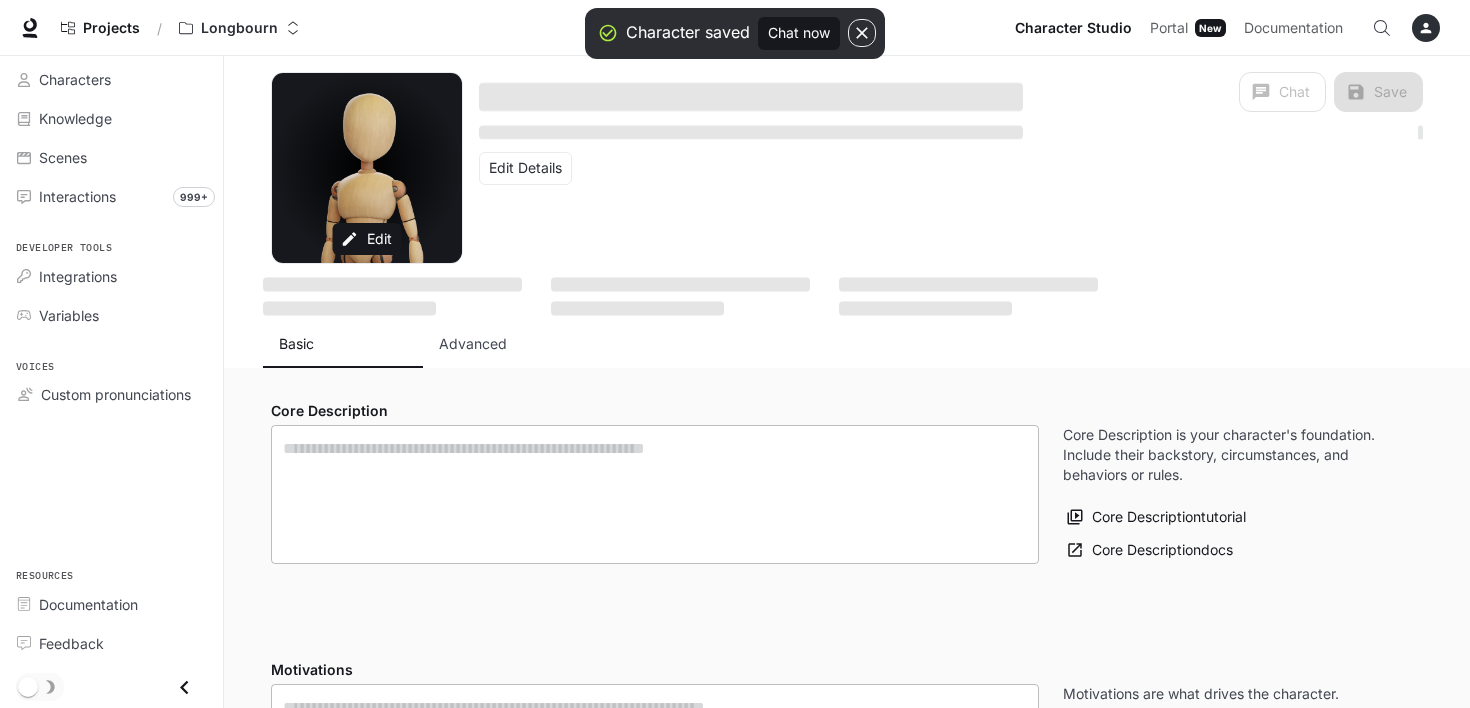 type on "**********" 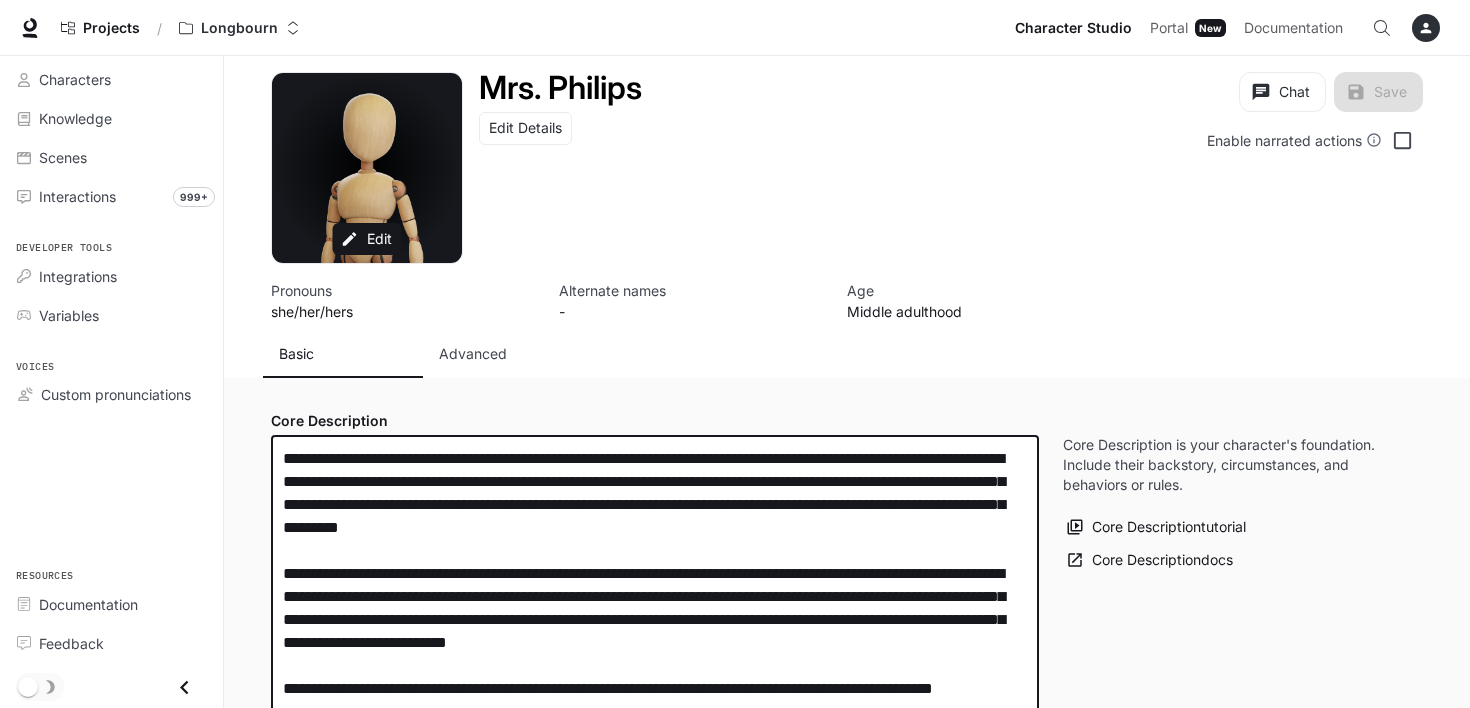 click on "**********" at bounding box center (655, 585) 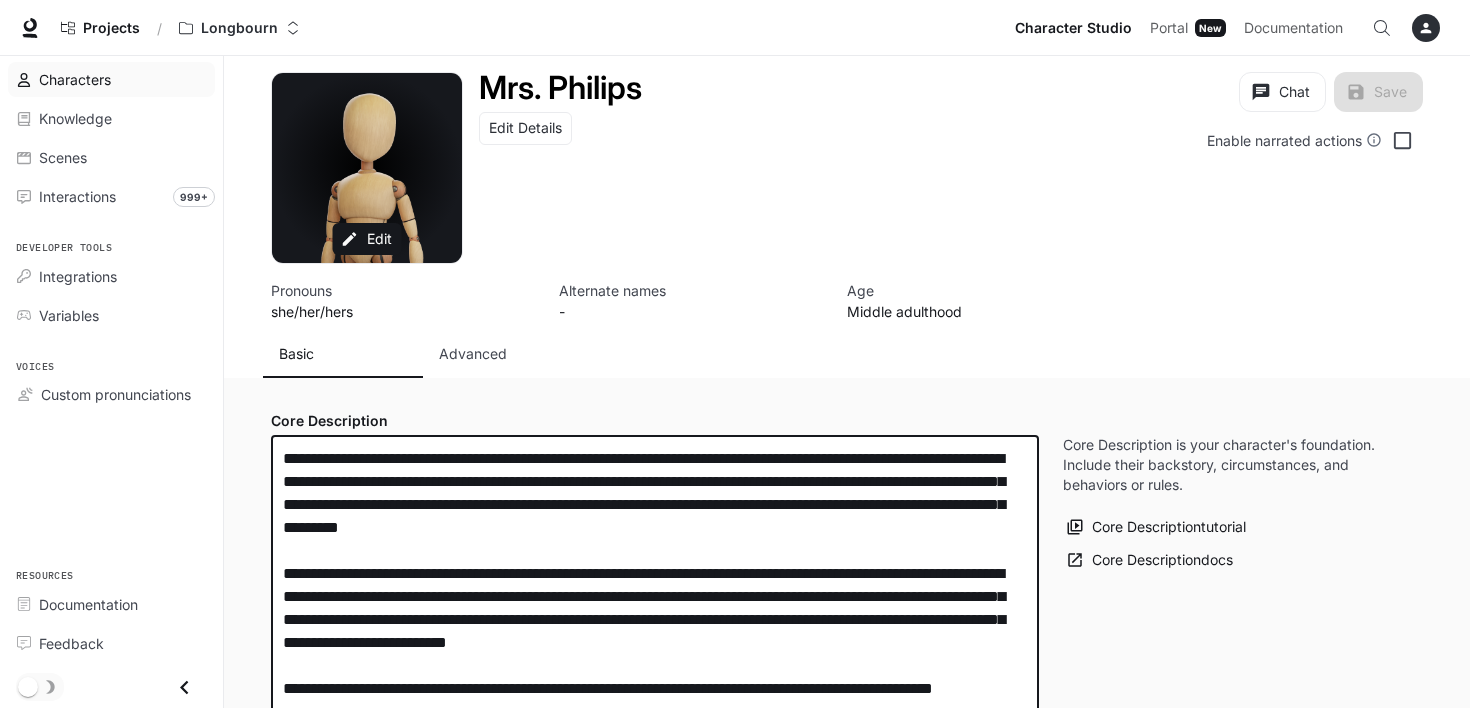 click on "Characters" at bounding box center [75, 79] 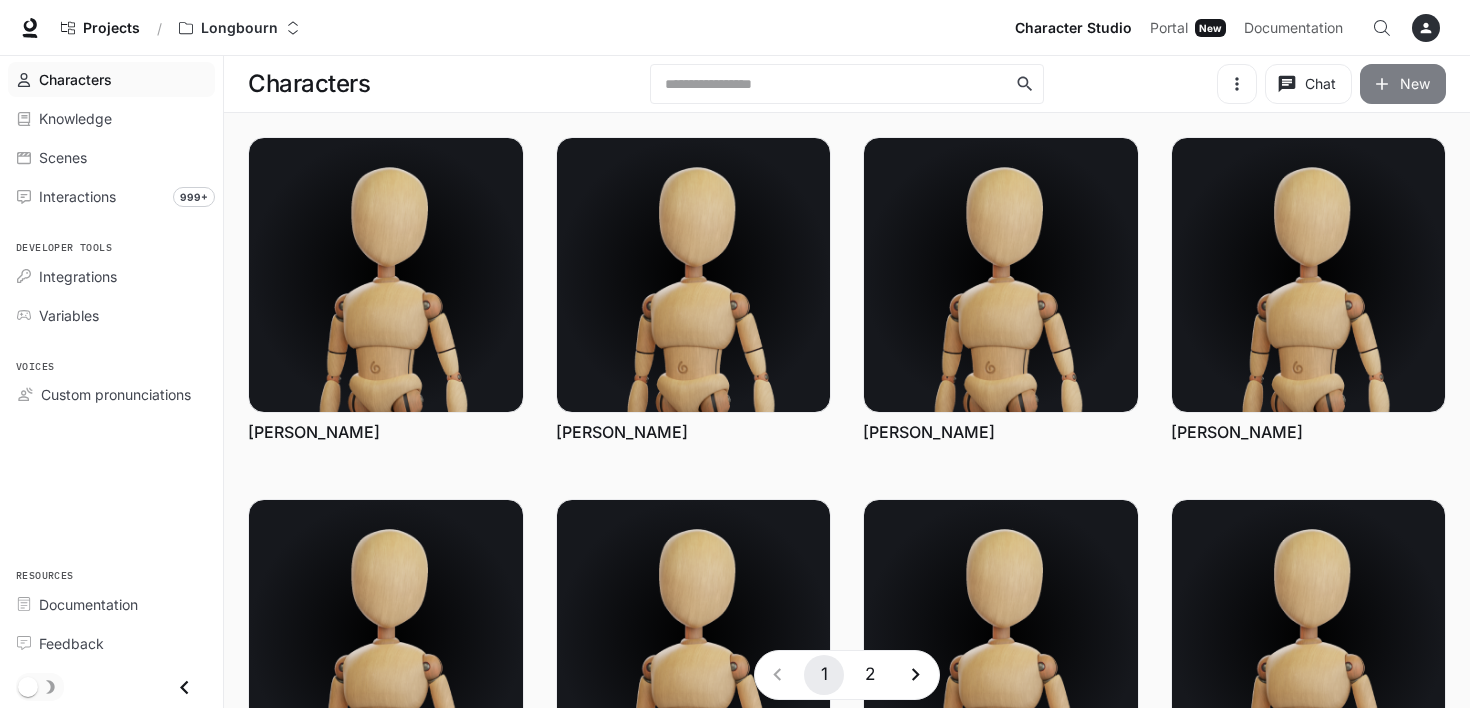 click on "New" at bounding box center [1403, 84] 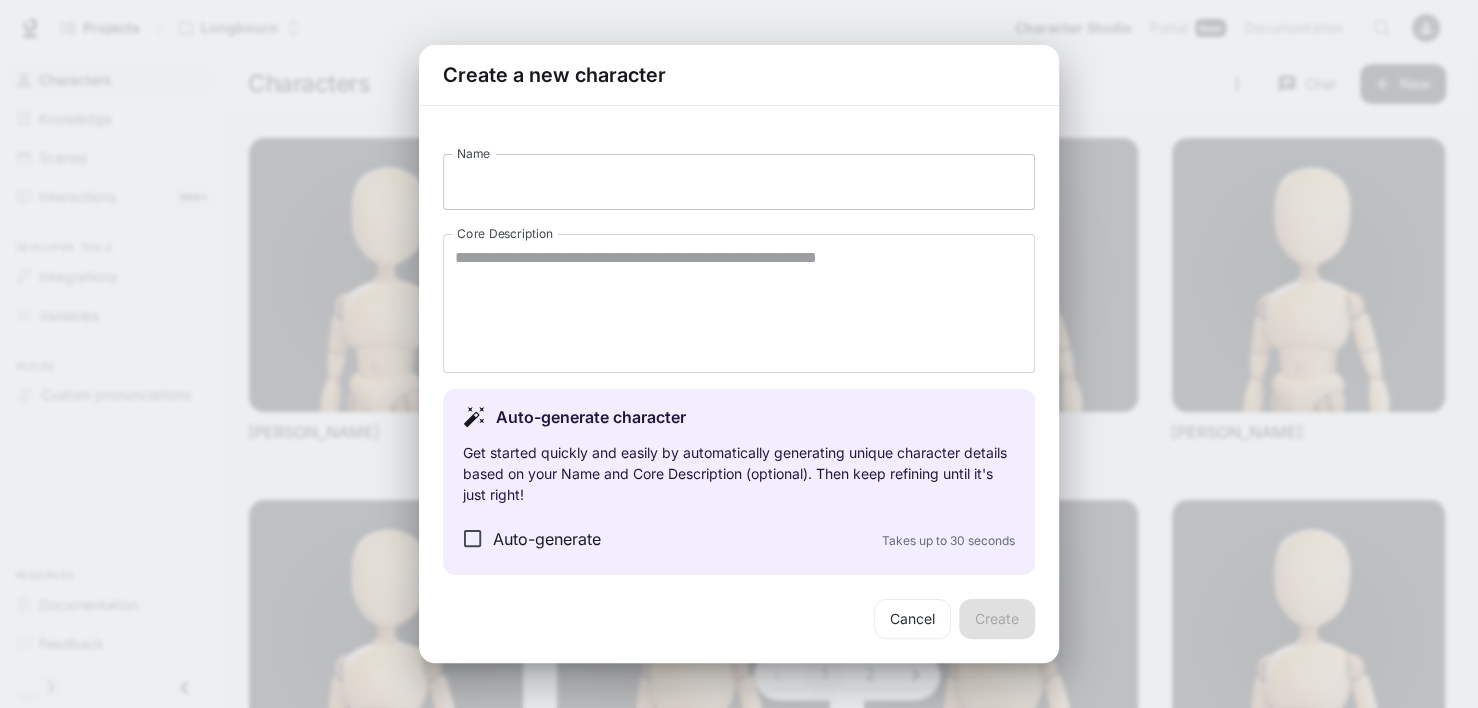 click on "Name" at bounding box center [739, 182] 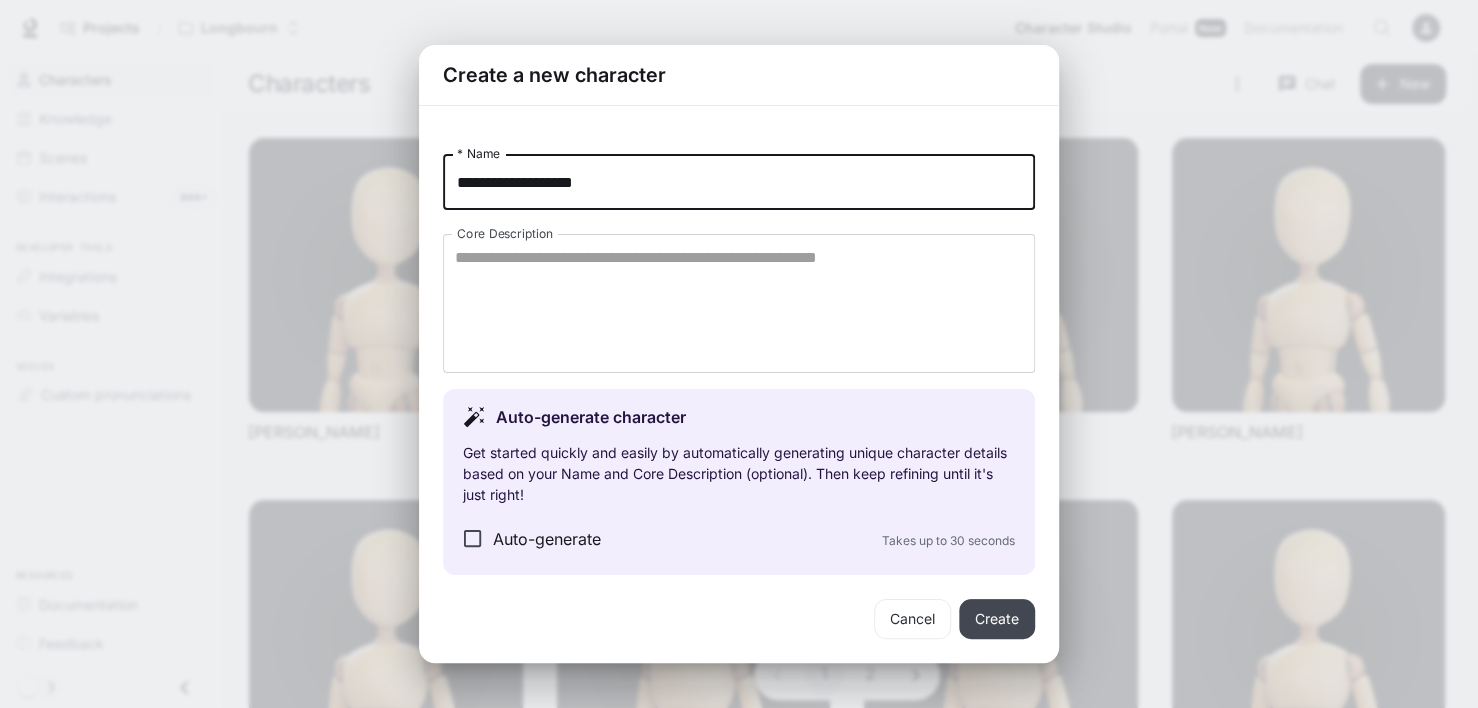 type on "**********" 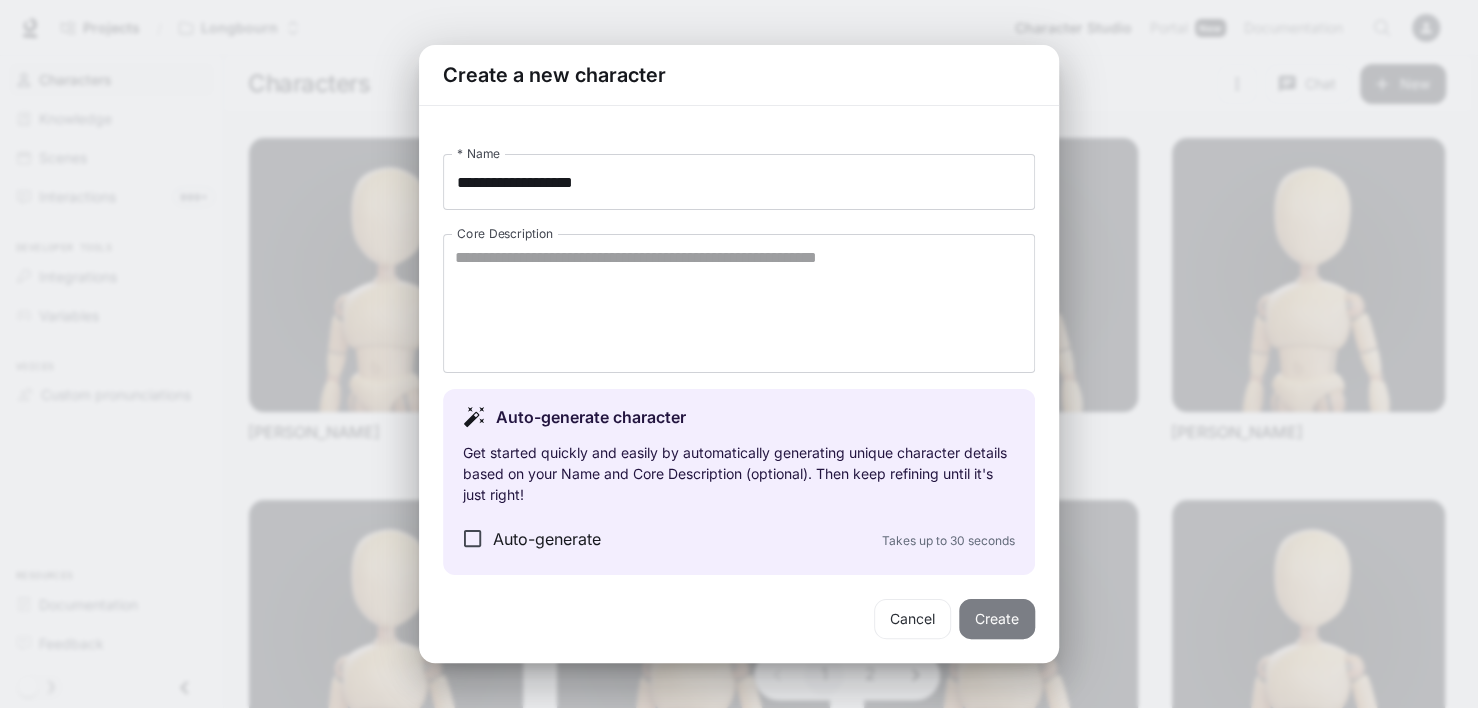 click on "Create" at bounding box center [997, 619] 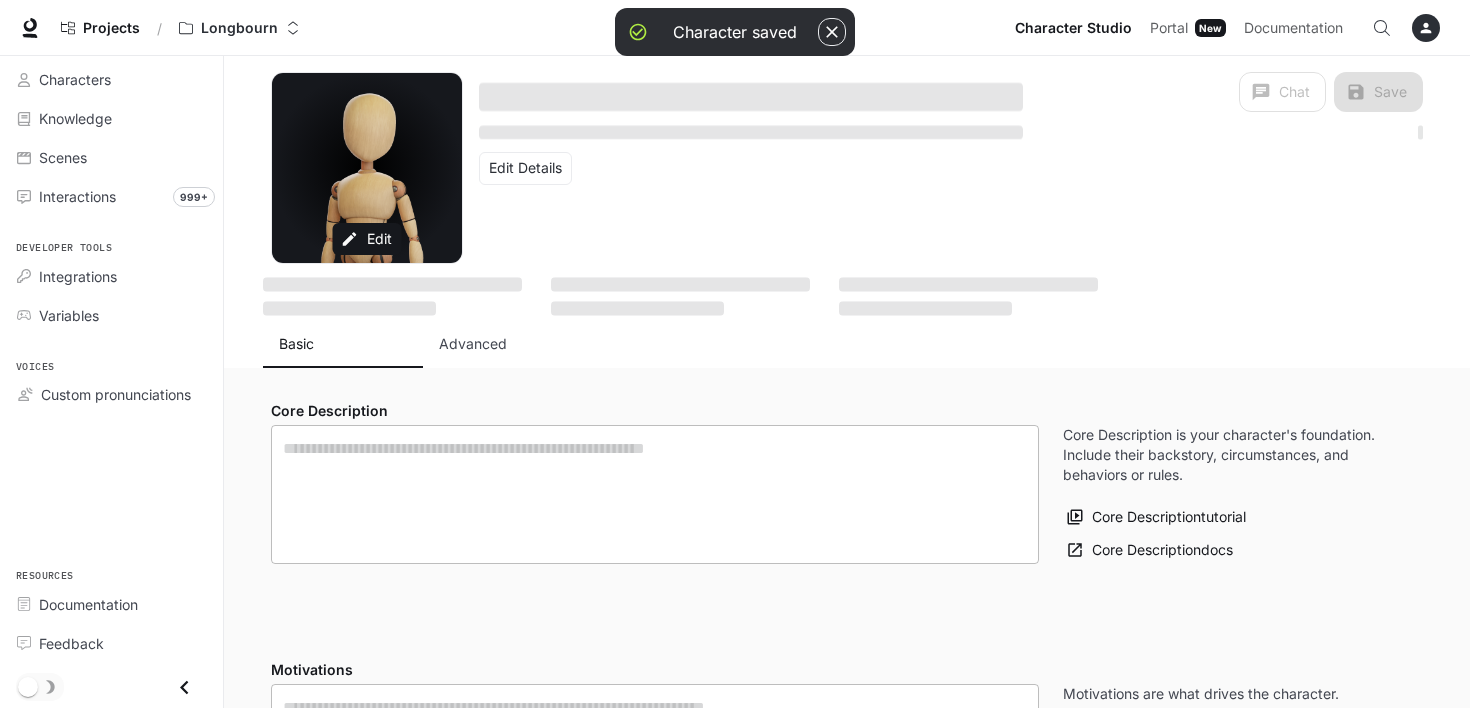 type on "**********" 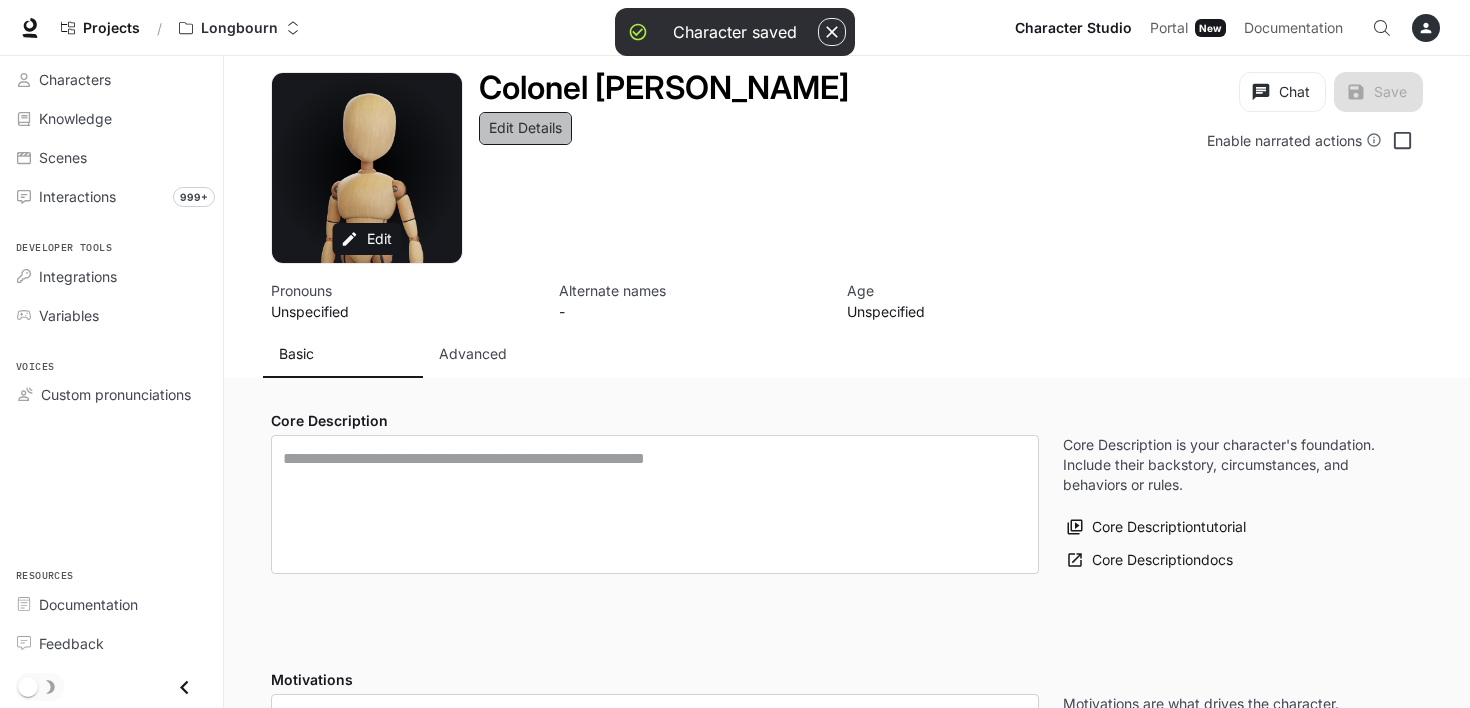 click on "Edit Details" at bounding box center (525, 128) 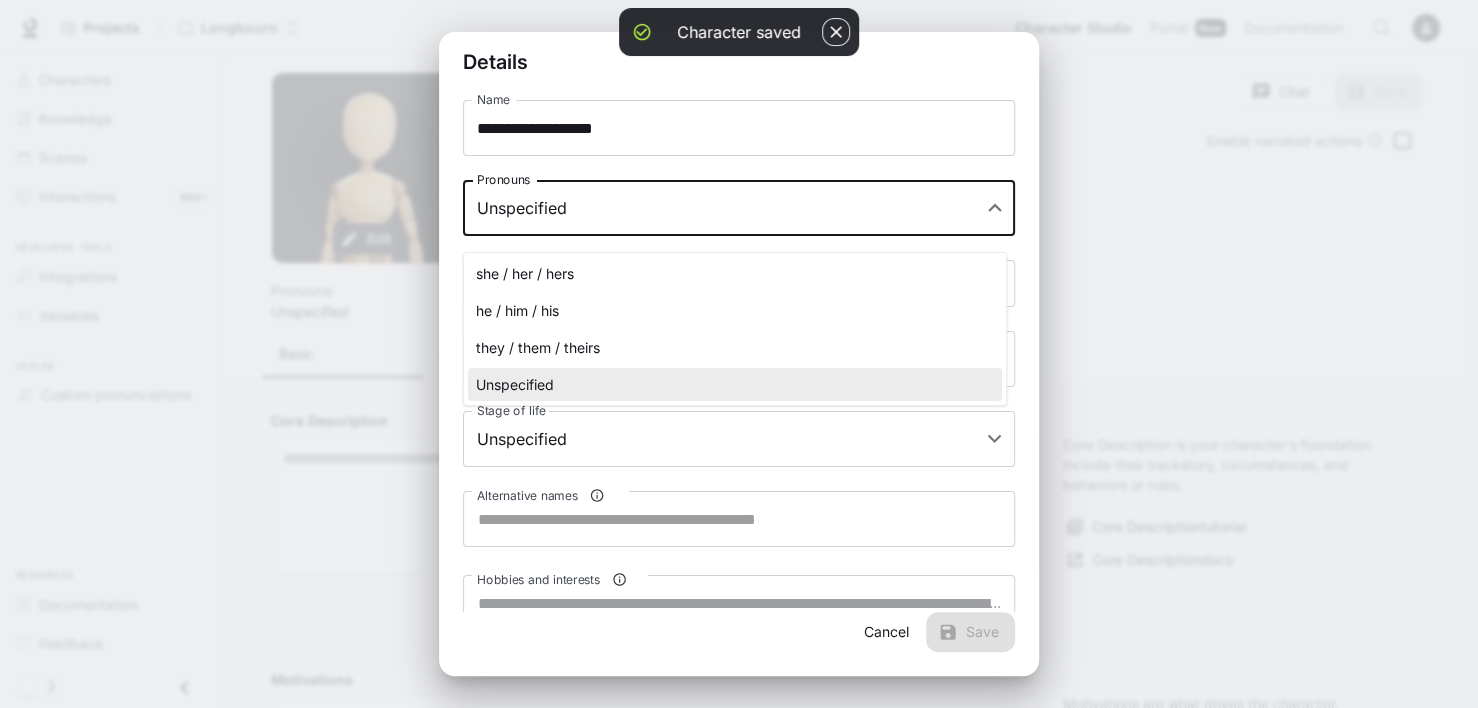 click on "**********" at bounding box center (739, 1287) 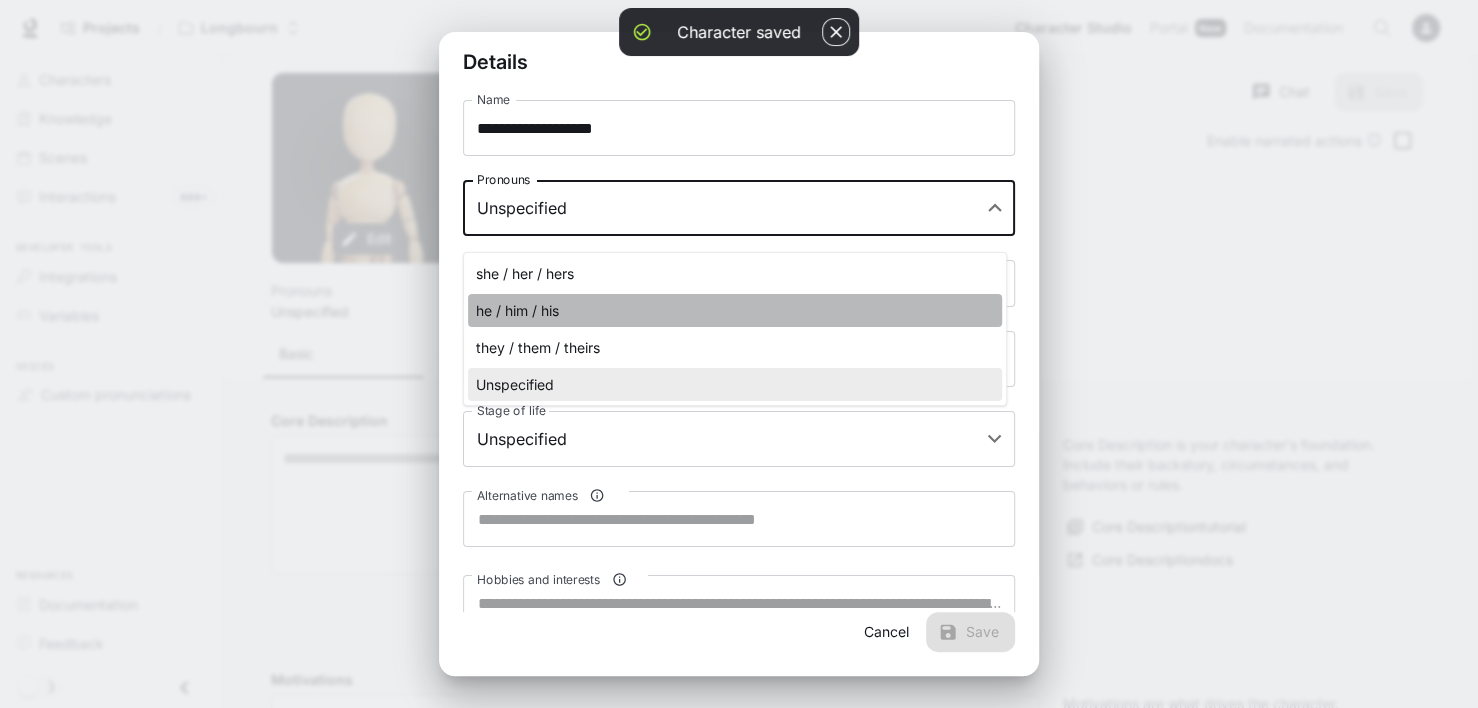 click on "he / him / his" at bounding box center [735, 310] 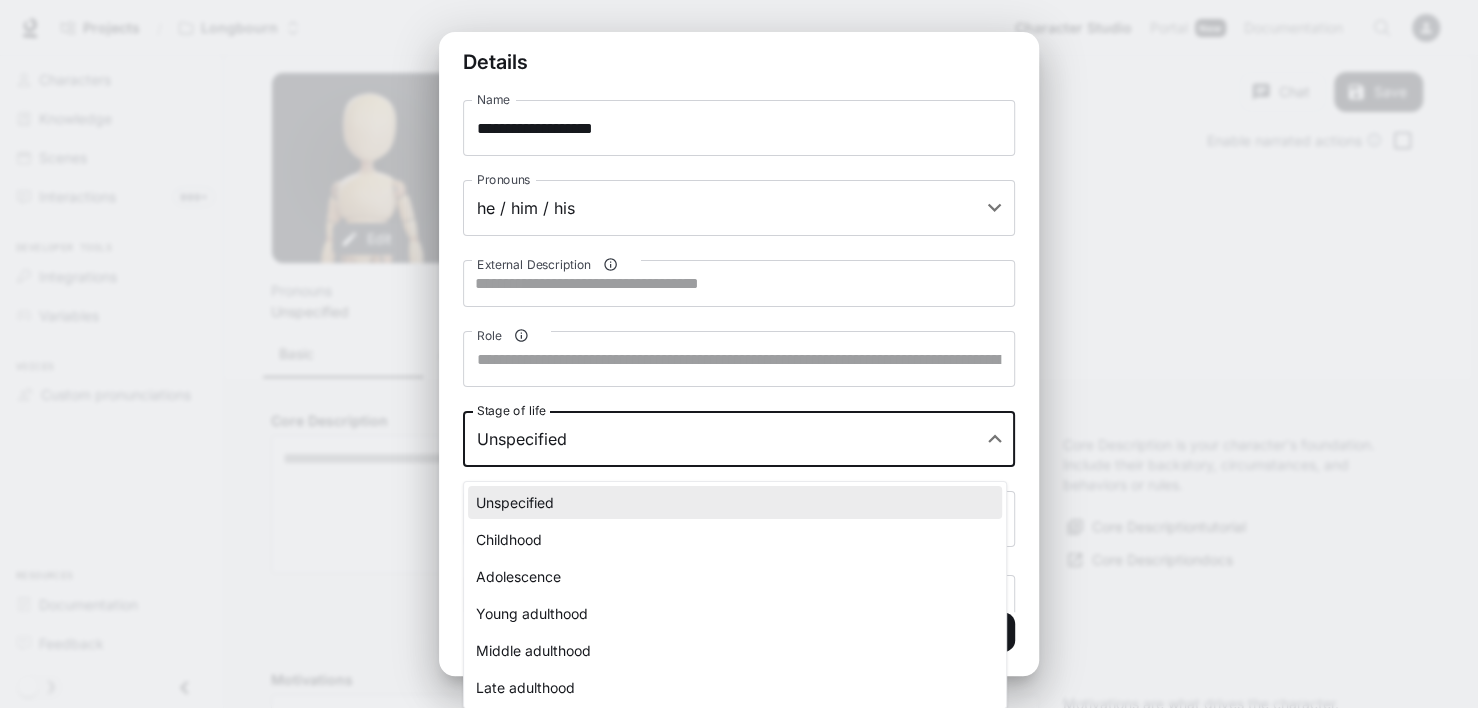 click on "**********" at bounding box center [739, 1287] 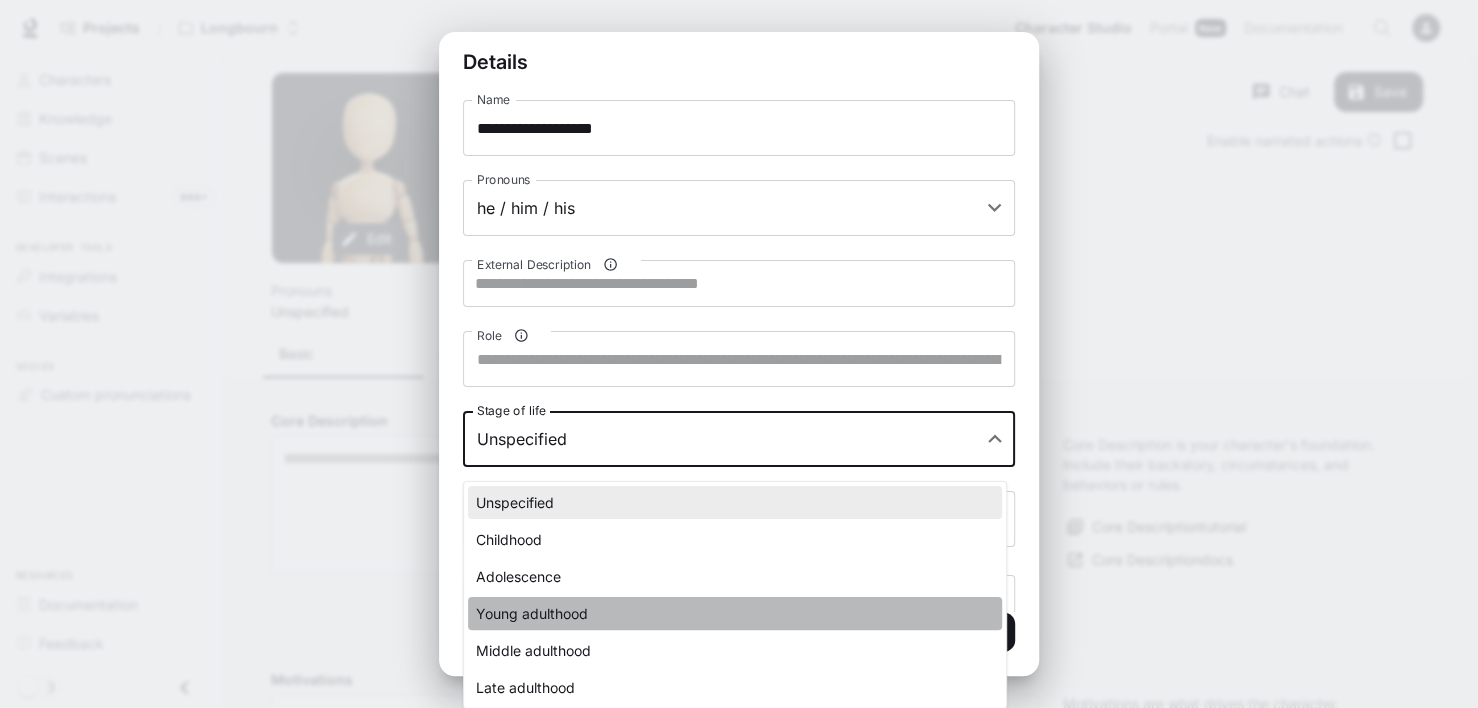 click on "Young adulthood" at bounding box center [735, 613] 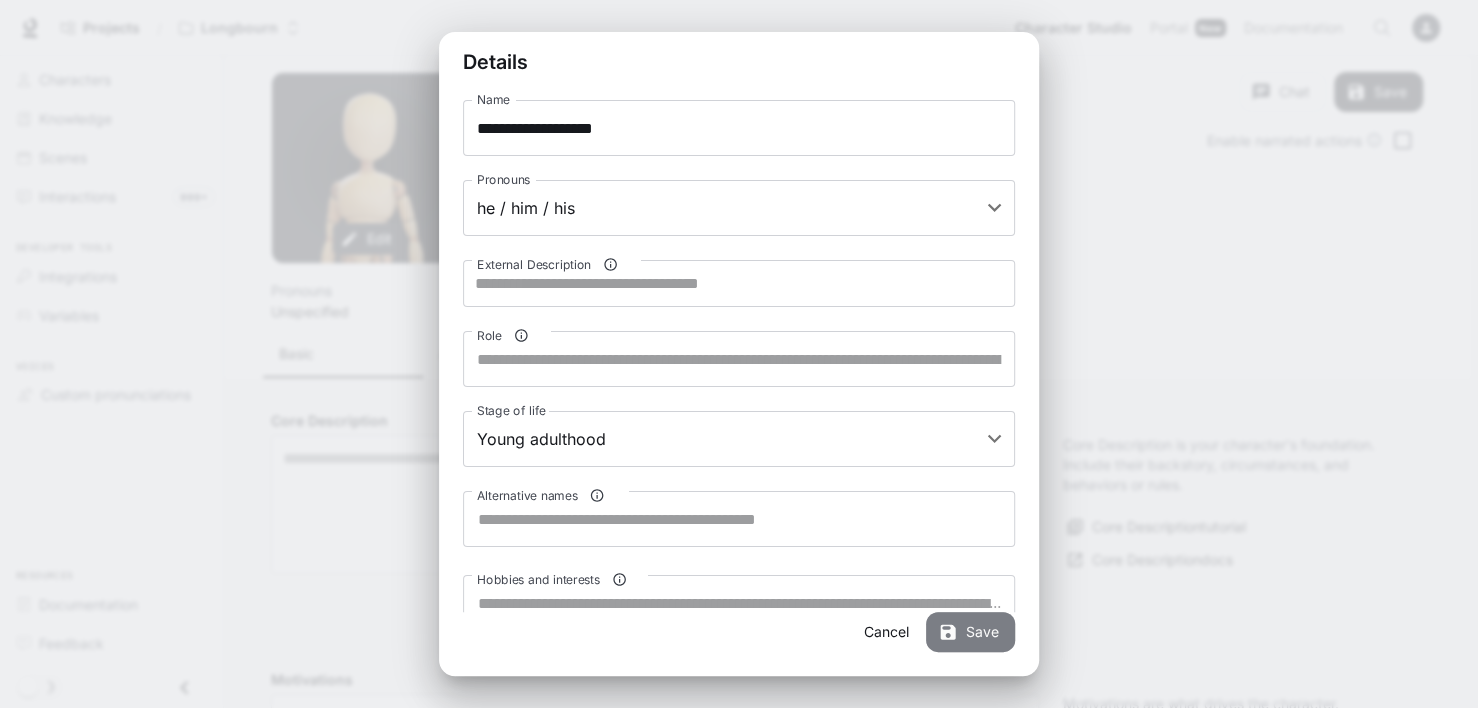click on "Save" at bounding box center (970, 632) 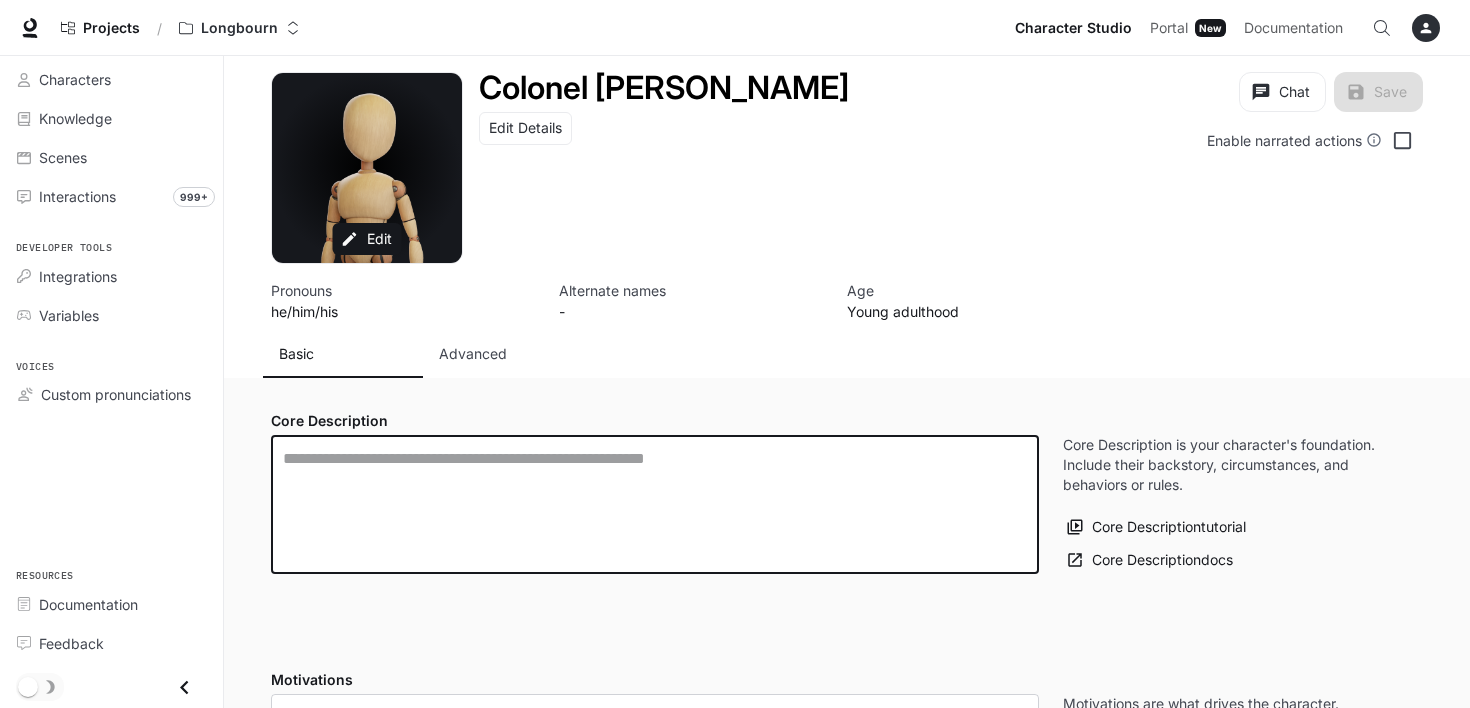 click at bounding box center (655, 504) 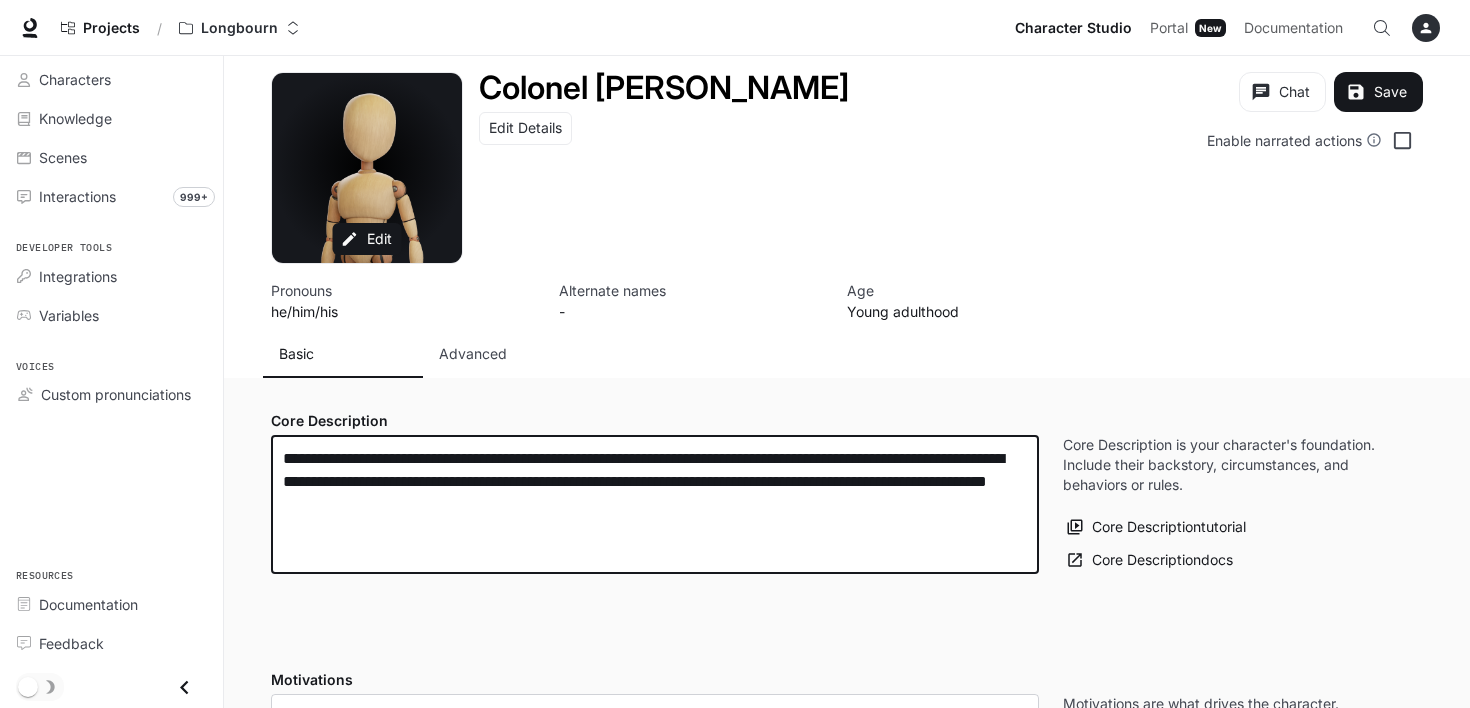 click on "**********" at bounding box center (655, 504) 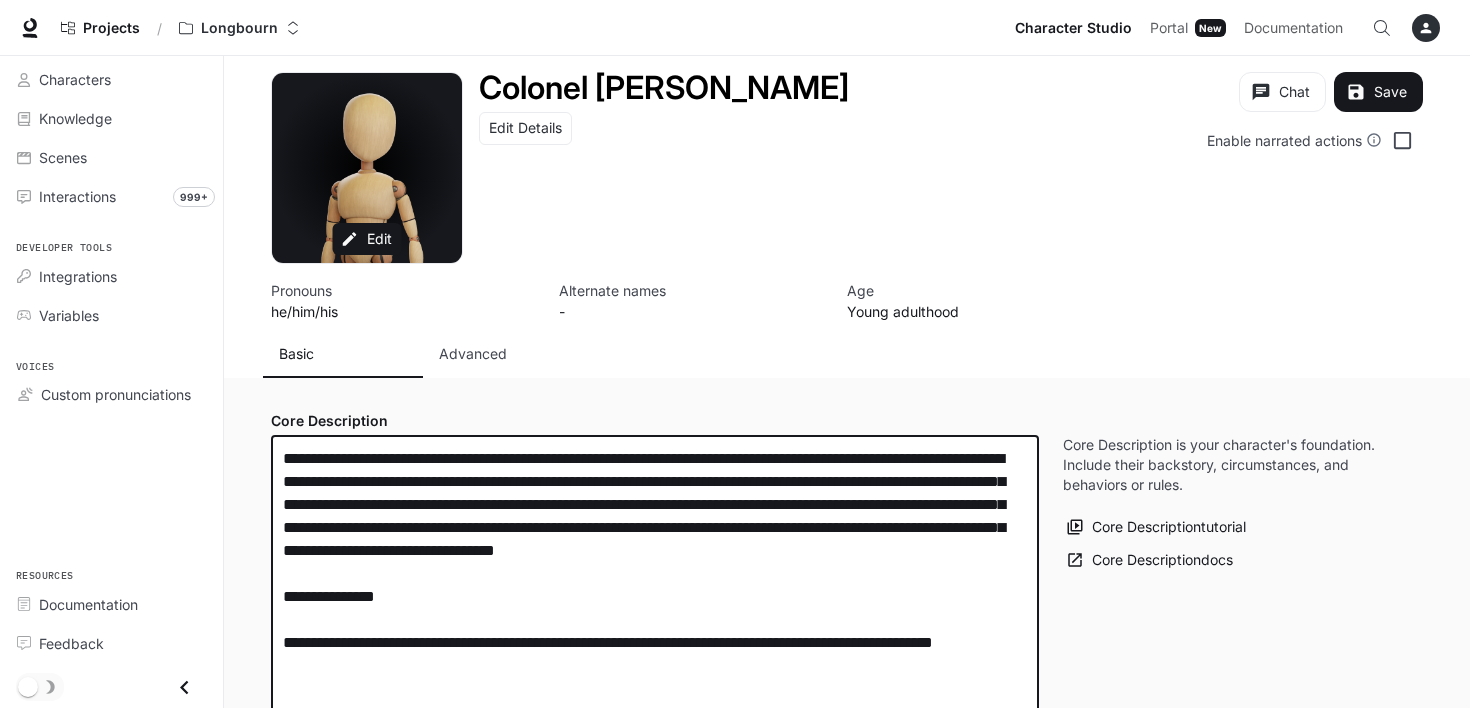 click on "**********" at bounding box center [655, 573] 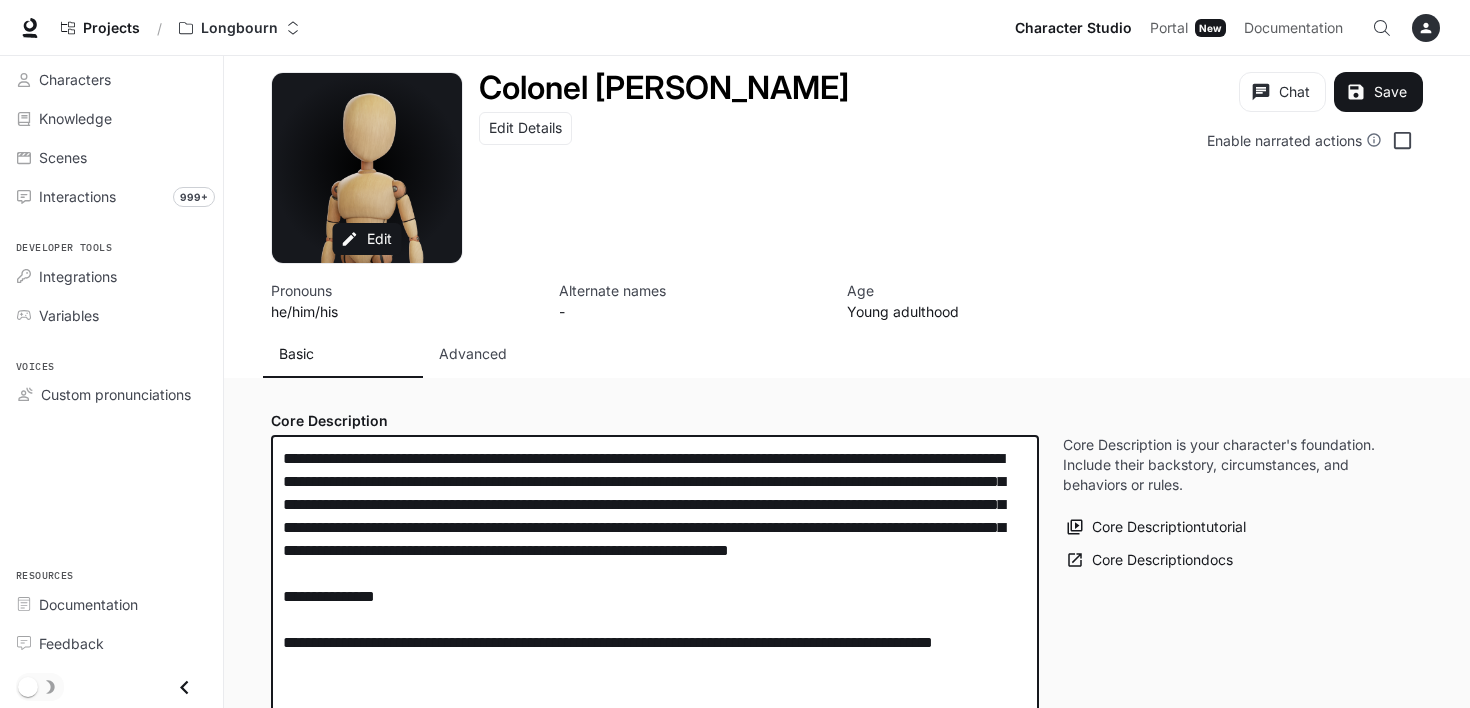 click on "**********" at bounding box center [655, 573] 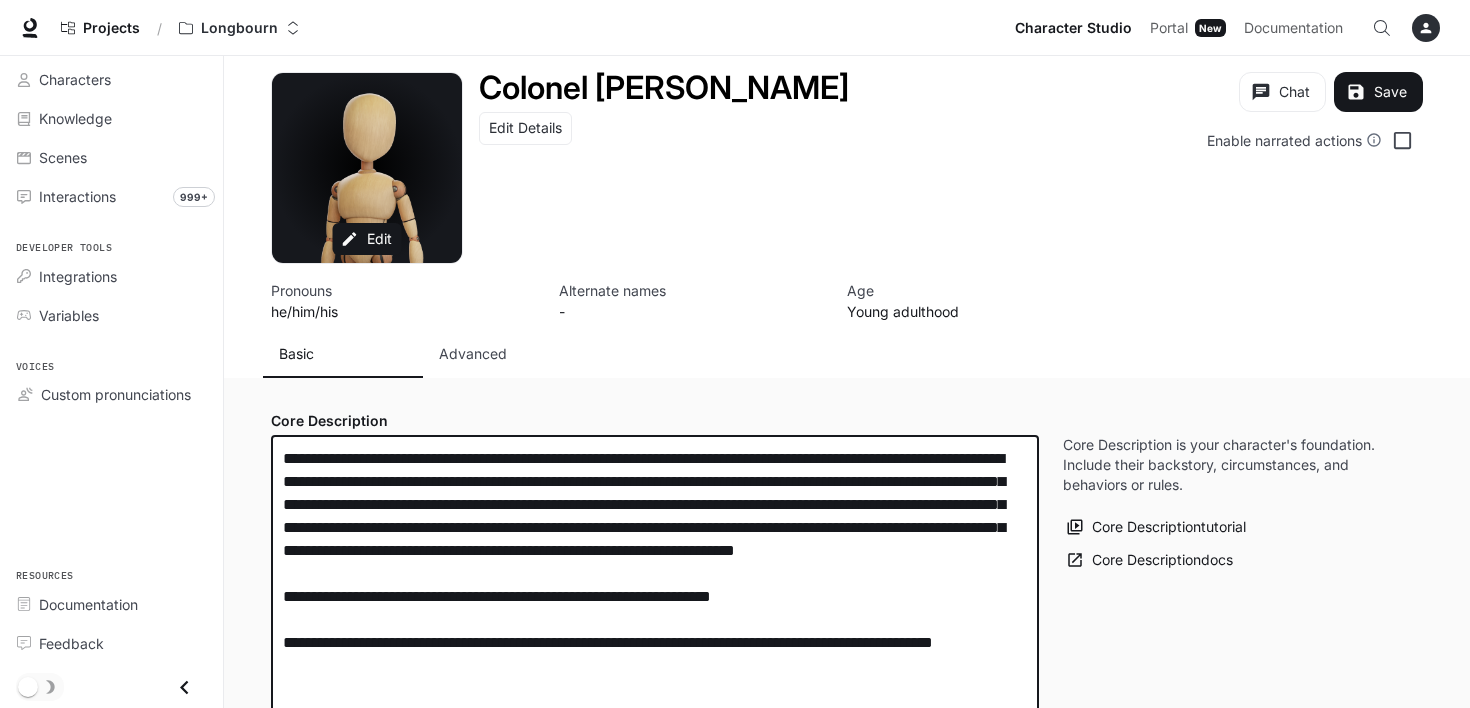 click on "**********" at bounding box center [655, 573] 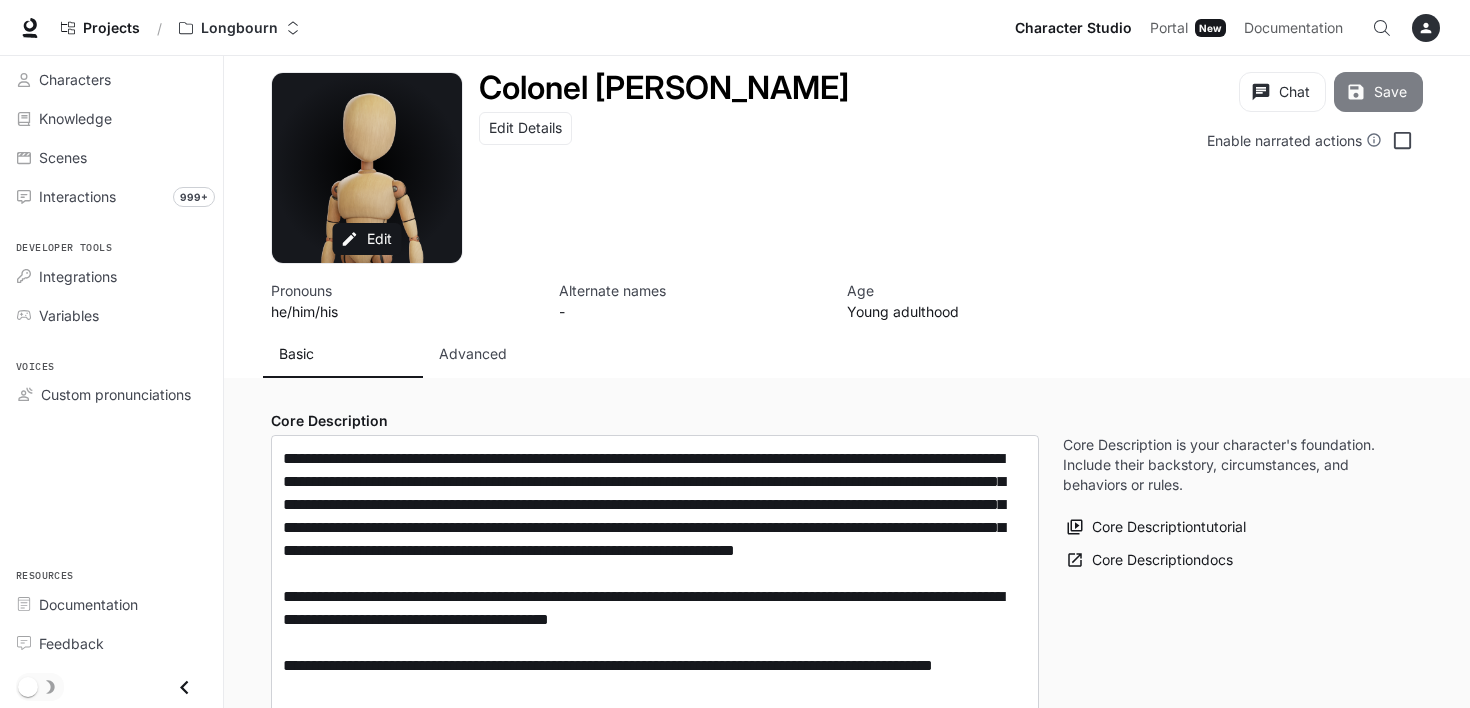 click 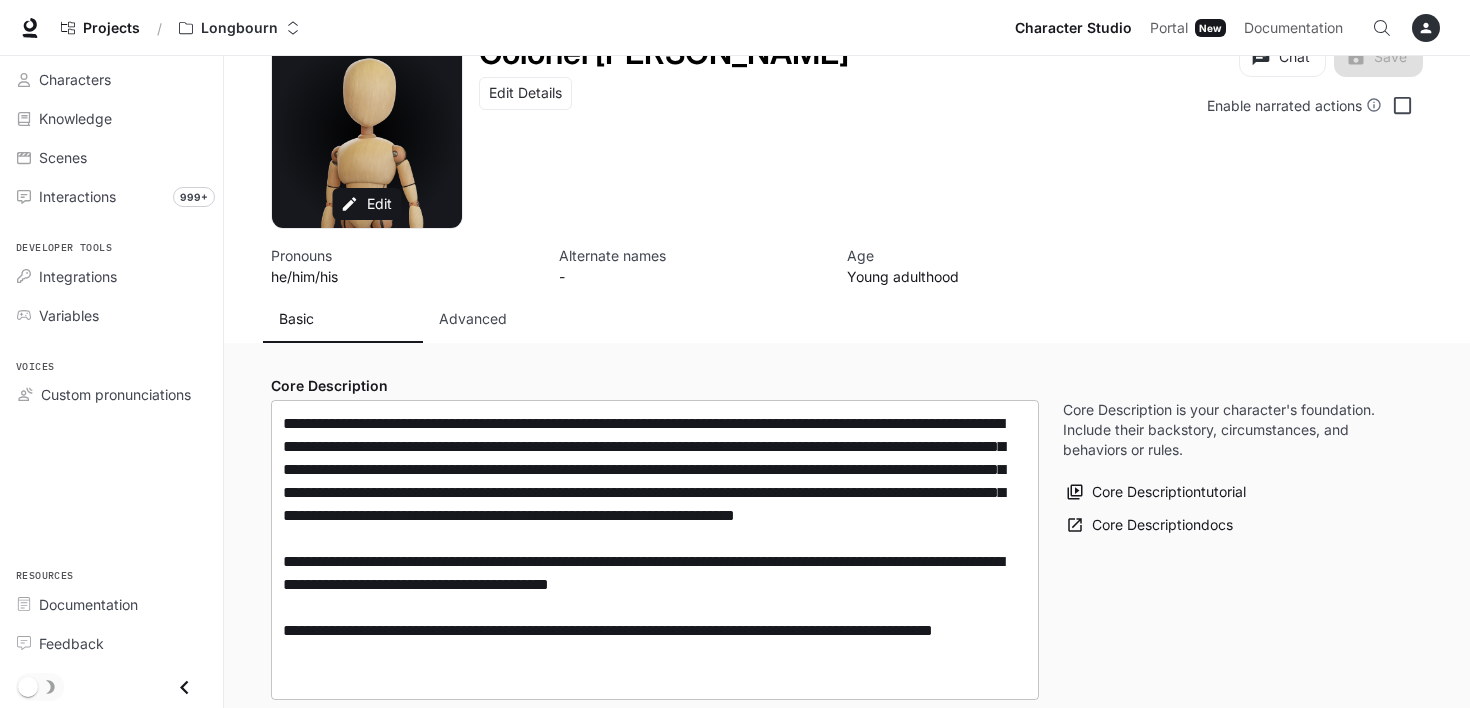 scroll, scrollTop: 0, scrollLeft: 0, axis: both 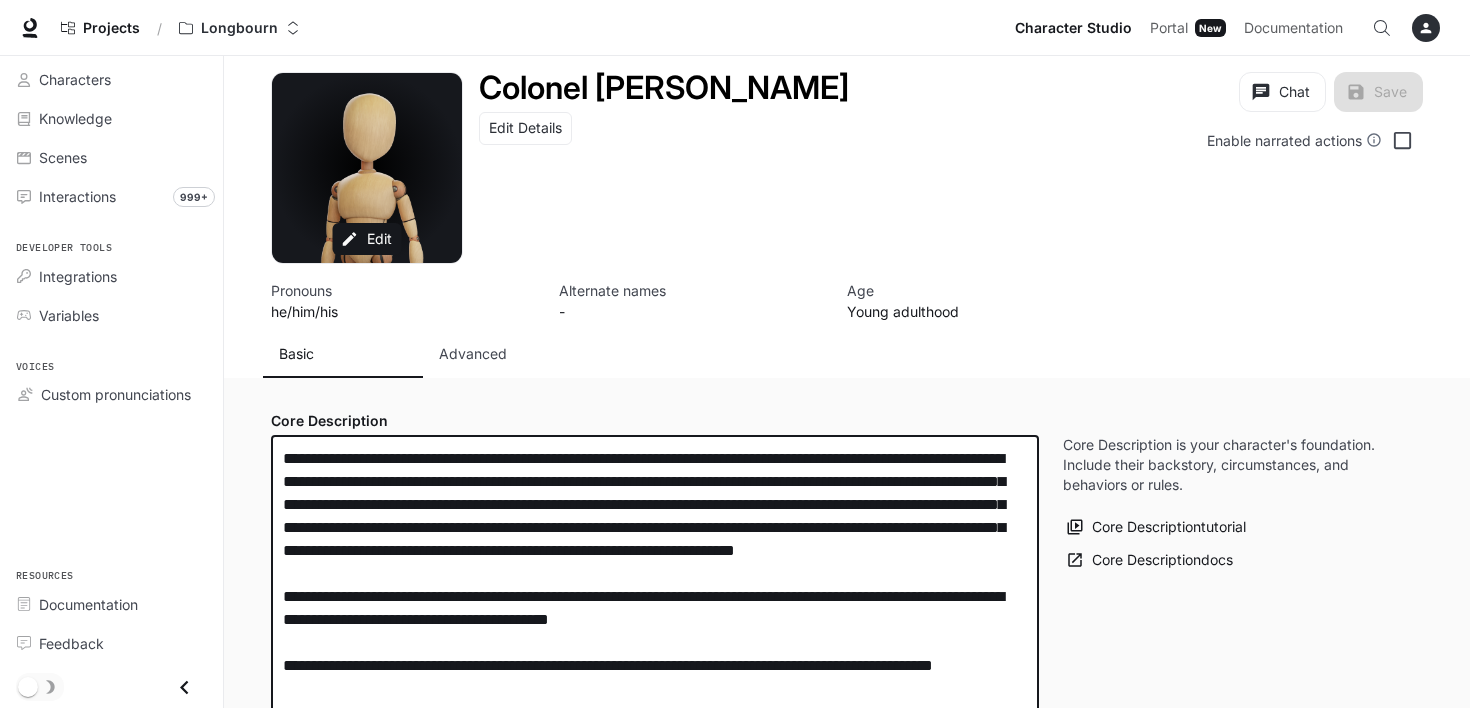 click on "**********" at bounding box center [655, 585] 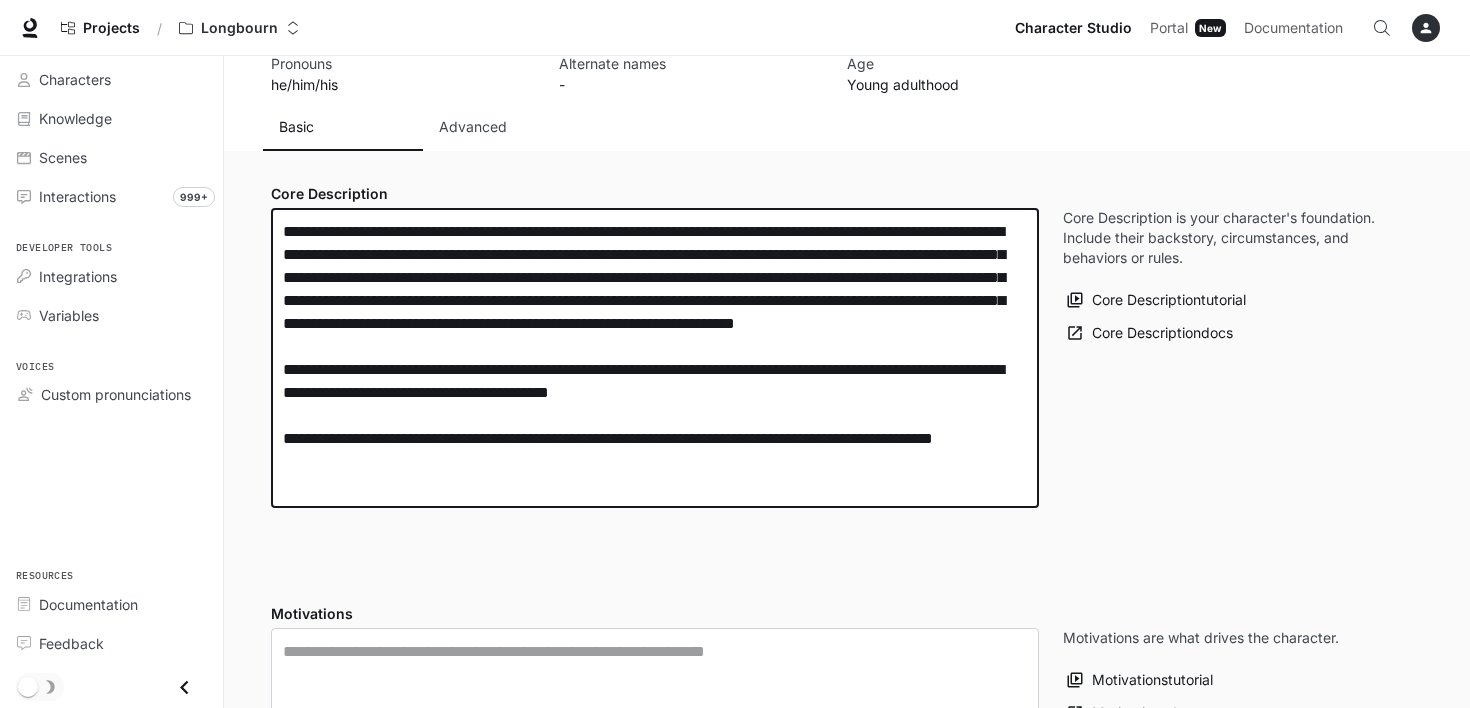 scroll, scrollTop: 200, scrollLeft: 0, axis: vertical 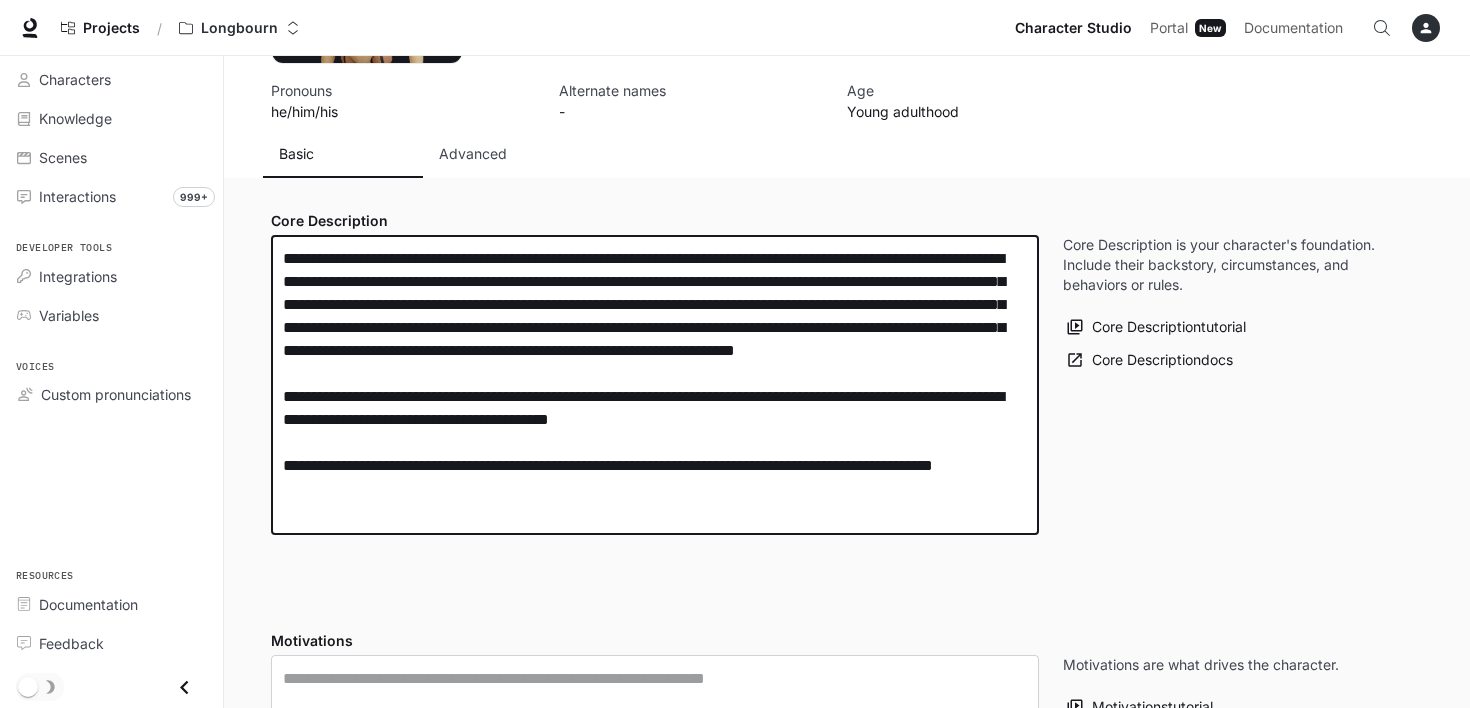 click on "**********" at bounding box center [655, 385] 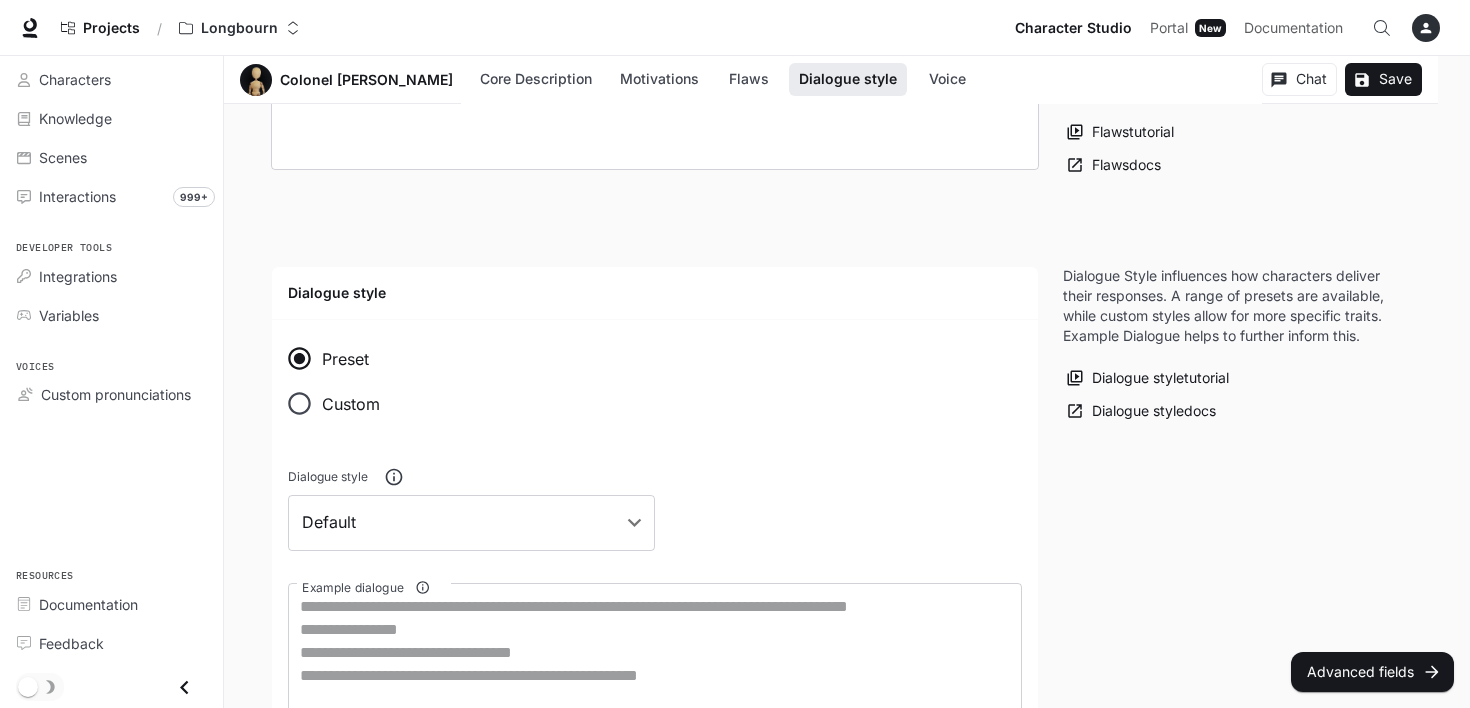 scroll, scrollTop: 1200, scrollLeft: 0, axis: vertical 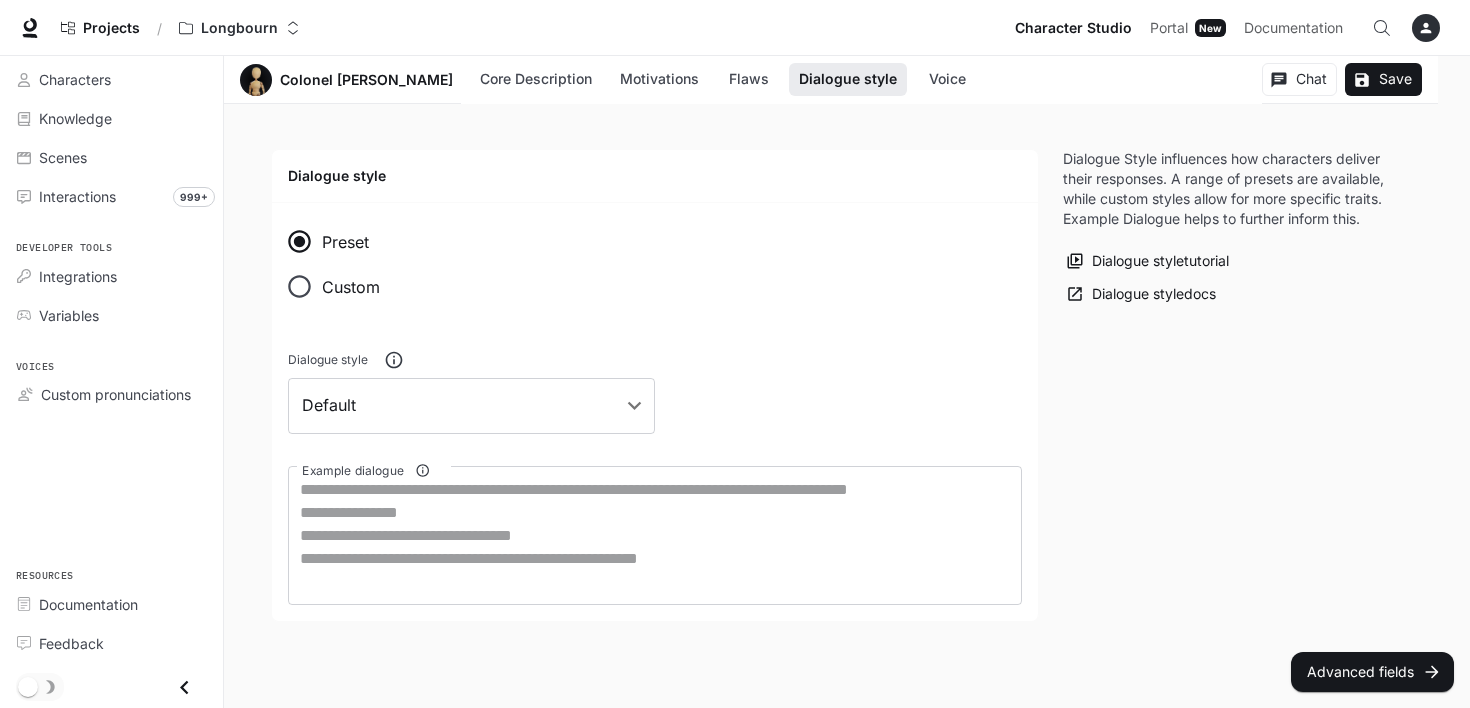 type on "**********" 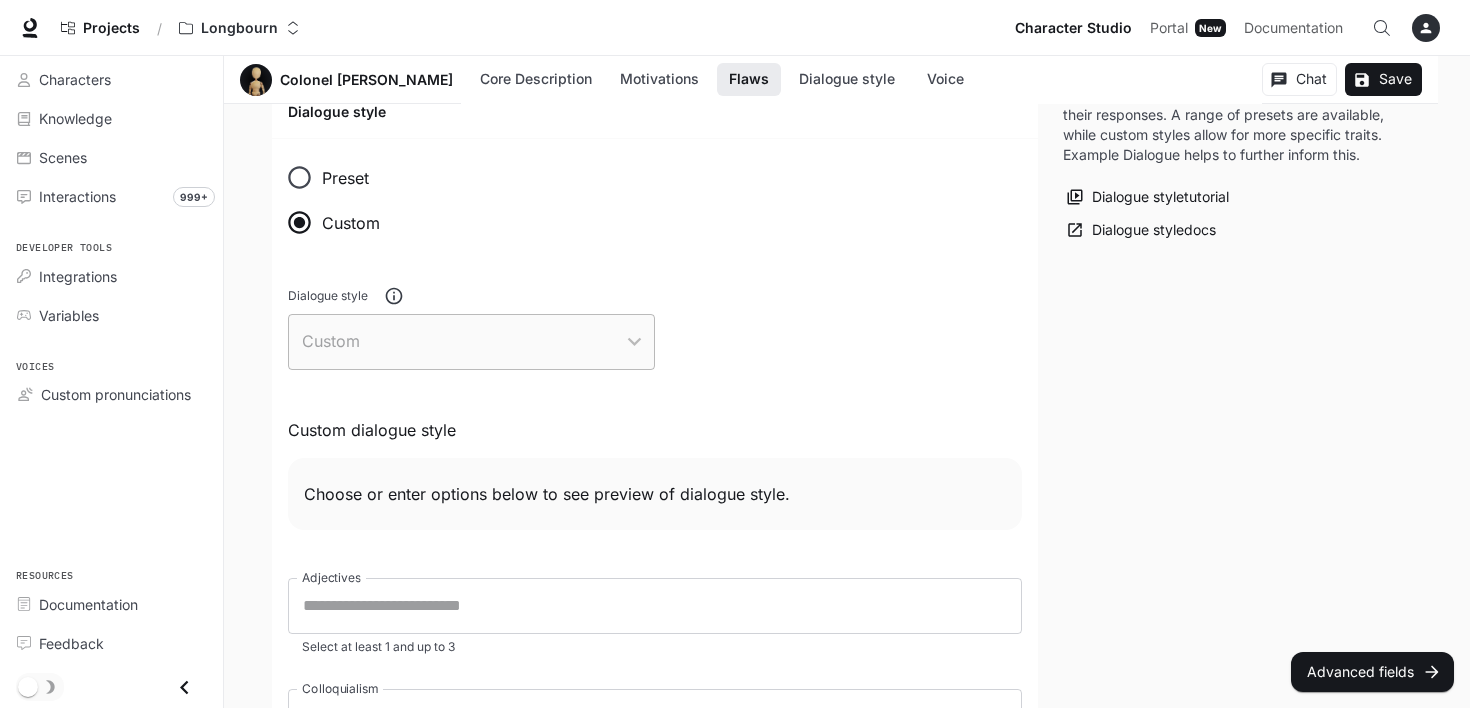 scroll, scrollTop: 1300, scrollLeft: 0, axis: vertical 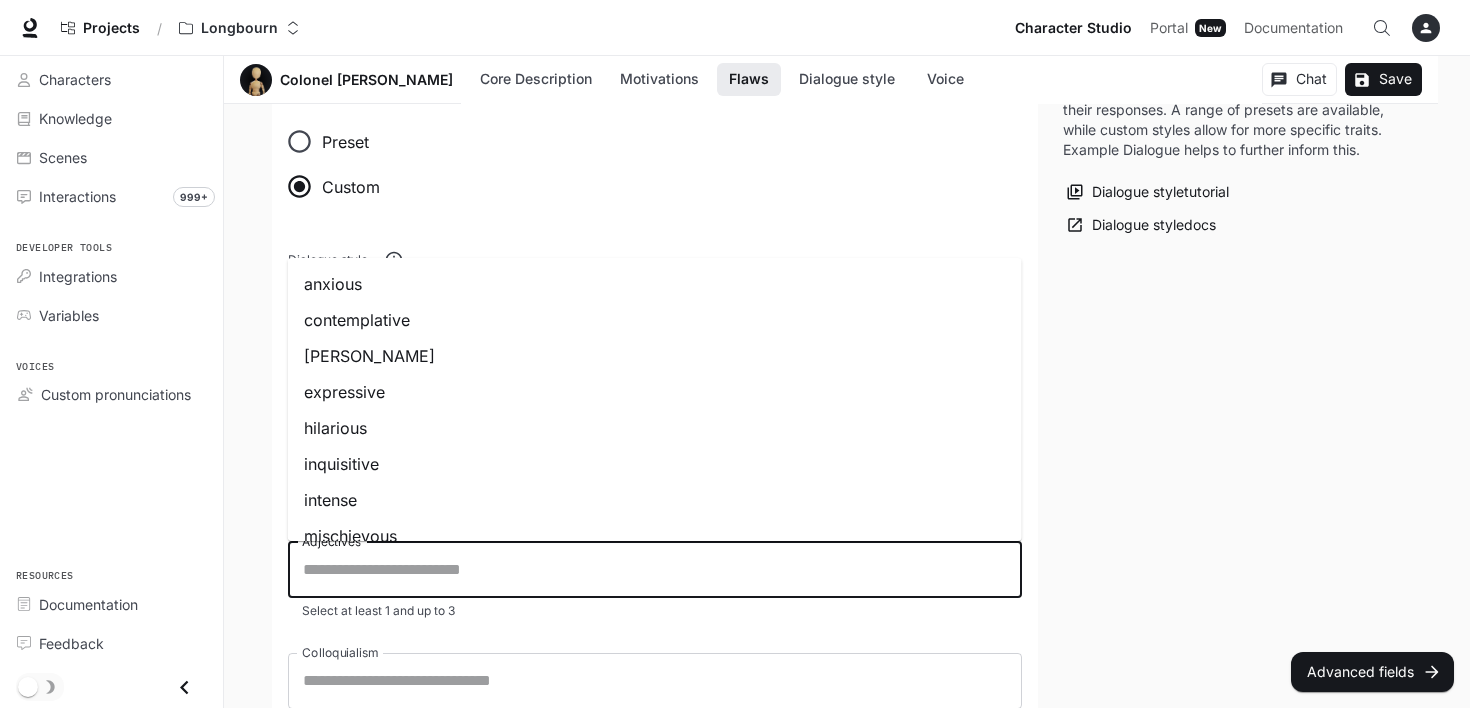 click on "Adjectives" at bounding box center (655, 570) 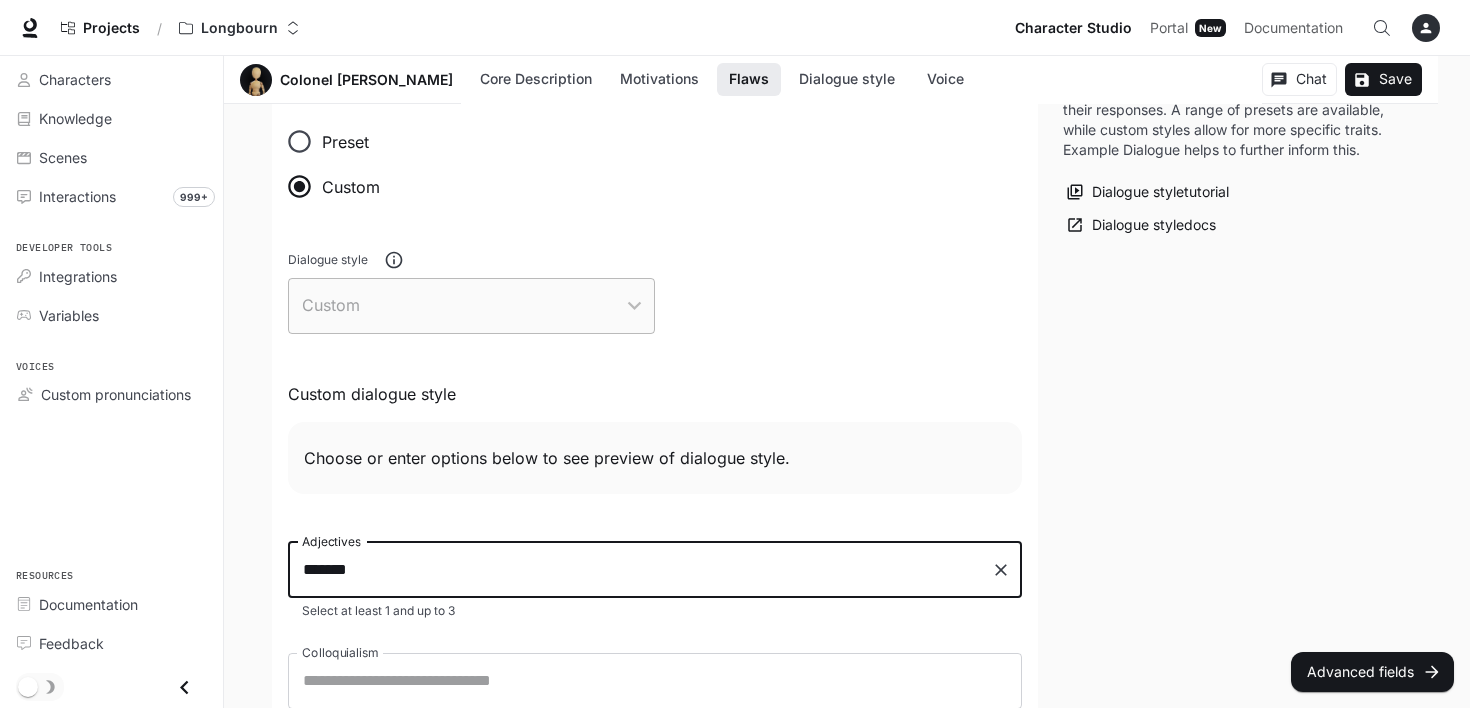 type on "********" 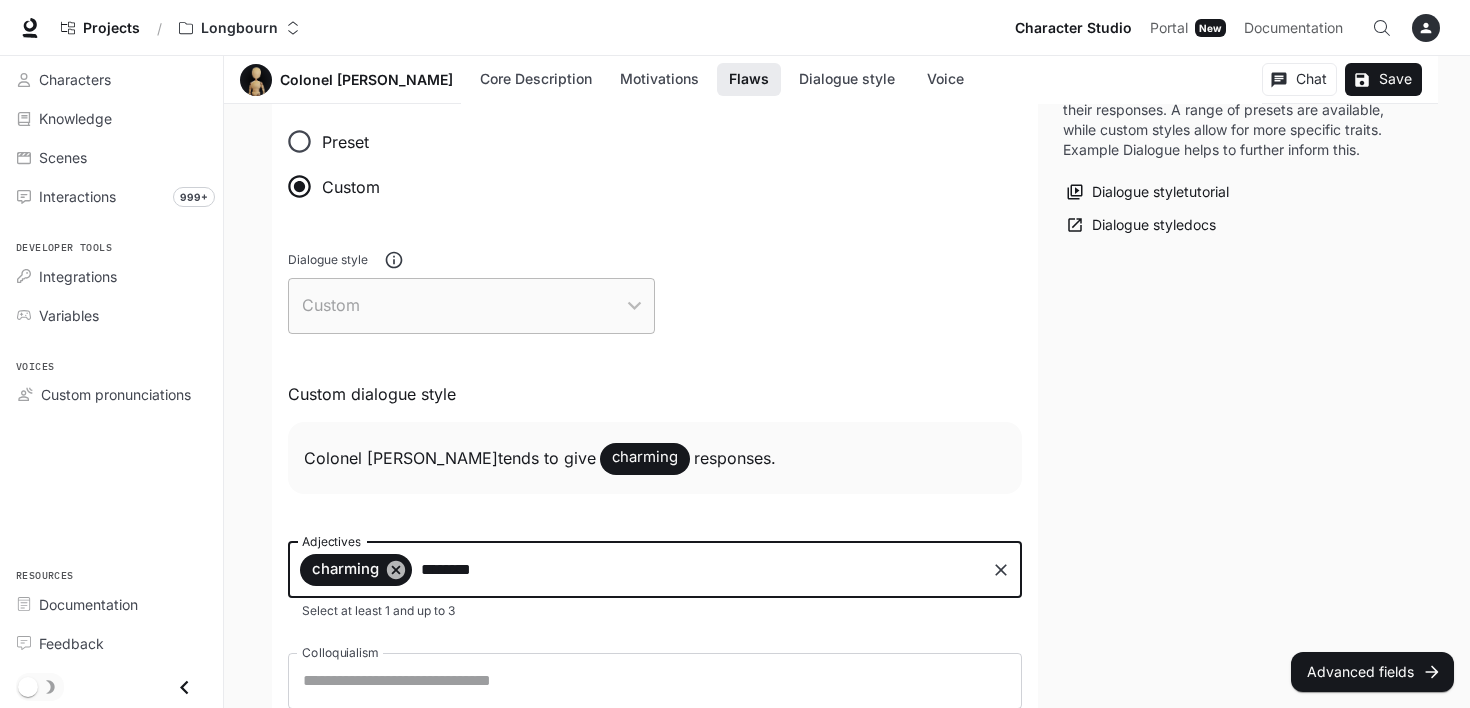 type on "*********" 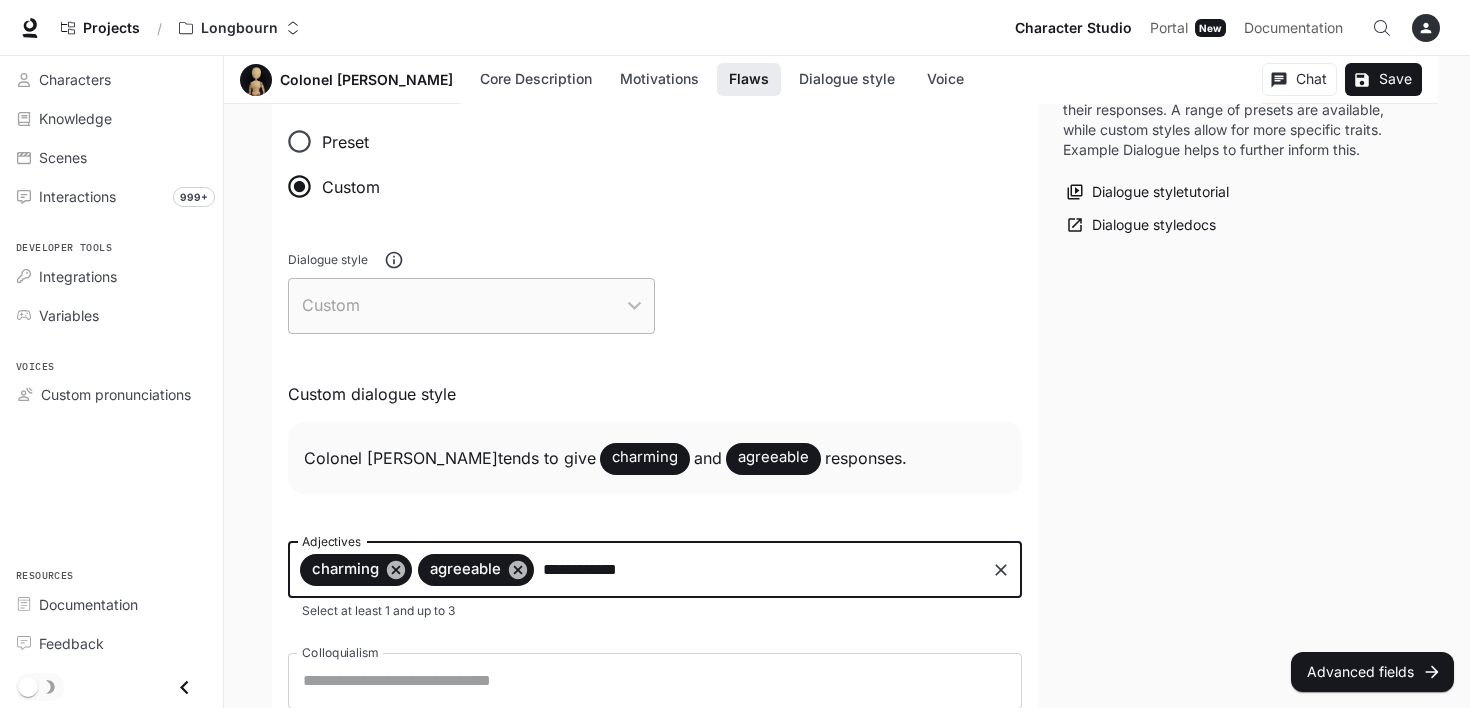 type on "**********" 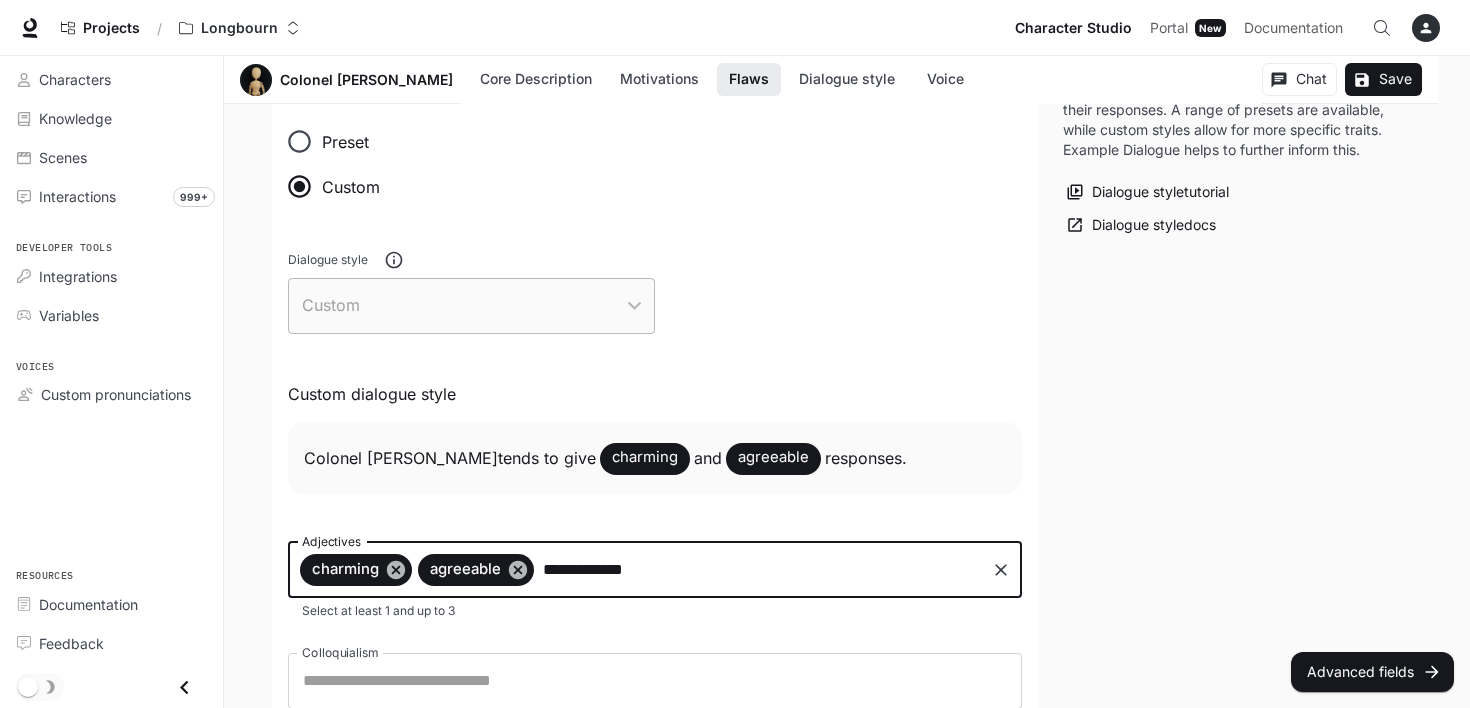type 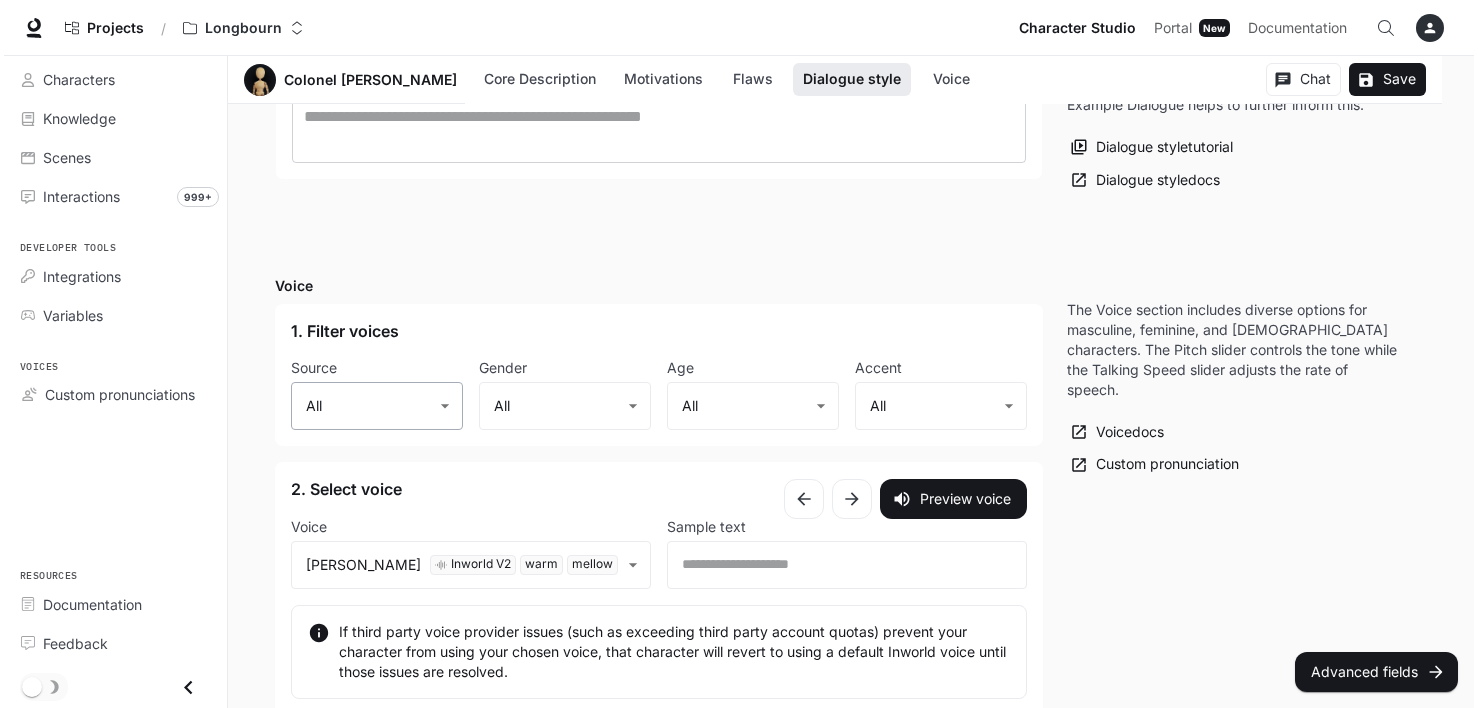 scroll, scrollTop: 2100, scrollLeft: 0, axis: vertical 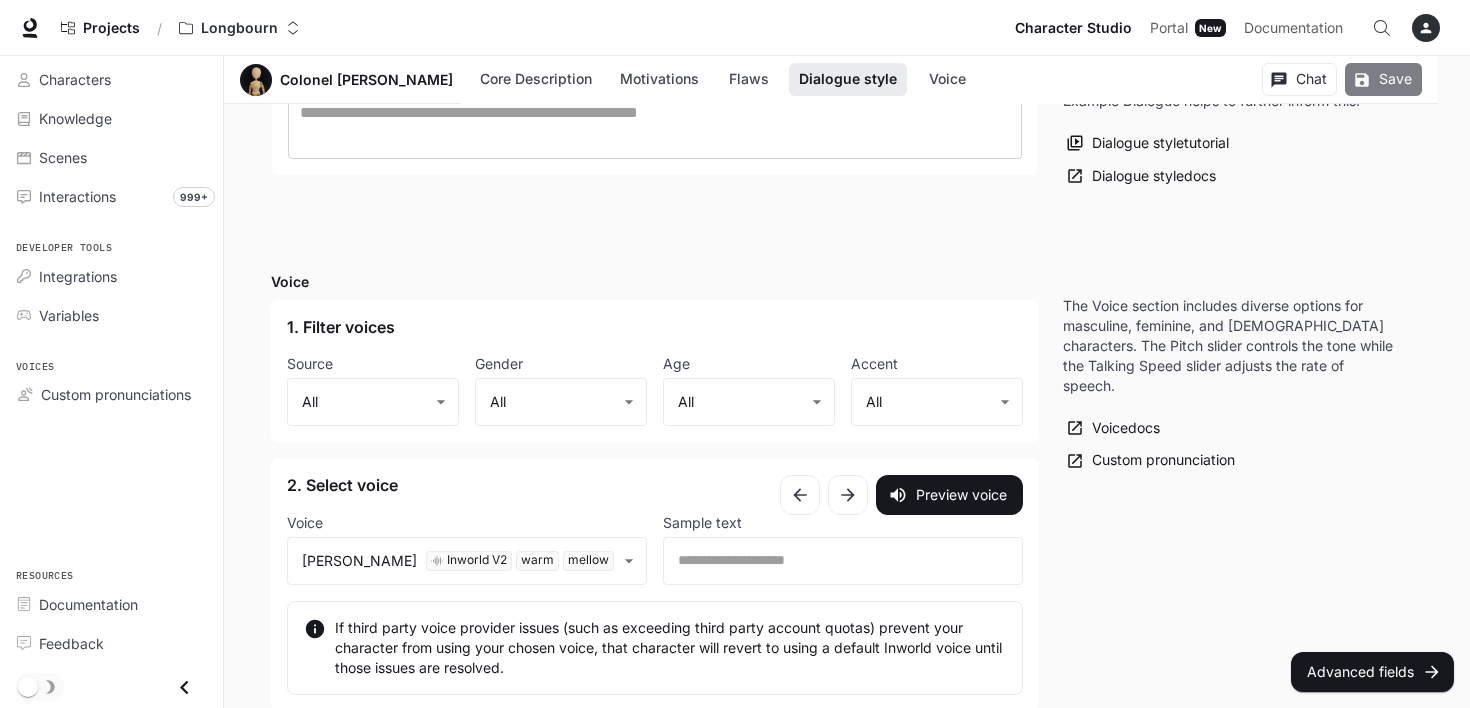 click on "Save" at bounding box center [1383, 79] 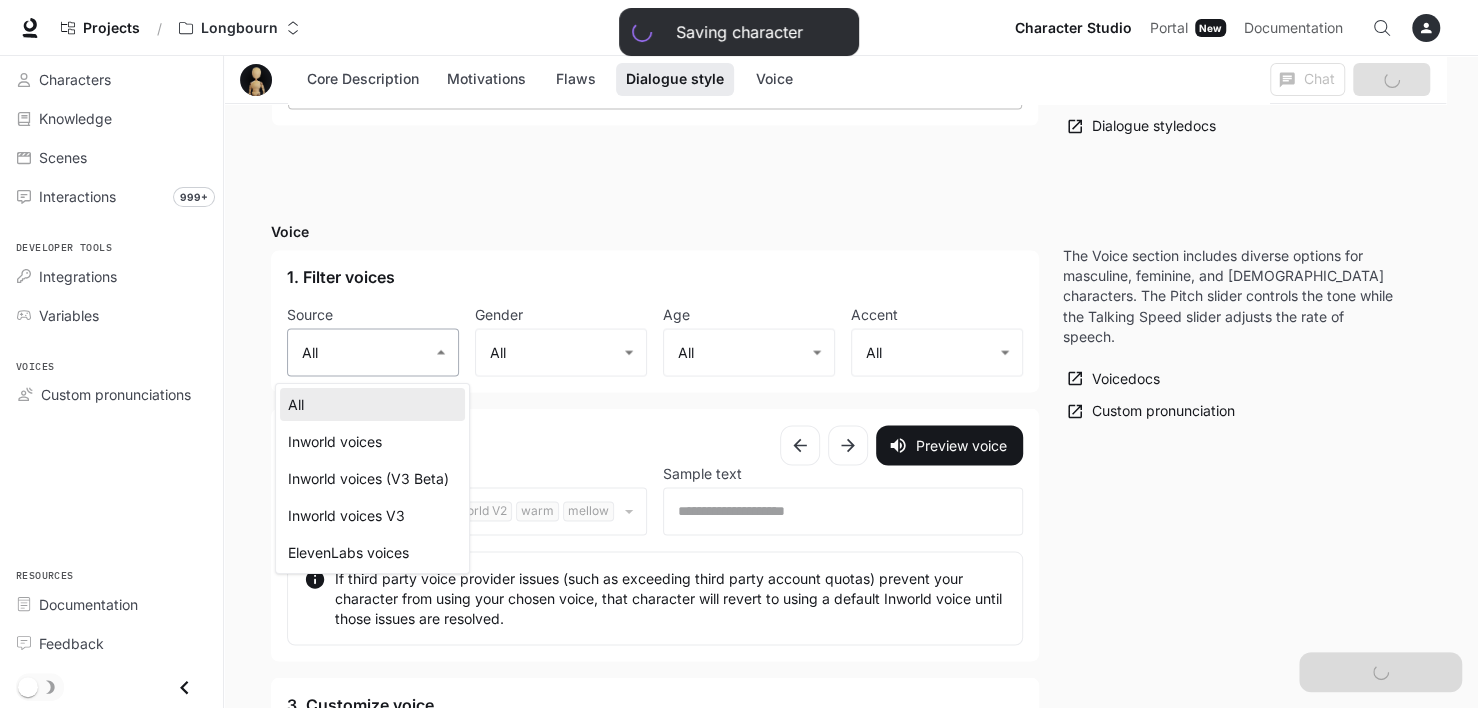 click on "**********" at bounding box center (739, -531) 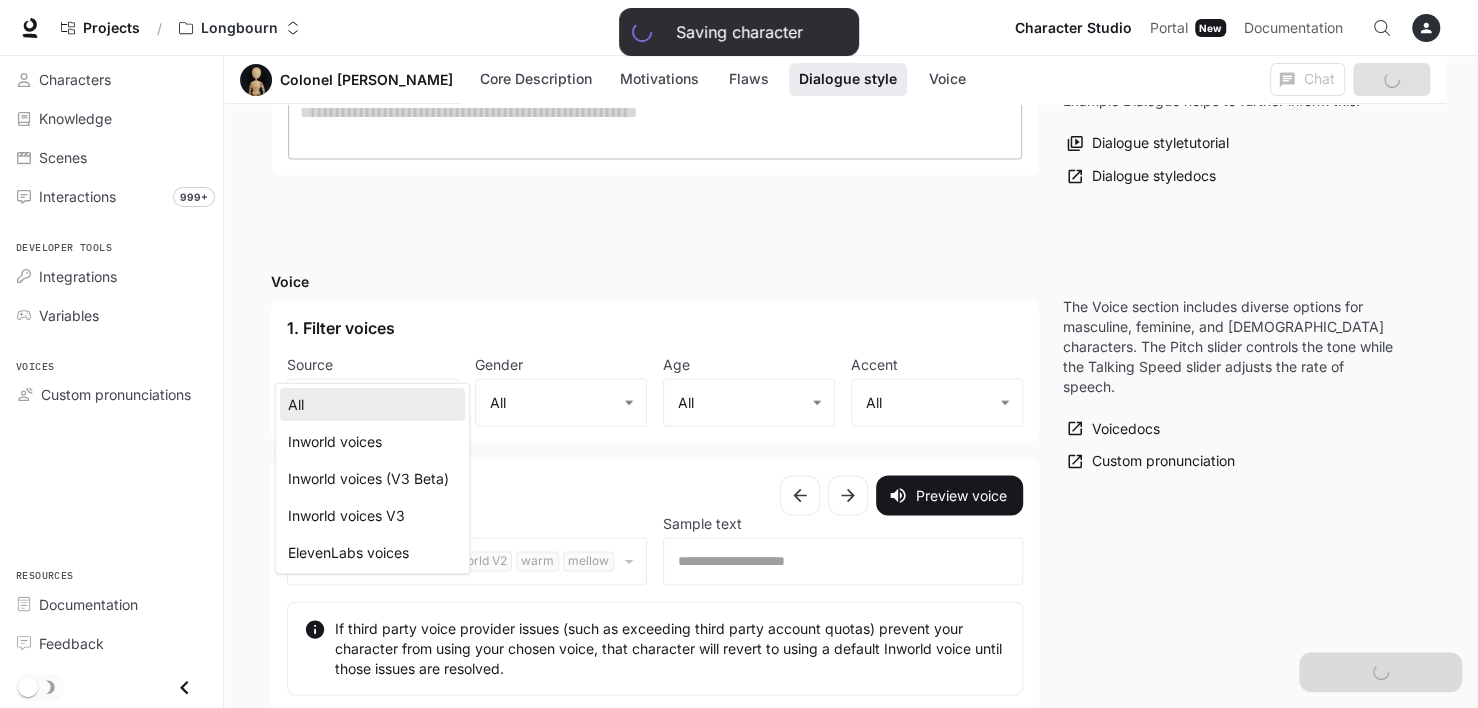 click on "Inworld voices V3" at bounding box center [372, 515] 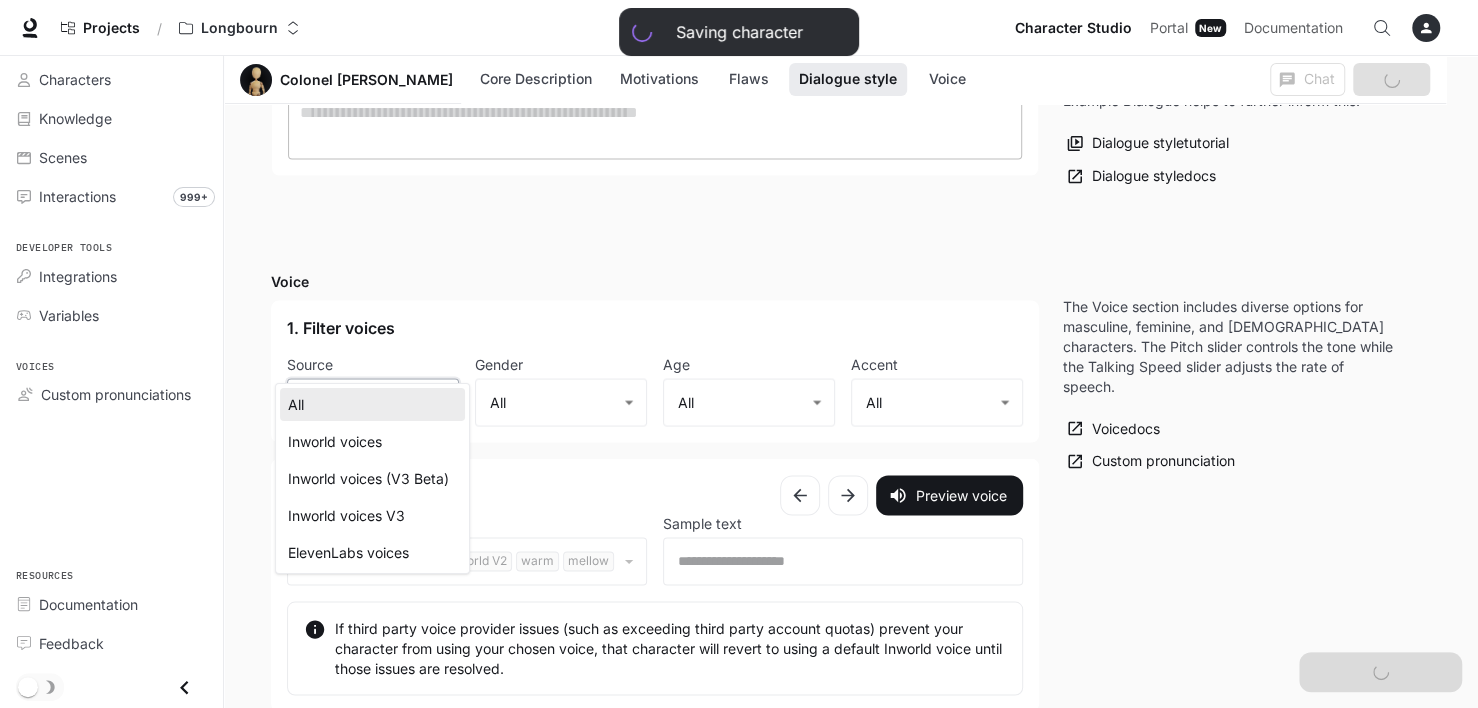 type on "**********" 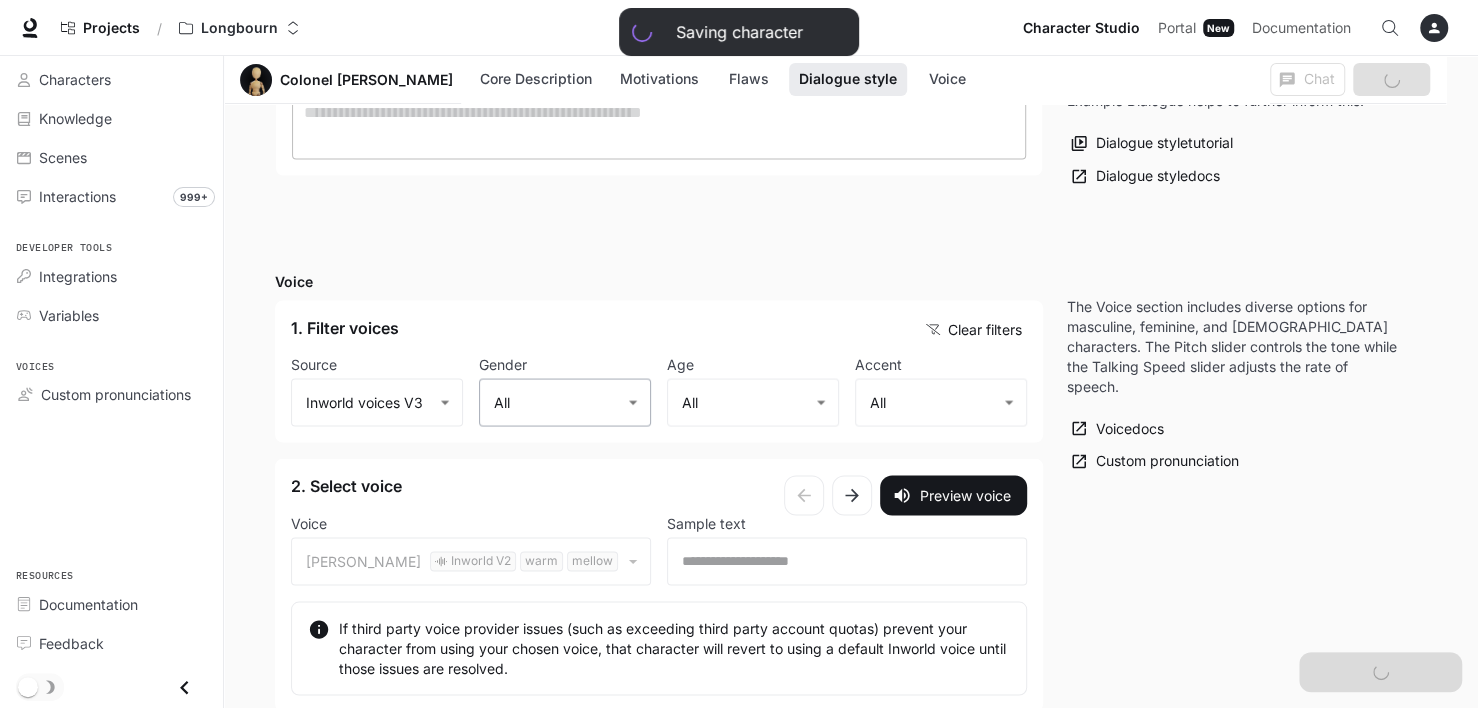 click on "Saving character Skip to main content Projects / Longbourn Character Studio Character Studio Portal Portal New Documentation Documentation Character studio Portal Characters Knowledge Scenes Interactions 999+ Developer tools Integrations Variables Voices Custom pronunciations Resources Documentation Feedback Section Dialogue style Colonel [PERSON_NAME] Core Description Motivations Flaws Dialogue style Voice Chat Save Edit Colonel [PERSON_NAME] Edit Details Chat Save Enable narrated actions Enable narrated actions Pronouns he/him/his Alternate names - Age Young adulthood Basic Advanced Core Description * ​ Core Description is your character's foundation. Include their backstory, circumstances, and behaviors or rules. Core Description  tutorial Core Description  docs Motivations * ​ Motivations are what drives the character. Motivations  tutorial Motivations  docs Flaws * ​ Flaws address shortcomings and fears. Flaws  tutorial Flaws  docs Dialogue style Preset Custom Dialogue style Custom ​  tends to give" at bounding box center (739, -506) 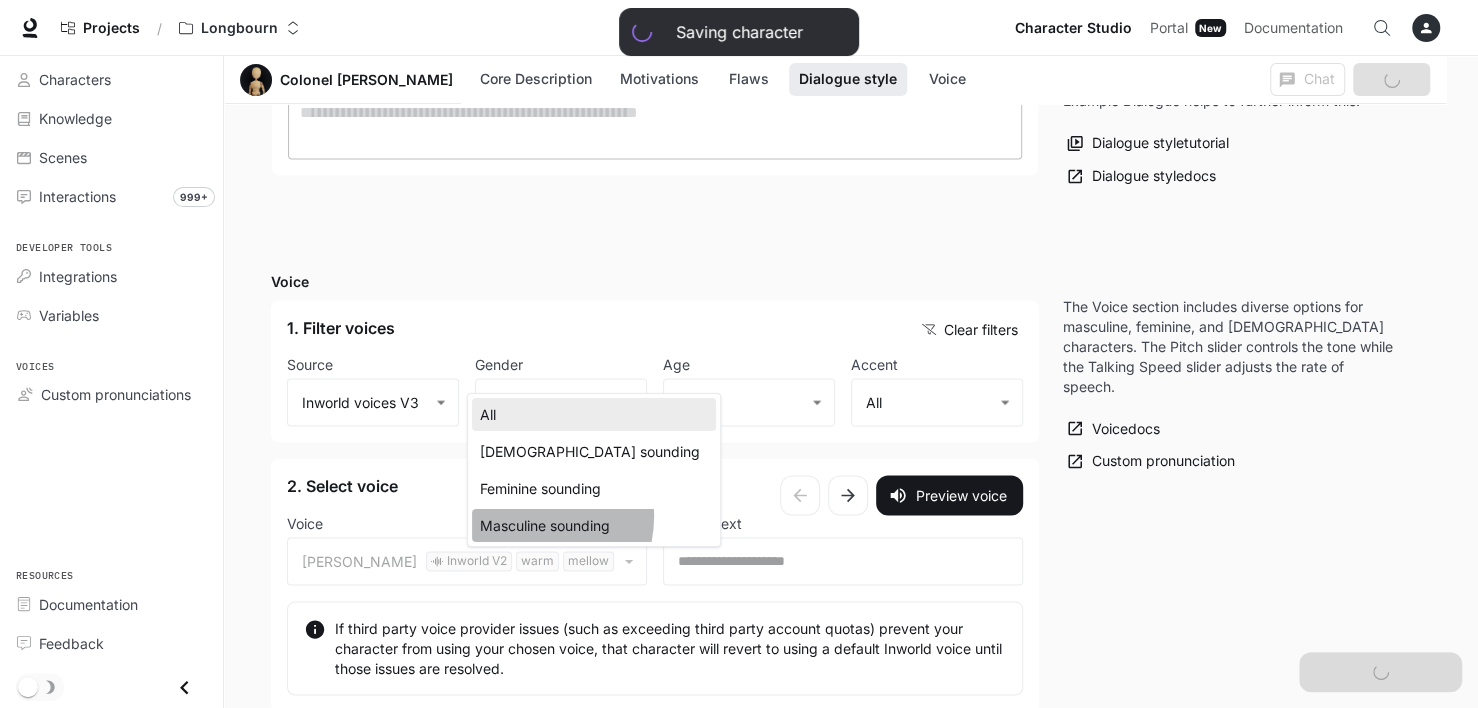 click on "Masculine sounding" at bounding box center (594, 525) 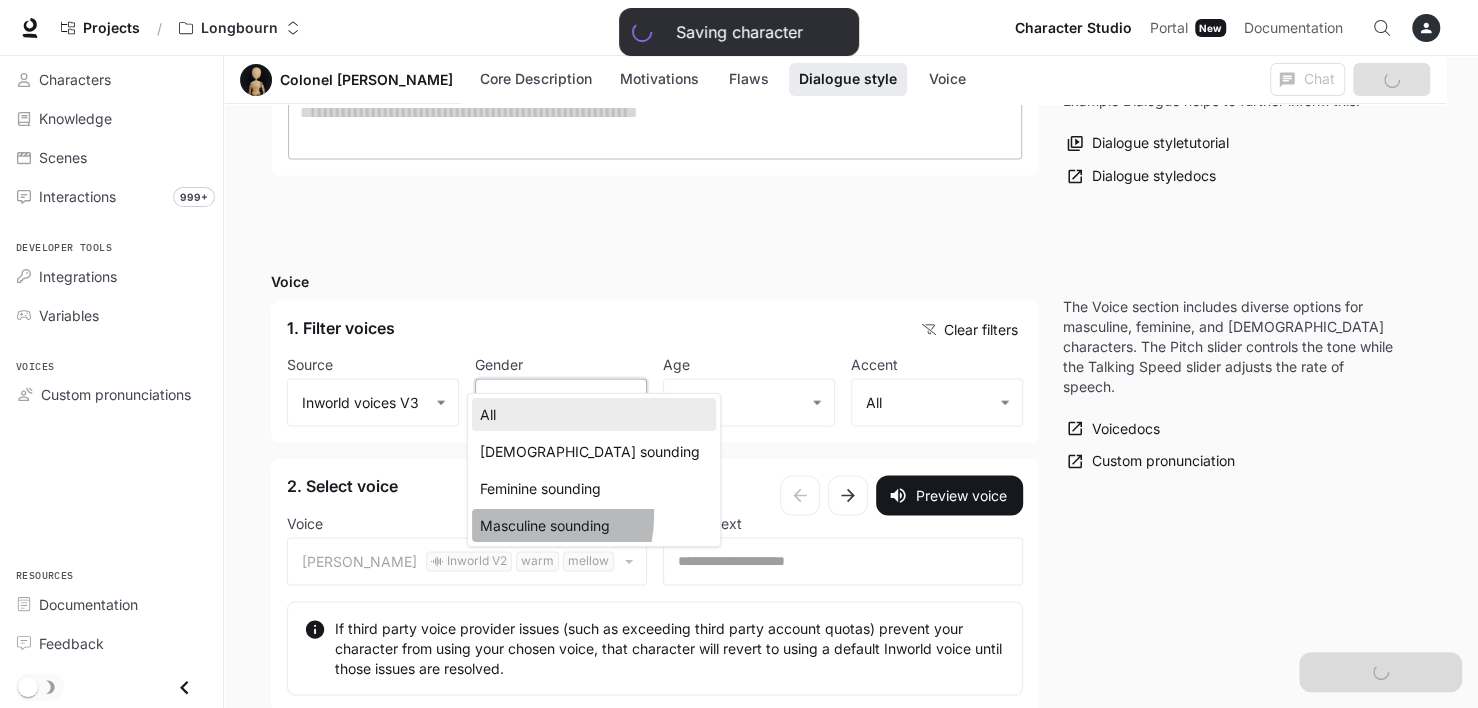type on "**********" 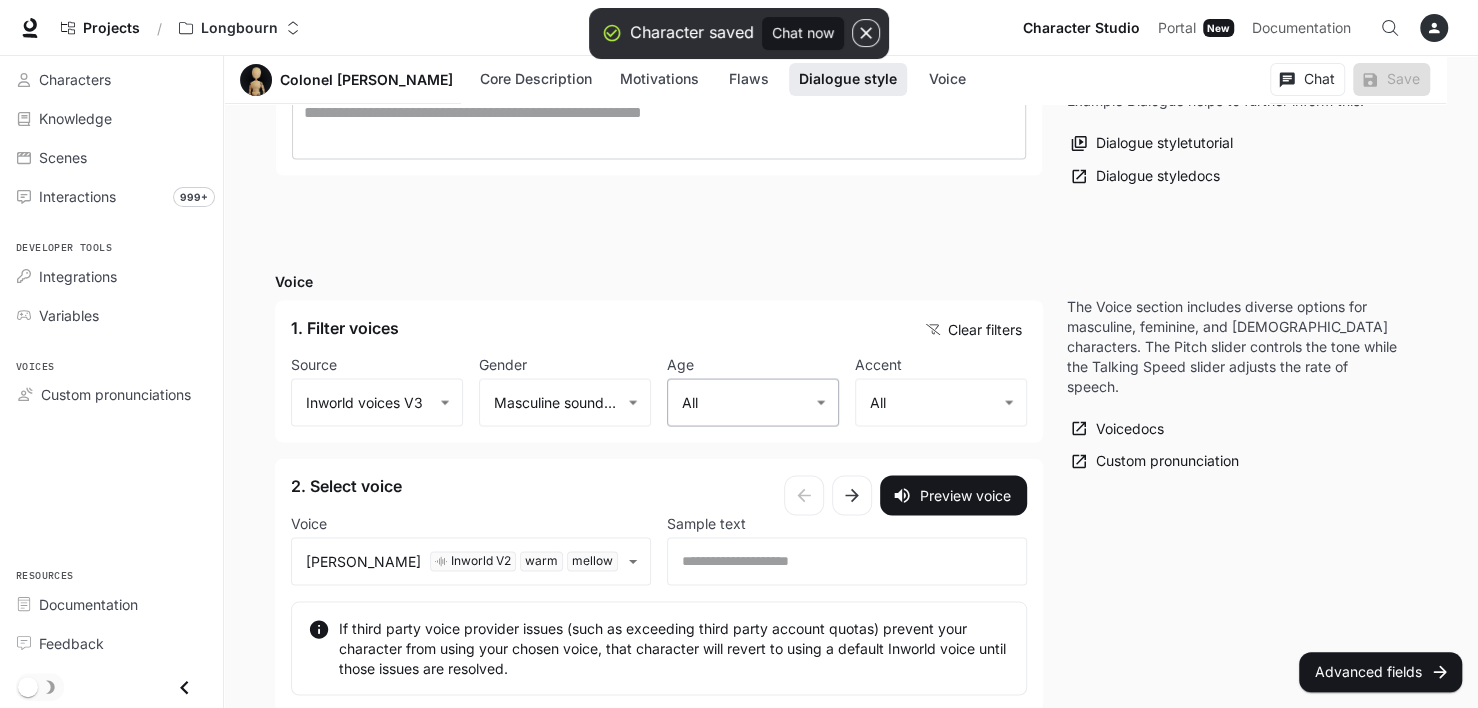 click on "Character saved Chat now Skip to main content Projects / Longbourn Character Studio Character Studio Portal Portal New Documentation Documentation Character studio Portal Characters Knowledge Scenes Interactions 999+ Developer tools Integrations Variables Voices Custom pronunciations Resources Documentation Feedback Section Dialogue style Colonel [PERSON_NAME] Core Description Motivations Flaws Dialogue style Voice Chat Save Edit Colonel [PERSON_NAME] Edit Details Chat Save Enable narrated actions Enable narrated actions Pronouns he/him/his Alternate names - Age Young adulthood Basic Advanced Core Description * ​ Core Description is your character's foundation. Include their backstory, circumstances, and behaviors or rules. Core Description  tutorial Core Description  docs Motivations * ​ Motivations are what drives the character. Motivations  tutorial Motivations  docs Flaws * ​ Flaws address shortcomings and fears. Flaws  tutorial Flaws  docs Dialogue style Preset Custom Dialogue style Custom ​ charming" at bounding box center [739, -506] 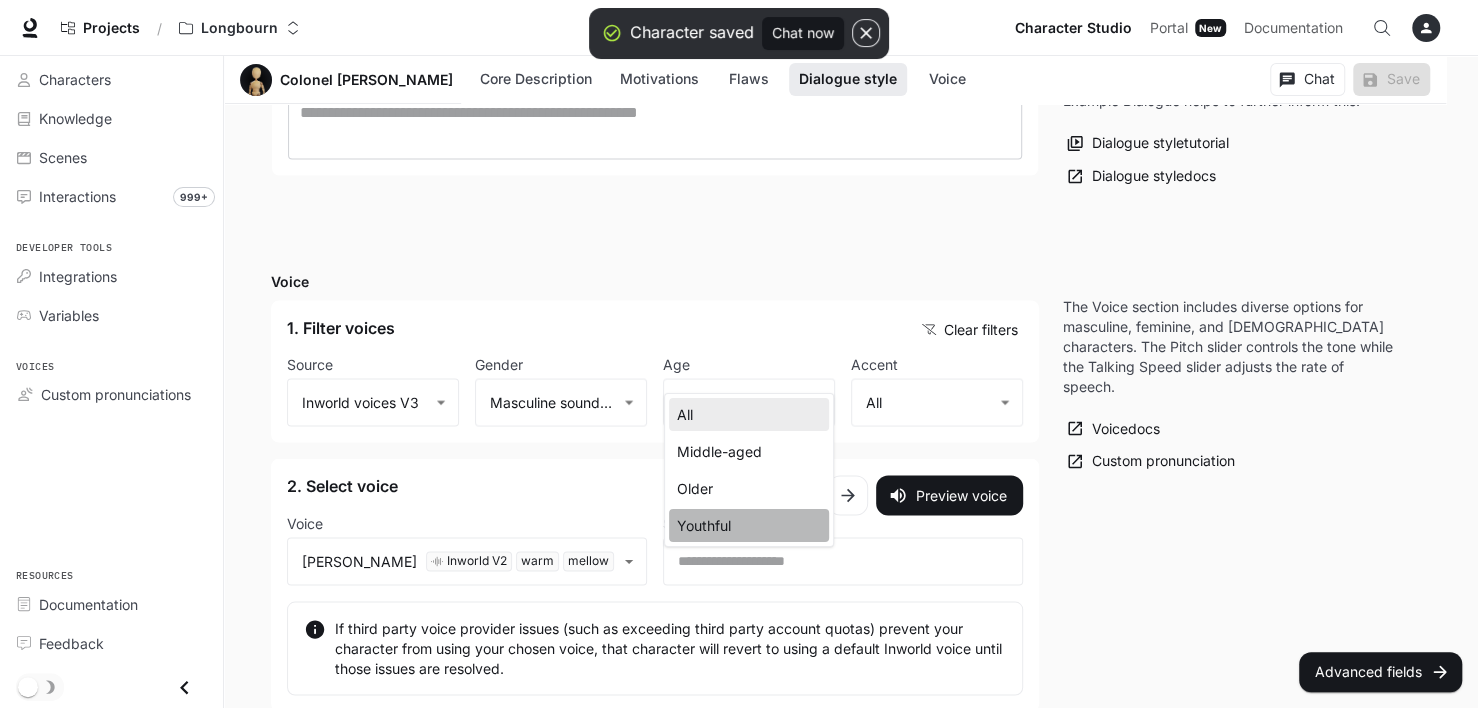 click on "Youthful" at bounding box center [749, 525] 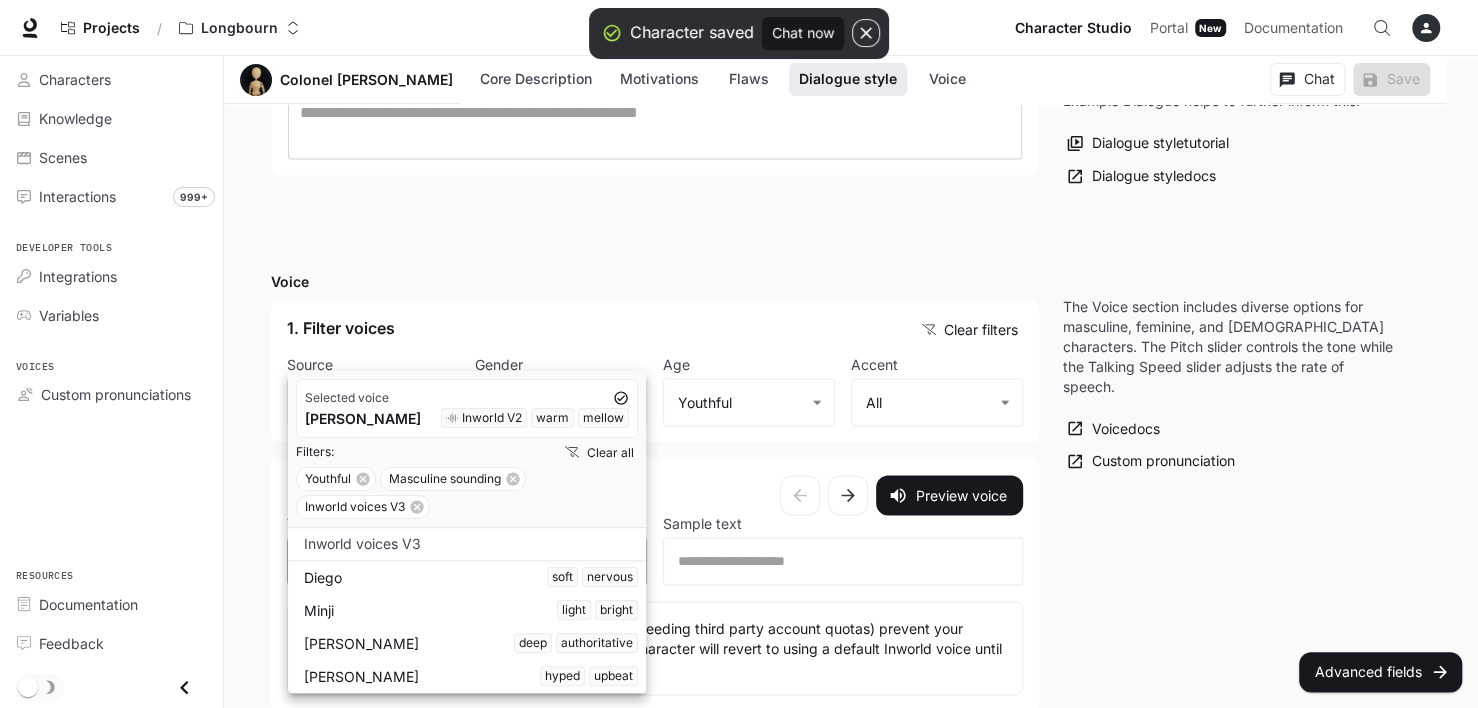 click on "Character saved Chat now Skip to main content Projects / Longbourn Character Studio Character Studio Portal Portal New Documentation Documentation Character studio Portal Characters Knowledge Scenes Interactions 999+ Developer tools Integrations Variables Voices Custom pronunciations Resources Documentation Feedback Section Dialogue style Colonel [PERSON_NAME] Core Description Motivations Flaws Dialogue style Voice Chat Save Edit Colonel [PERSON_NAME] Edit Details Chat Save Enable narrated actions Enable narrated actions Pronouns he/him/his Alternate names - Age Young adulthood Basic Advanced Core Description * ​ Core Description is your character's foundation. Include their backstory, circumstances, and behaviors or rules. Core Description  tutorial Core Description  docs Motivations * ​ Motivations are what drives the character. Motivations  tutorial Motivations  docs Flaws * ​ Flaws address shortcomings and fears. Flaws  tutorial Flaws  docs Dialogue style Preset Custom Dialogue style Custom ​ charming" at bounding box center [739, -506] 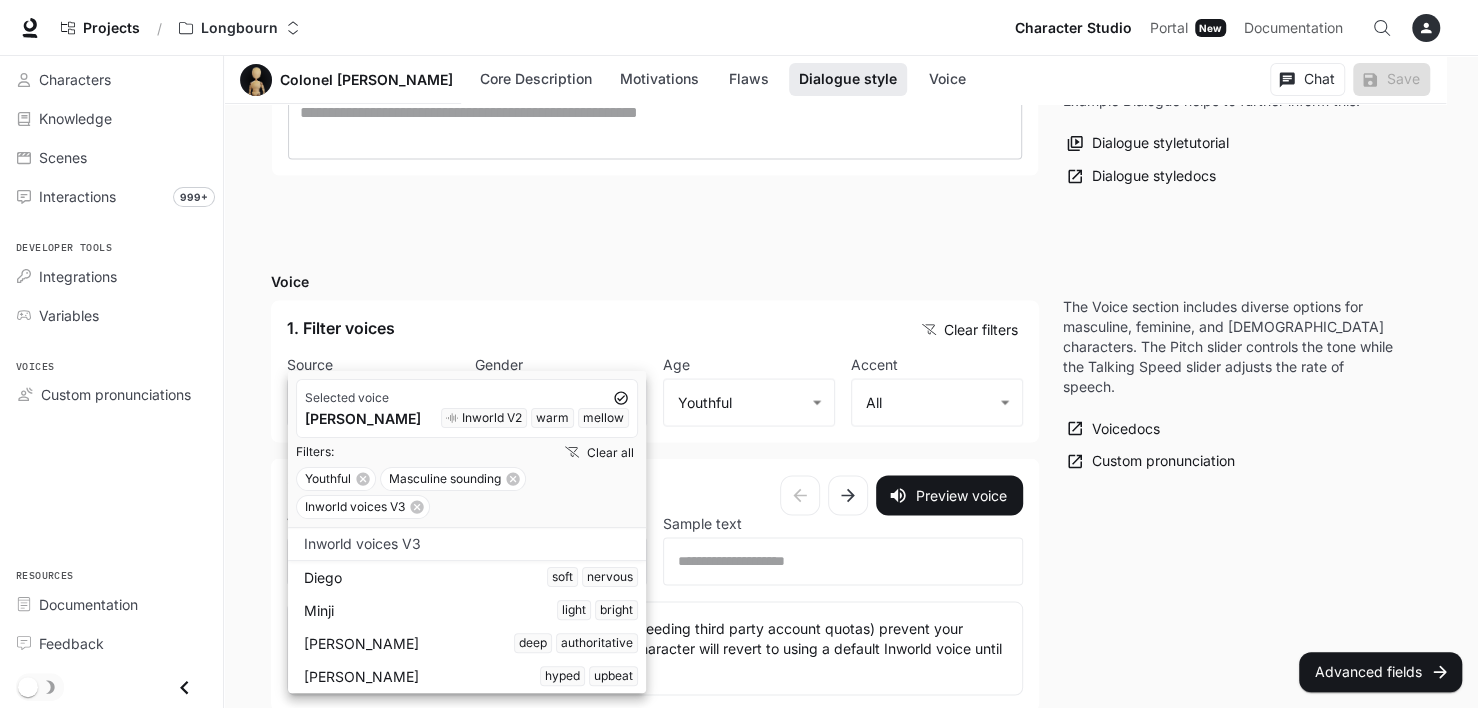 click at bounding box center (739, 354) 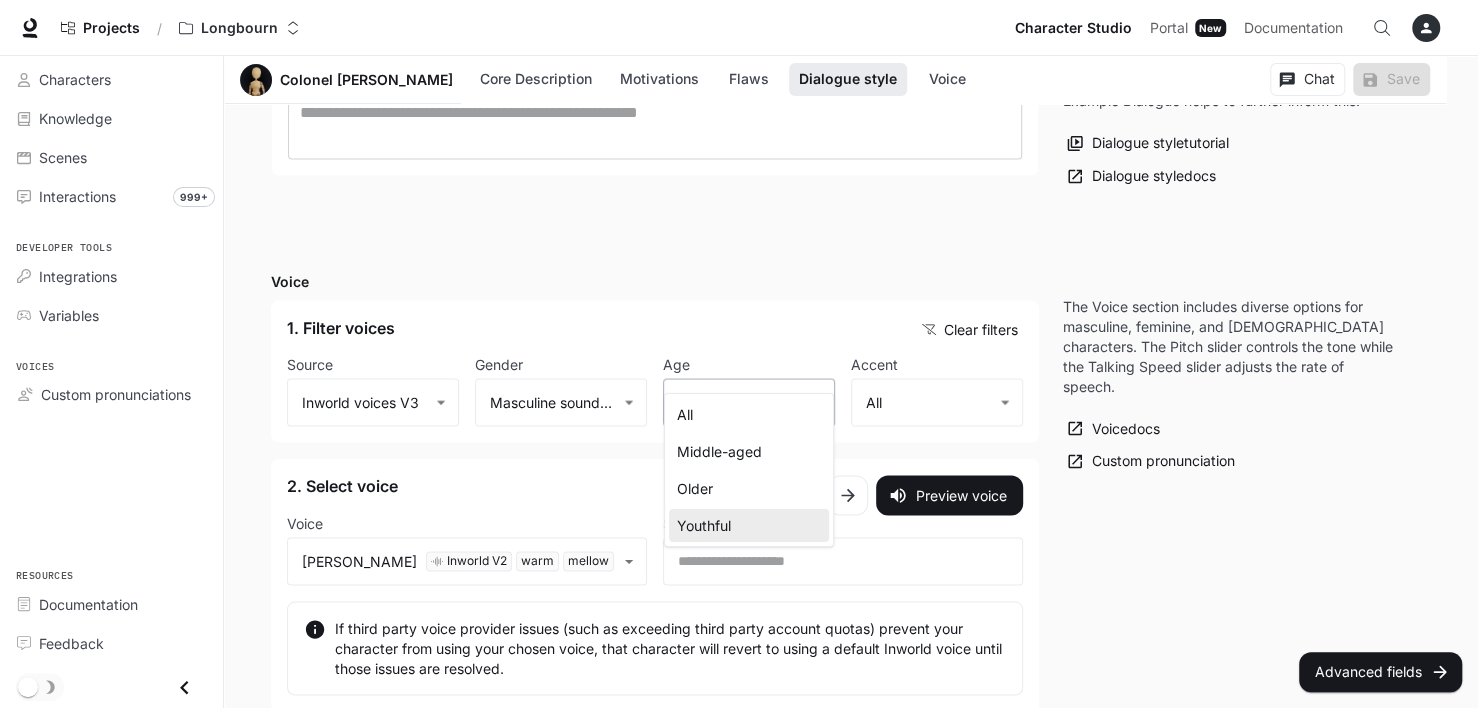 click on "**********" at bounding box center (739, -506) 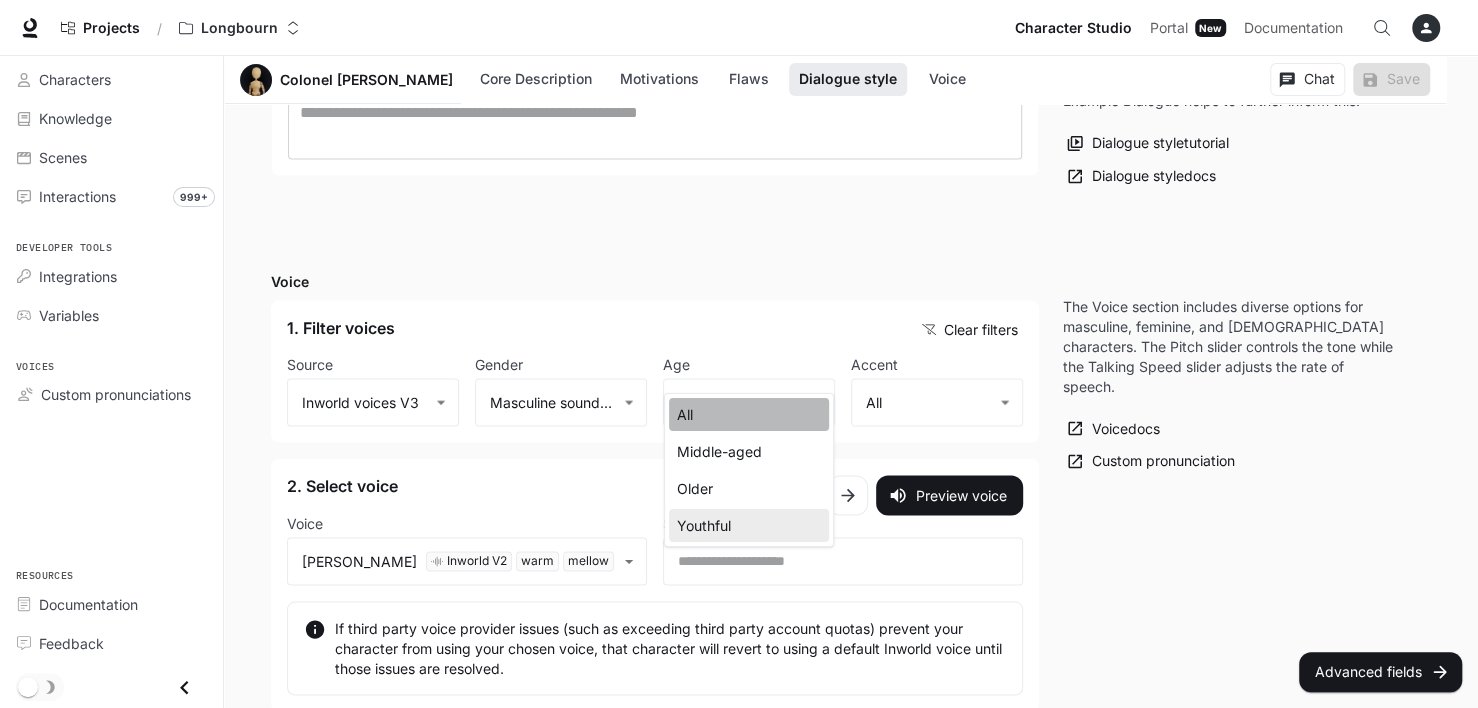 click on "All" at bounding box center (749, 414) 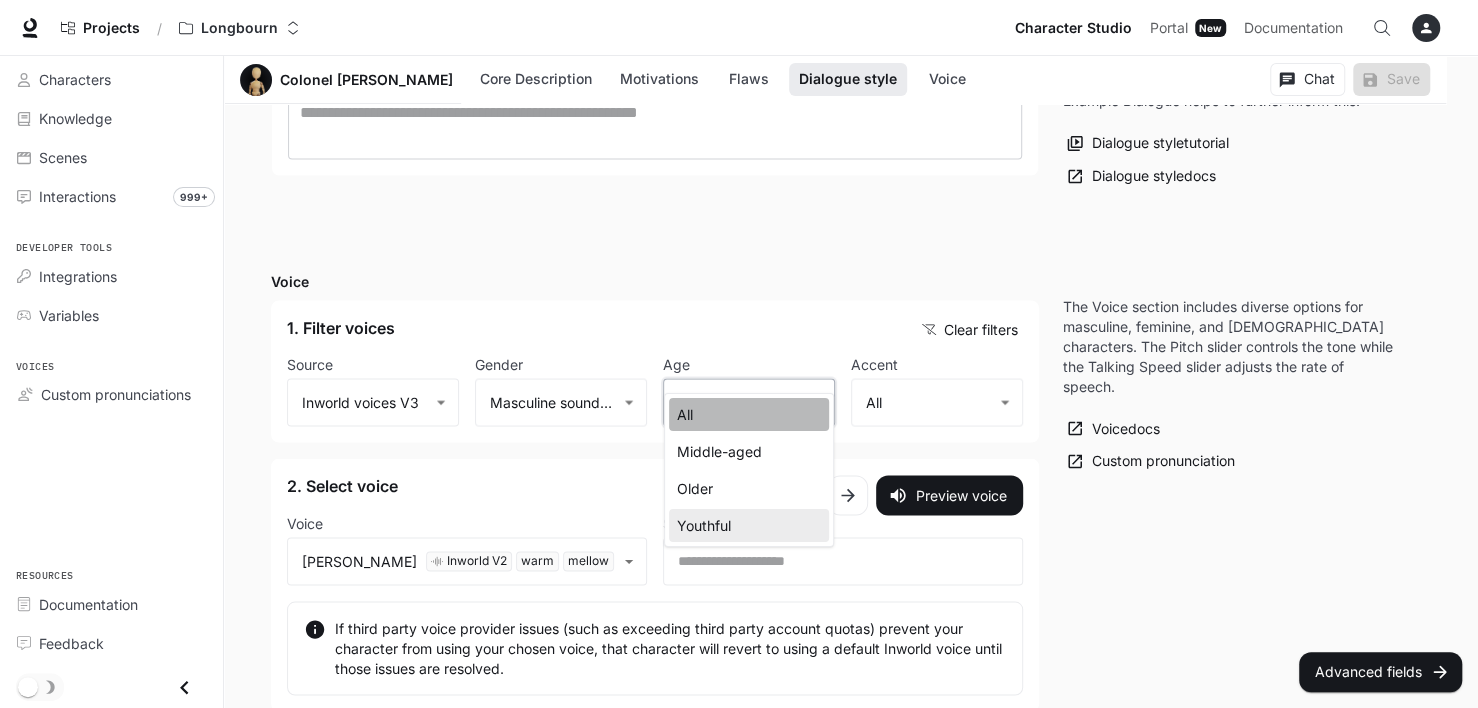 type on "**********" 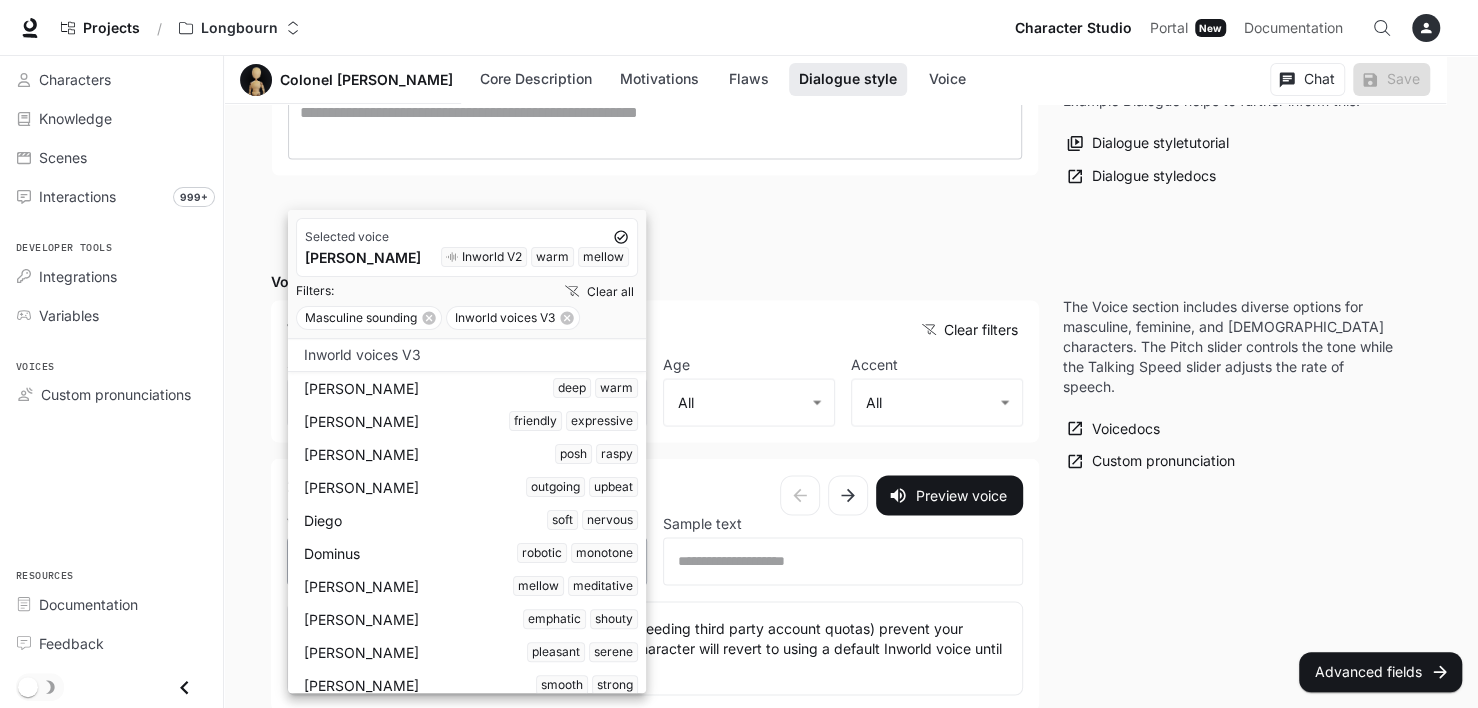 click on "**********" at bounding box center [739, -506] 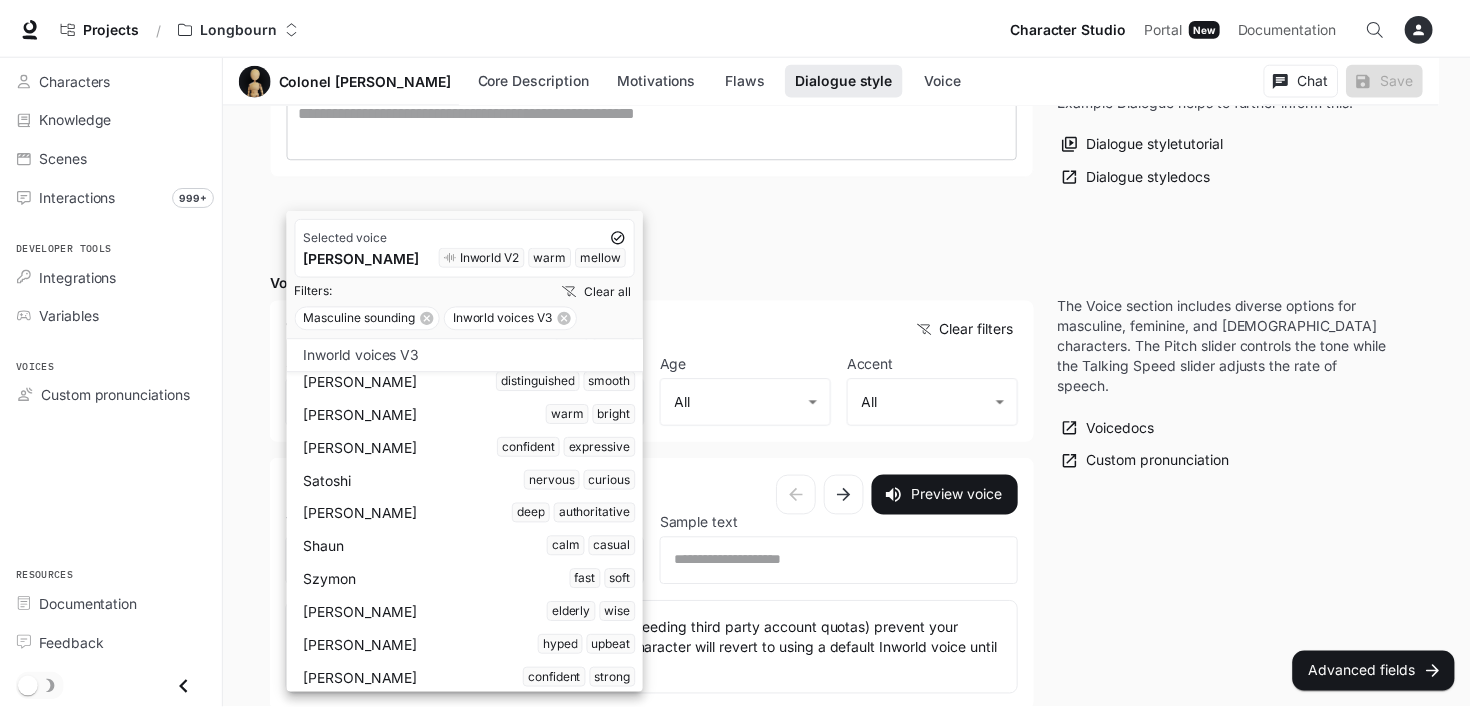 scroll, scrollTop: 767, scrollLeft: 0, axis: vertical 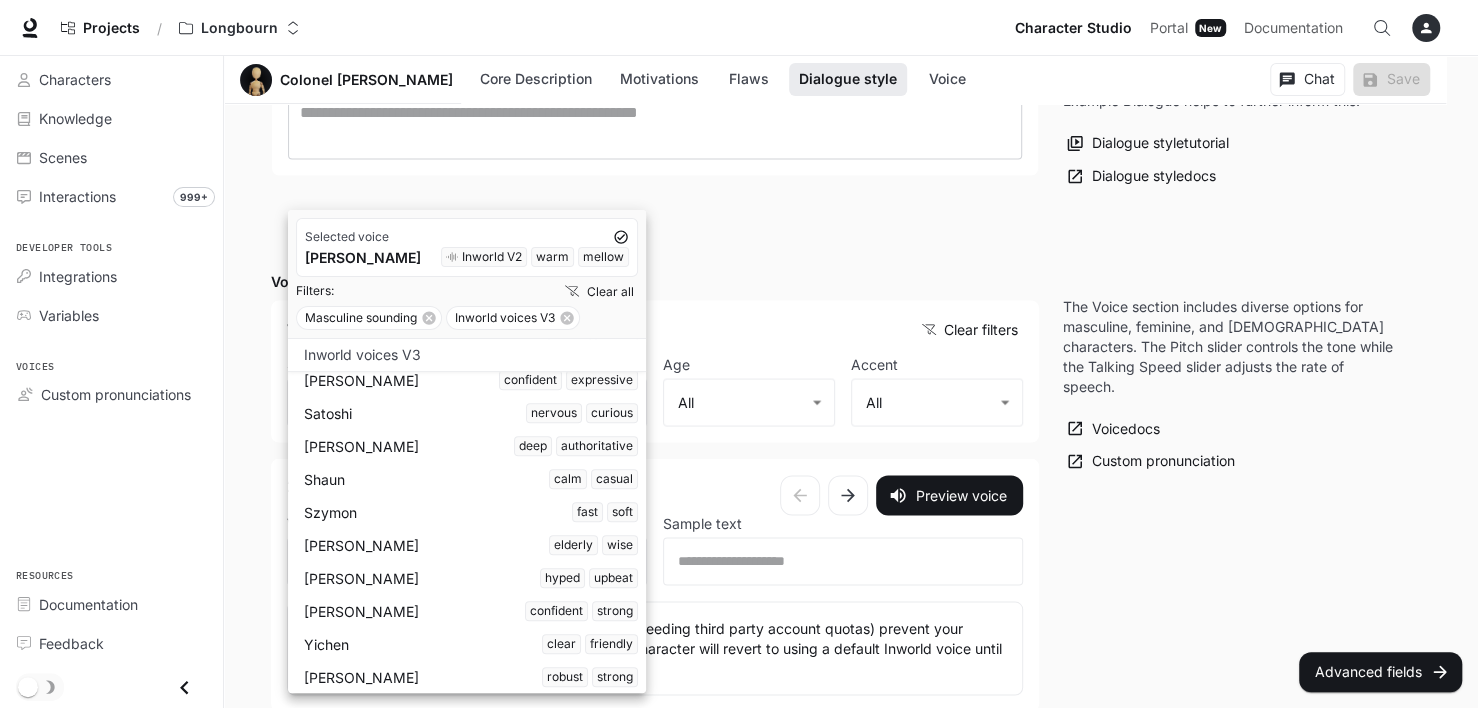 click on "[PERSON_NAME] calm casual" at bounding box center (471, 479) 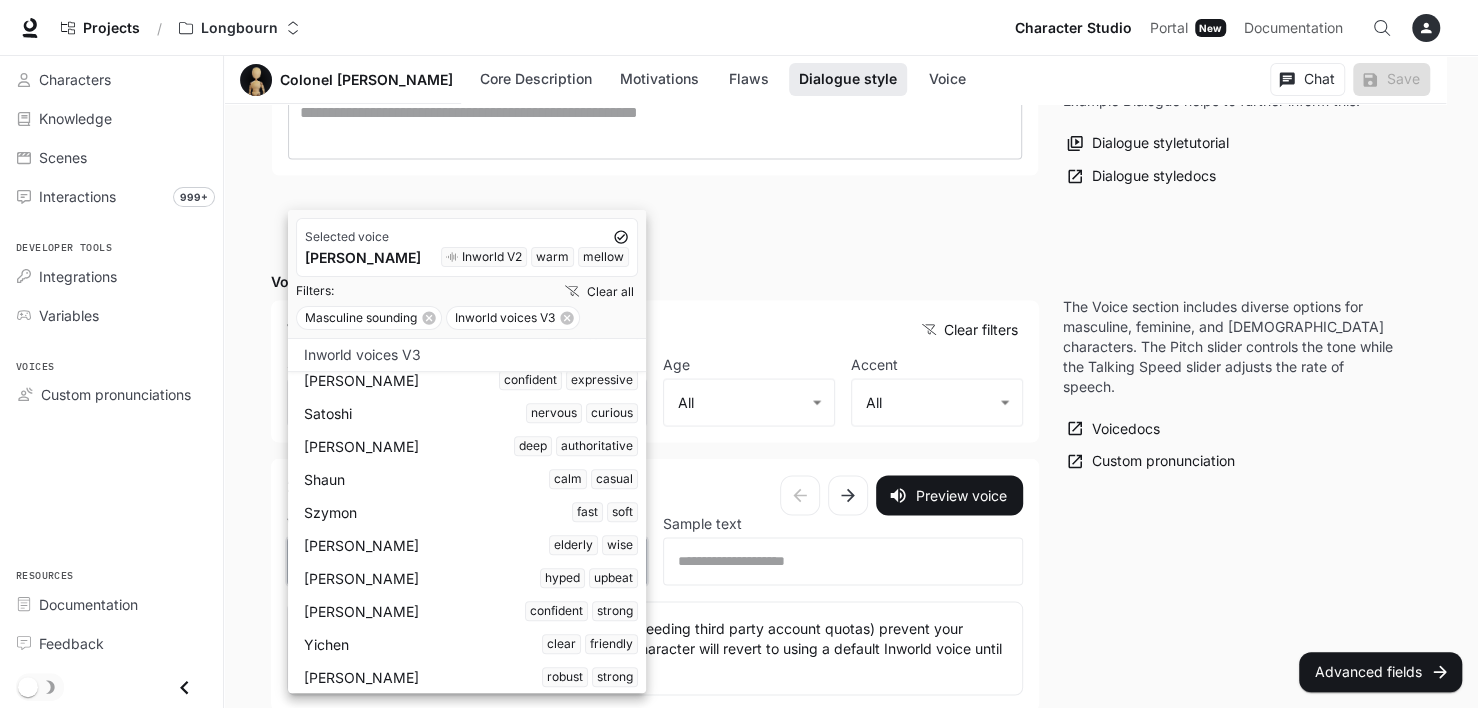 type on "**********" 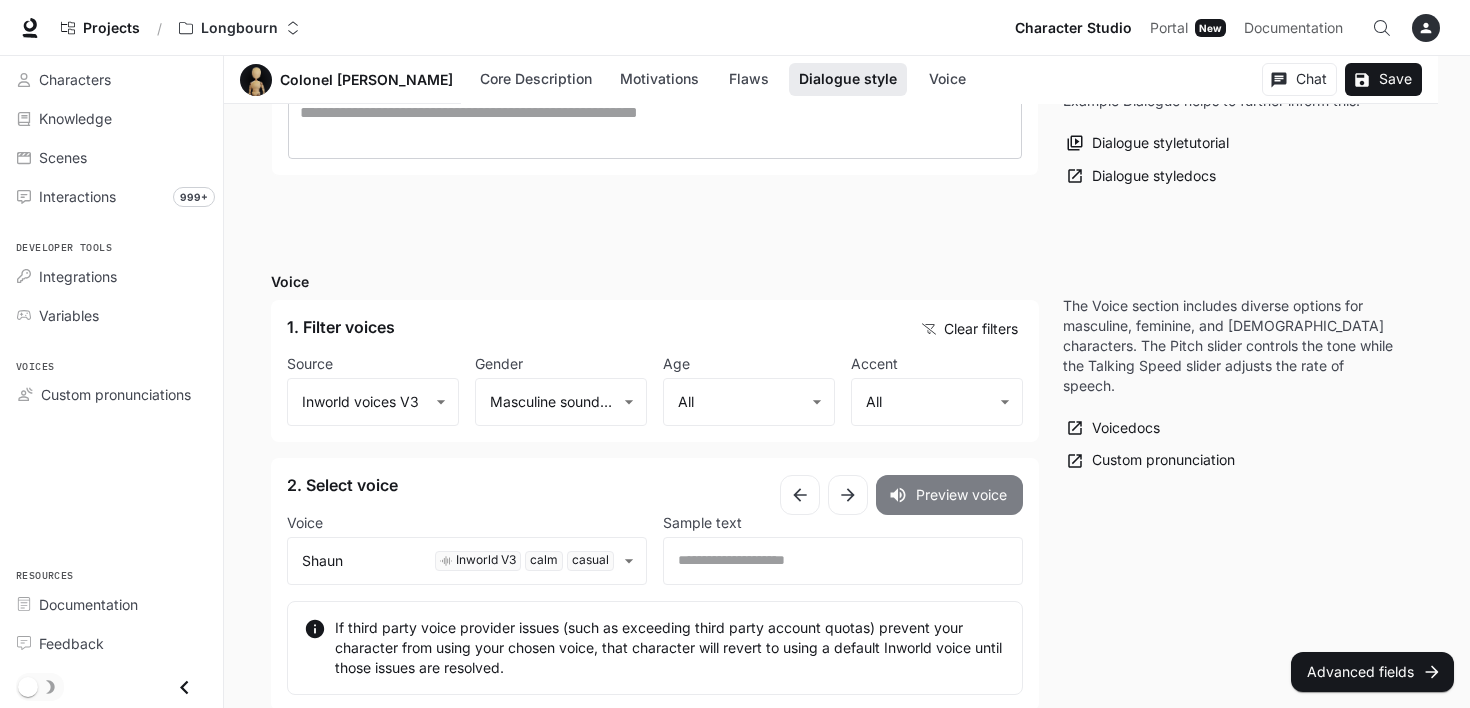 click on "Preview voice" at bounding box center [949, 495] 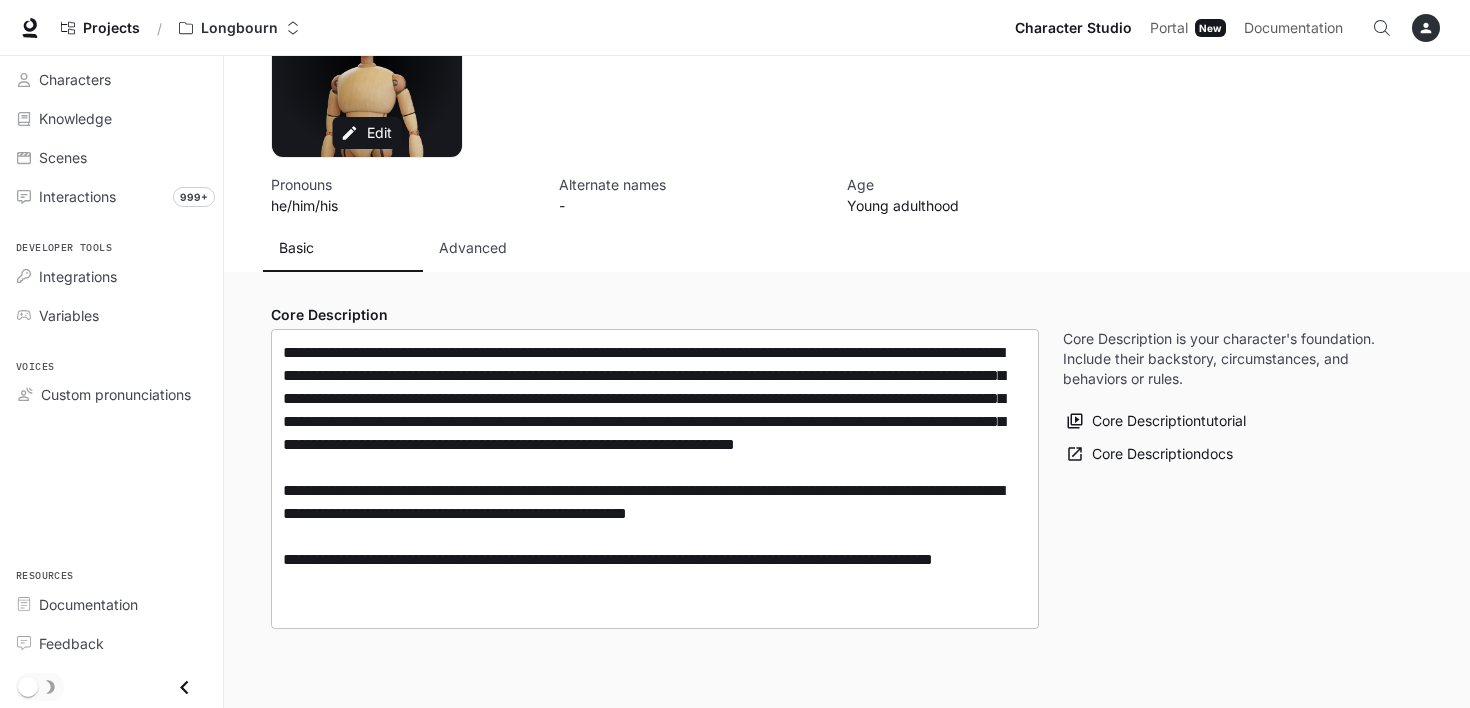 scroll, scrollTop: 0, scrollLeft: 0, axis: both 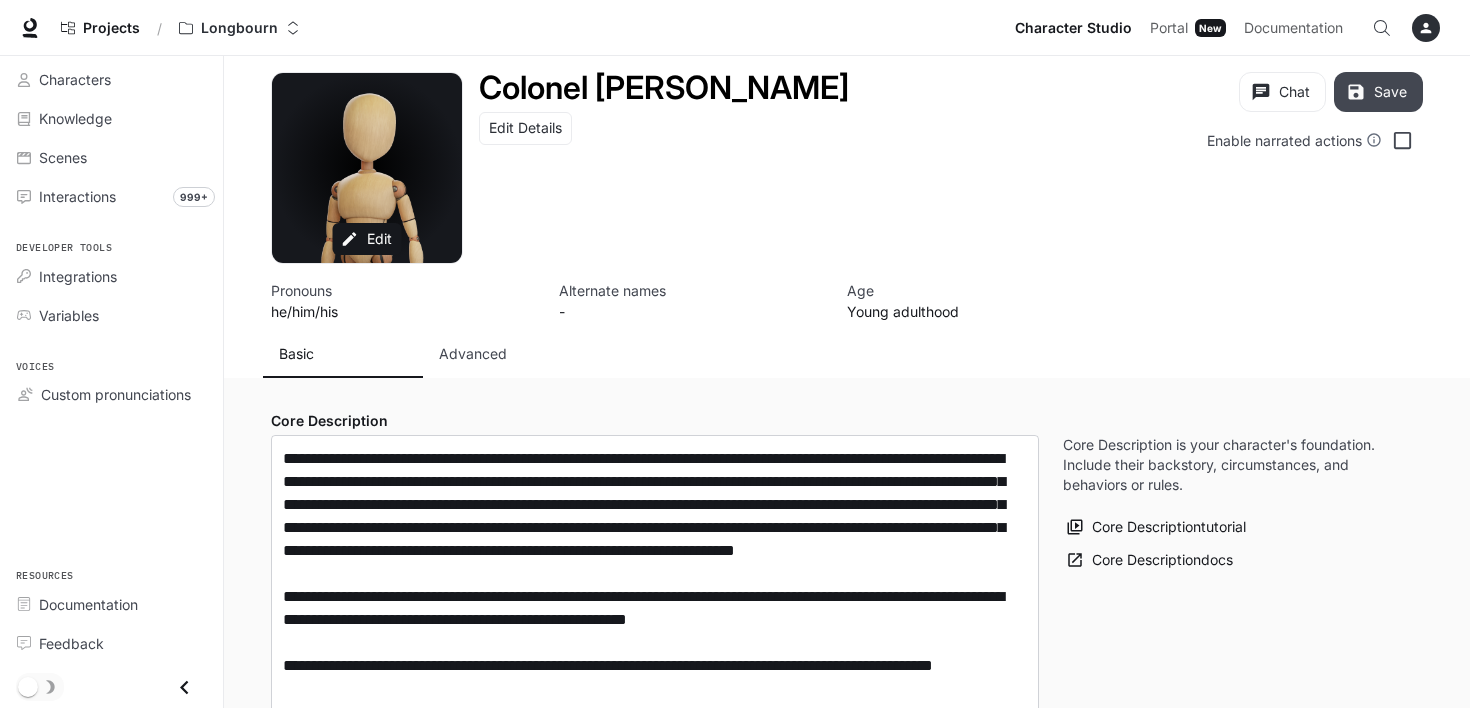 click on "Save" at bounding box center (1378, 92) 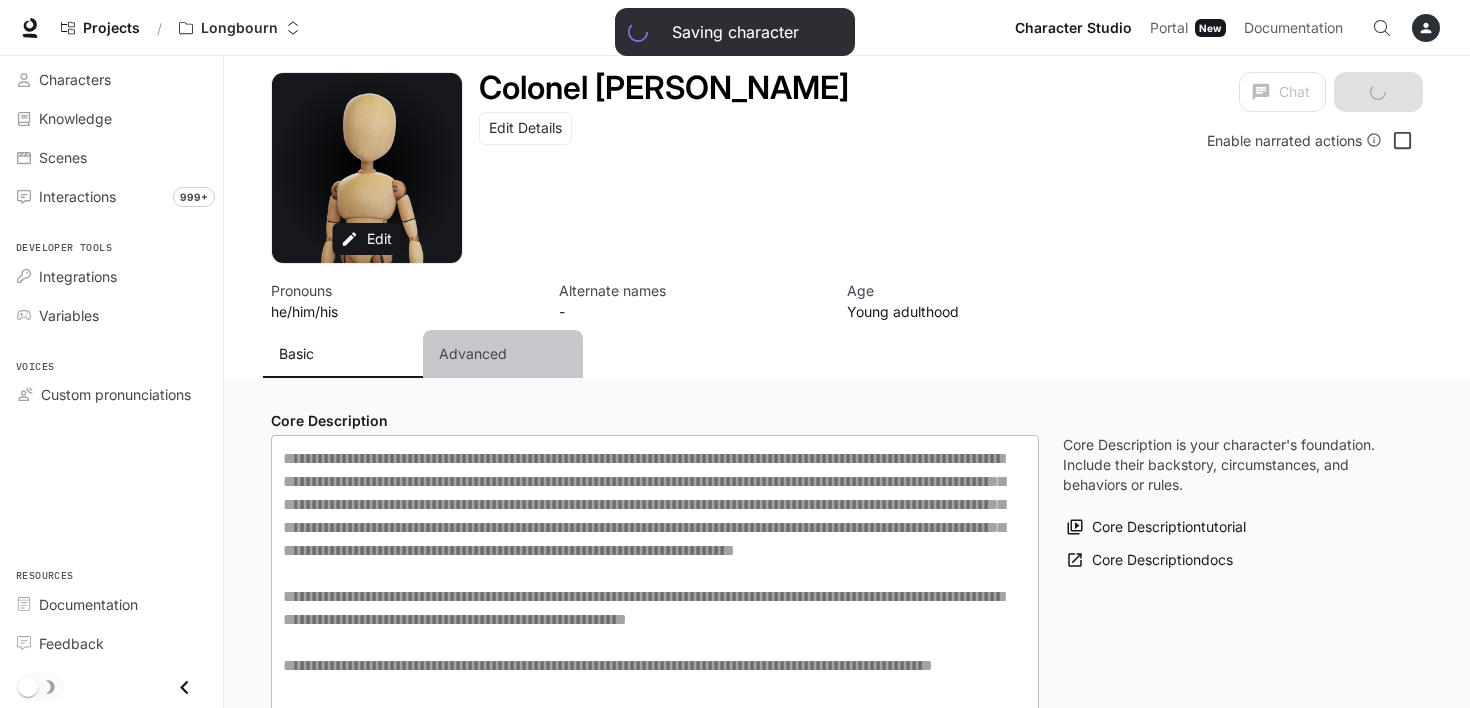 click on "Advanced" at bounding box center (473, 354) 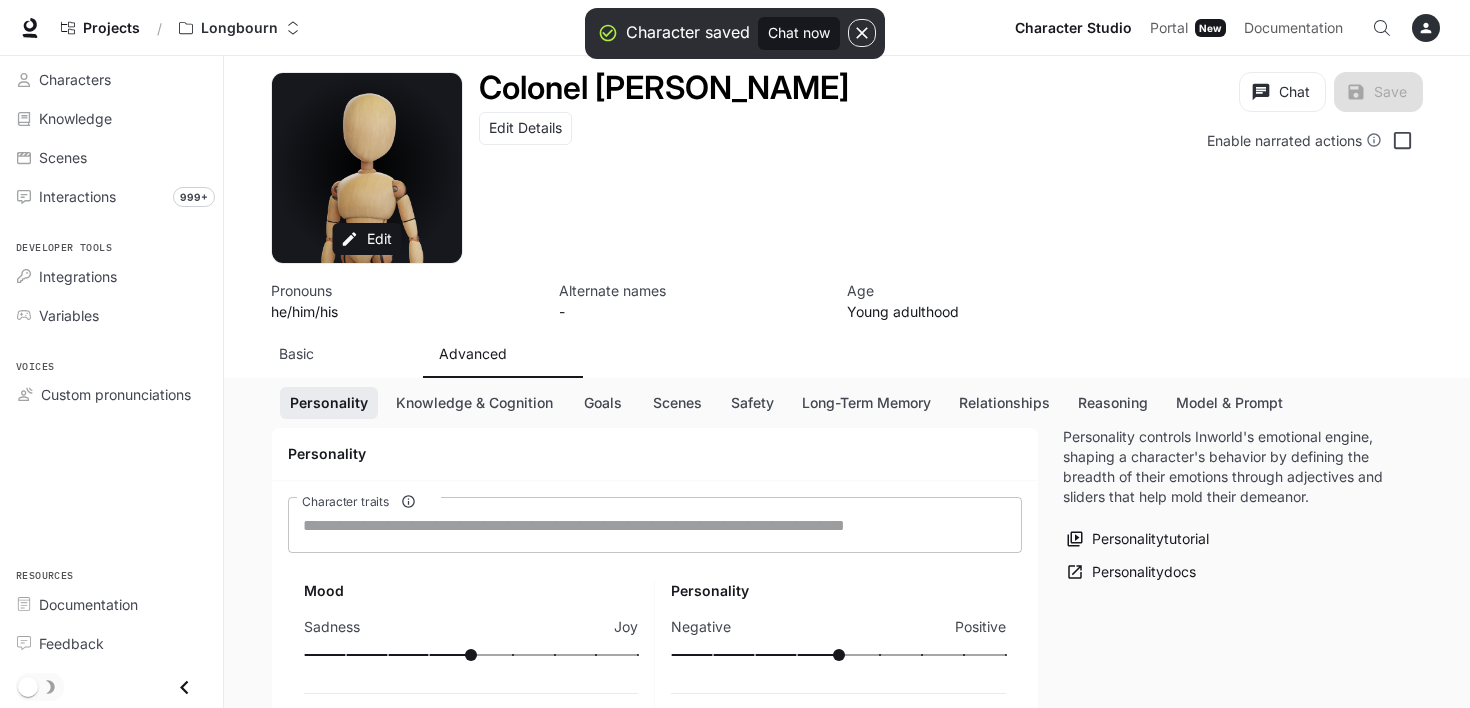 click on "Character traits" at bounding box center (655, 525) 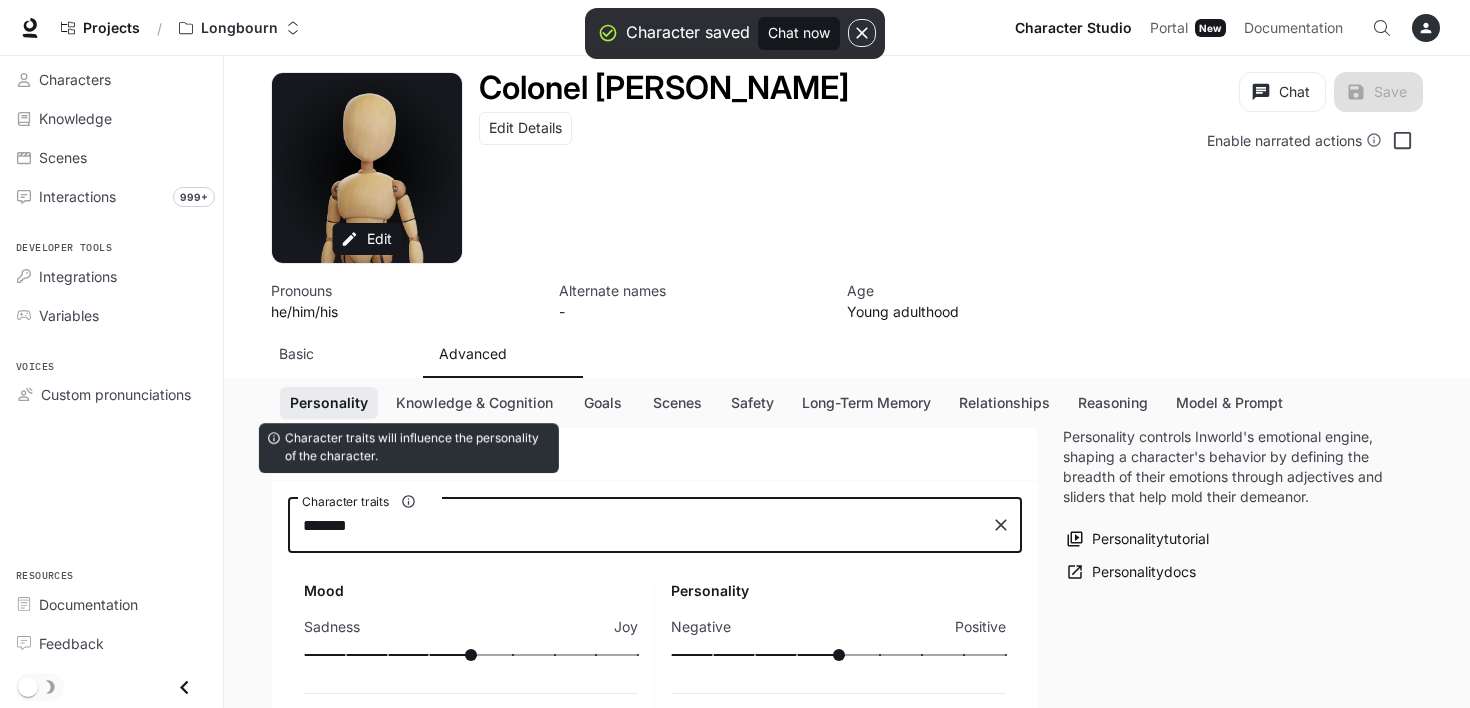 type on "********" 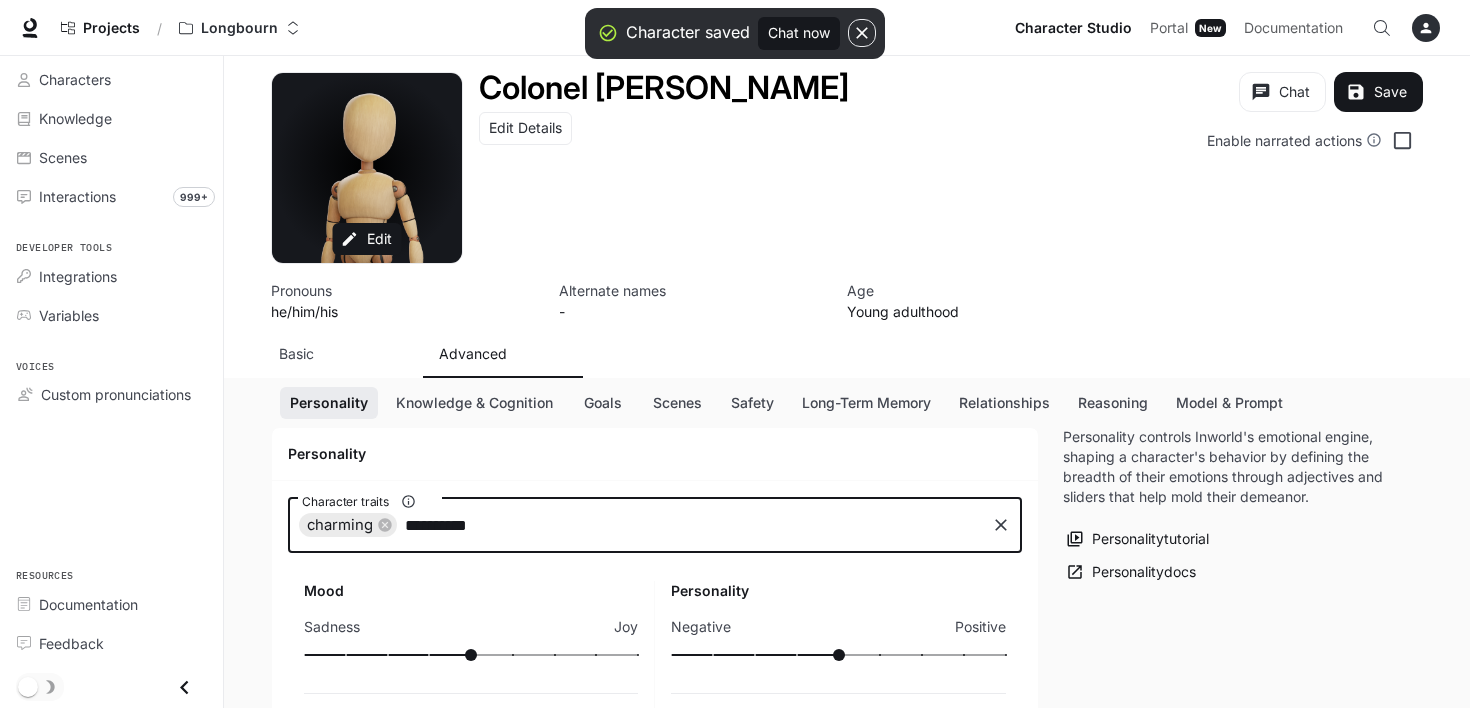 type on "**********" 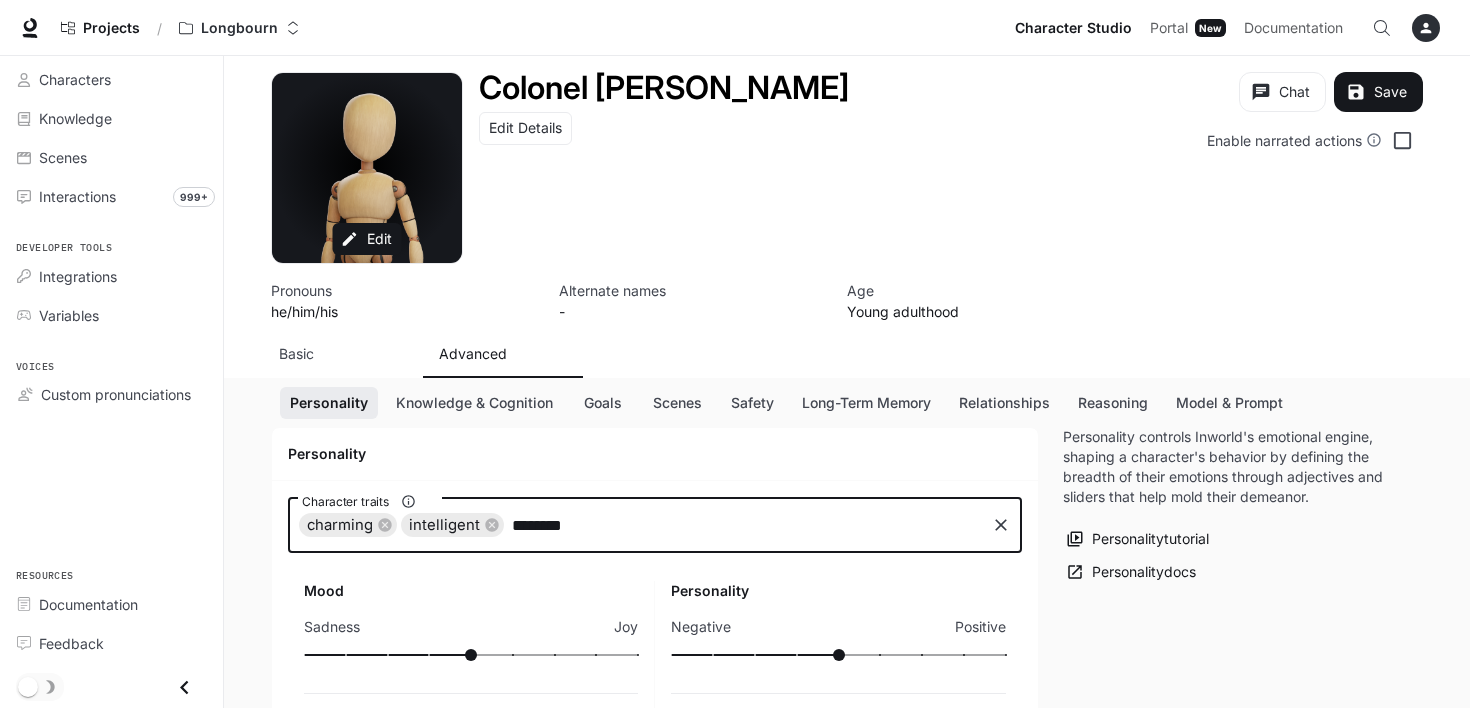 type on "*********" 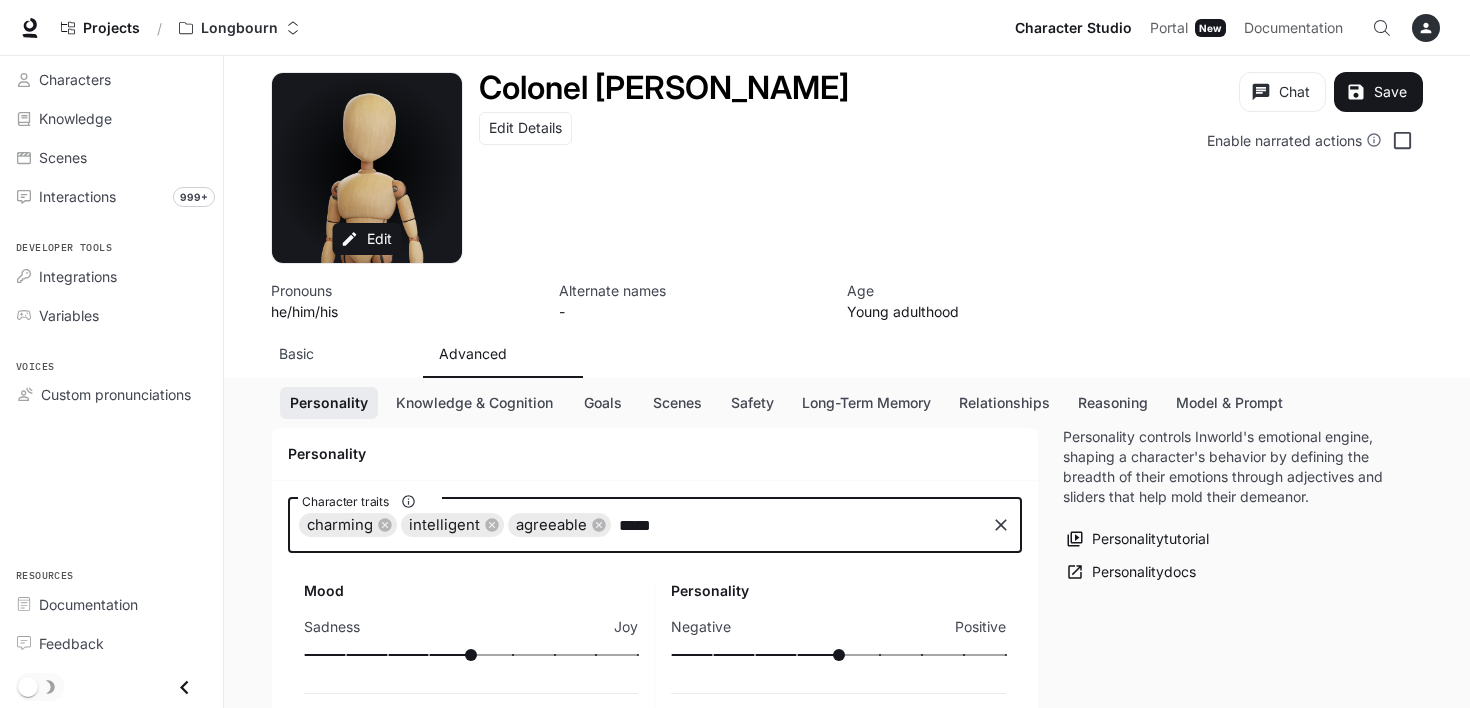 type on "******" 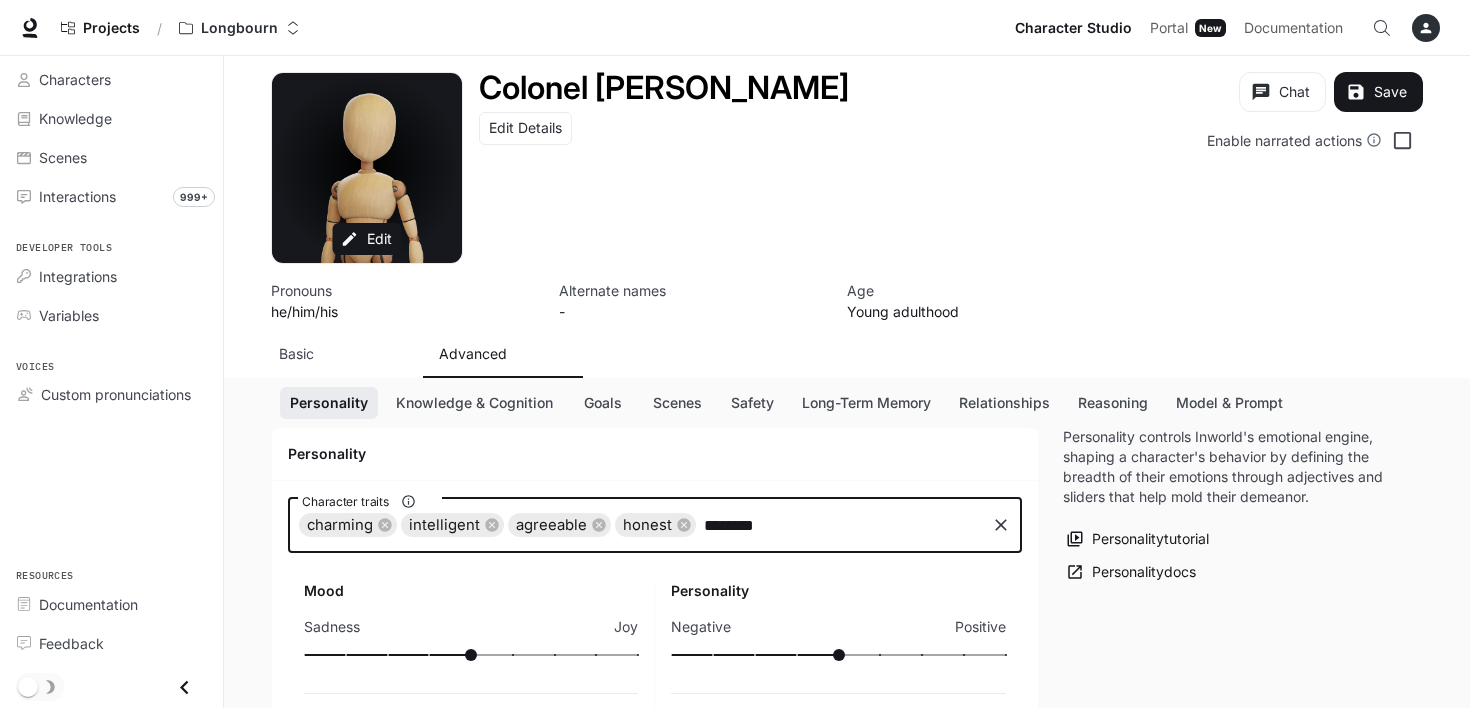 type on "*********" 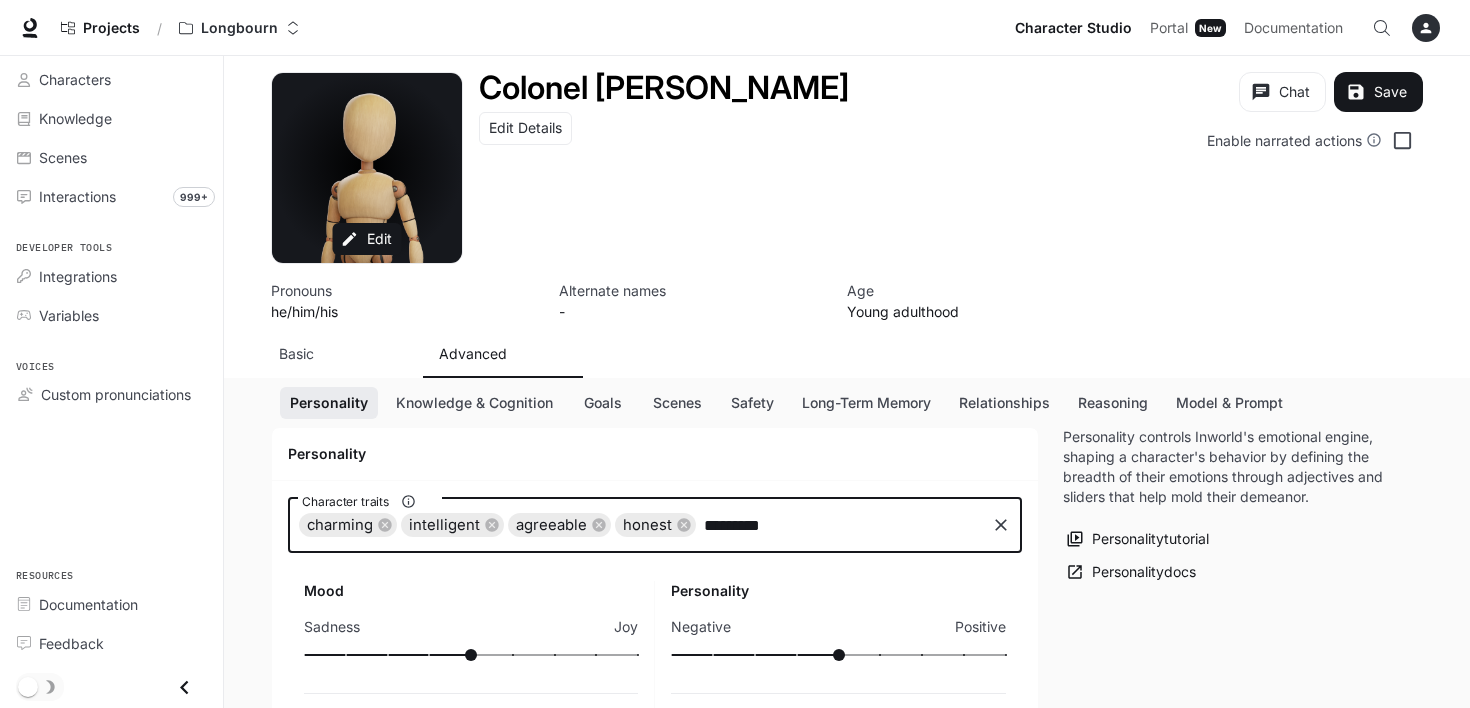 type 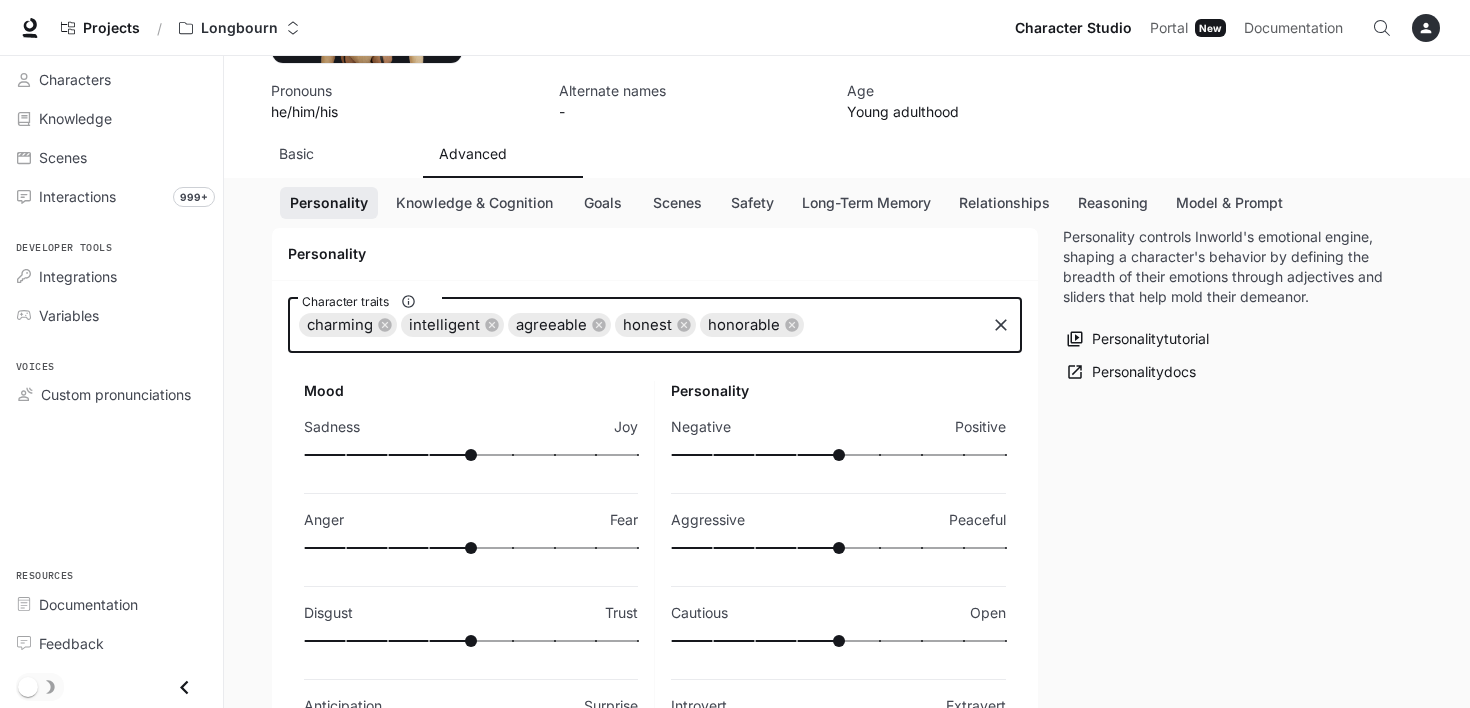 scroll, scrollTop: 300, scrollLeft: 0, axis: vertical 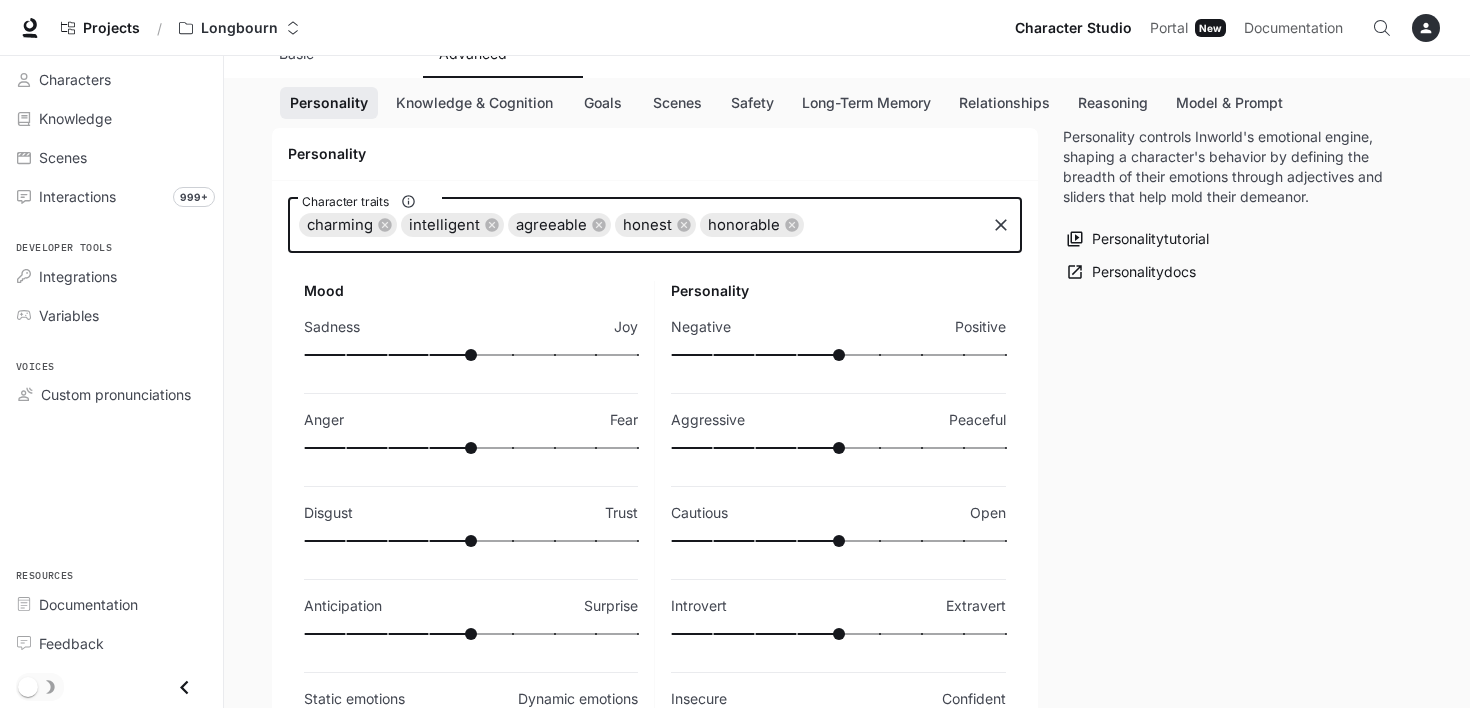 type on "**" 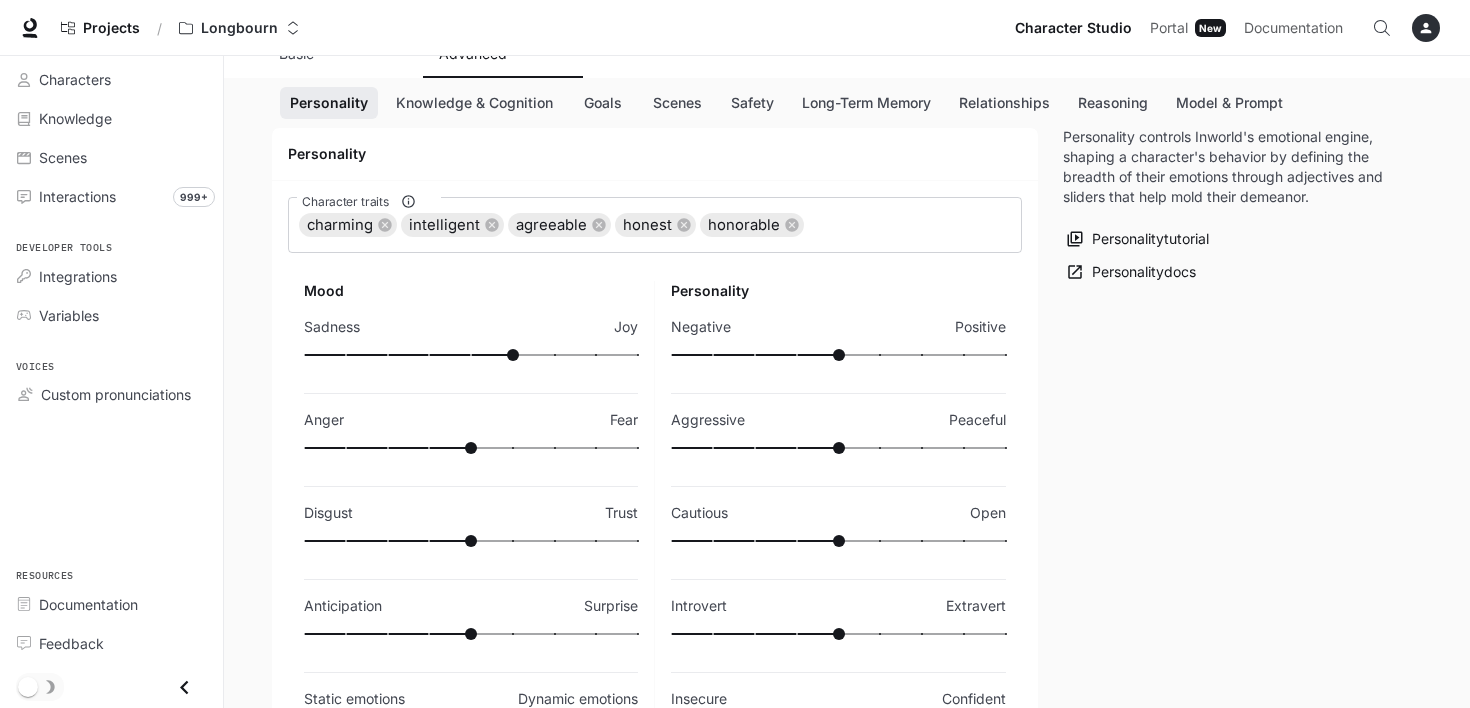 type on "***" 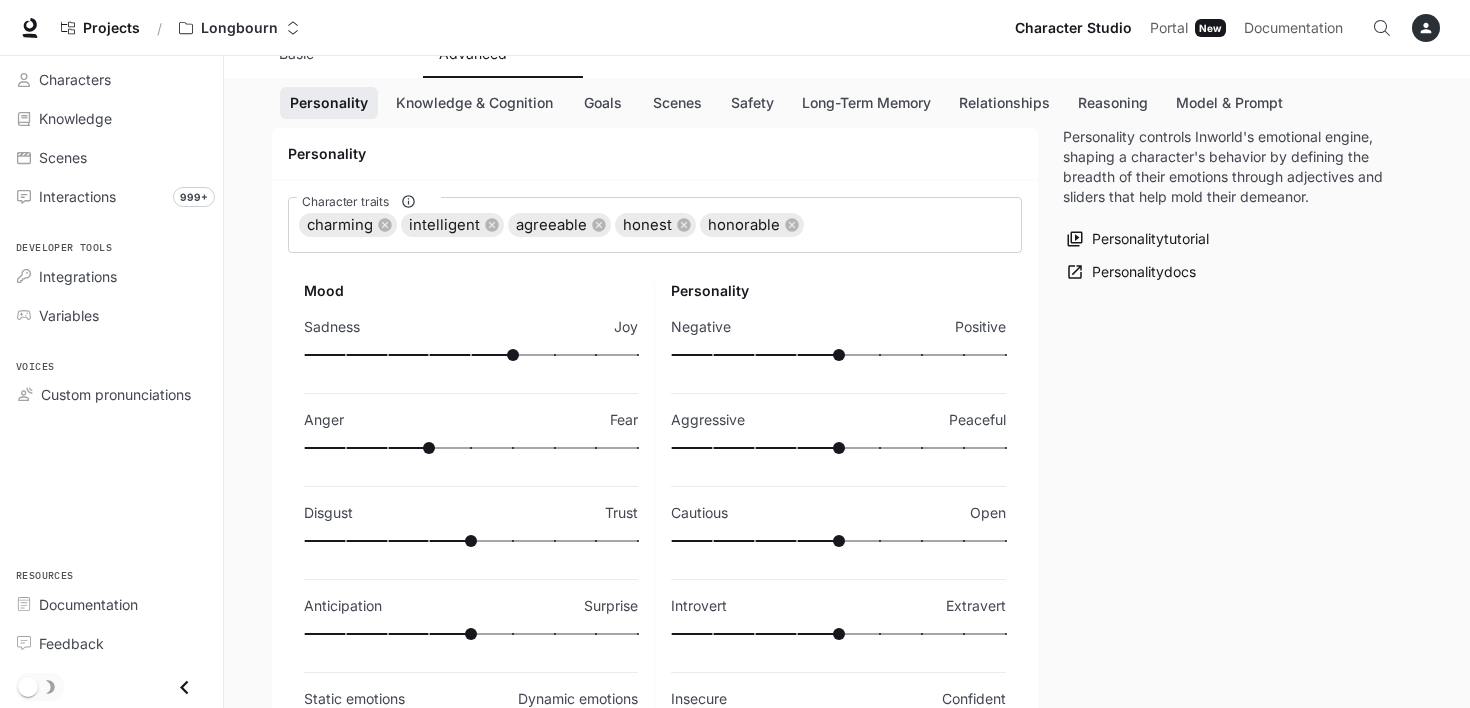 type on "**" 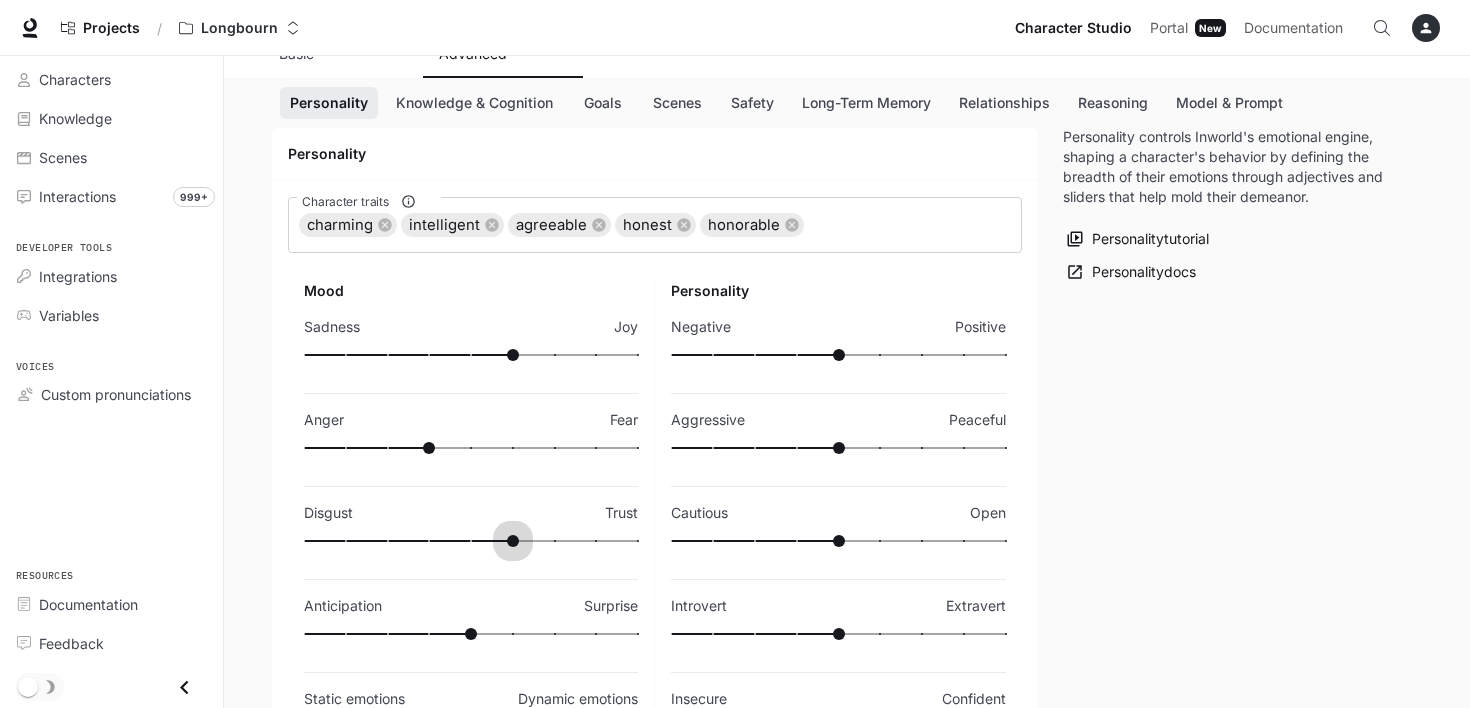 click at bounding box center [471, 541] 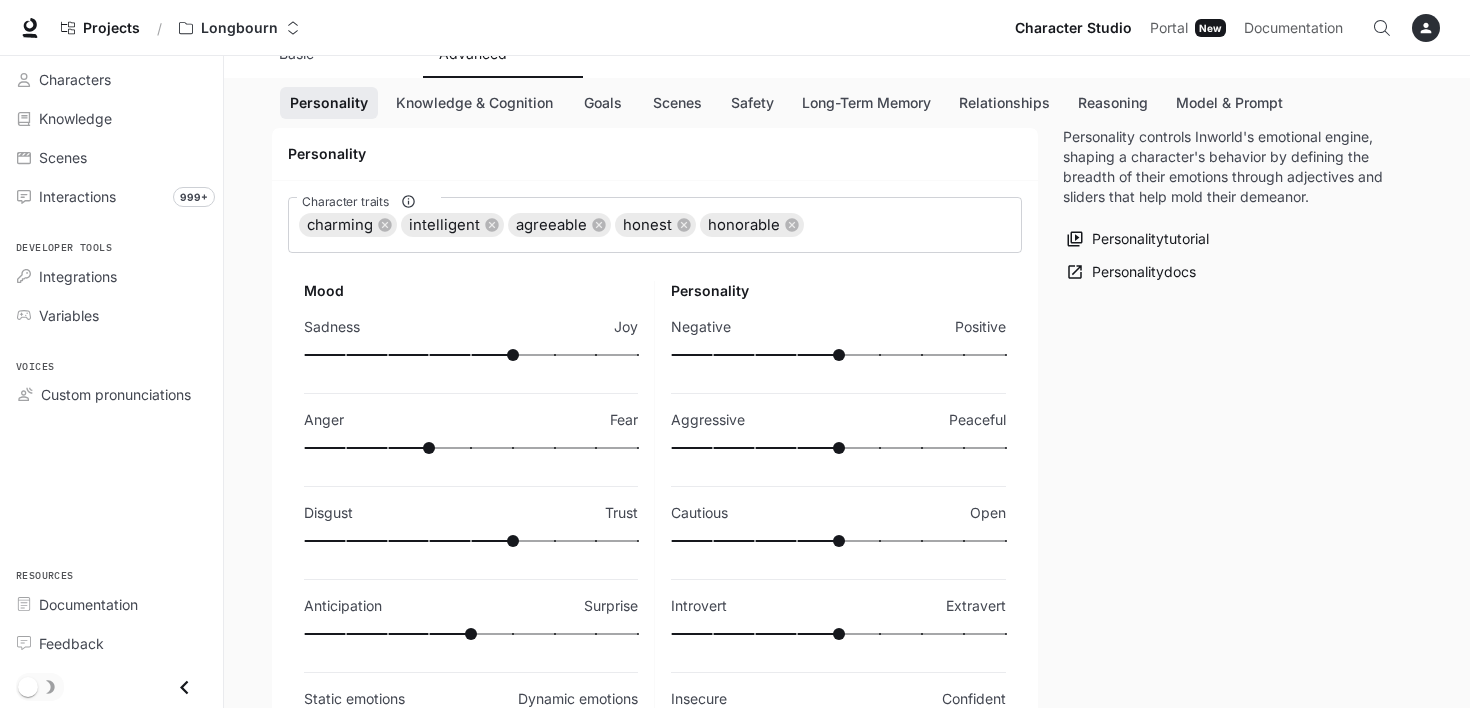 scroll, scrollTop: 400, scrollLeft: 0, axis: vertical 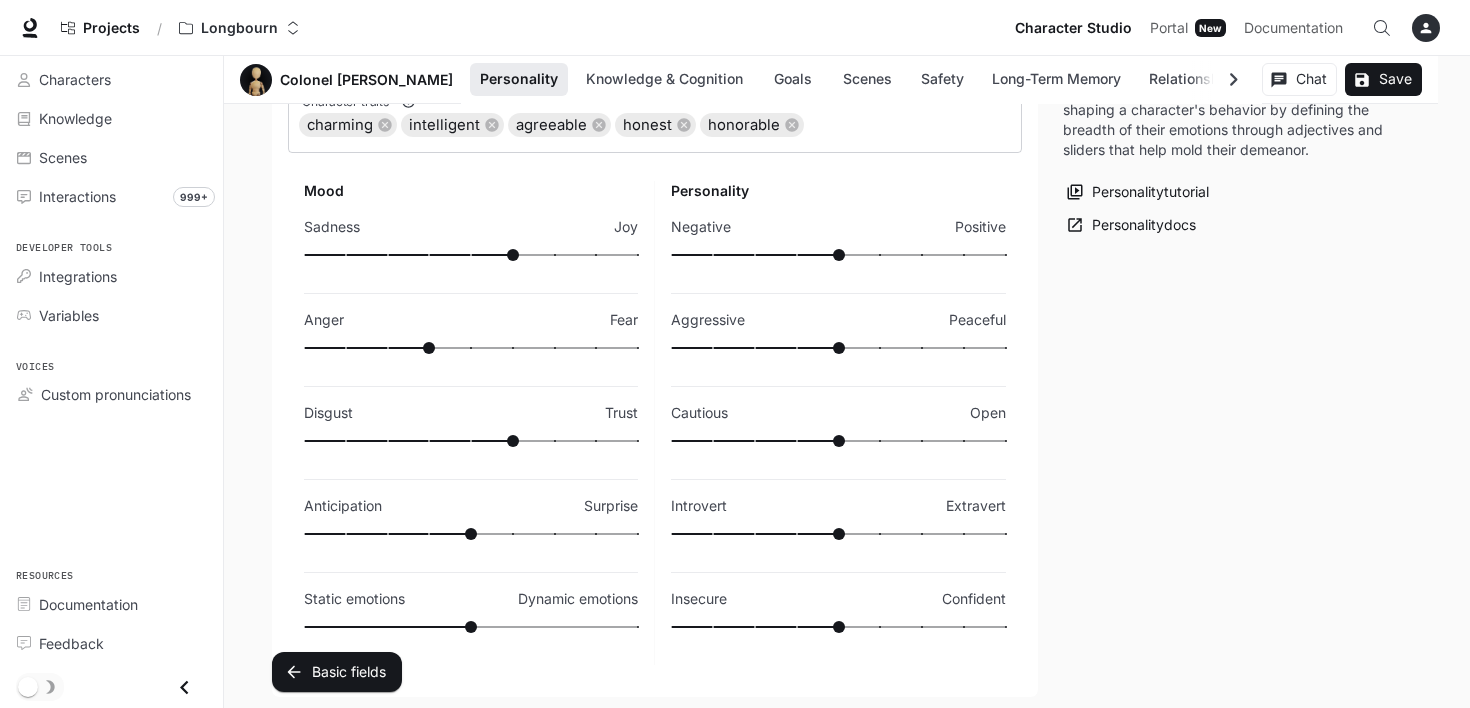 type on "***" 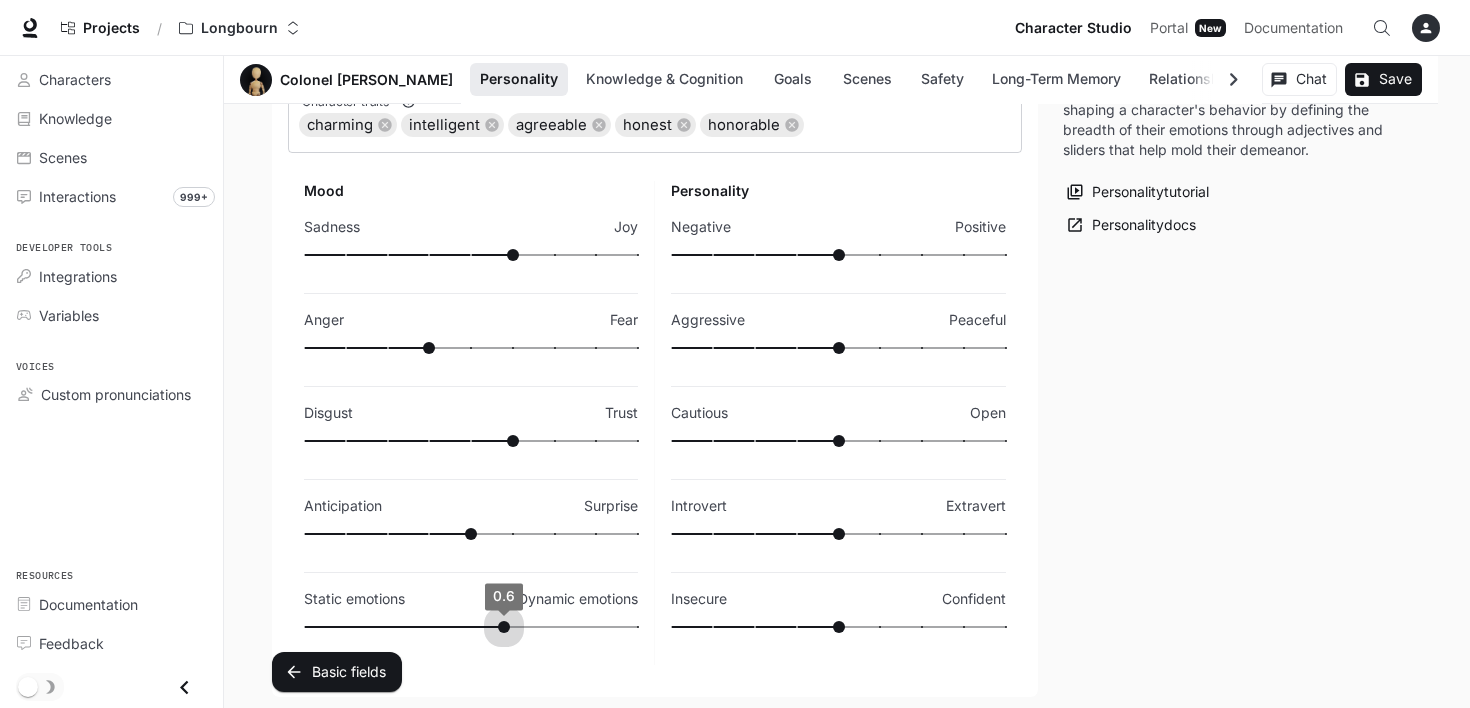 click on "0.6" at bounding box center (471, 627) 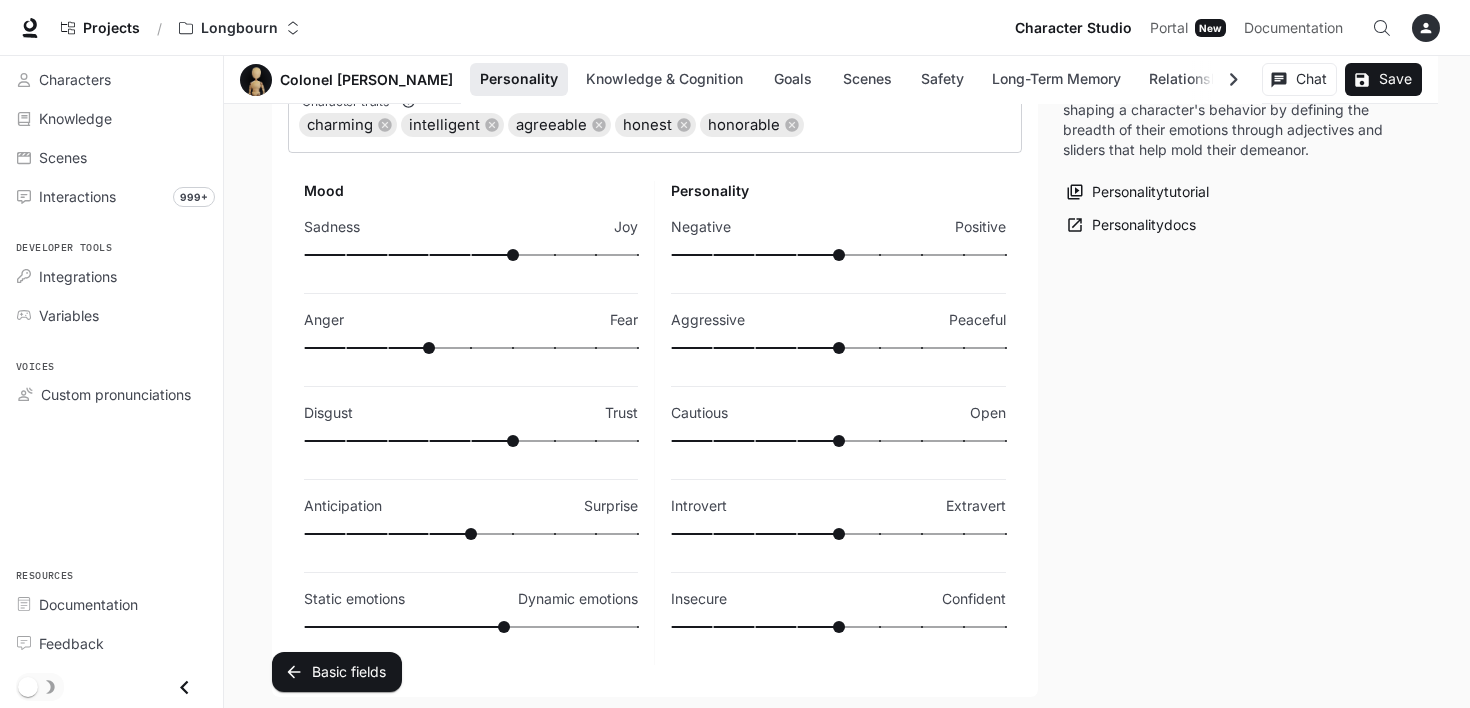 type on "**" 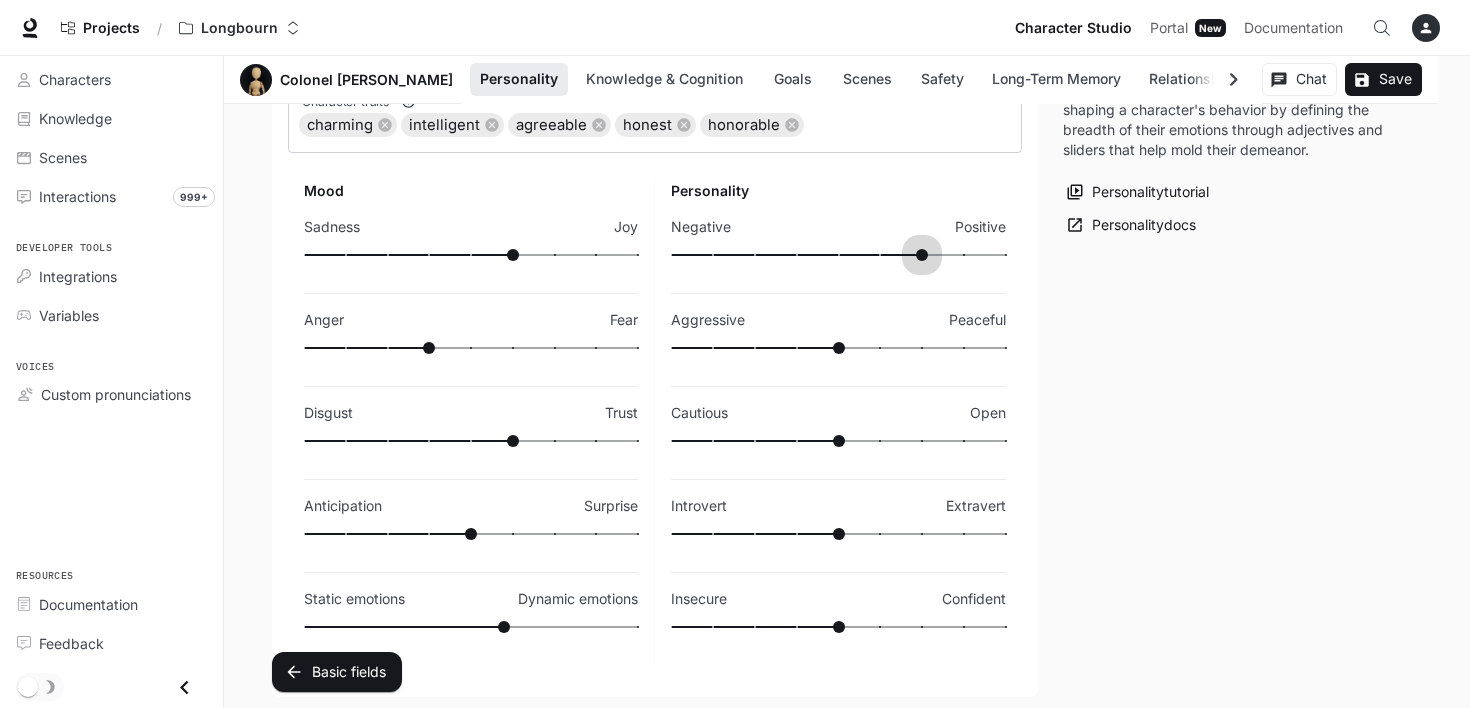 click at bounding box center (838, 255) 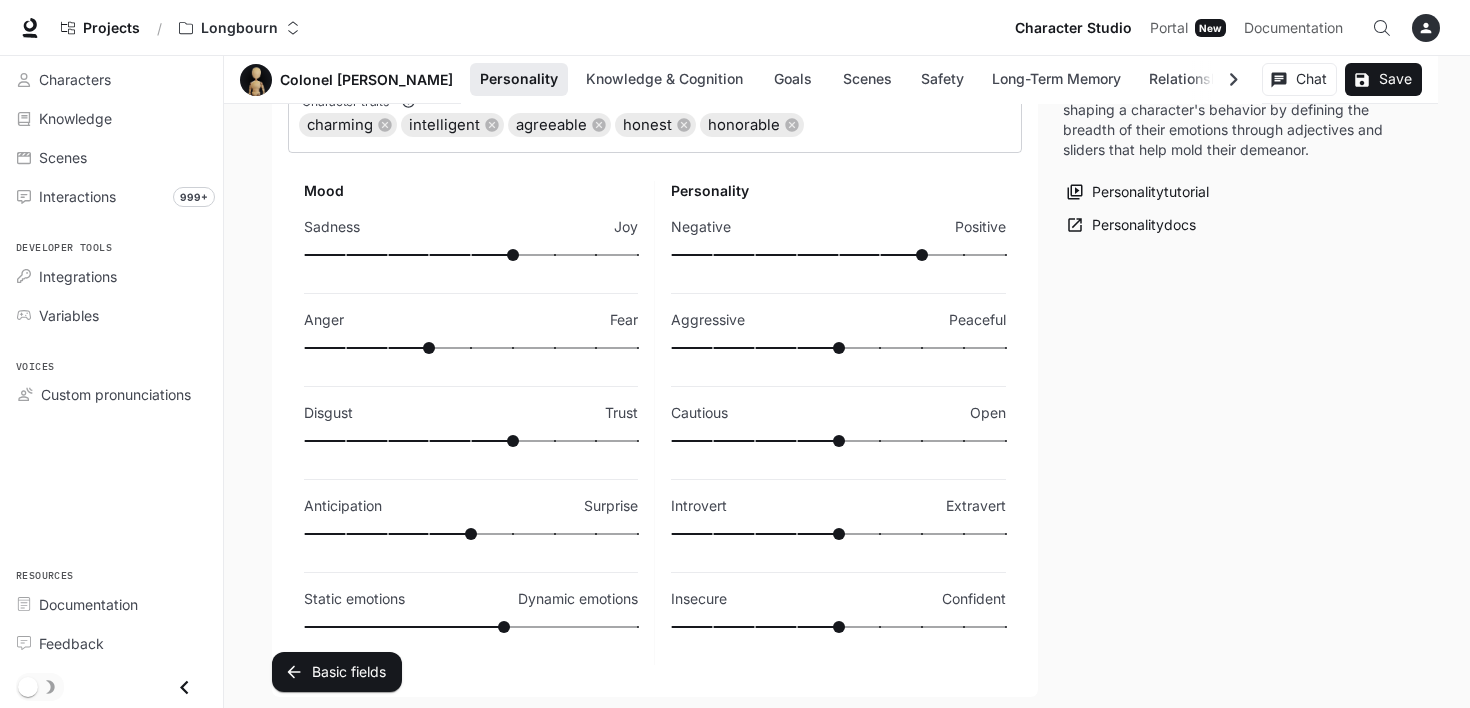 type on "**" 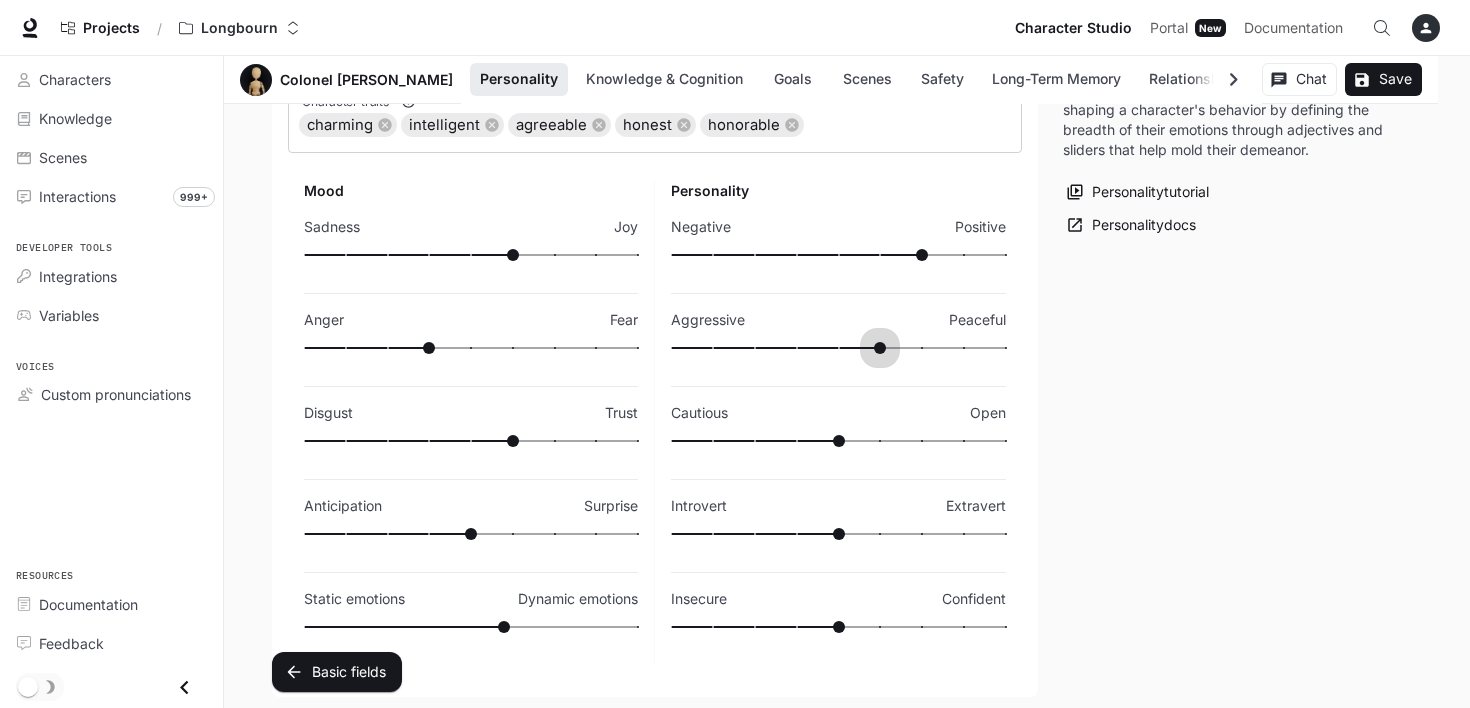 click at bounding box center [838, 348] 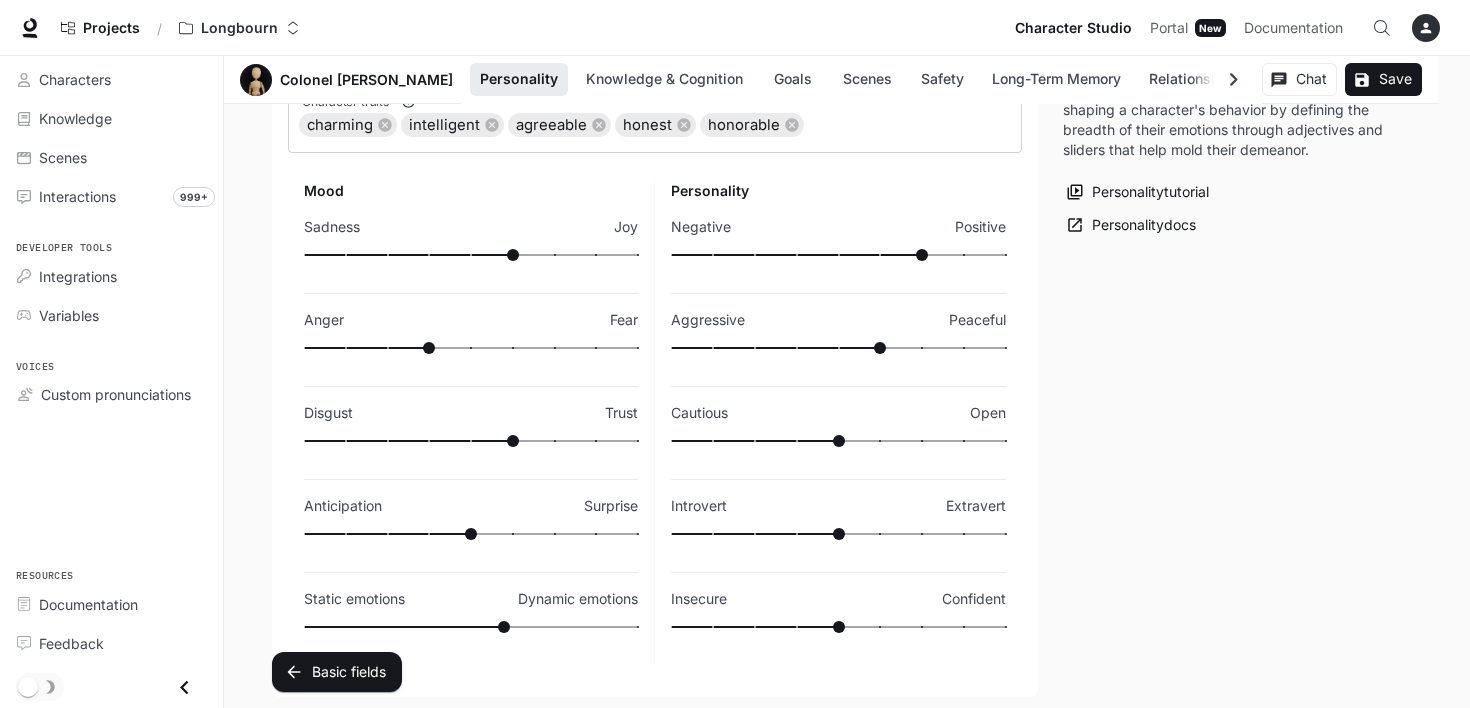 type on "**" 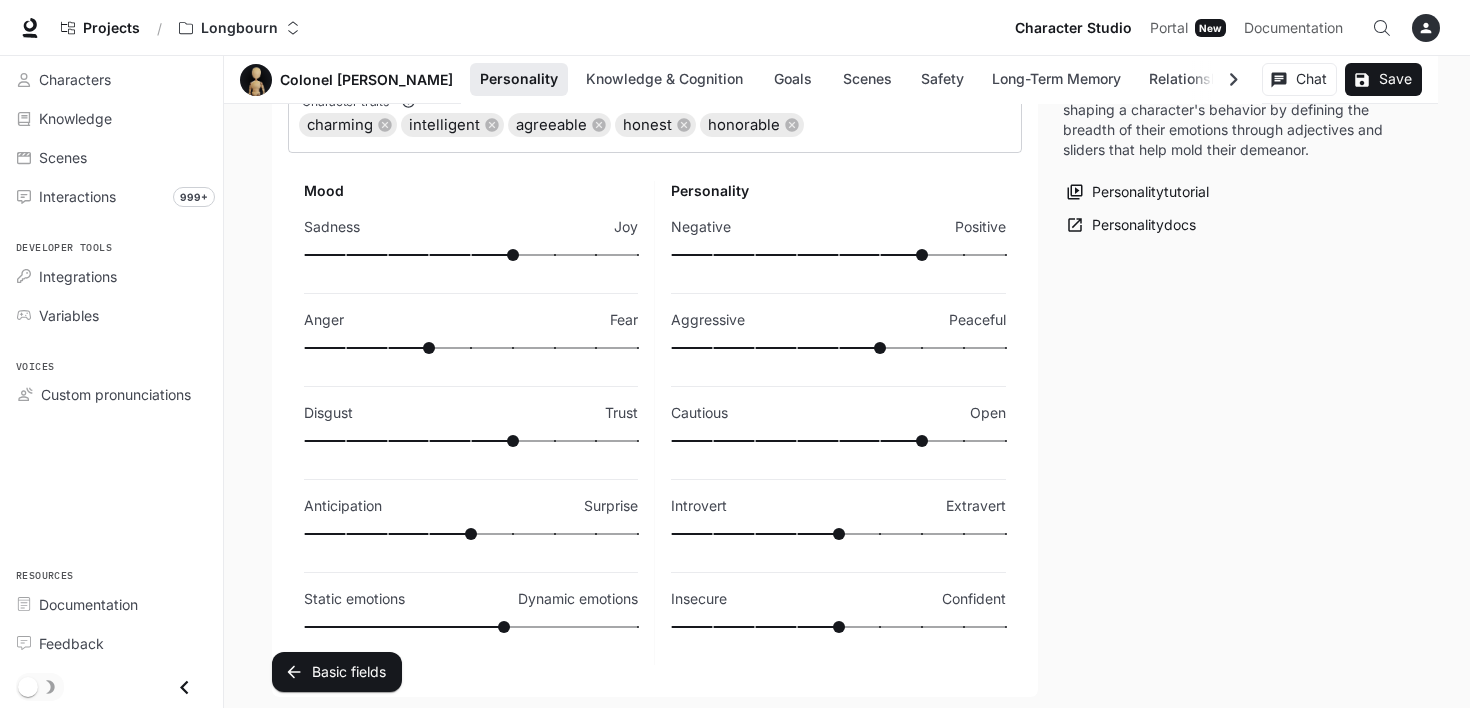 type on "**" 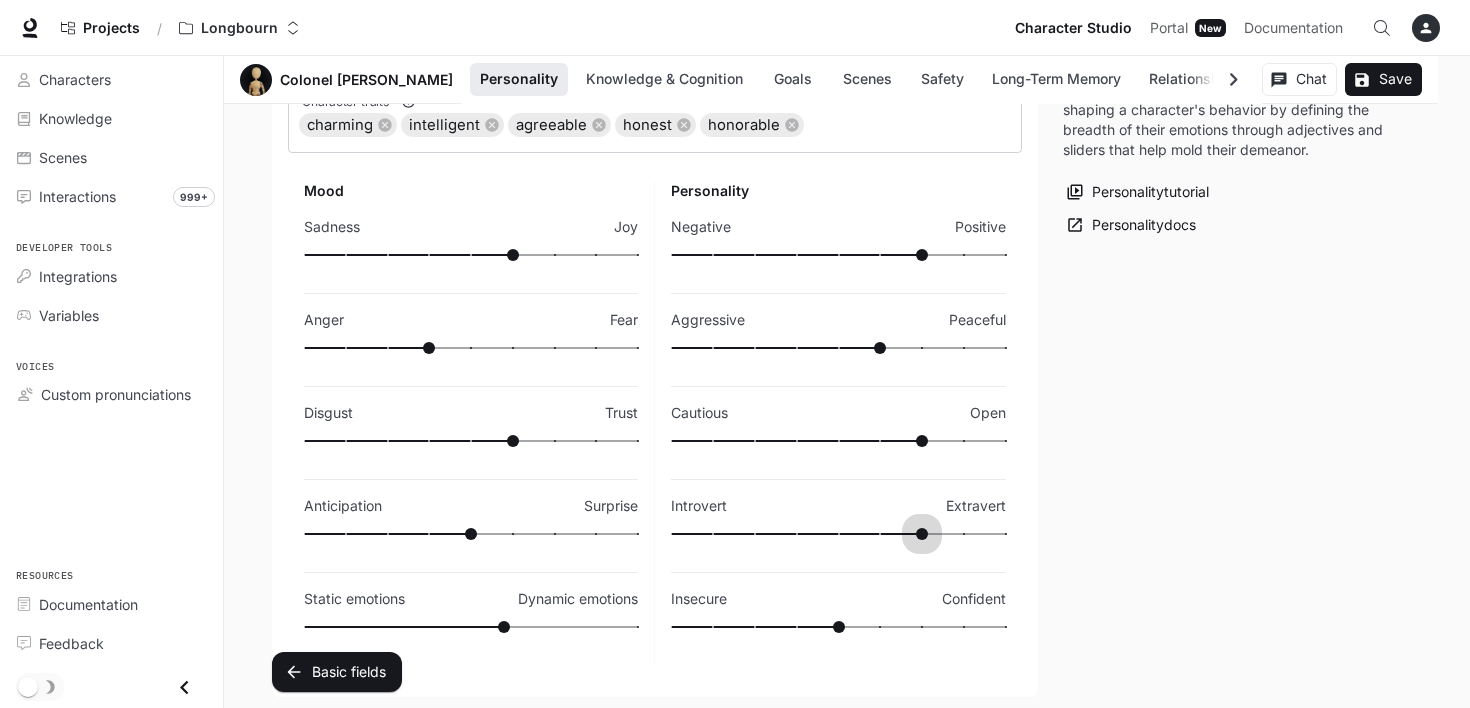 click at bounding box center [838, 534] 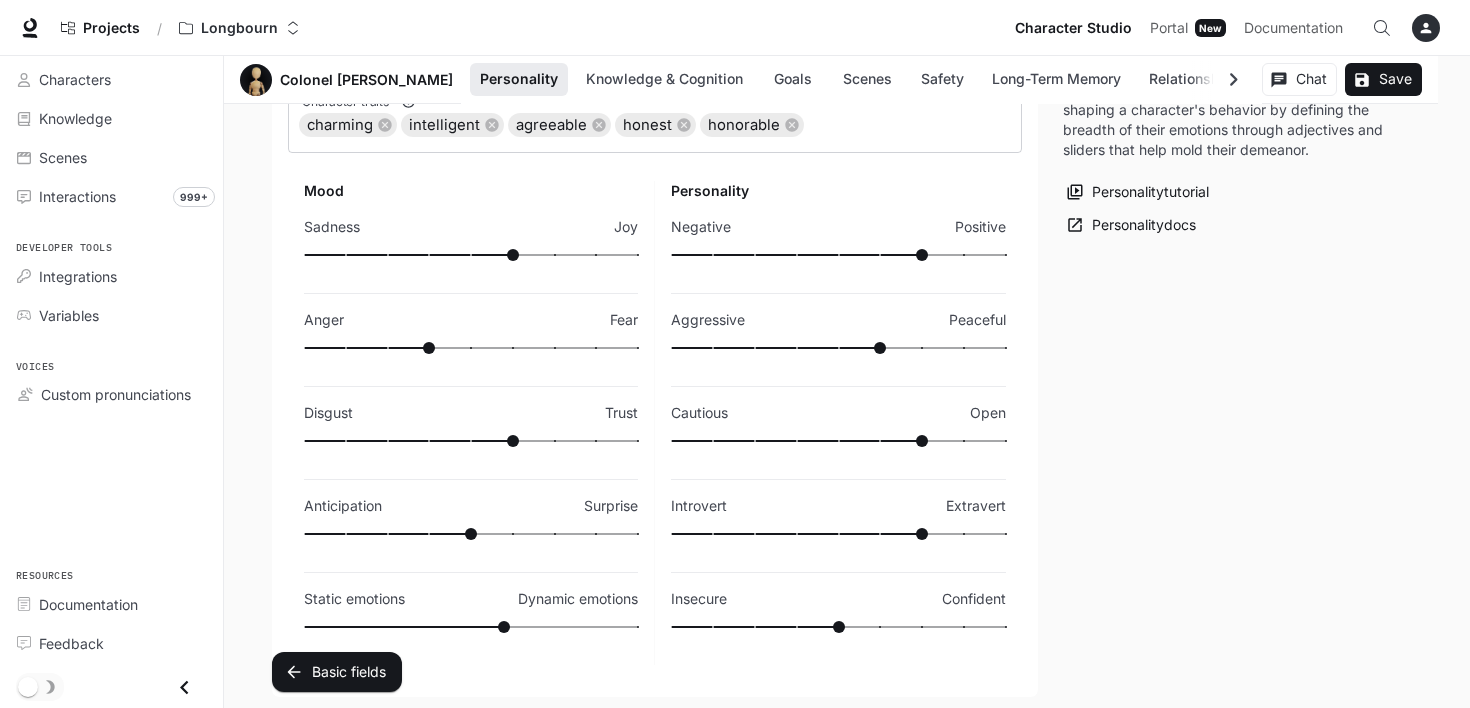 type on "**" 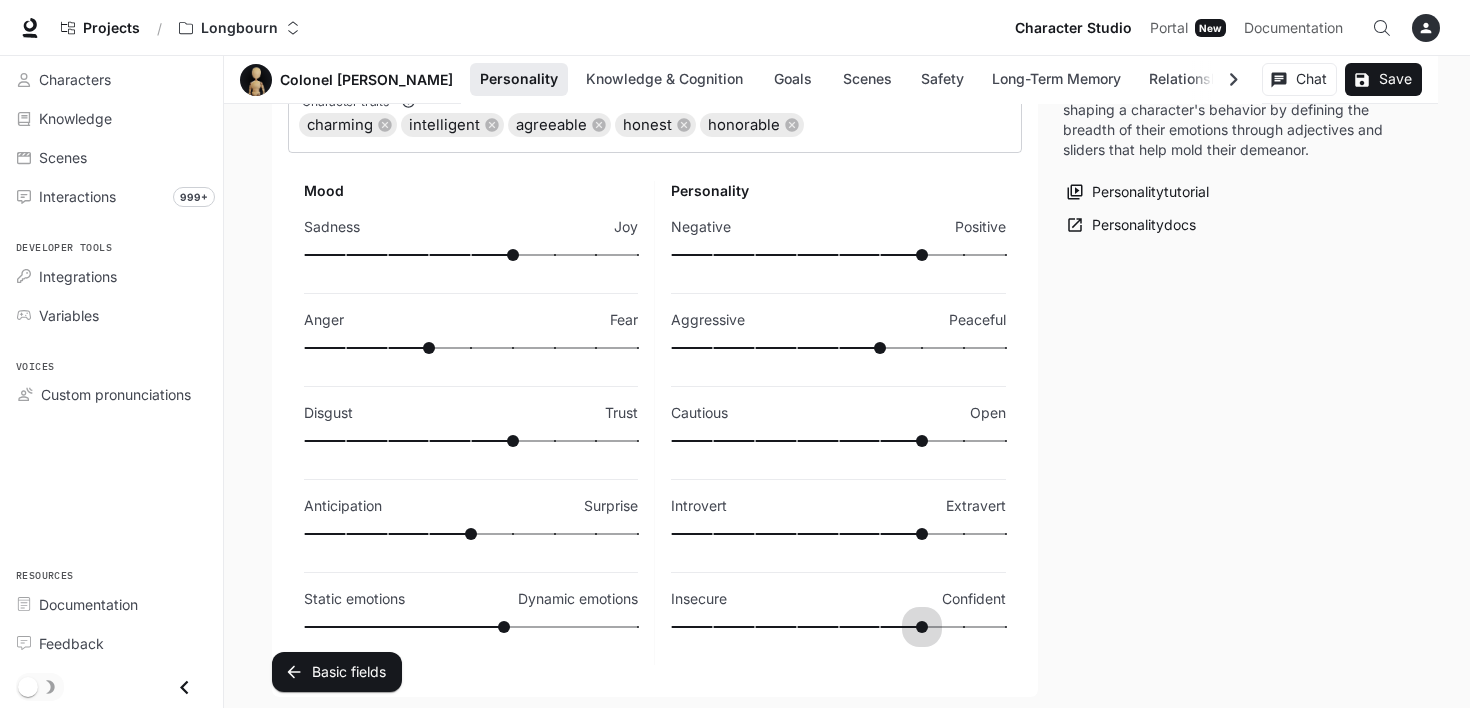 click at bounding box center [838, 627] 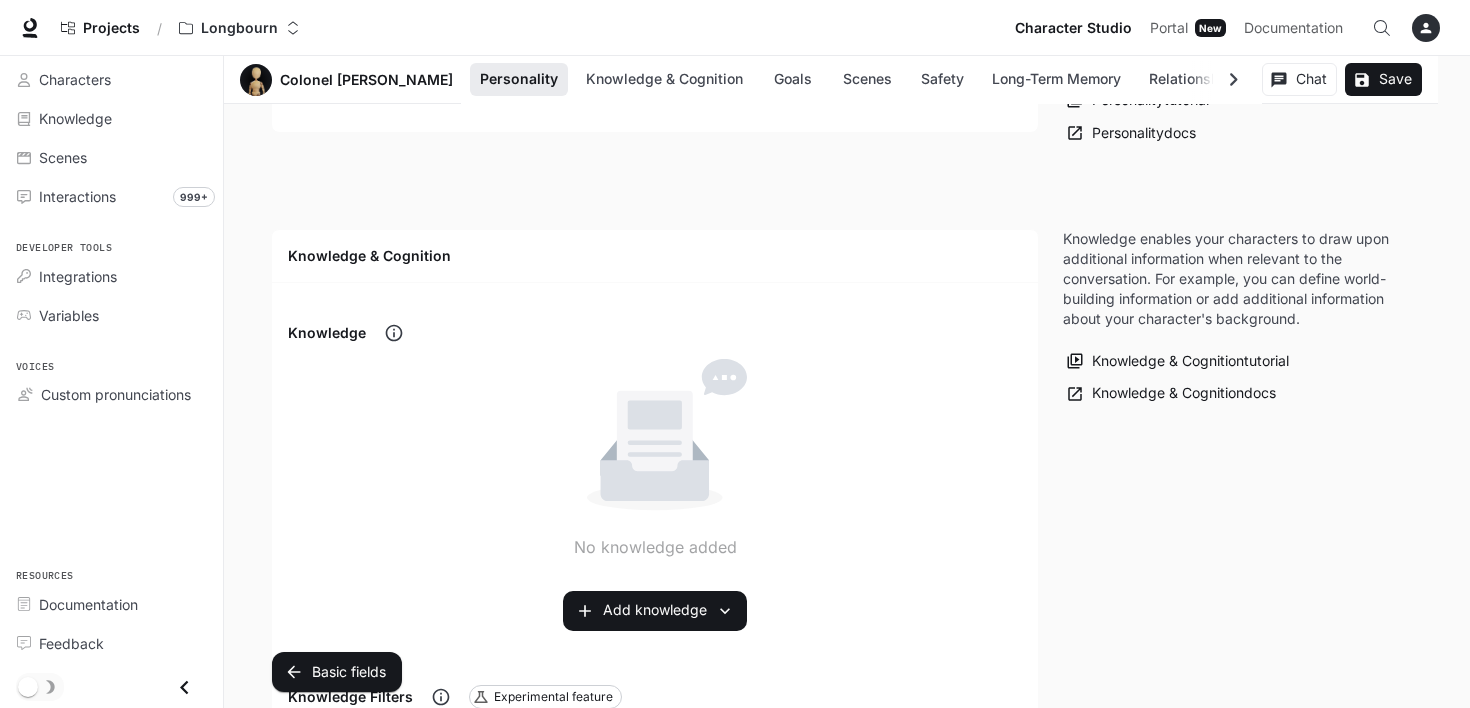 scroll, scrollTop: 1000, scrollLeft: 0, axis: vertical 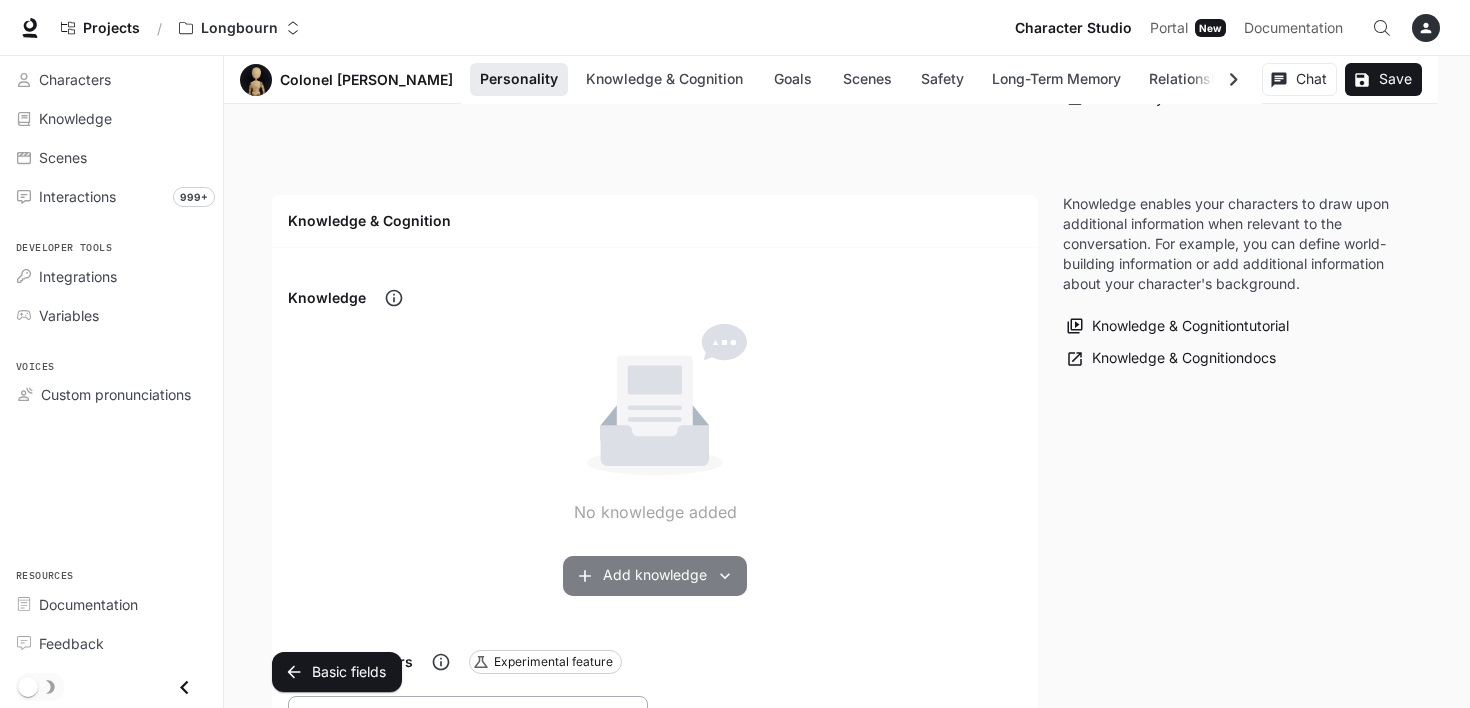 click on "Add knowledge" at bounding box center [655, 576] 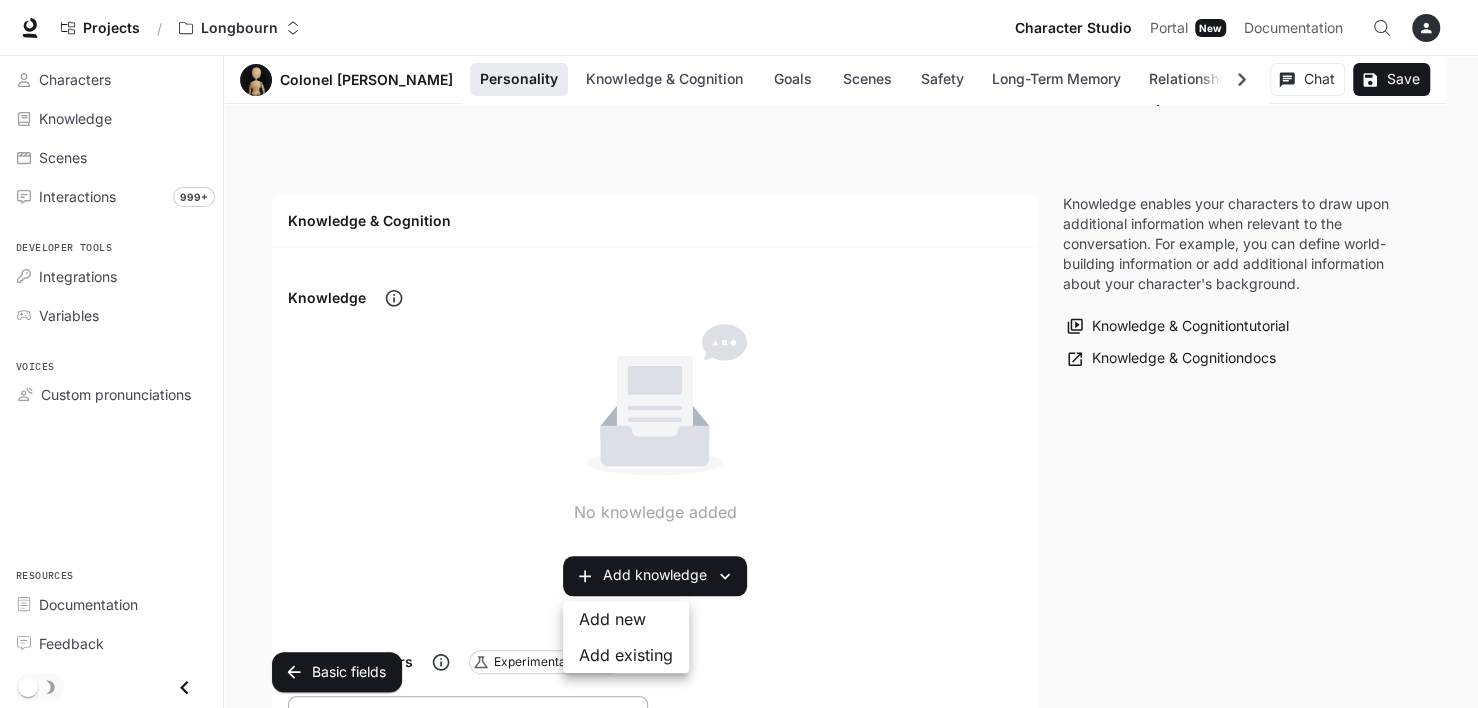 click on "Add existing" at bounding box center [626, 655] 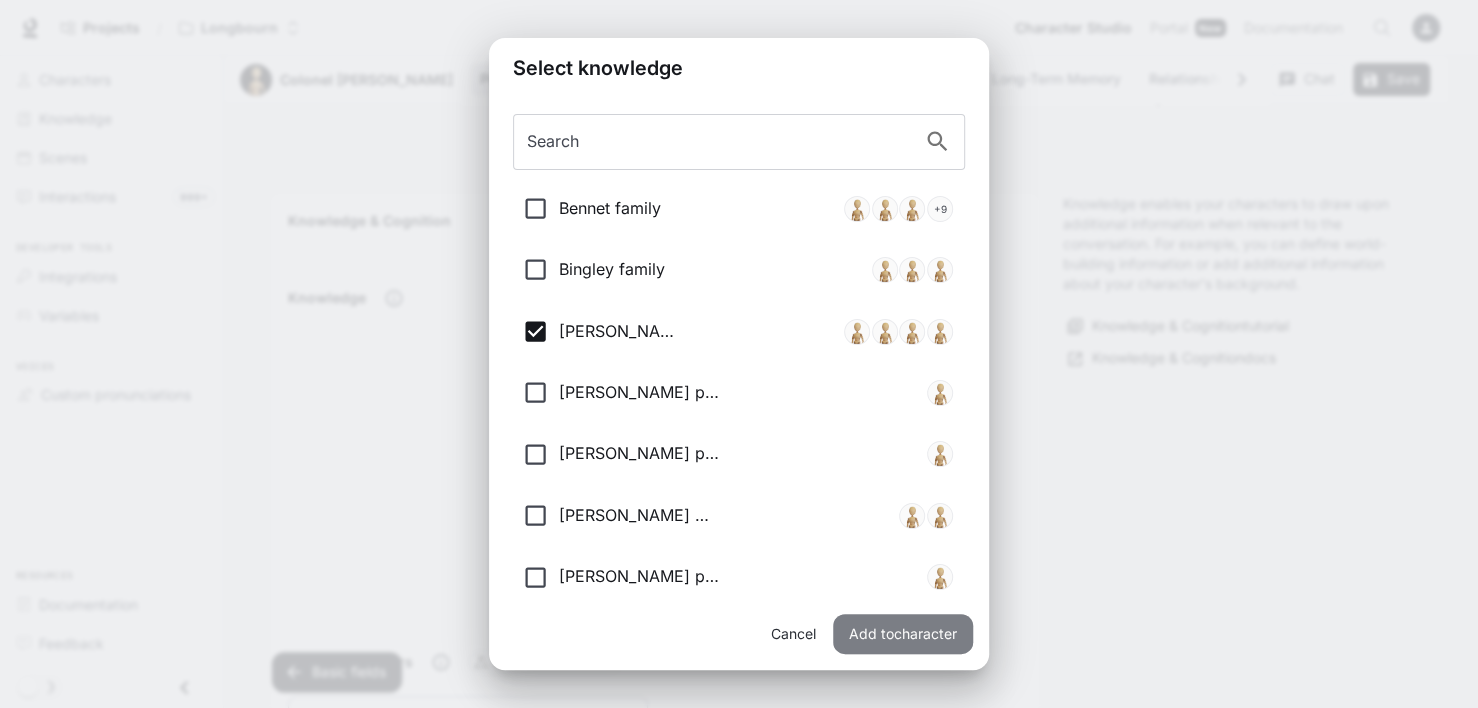 click on "Add to  character" at bounding box center [903, 634] 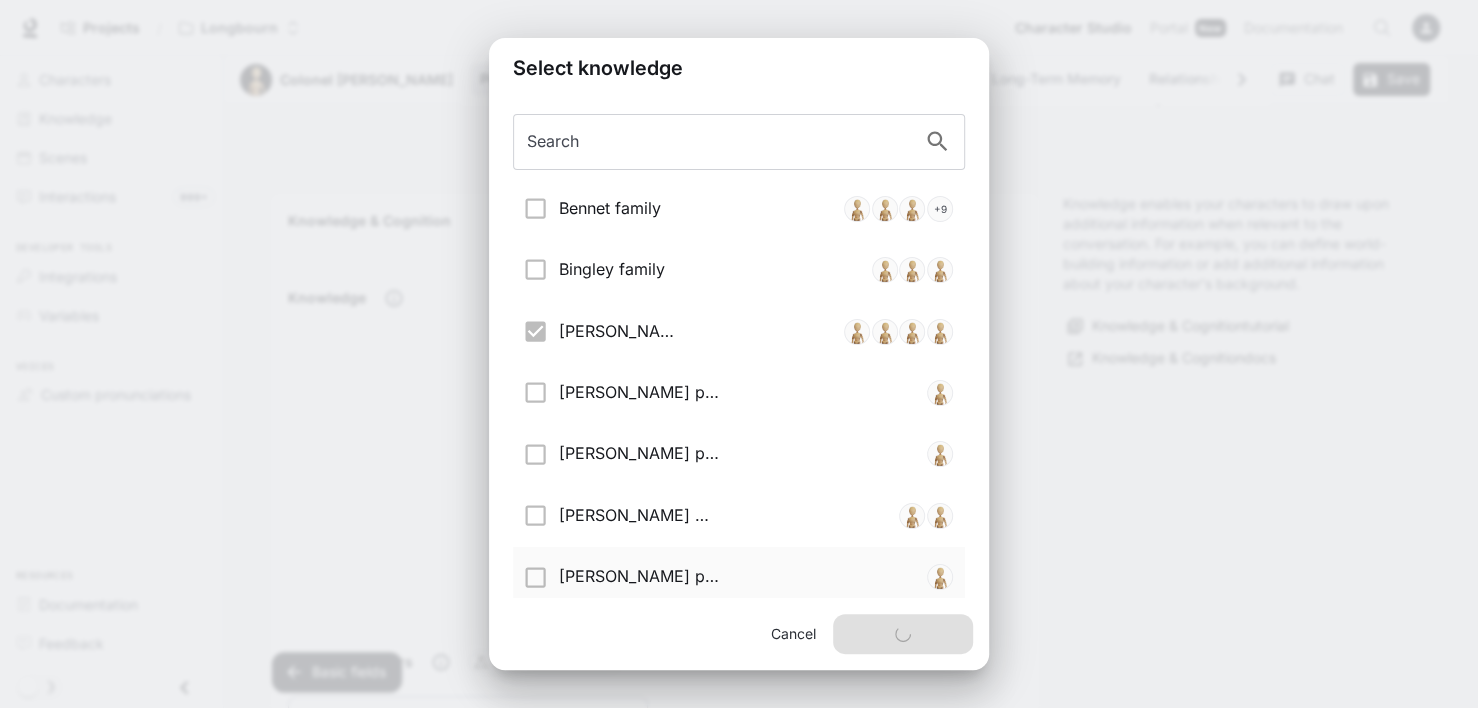 type on "*" 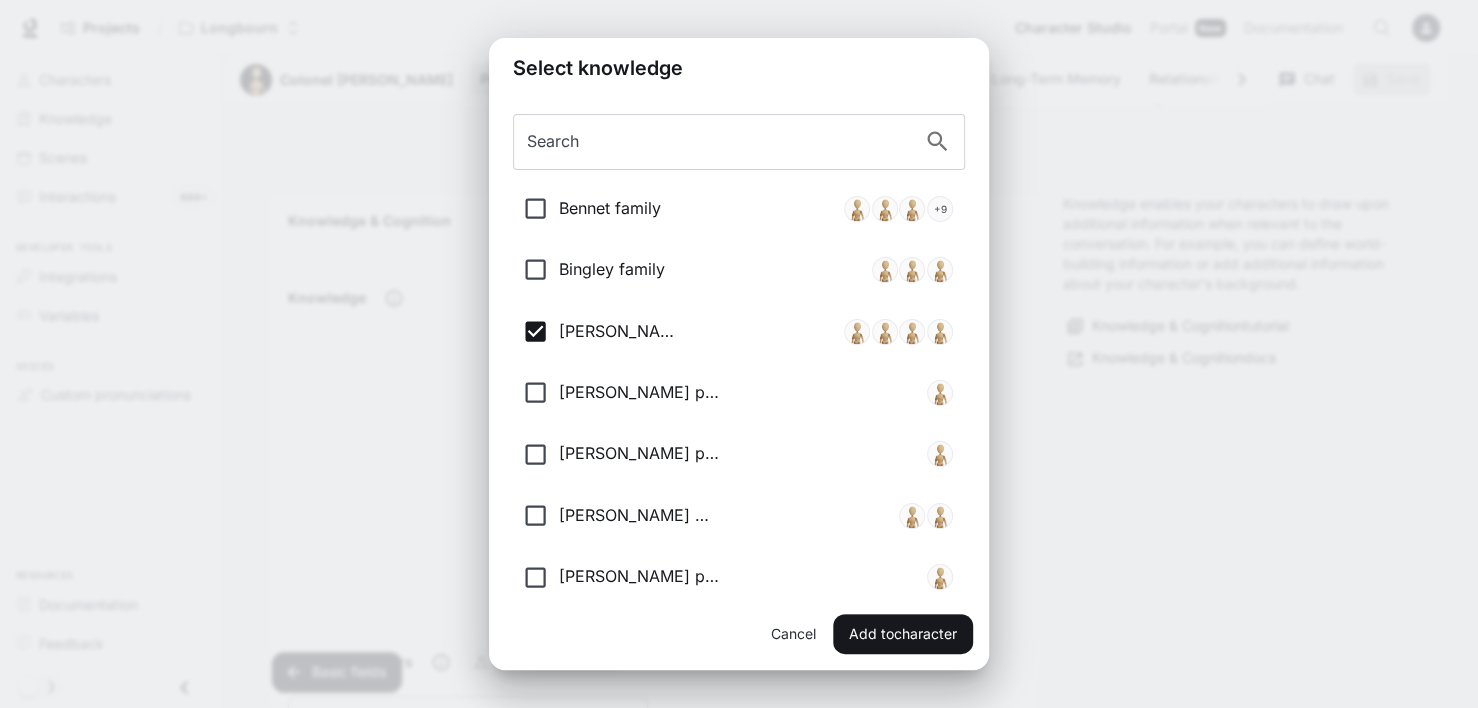 click on "Select knowledge Search Search Bennet family + 9 Bingley family [PERSON_NAME] family [PERSON_NAME] personal knowledge [PERSON_NAME] personal knowledge [PERSON_NAME] family [PERSON_NAME] personal knowledge Whenere  Cancel Add to  character" at bounding box center (739, 354) 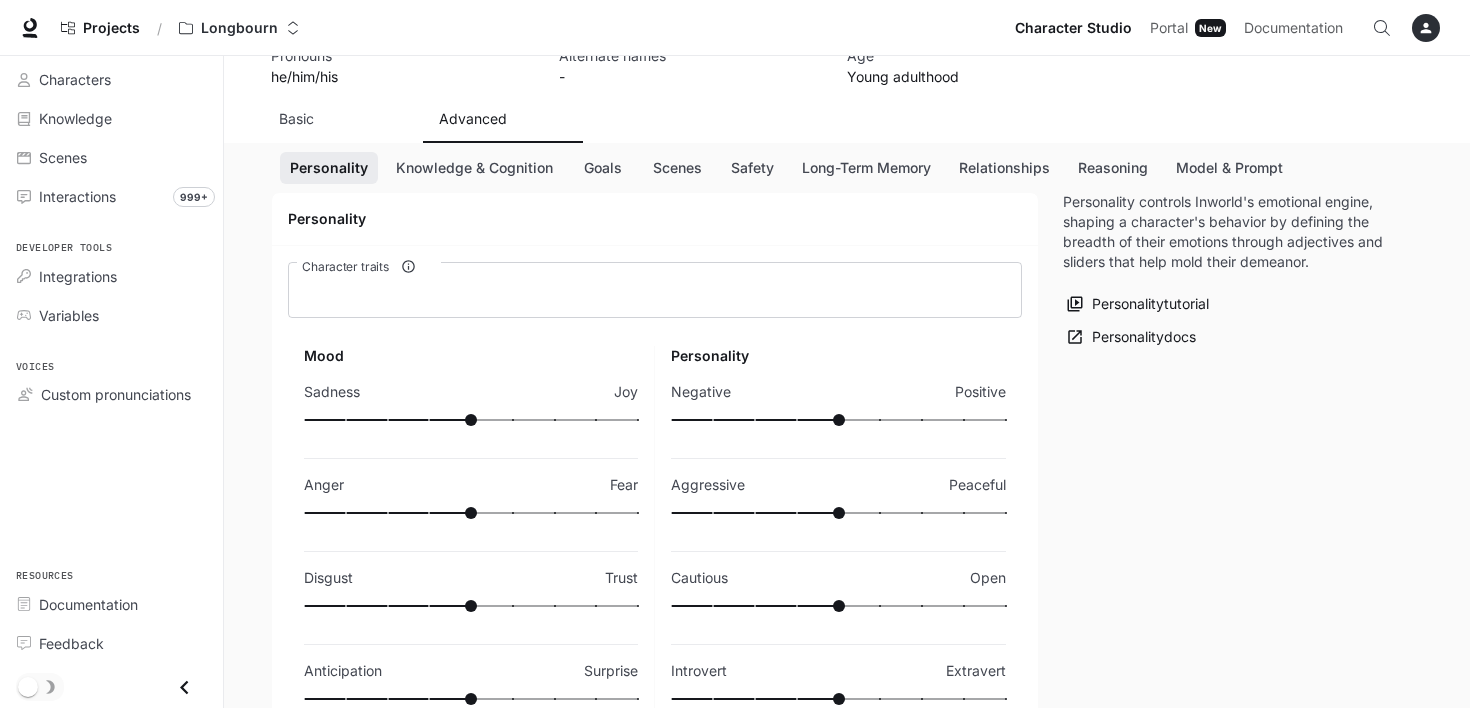 scroll, scrollTop: 200, scrollLeft: 0, axis: vertical 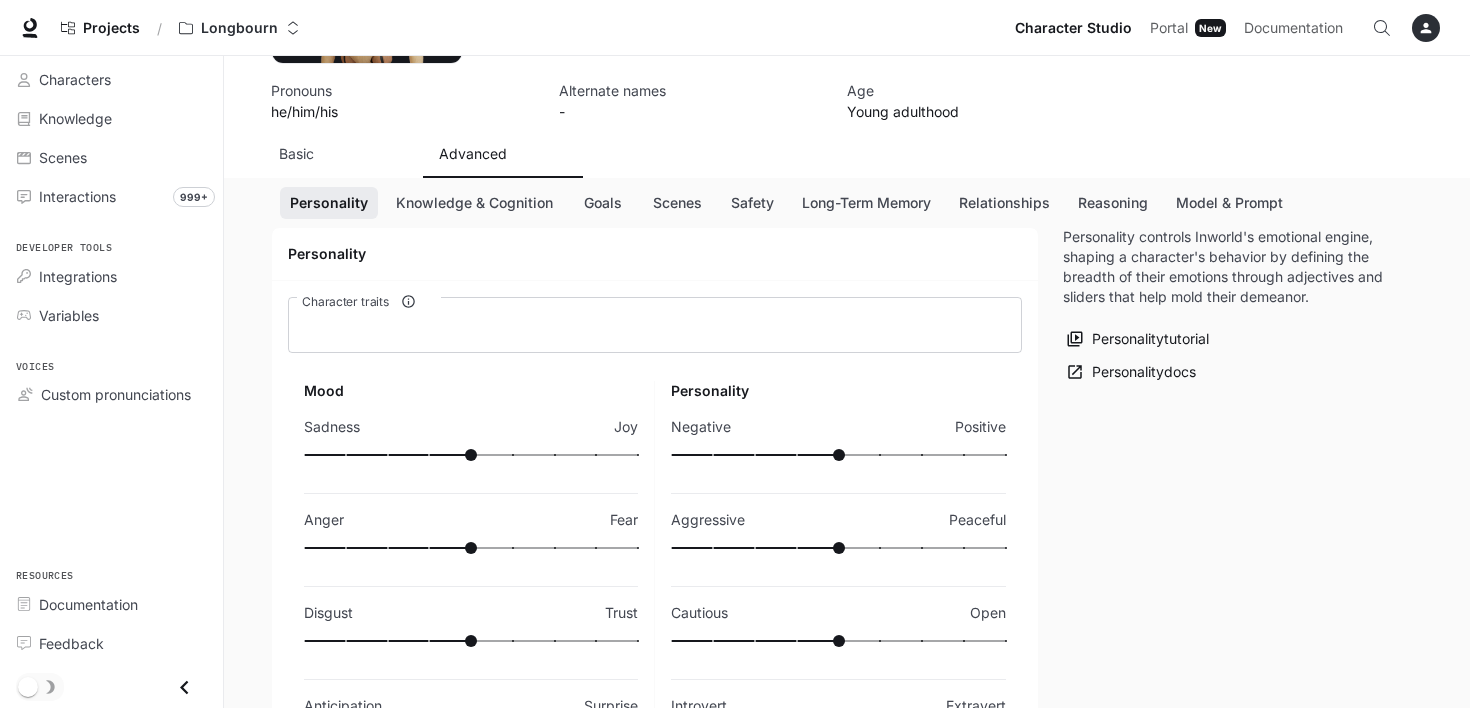 type on "**" 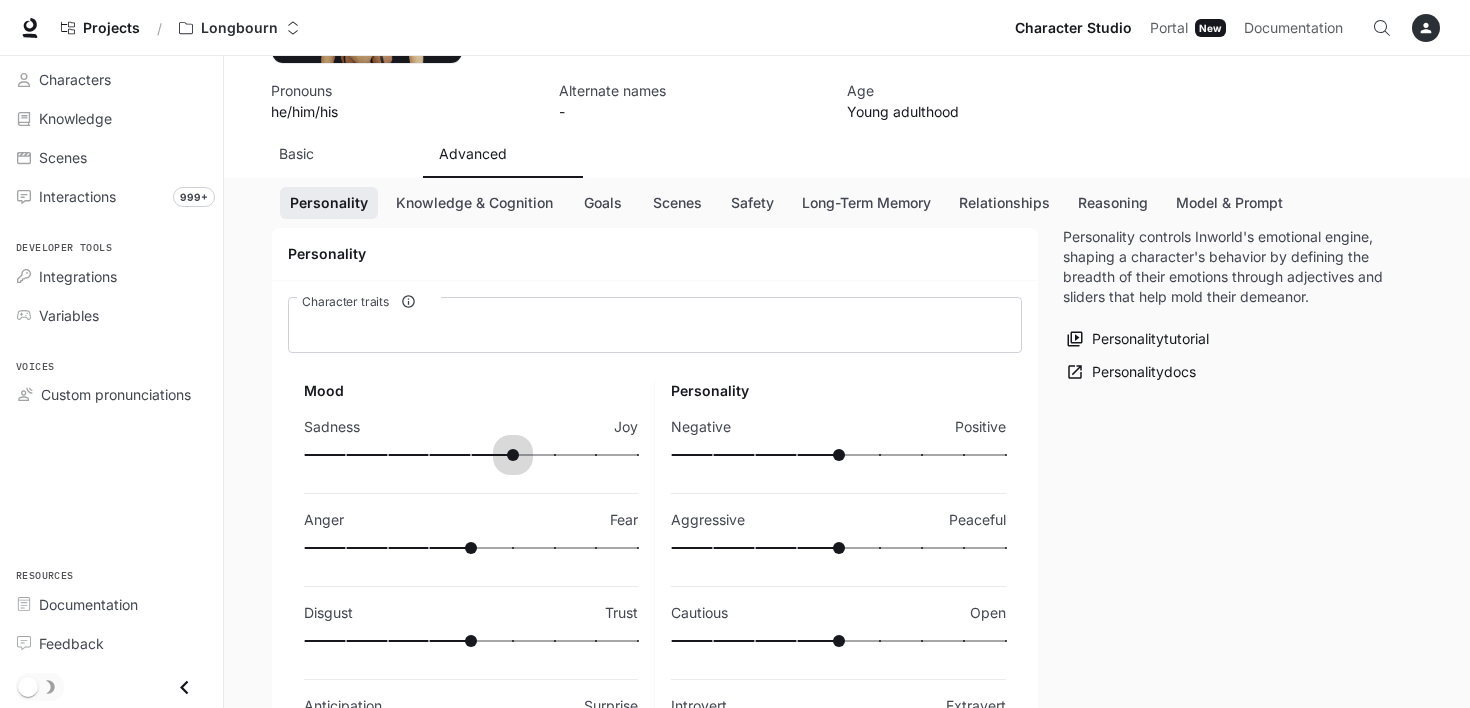 click at bounding box center [471, 455] 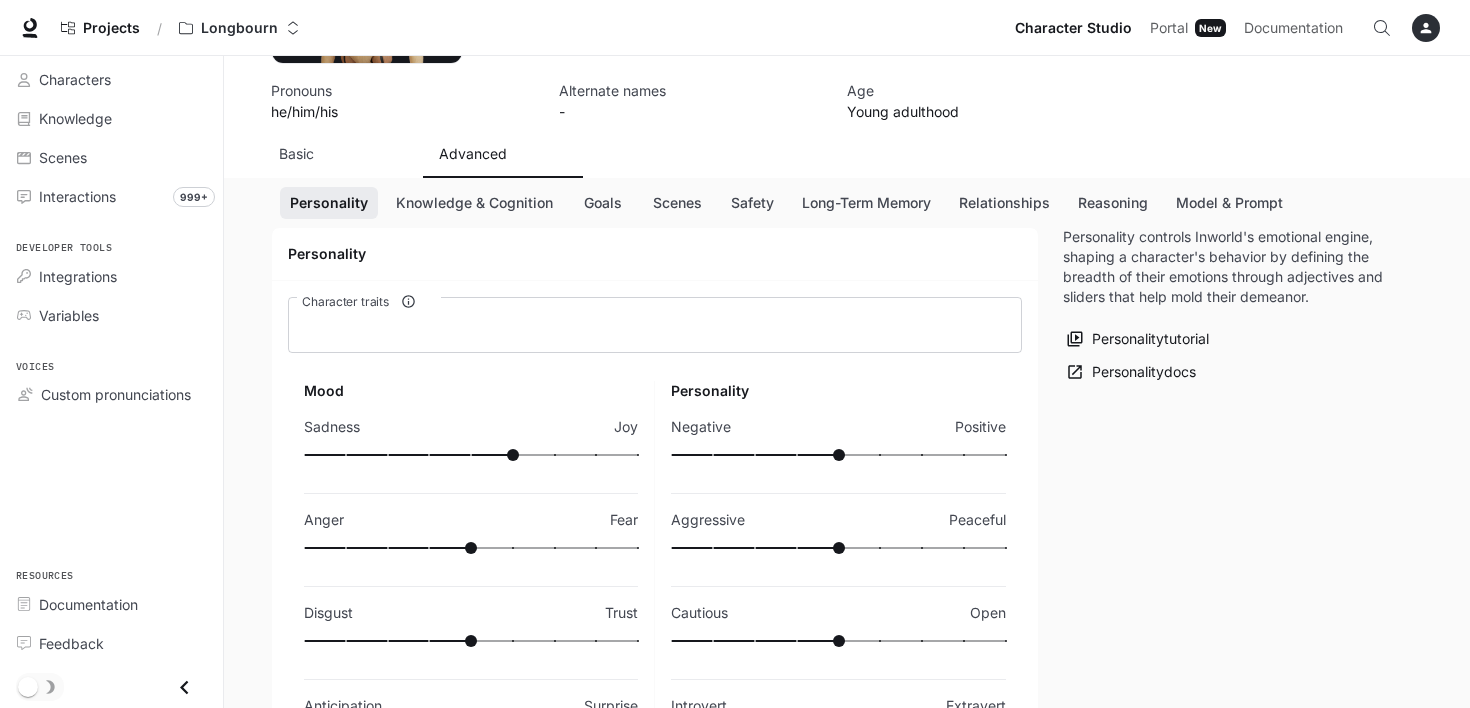 type on "***" 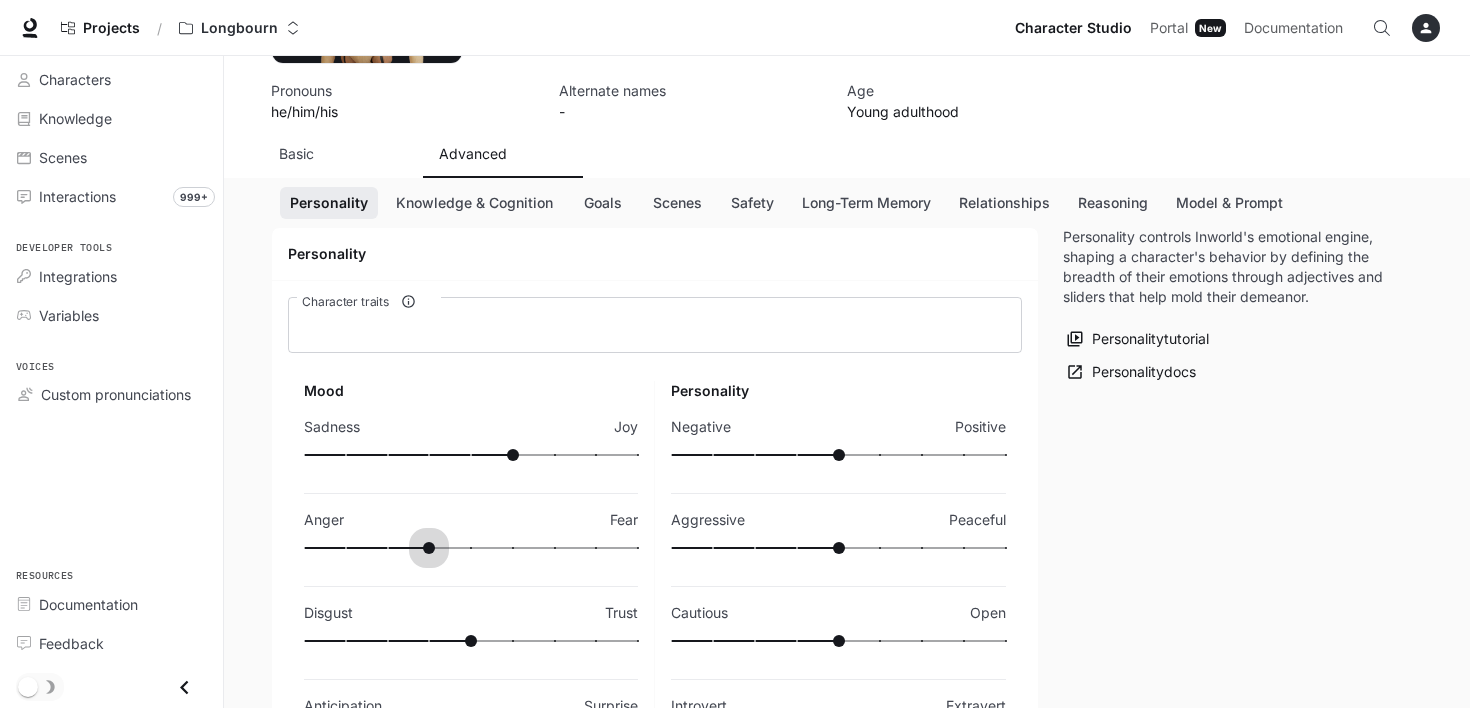 click at bounding box center (471, 548) 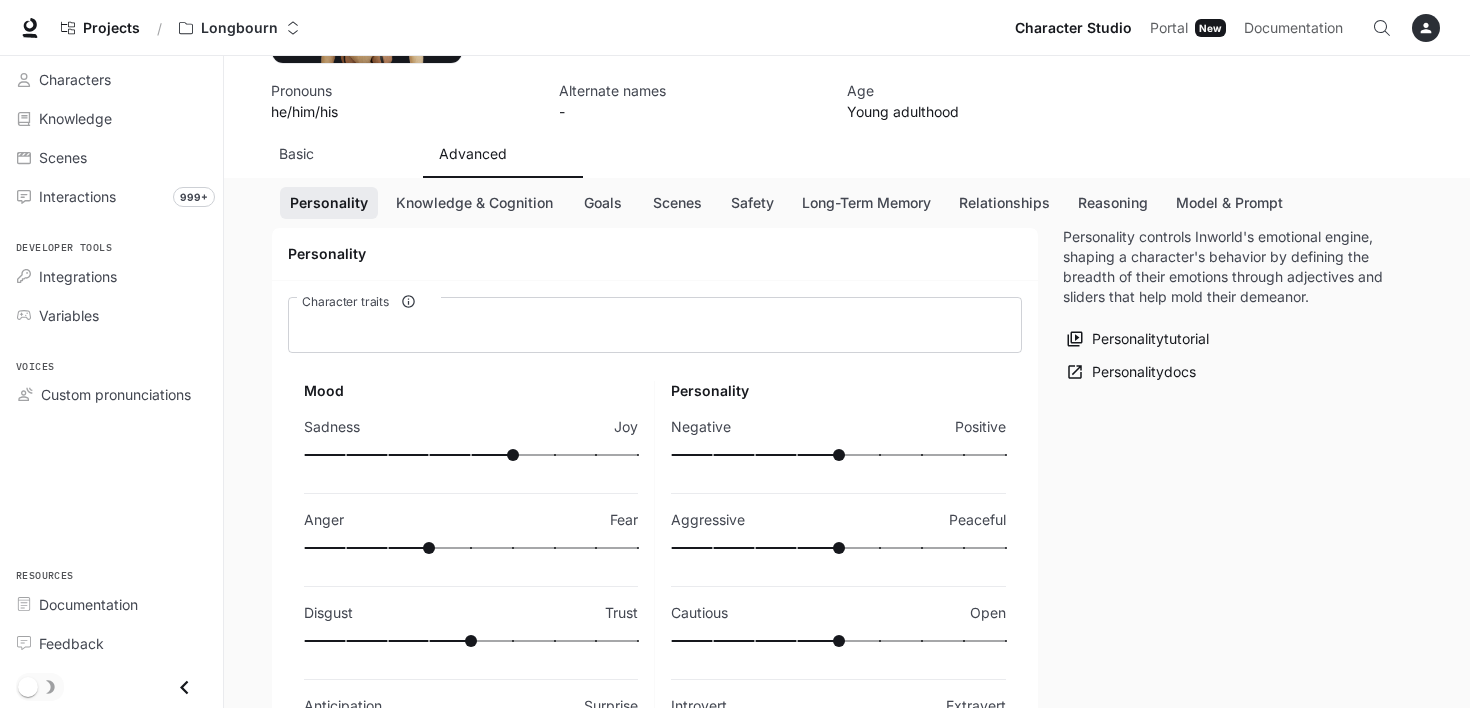 type on "**" 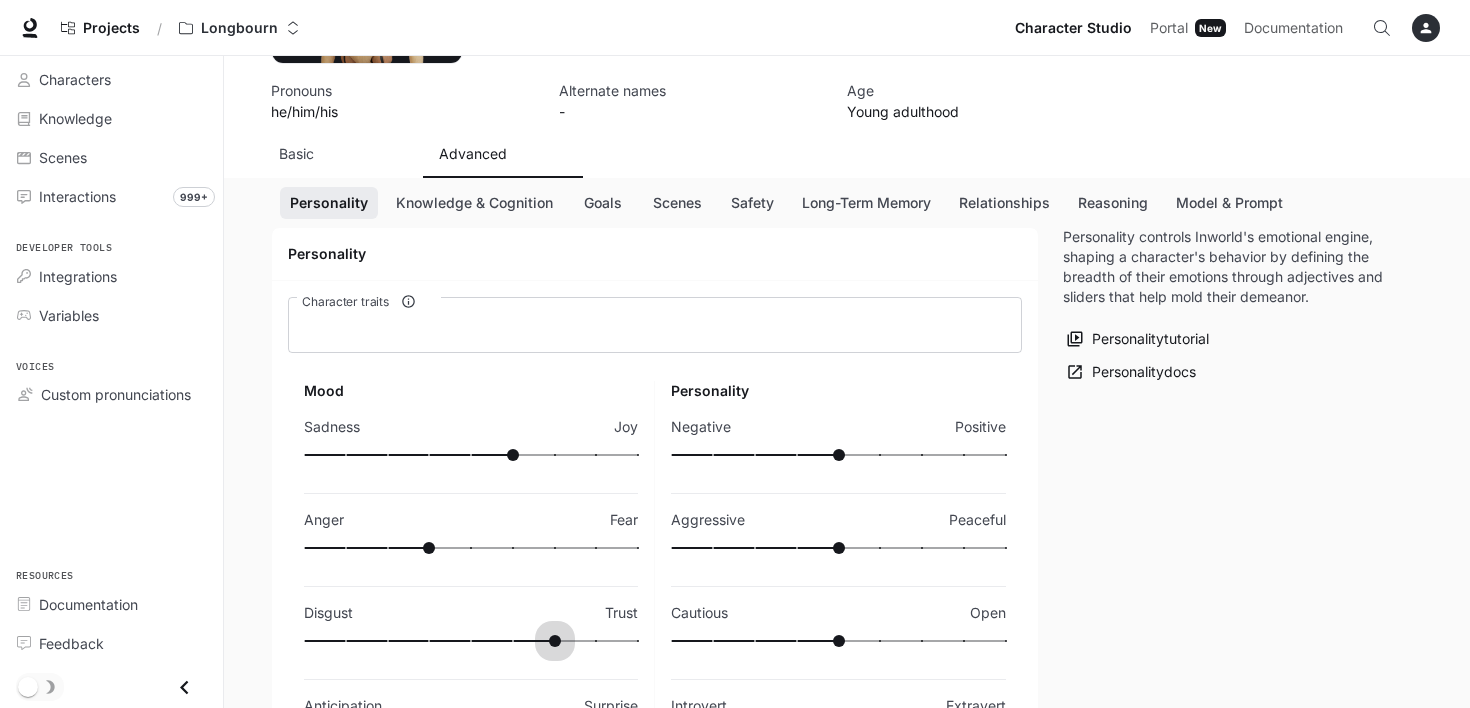 click at bounding box center [471, 641] 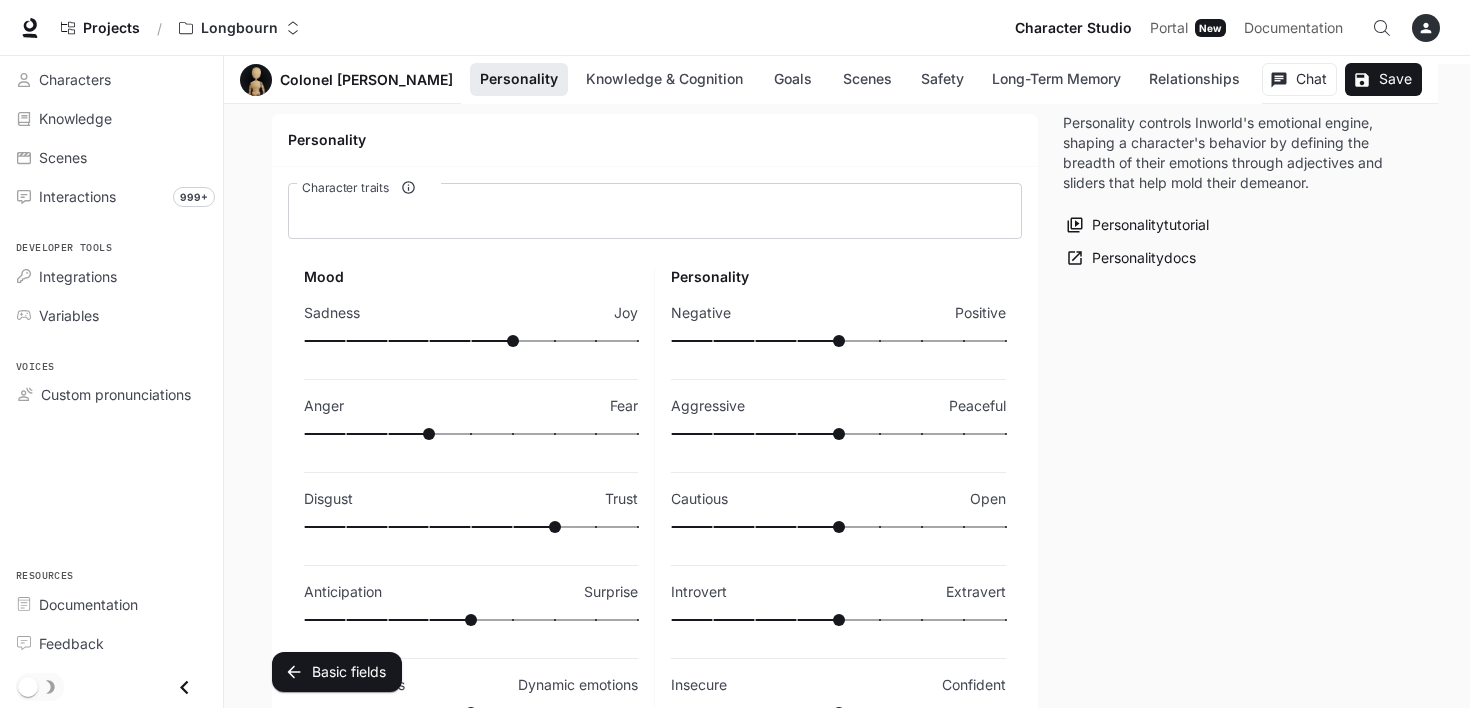 scroll, scrollTop: 400, scrollLeft: 0, axis: vertical 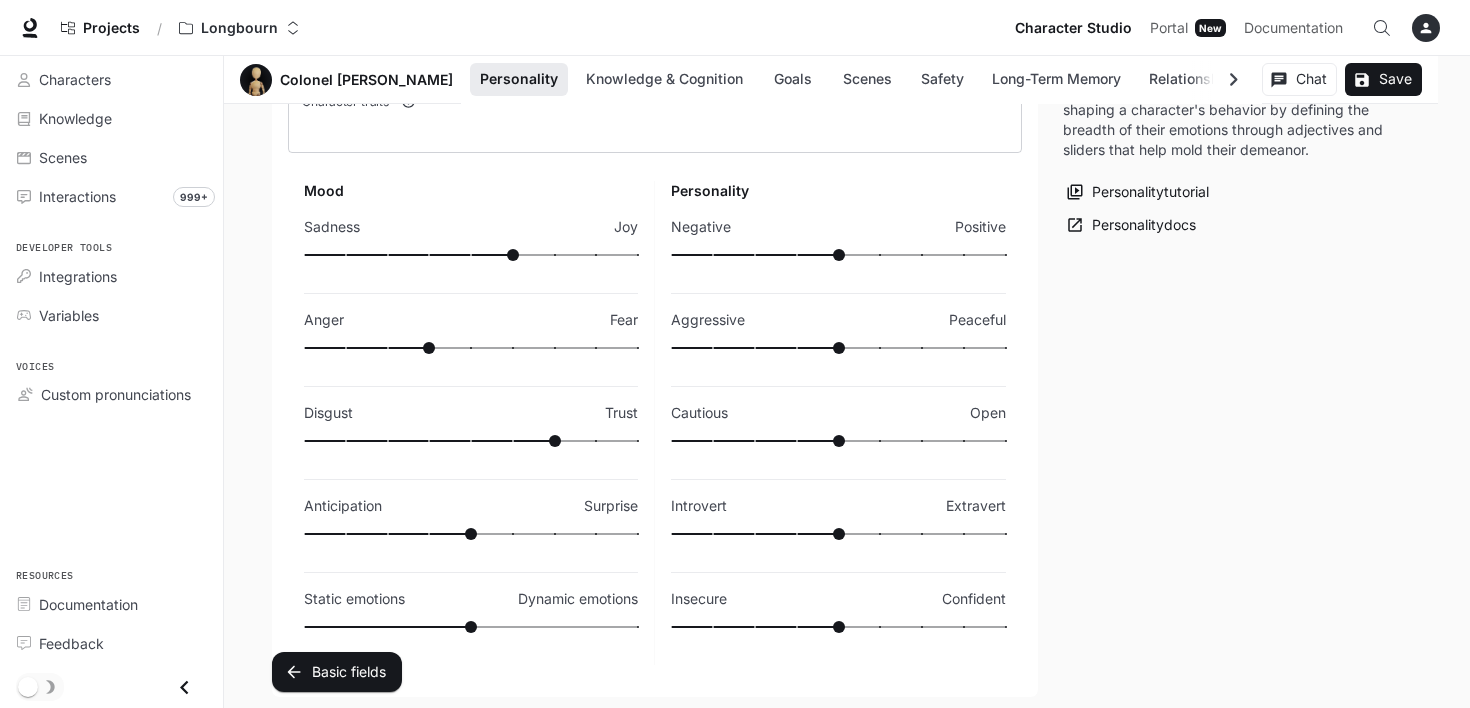 type on "***" 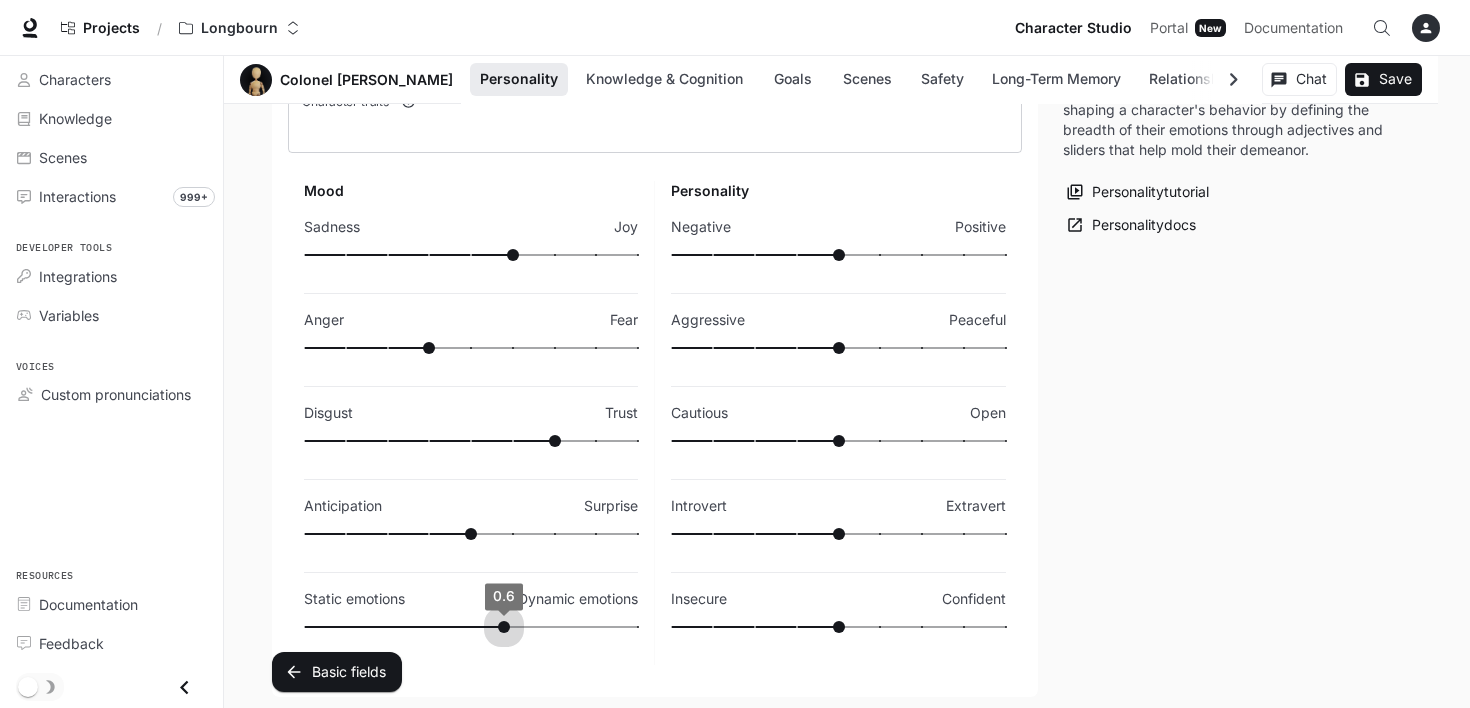 click on "0.6" at bounding box center [471, 627] 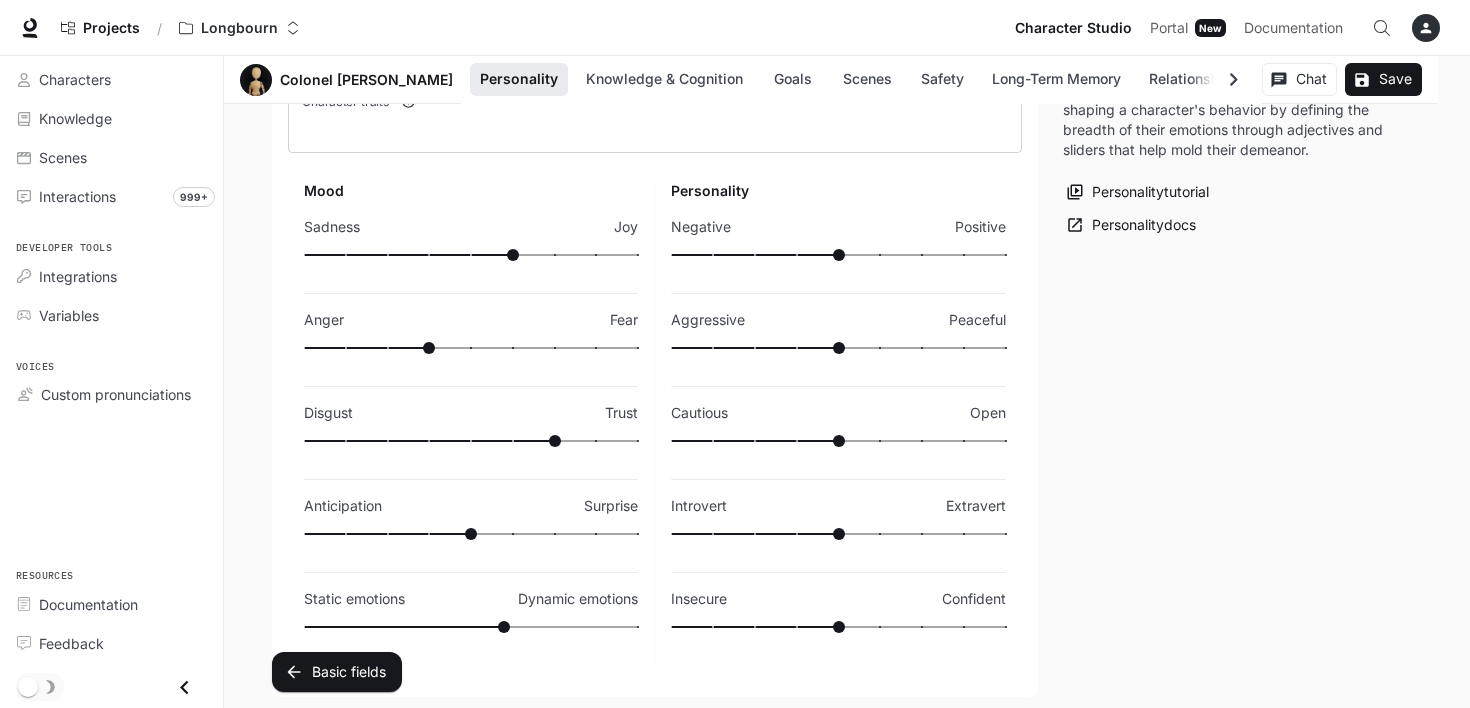 type on "**" 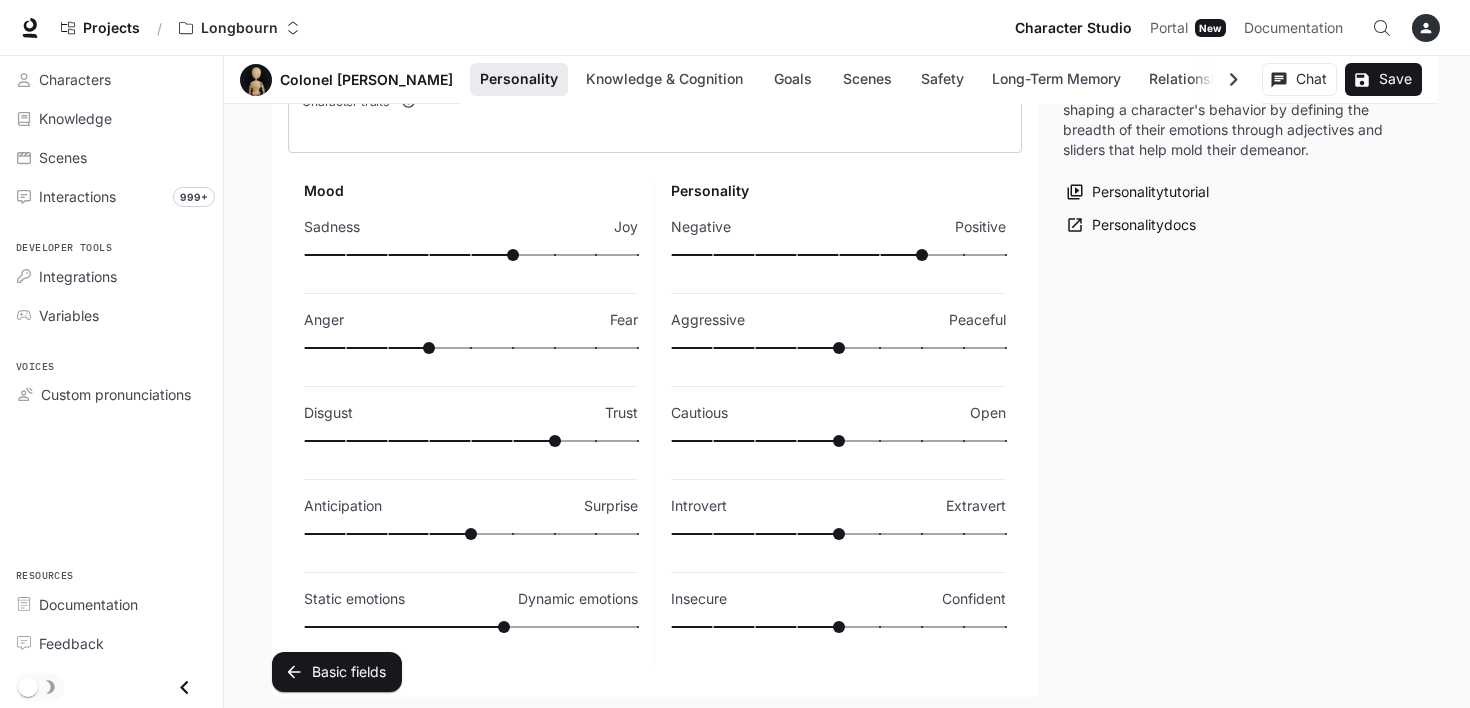 type on "**" 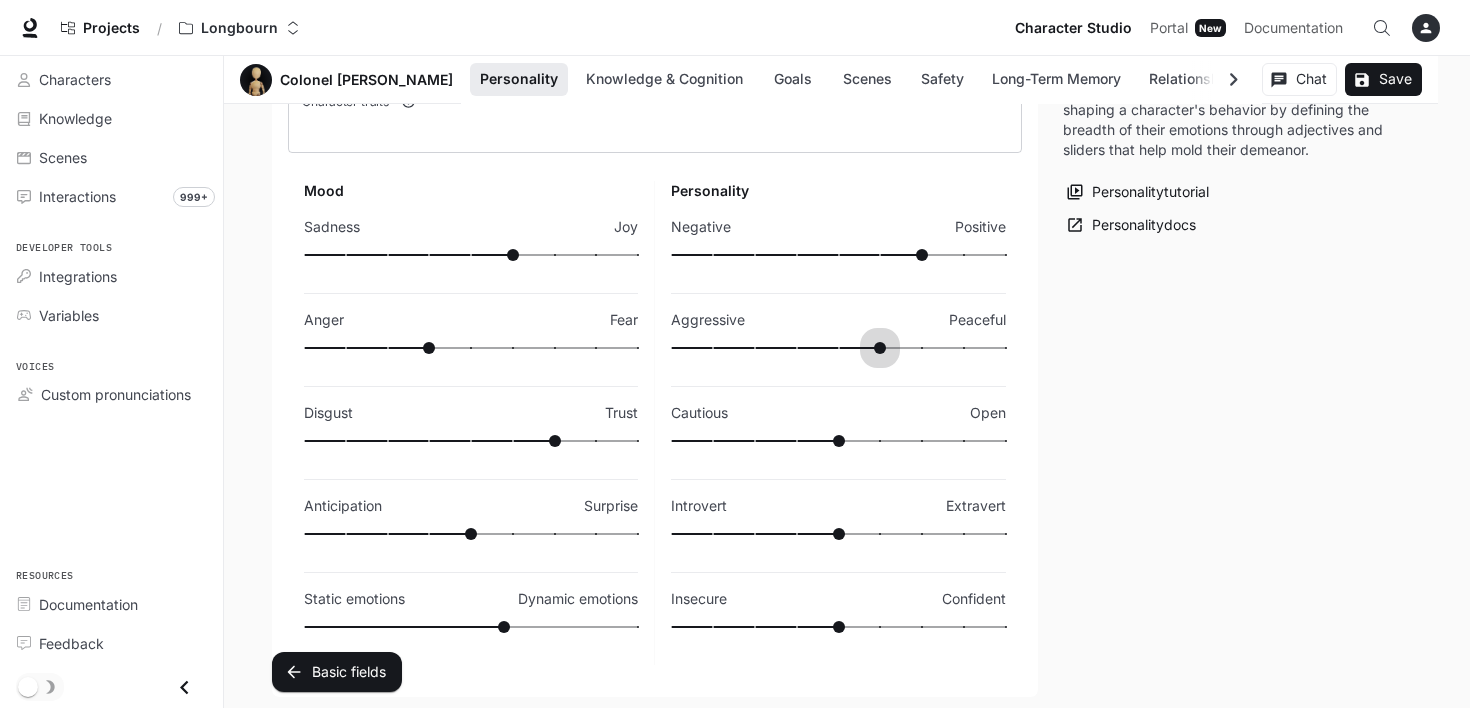 click at bounding box center (838, 348) 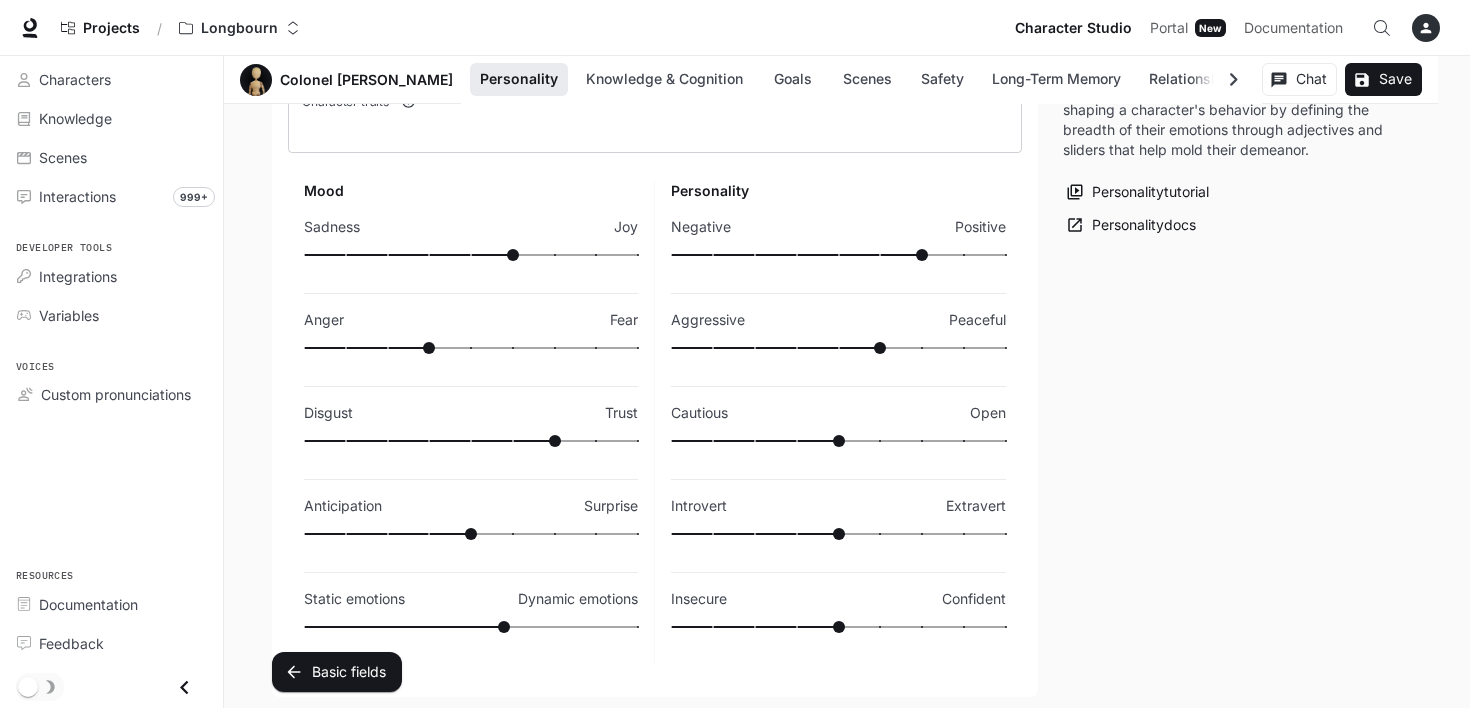 type on "**" 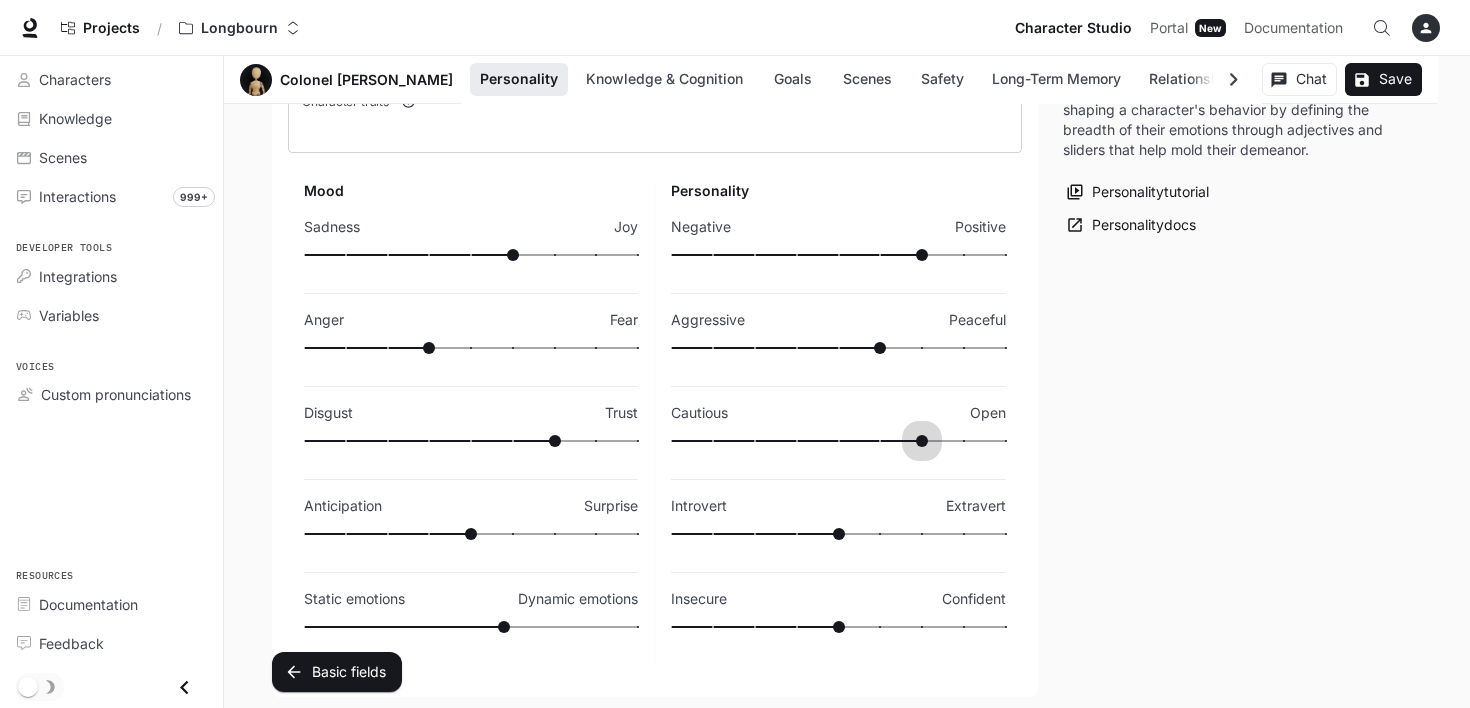 click at bounding box center [838, 441] 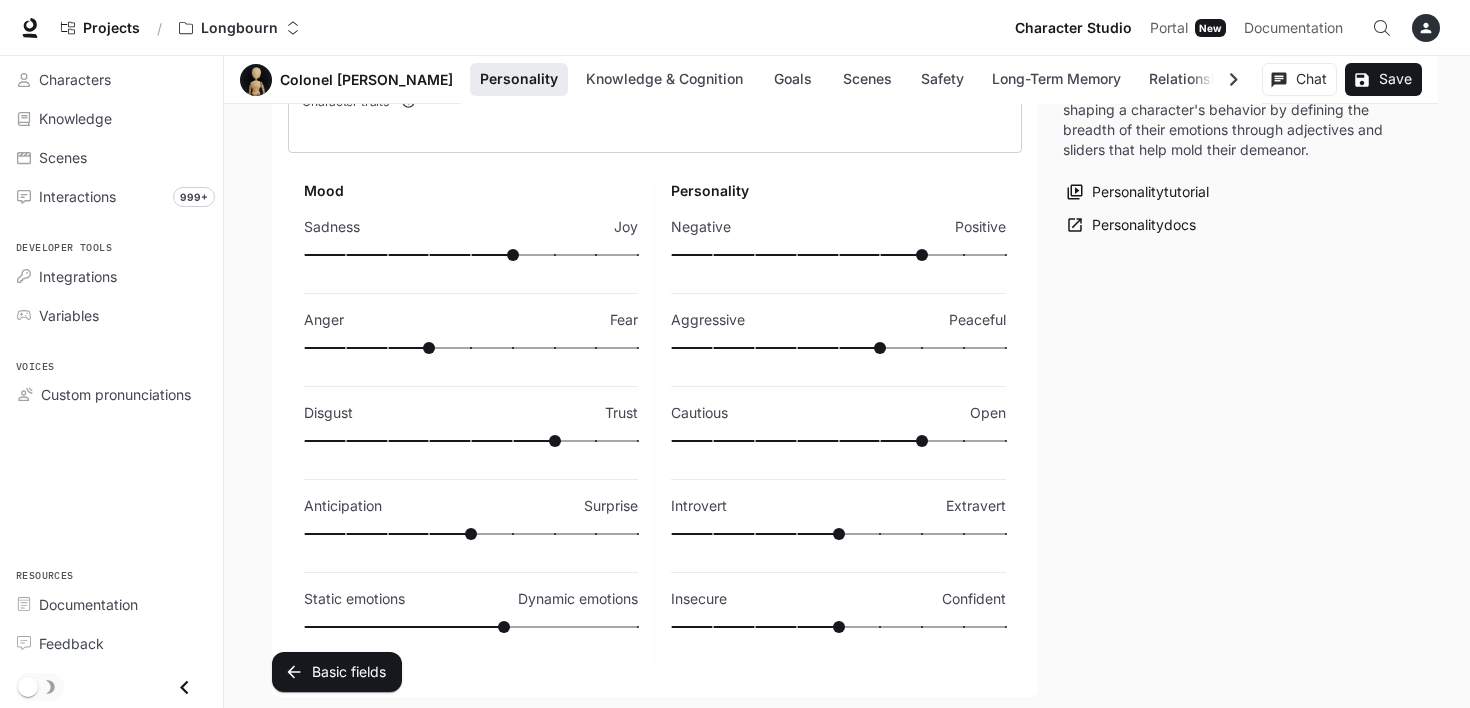 type on "**" 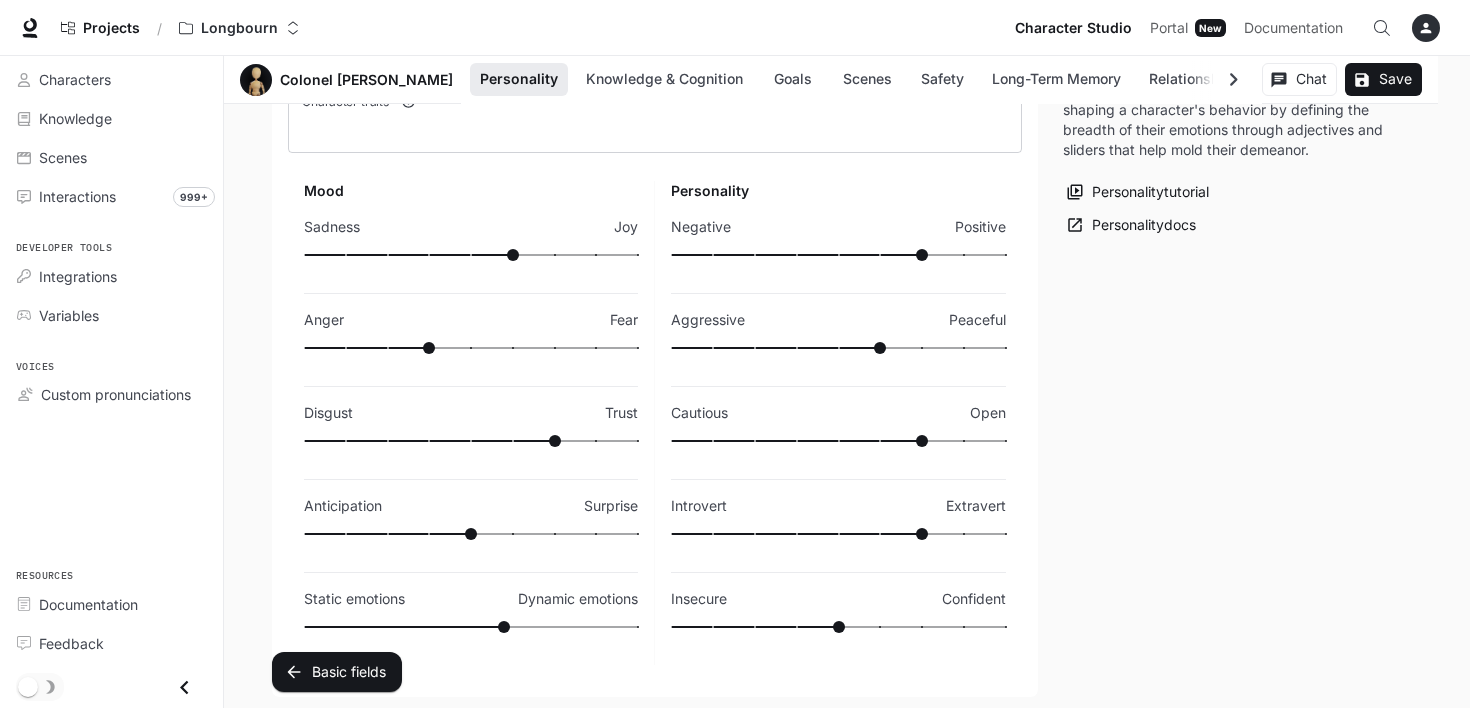 type on "**" 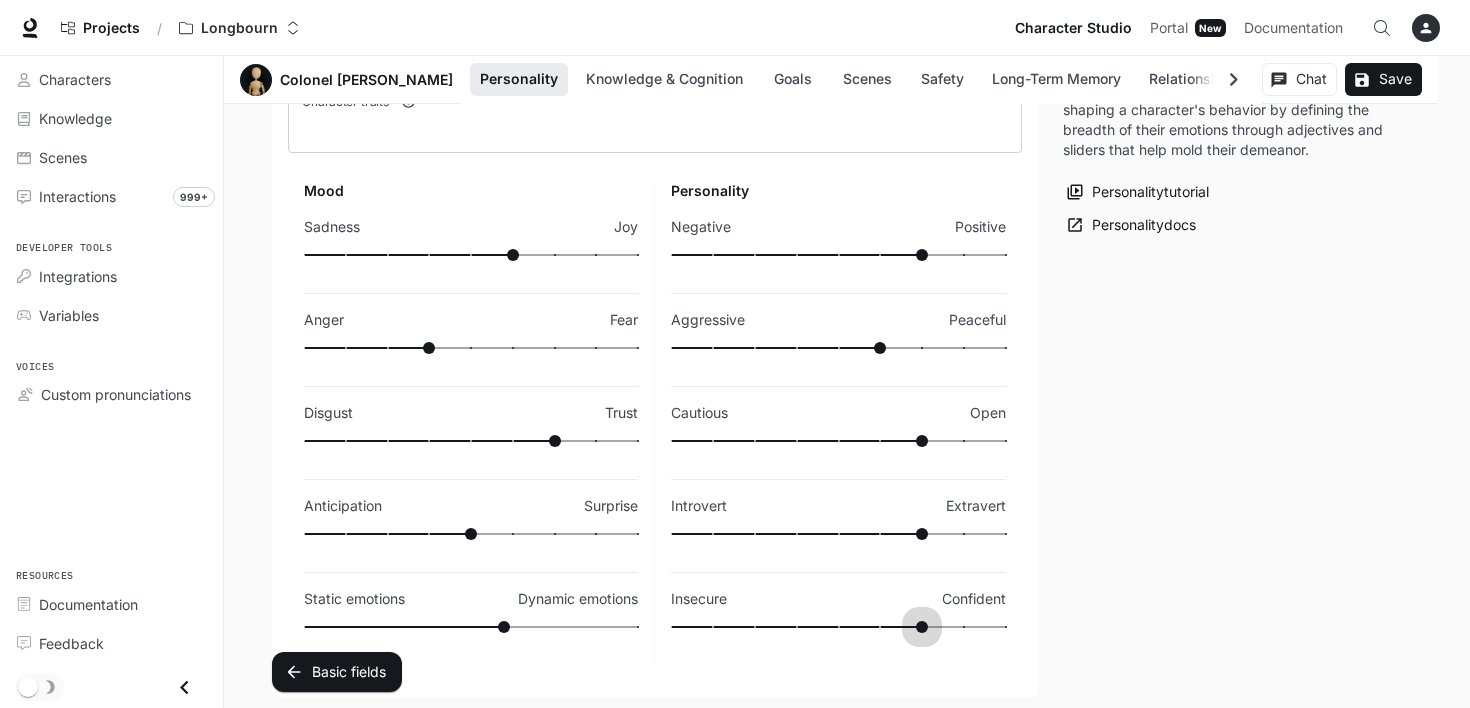 click at bounding box center (838, 627) 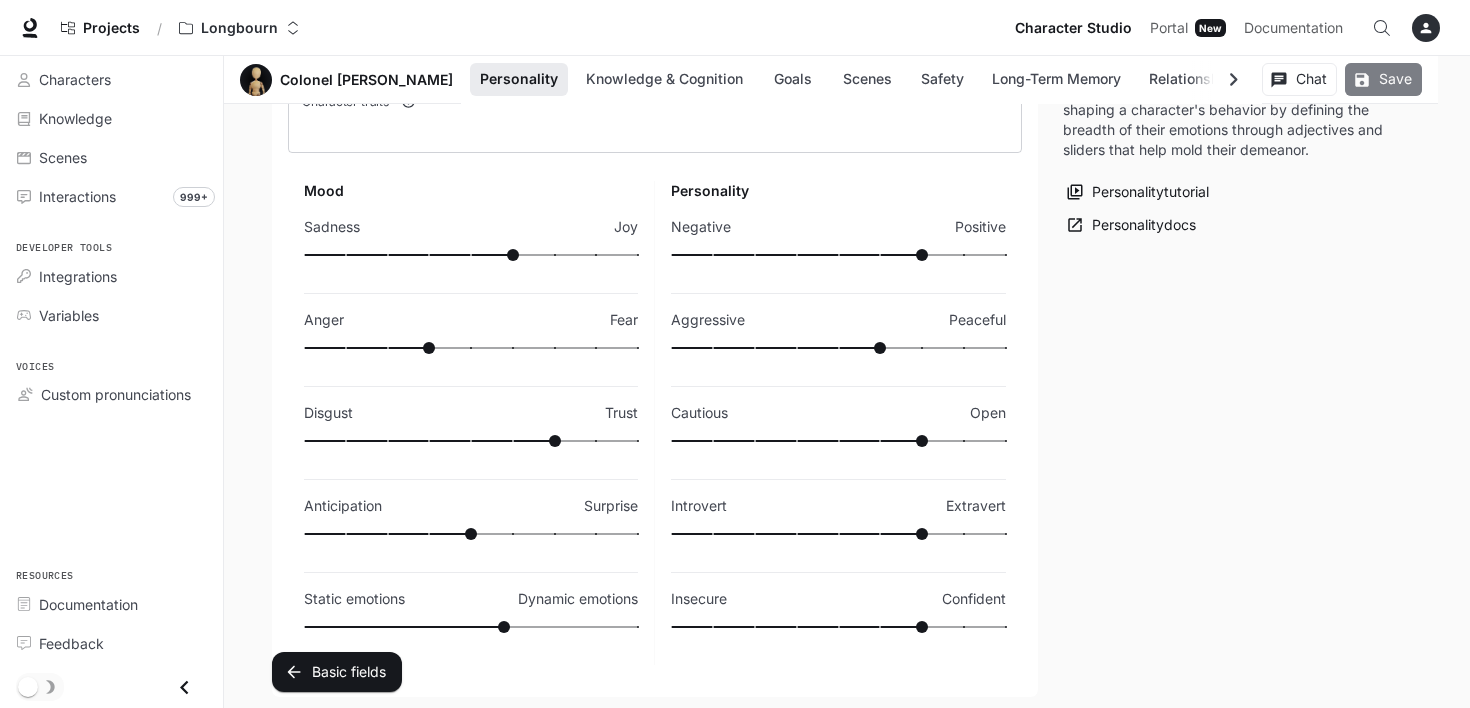 click on "Save" at bounding box center [1383, 79] 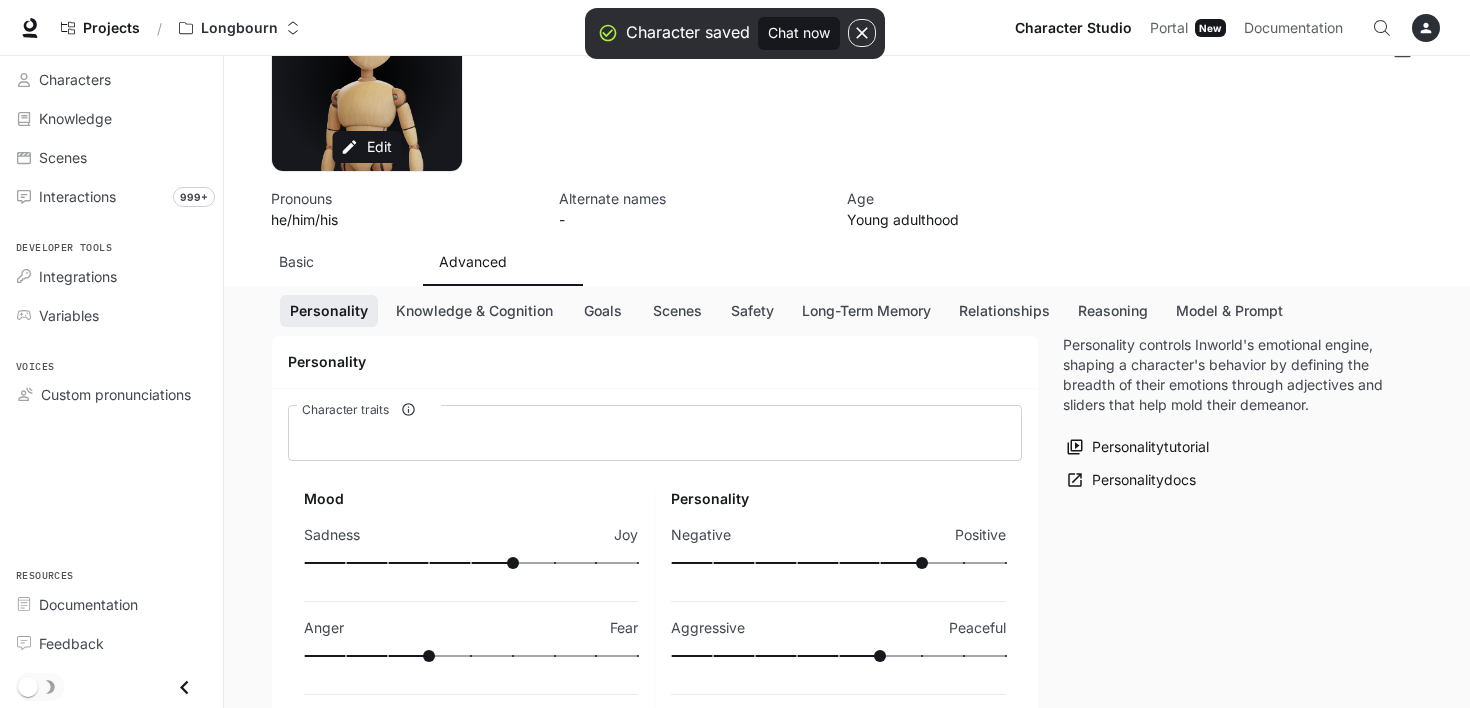 scroll, scrollTop: 200, scrollLeft: 0, axis: vertical 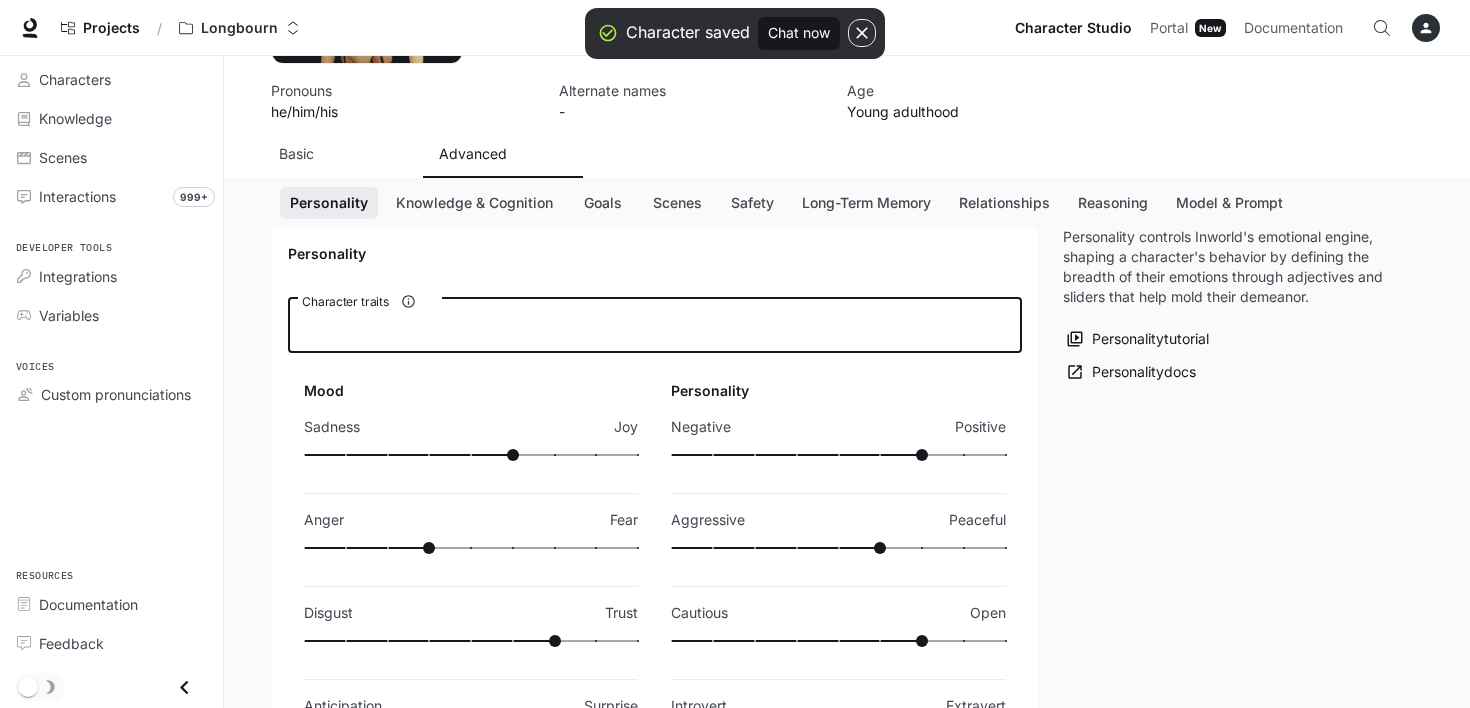click on "Character traits" at bounding box center (655, 325) 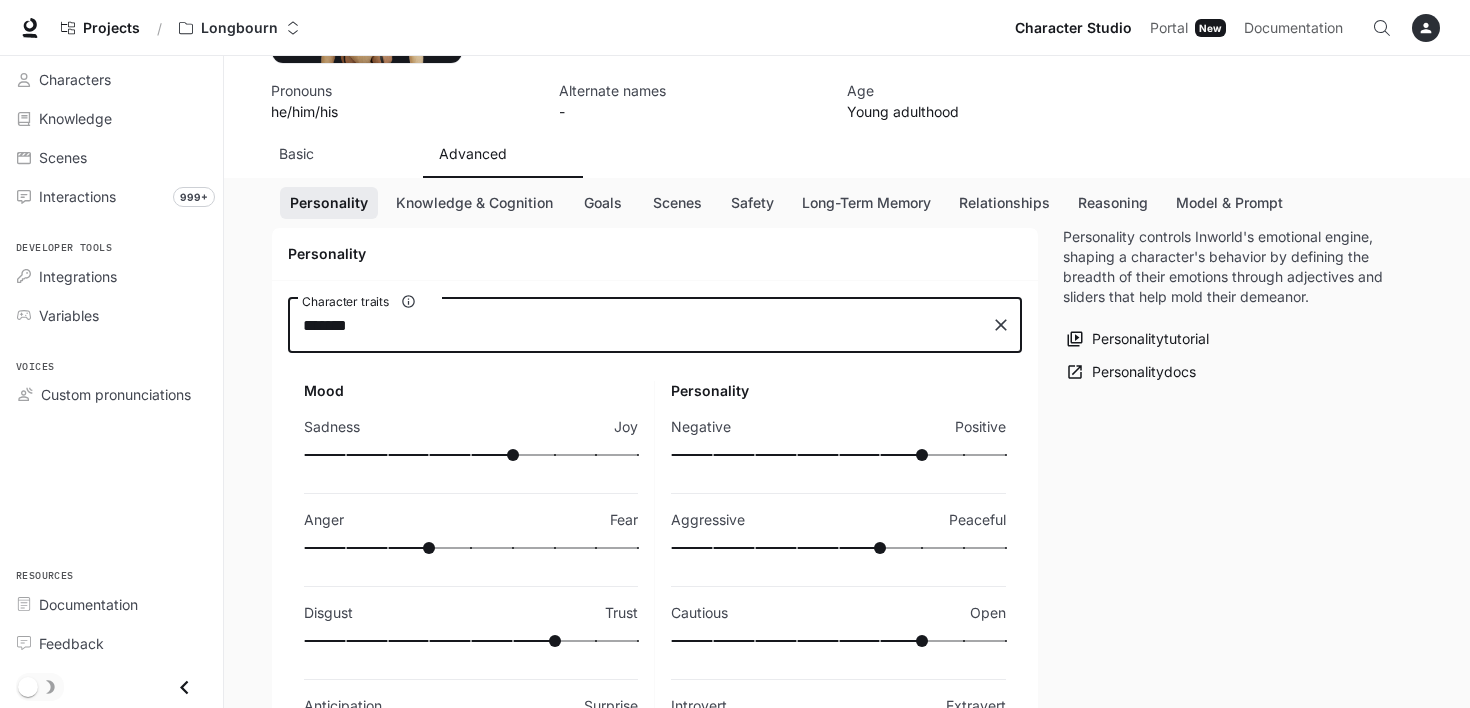 type on "********" 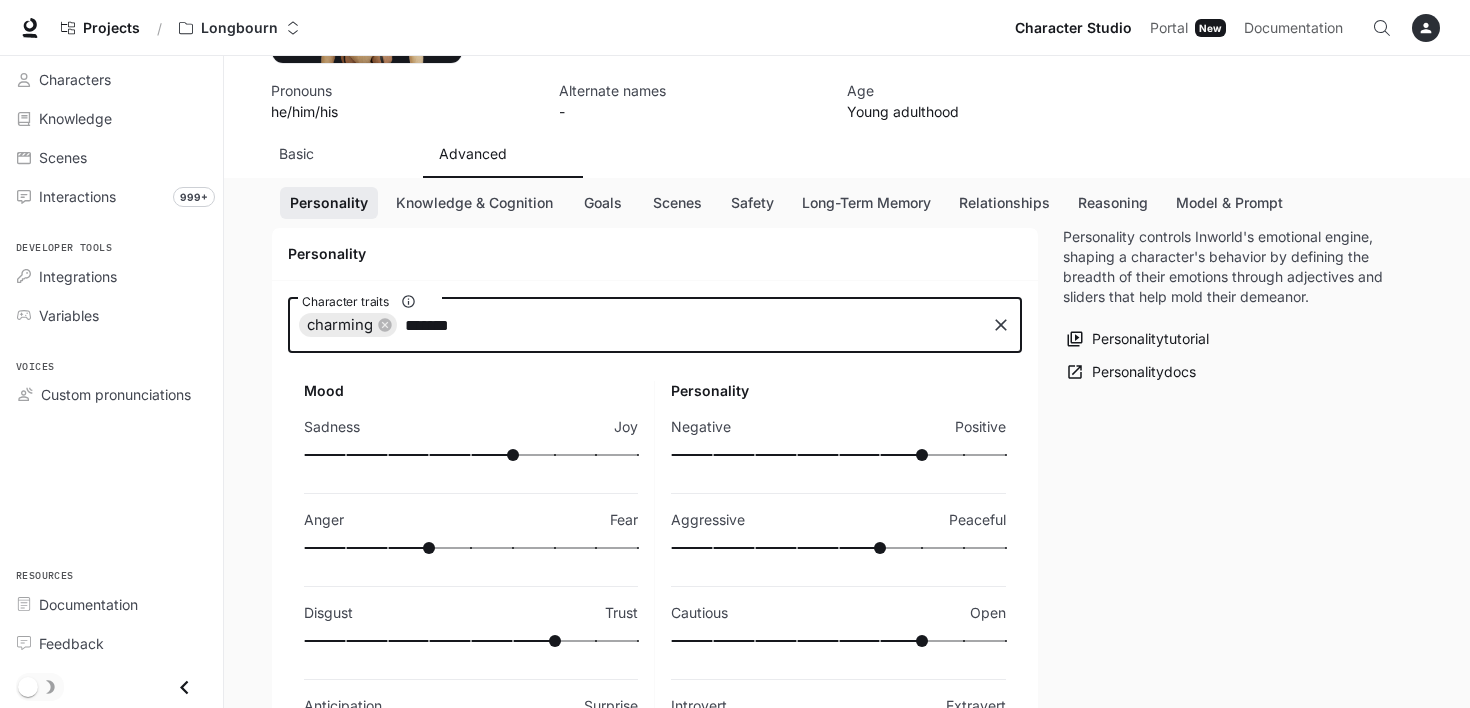 type on "********" 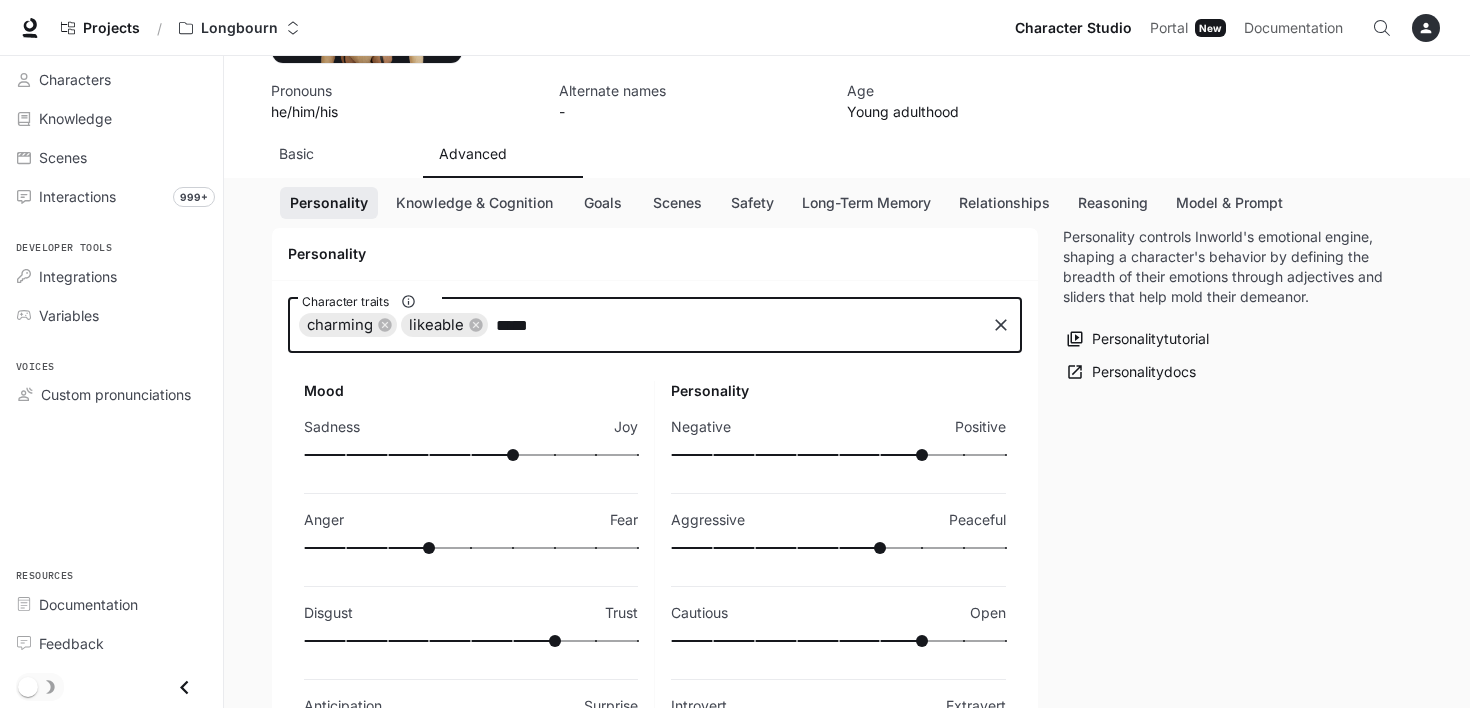 type on "******" 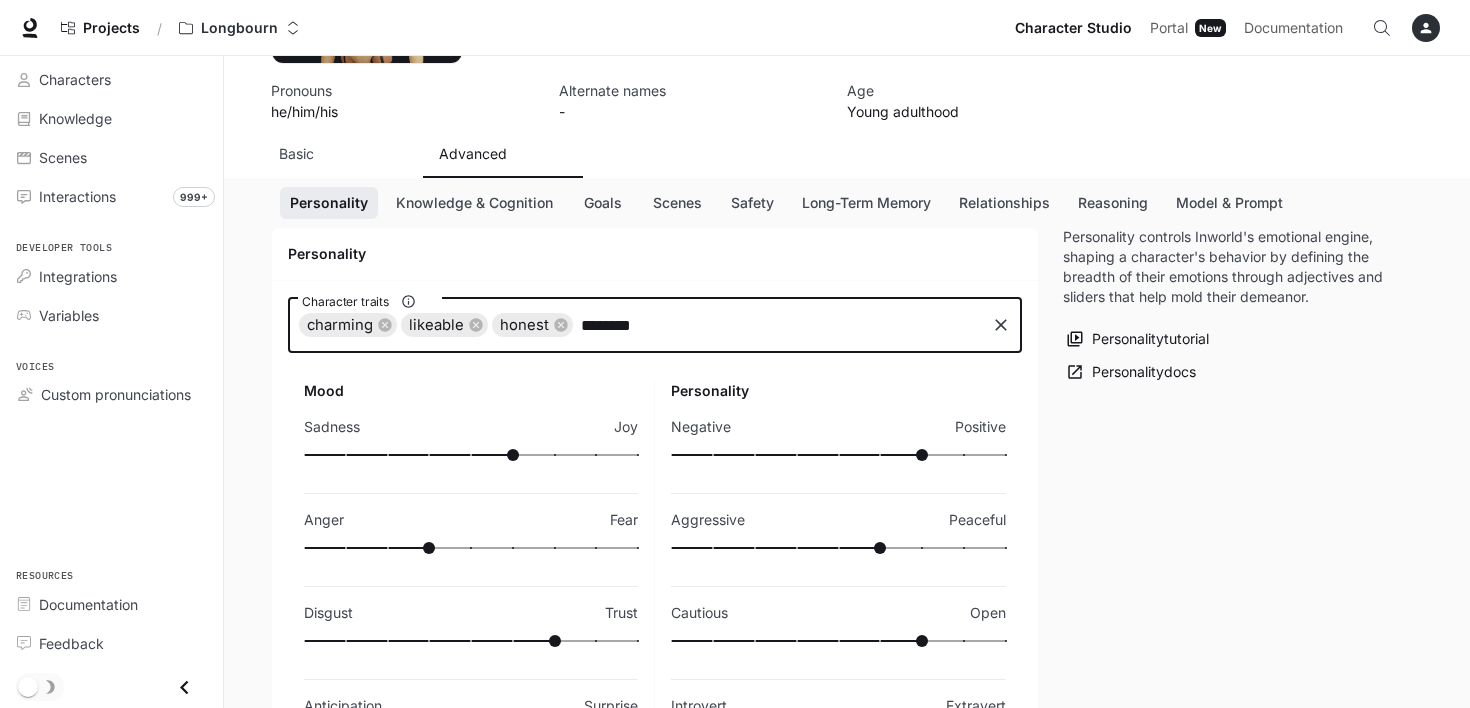 type on "*********" 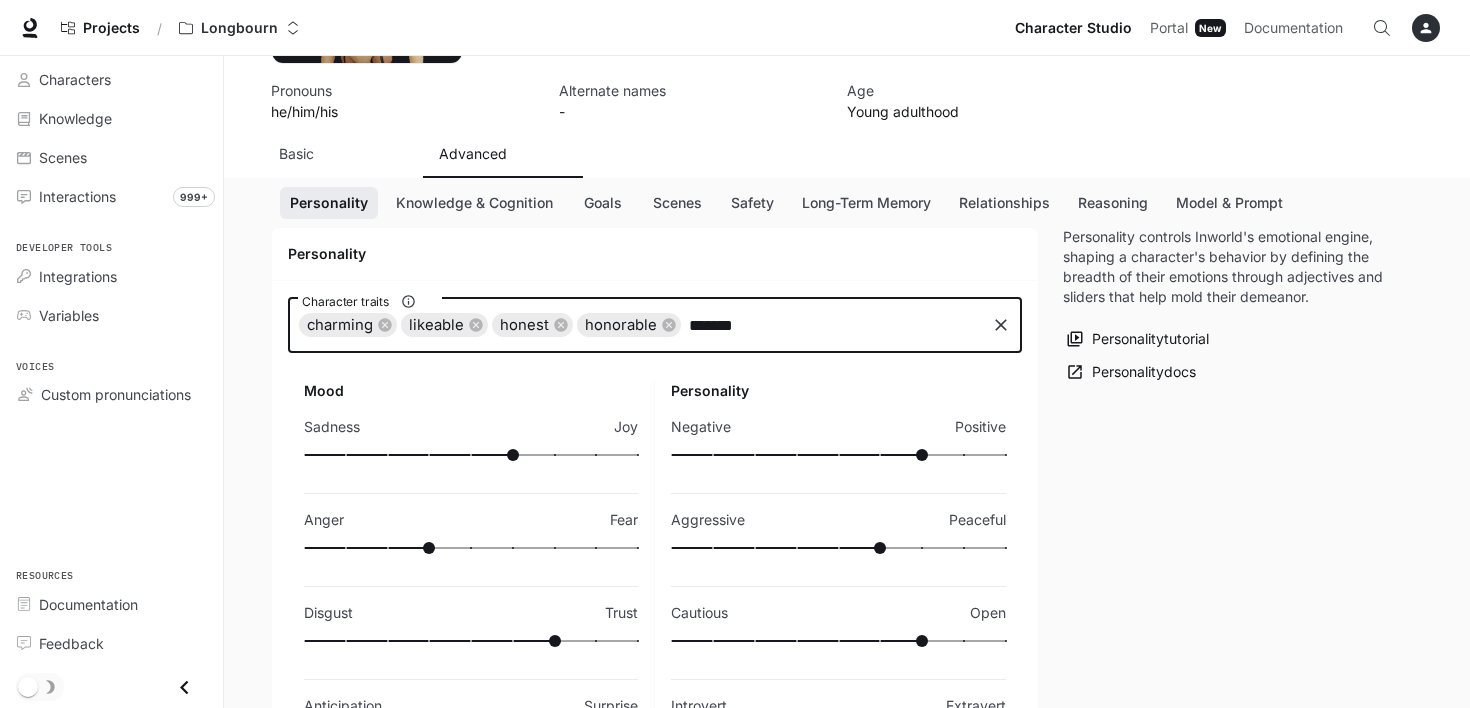 type 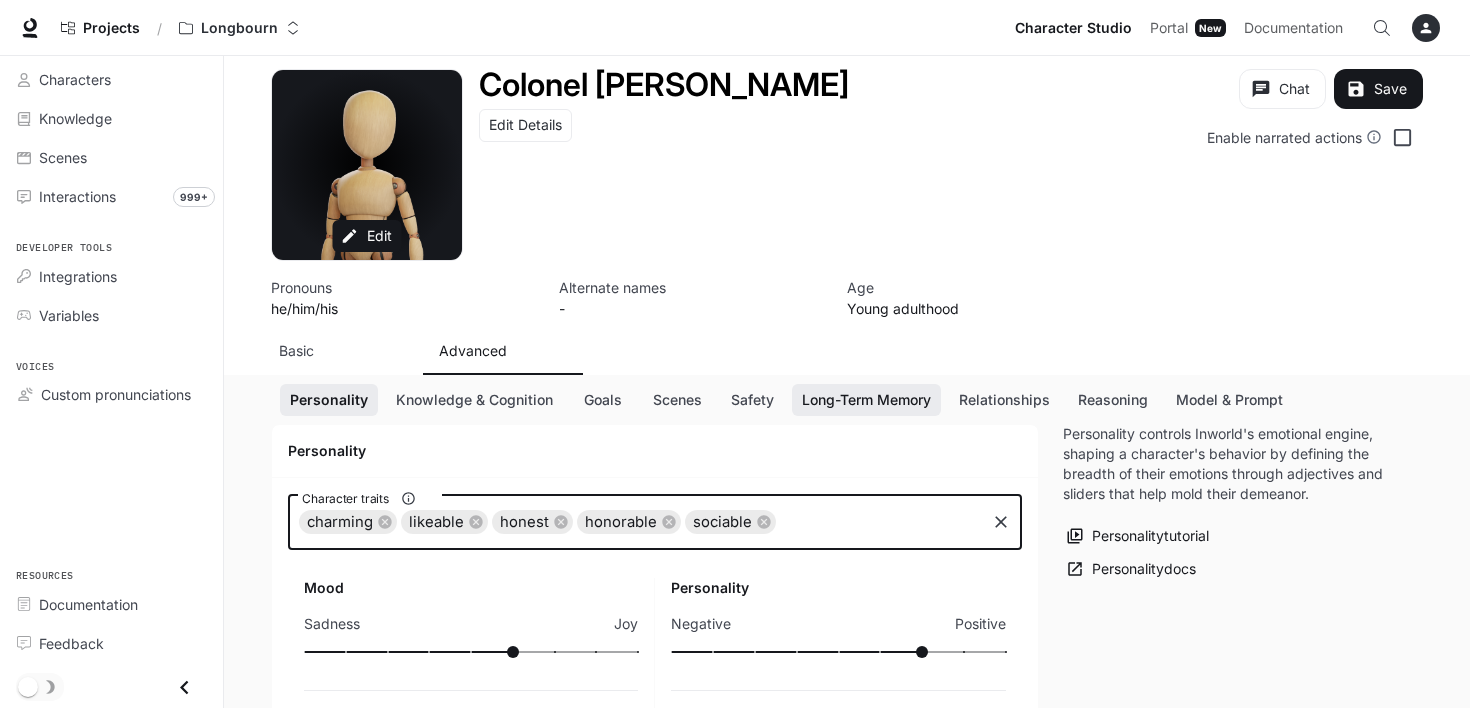 scroll, scrollTop: 0, scrollLeft: 0, axis: both 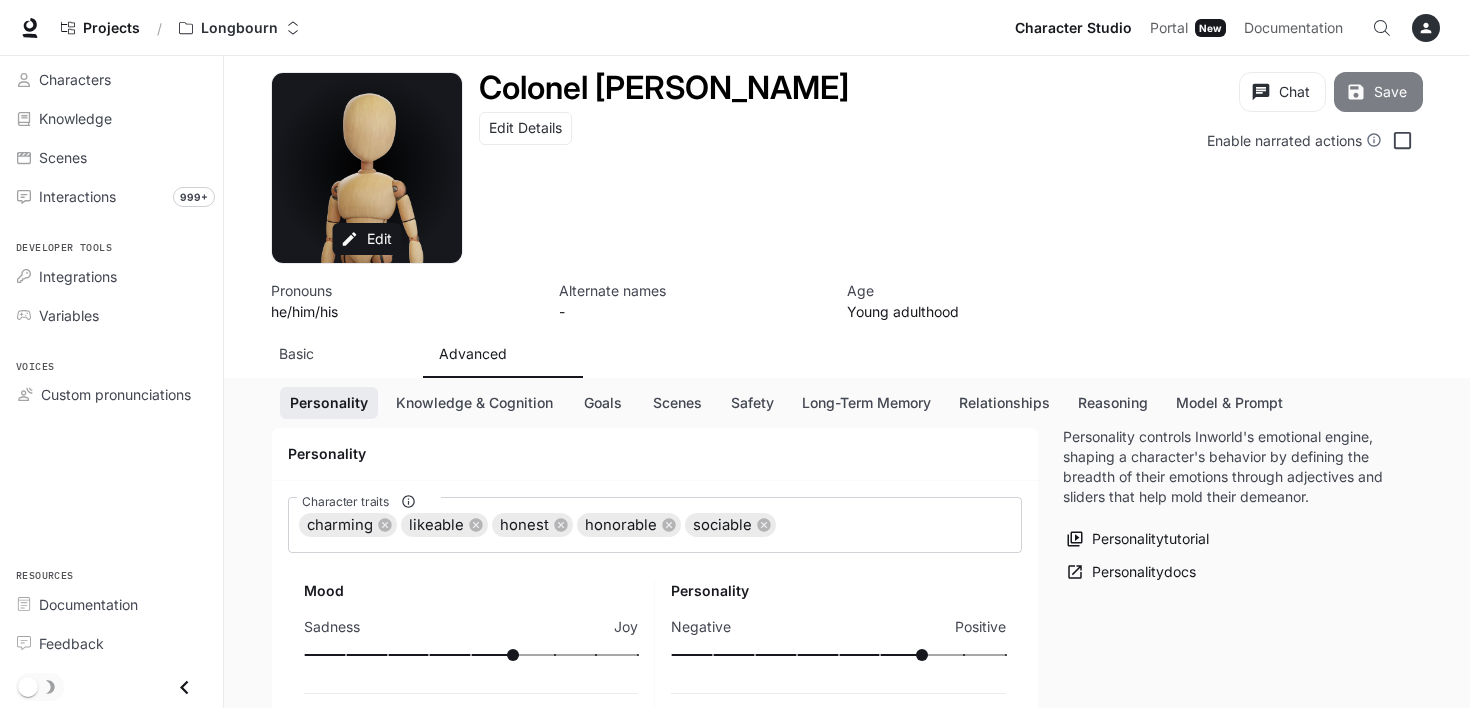 click on "Save" at bounding box center [1378, 92] 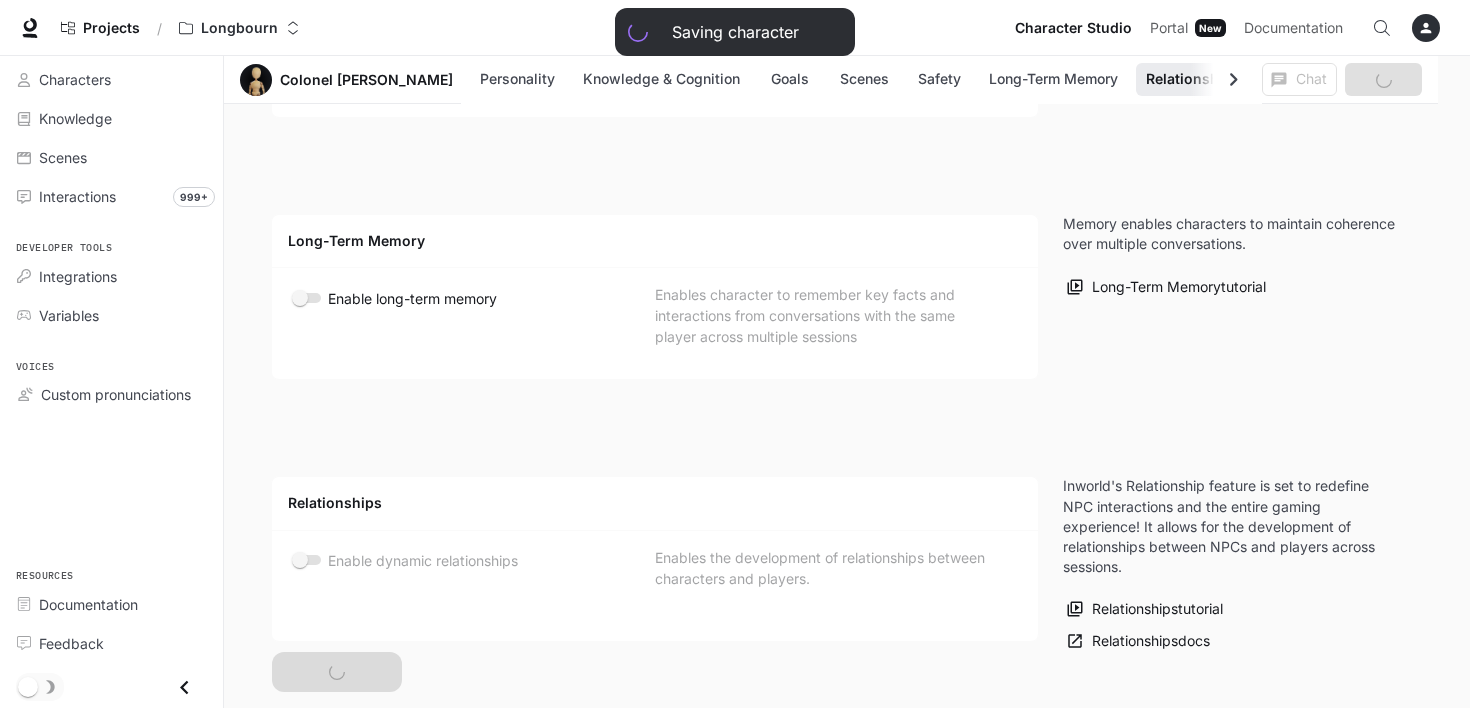 scroll, scrollTop: 2900, scrollLeft: 0, axis: vertical 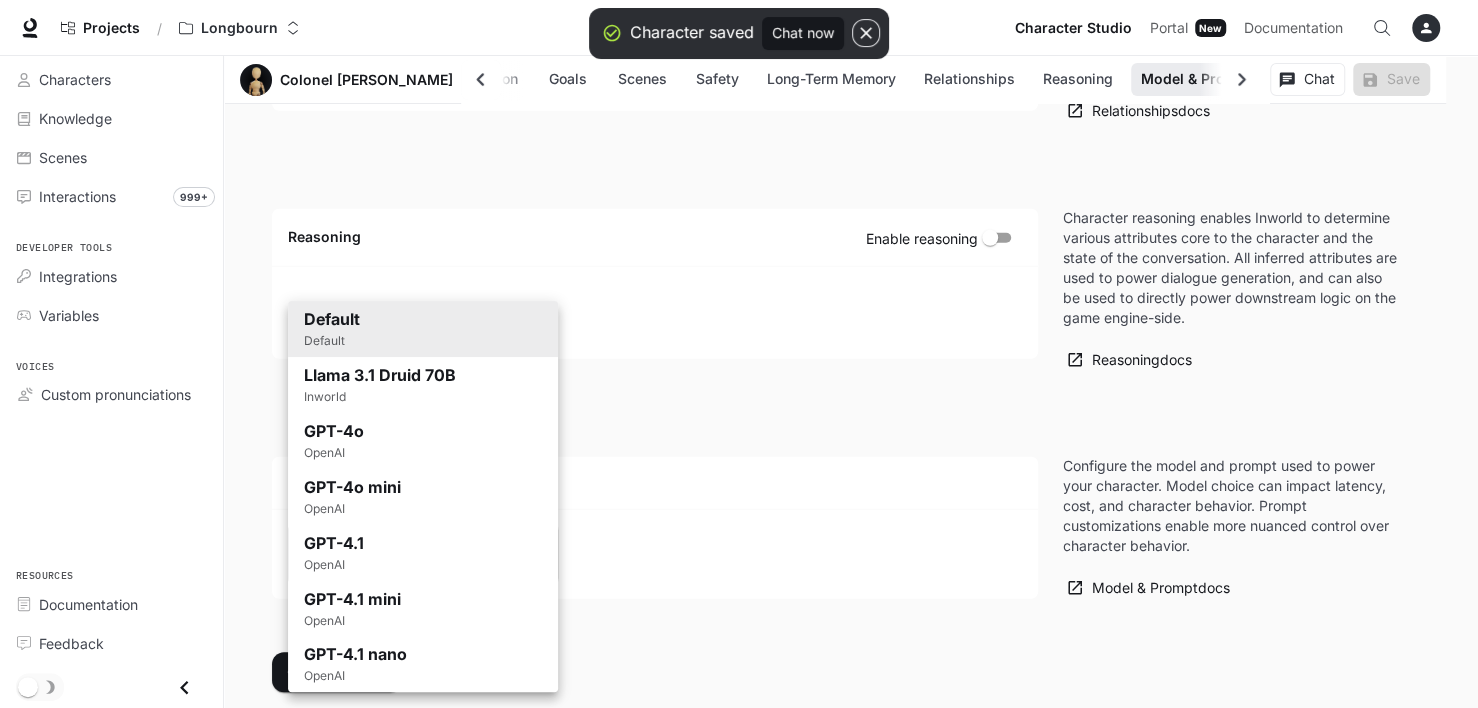 click on "Character saved Chat now Skip to main content Projects / Longbourn Character Studio Character Studio Portal Portal New Documentation Documentation Character studio Portal Characters Knowledge Scenes Interactions 999+ Developer tools Integrations Variables Voices Custom pronunciations Resources Documentation Feedback Section Model & Prompt Colonel [PERSON_NAME] Personality Knowledge & Cognition Goals Scenes Safety Long-Term Memory Relationships Reasoning Model & Prompt Chat Save Edit Colonel [PERSON_NAME] Edit Details Chat Save Enable narrated actions Enable narrated actions Pronouns he/him/his Alternate names - Age Young adulthood Basic Advanced Personality Knowledge & Cognition Goals Scenes Safety Long-Term Memory Relationships Reasoning Model & Prompt Personality Character traits charming likeable honest honorable sociable Character traits Mood Sadness Joy Anger Fear Disgust Trust Anticipation Surprise Static emotions Dynamic emotions 0.6 Personality Negative Positive Aggressive Peaceful Cautious Open Introvert" at bounding box center [739, -1279] 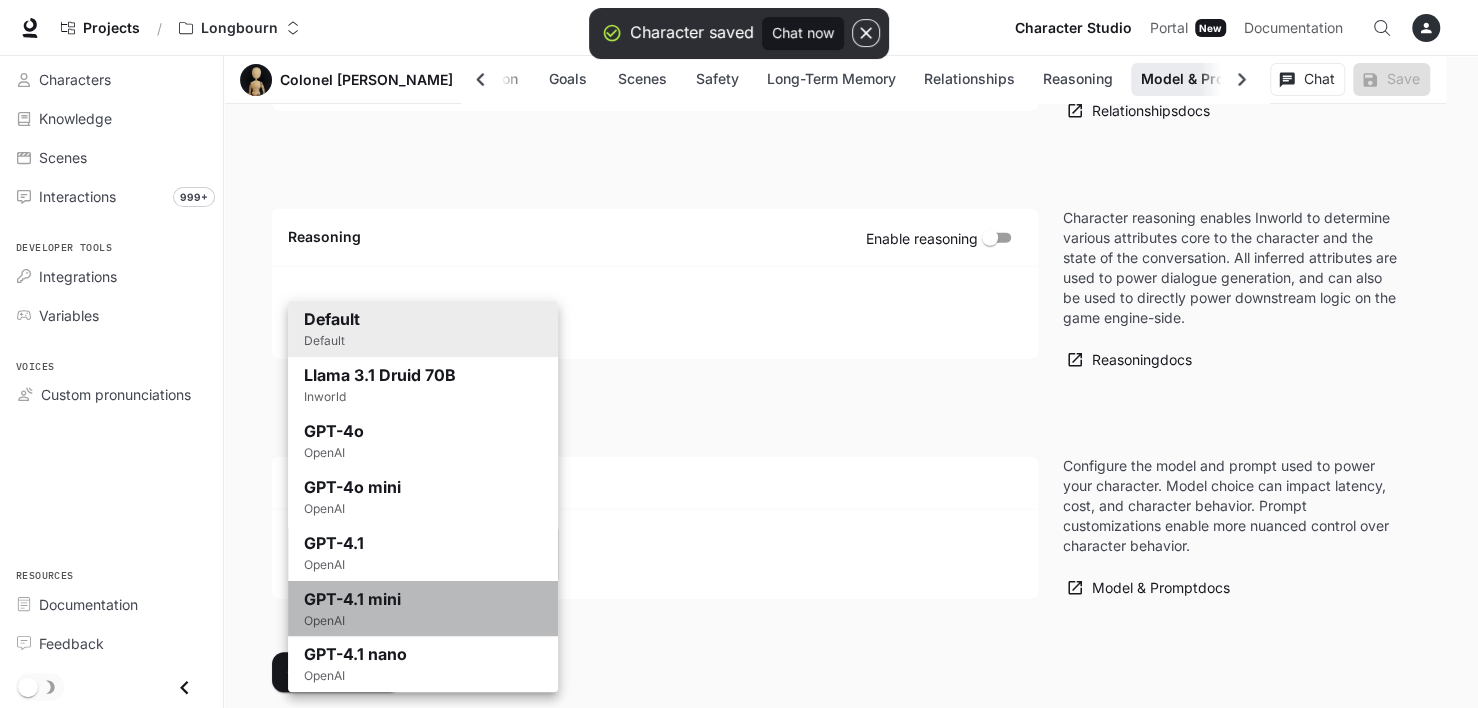 click on "GPT-4.1 mini OpenAI" at bounding box center [423, 609] 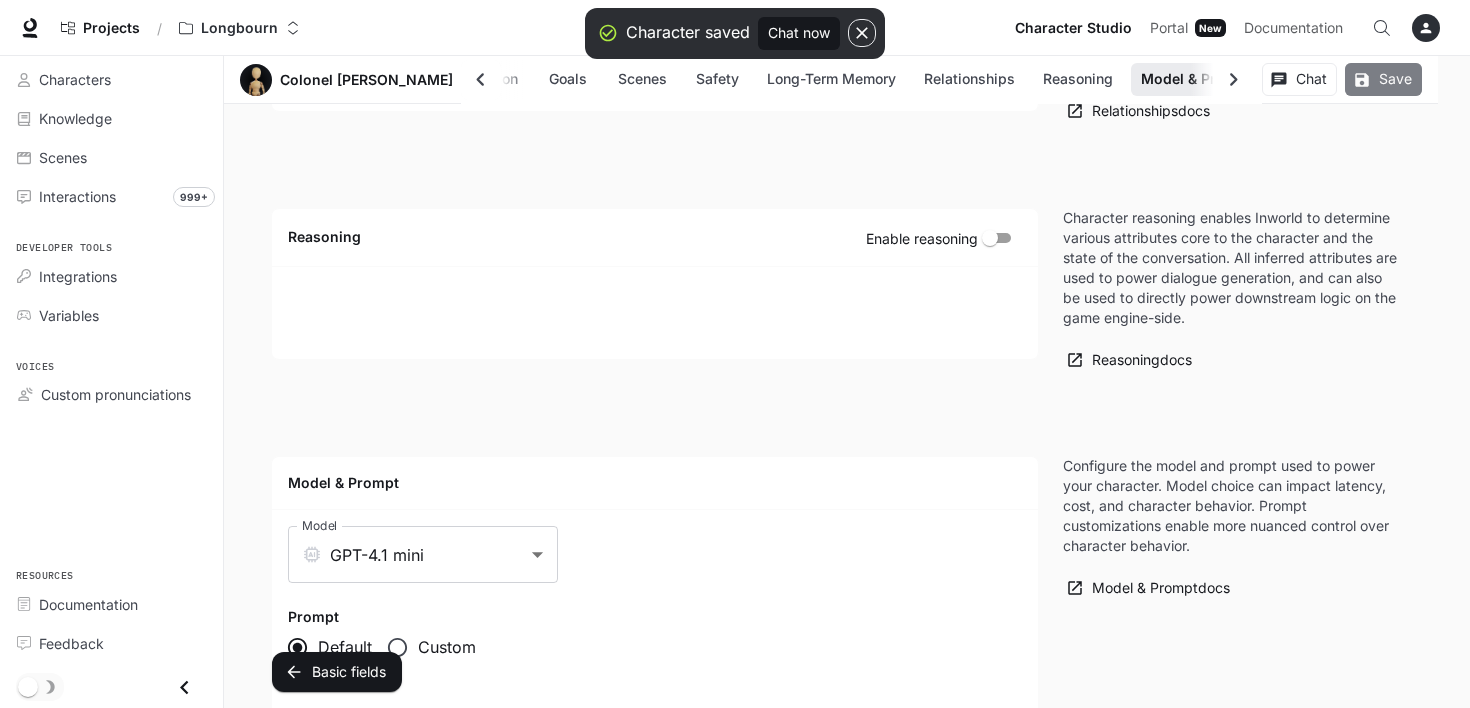 click on "Save" at bounding box center (1383, 79) 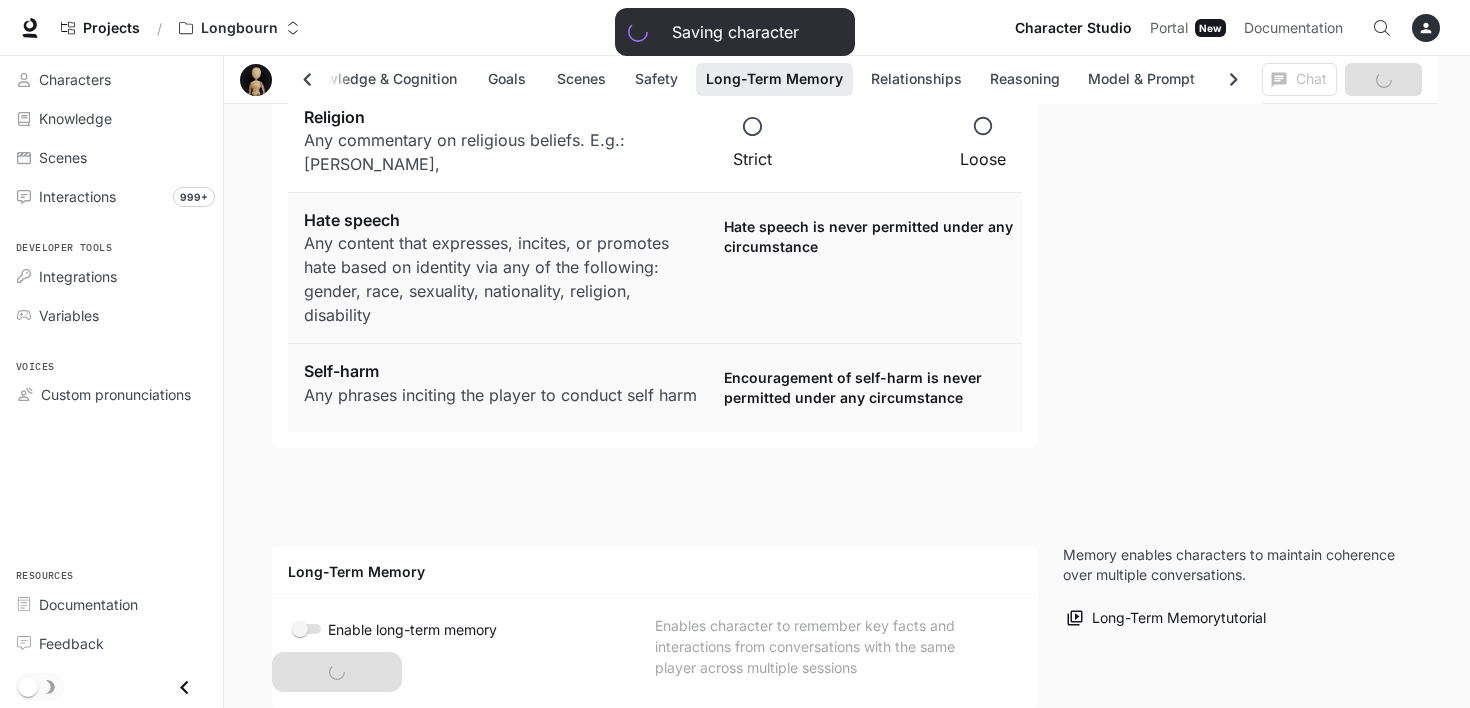 scroll, scrollTop: 0, scrollLeft: 103, axis: horizontal 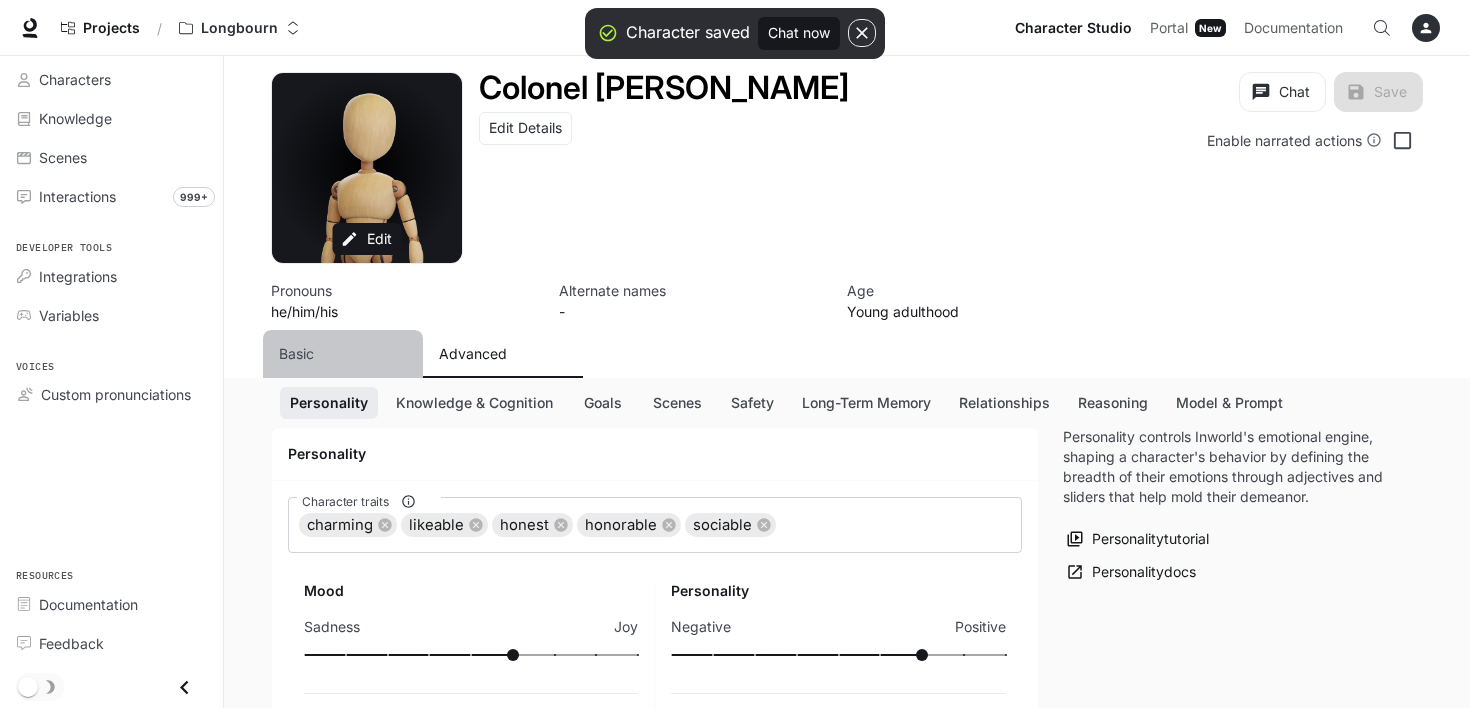 click on "Basic" at bounding box center [296, 354] 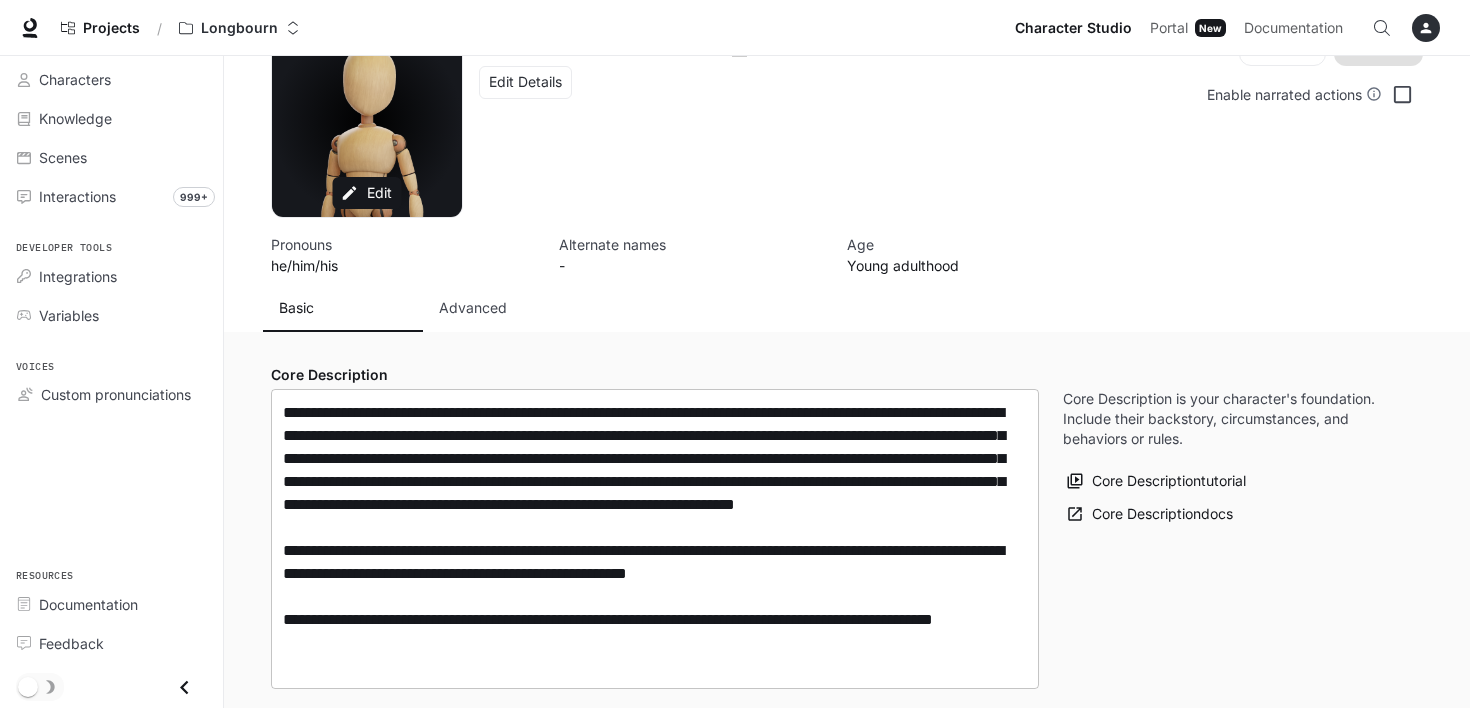 scroll, scrollTop: 0, scrollLeft: 0, axis: both 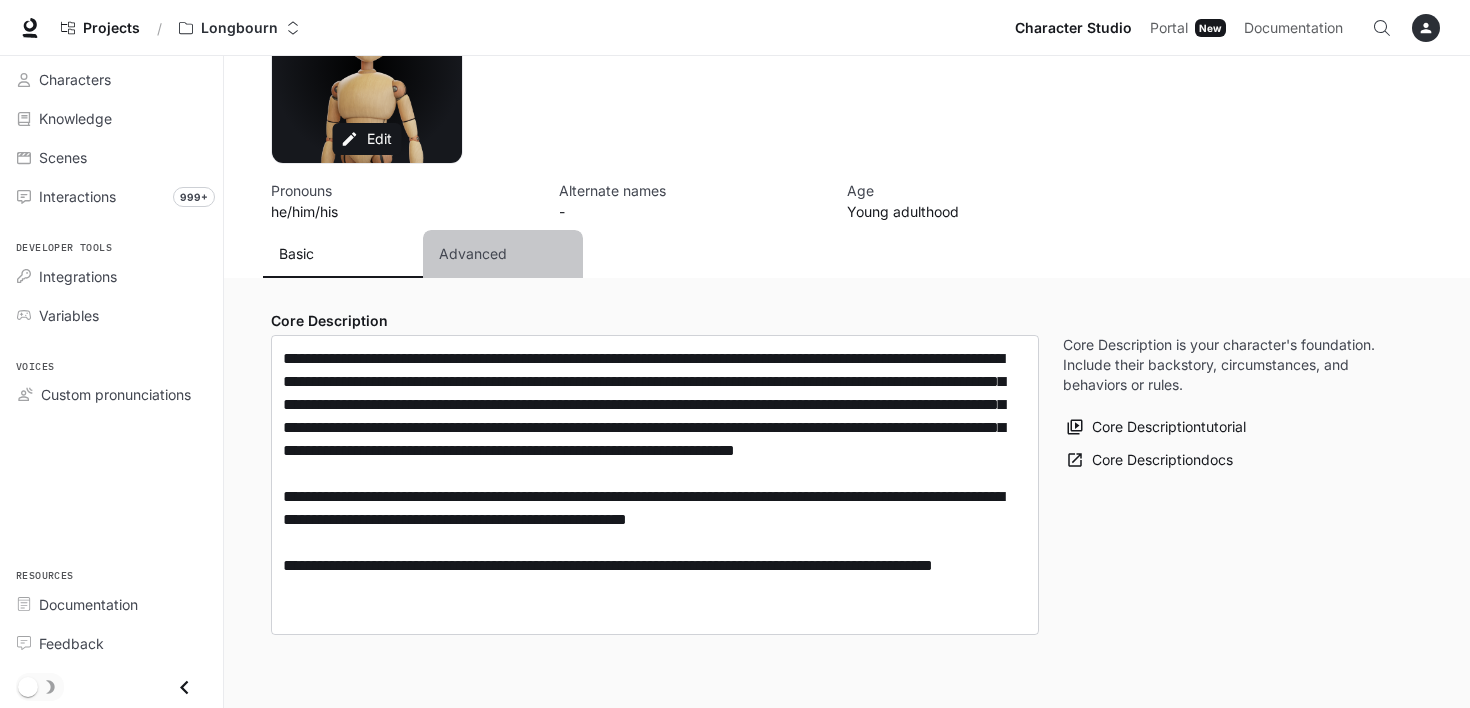 click on "Advanced" at bounding box center [473, 254] 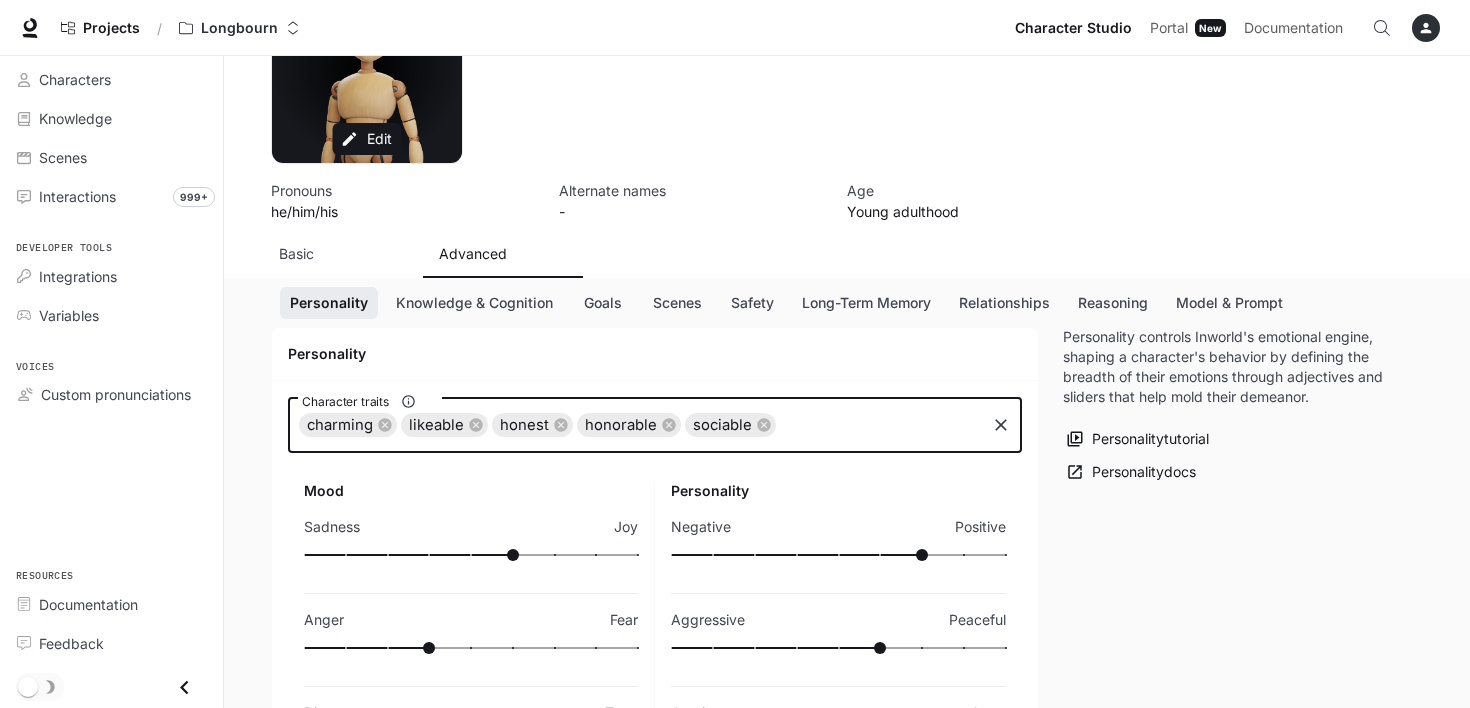 click on "Character traits" at bounding box center (880, 425) 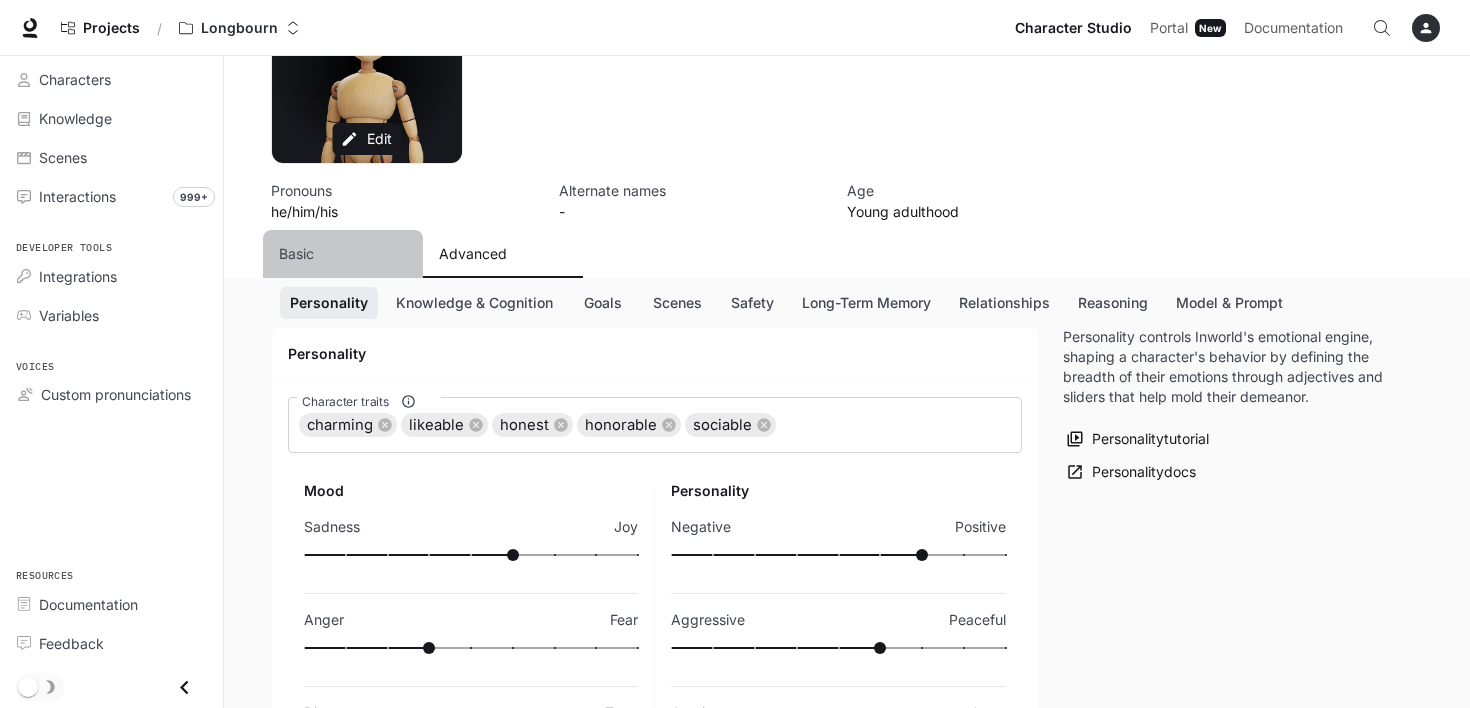 click on "Basic" at bounding box center (296, 254) 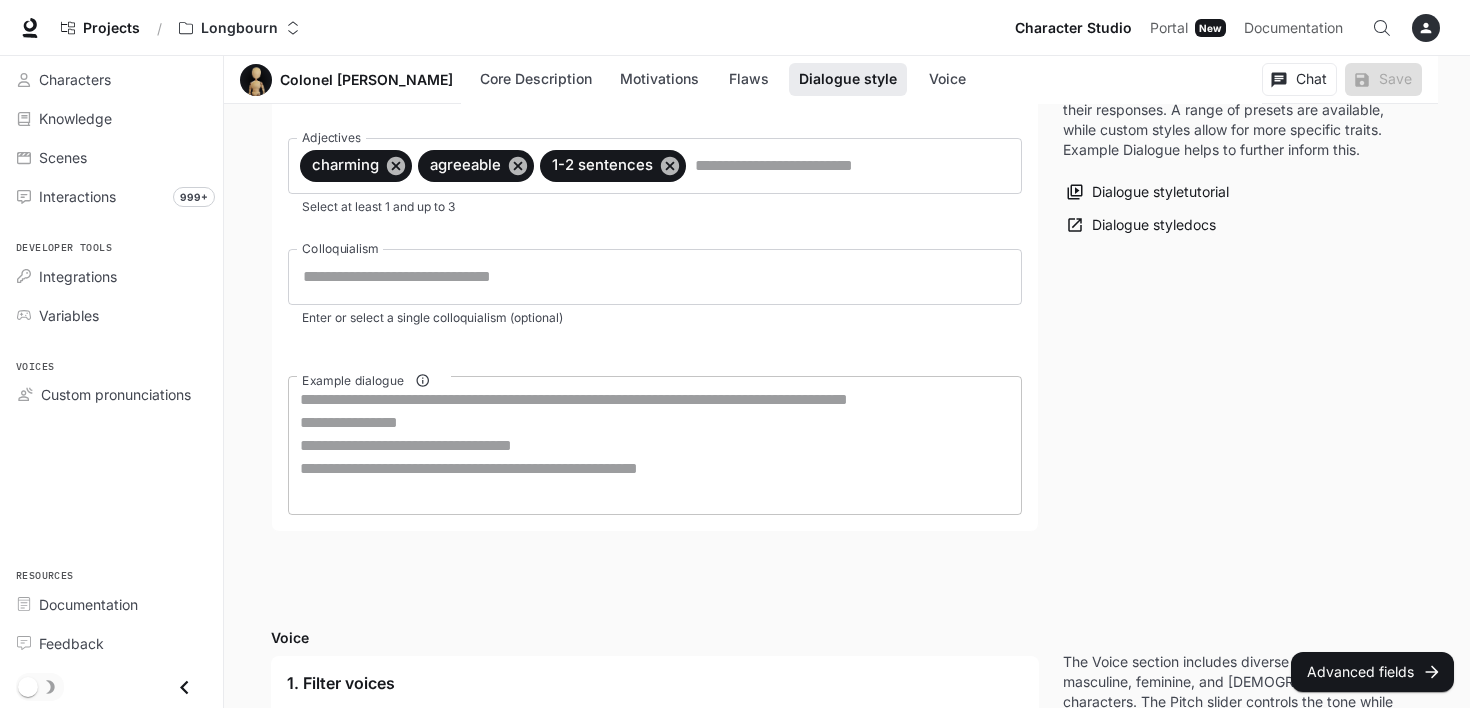 scroll, scrollTop: 1900, scrollLeft: 0, axis: vertical 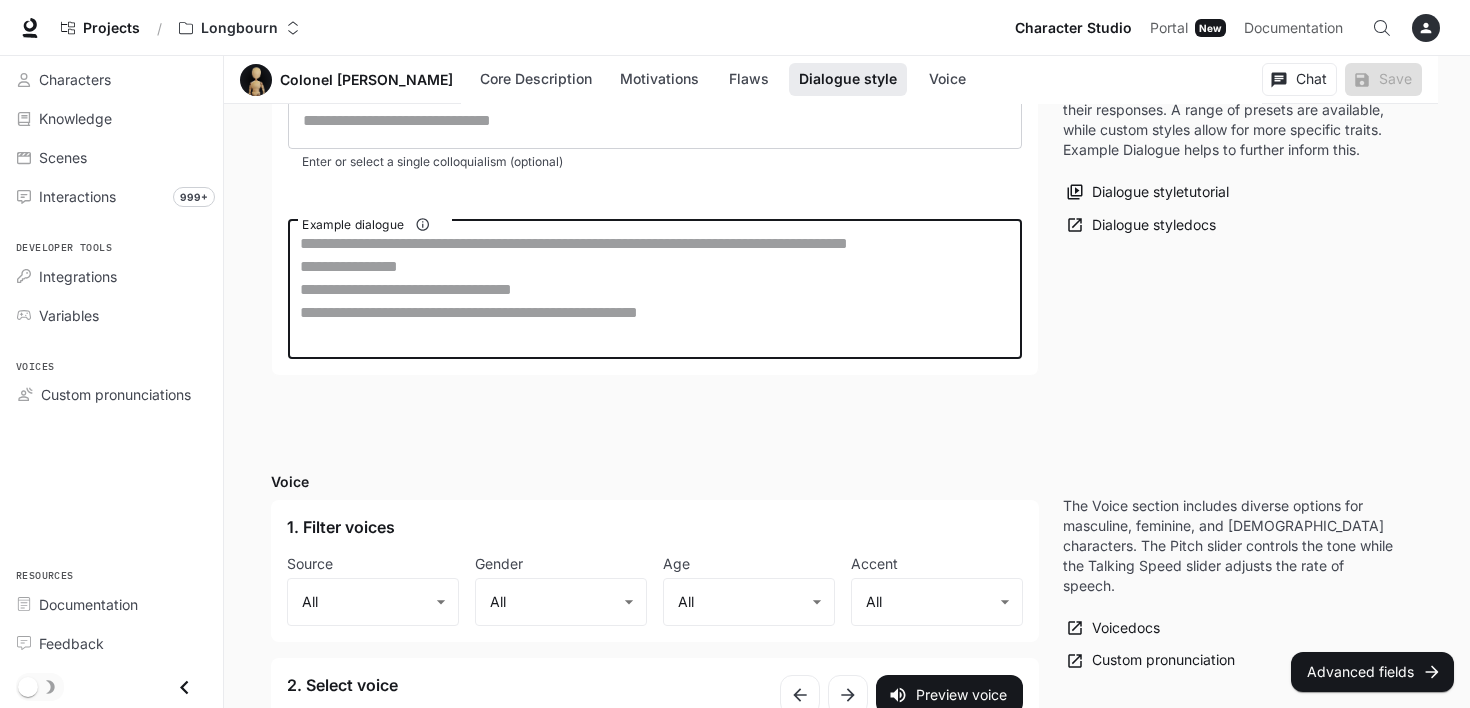 click on "Example dialogue" at bounding box center [655, 289] 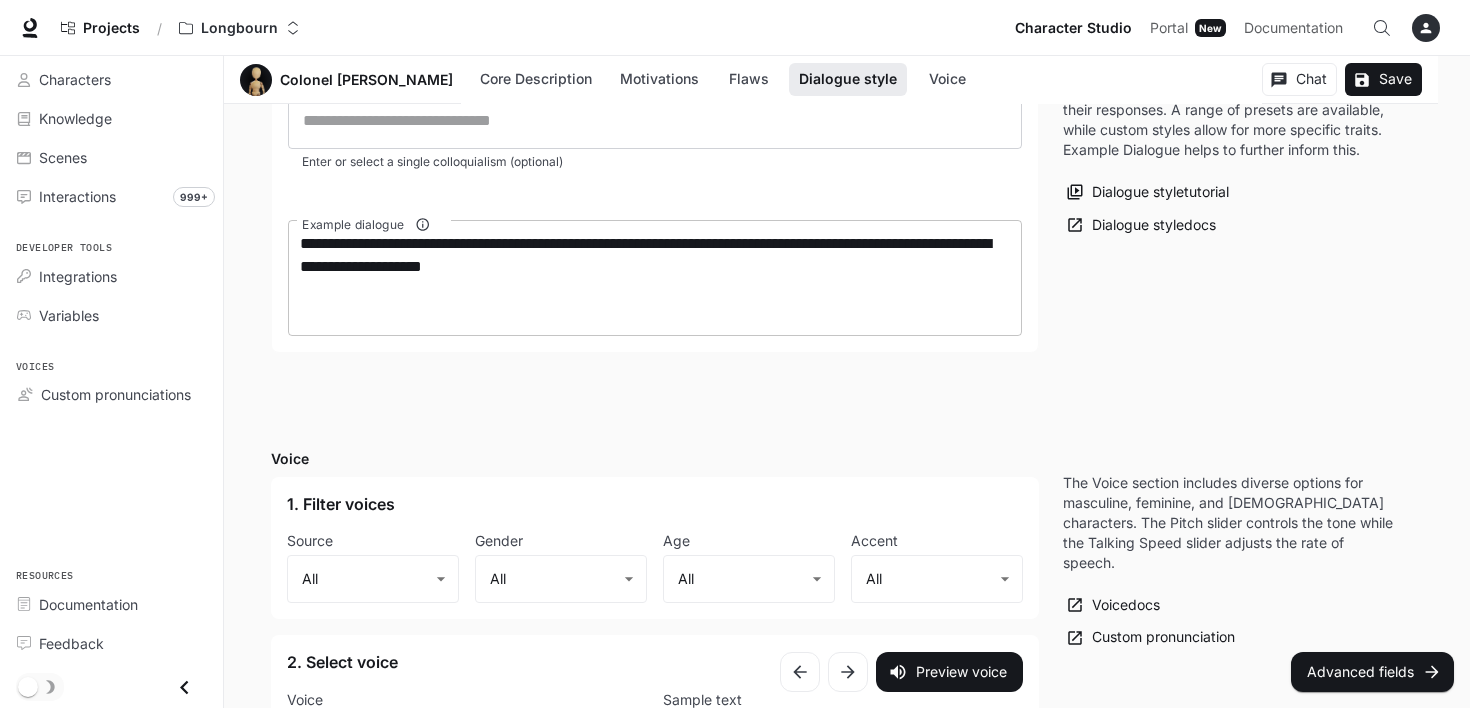click on "**********" at bounding box center (655, 278) 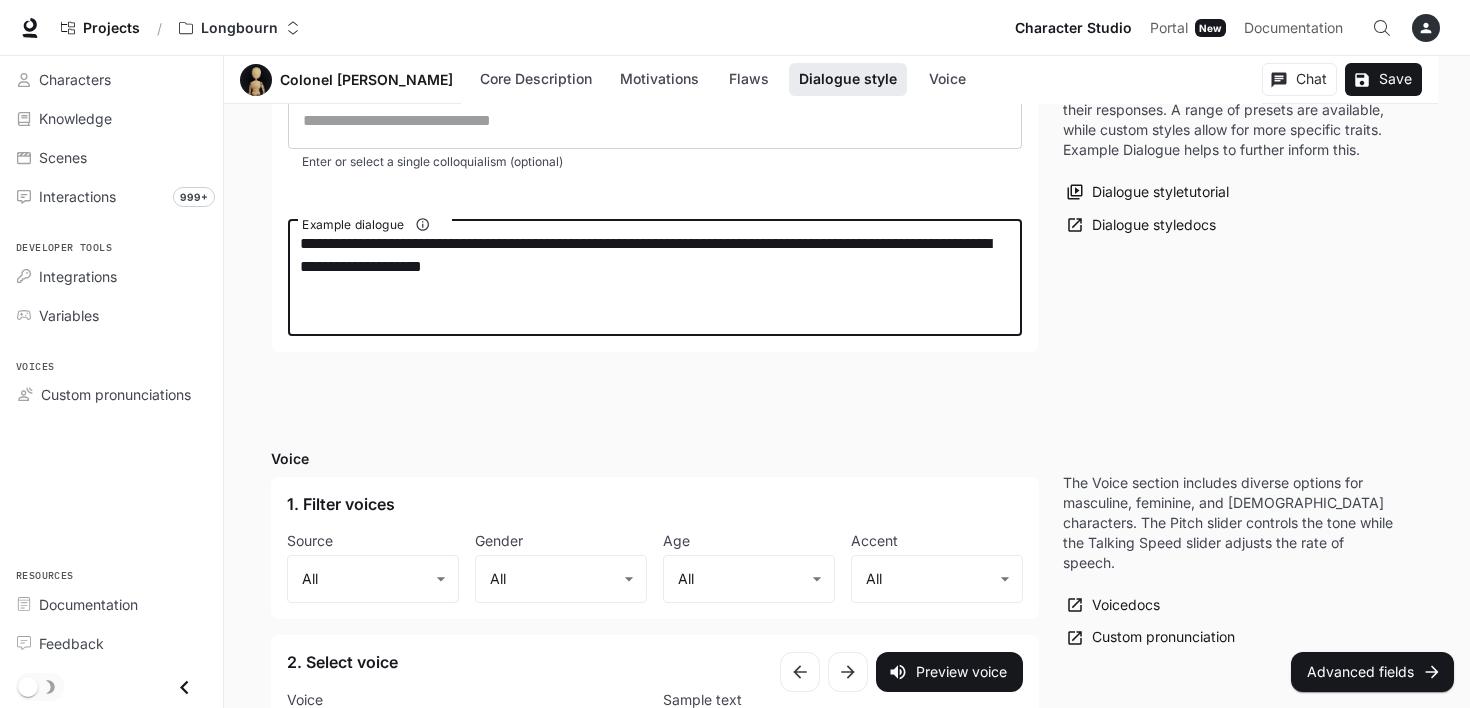 click on "**********" at bounding box center (655, 278) 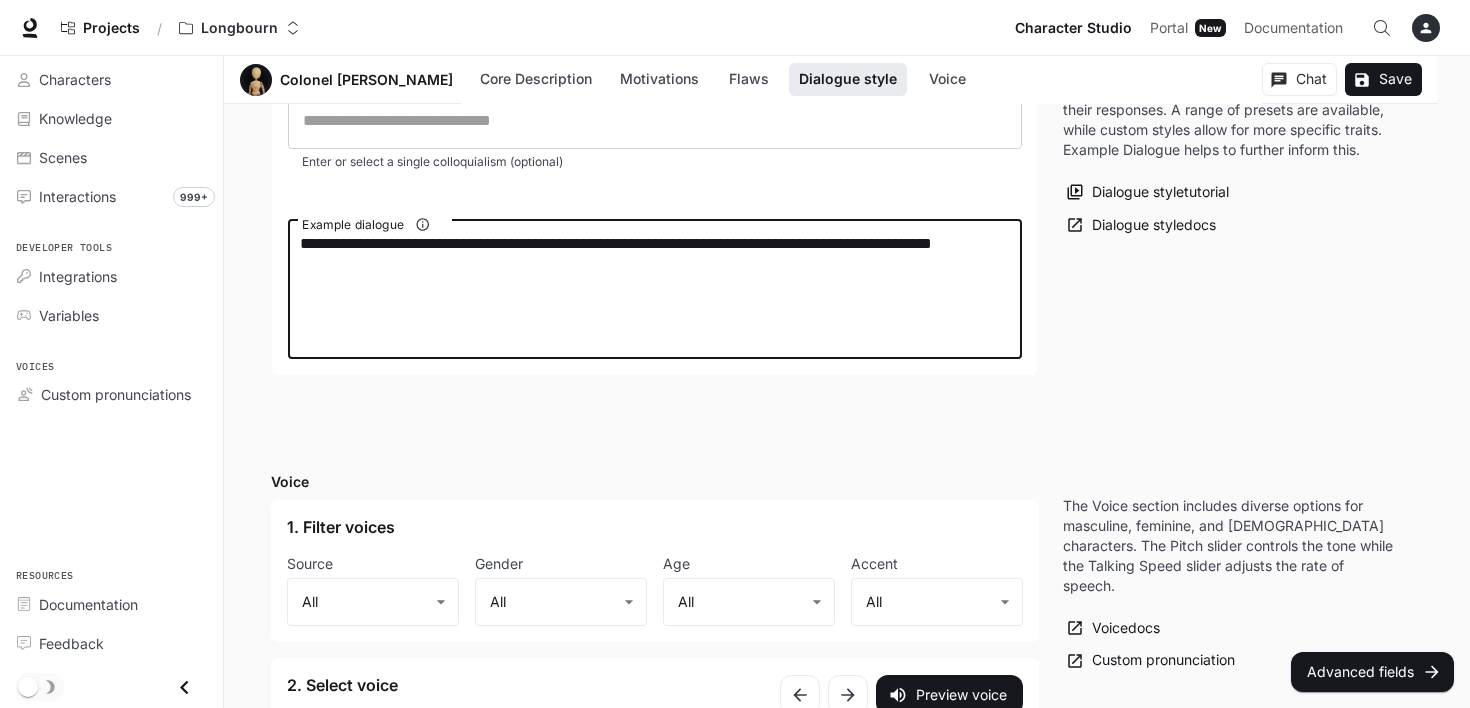 paste on "**********" 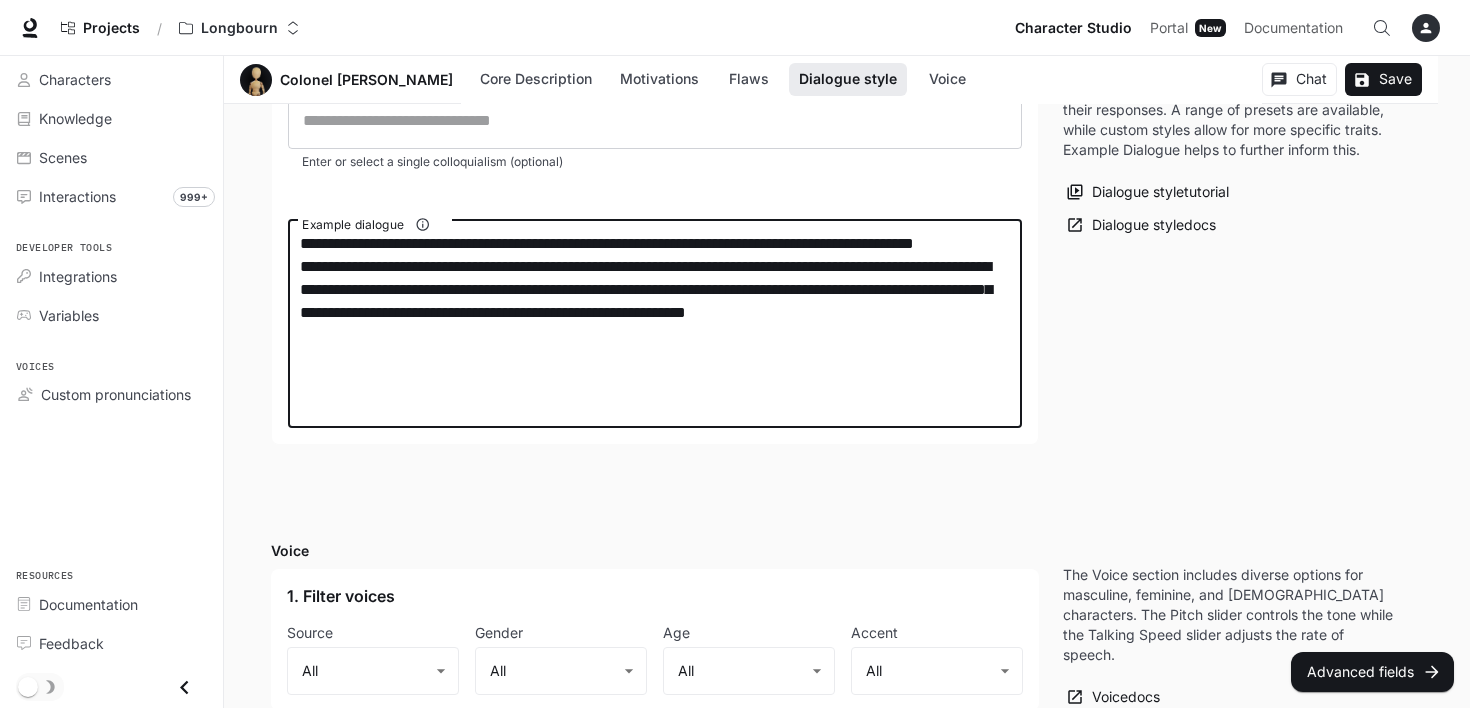 click on "**********" at bounding box center (655, 324) 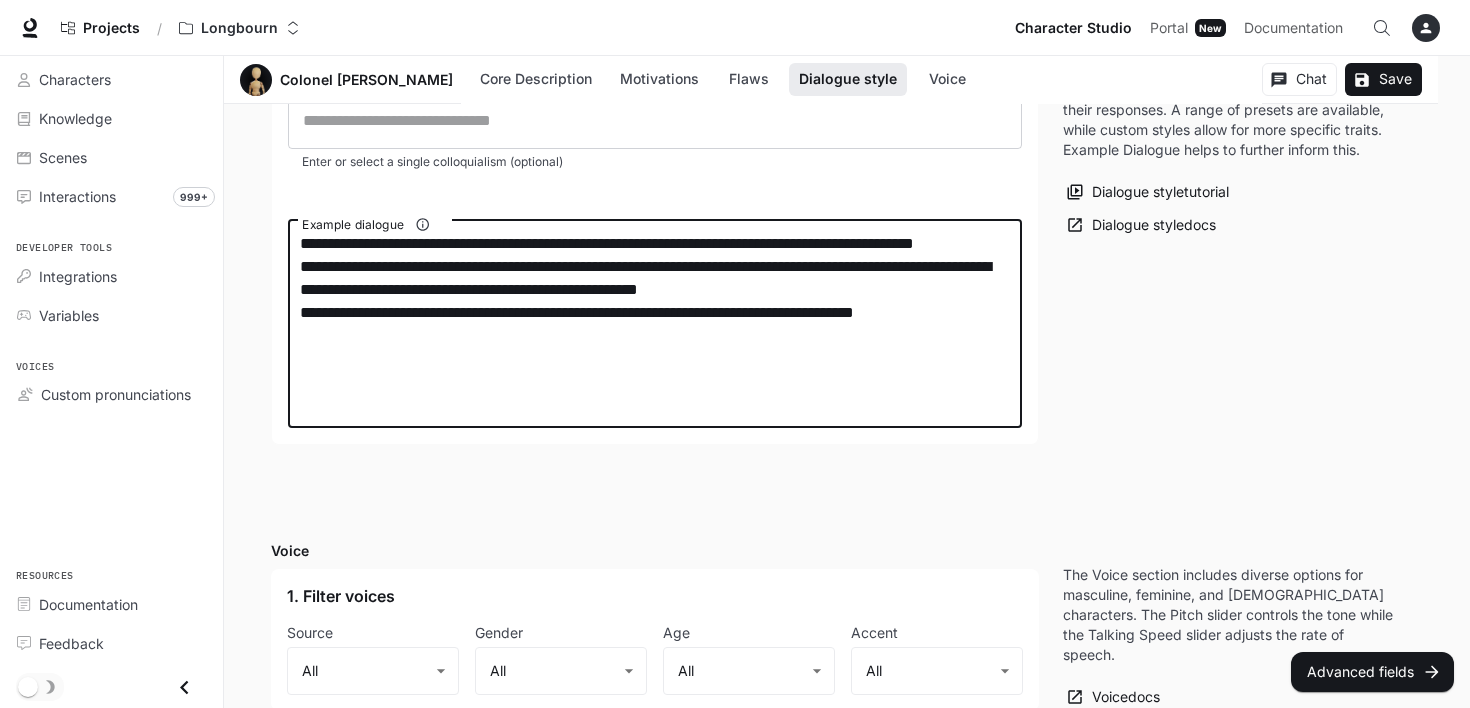 paste on "**********" 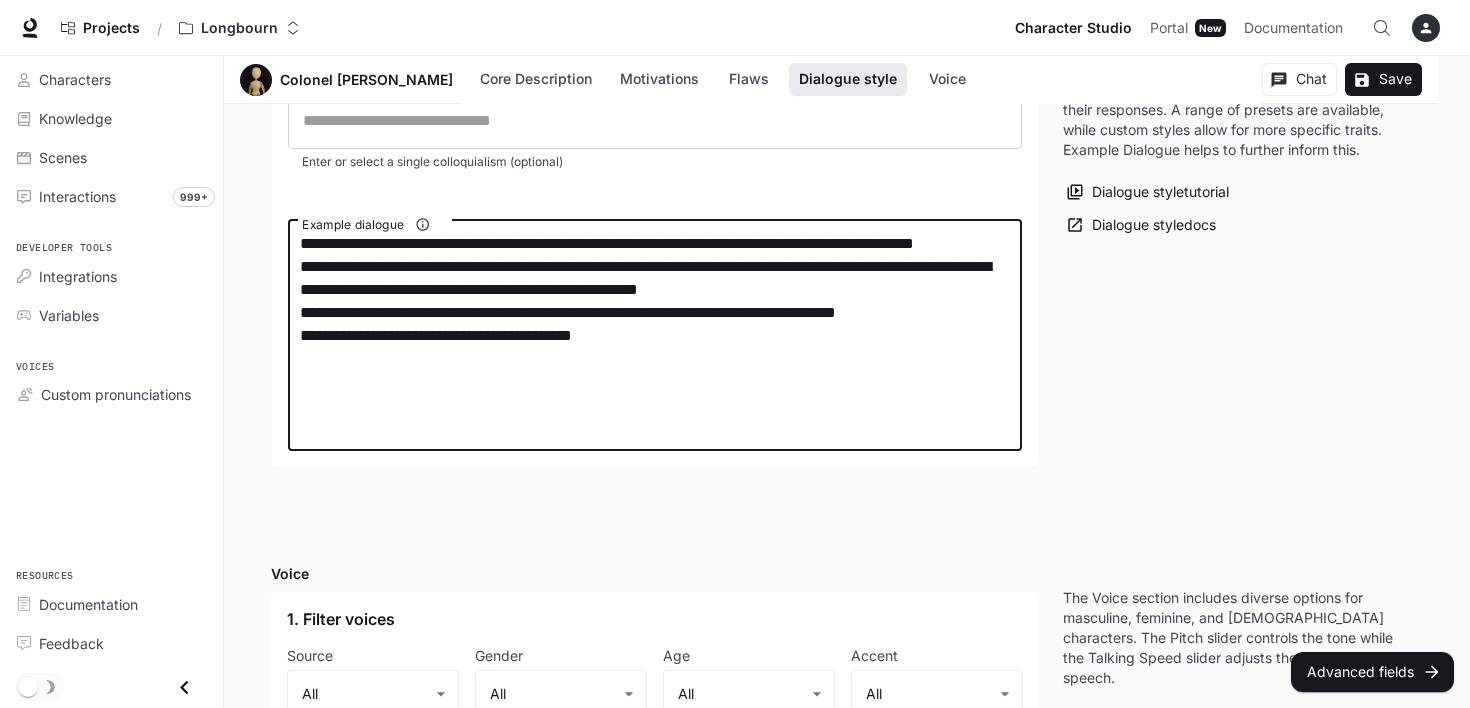 click on "**********" at bounding box center [655, 335] 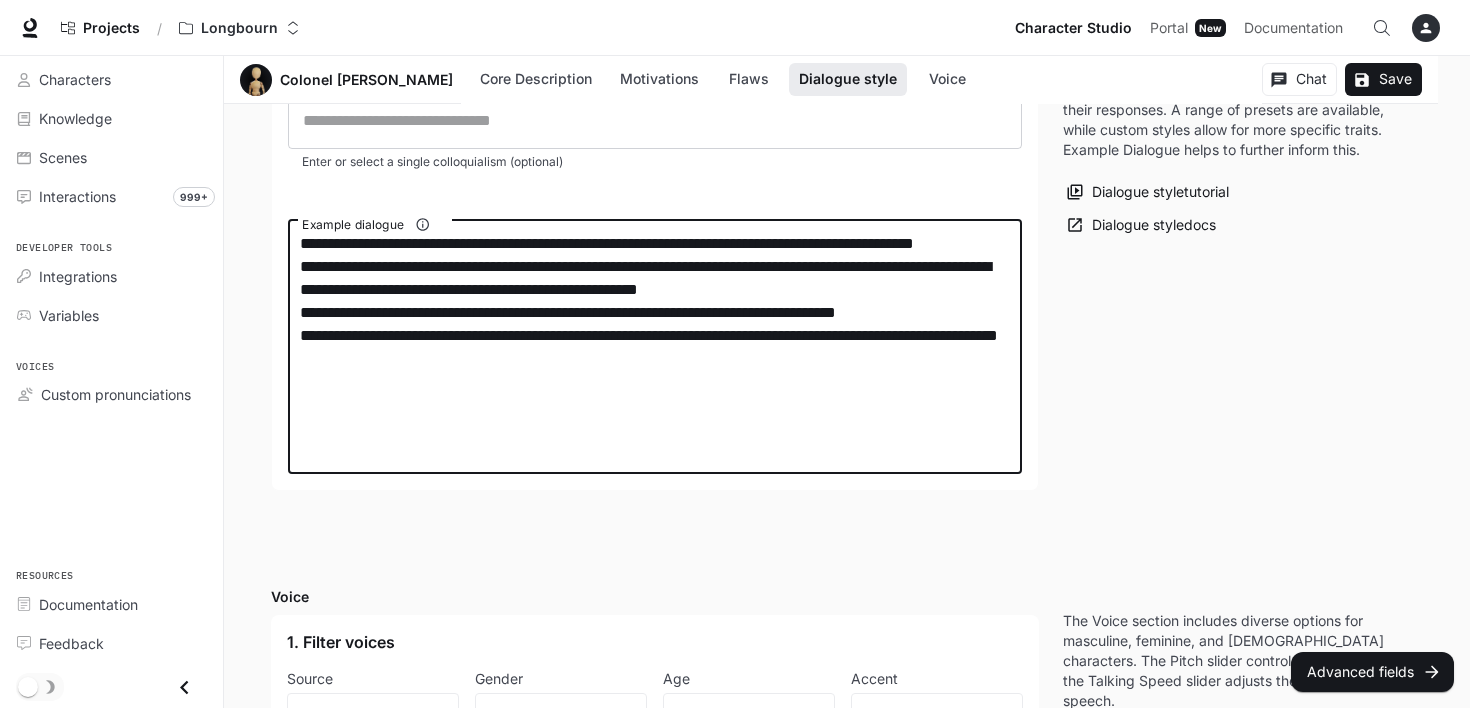click on "**********" at bounding box center (655, 347) 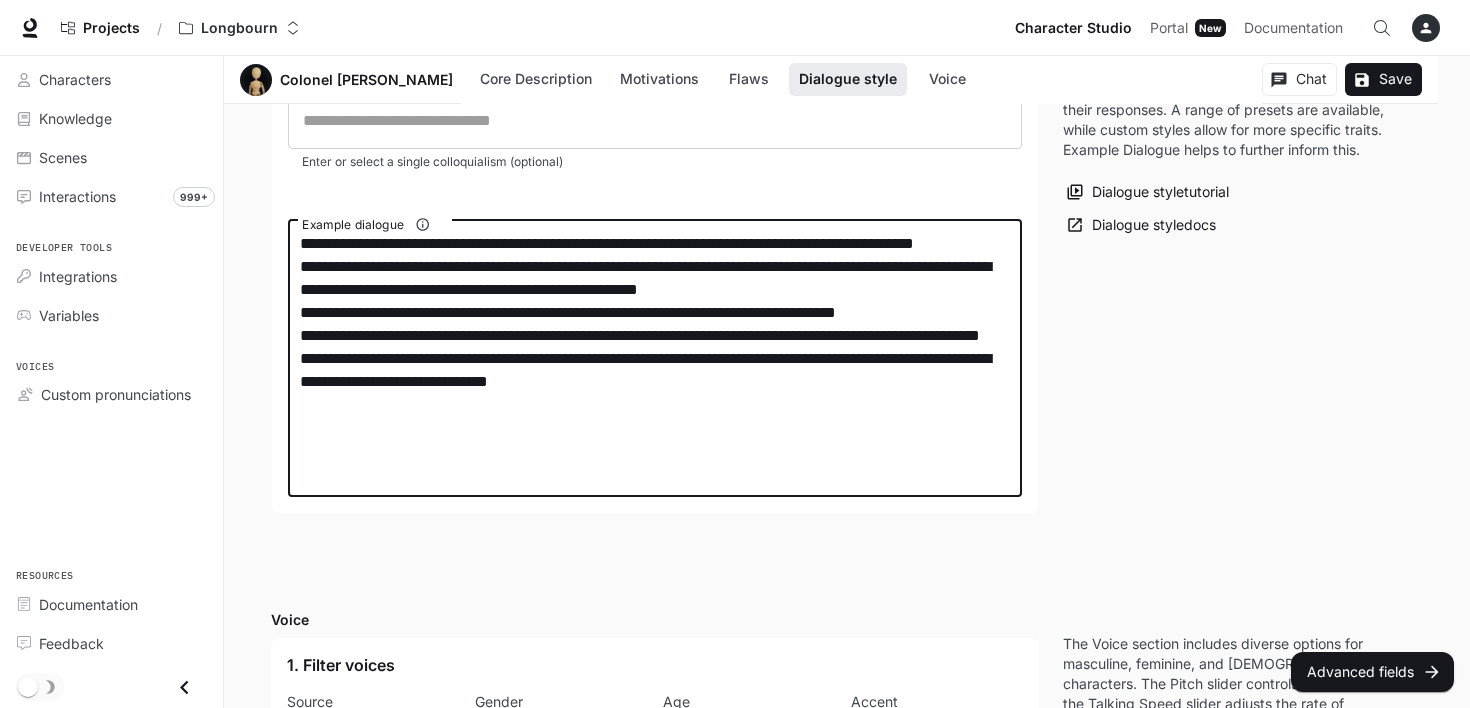 click on "**********" at bounding box center [655, 358] 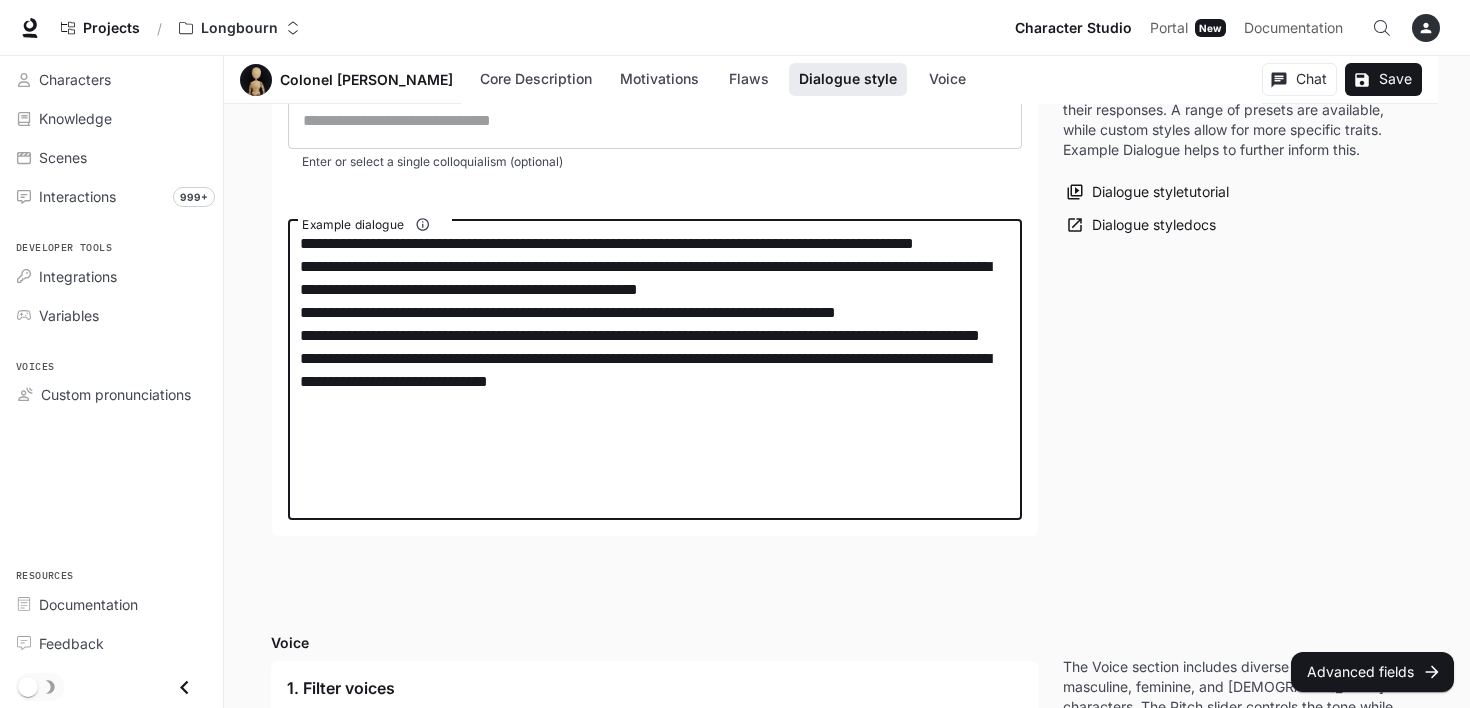 paste on "**********" 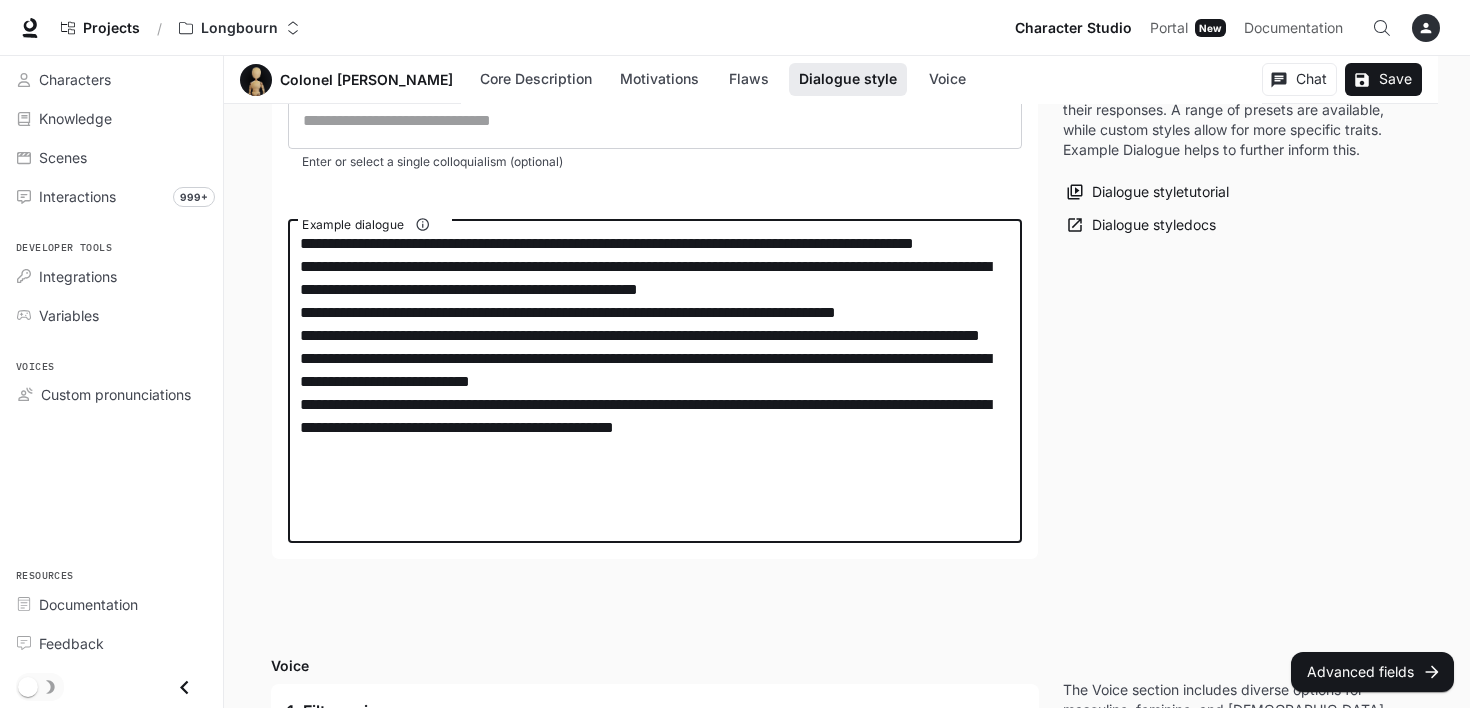 click on "**********" at bounding box center [655, 381] 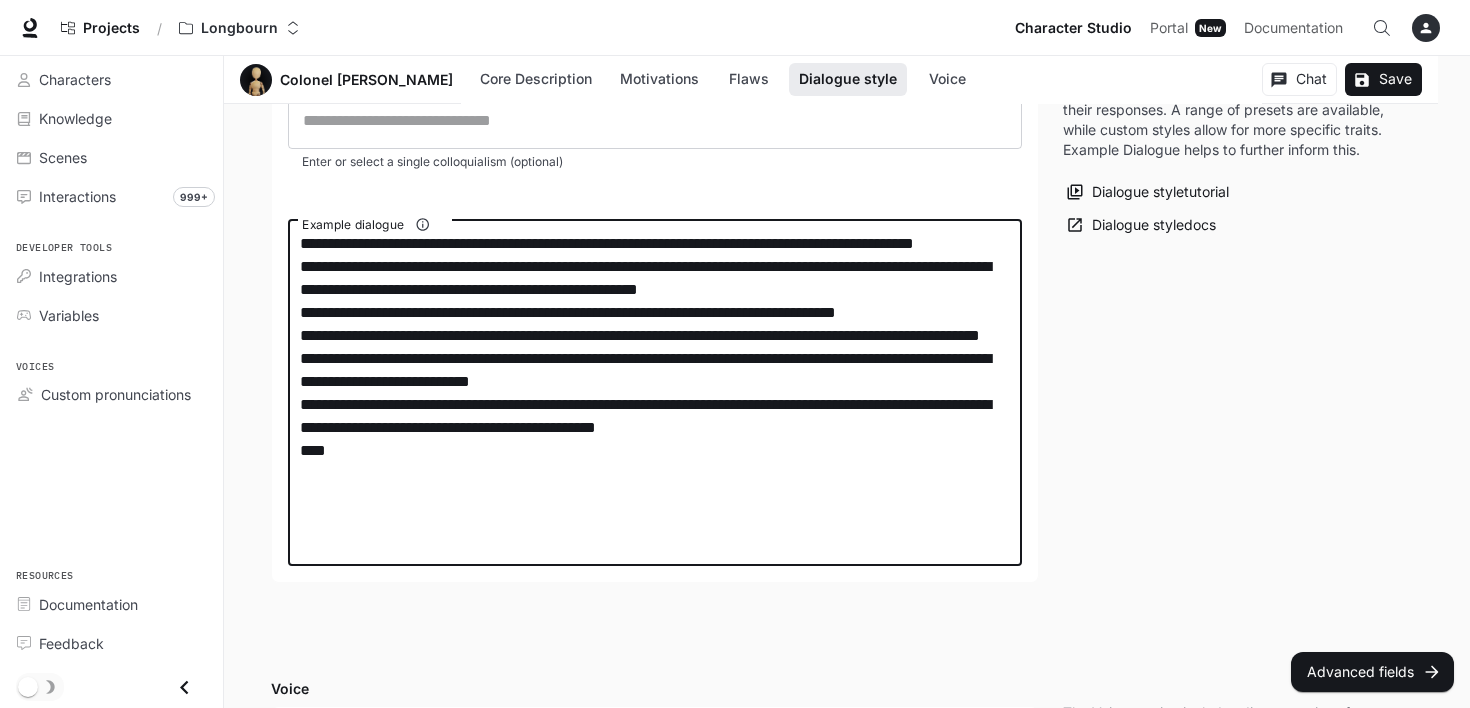 paste on "**********" 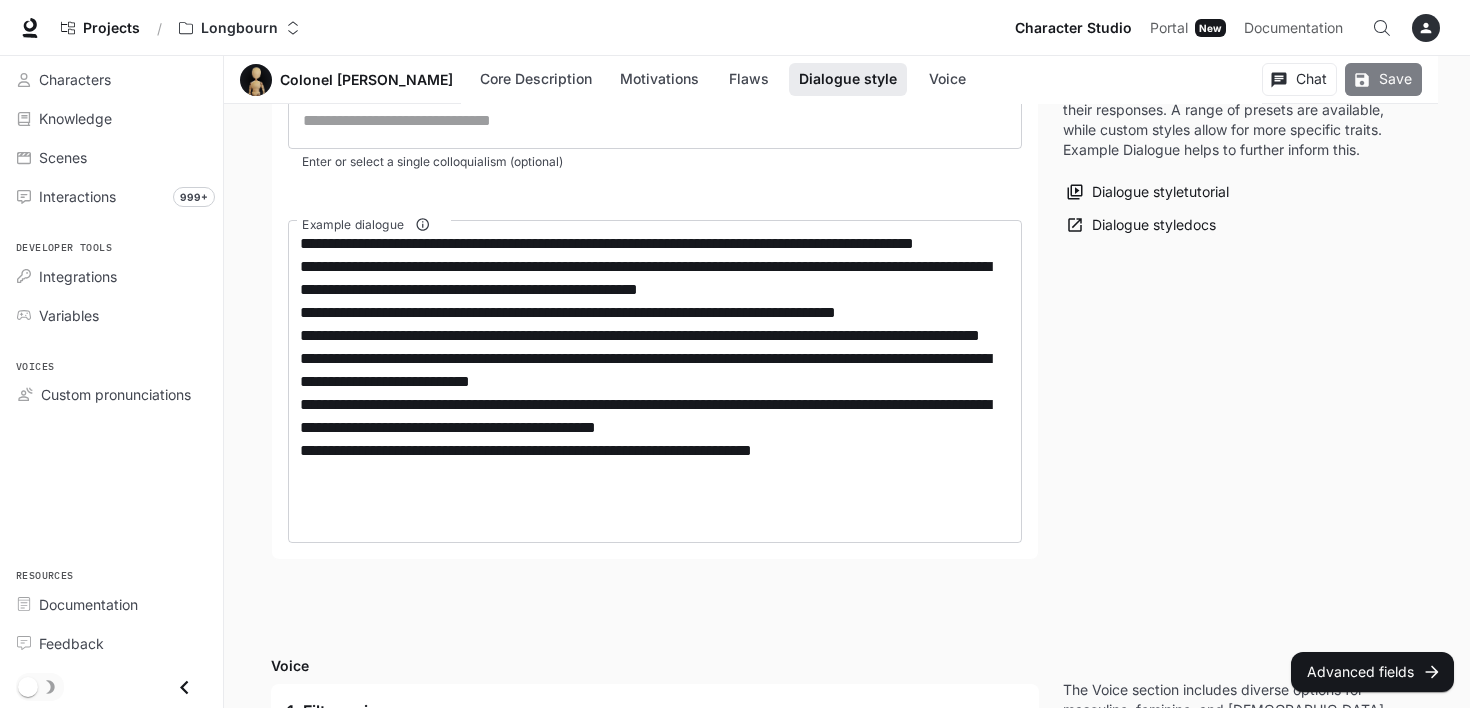 click 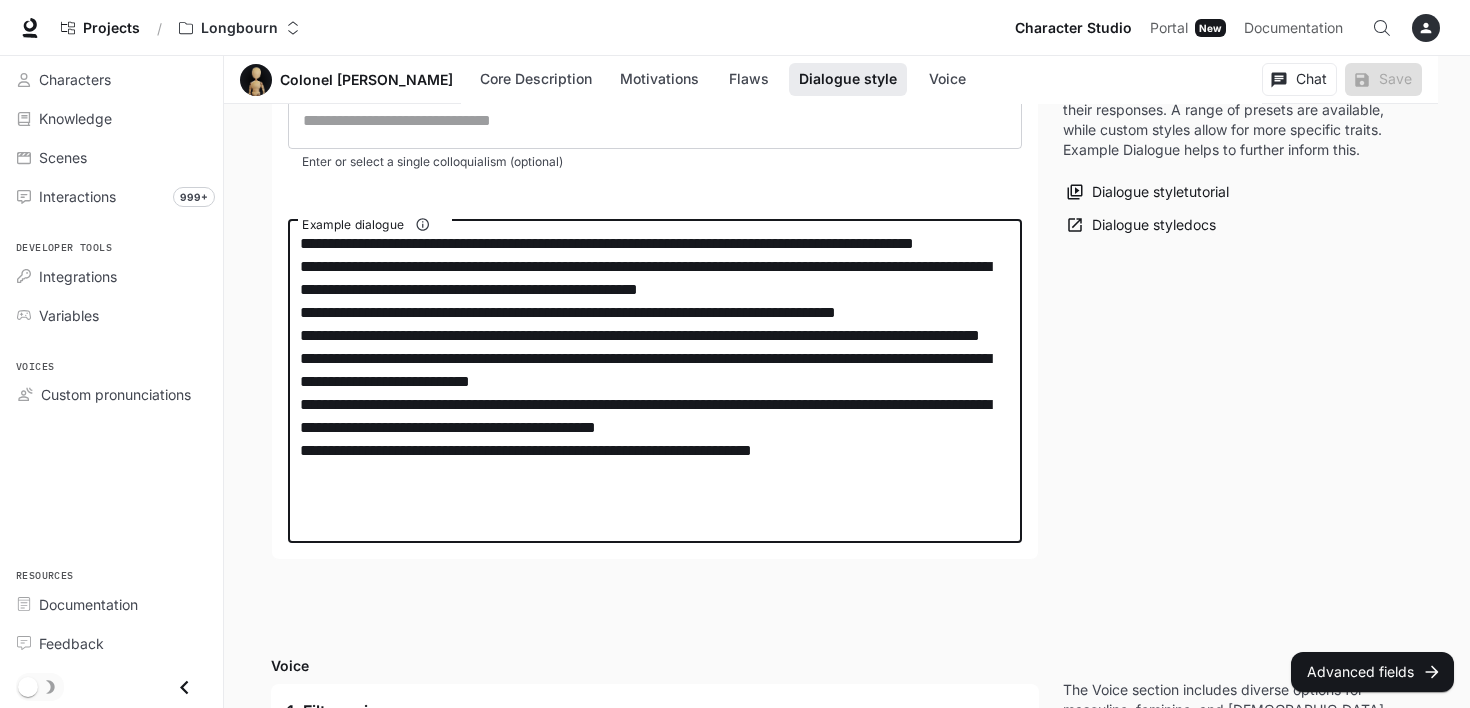 click on "**********" at bounding box center (655, 381) 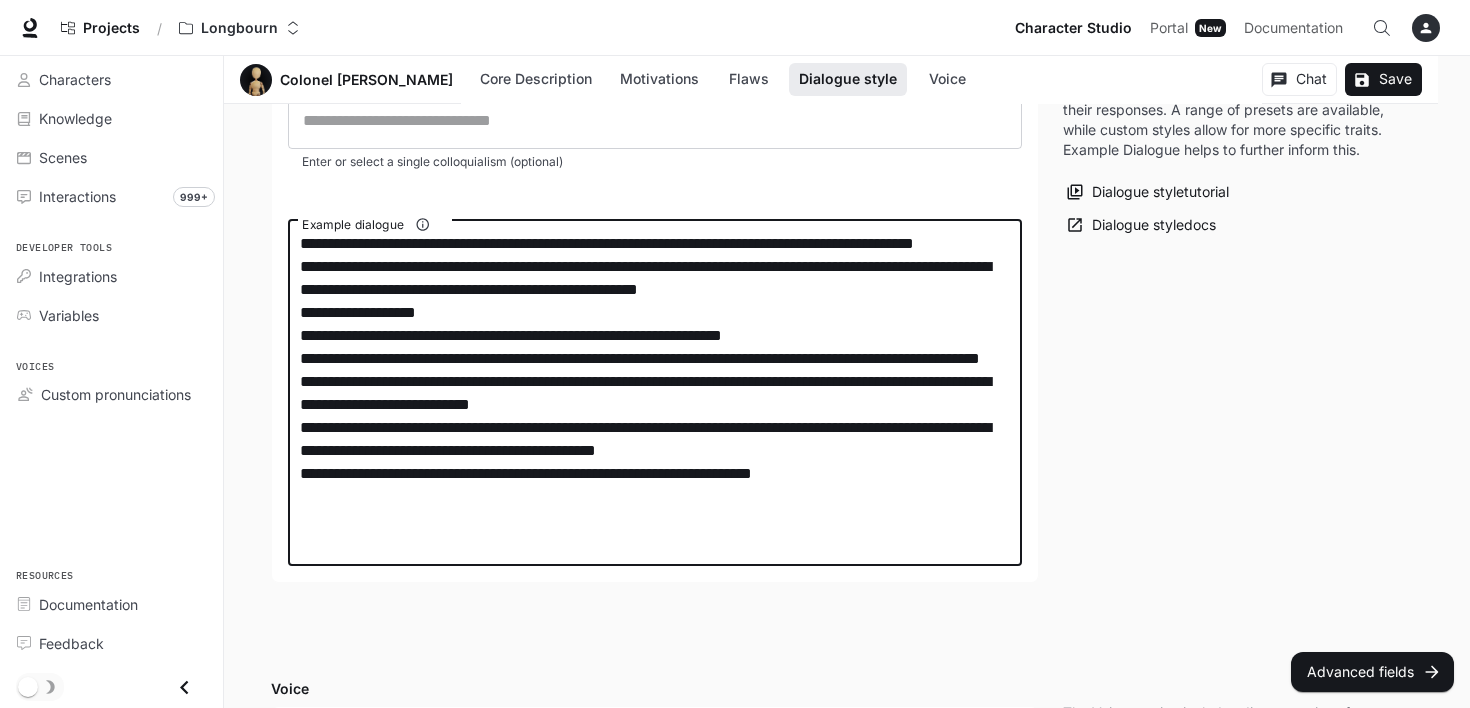 click on "**********" at bounding box center (655, 393) 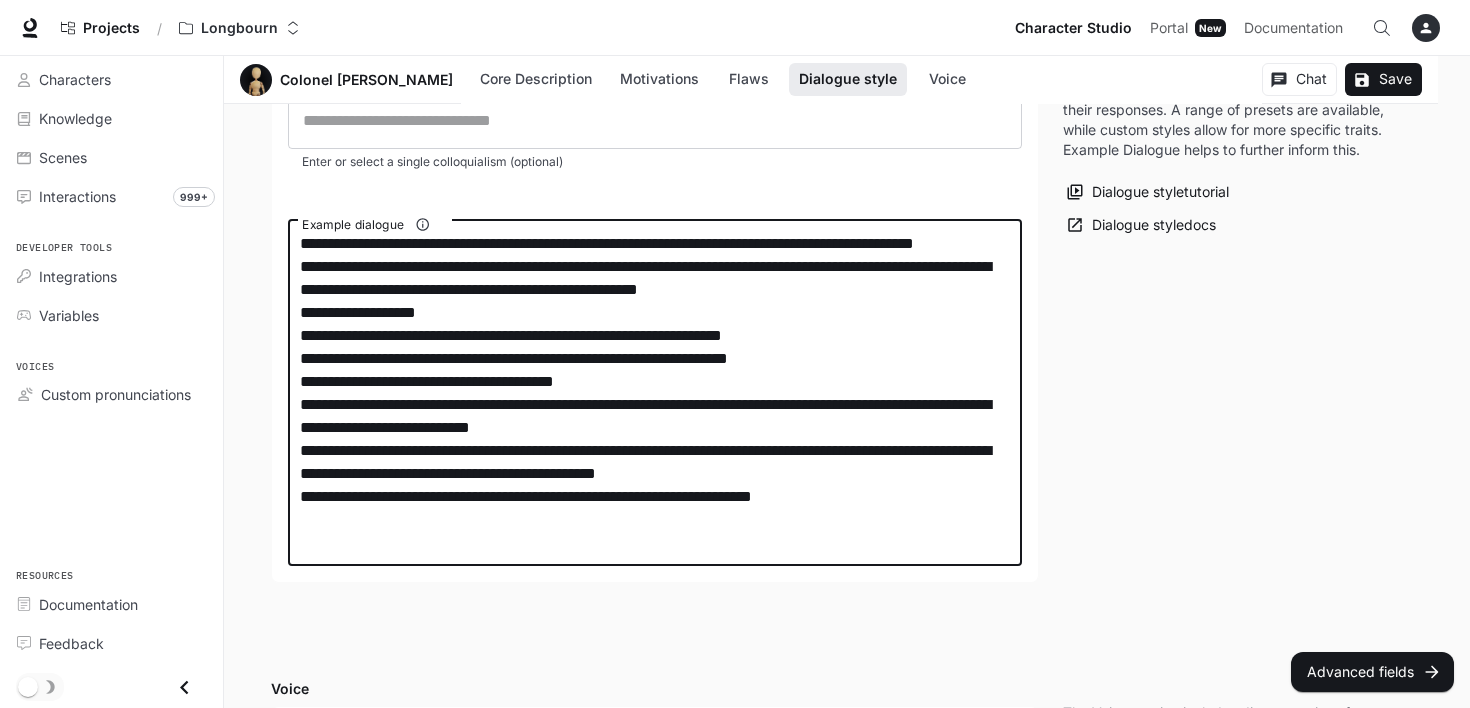 click on "**********" at bounding box center [655, 393] 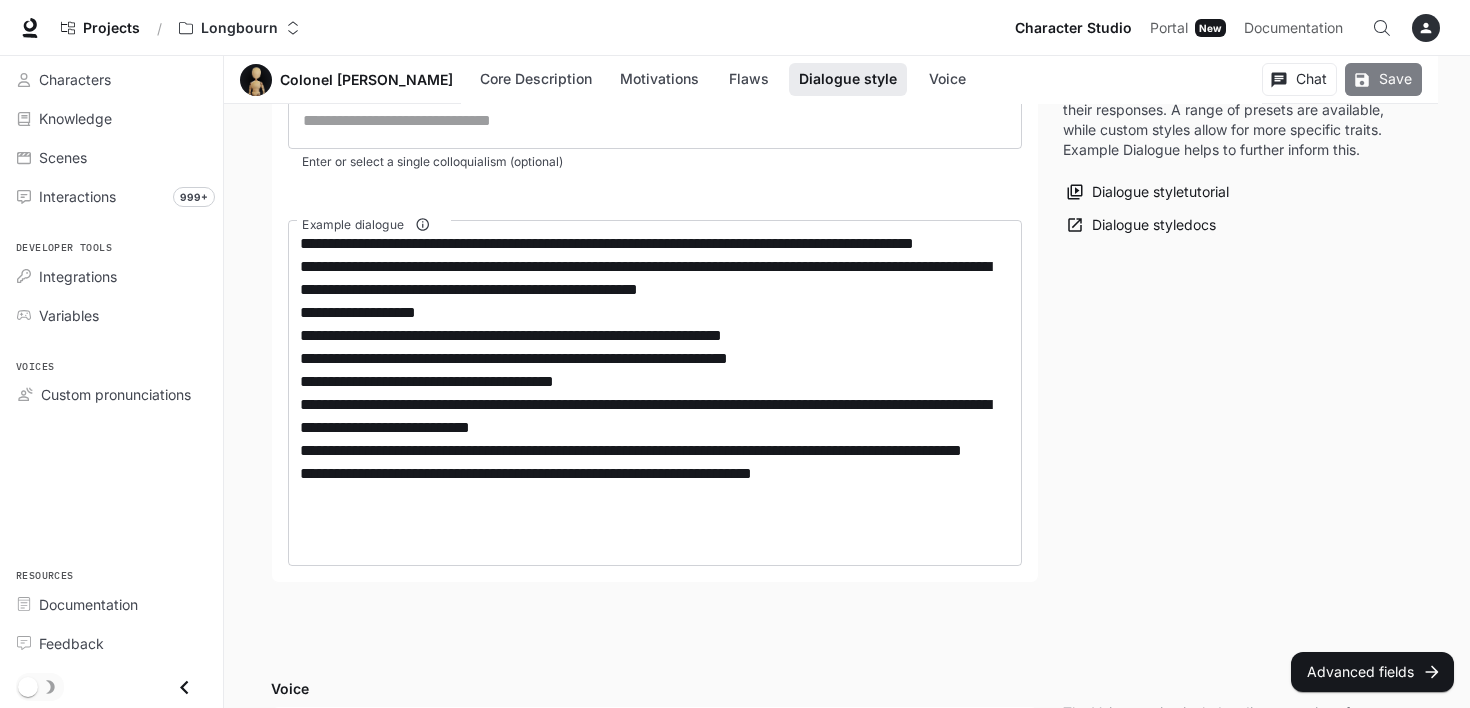 click on "Save" at bounding box center [1383, 79] 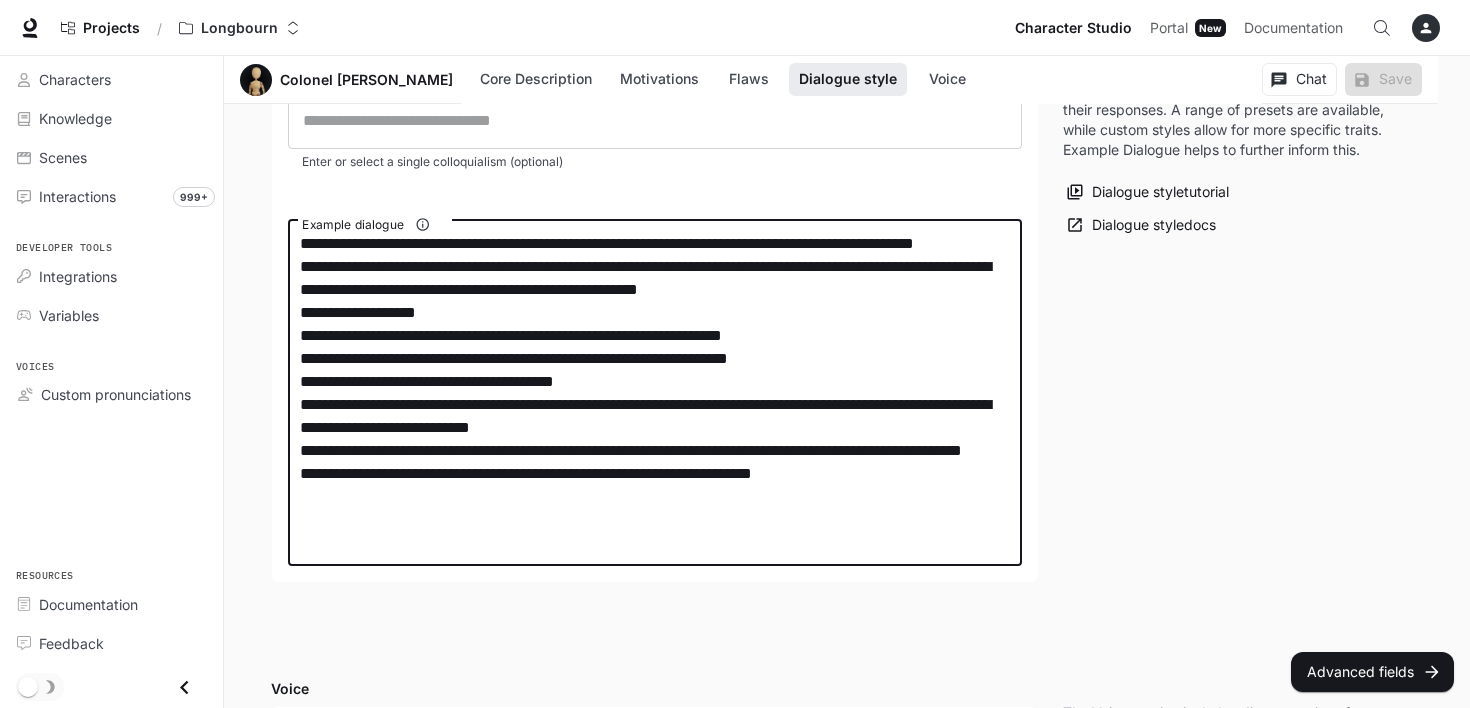 click on "**********" at bounding box center [655, 393] 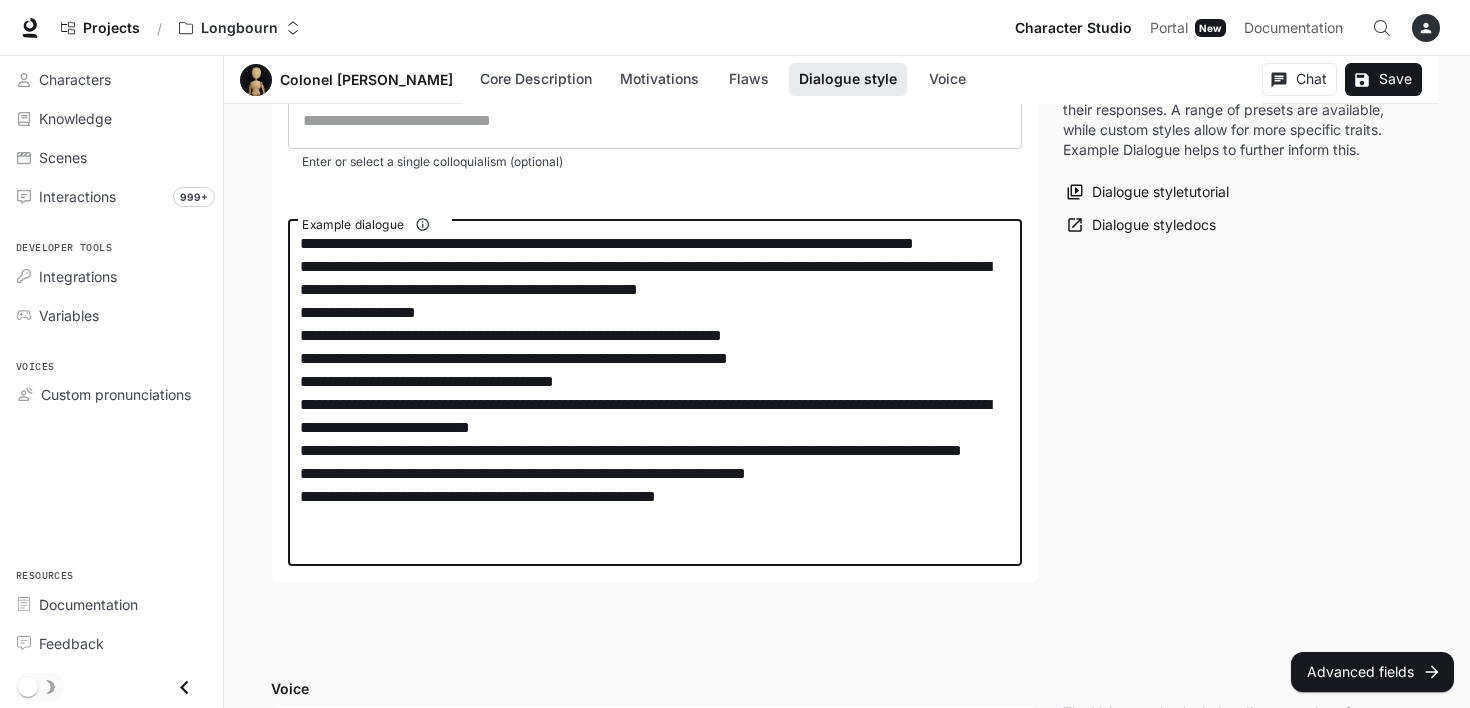 click on "**********" at bounding box center [655, 393] 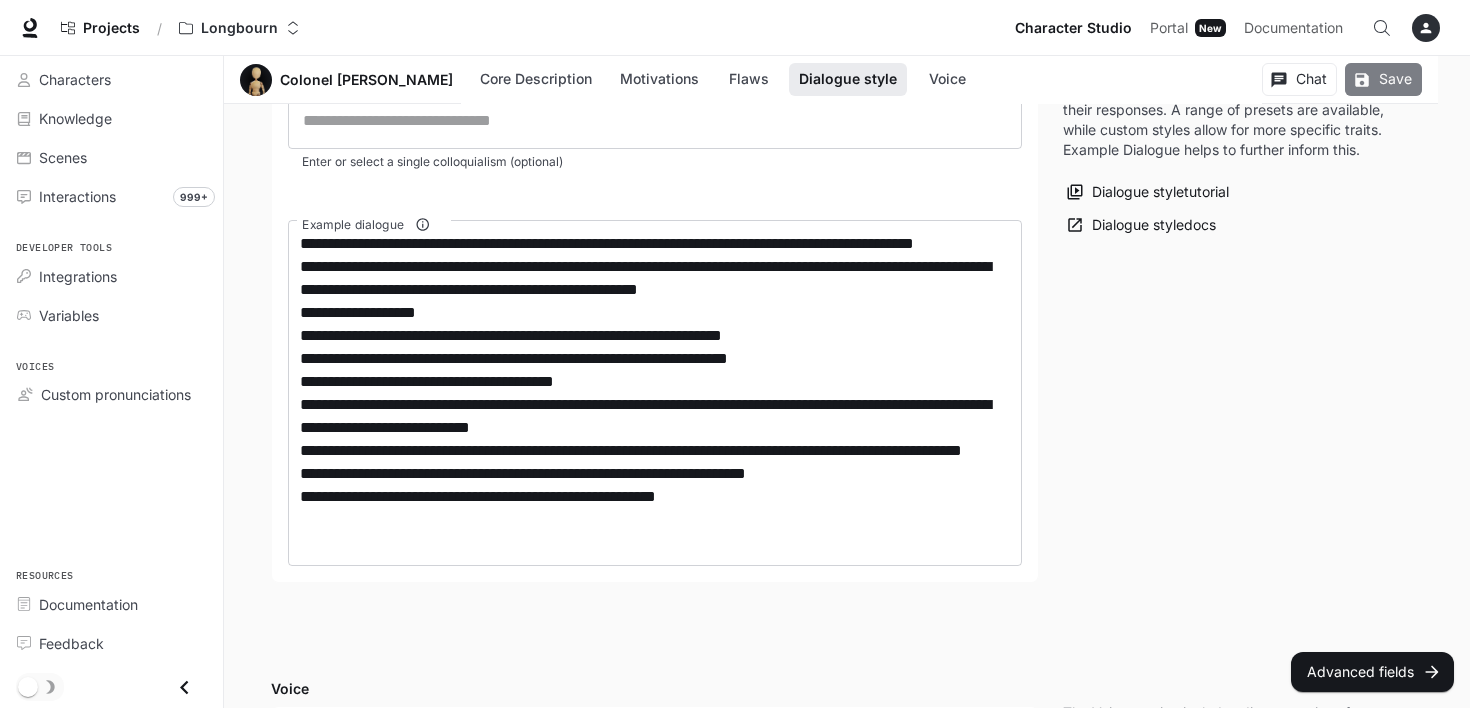 click 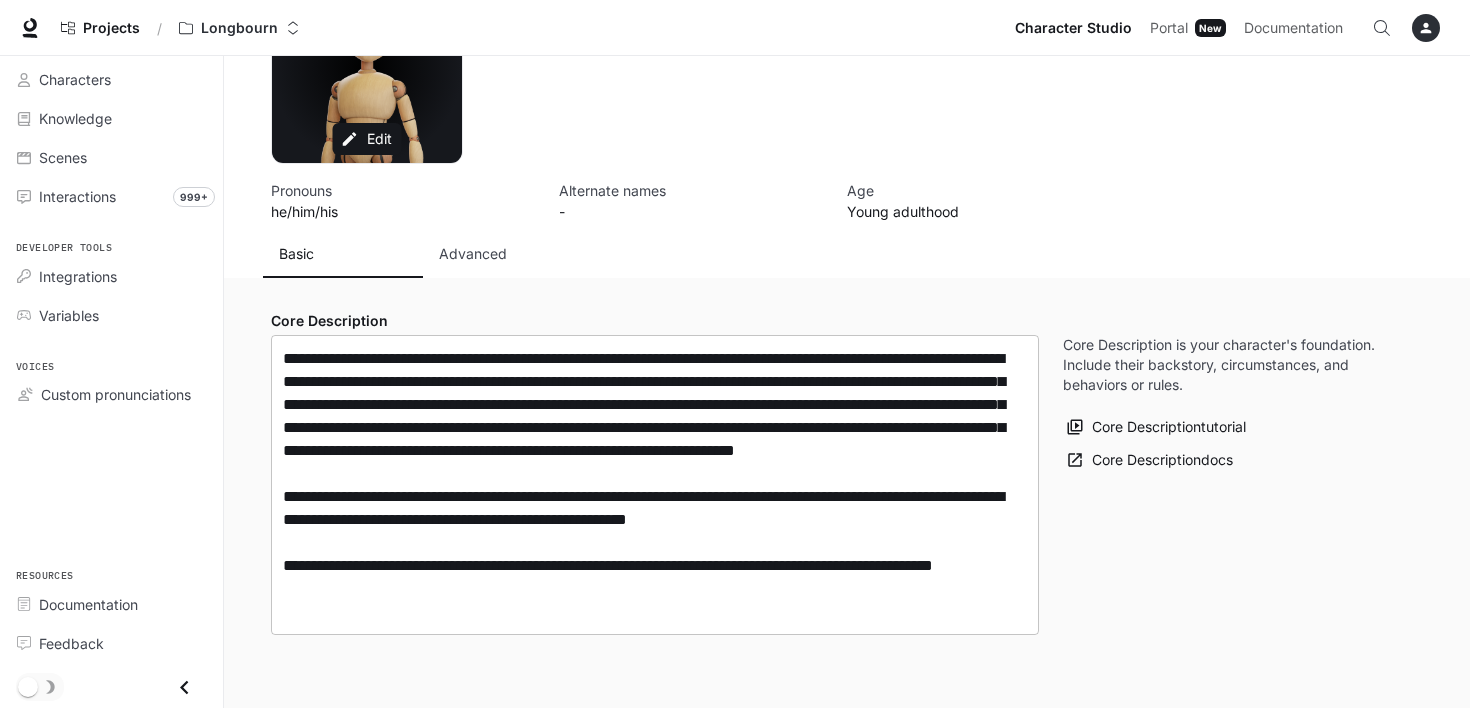 scroll, scrollTop: 200, scrollLeft: 0, axis: vertical 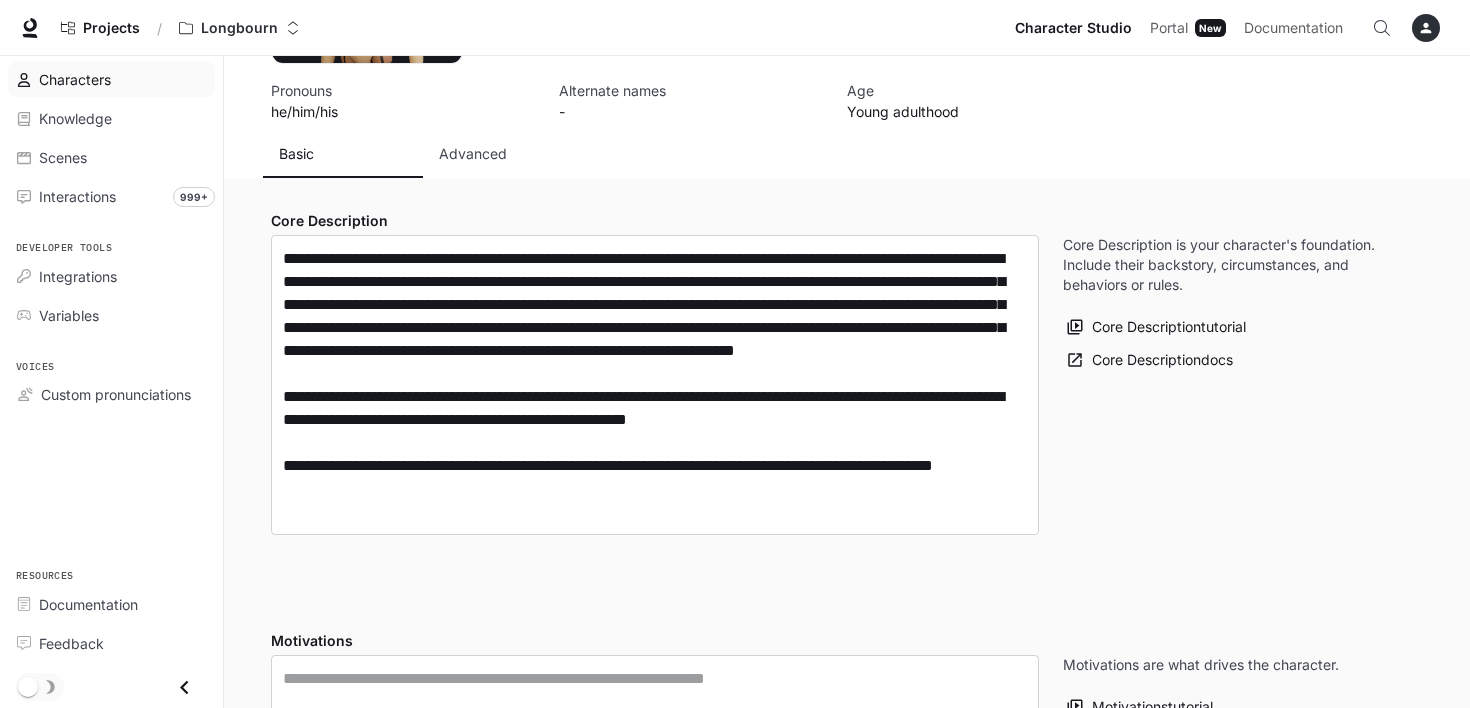 click on "Characters" at bounding box center (75, 79) 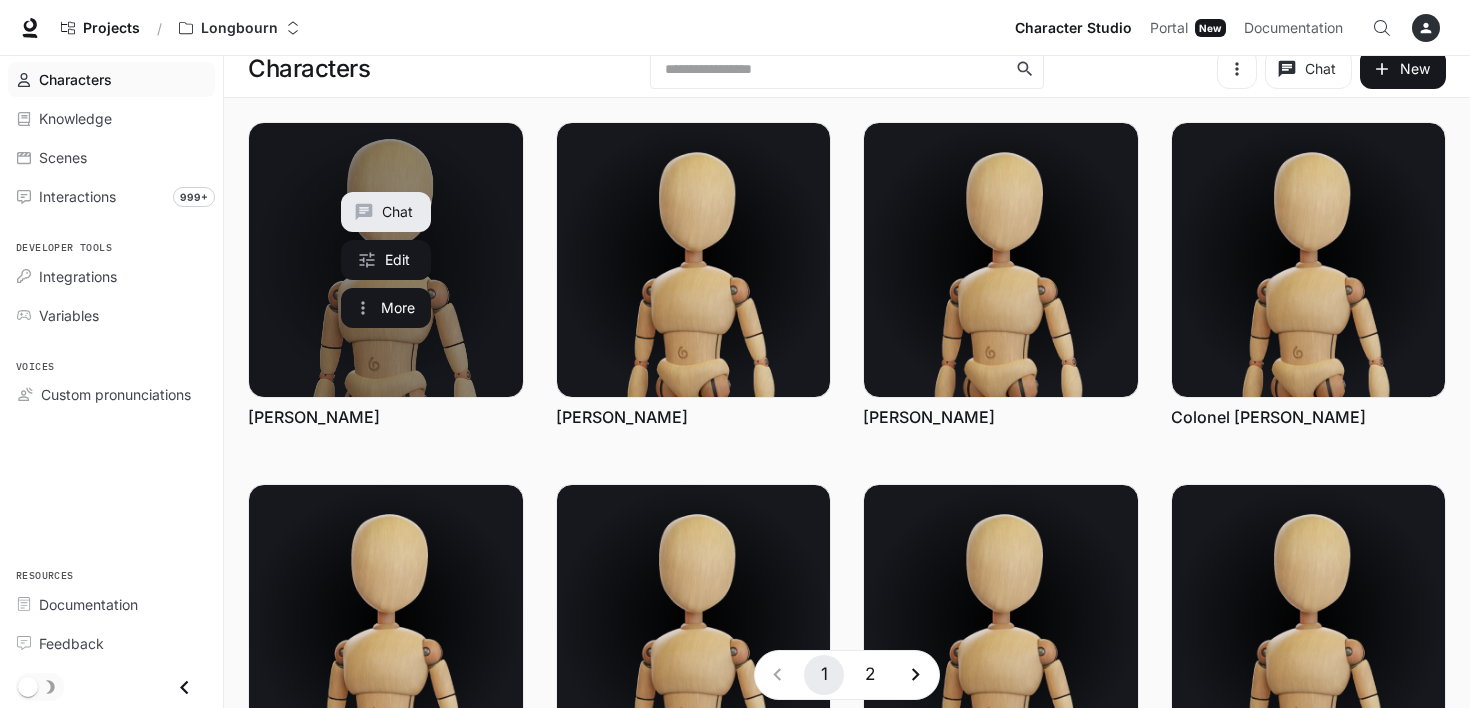 scroll, scrollTop: 0, scrollLeft: 0, axis: both 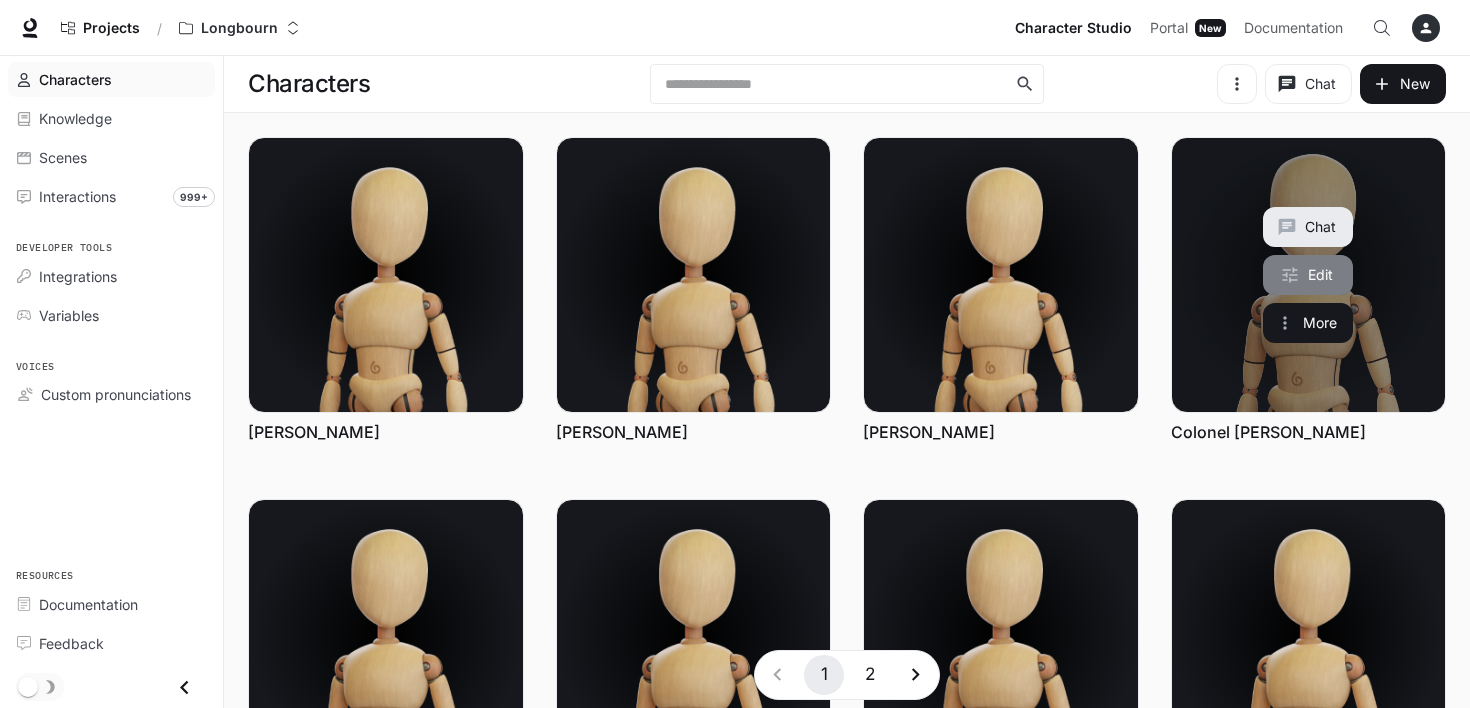 click on "Edit" at bounding box center [1308, 275] 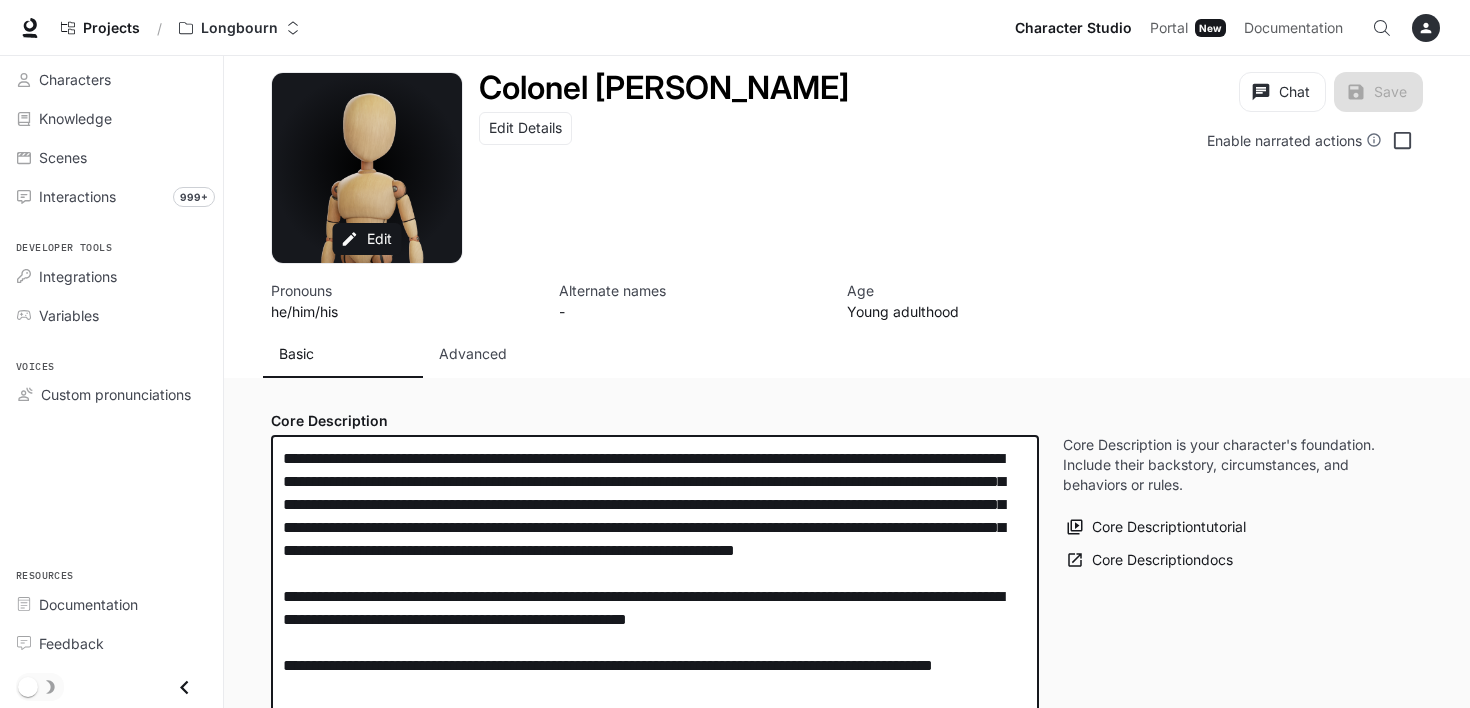 click on "**********" at bounding box center (655, 585) 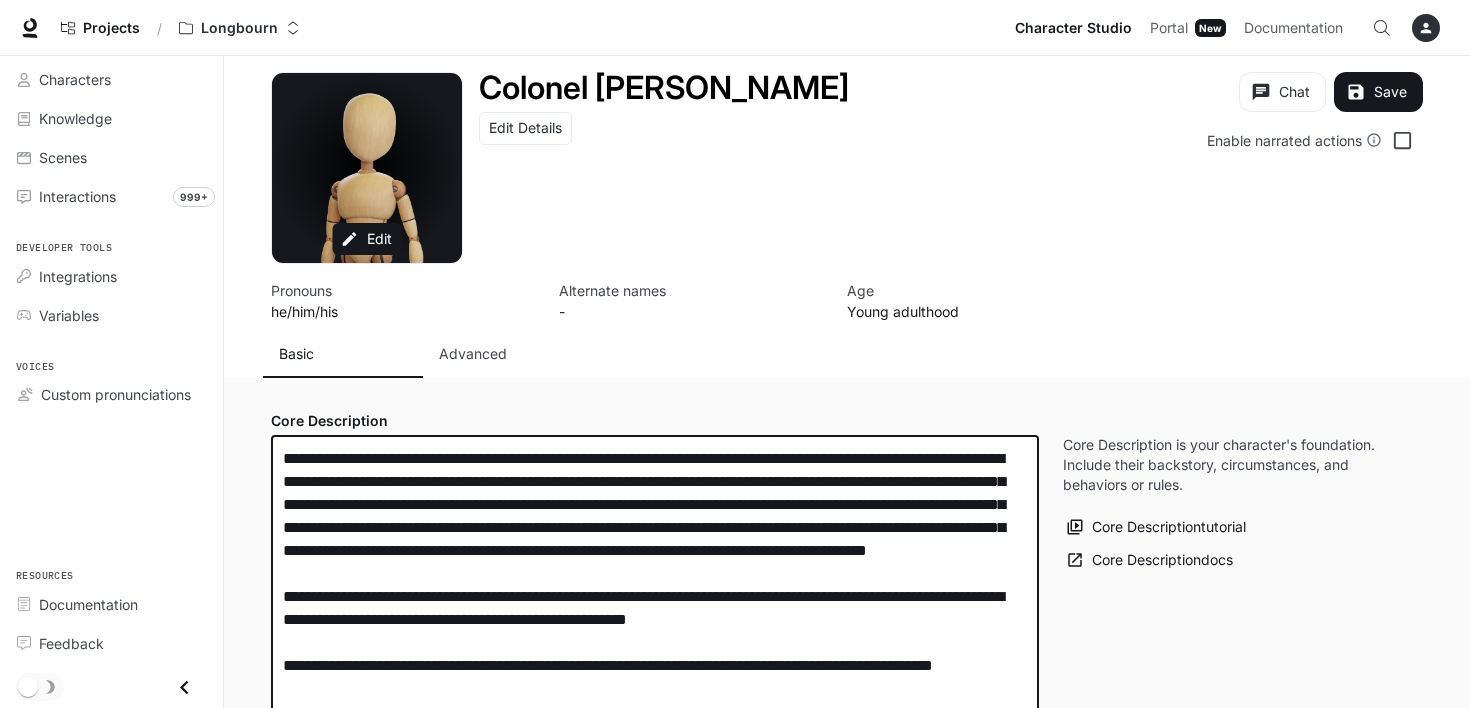 click on "**********" at bounding box center [655, 585] 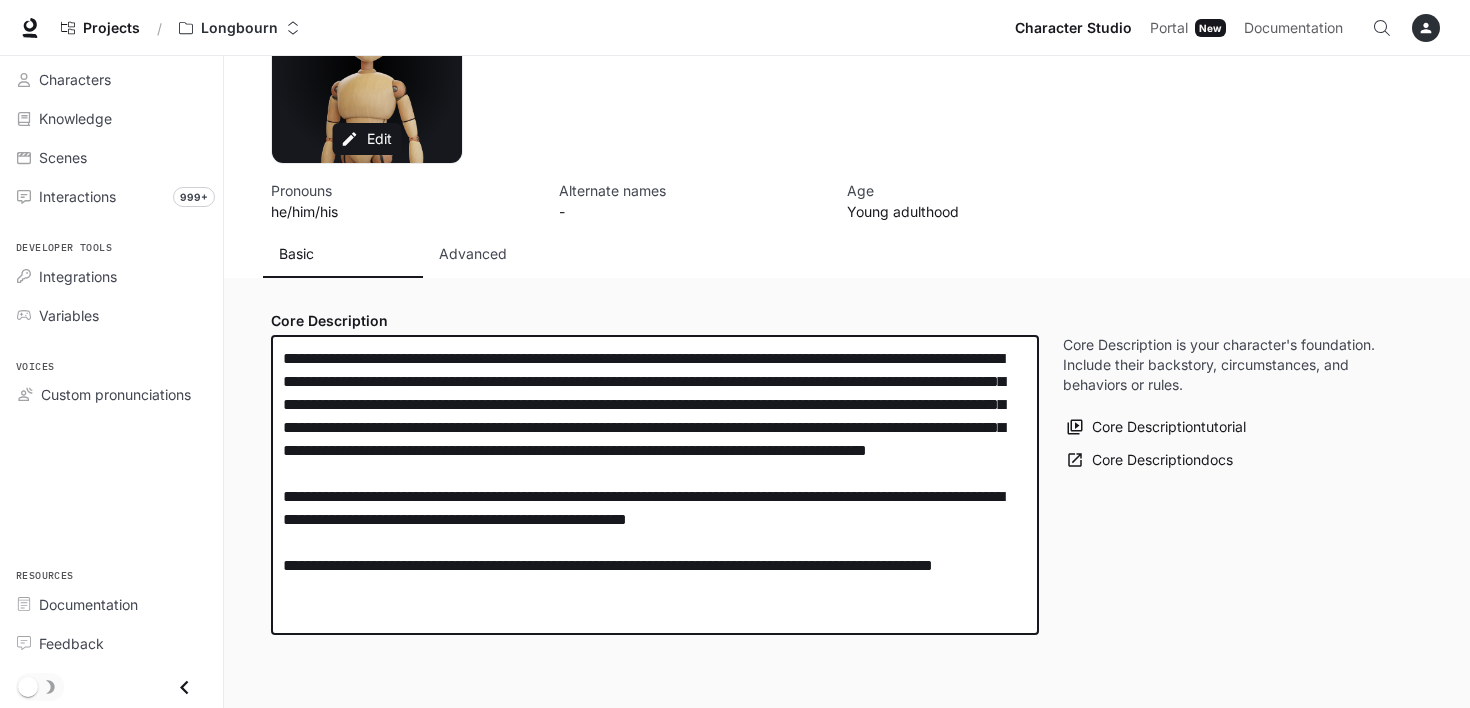 click on "**********" at bounding box center [655, 485] 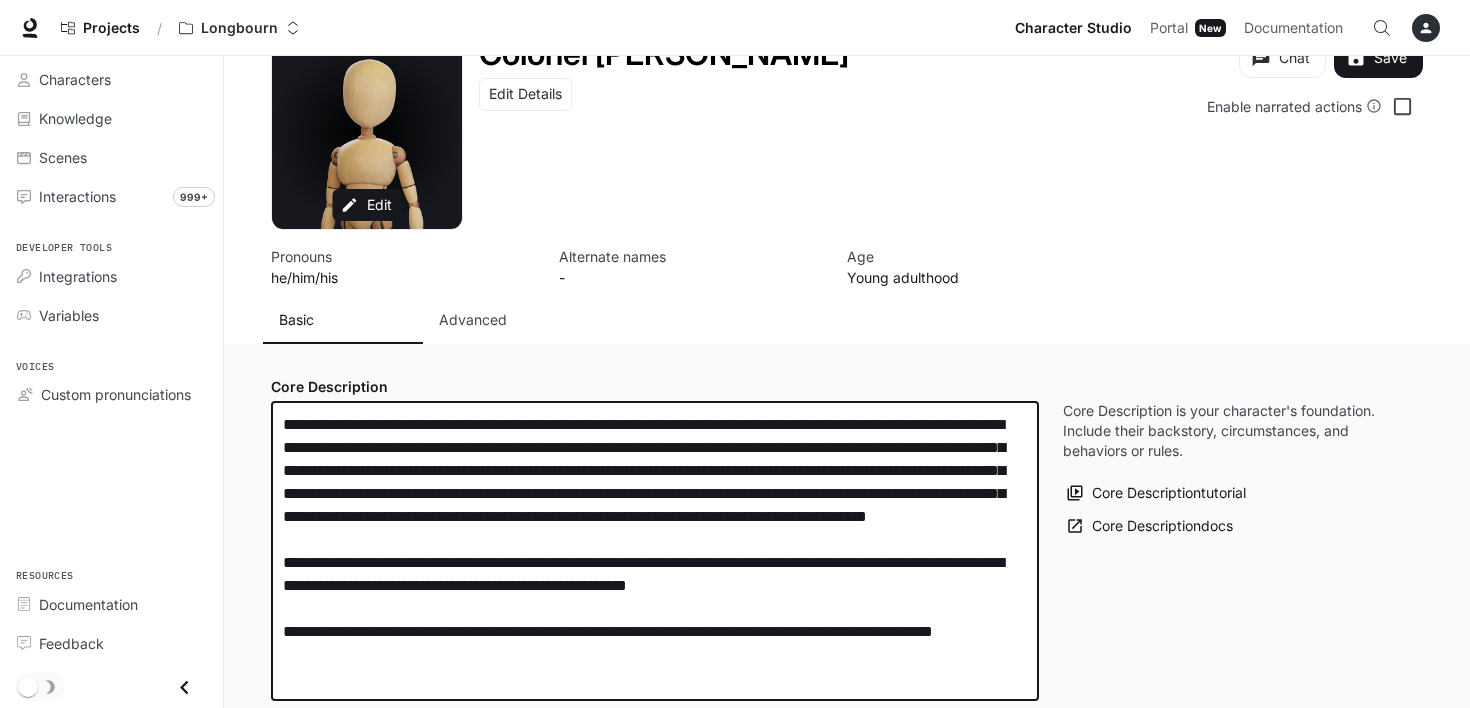 scroll, scrollTop: 0, scrollLeft: 0, axis: both 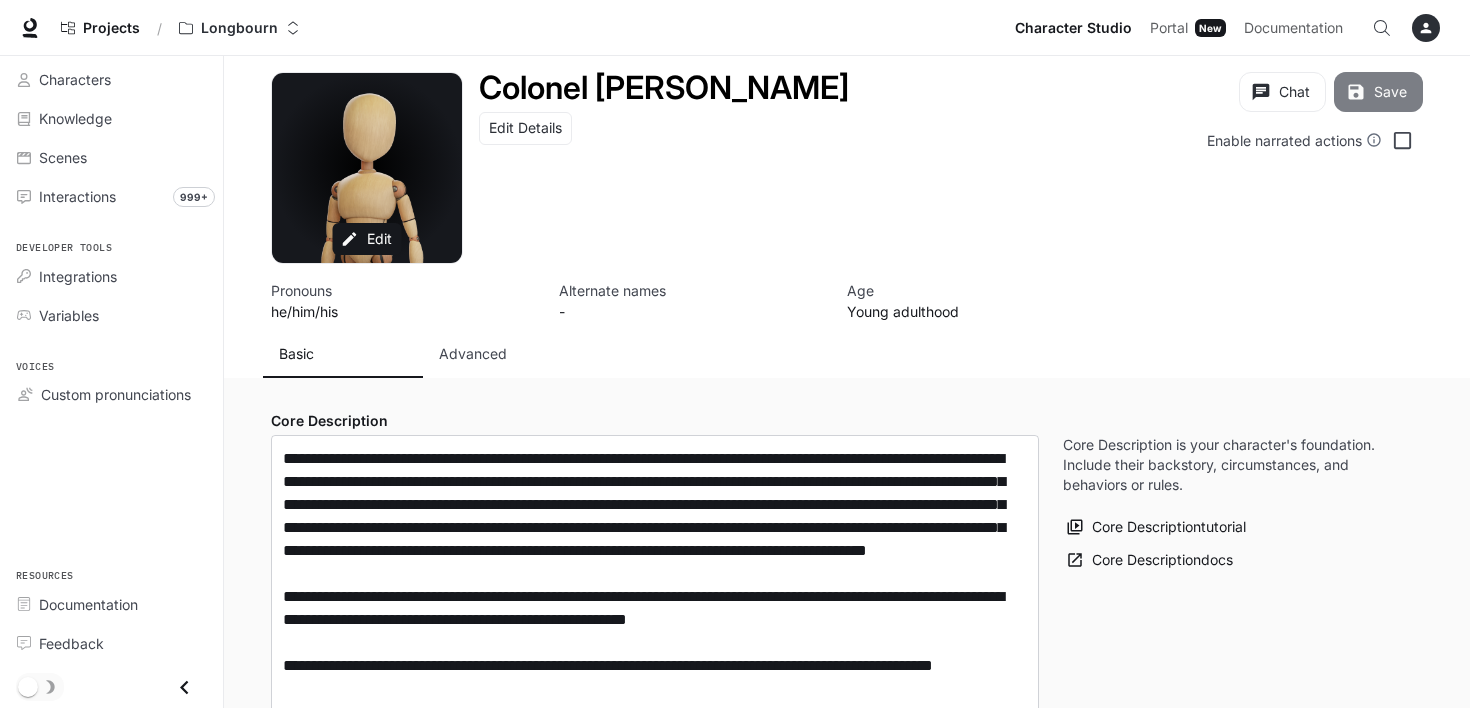 click on "Save" at bounding box center [1378, 92] 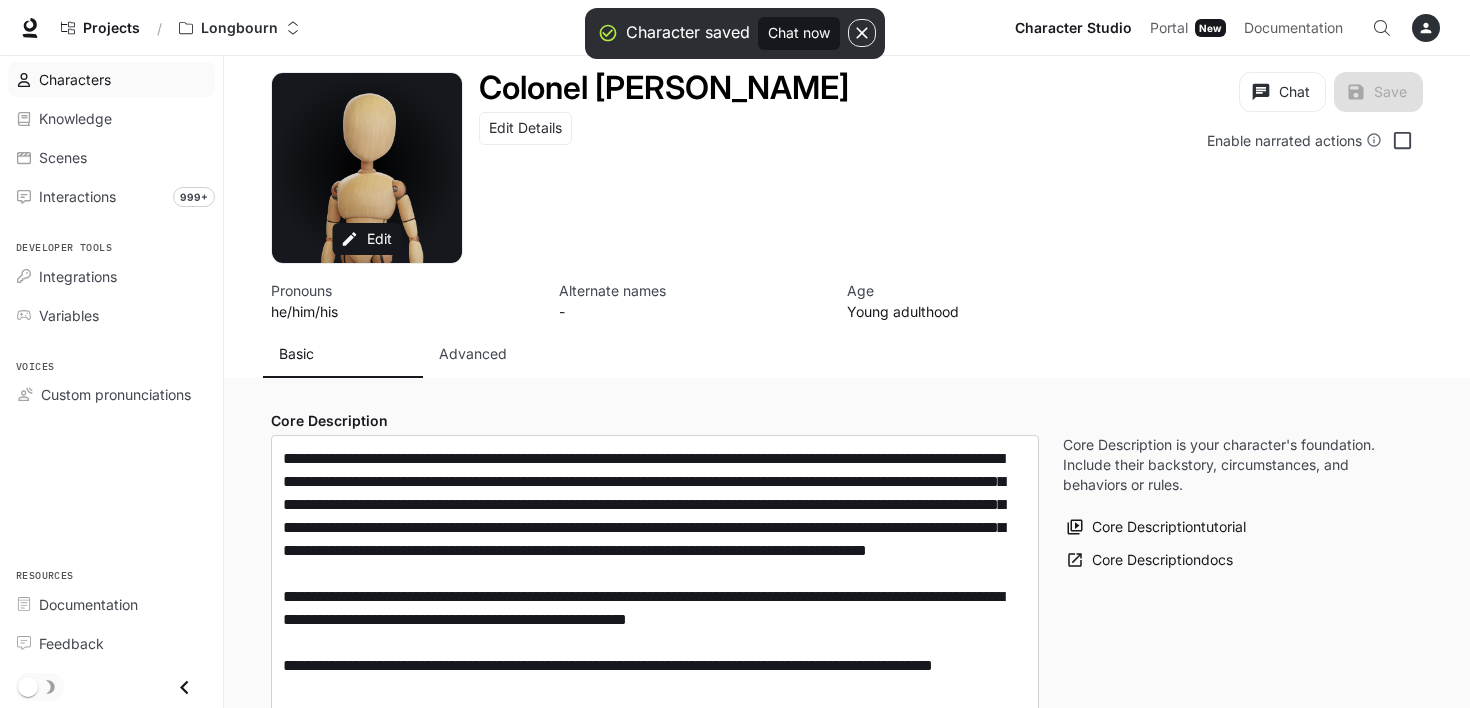 click on "Characters" at bounding box center [75, 79] 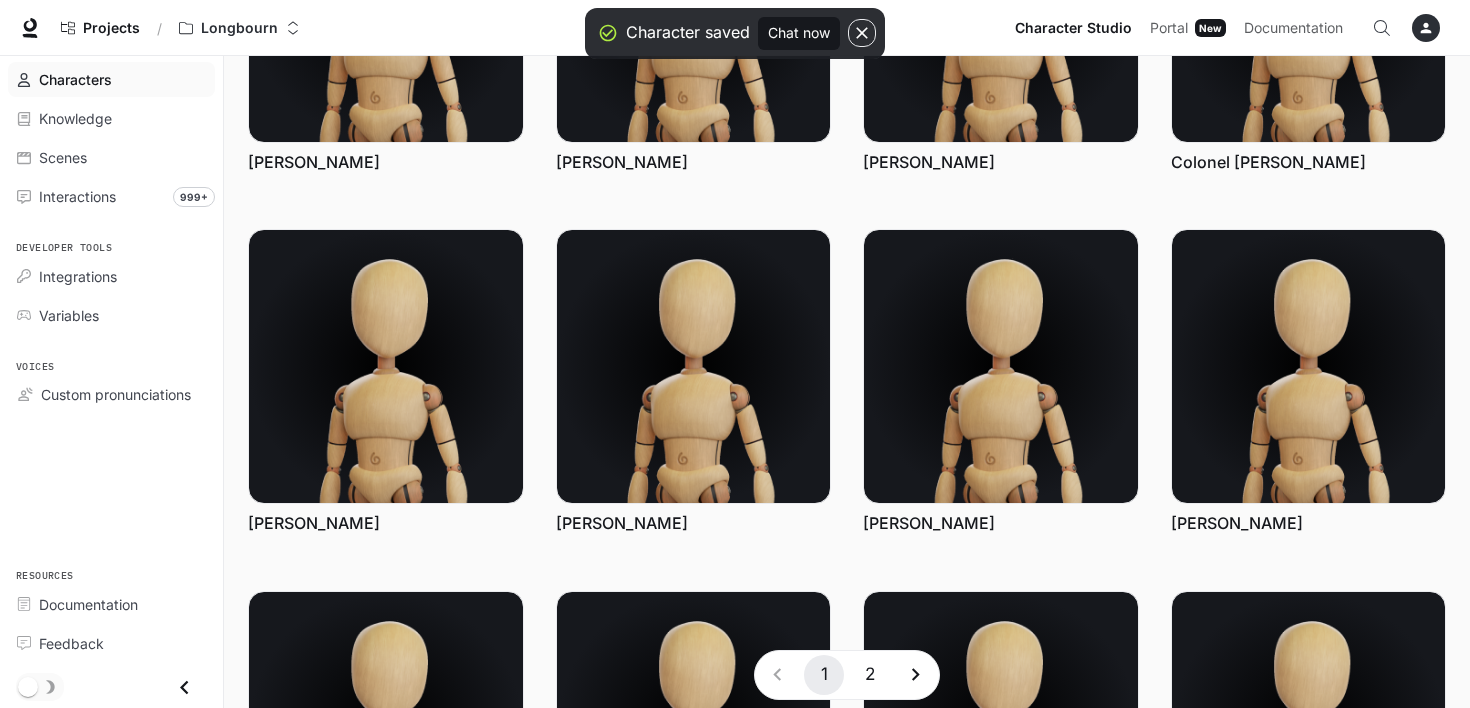 scroll, scrollTop: 300, scrollLeft: 0, axis: vertical 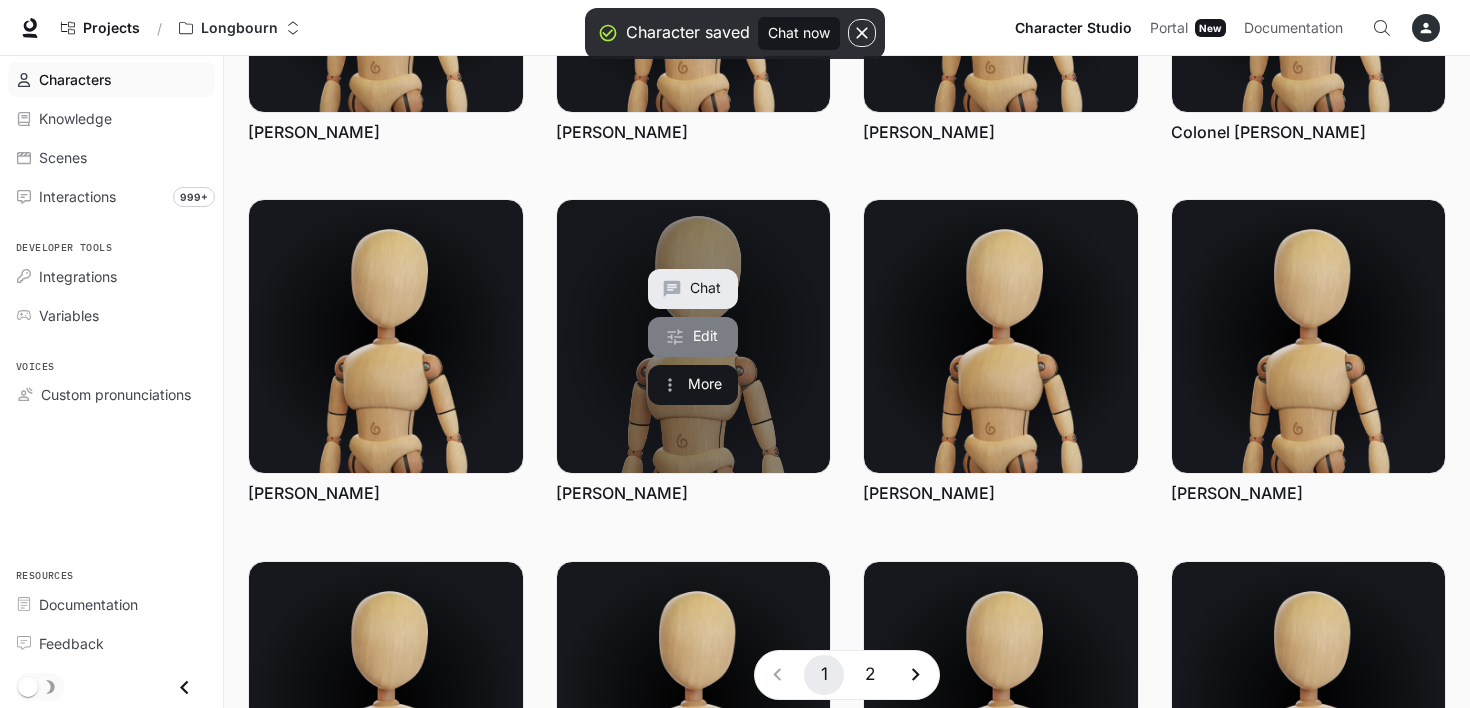 click on "Edit" at bounding box center [693, 337] 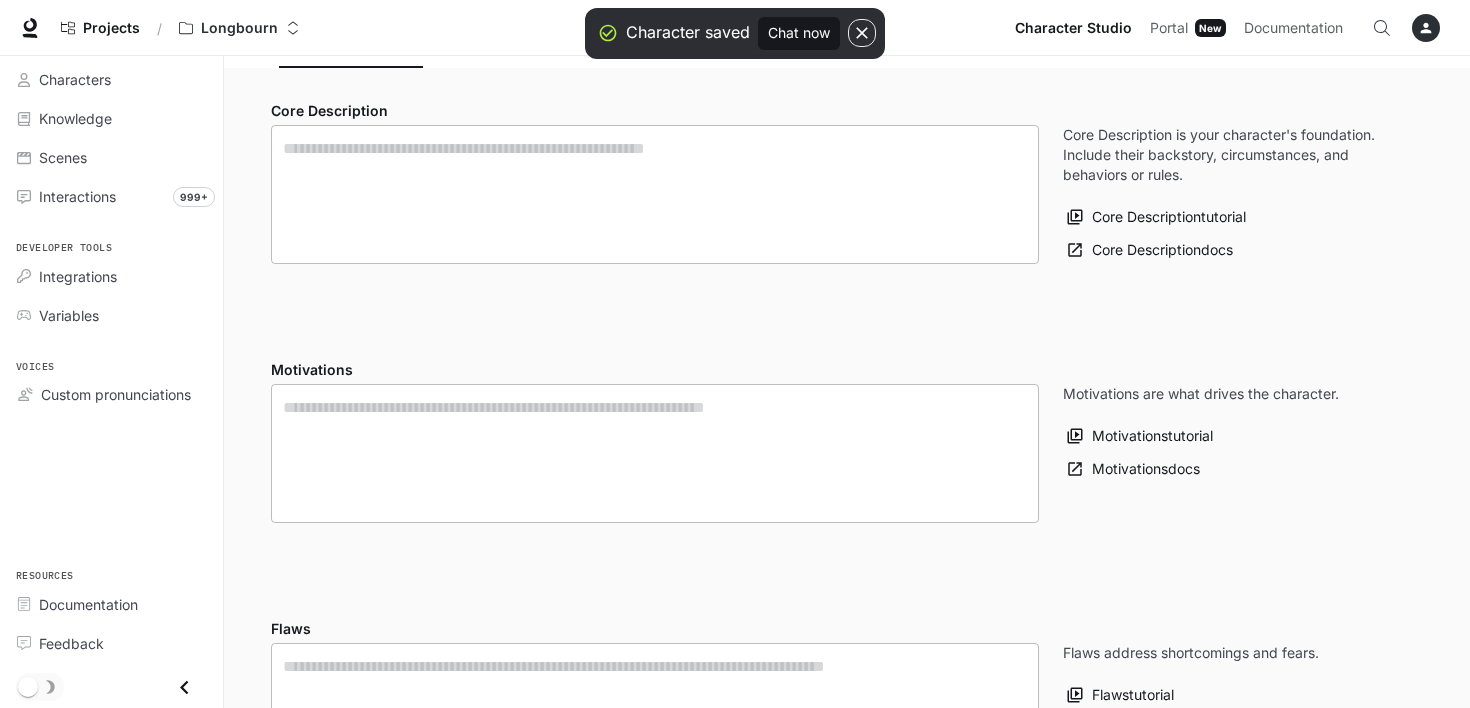 scroll, scrollTop: 0, scrollLeft: 0, axis: both 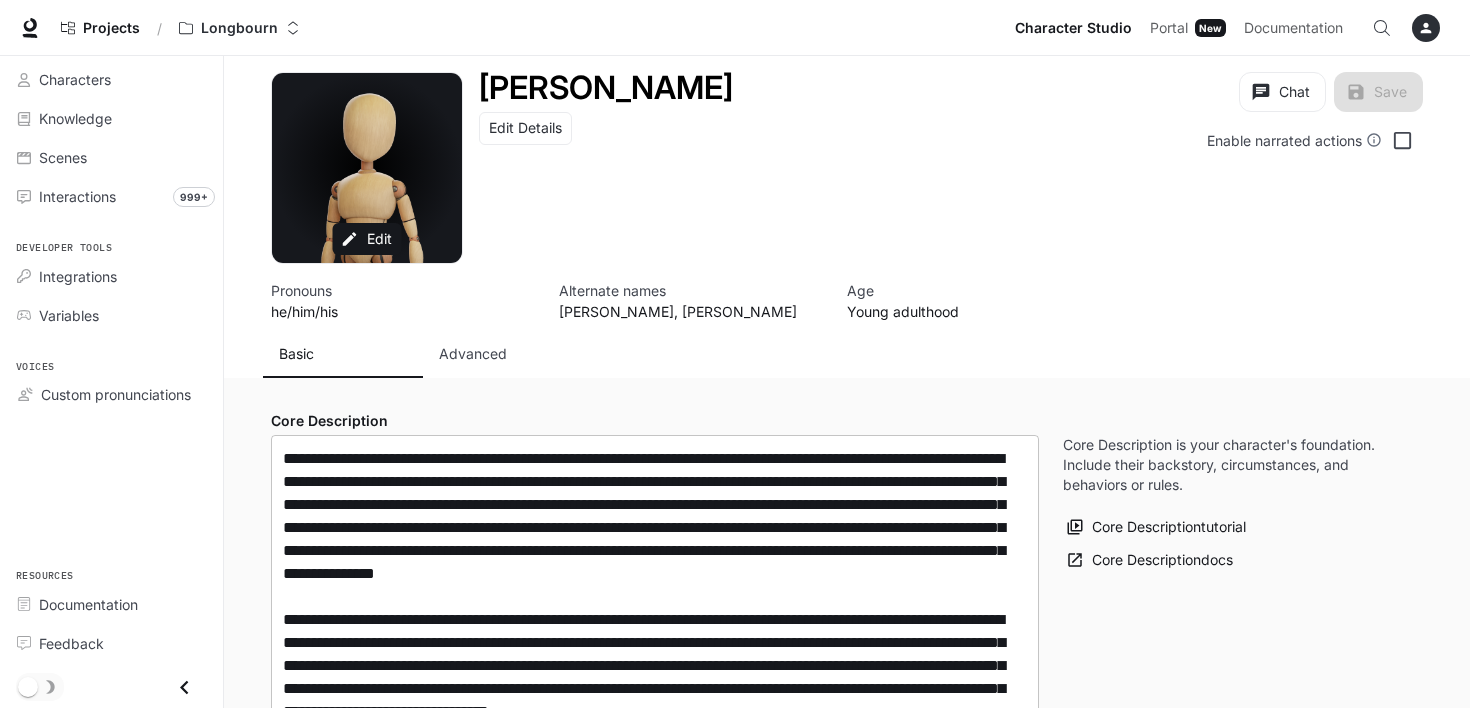 click at bounding box center [655, 746] 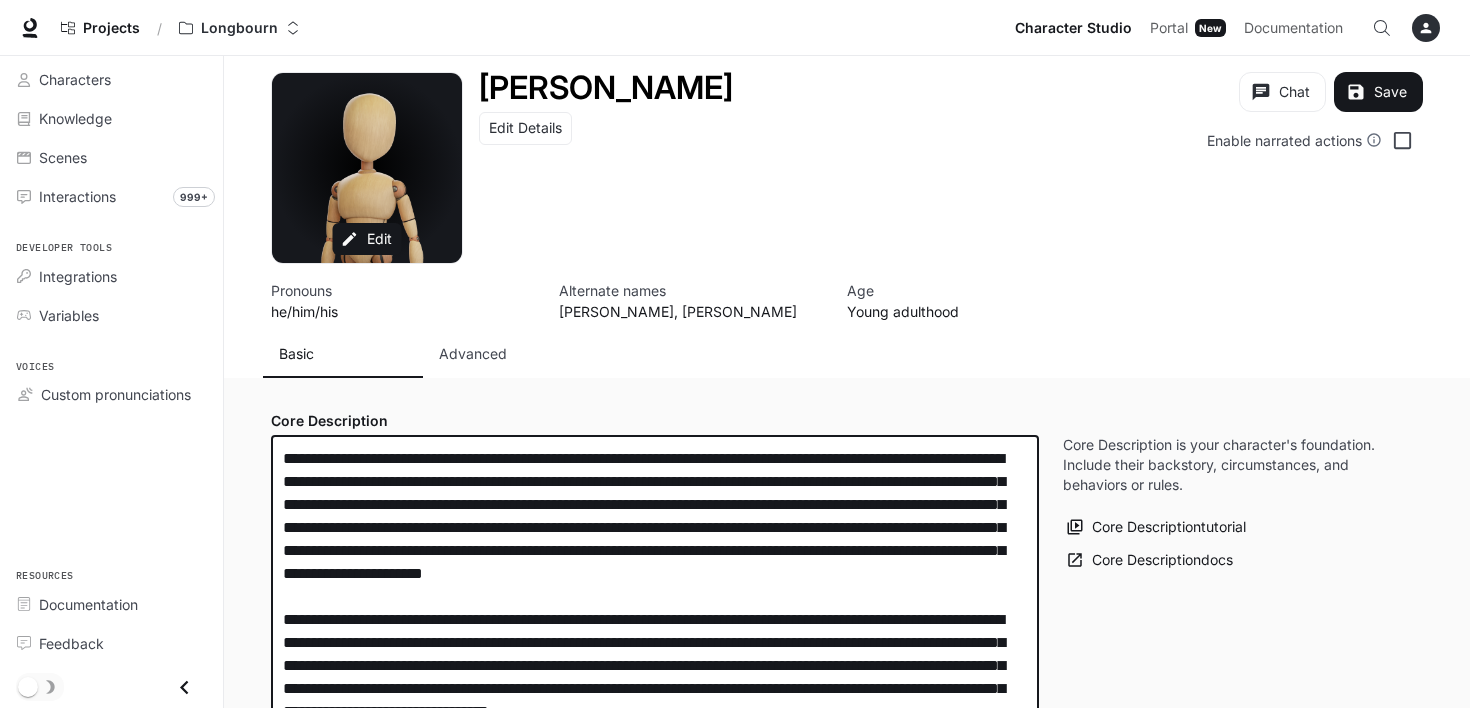 scroll, scrollTop: 0, scrollLeft: 0, axis: both 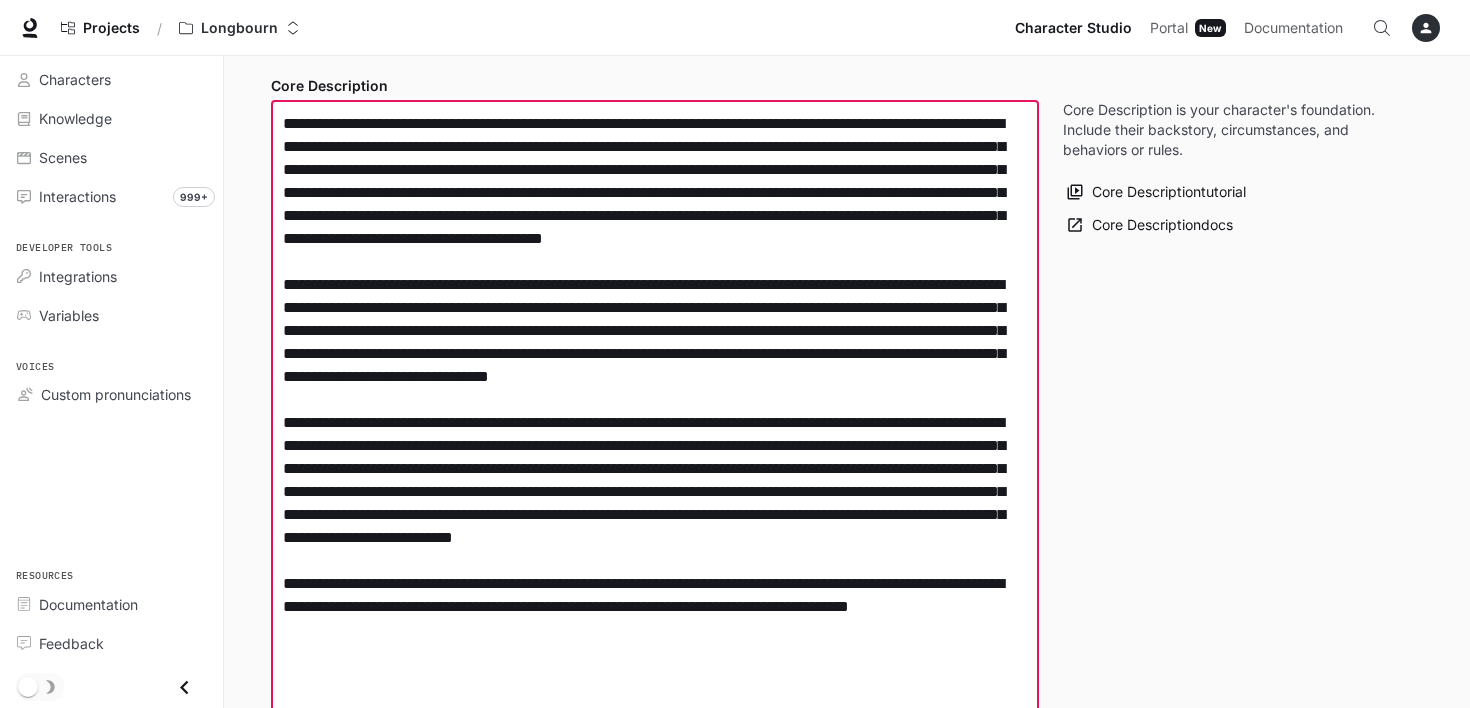 click at bounding box center [655, 411] 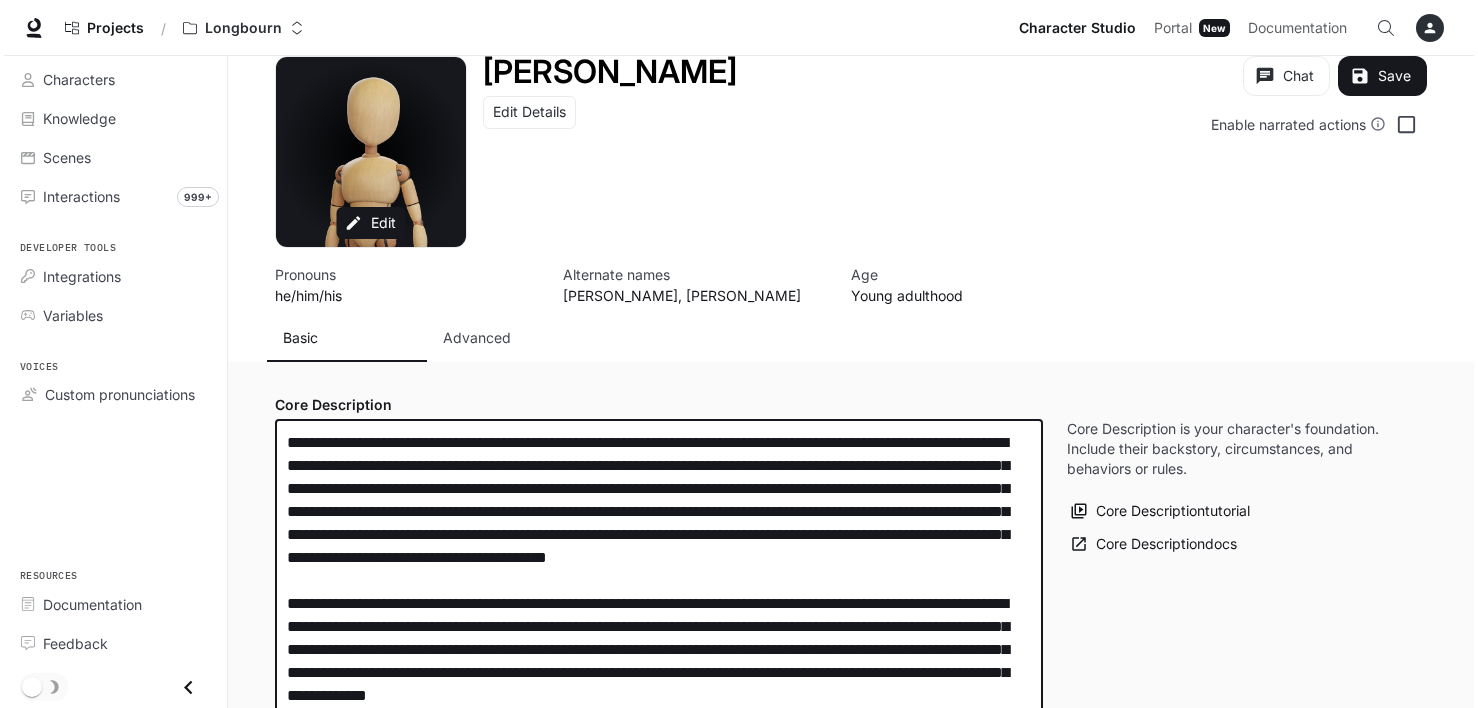 scroll, scrollTop: 0, scrollLeft: 0, axis: both 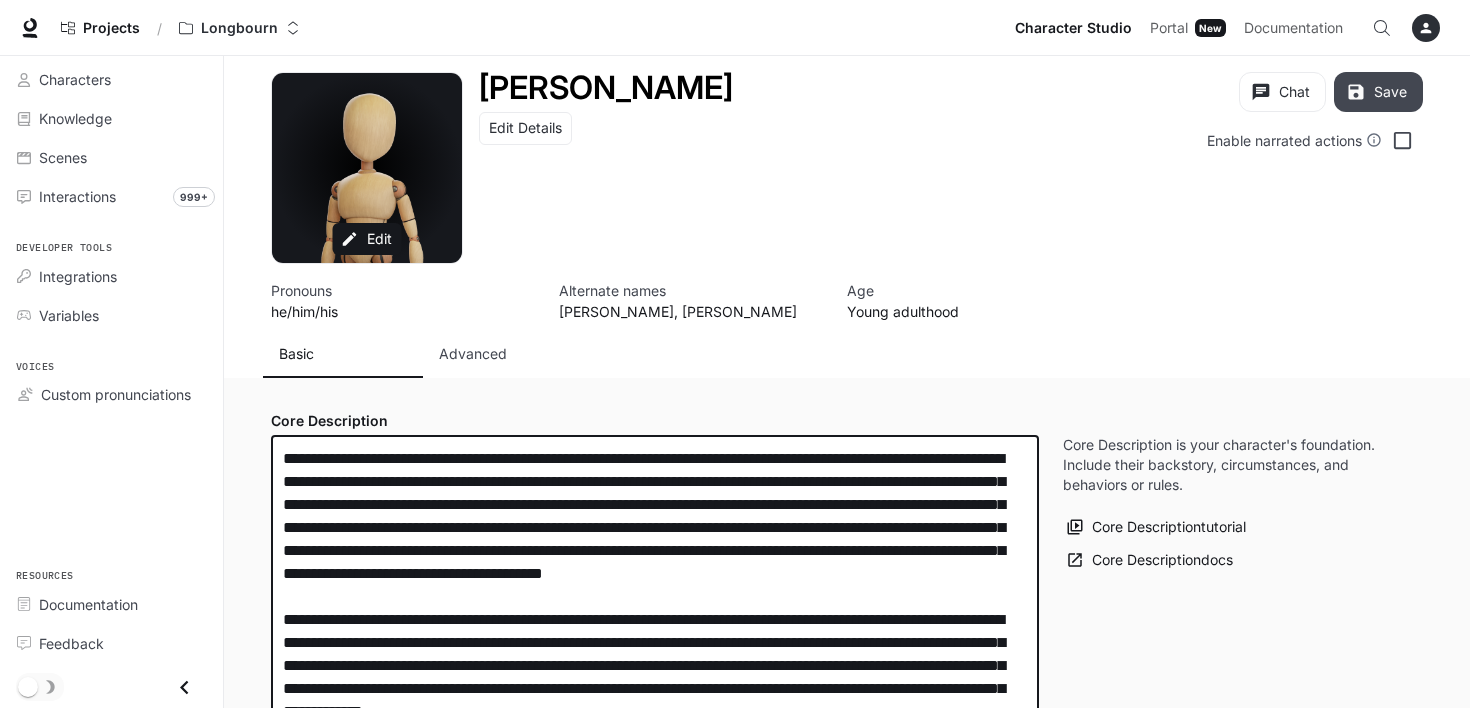 type on "**********" 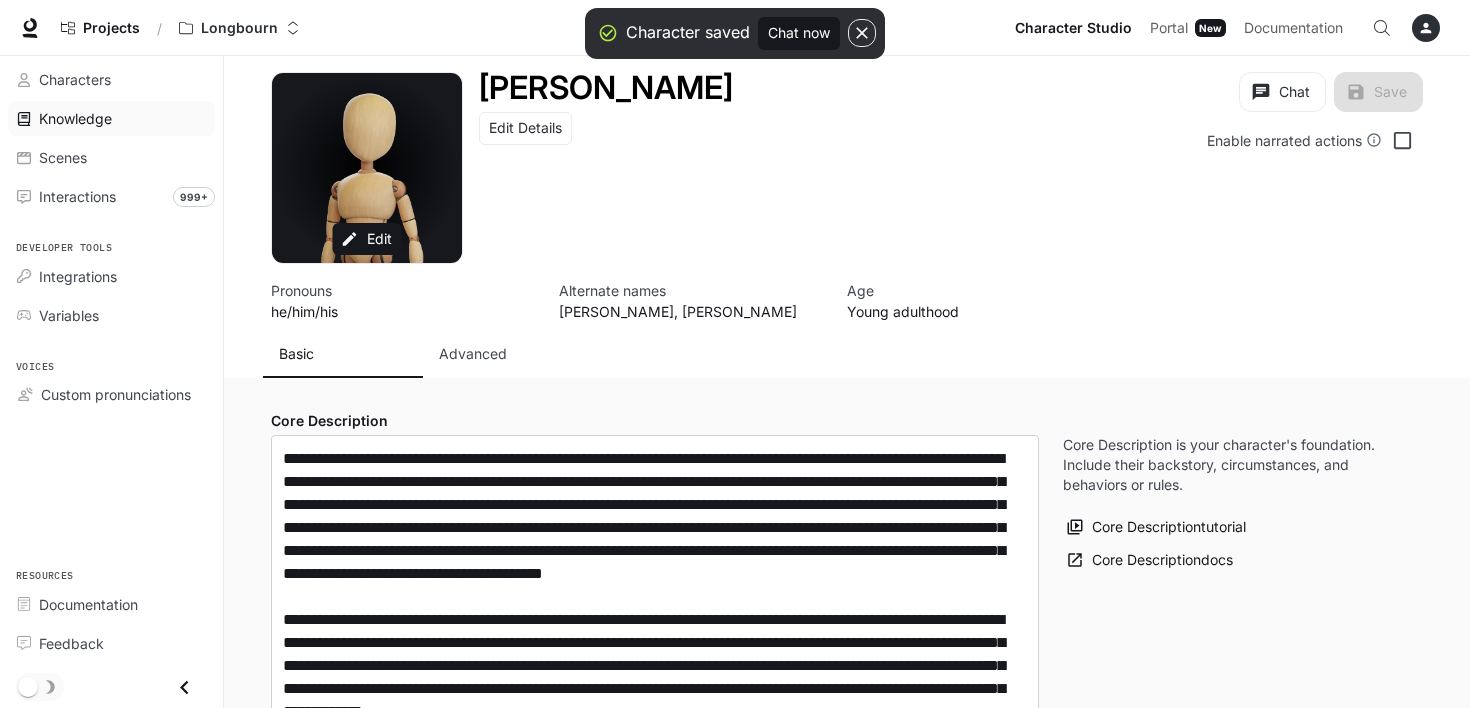 click on "Knowledge" at bounding box center [75, 118] 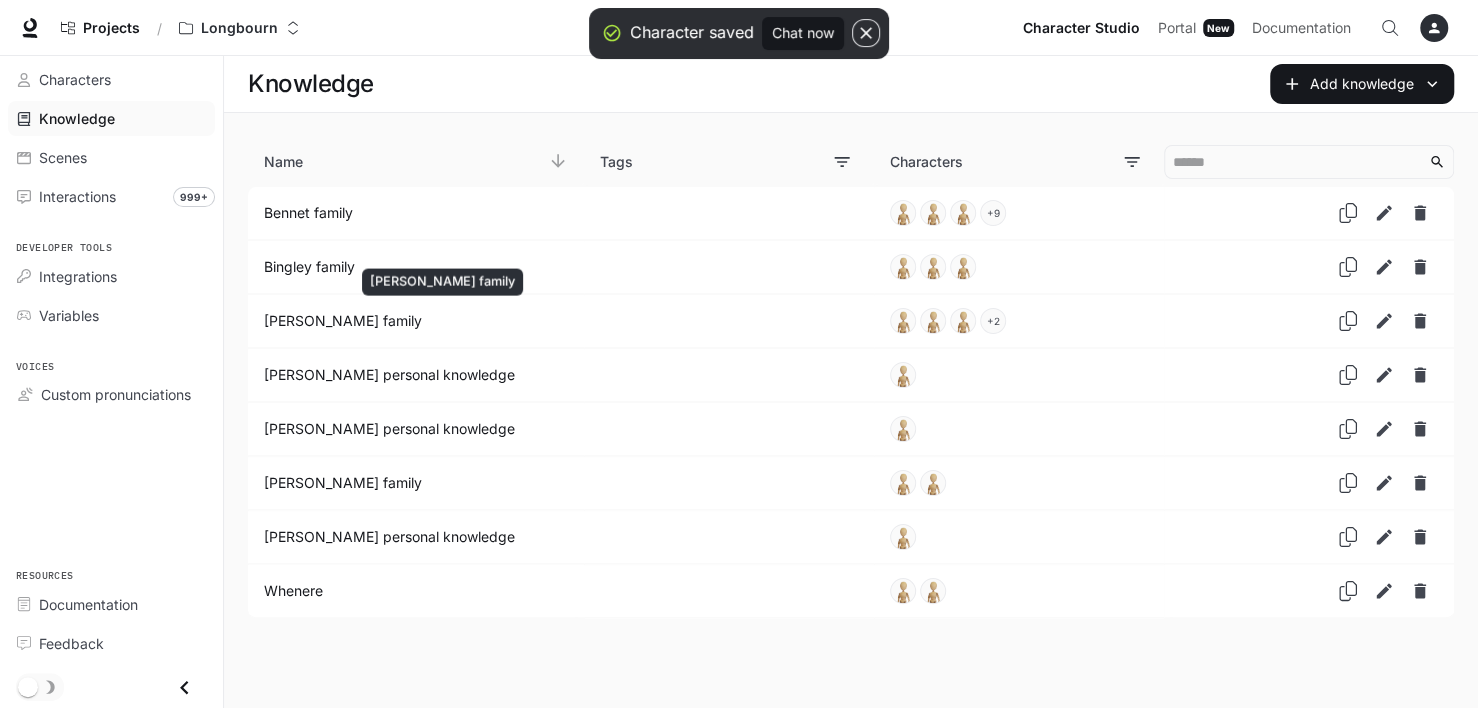 click on "[PERSON_NAME] family" at bounding box center (408, 321) 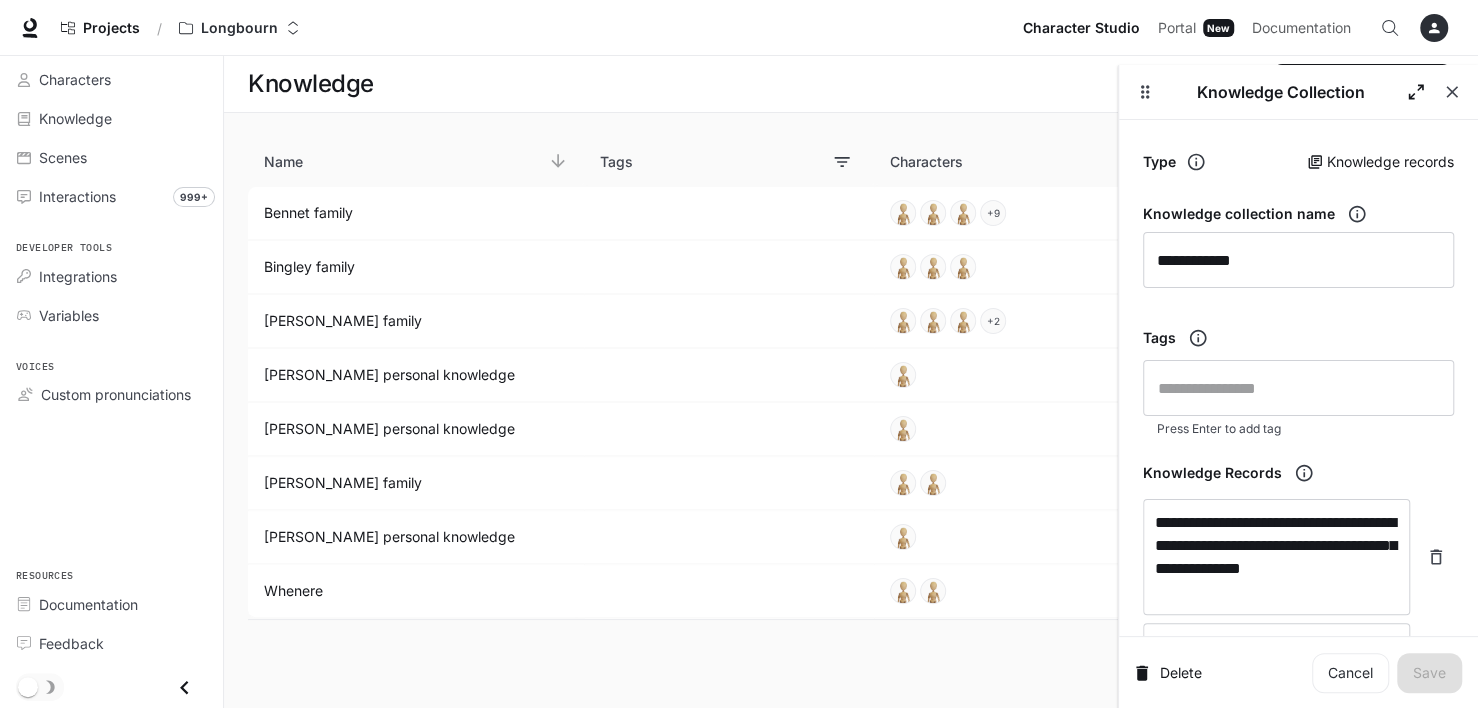 click 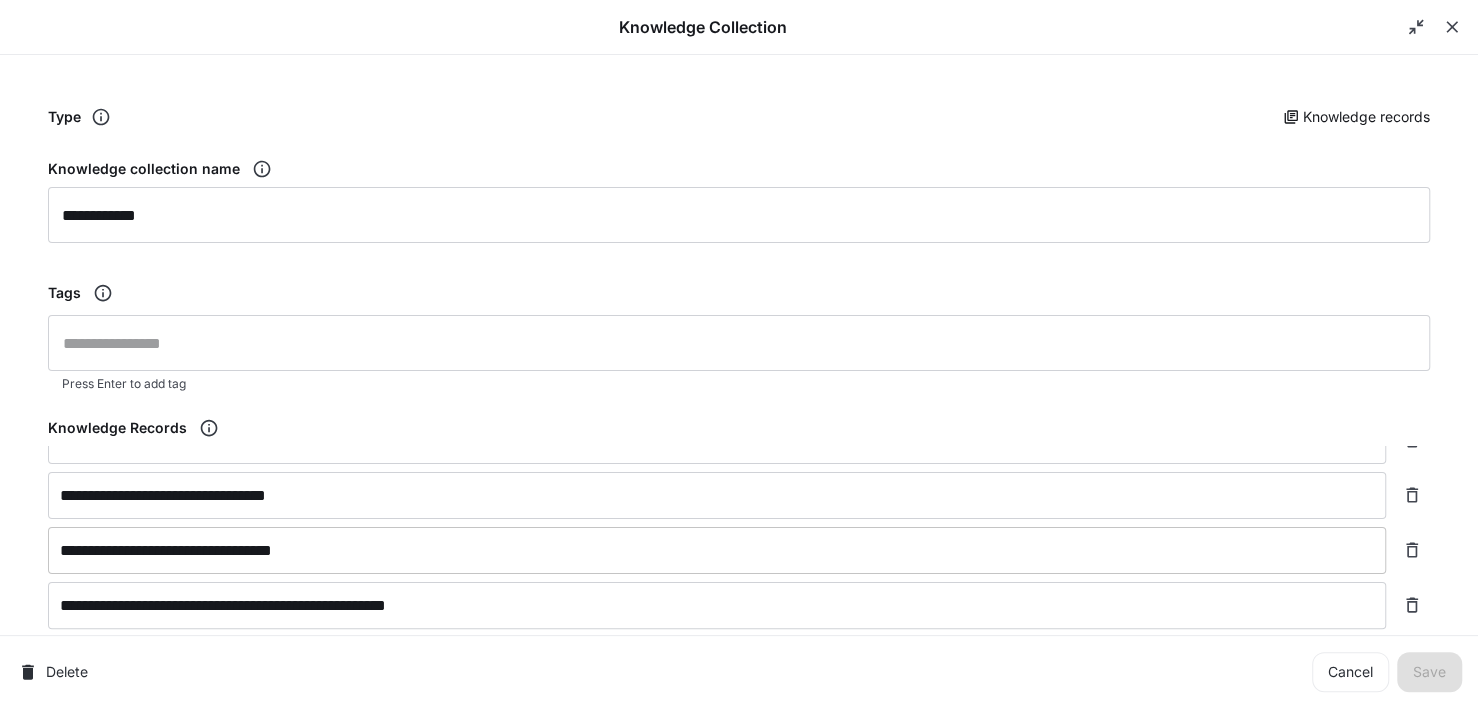 scroll, scrollTop: 600, scrollLeft: 0, axis: vertical 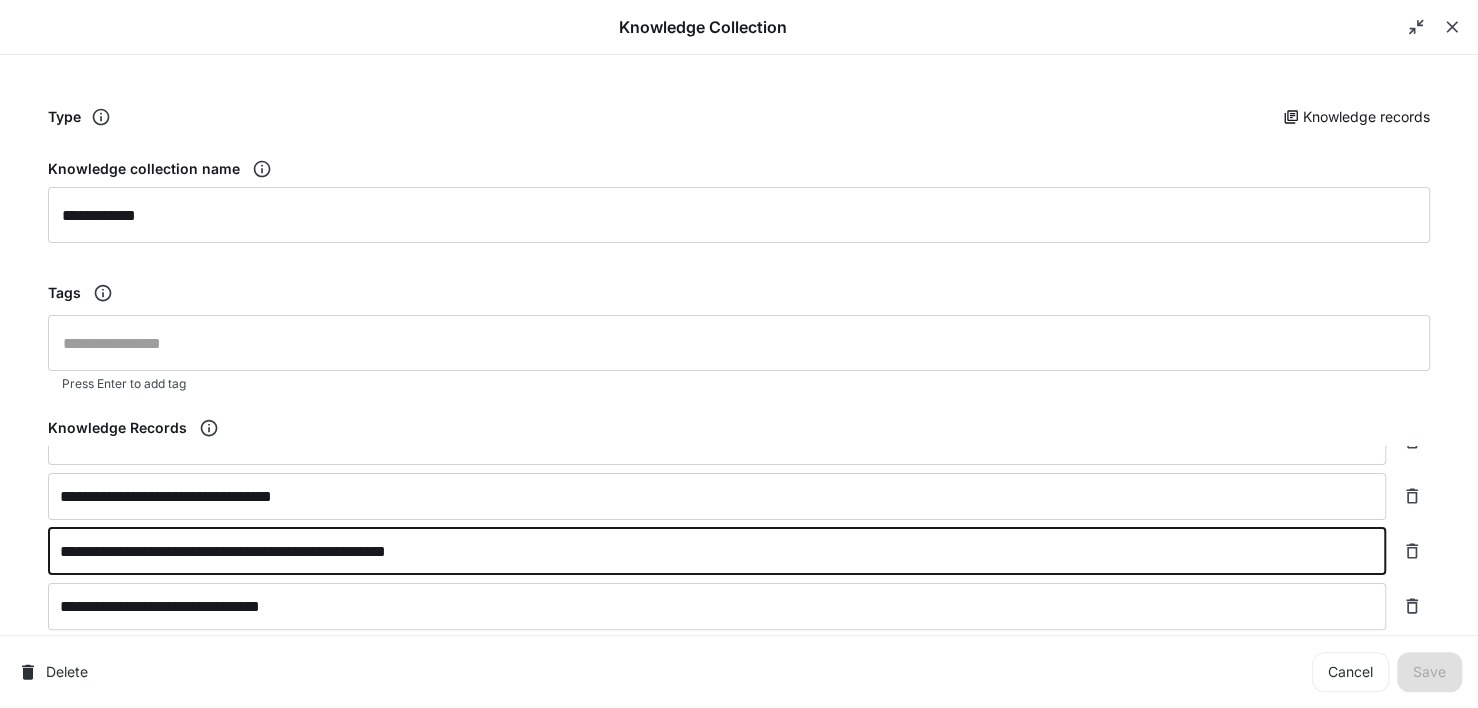 click on "**********" at bounding box center (717, 551) 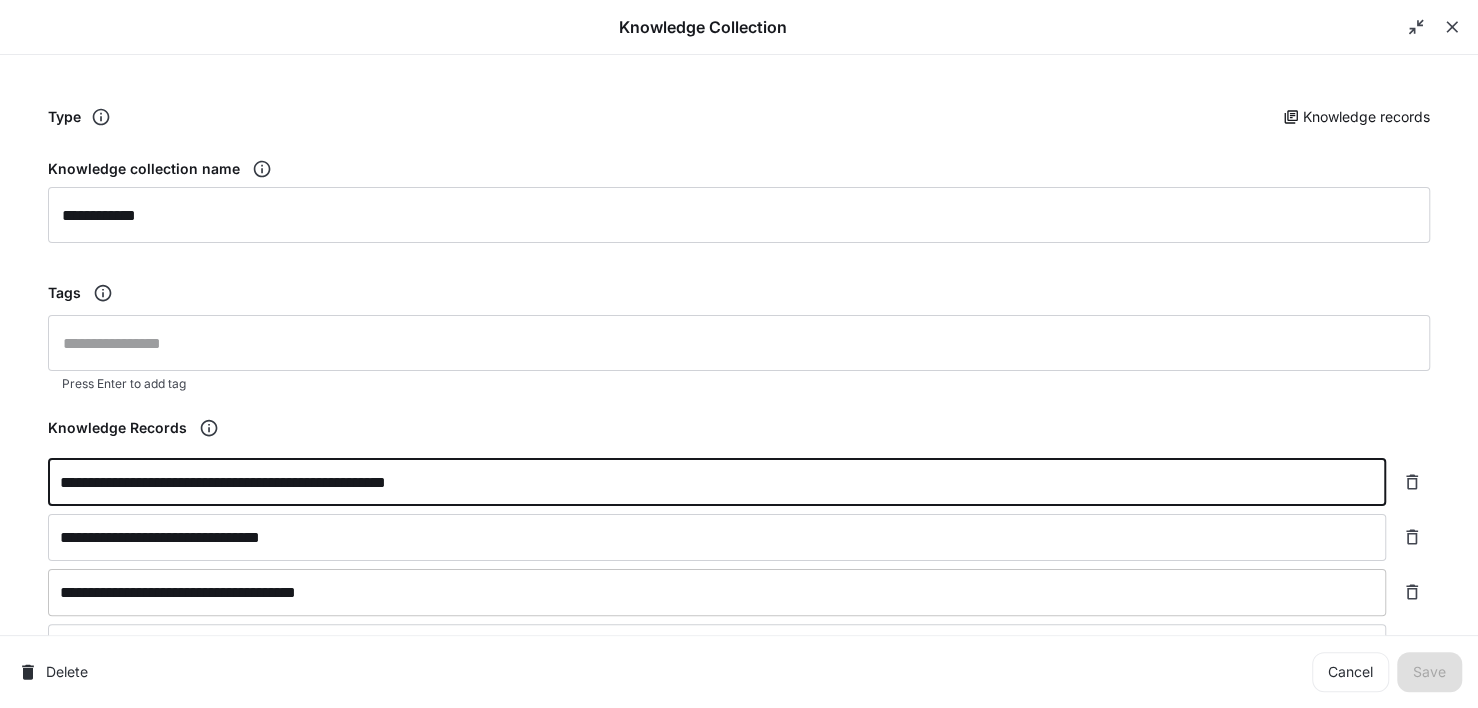 scroll, scrollTop: 700, scrollLeft: 0, axis: vertical 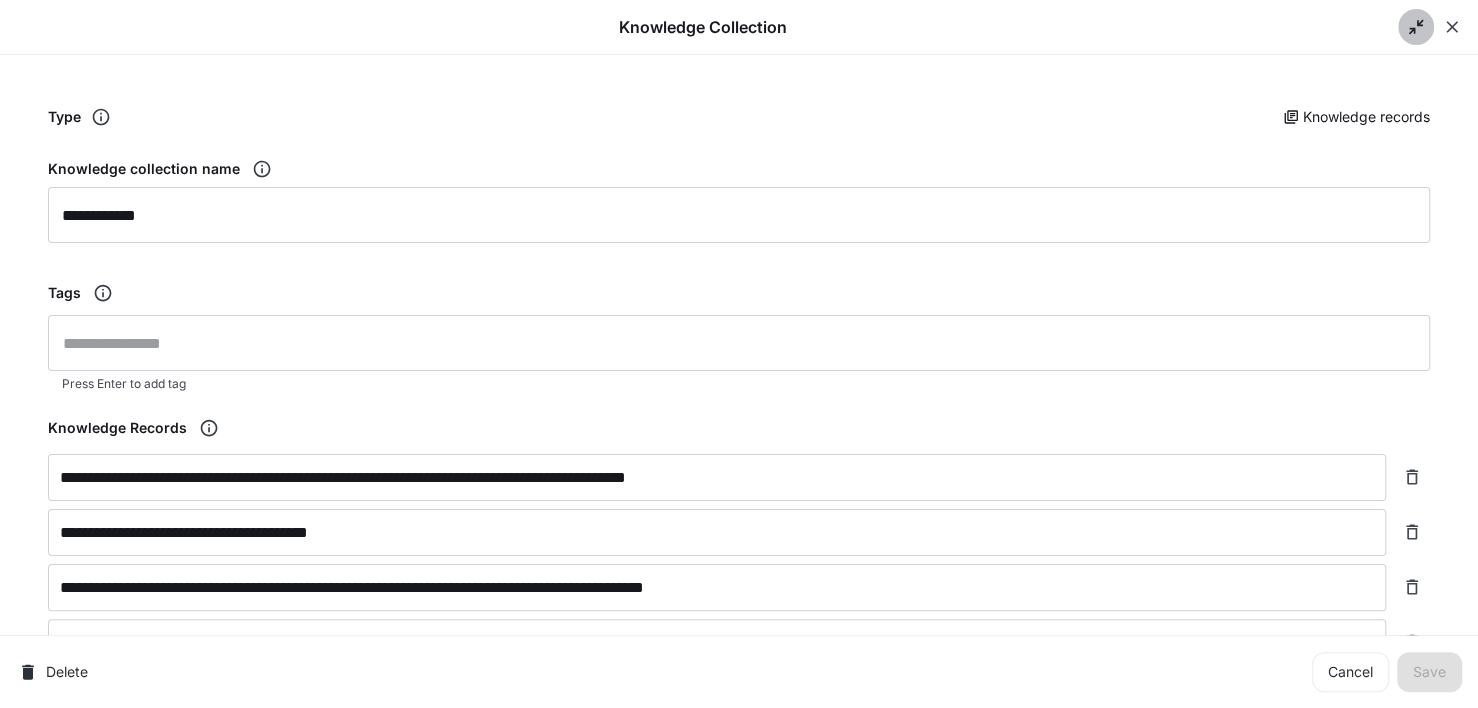 click 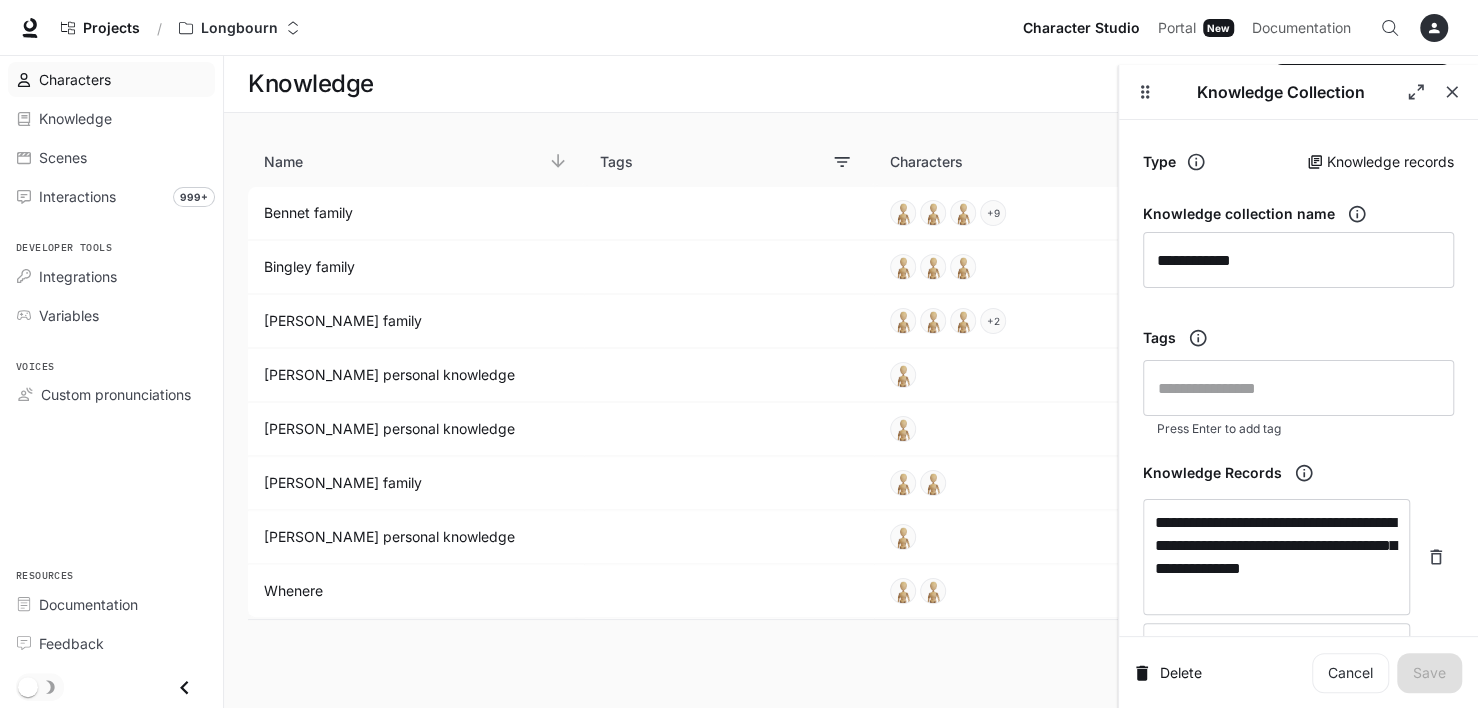 click on "Characters" at bounding box center [75, 79] 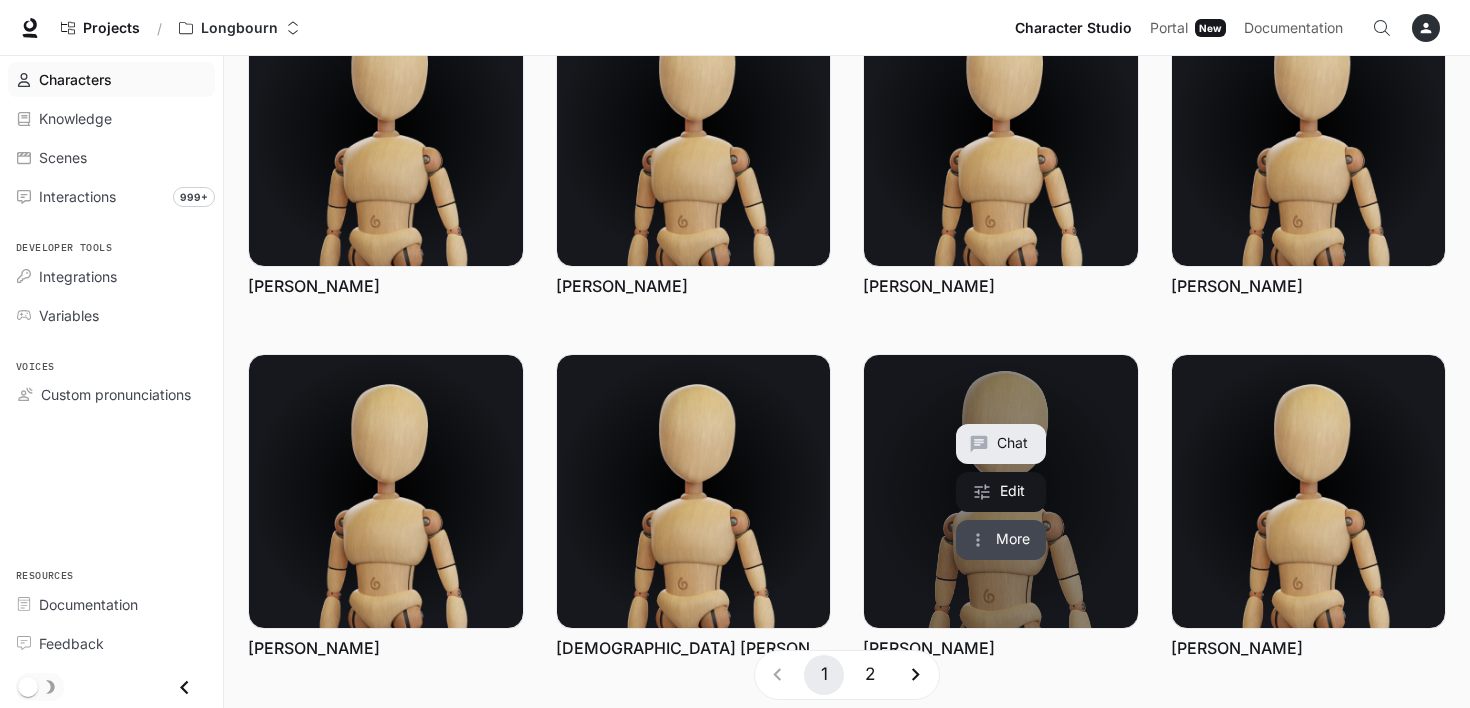 scroll, scrollTop: 588, scrollLeft: 0, axis: vertical 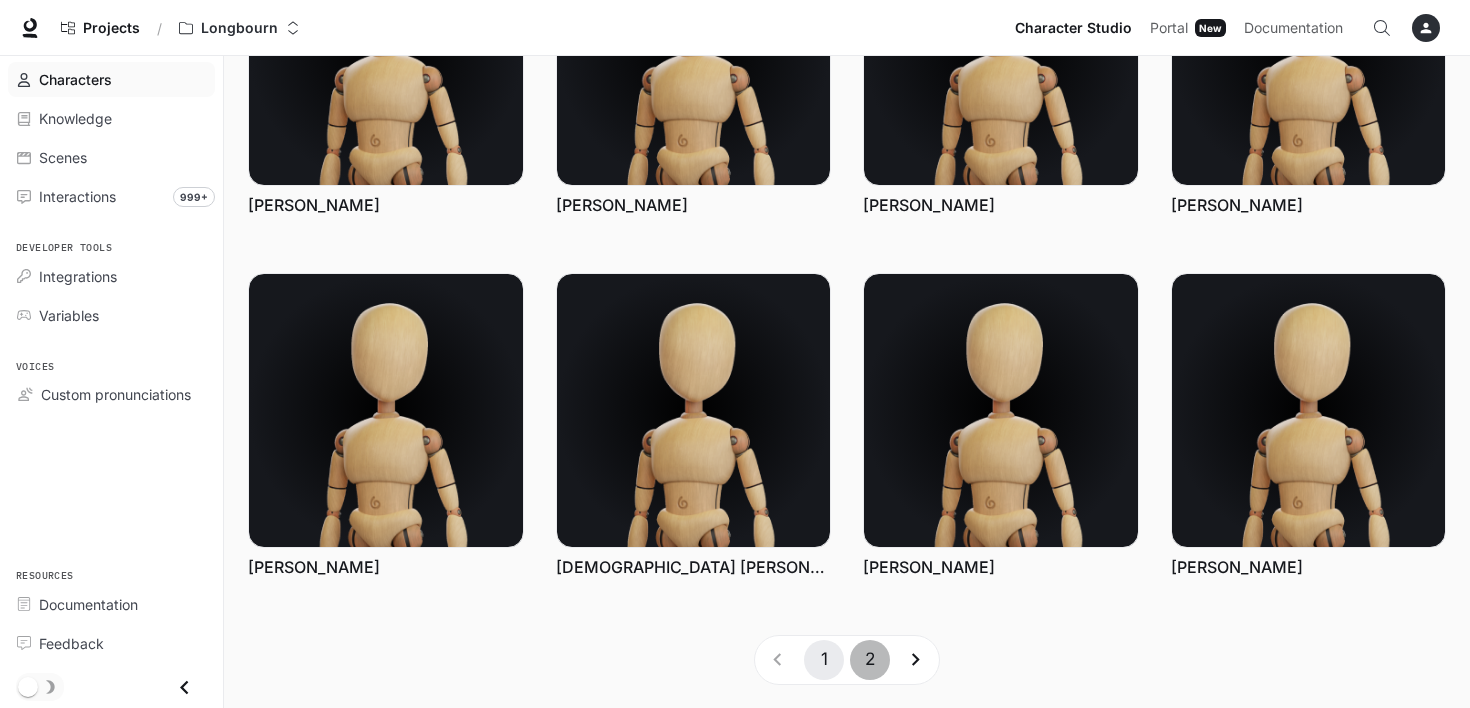 click on "2" at bounding box center (870, 660) 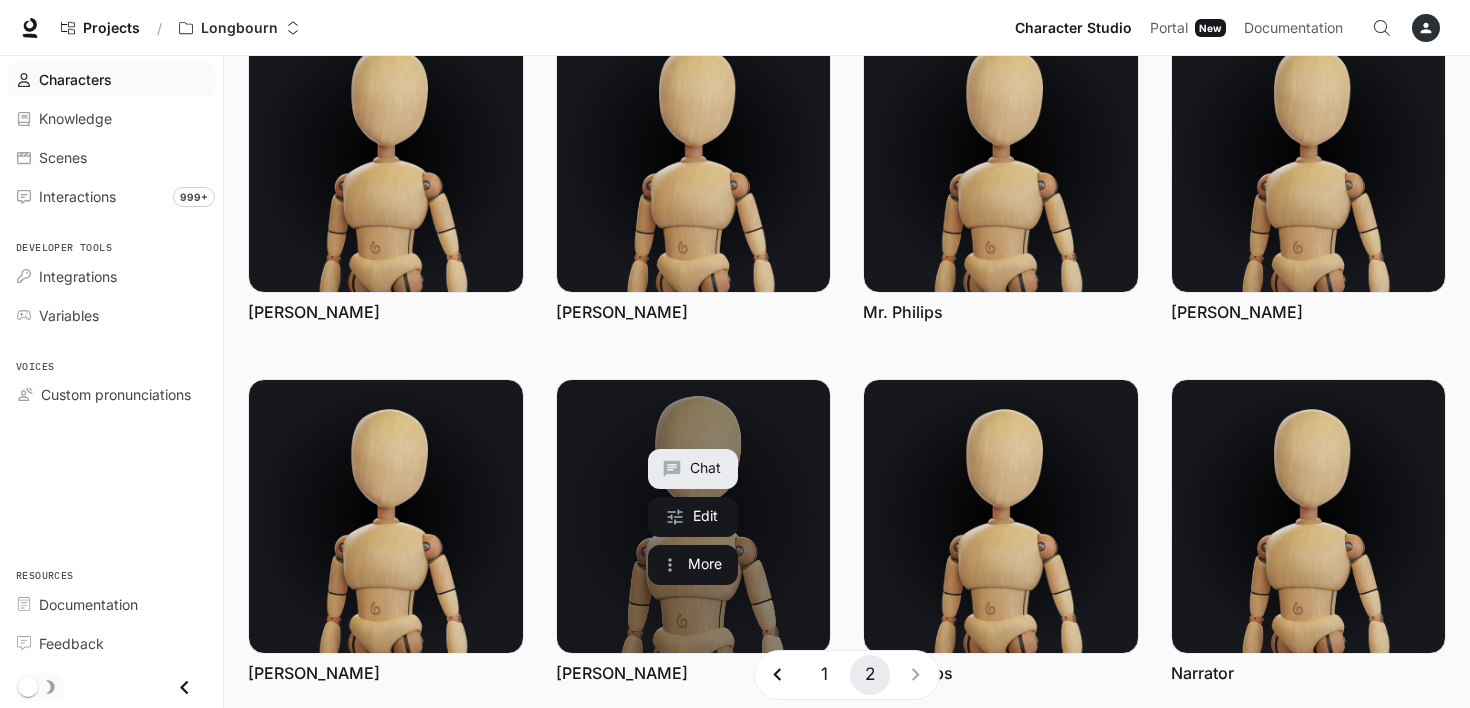 scroll, scrollTop: 88, scrollLeft: 0, axis: vertical 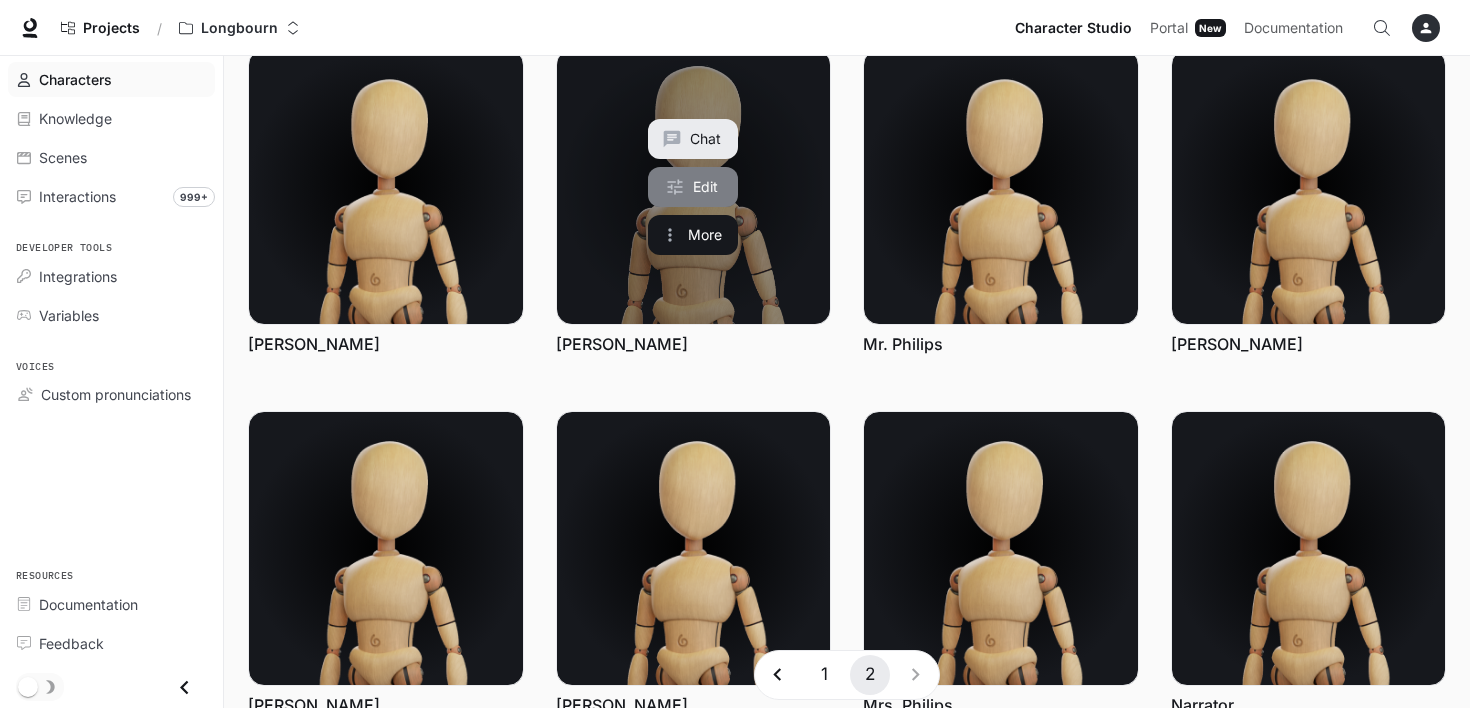 click on "Edit" at bounding box center [693, 187] 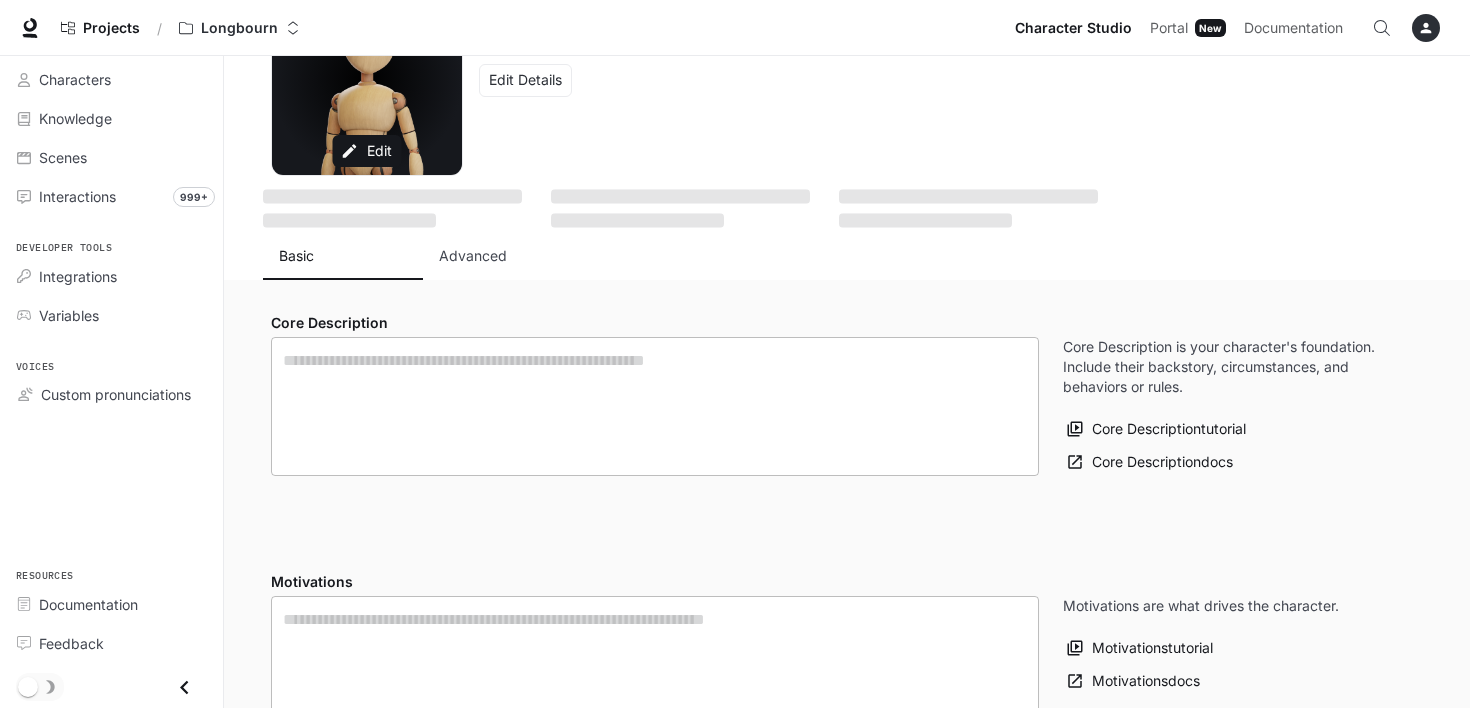 scroll, scrollTop: 0, scrollLeft: 0, axis: both 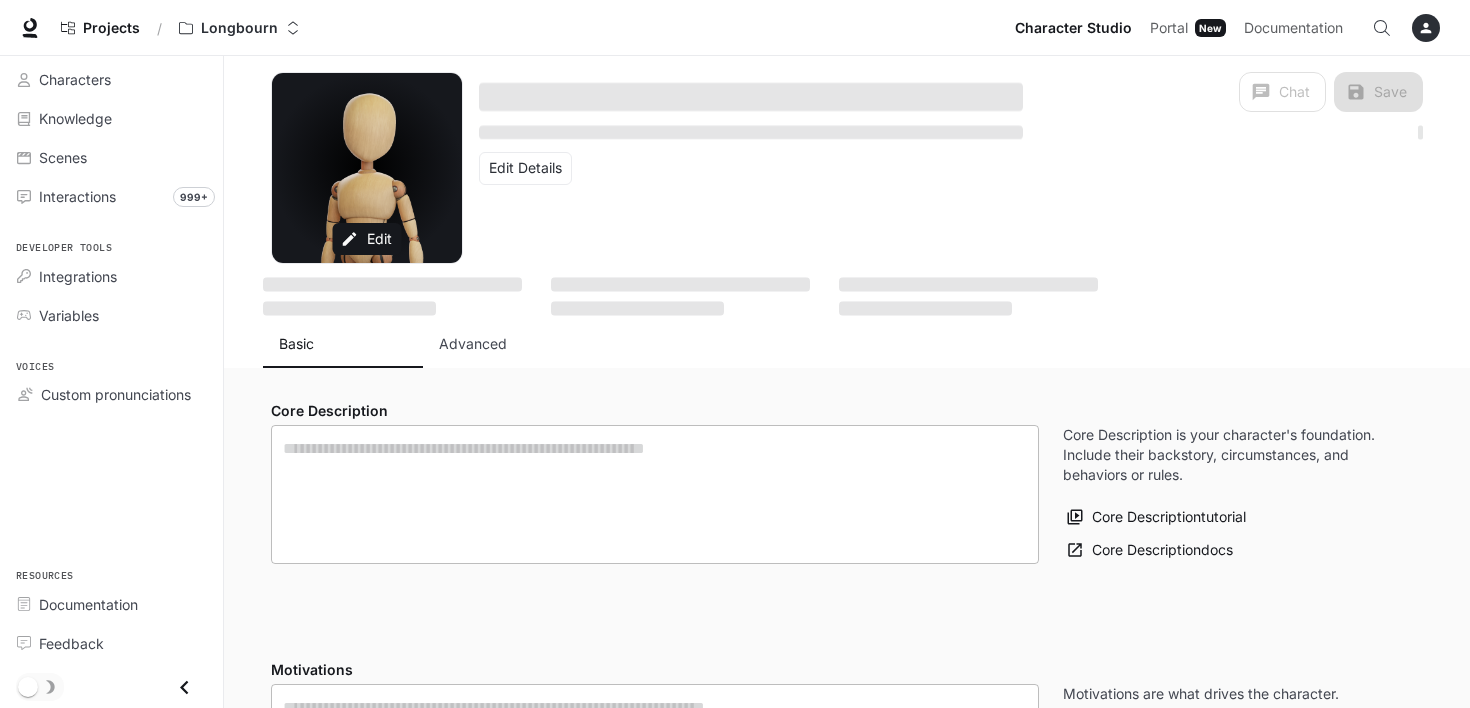 type on "**********" 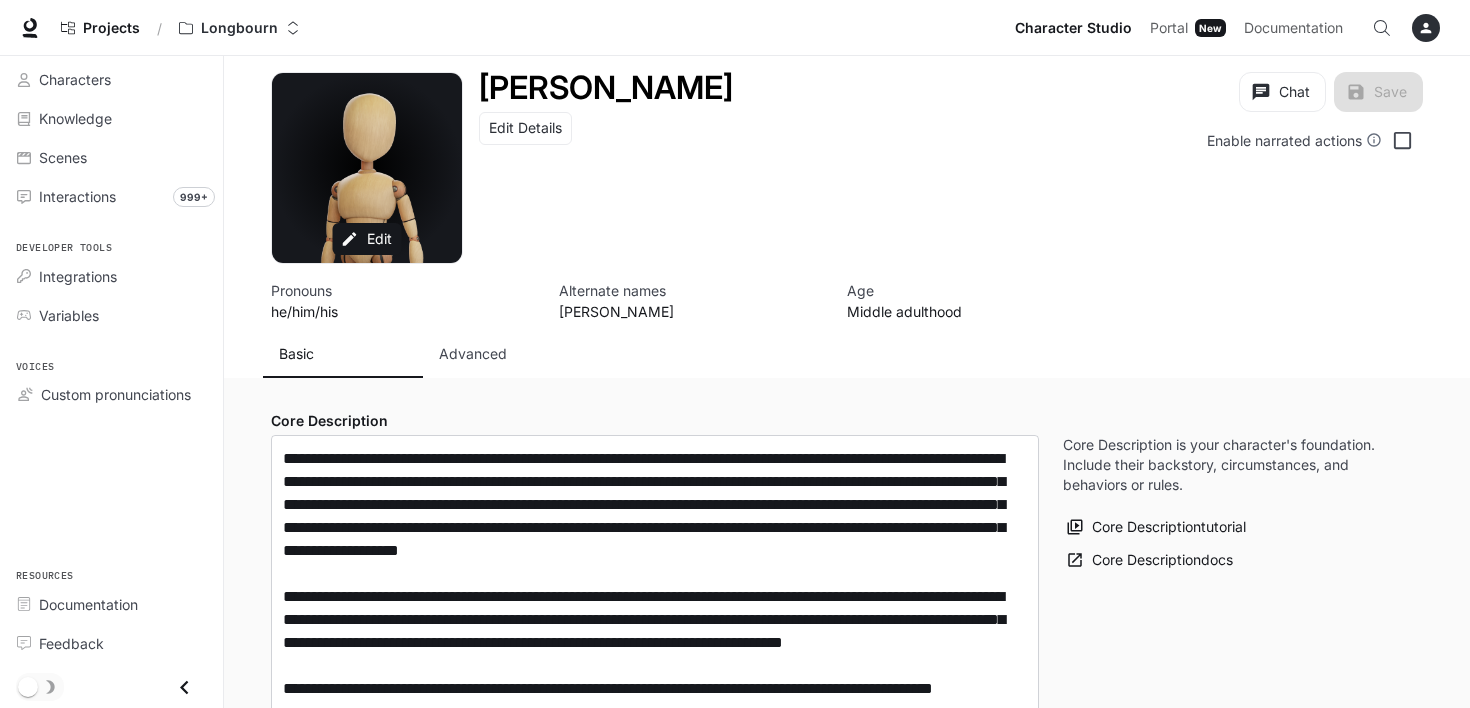 type on "**********" 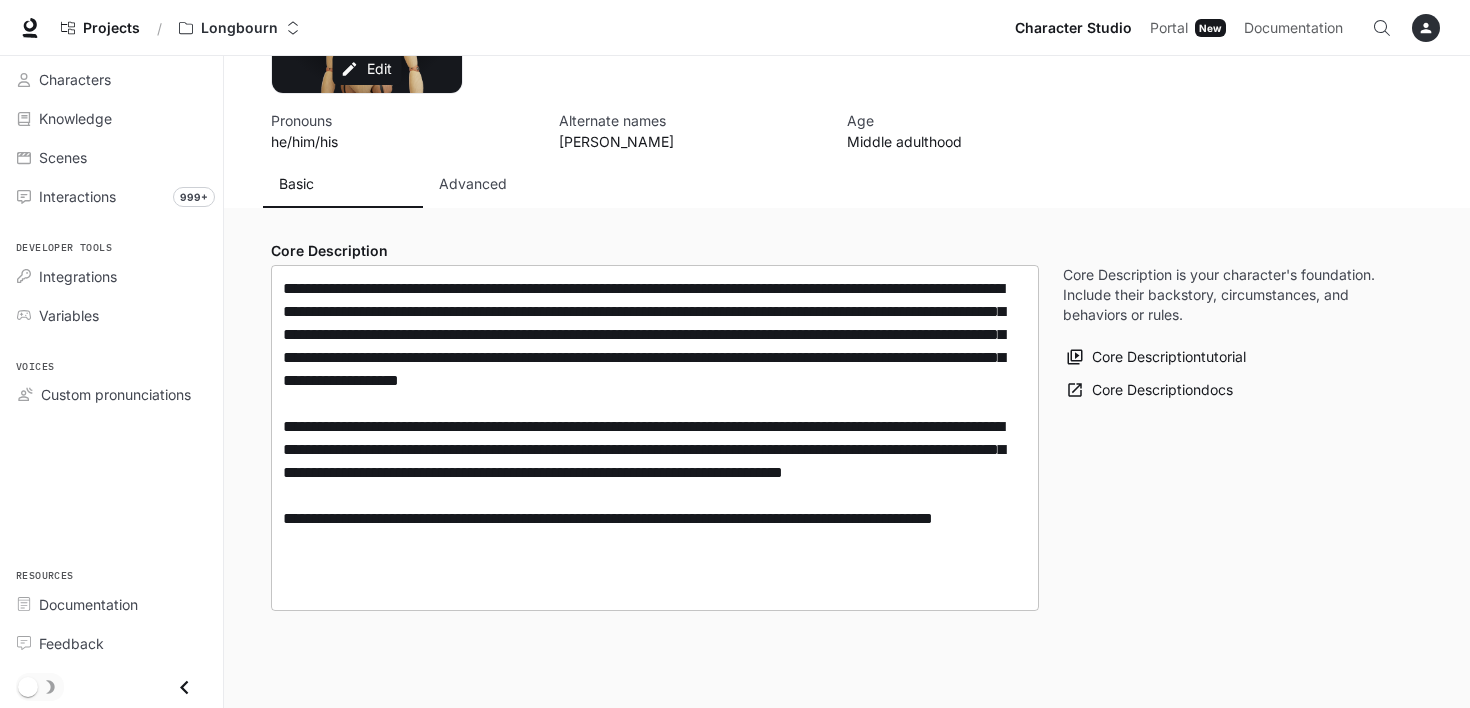 scroll, scrollTop: 200, scrollLeft: 0, axis: vertical 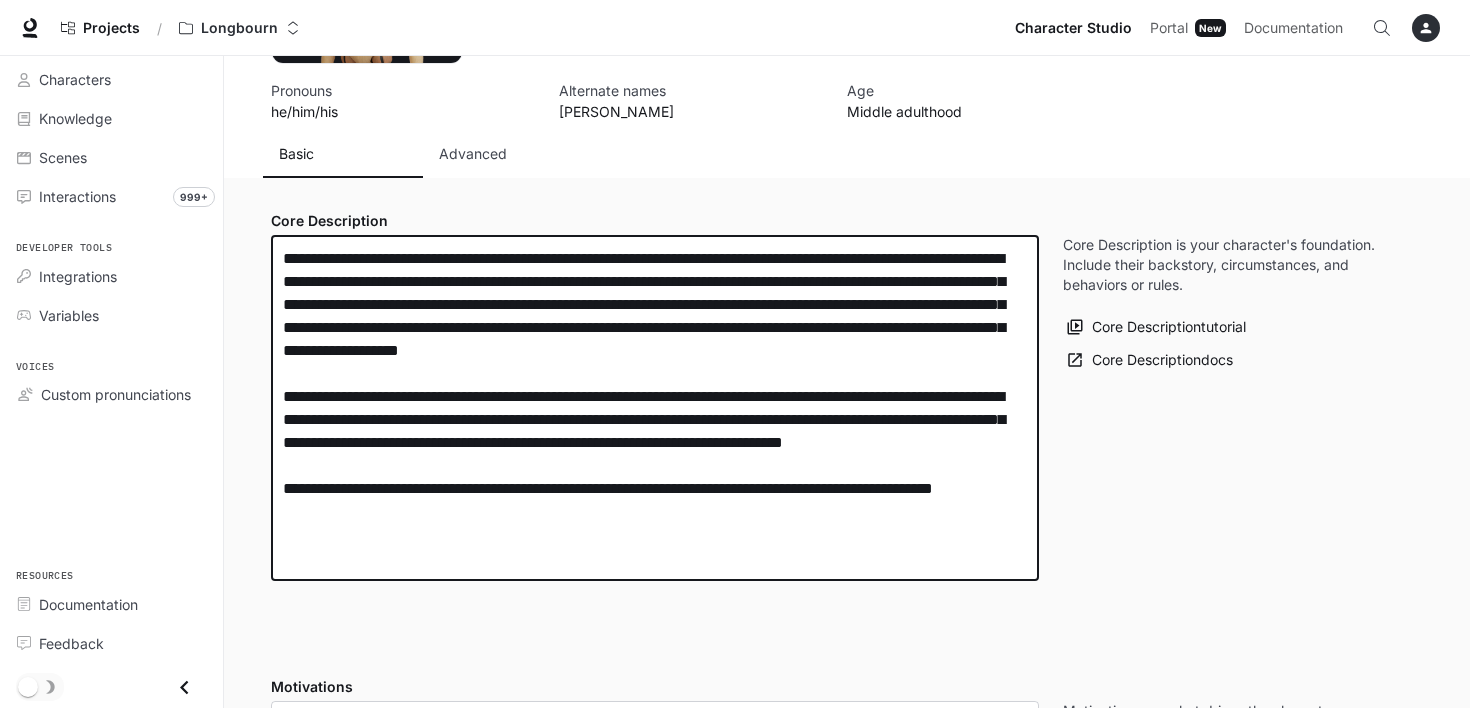 click on "**********" at bounding box center (655, 408) 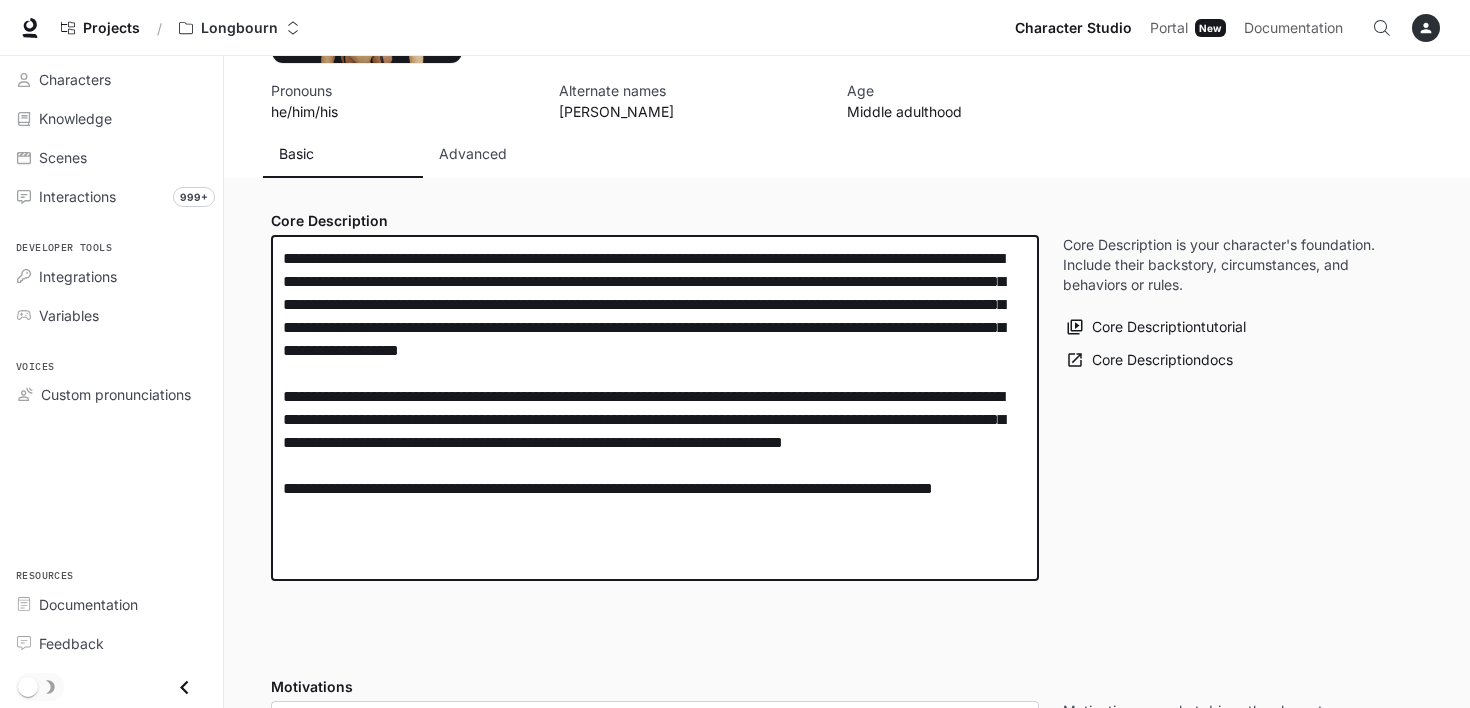 click on "**********" at bounding box center (655, 408) 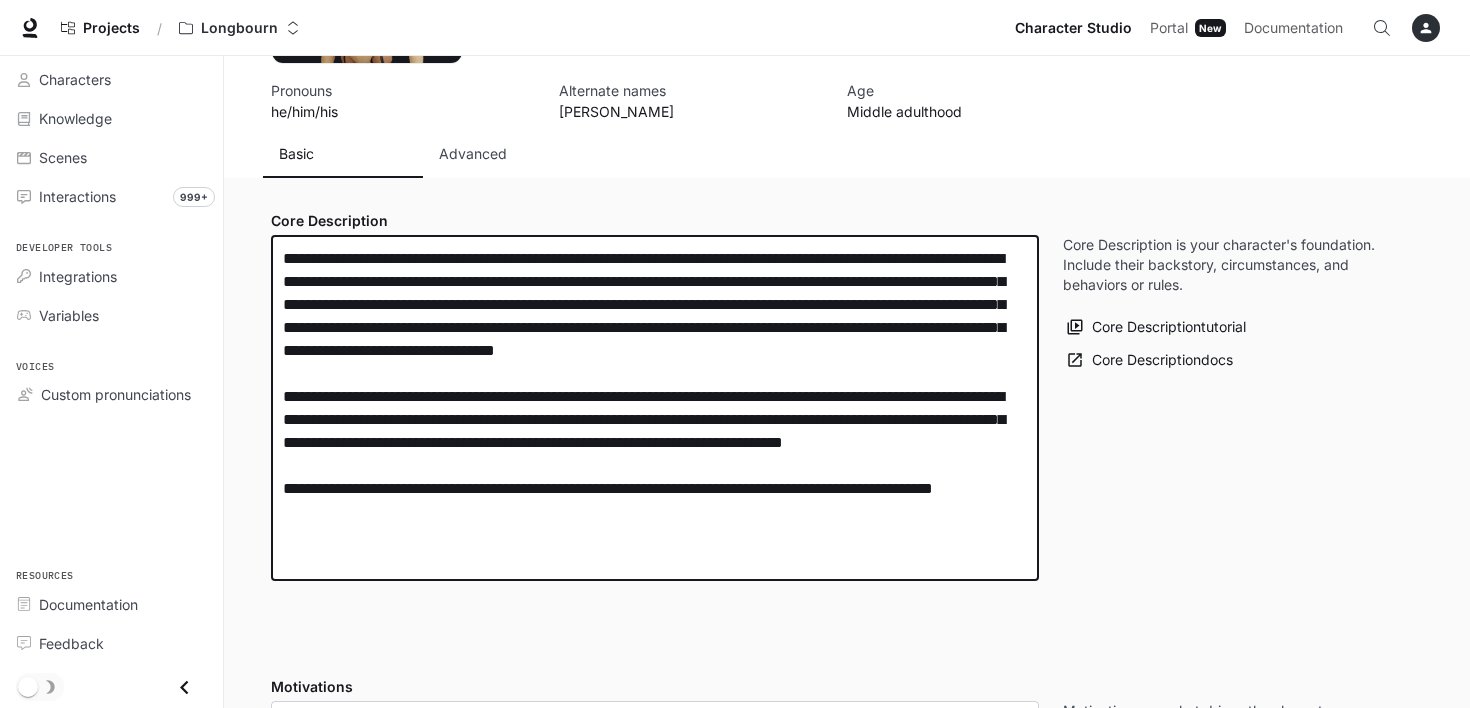 click on "**********" at bounding box center [655, 408] 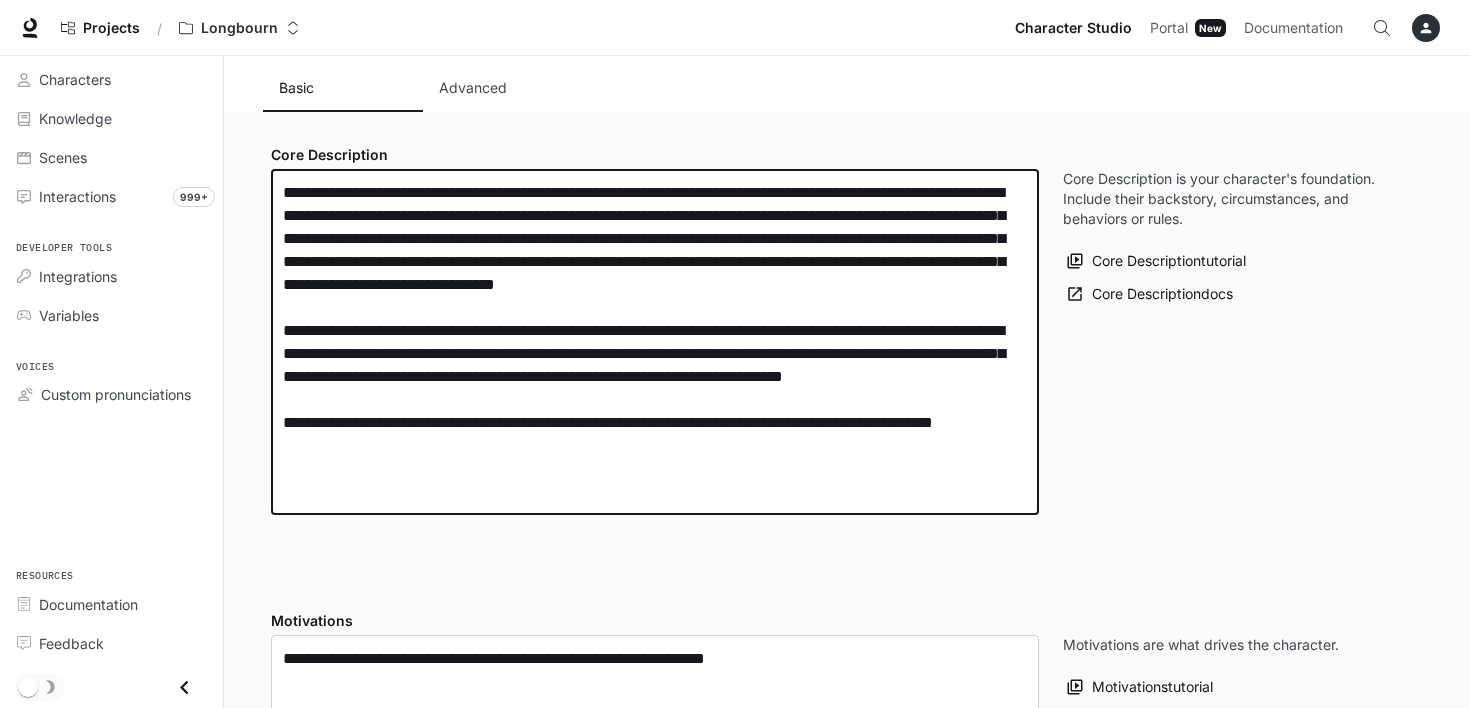 scroll, scrollTop: 300, scrollLeft: 0, axis: vertical 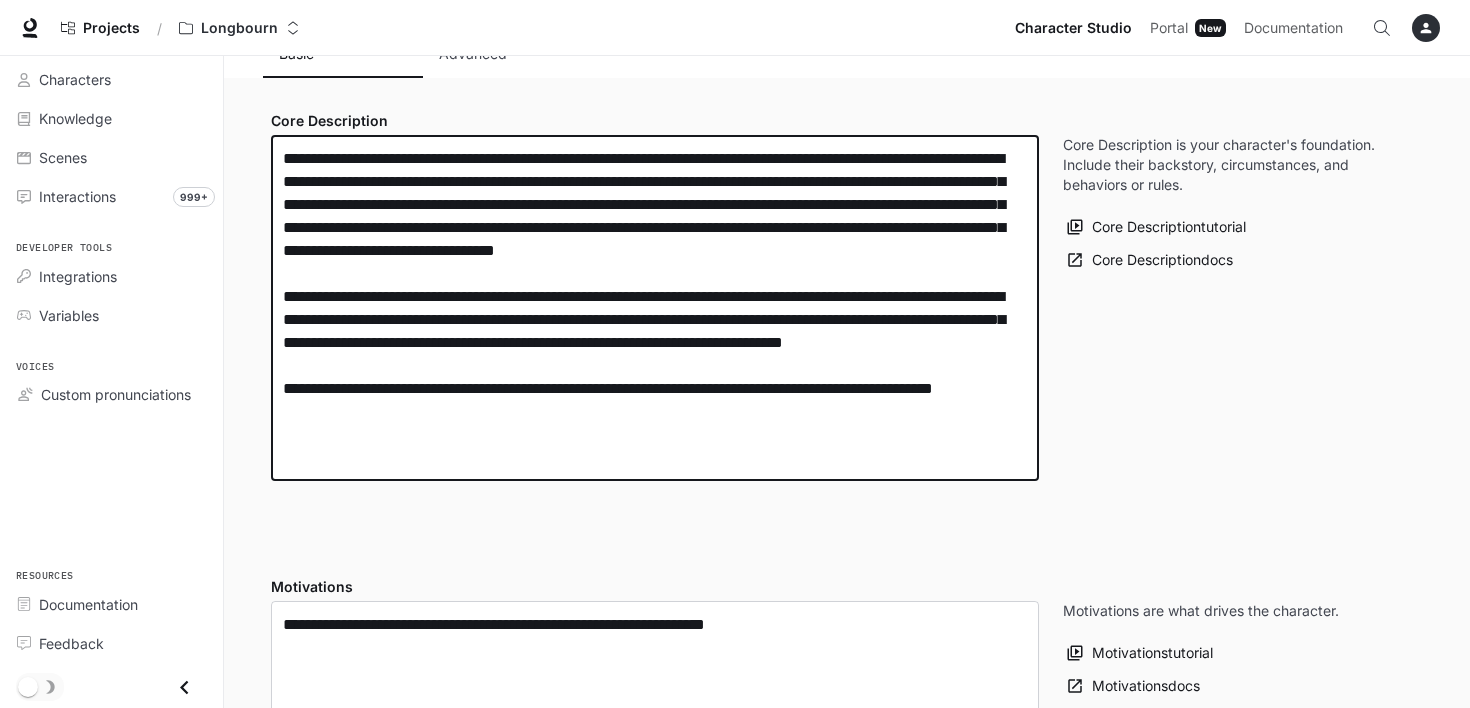 click on "**********" at bounding box center (655, 308) 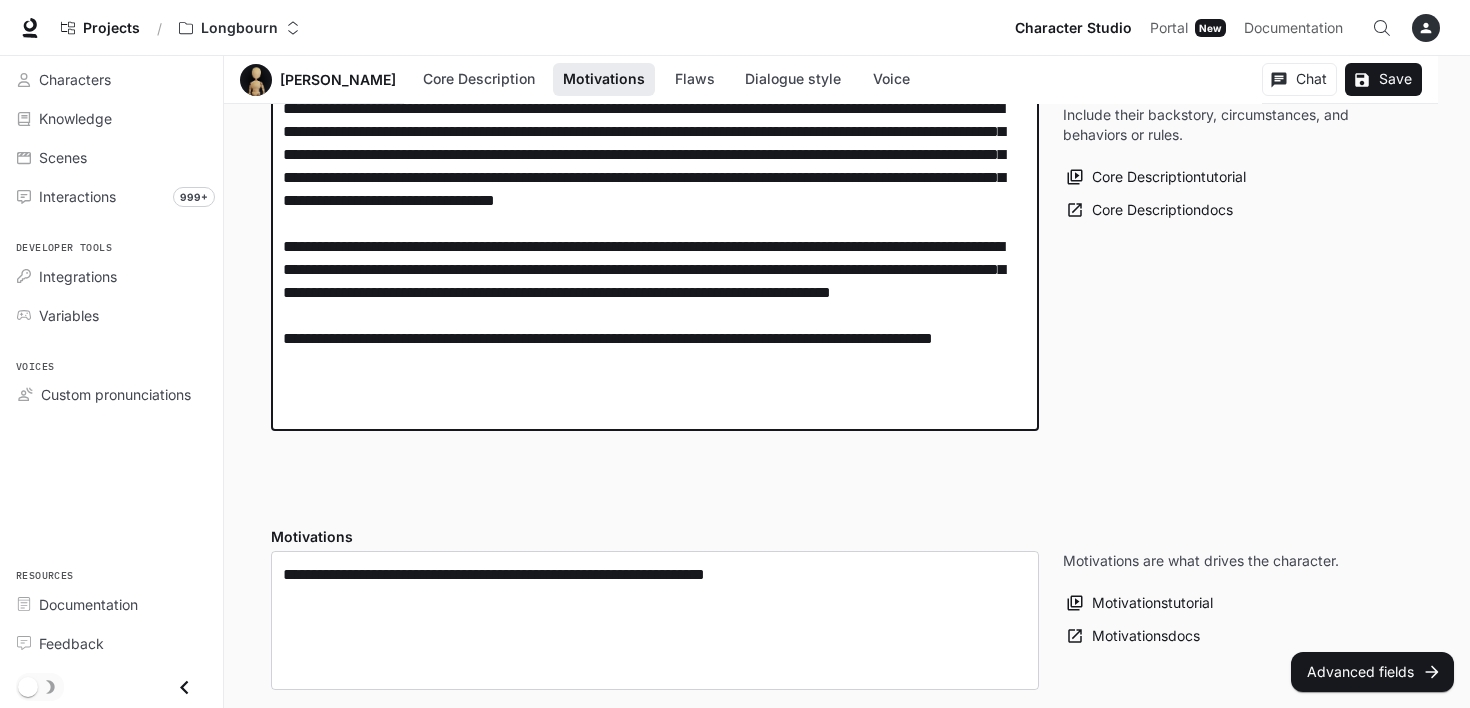 scroll, scrollTop: 300, scrollLeft: 0, axis: vertical 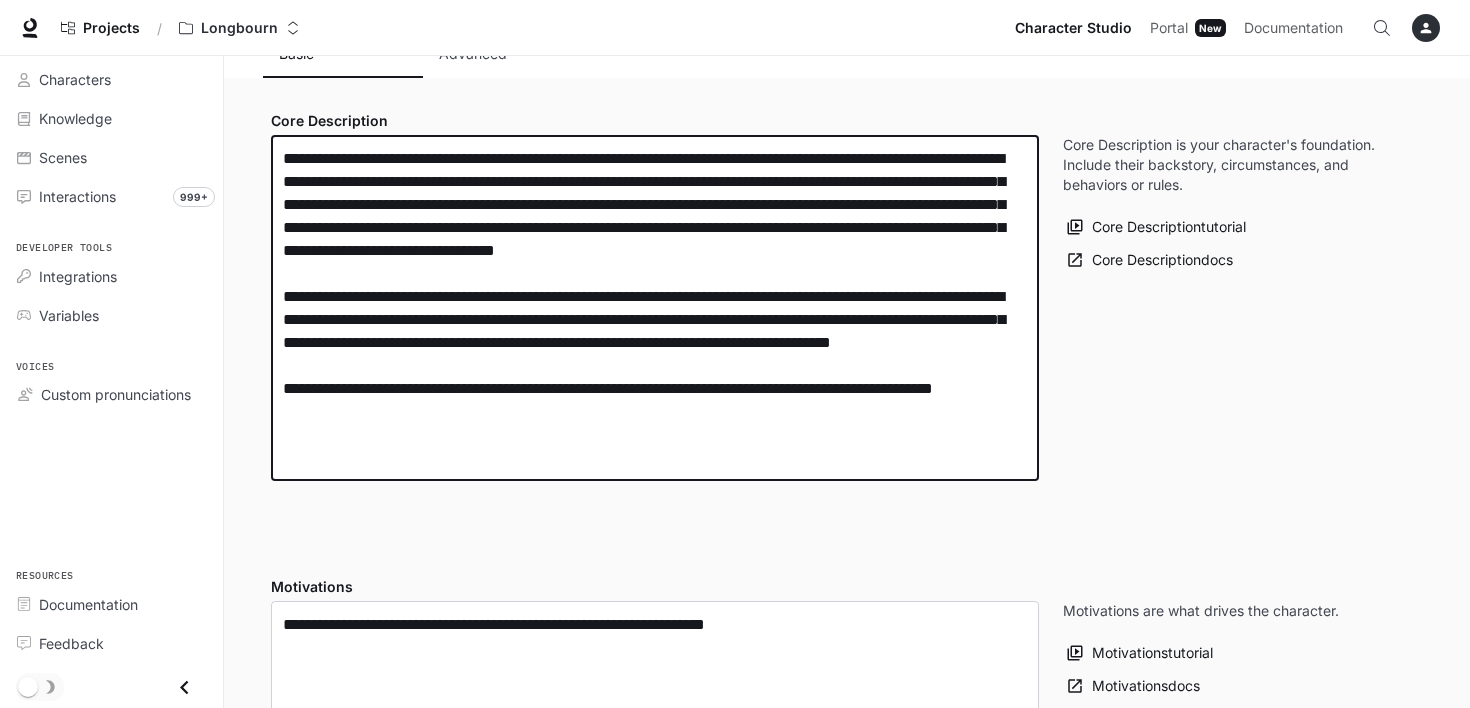 click on "**********" at bounding box center [655, 308] 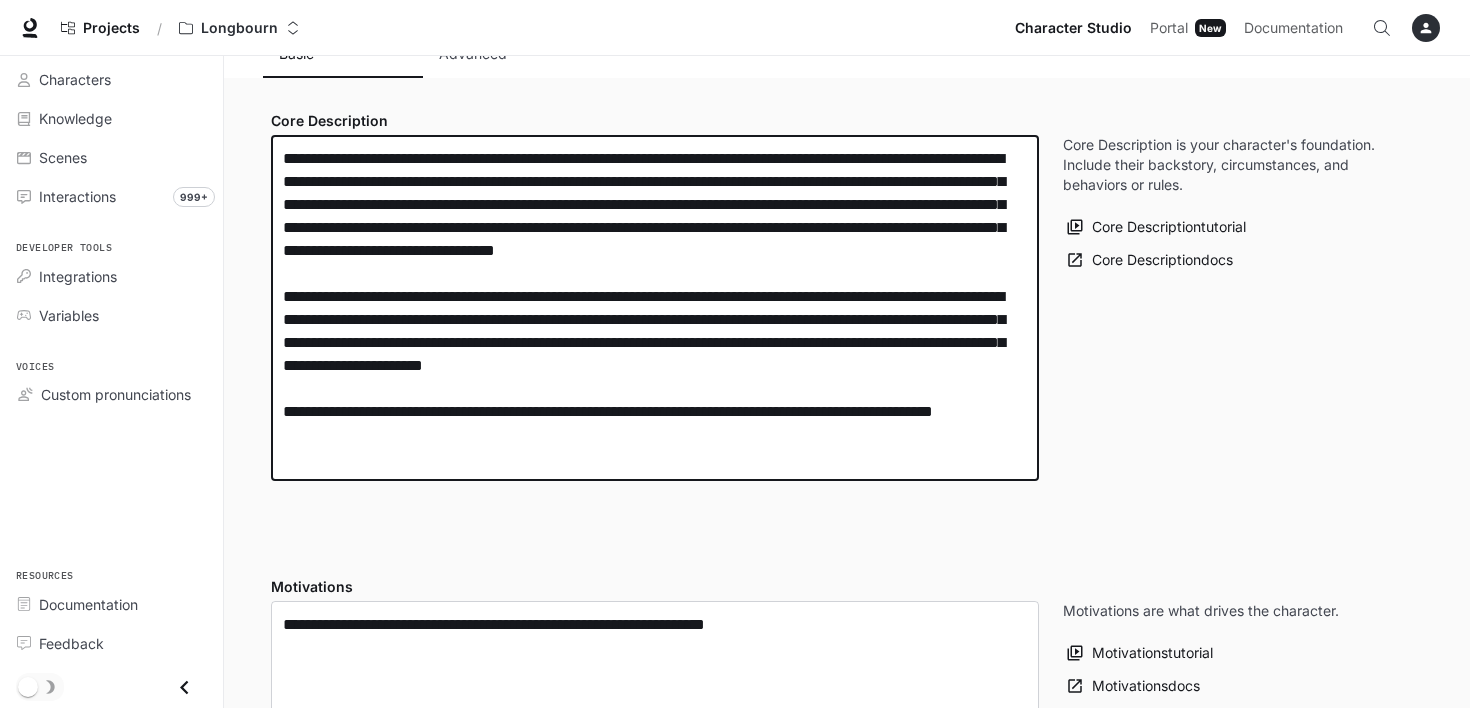 click on "**********" at bounding box center [655, 308] 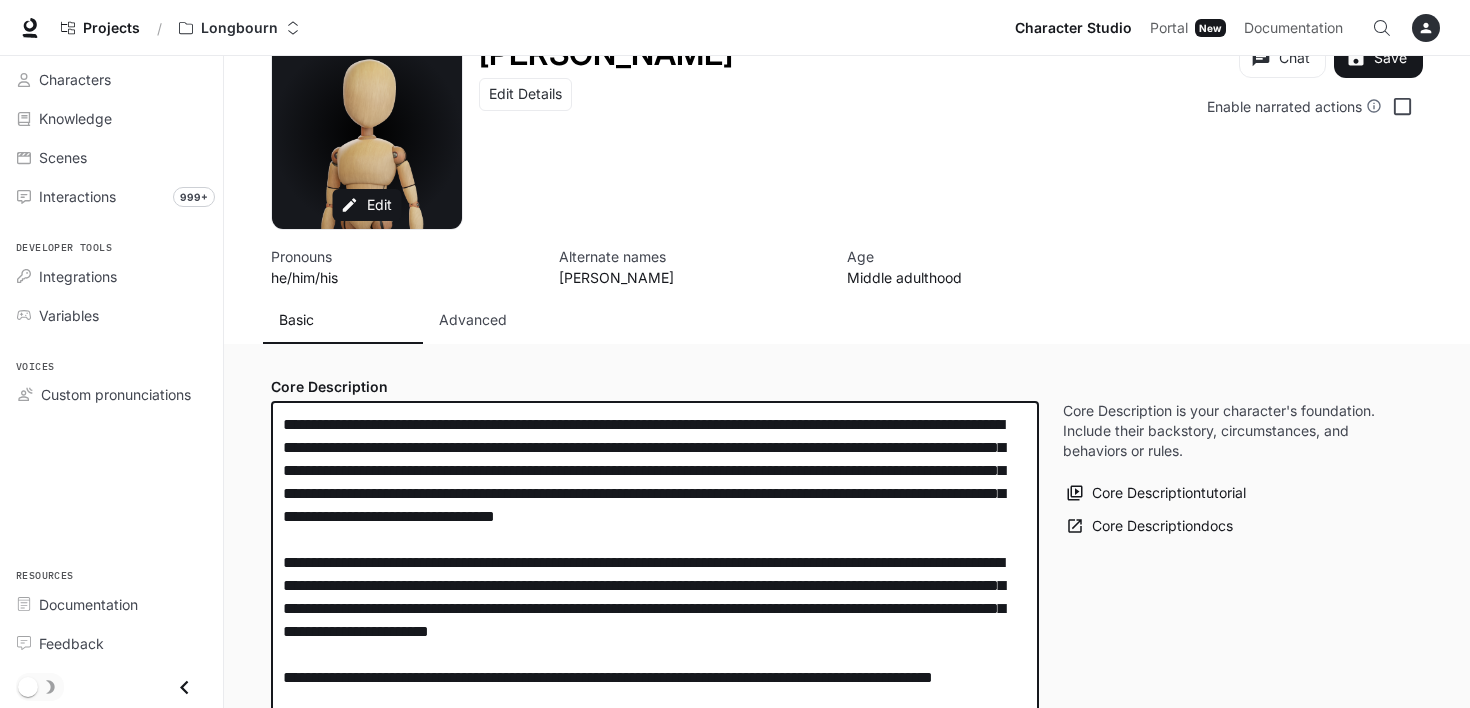 scroll, scrollTop: 0, scrollLeft: 0, axis: both 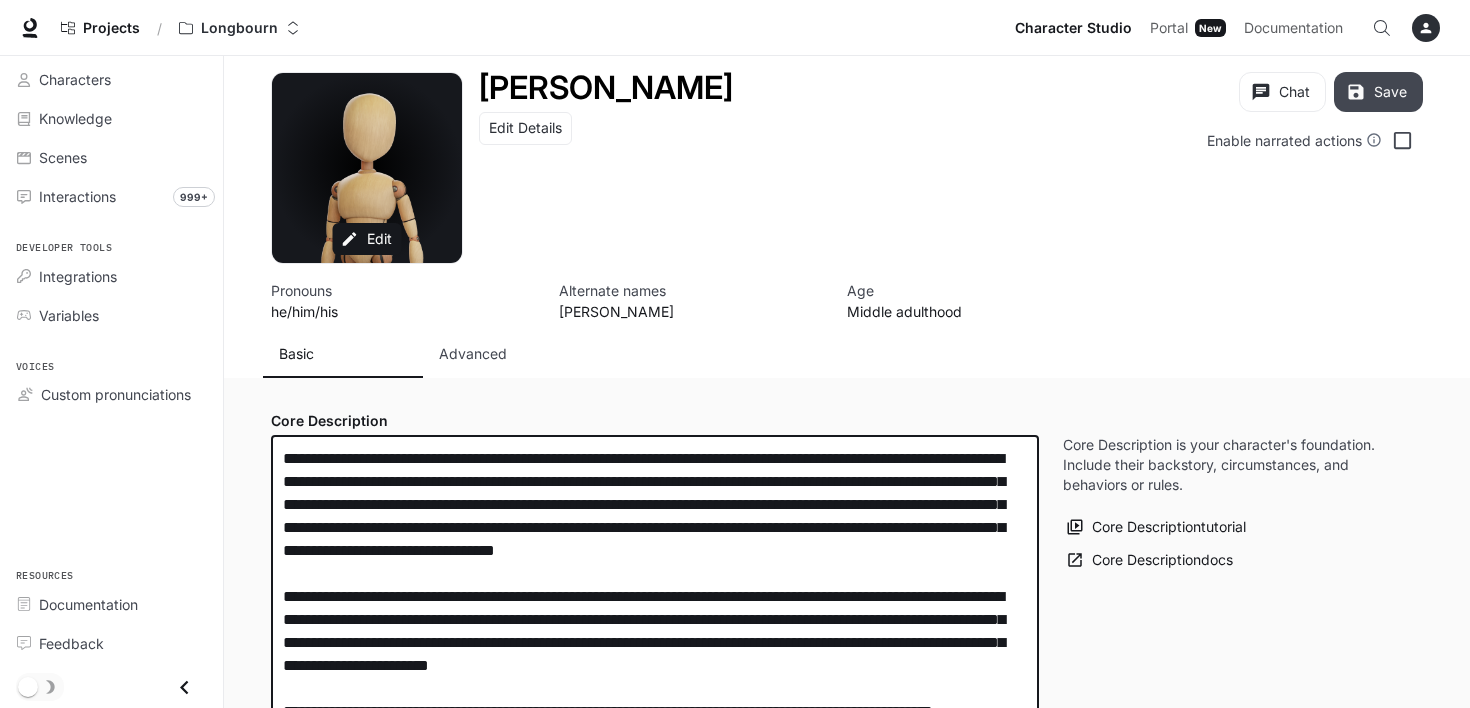 type on "**********" 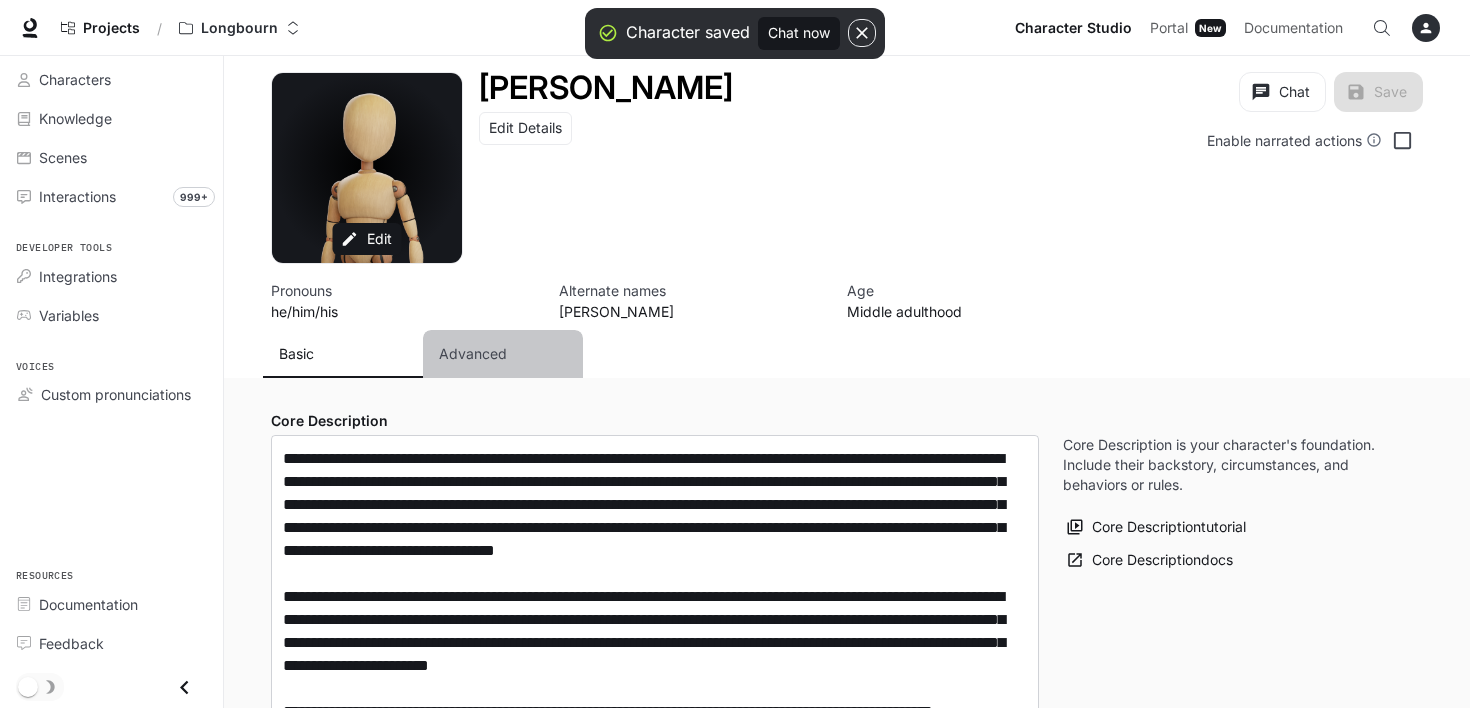 click on "Advanced" at bounding box center (473, 354) 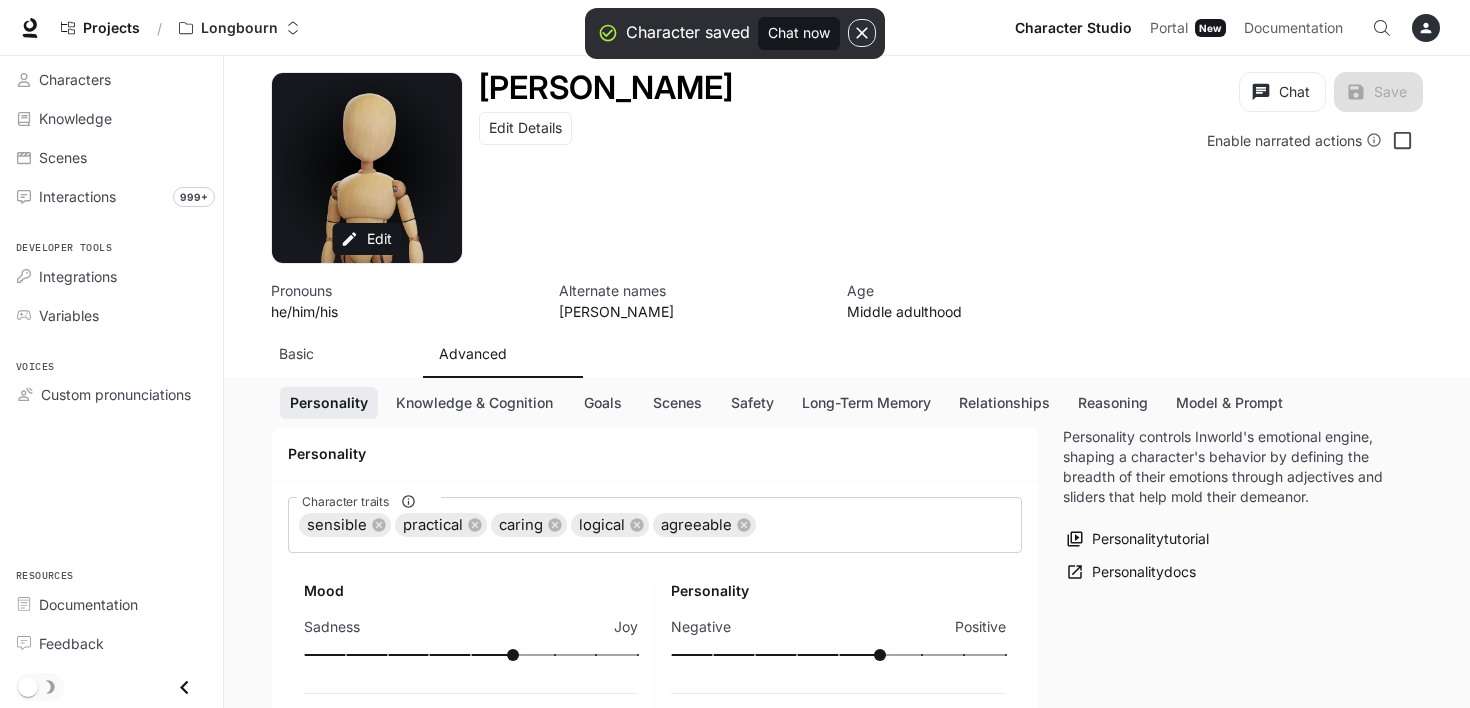 scroll, scrollTop: 100, scrollLeft: 0, axis: vertical 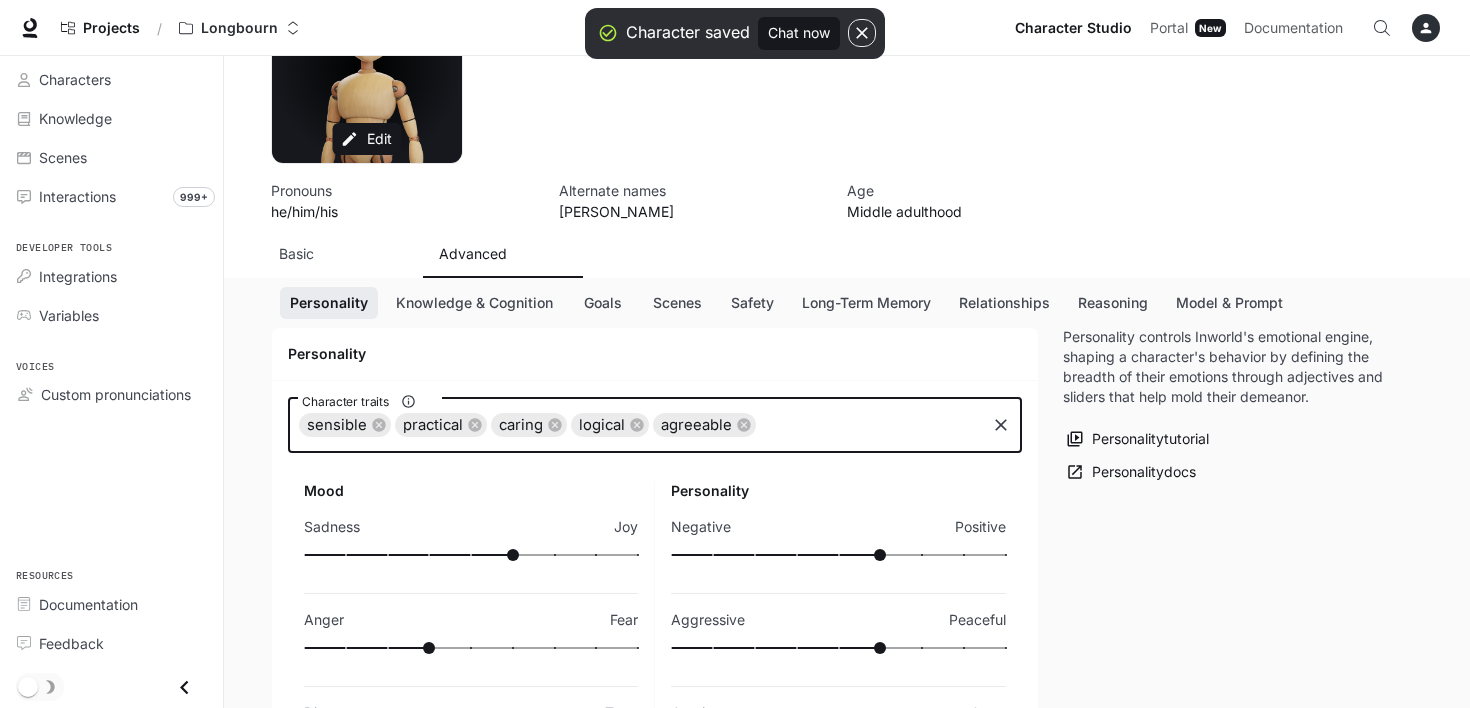 click on "Character traits" at bounding box center [870, 425] 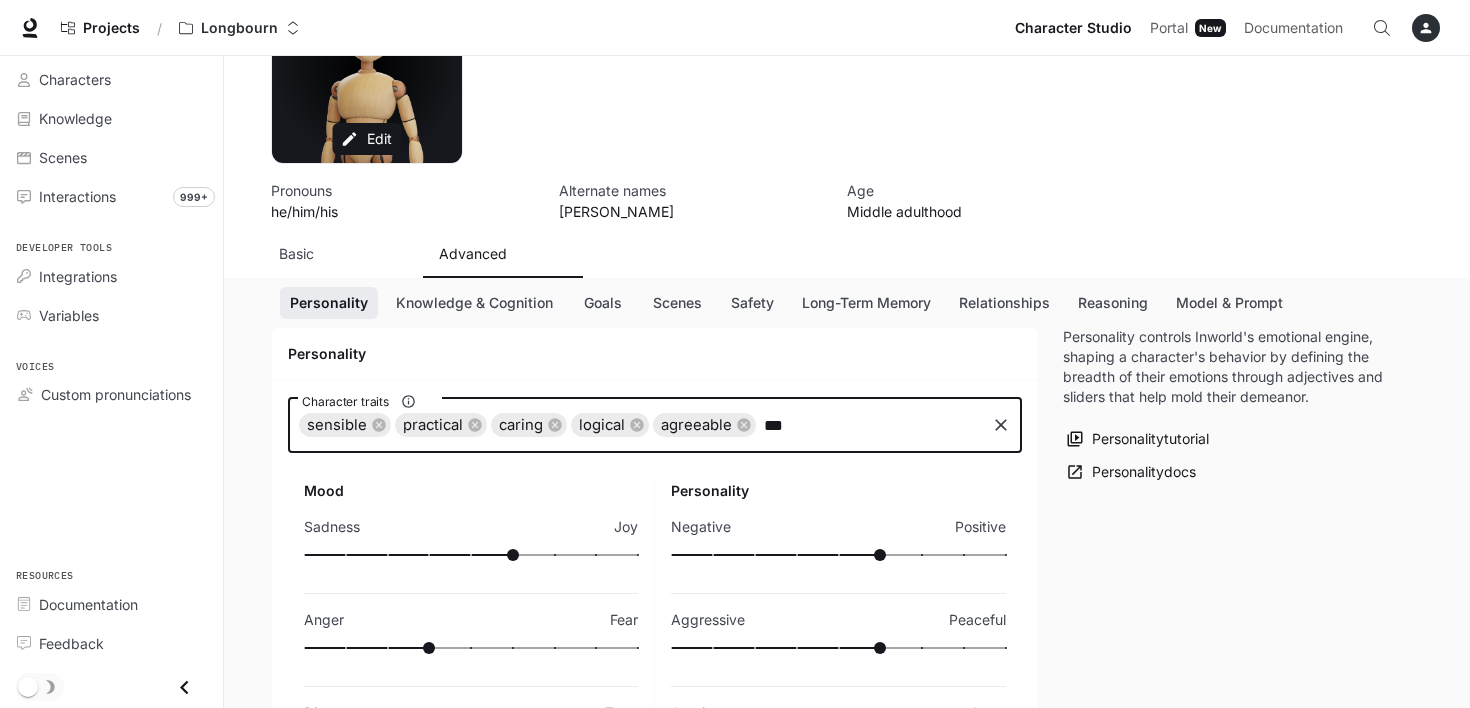 type on "****" 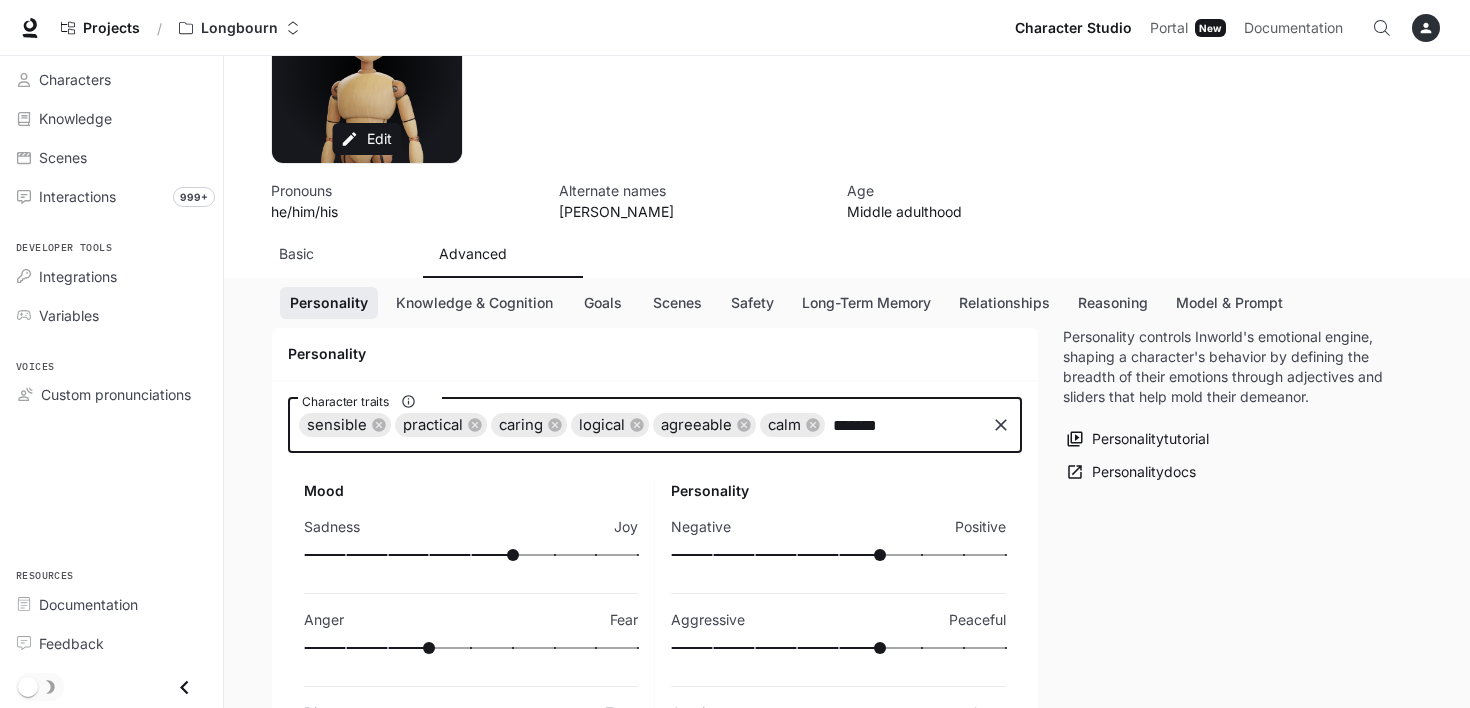 type on "********" 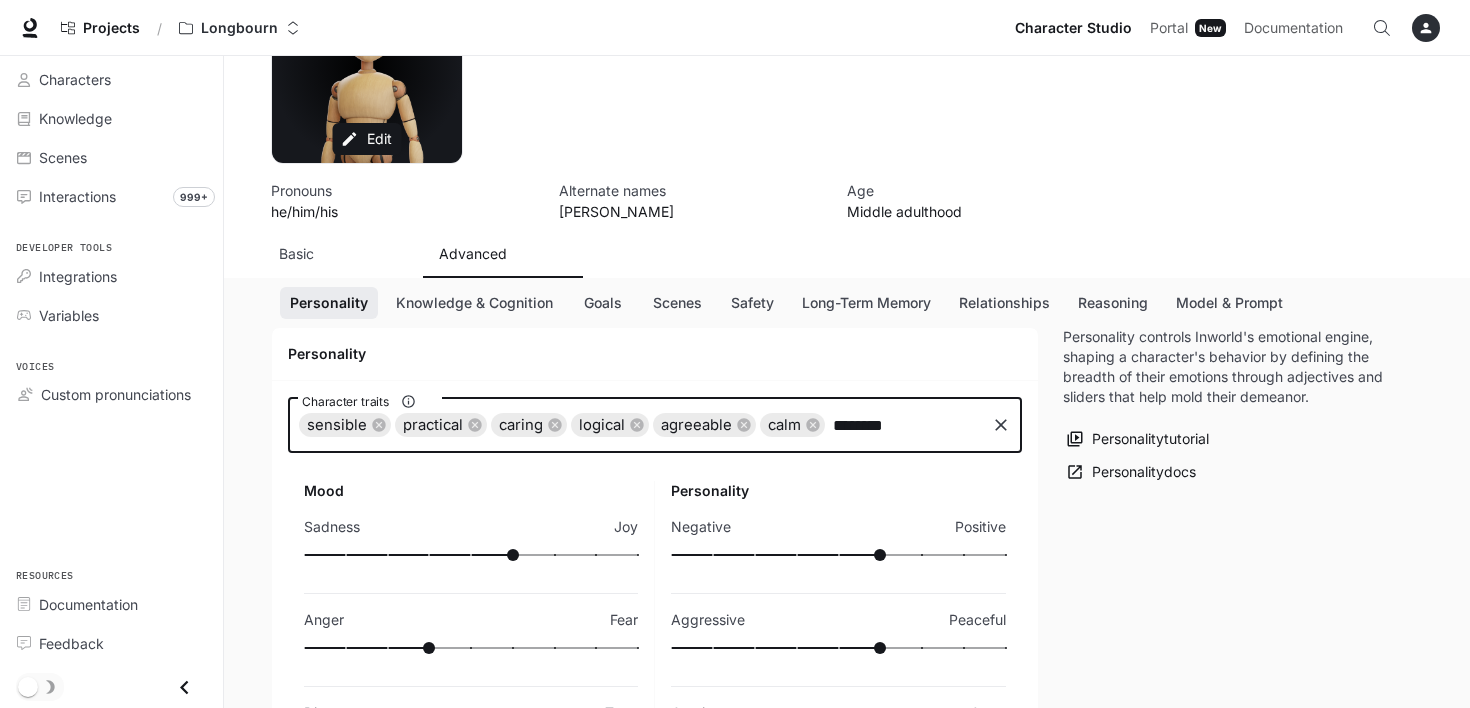 type 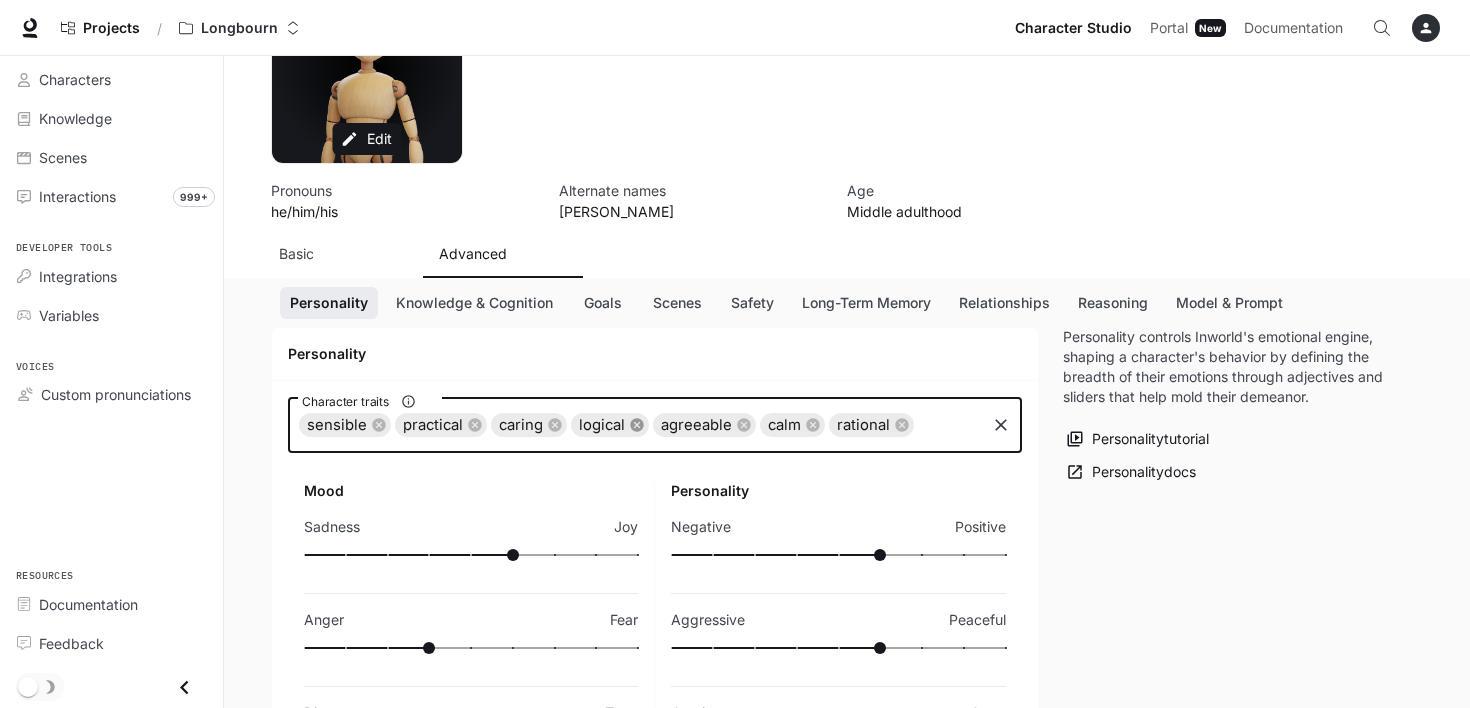 click 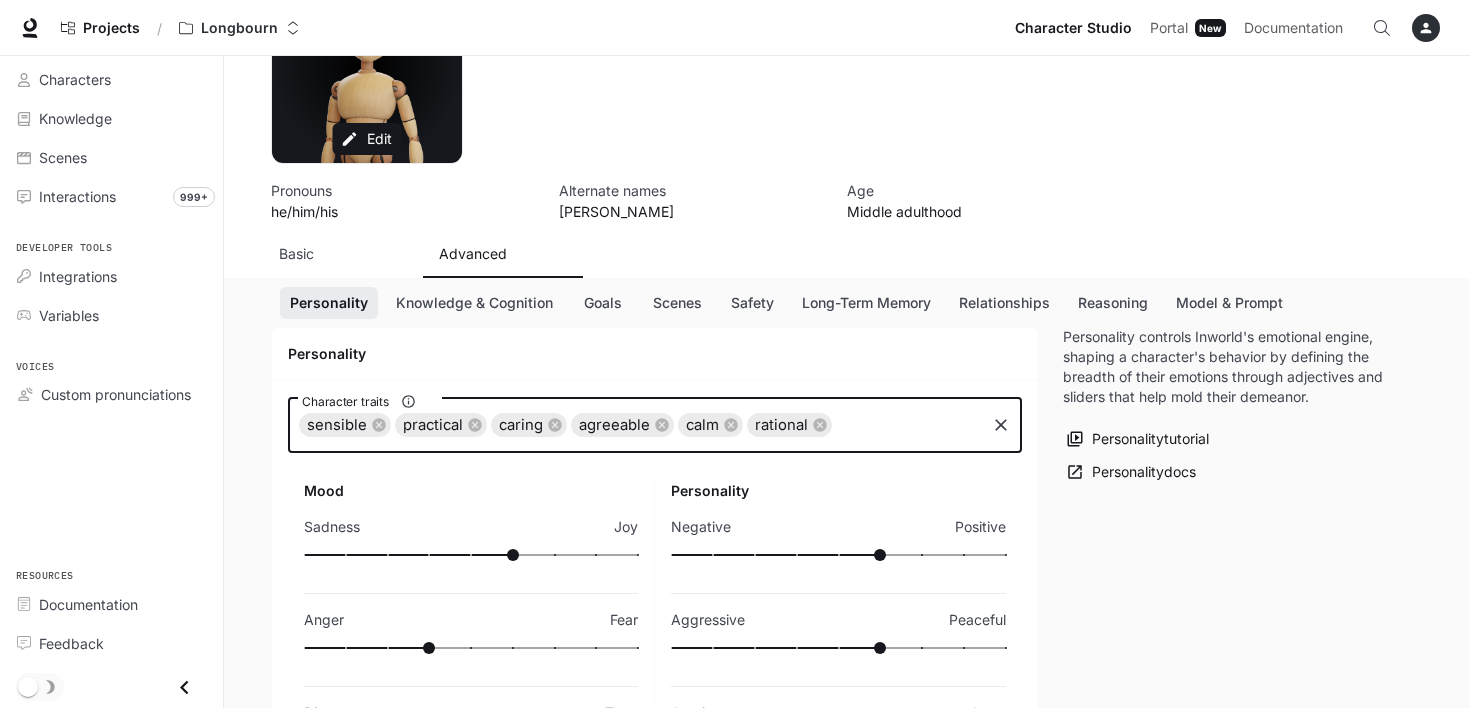 scroll, scrollTop: 0, scrollLeft: 0, axis: both 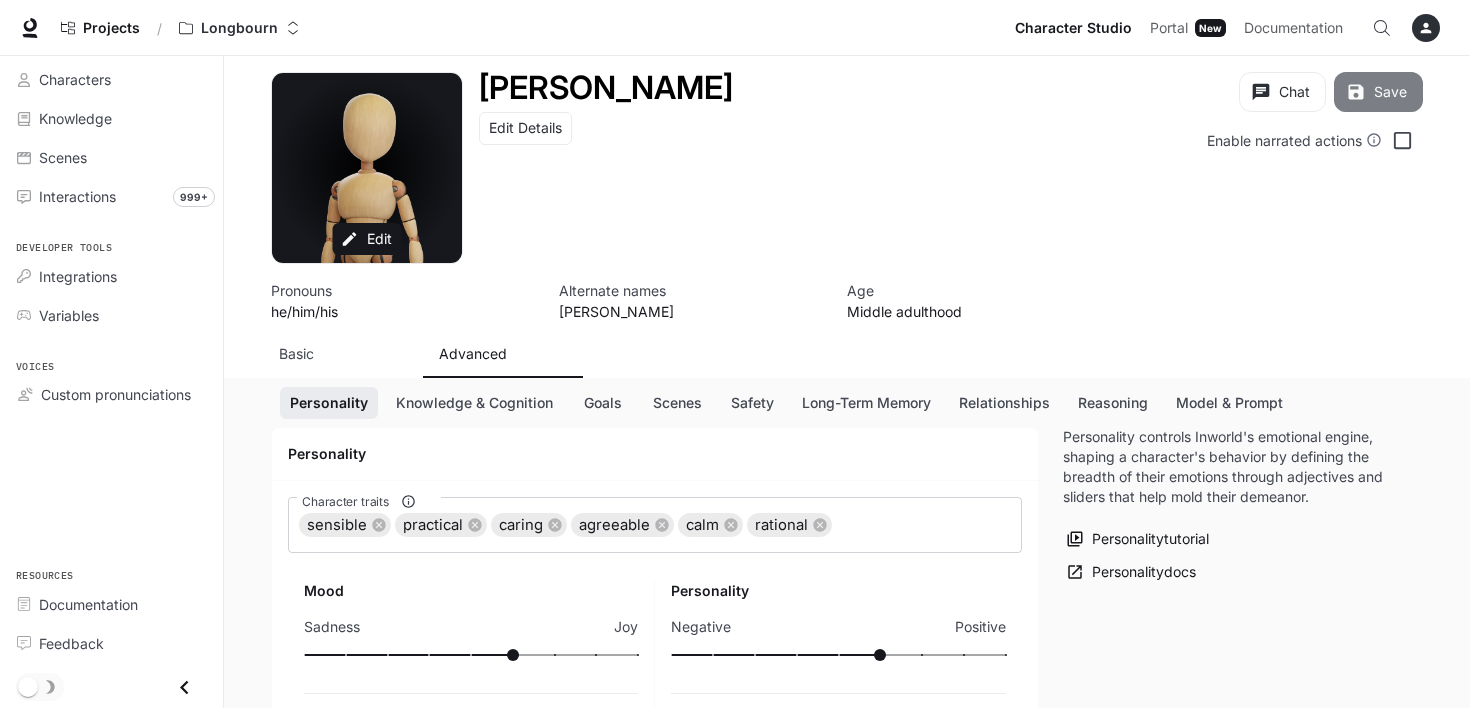 click on "Save" at bounding box center (1378, 92) 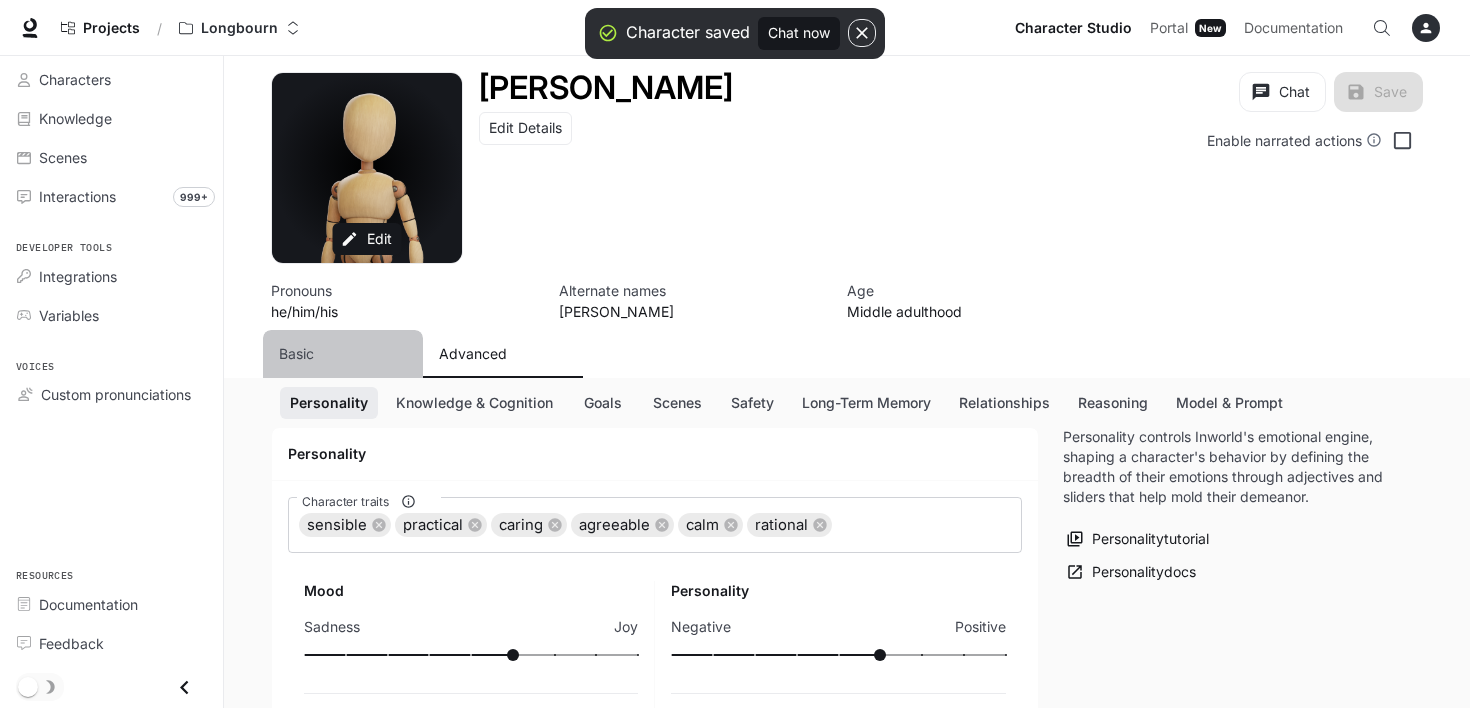 click on "Basic" at bounding box center [296, 354] 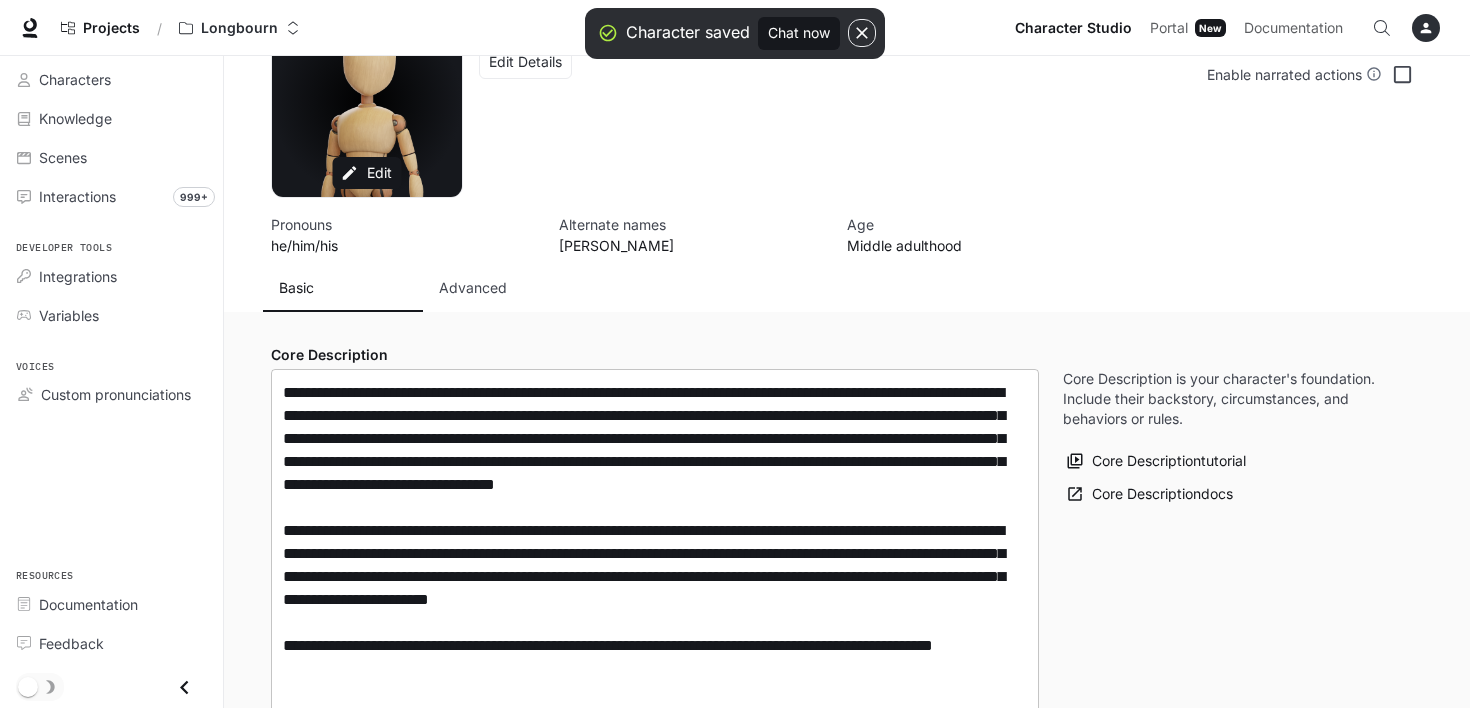scroll, scrollTop: 100, scrollLeft: 0, axis: vertical 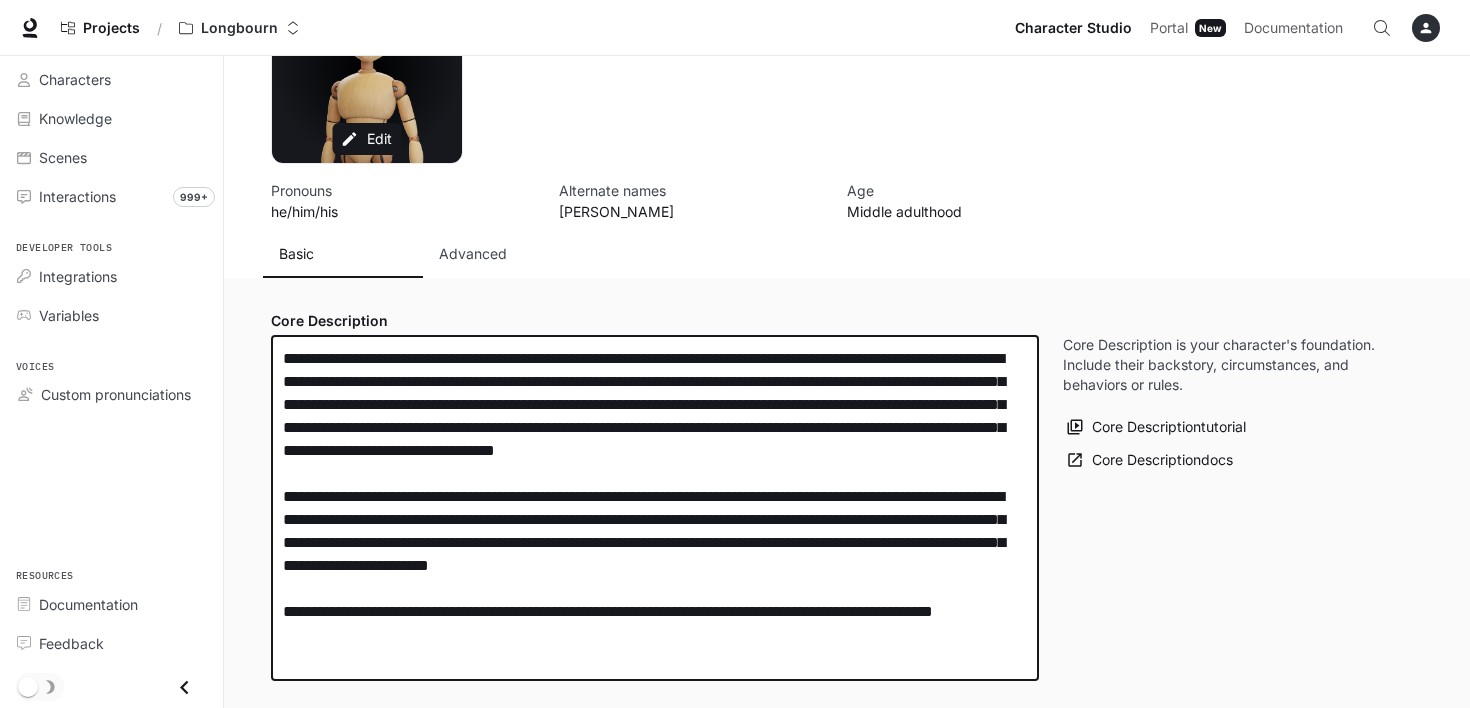 click on "**********" at bounding box center (655, 508) 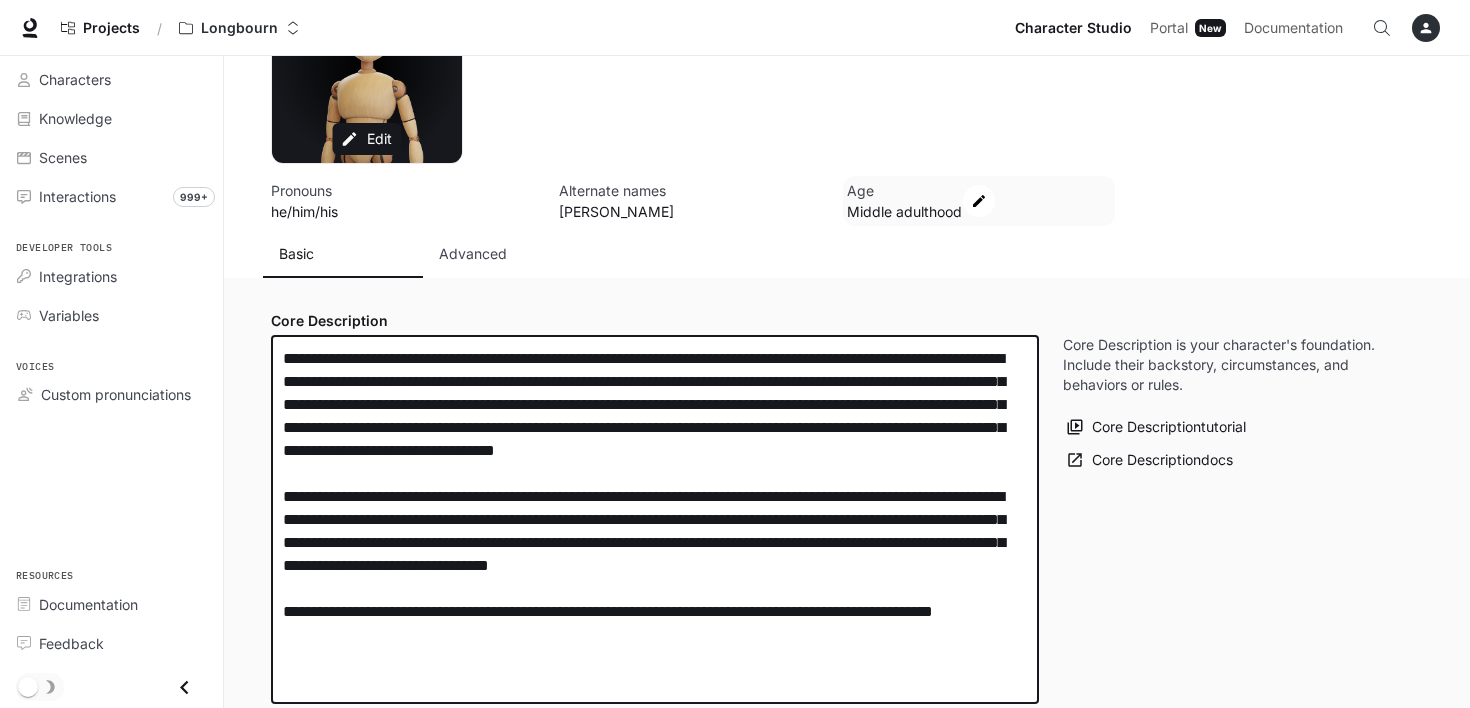 scroll, scrollTop: 0, scrollLeft: 0, axis: both 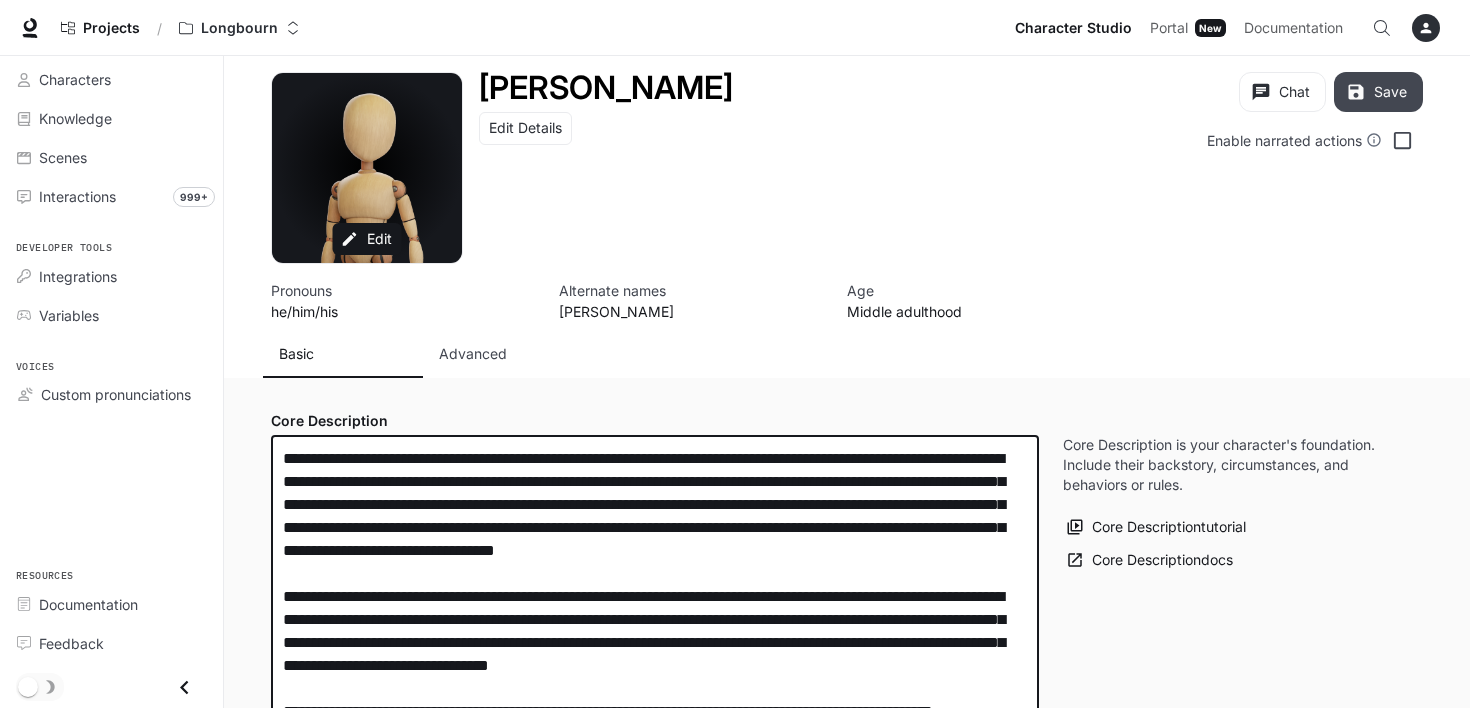 type on "**********" 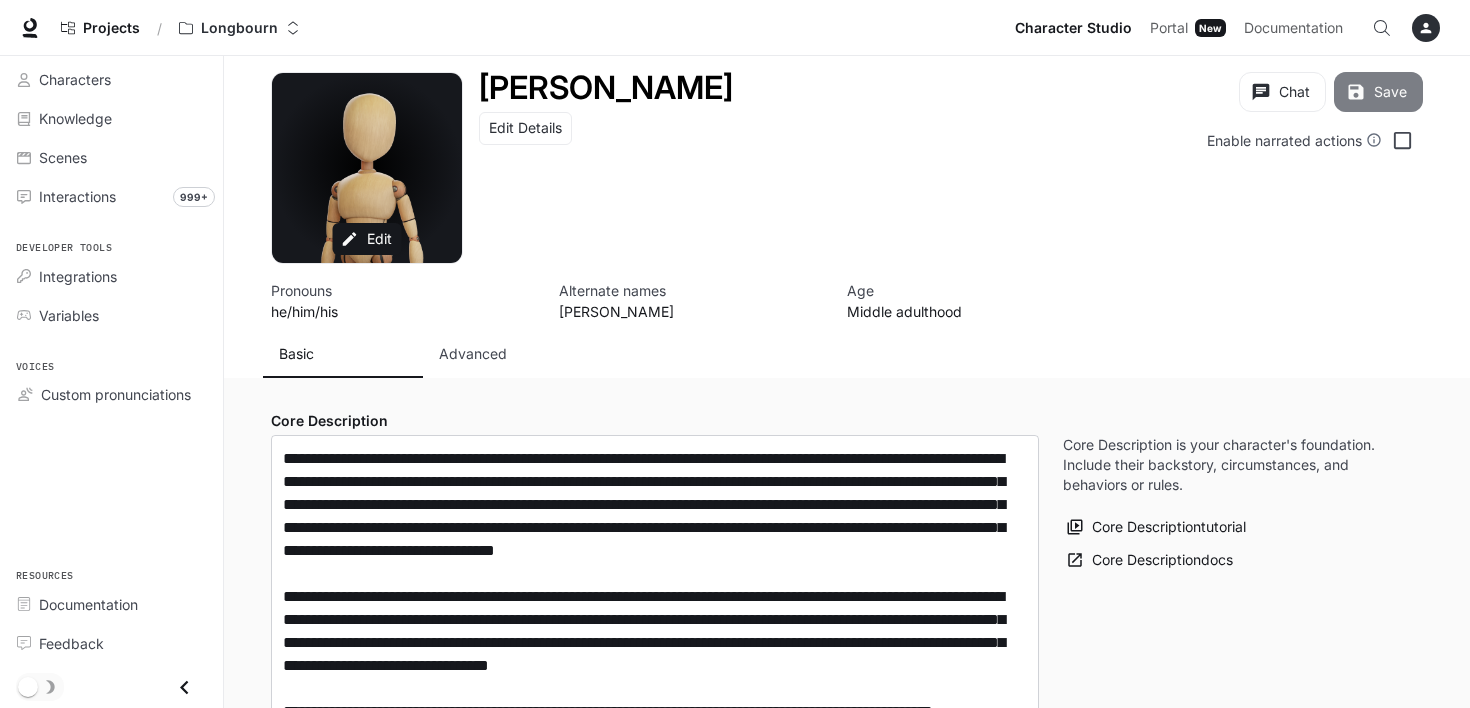 click on "Save" at bounding box center (1378, 92) 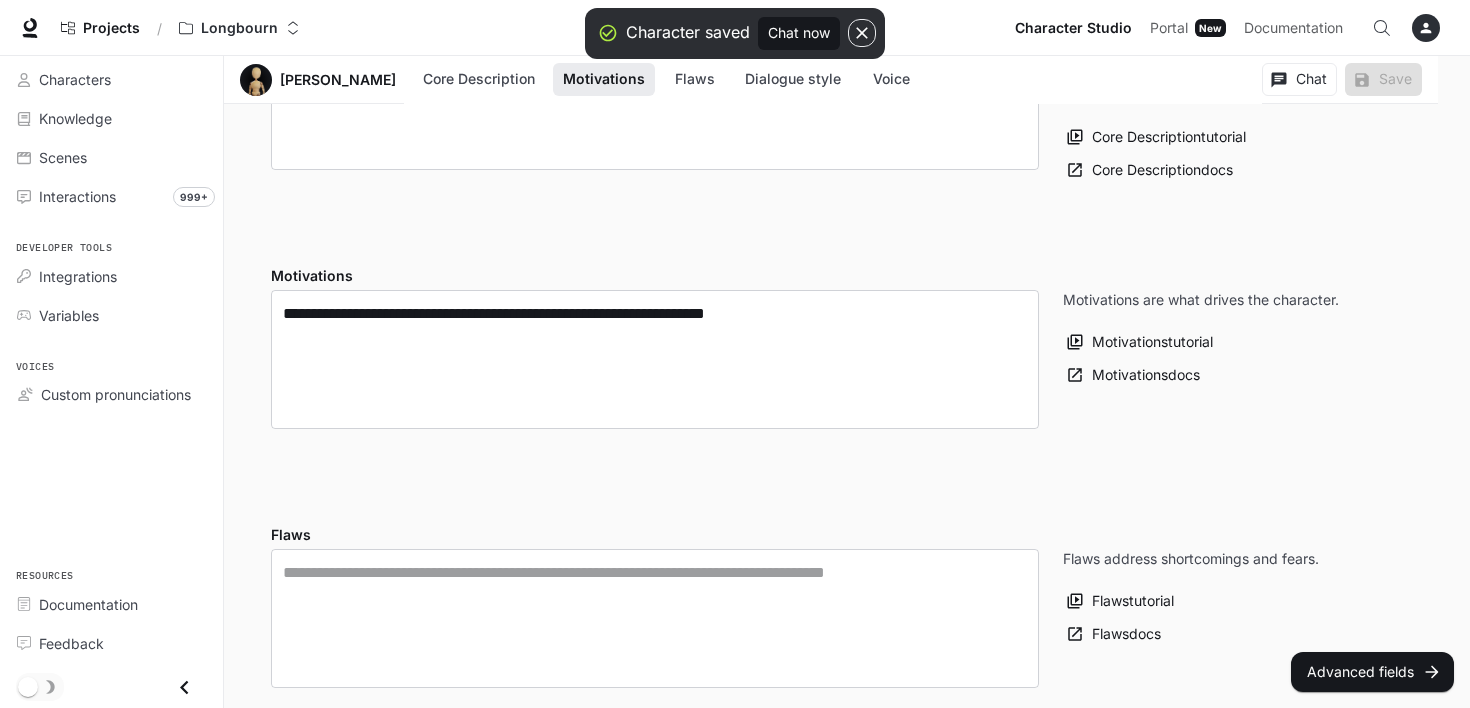 scroll, scrollTop: 600, scrollLeft: 0, axis: vertical 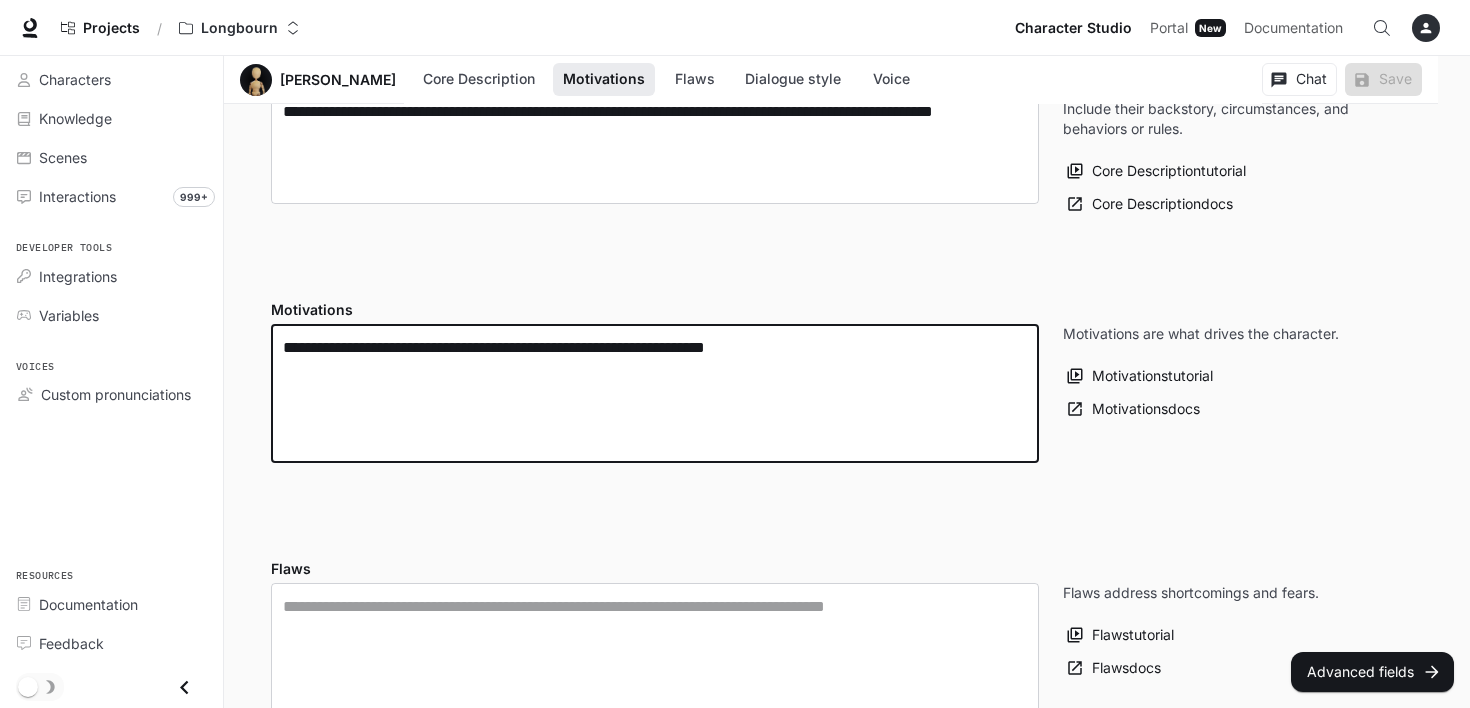 click on "**********" at bounding box center (655, 393) 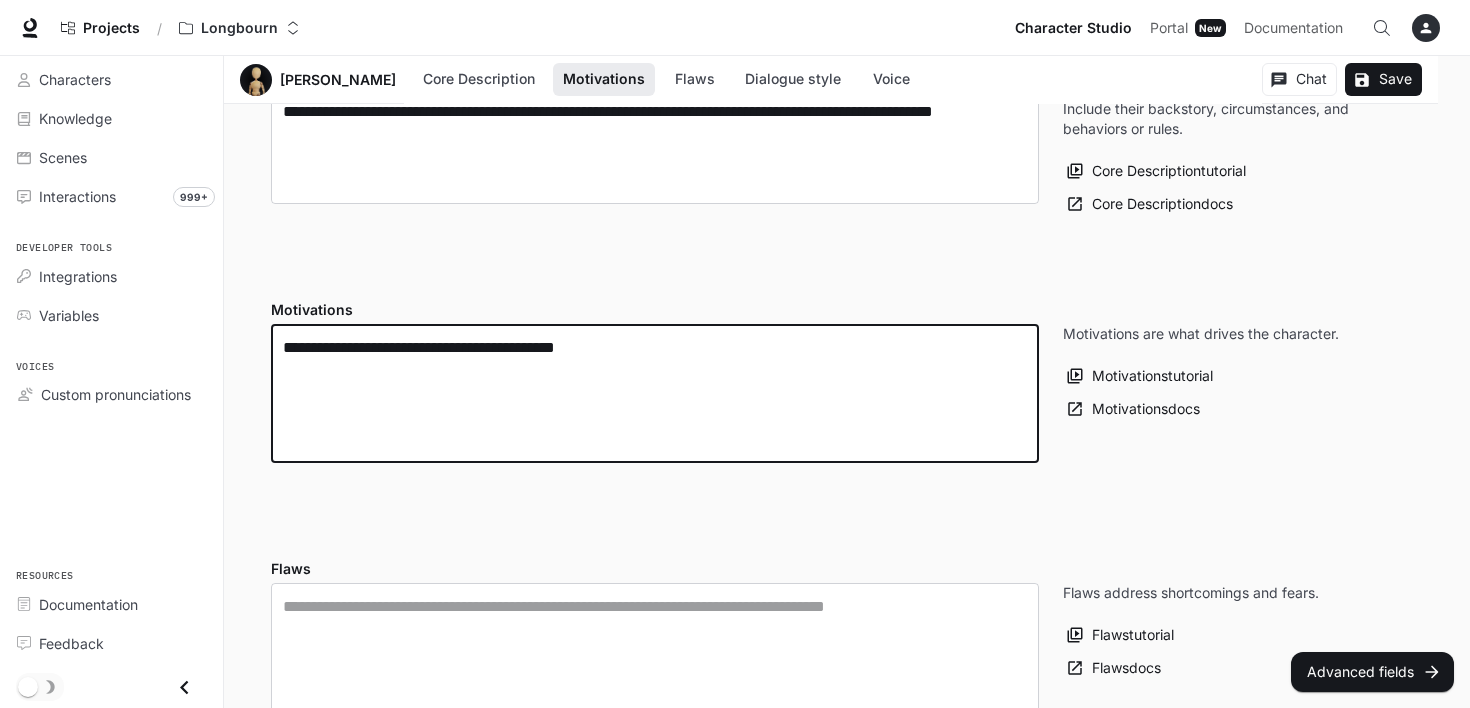 click on "**********" at bounding box center [655, 393] 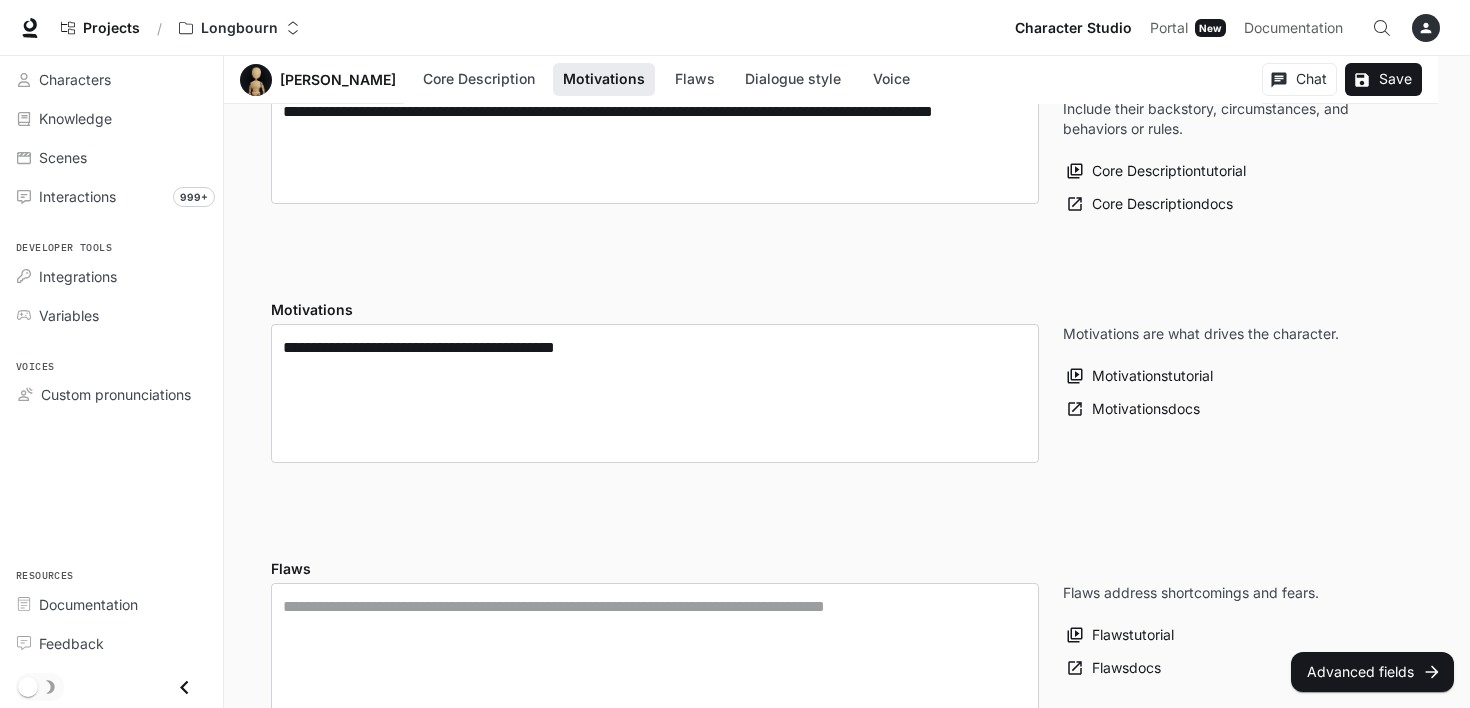 click on "**********" at bounding box center [847, 1177] 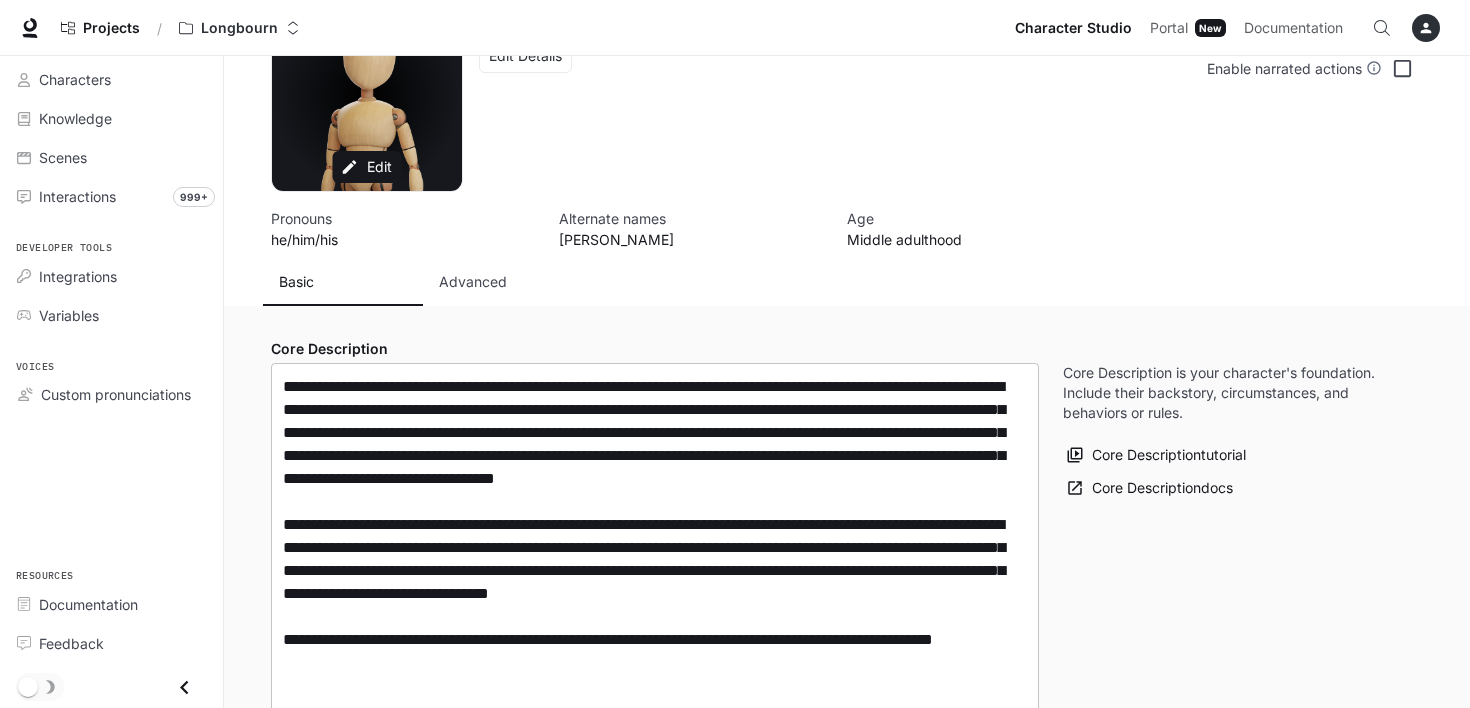 scroll, scrollTop: 0, scrollLeft: 0, axis: both 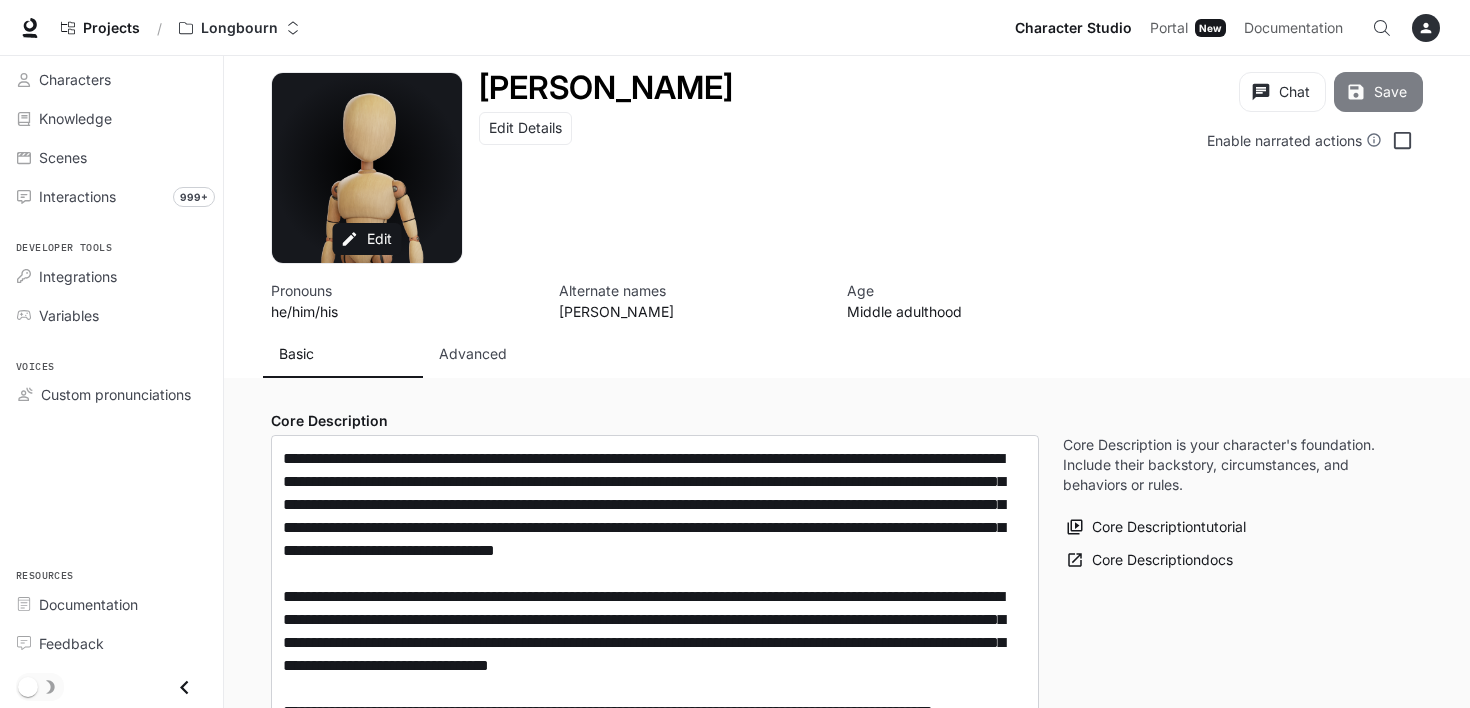 click on "Save" at bounding box center [1378, 92] 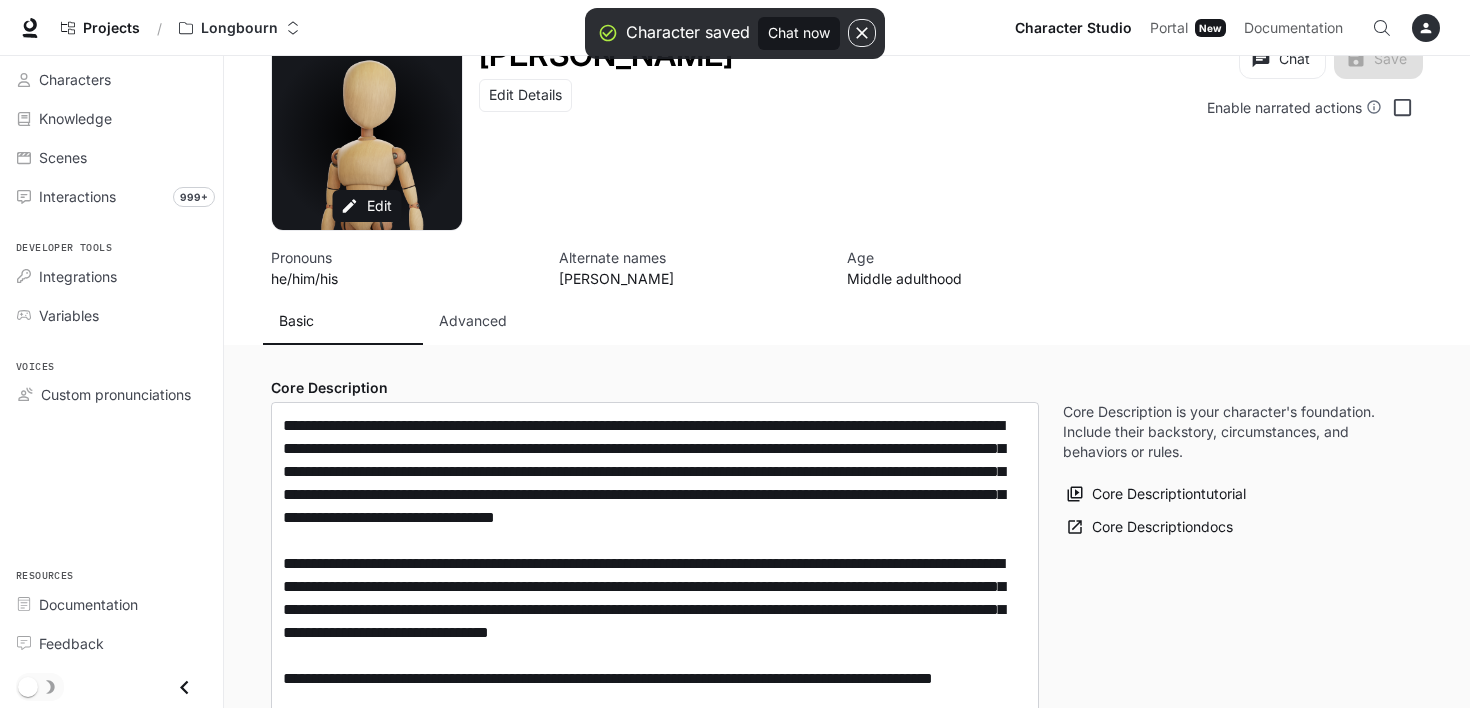 scroll, scrollTop: 0, scrollLeft: 0, axis: both 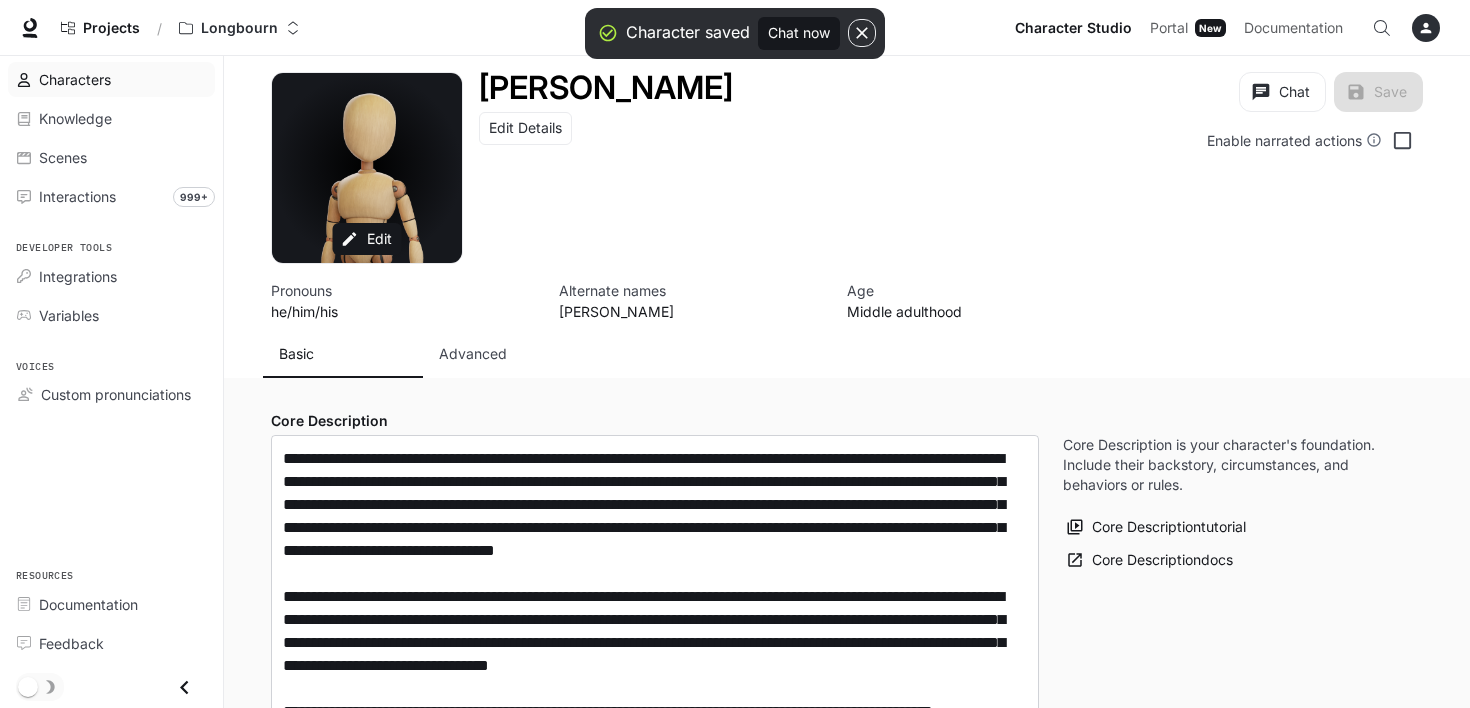 click on "Characters" at bounding box center [75, 79] 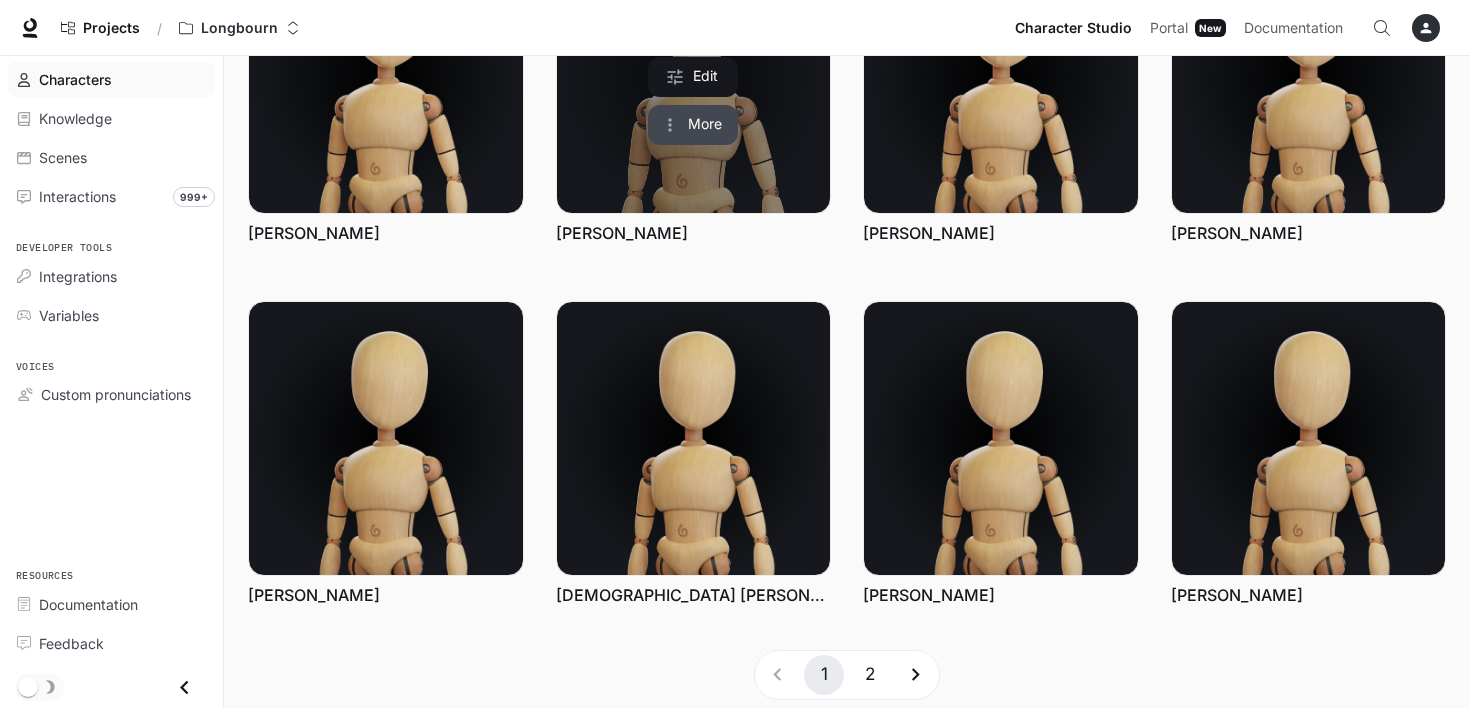 scroll, scrollTop: 588, scrollLeft: 0, axis: vertical 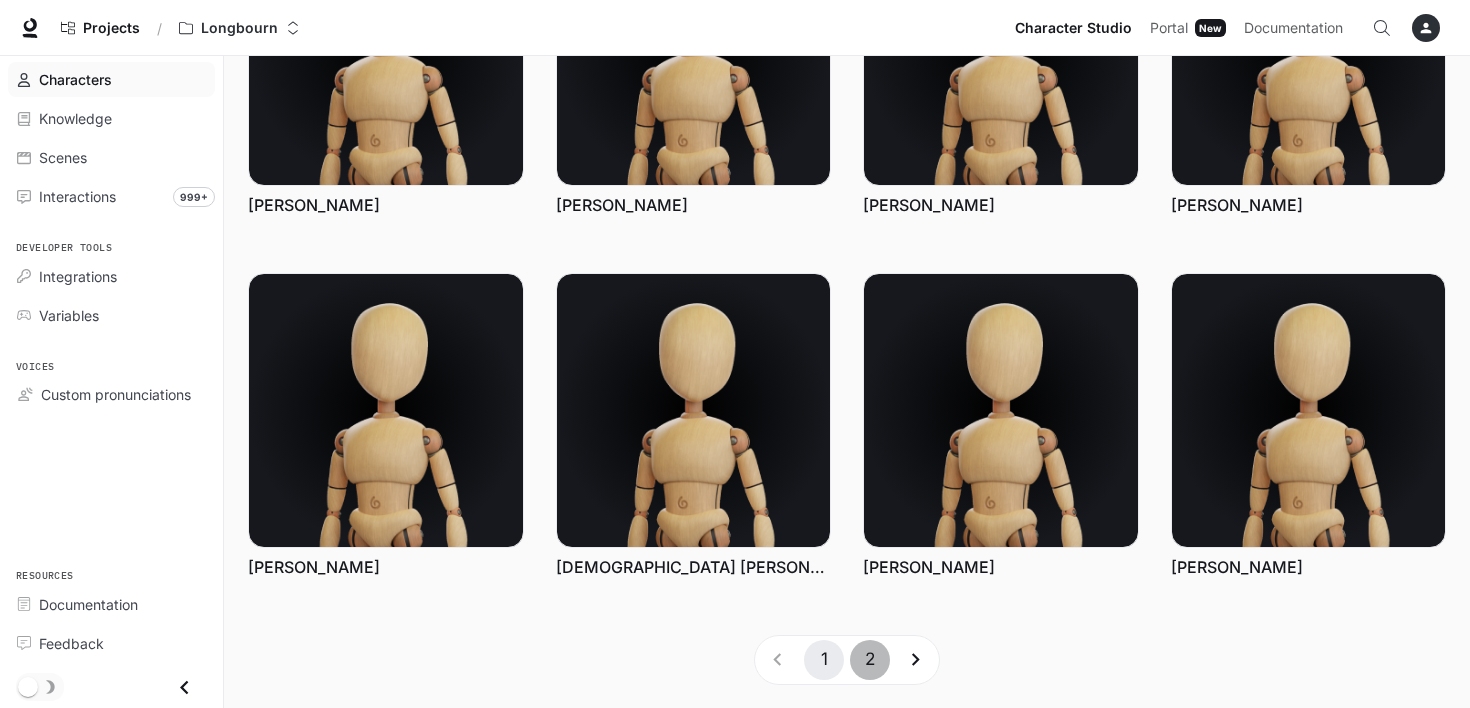 click on "2" at bounding box center [870, 660] 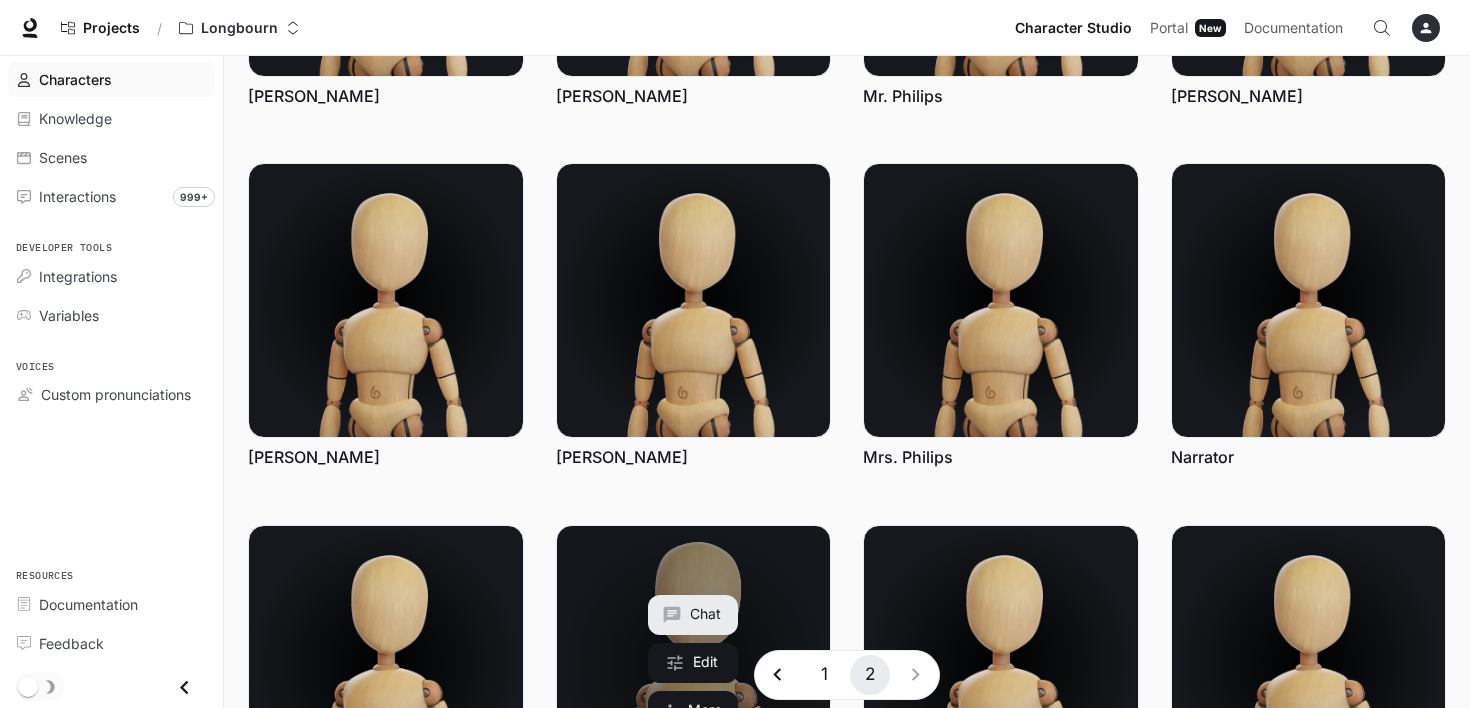 scroll, scrollTop: 288, scrollLeft: 0, axis: vertical 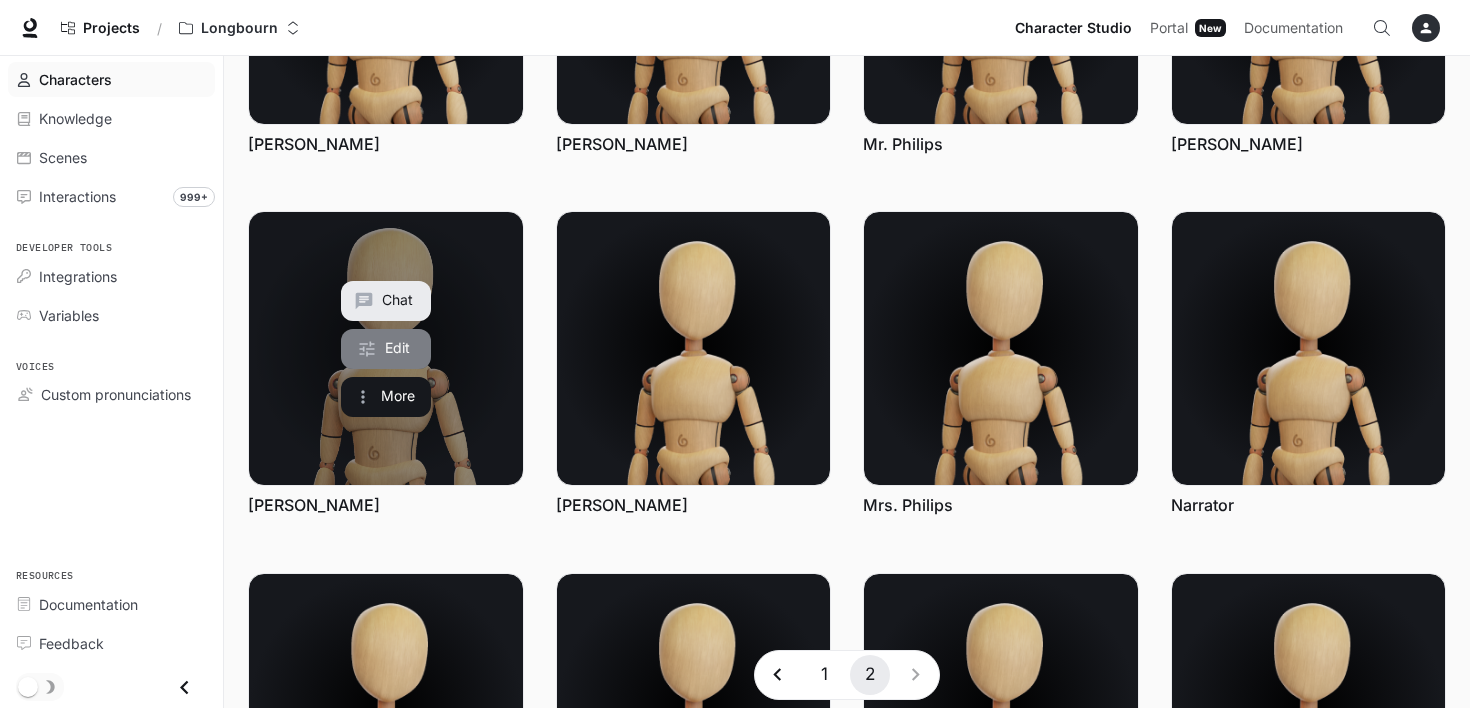 click on "Edit" at bounding box center (386, 349) 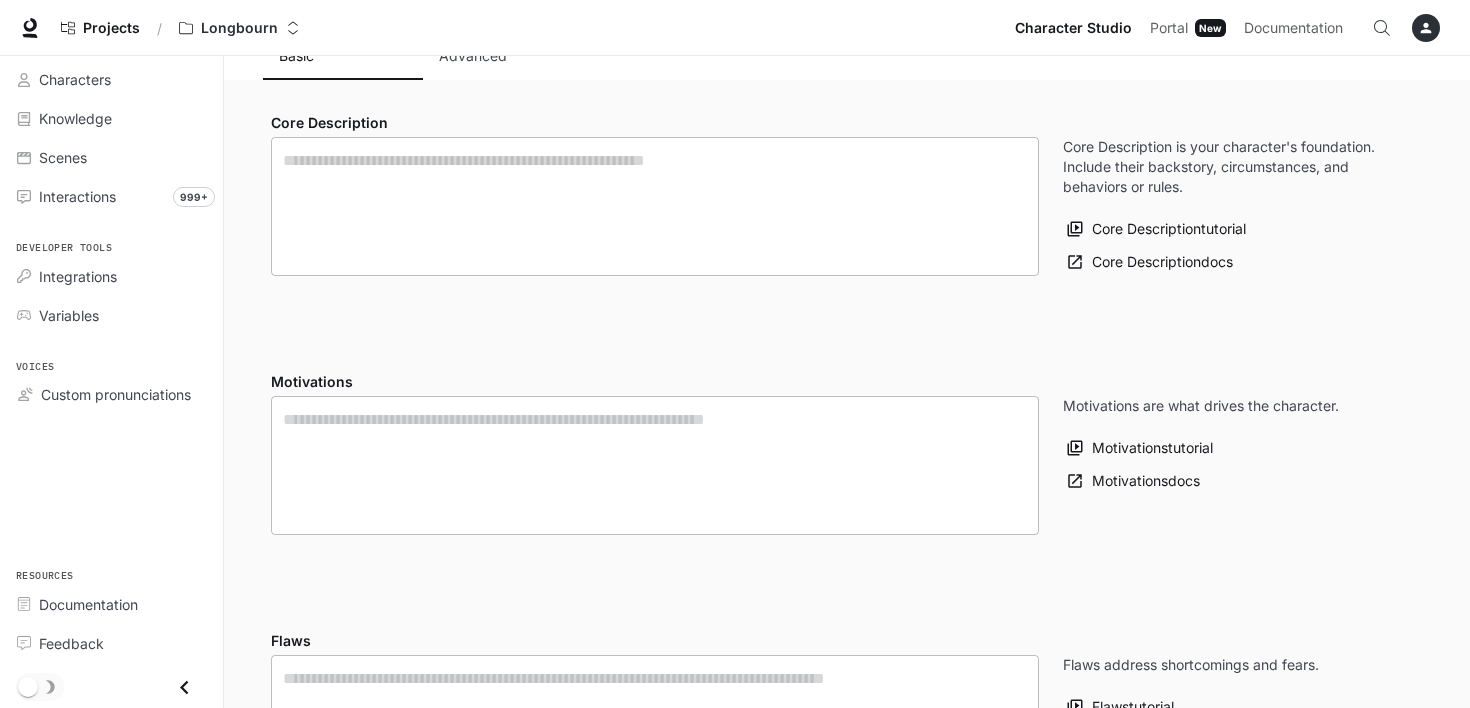 scroll, scrollTop: 0, scrollLeft: 0, axis: both 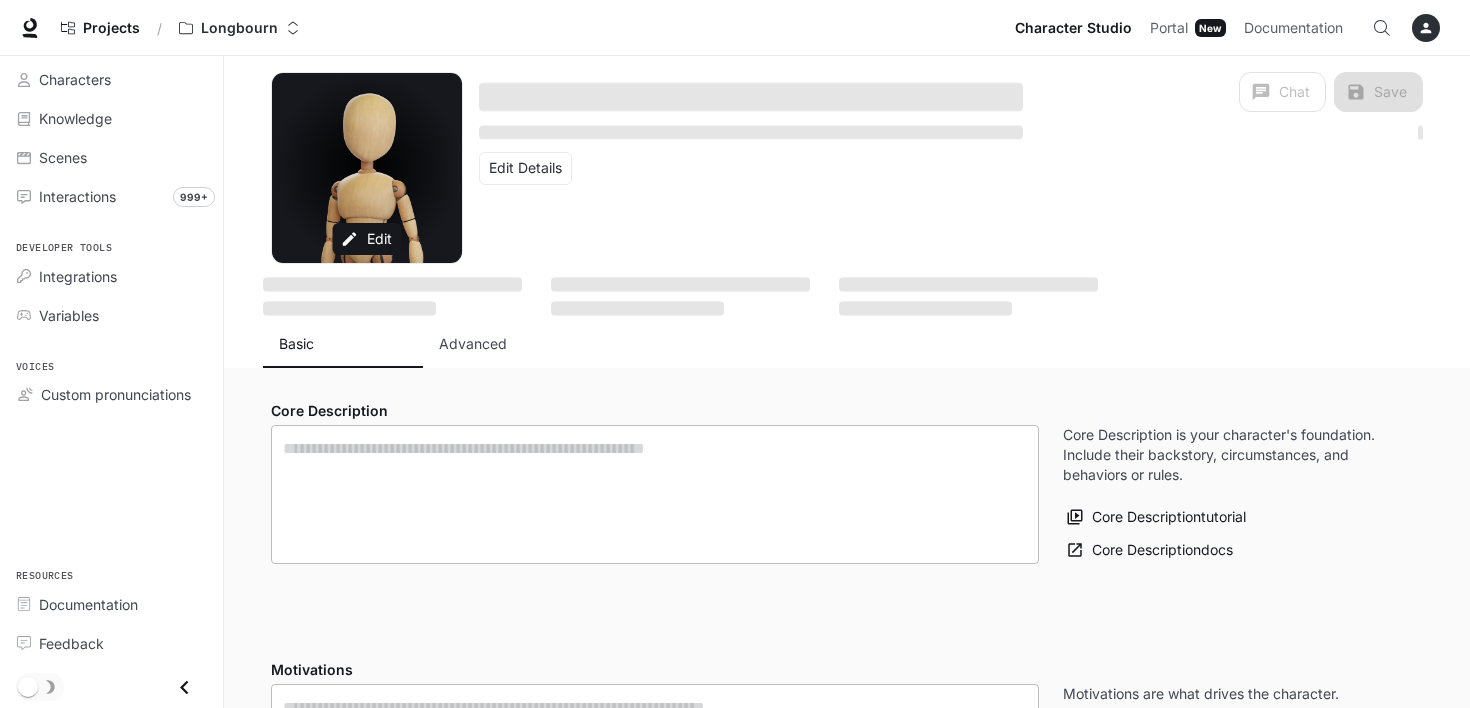 type on "**********" 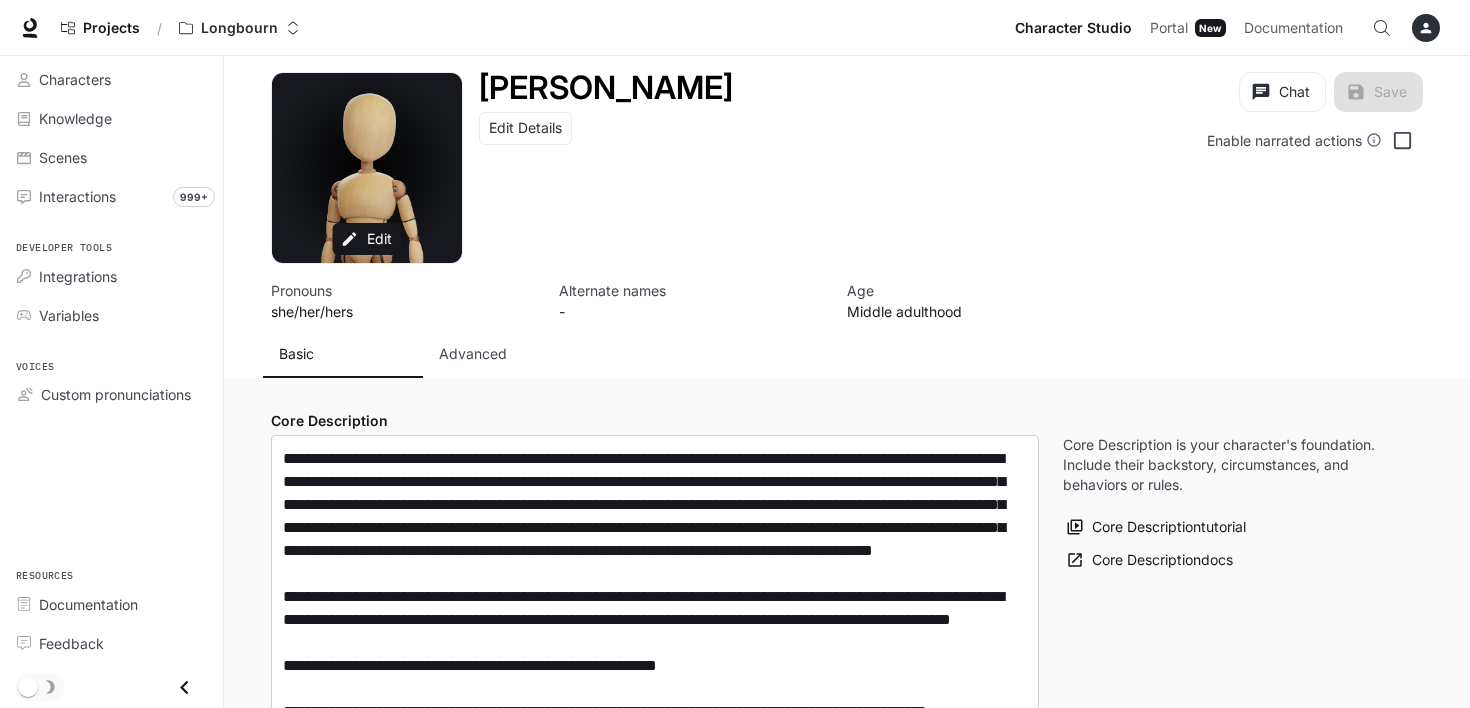 type on "**********" 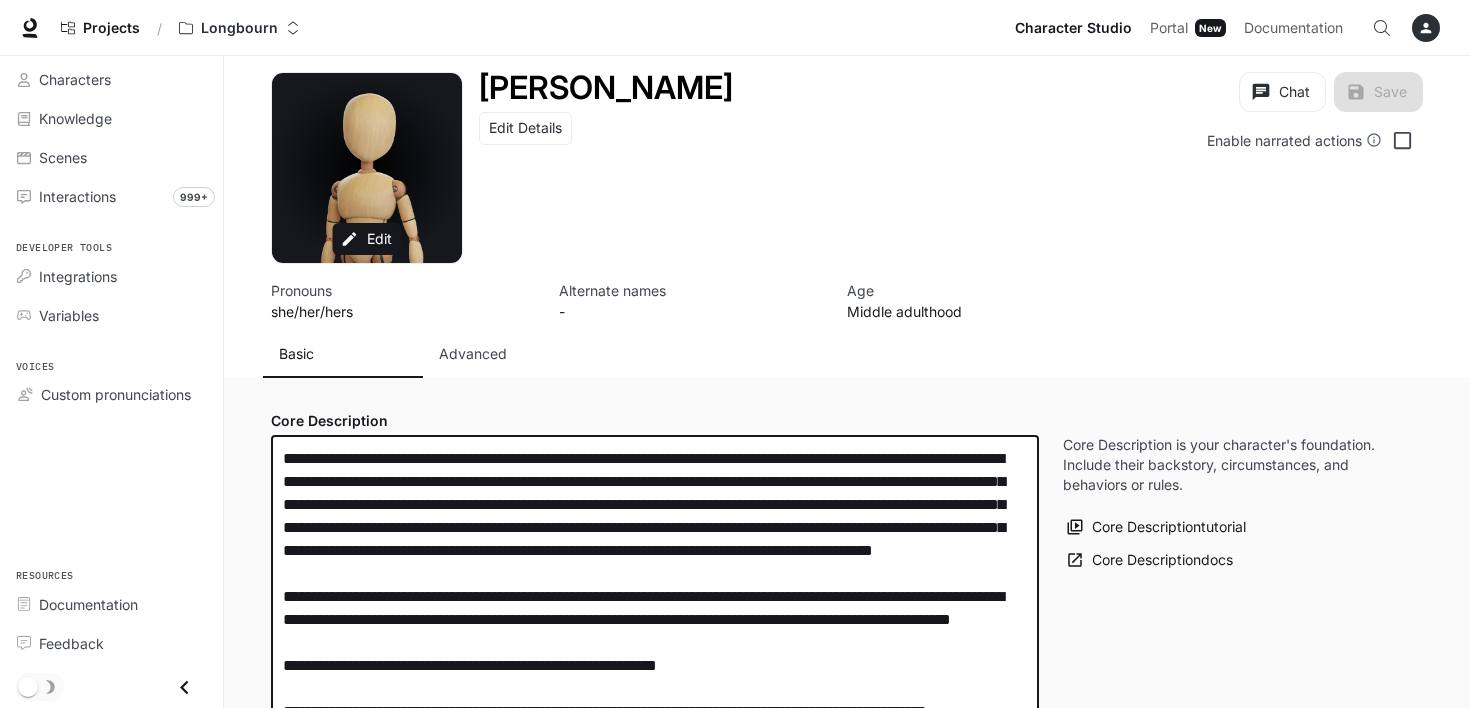 click on "**********" at bounding box center (655, 619) 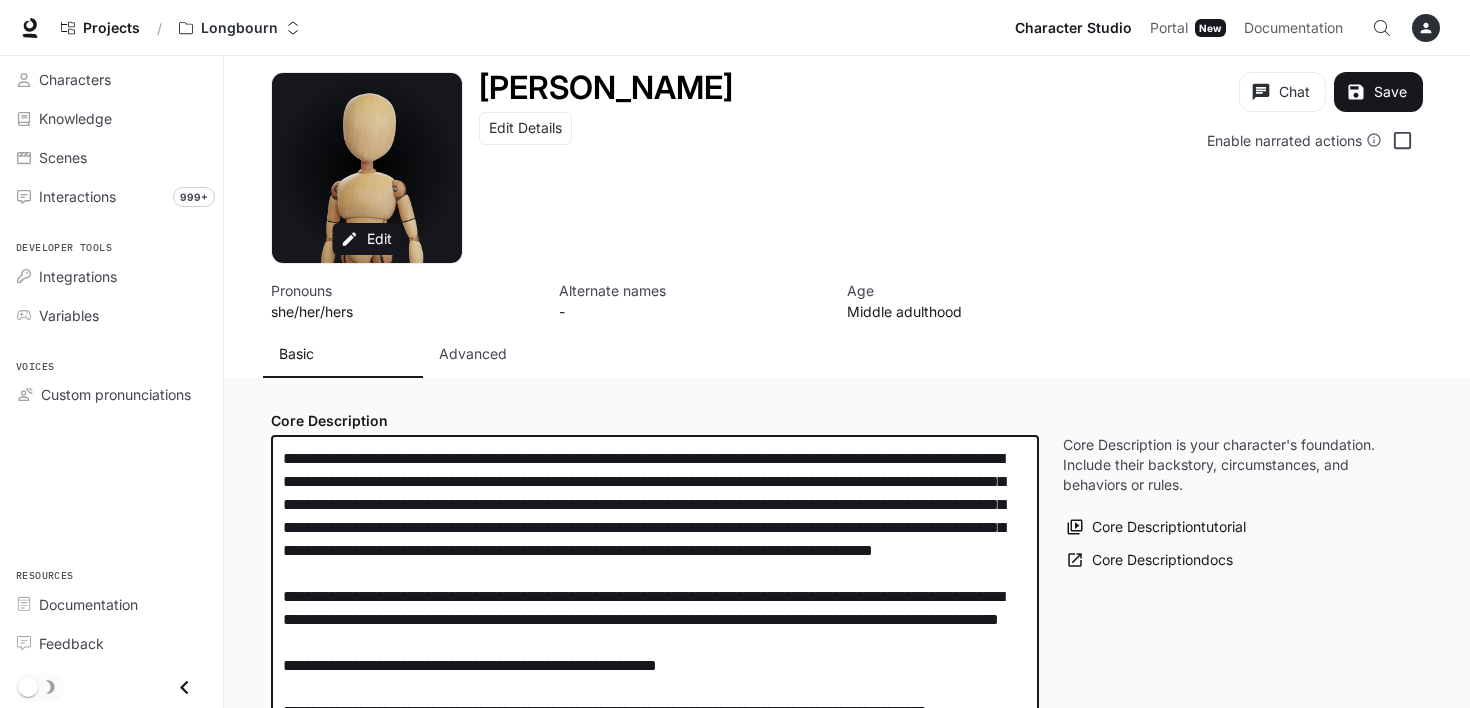 click on "**********" at bounding box center (655, 619) 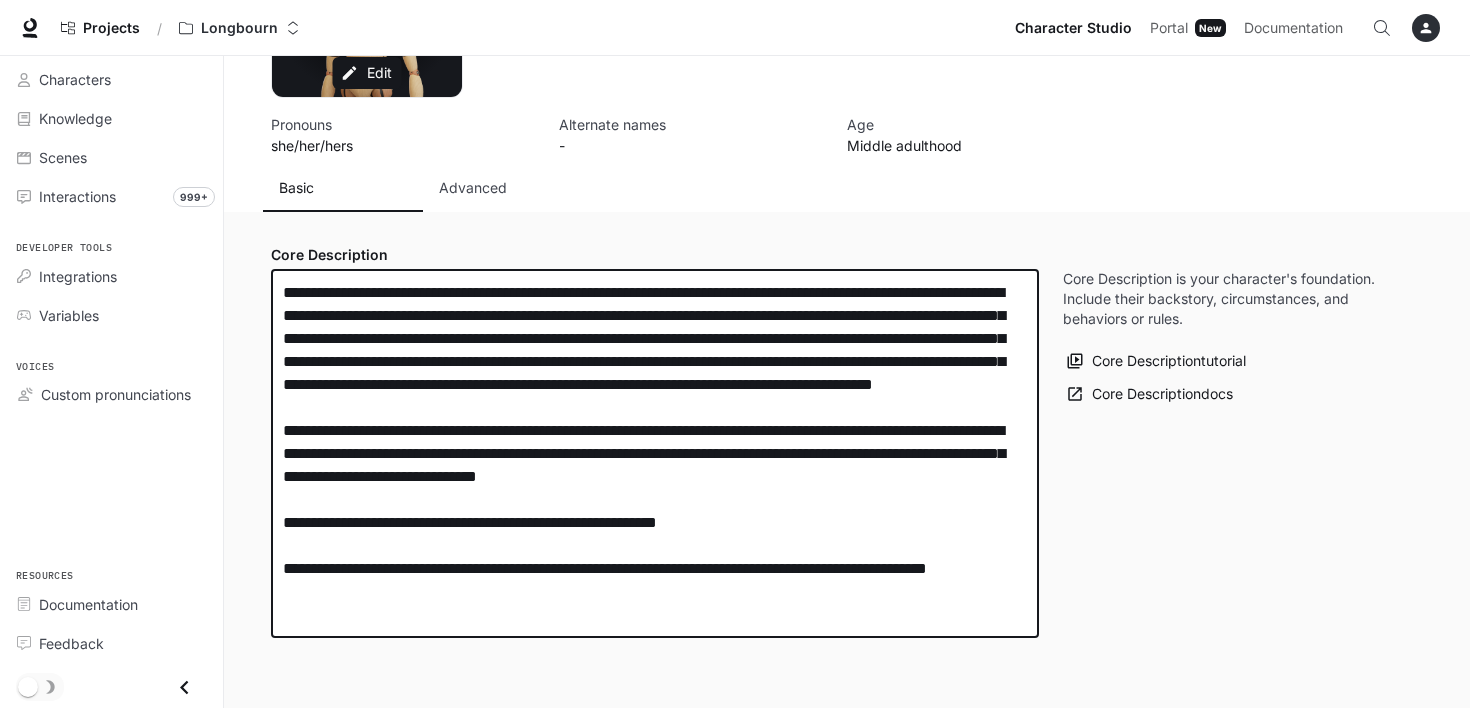 scroll, scrollTop: 200, scrollLeft: 0, axis: vertical 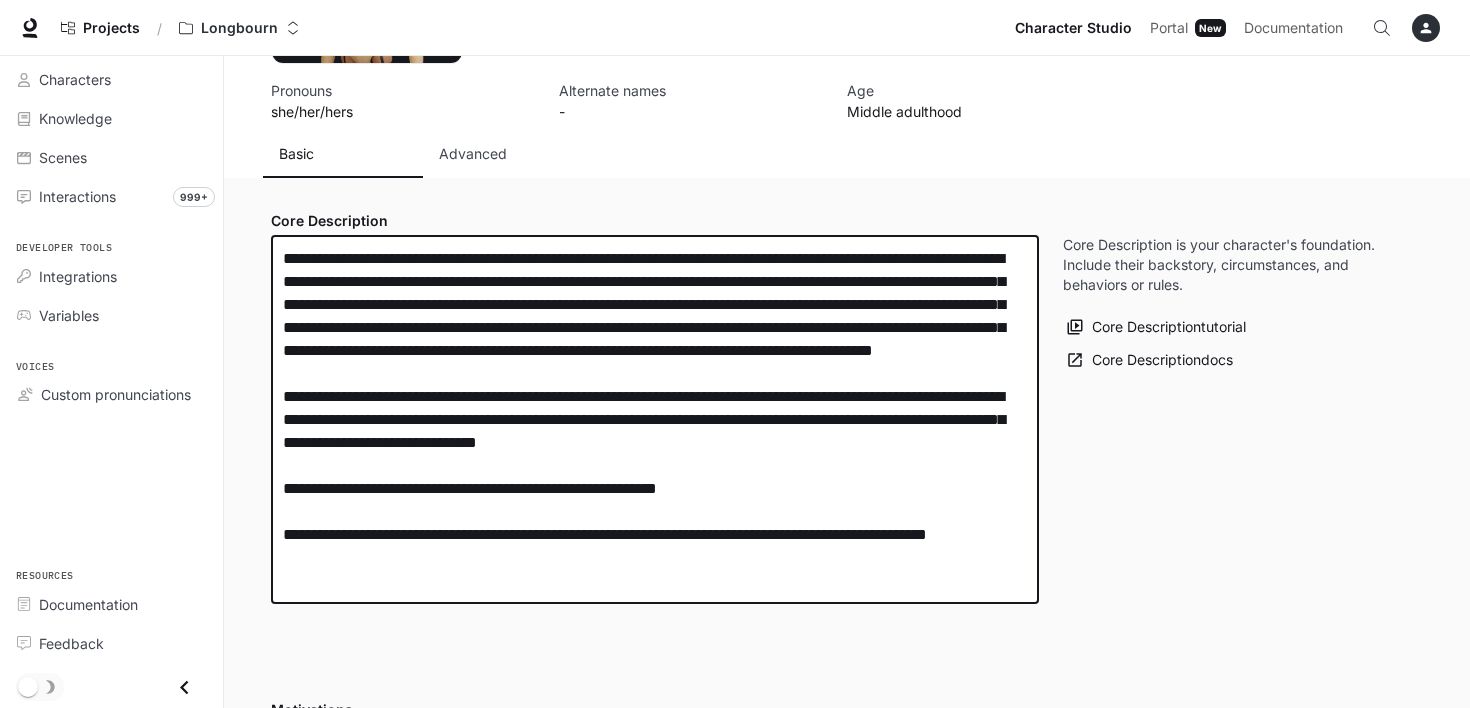 click at bounding box center [655, 419] 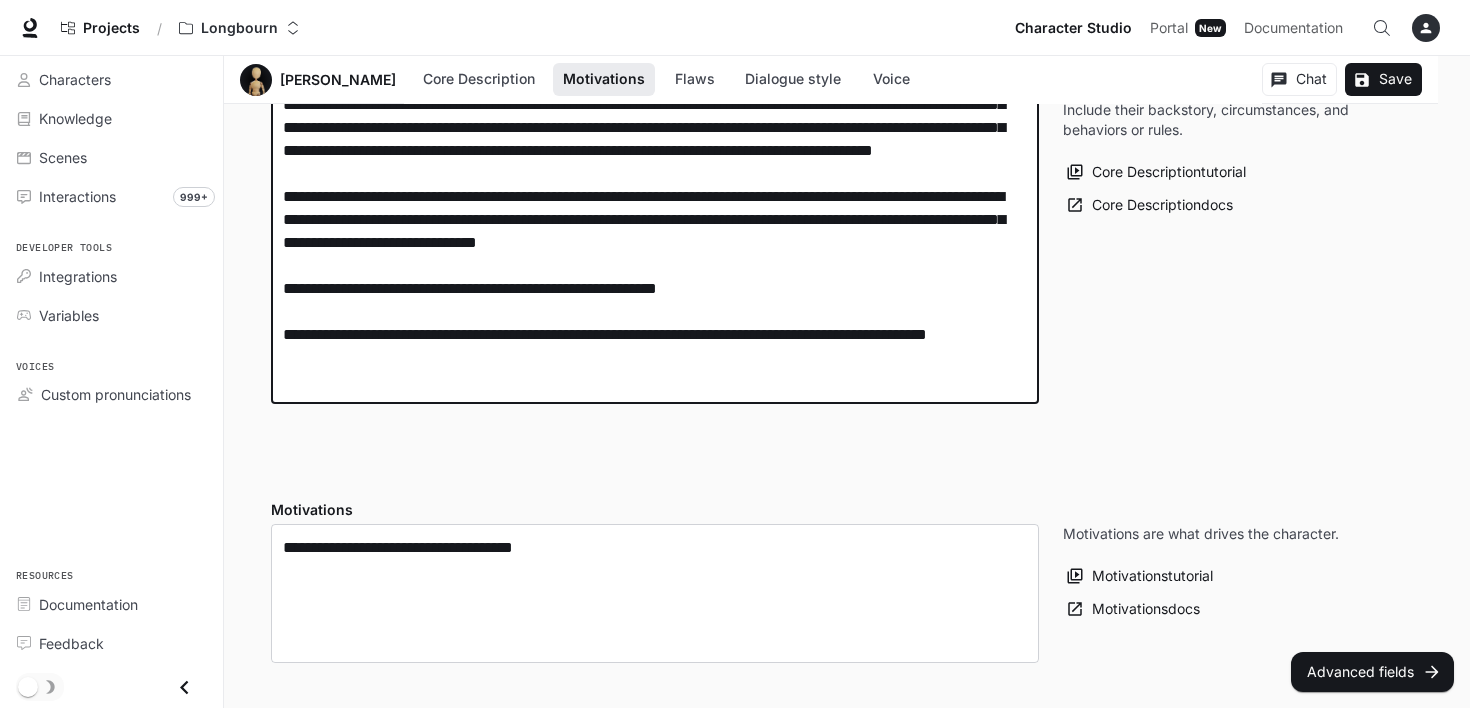 scroll, scrollTop: 500, scrollLeft: 0, axis: vertical 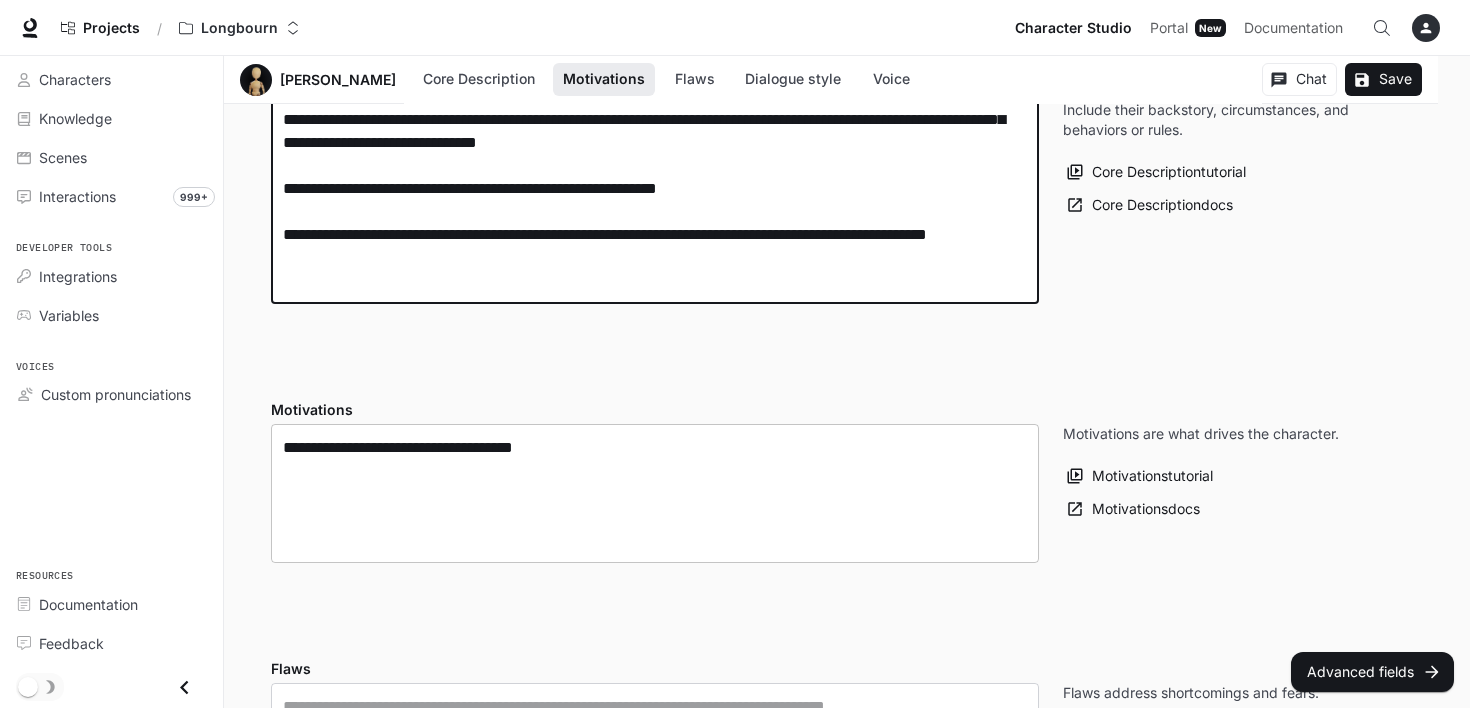 type on "**********" 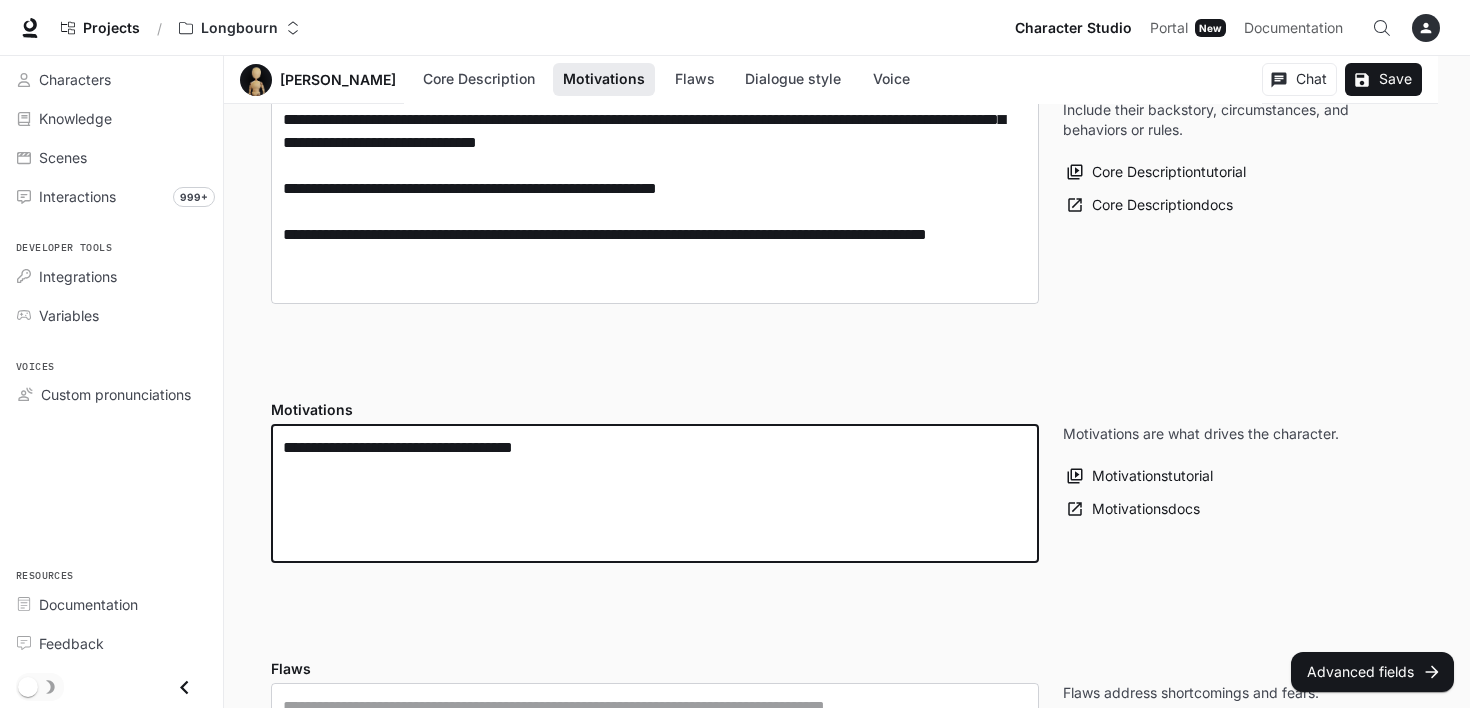 click on "**********" at bounding box center (655, 493) 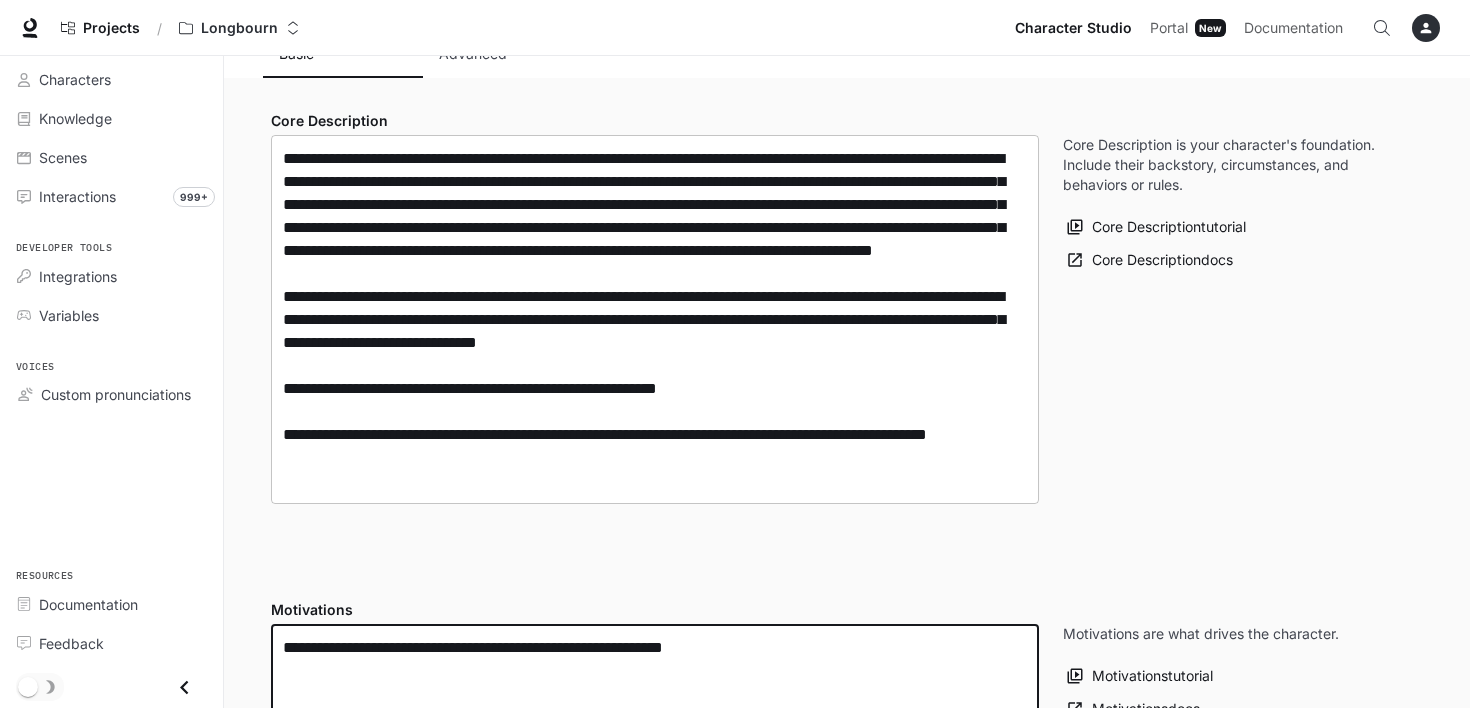 scroll, scrollTop: 500, scrollLeft: 0, axis: vertical 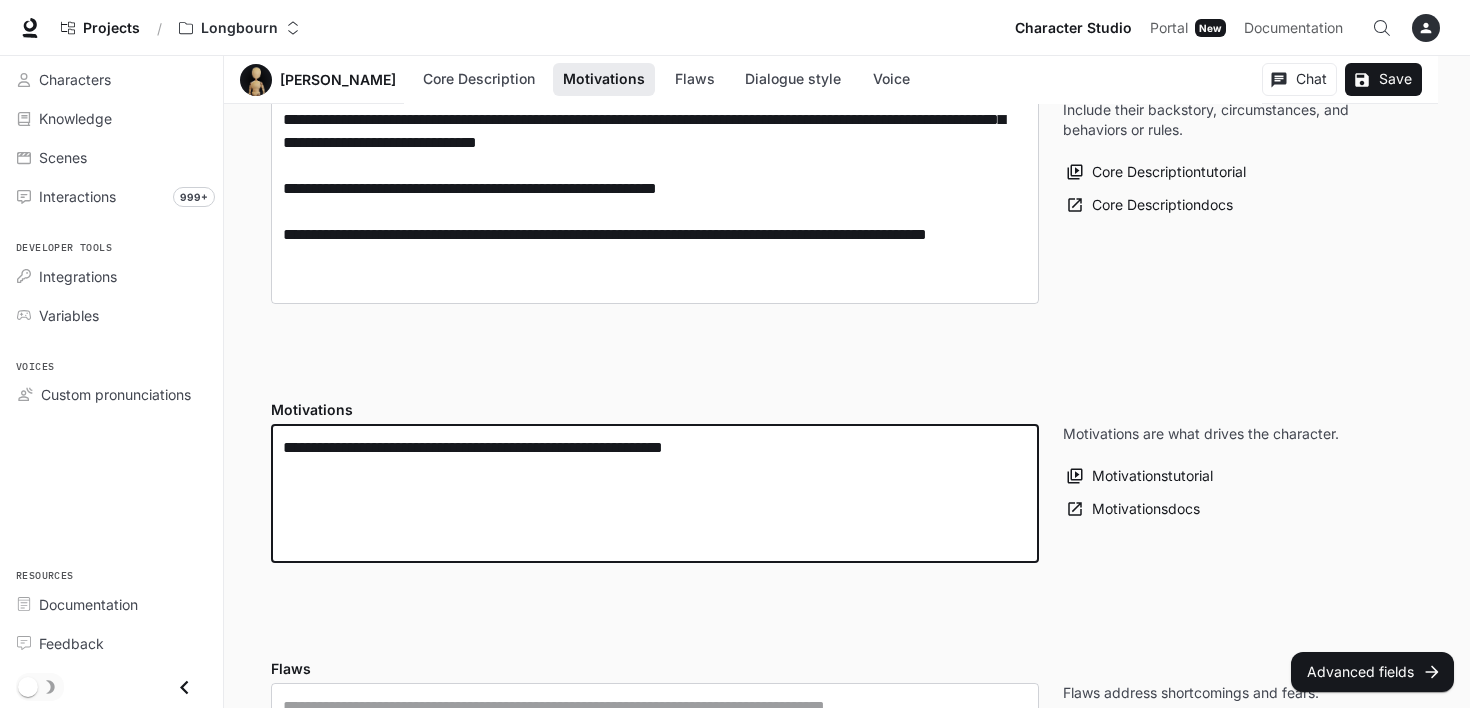 click on "**********" at bounding box center [655, 493] 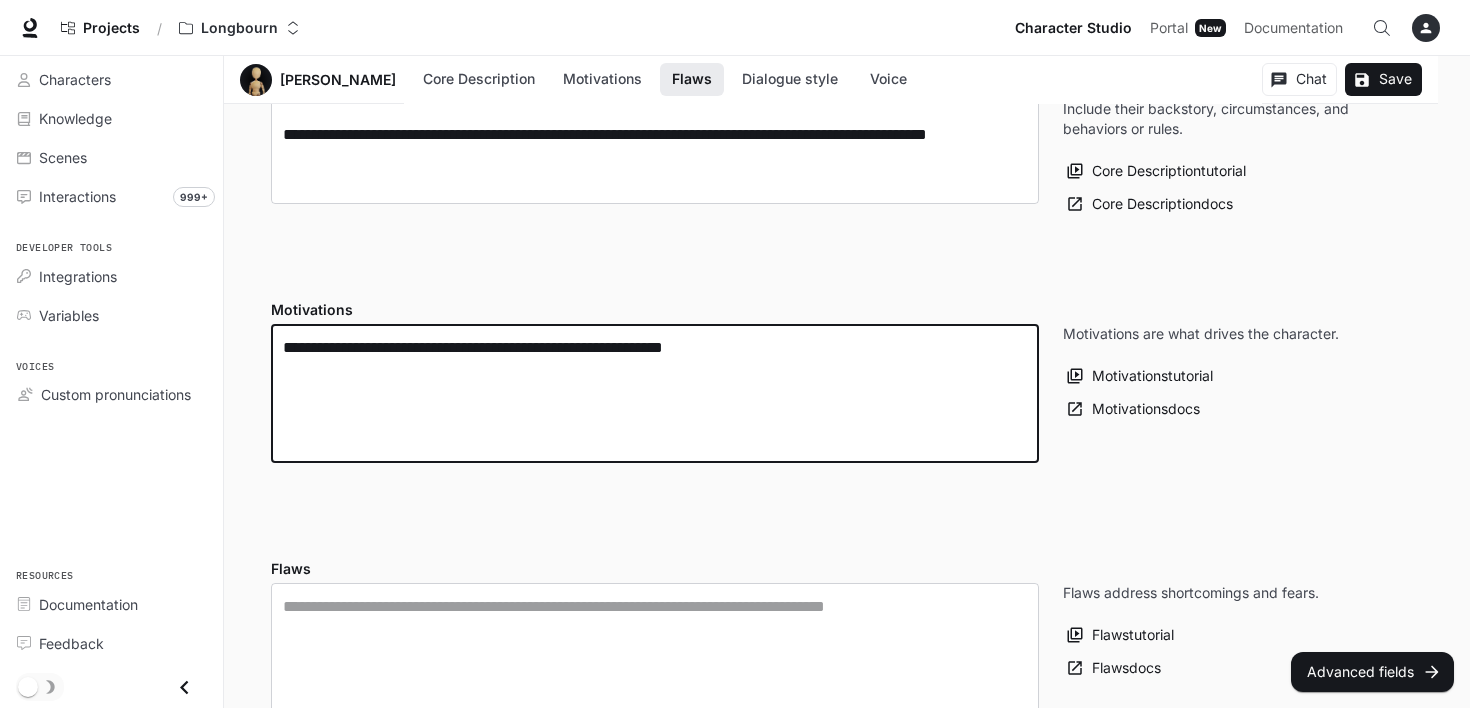 type on "**********" 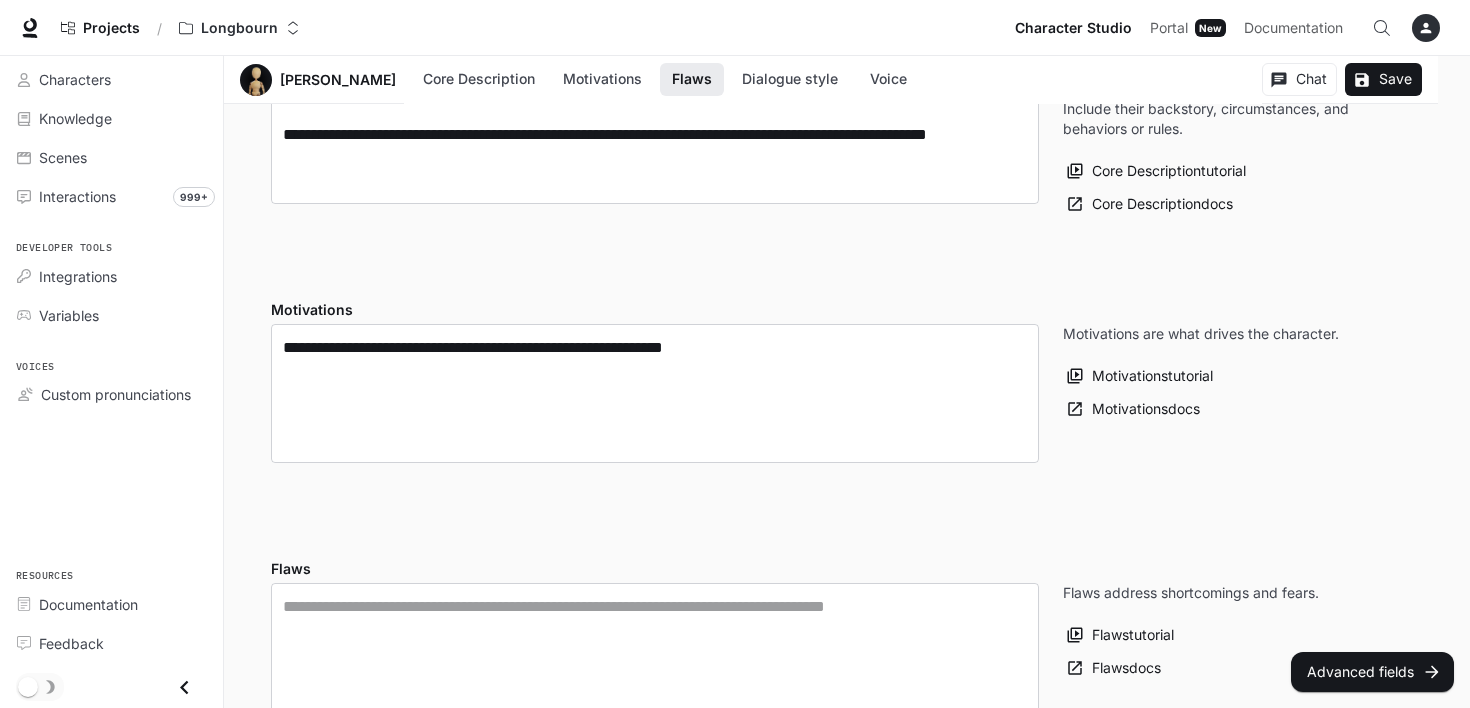 drag, startPoint x: 559, startPoint y: 496, endPoint x: 505, endPoint y: 464, distance: 62.76942 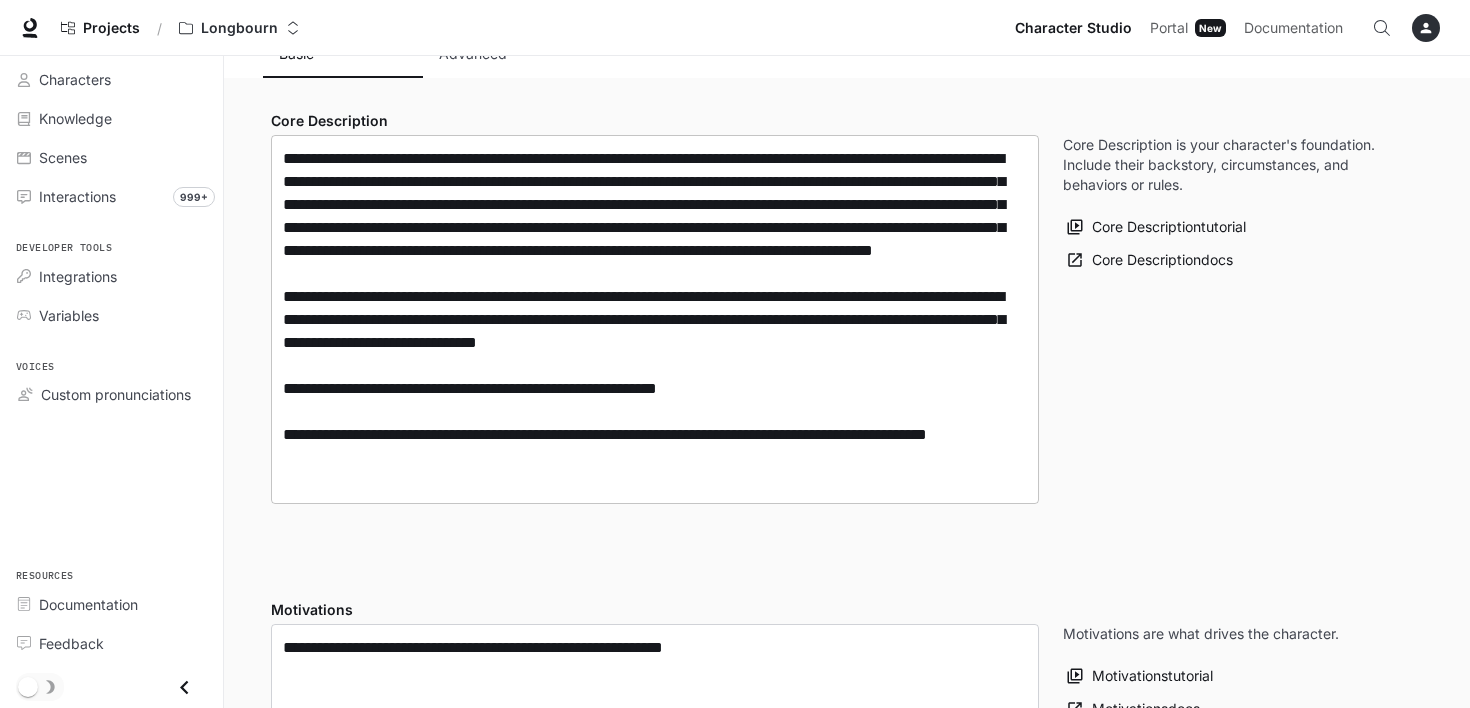 scroll, scrollTop: 100, scrollLeft: 0, axis: vertical 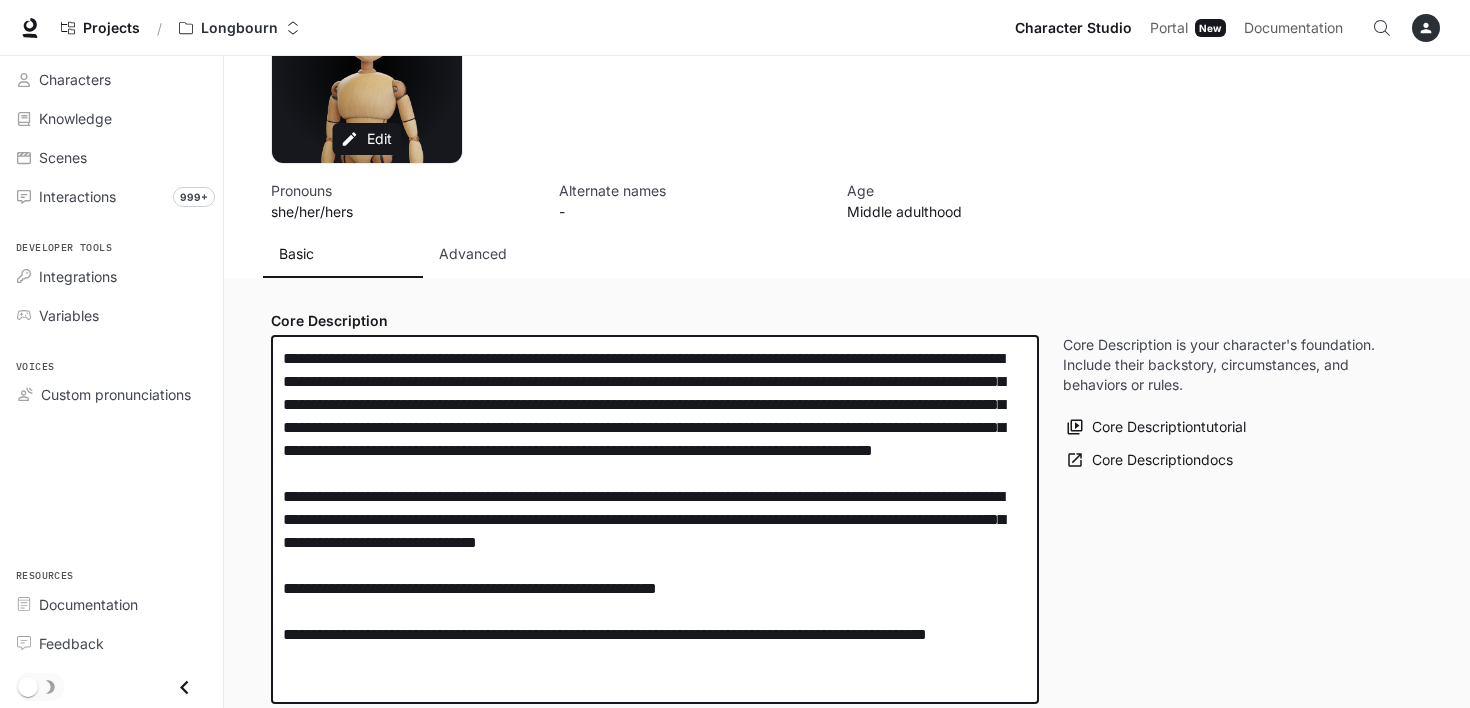 click at bounding box center (655, 519) 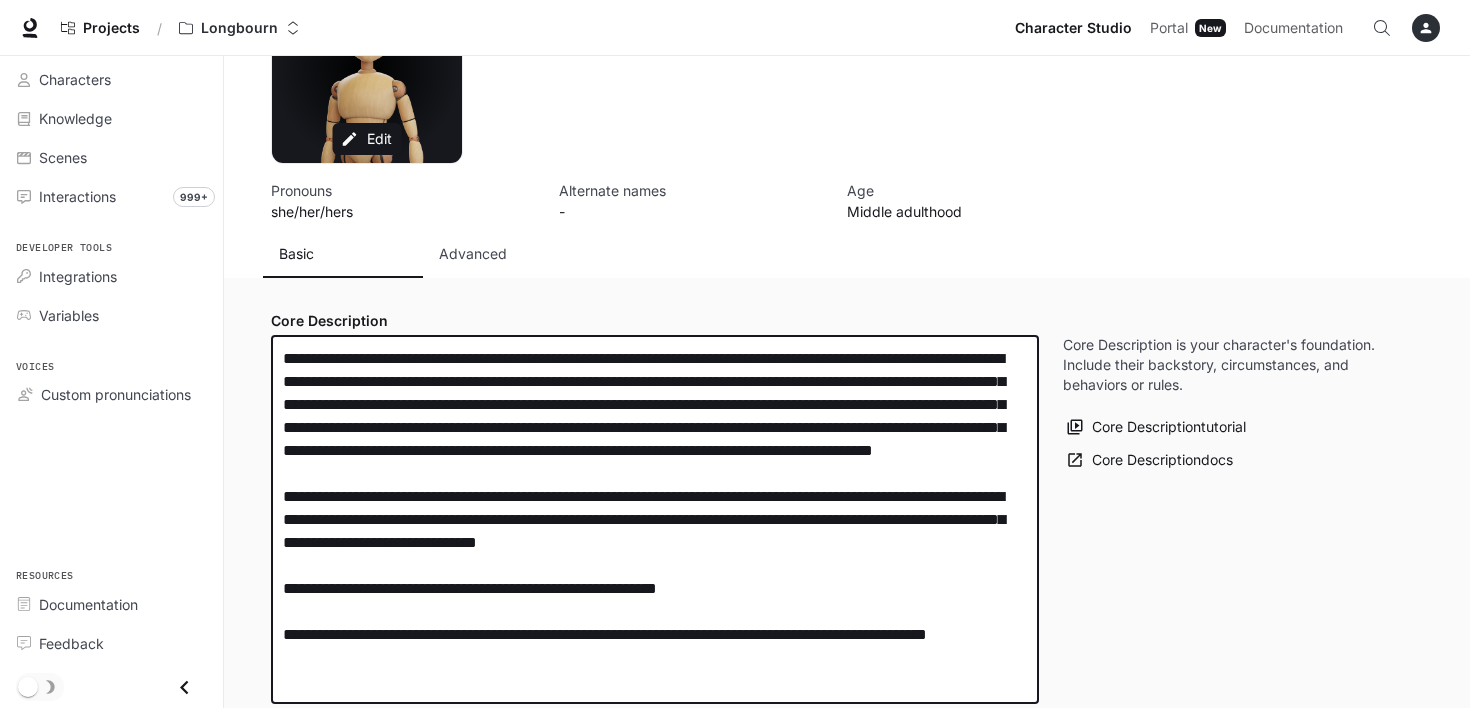 click at bounding box center (655, 519) 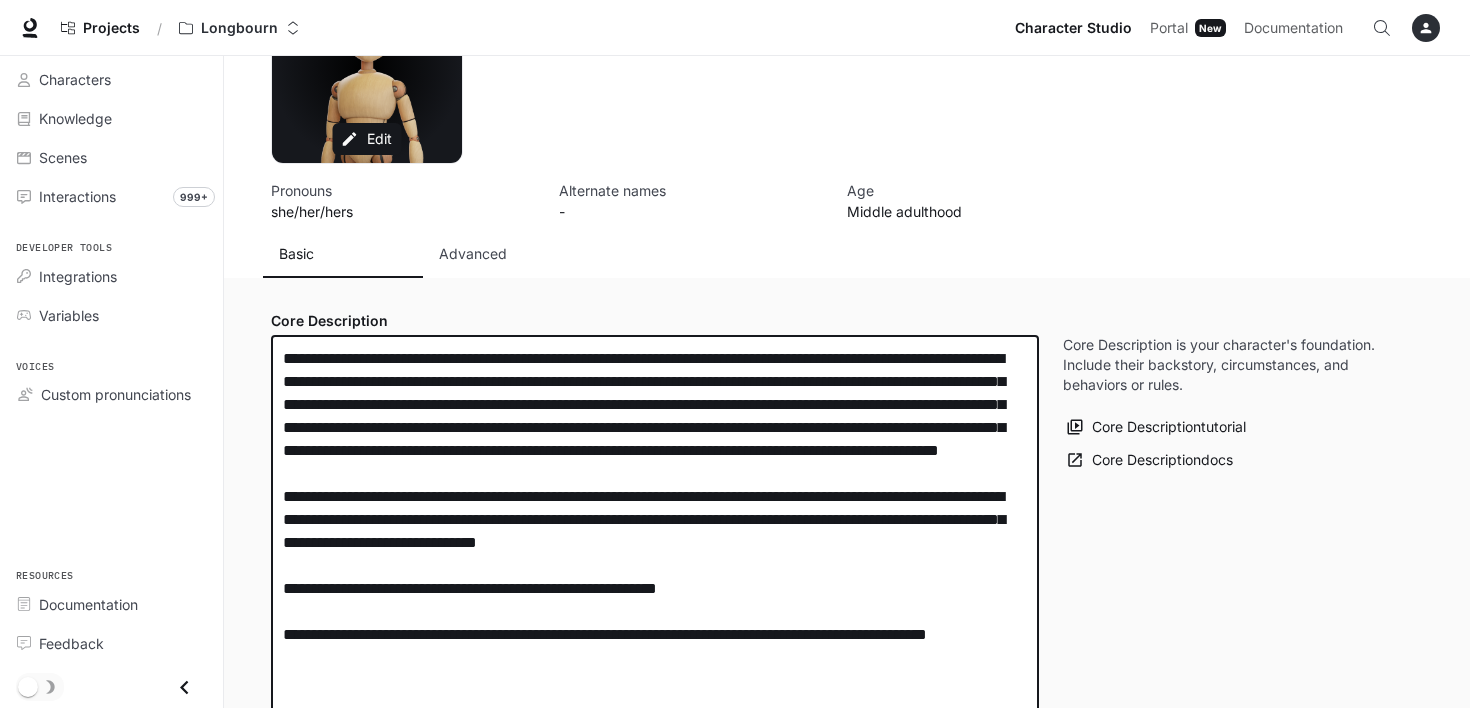 click at bounding box center (655, 531) 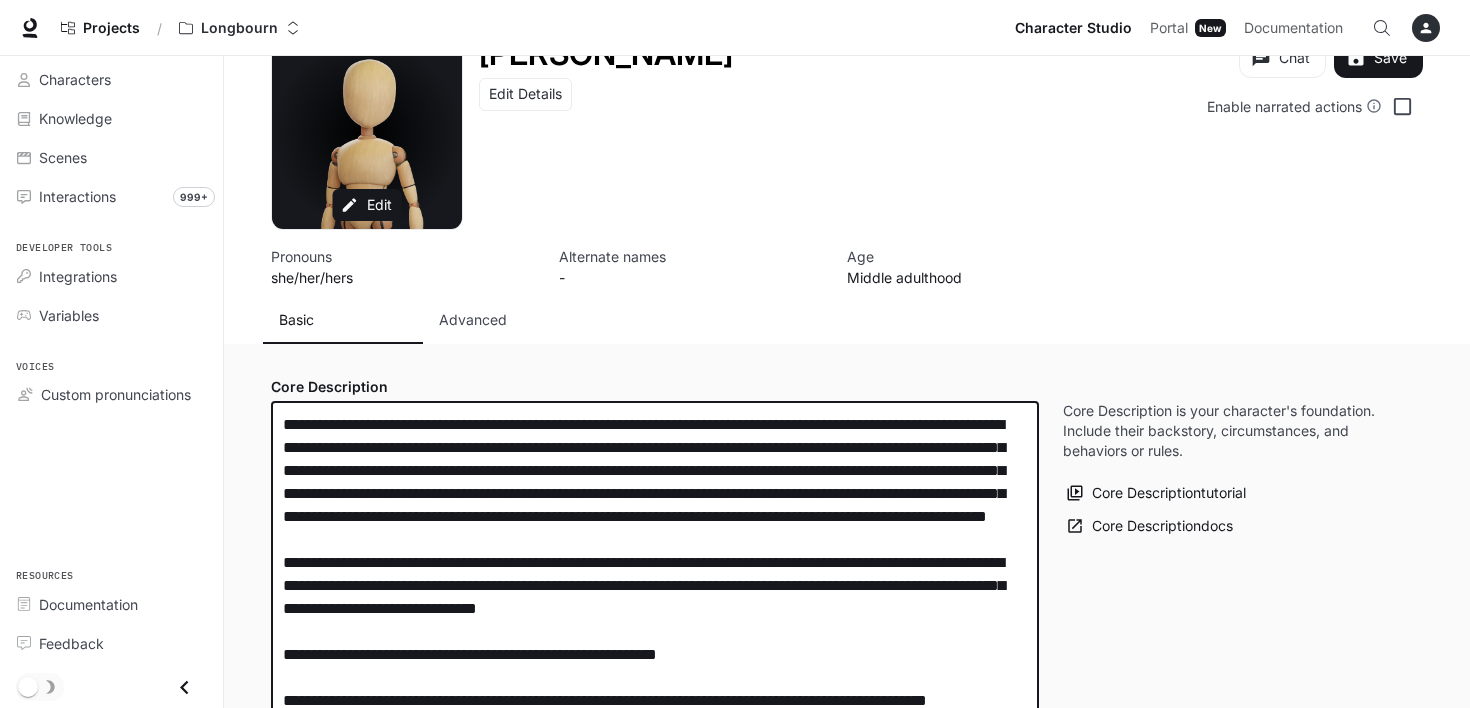 scroll, scrollTop: 0, scrollLeft: 0, axis: both 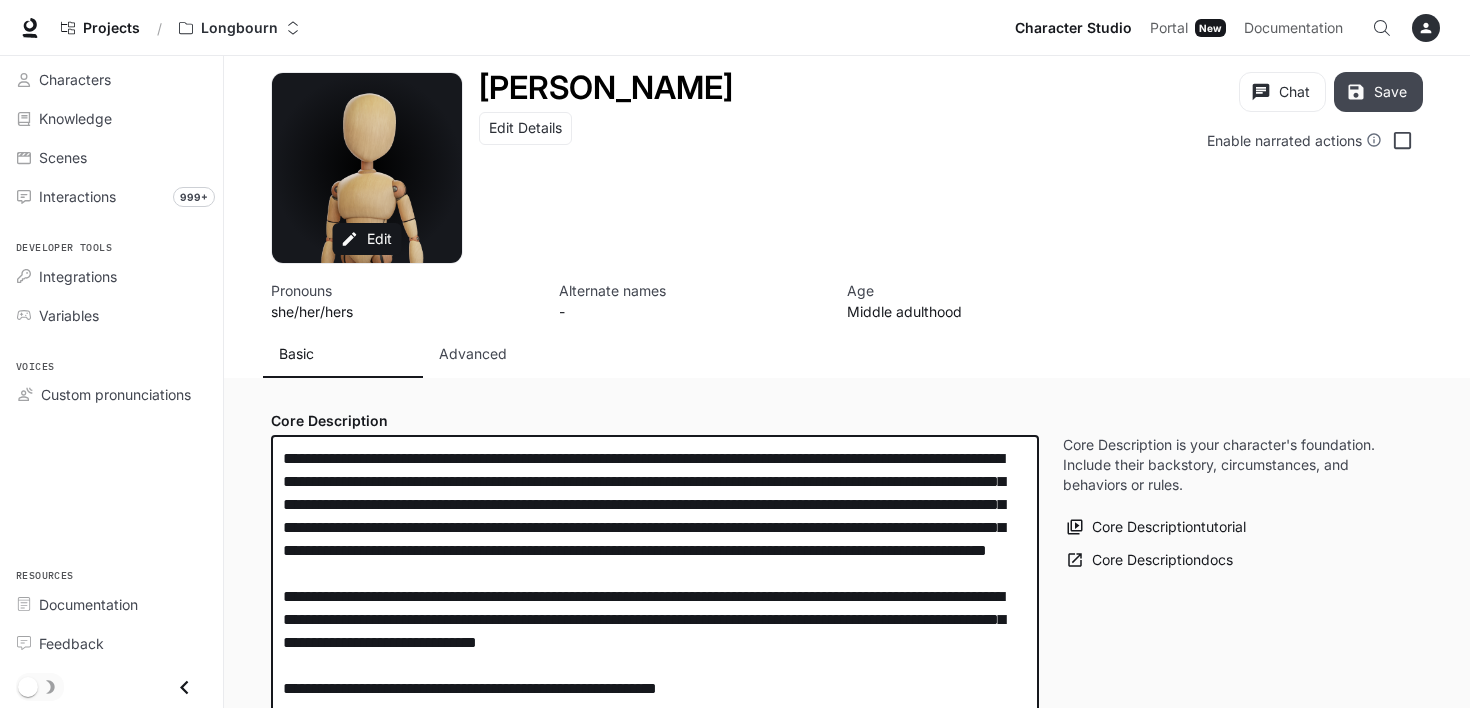 type on "**********" 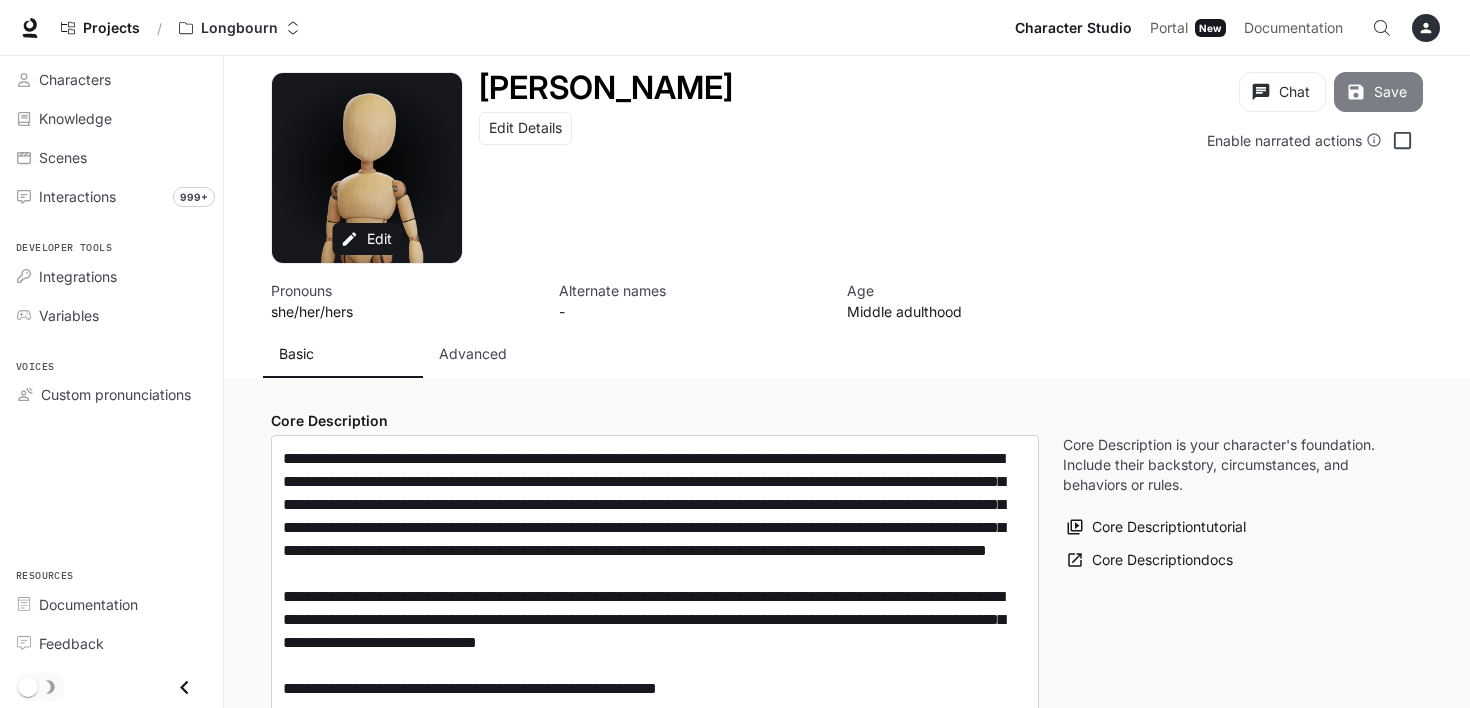 click on "Save" at bounding box center (1378, 92) 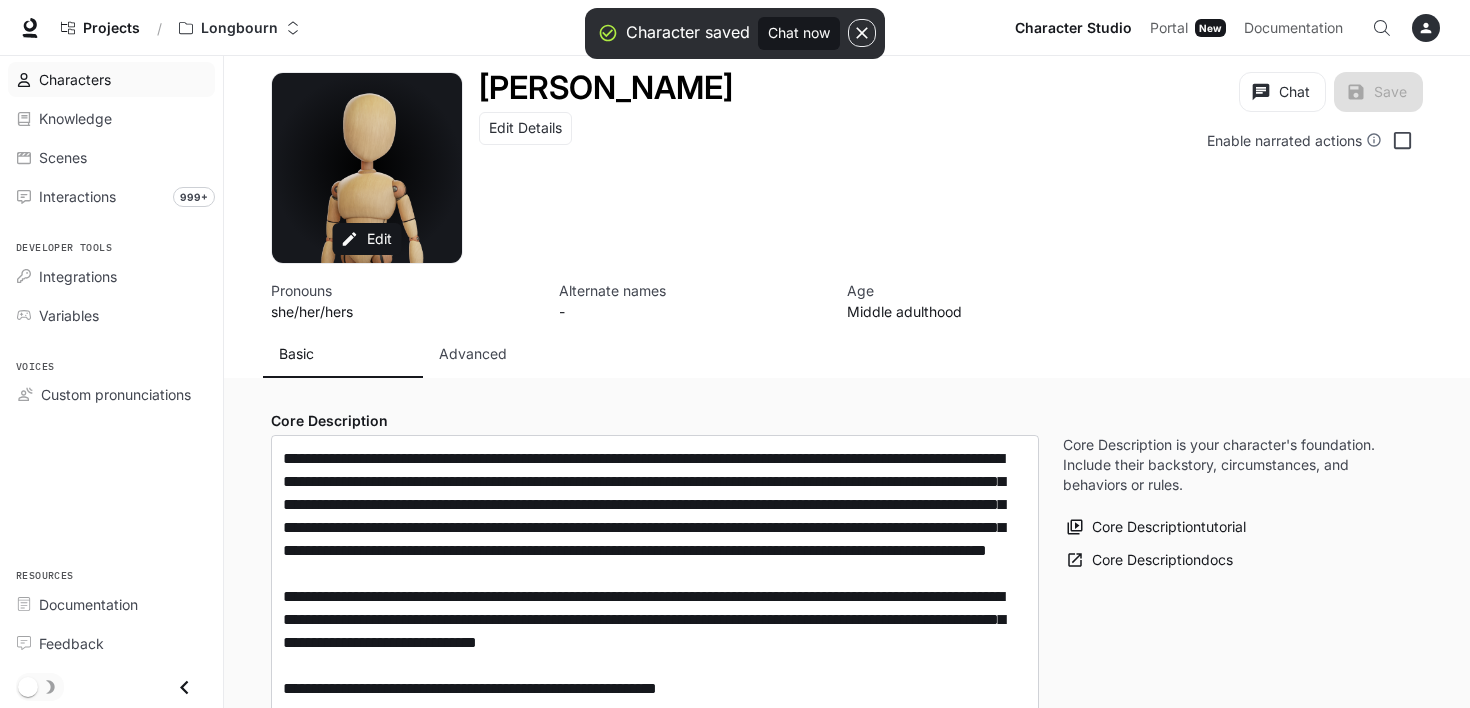 click on "Characters" at bounding box center [75, 79] 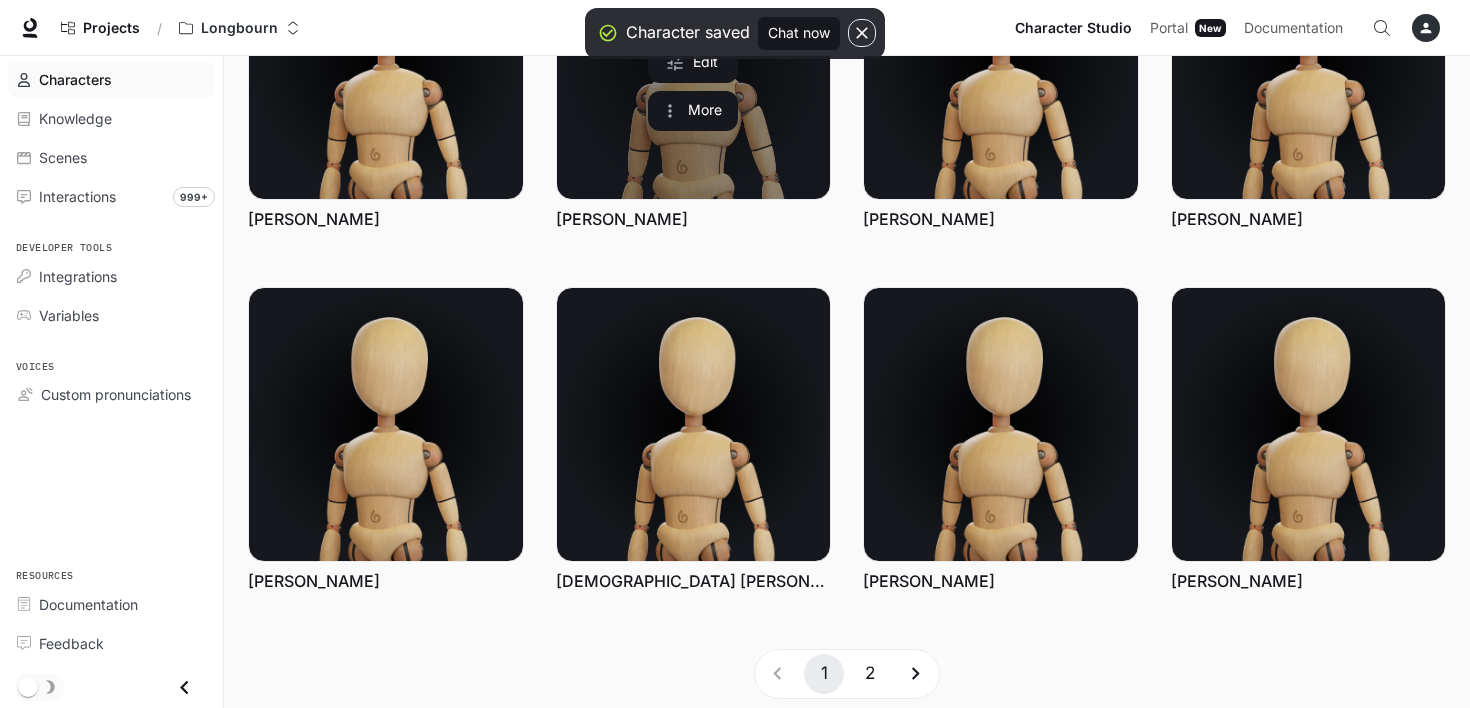 scroll, scrollTop: 588, scrollLeft: 0, axis: vertical 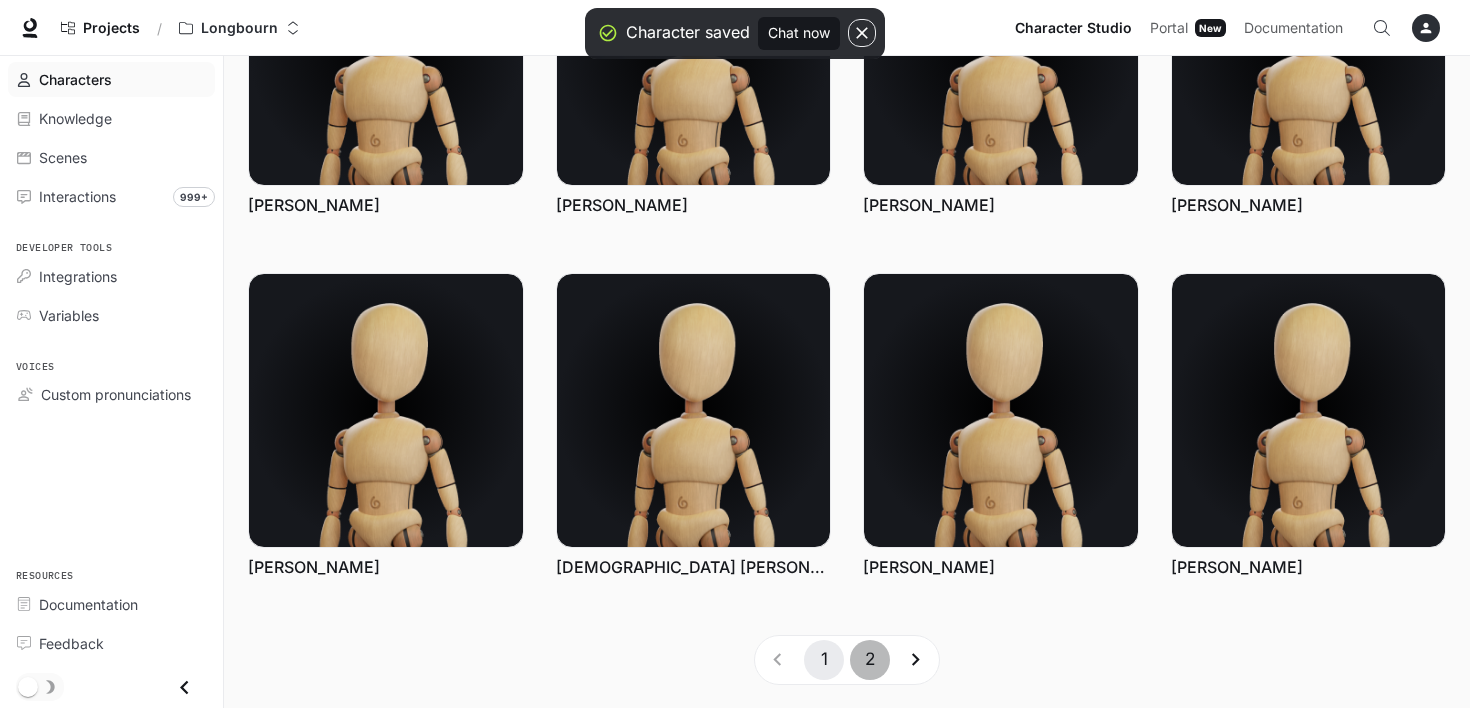 click on "2" at bounding box center (870, 660) 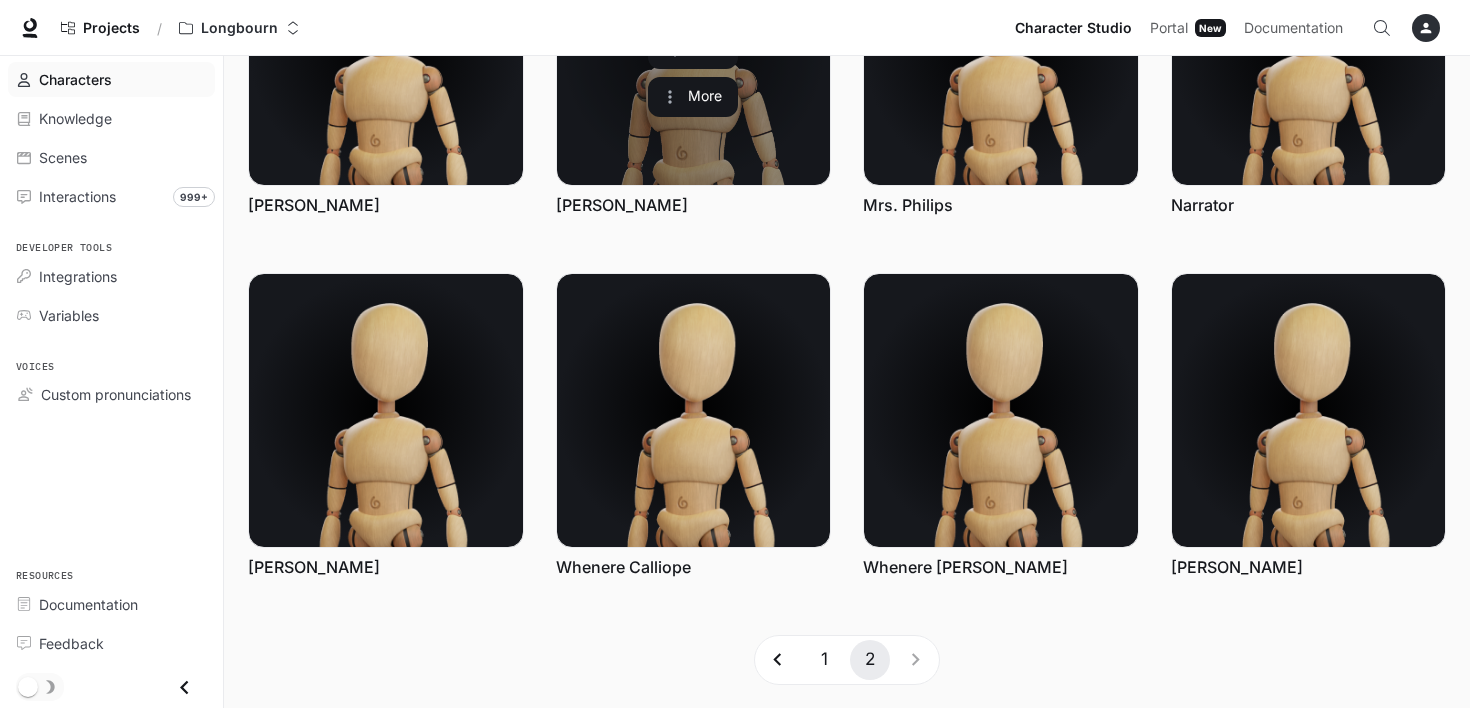 scroll, scrollTop: 488, scrollLeft: 0, axis: vertical 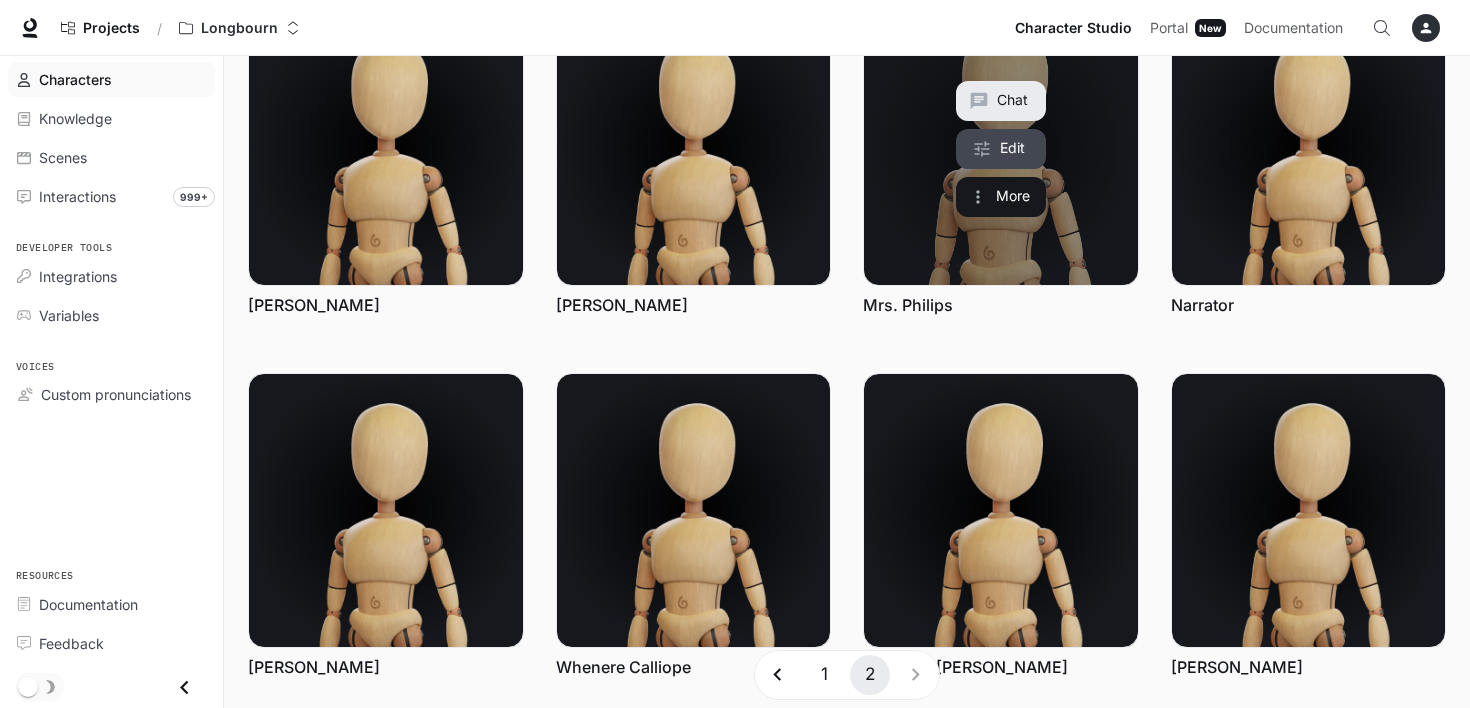 click on "Edit" at bounding box center [1001, 149] 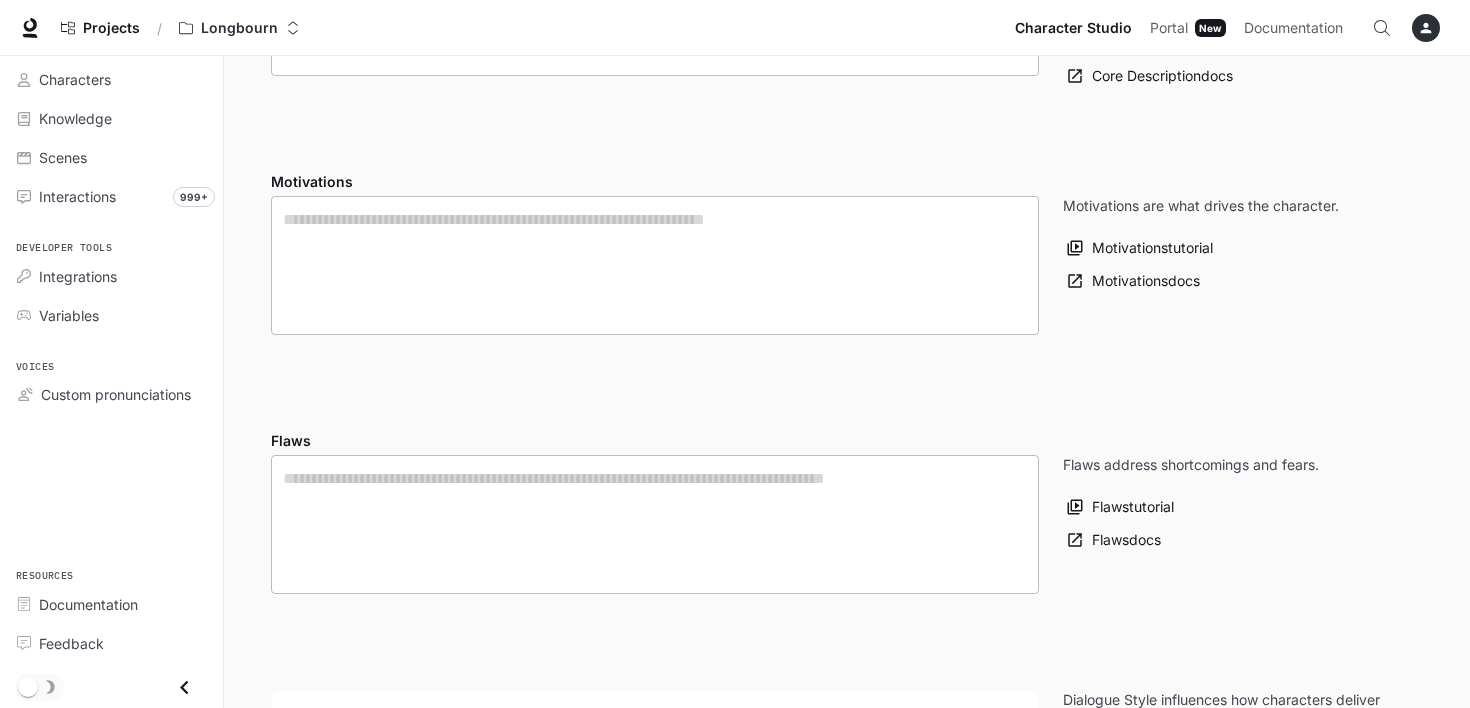 scroll, scrollTop: 0, scrollLeft: 0, axis: both 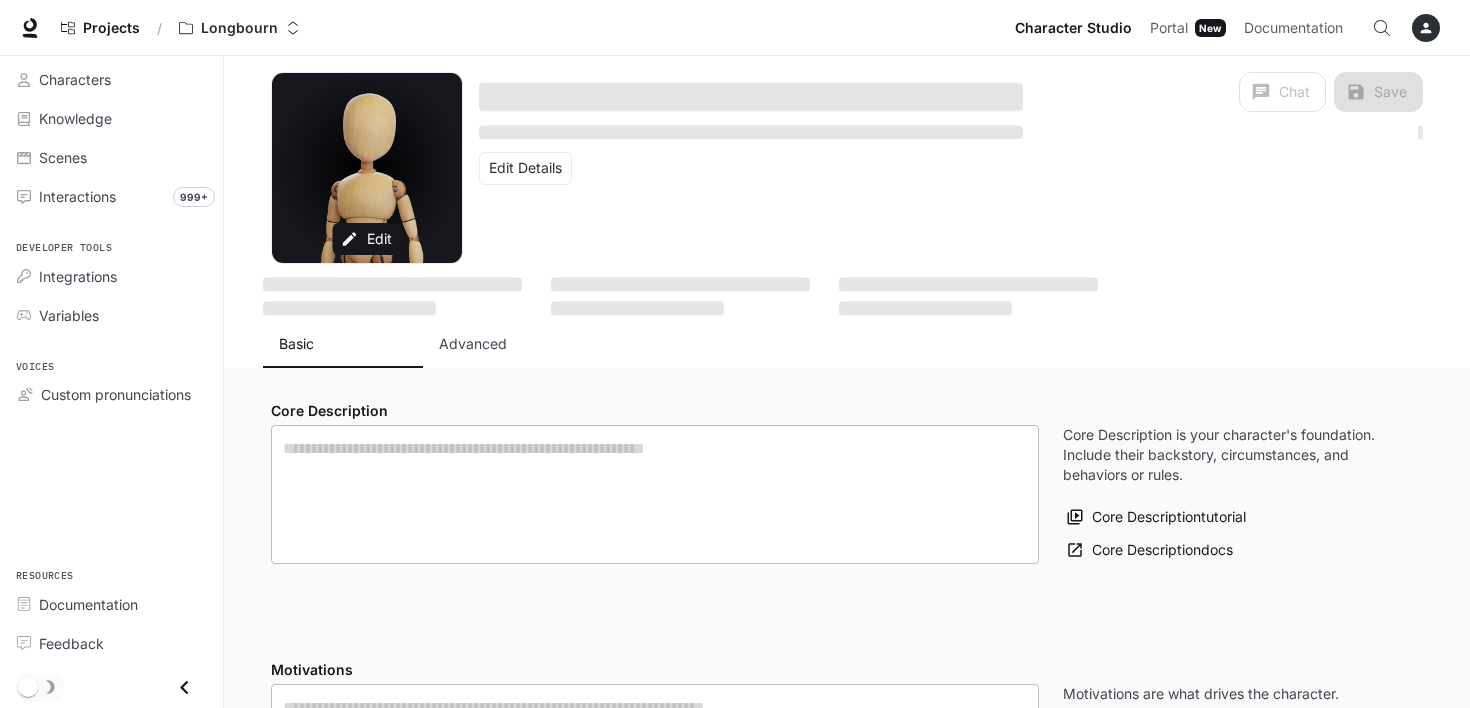 type on "**********" 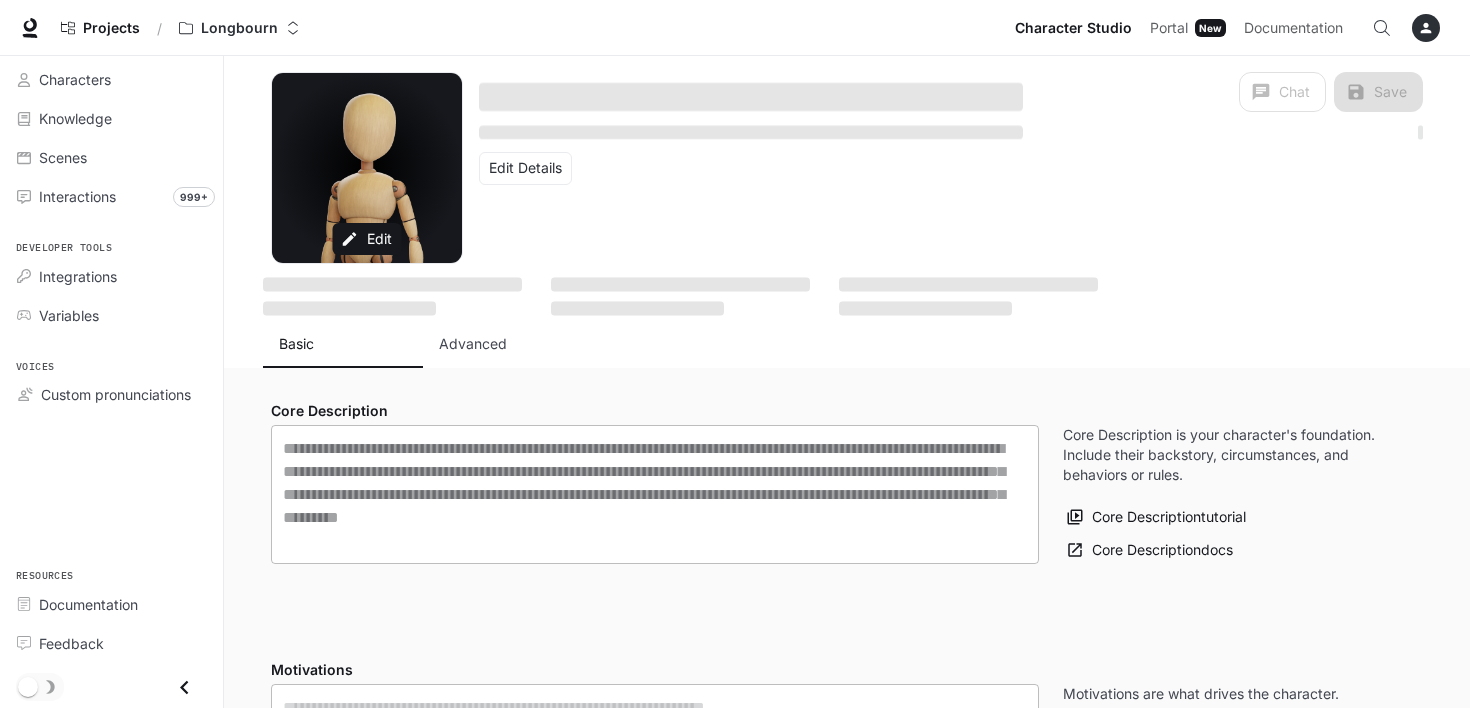 type on "**********" 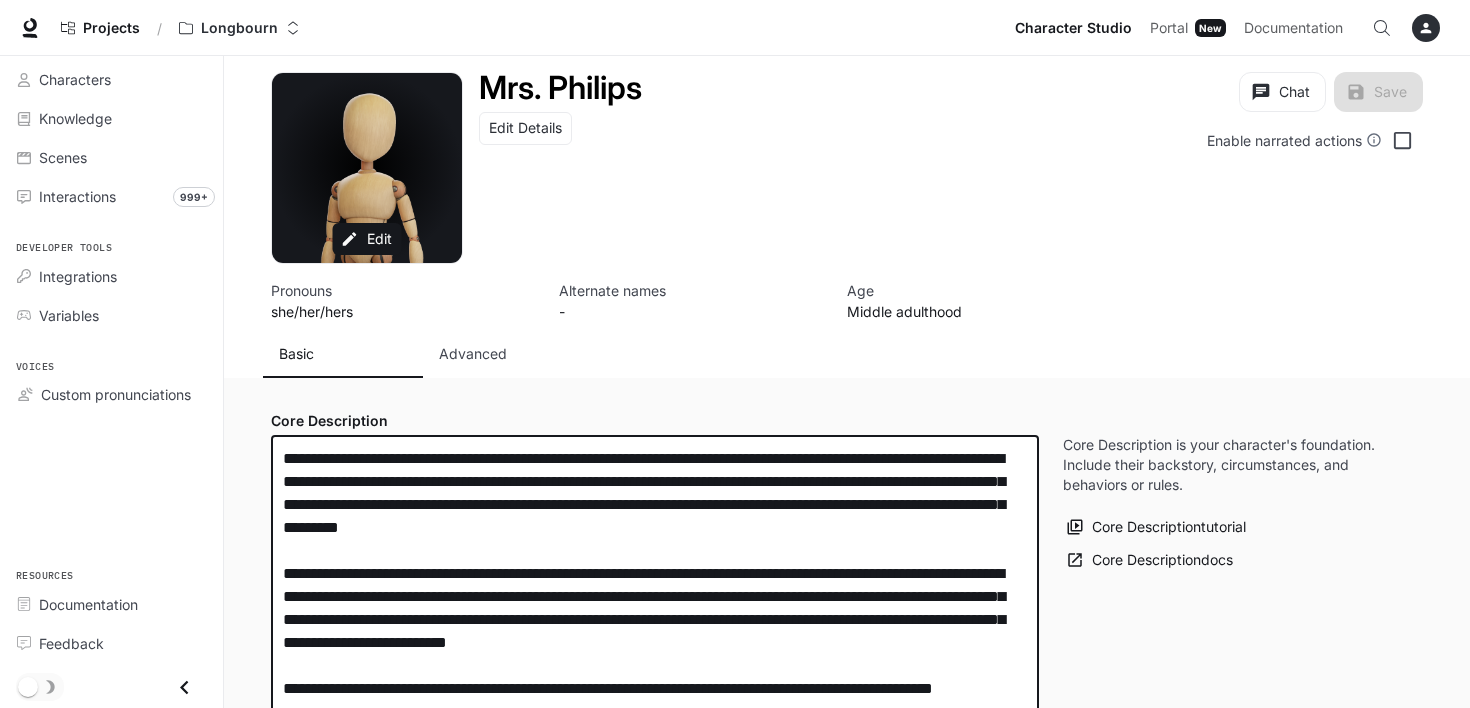click on "**********" at bounding box center [655, 585] 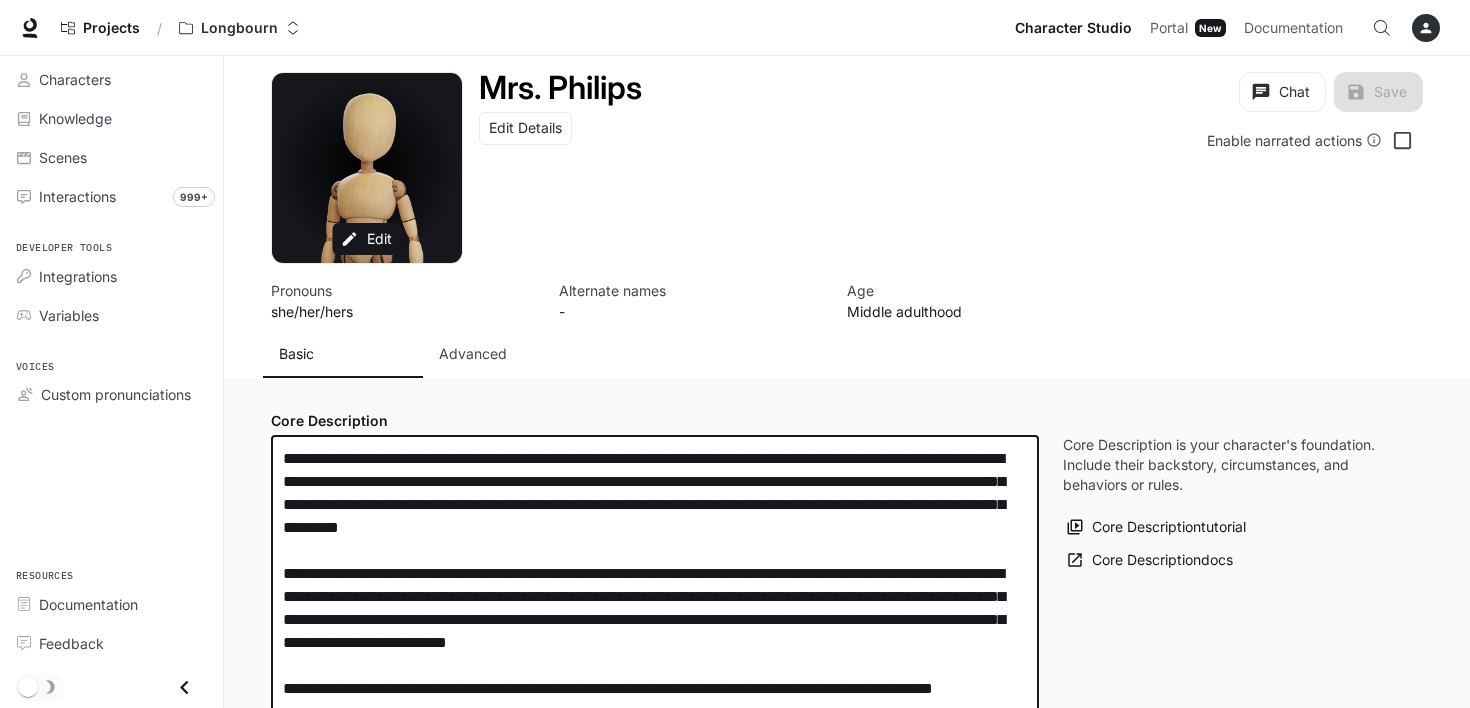 click on "**********" at bounding box center [655, 585] 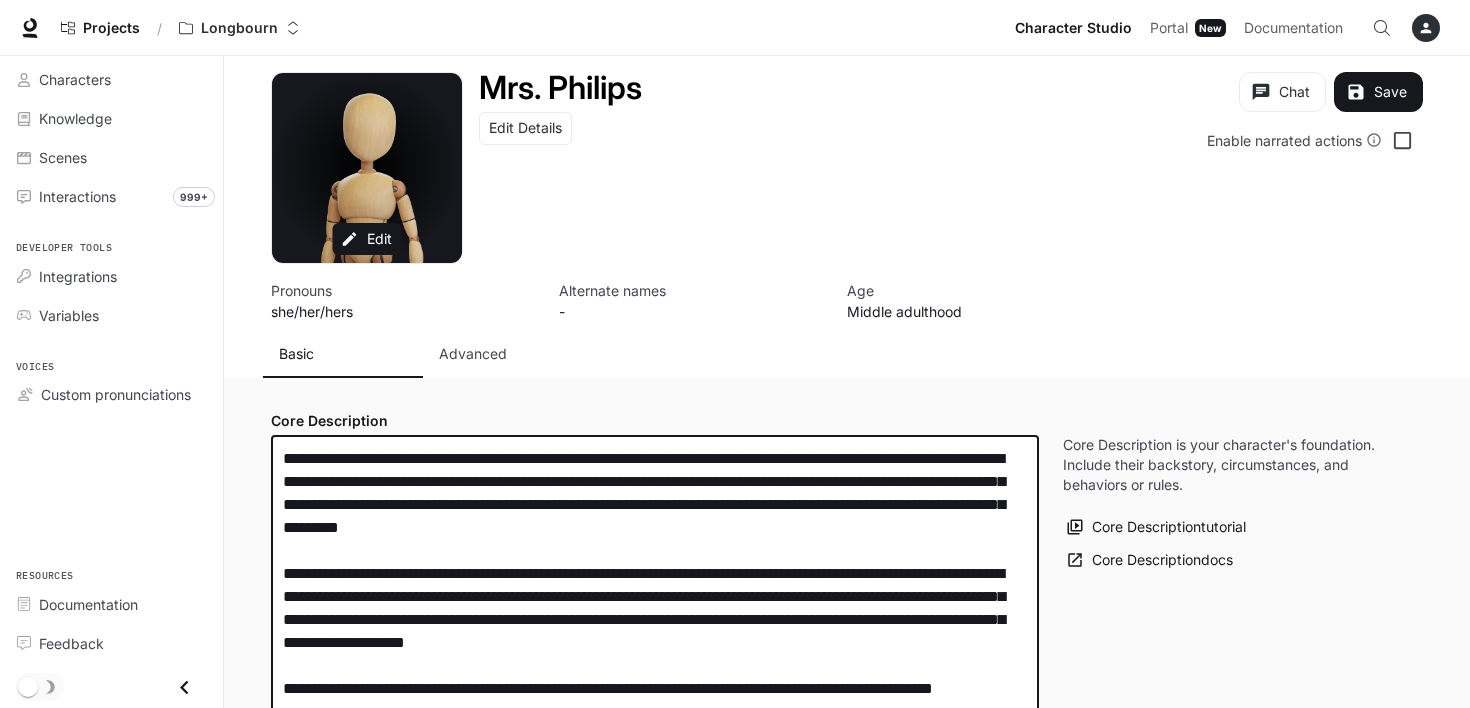 click on "**********" at bounding box center [655, 585] 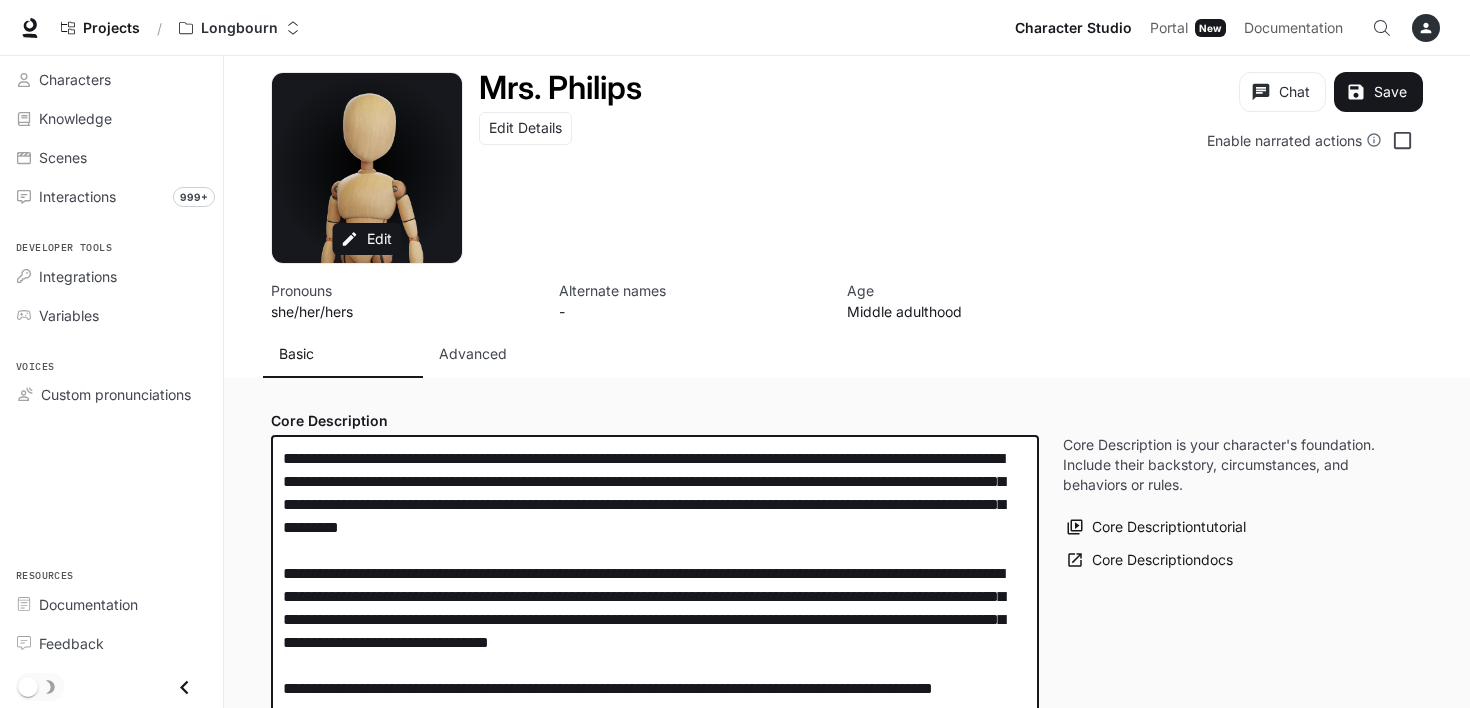 click on "**********" at bounding box center (655, 585) 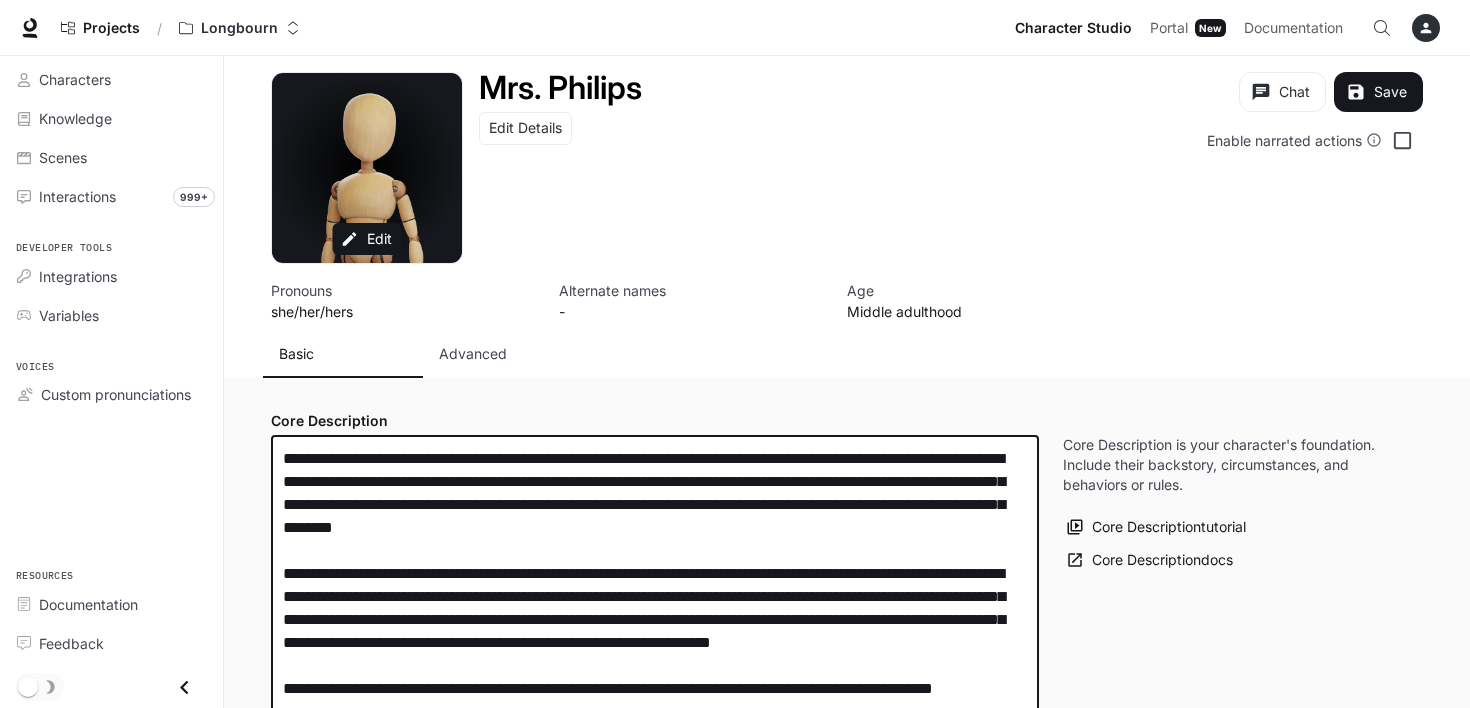 click on "**********" at bounding box center [655, 596] 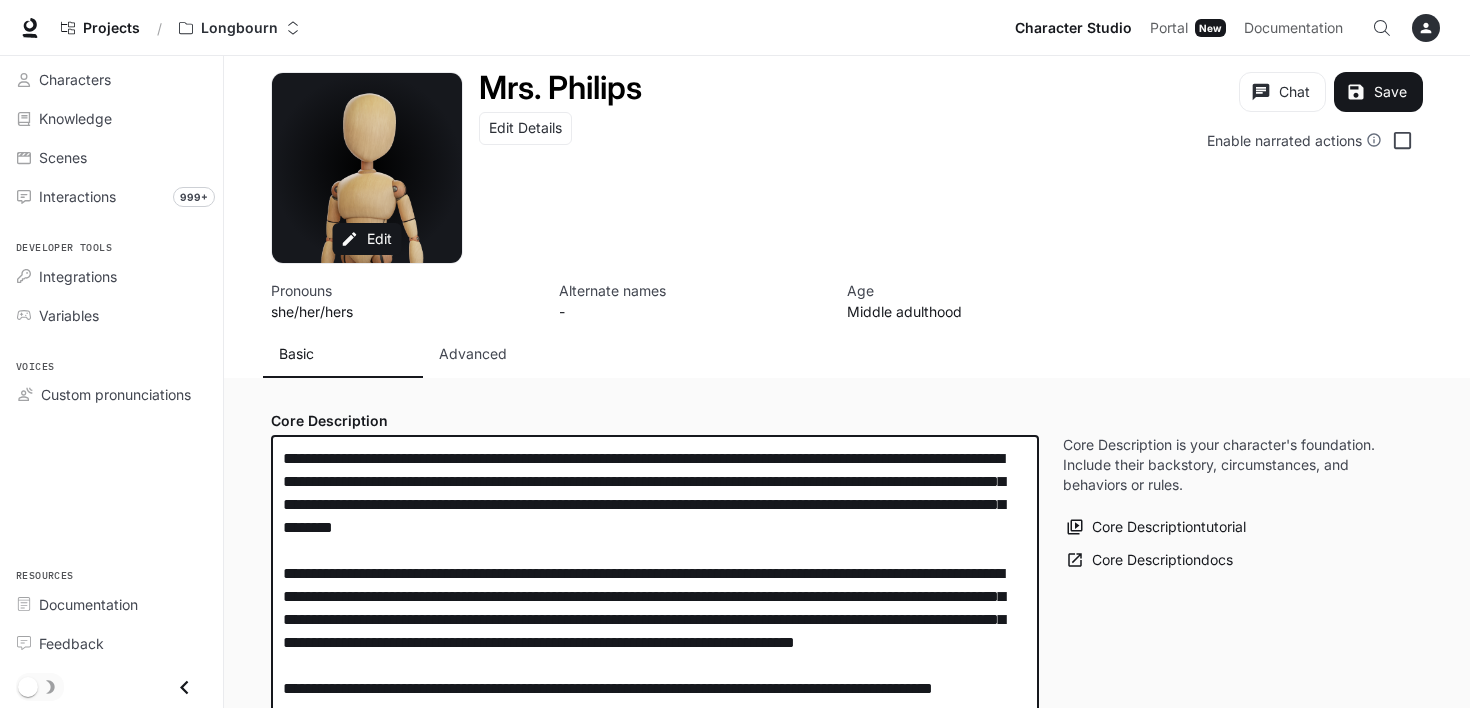 scroll, scrollTop: 13, scrollLeft: 0, axis: vertical 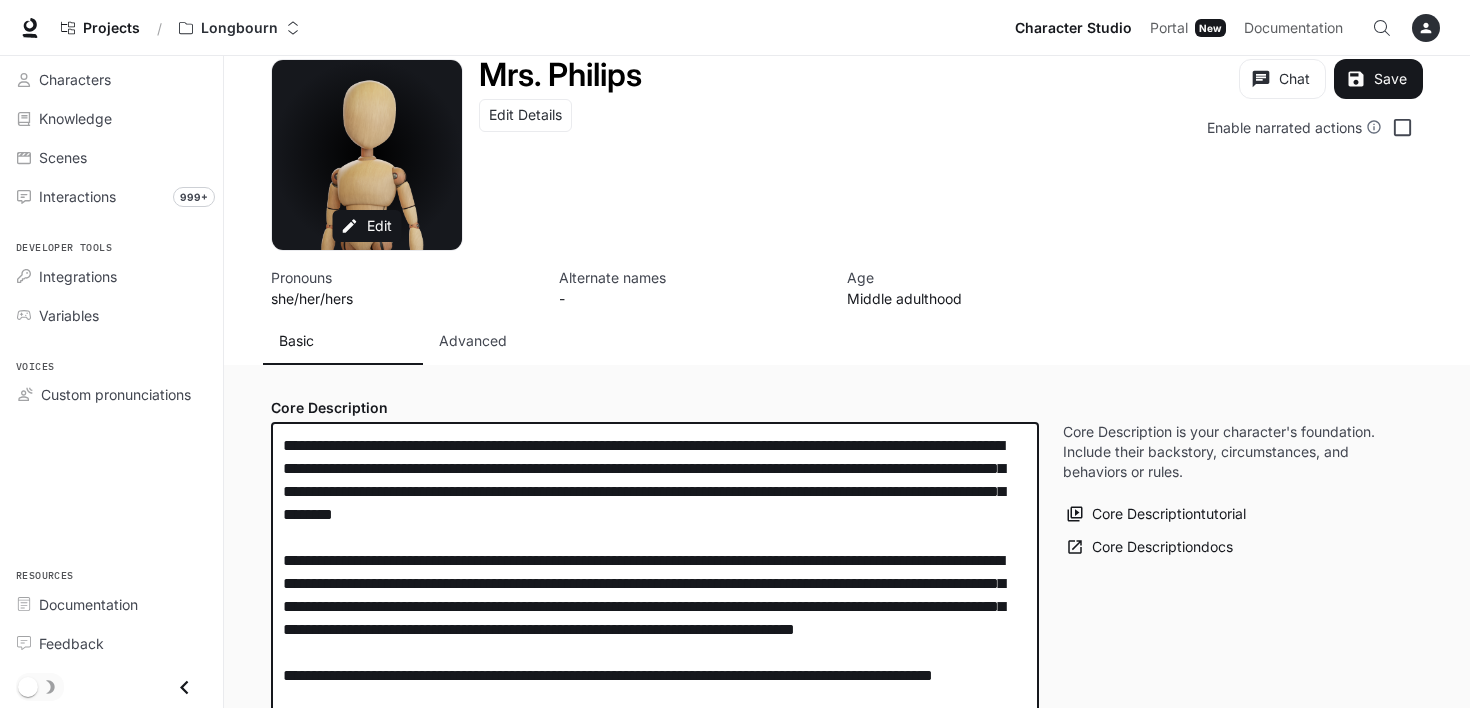click on "**********" at bounding box center (655, 583) 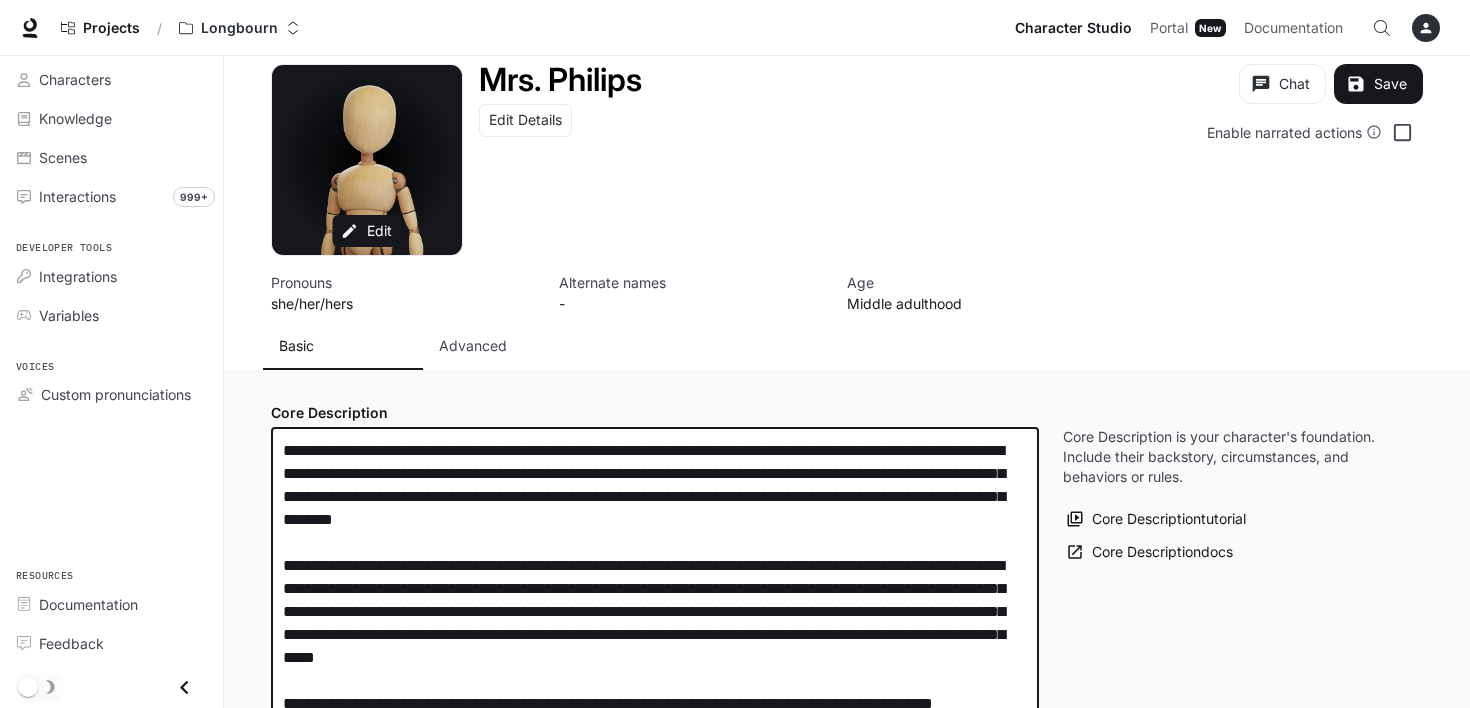 scroll, scrollTop: 0, scrollLeft: 0, axis: both 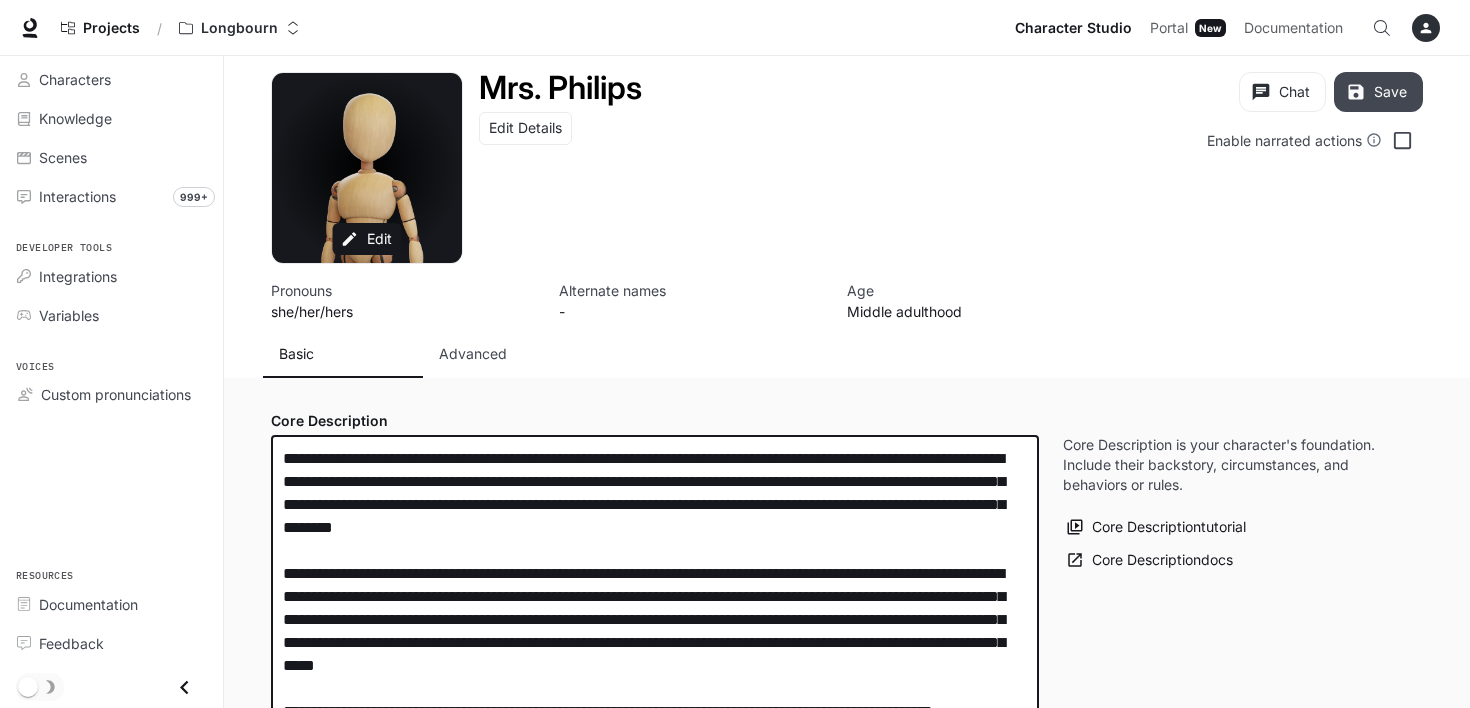 type on "**********" 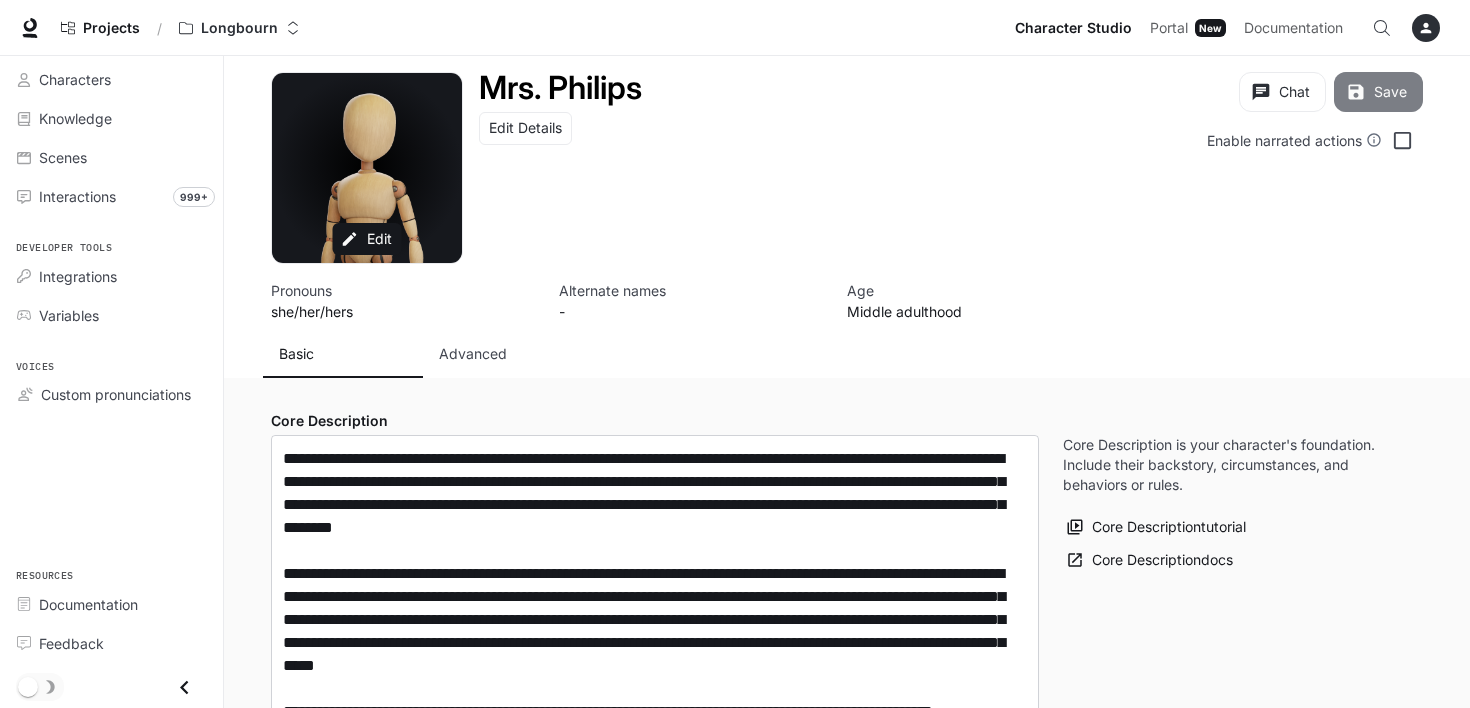click on "Save" at bounding box center [1378, 92] 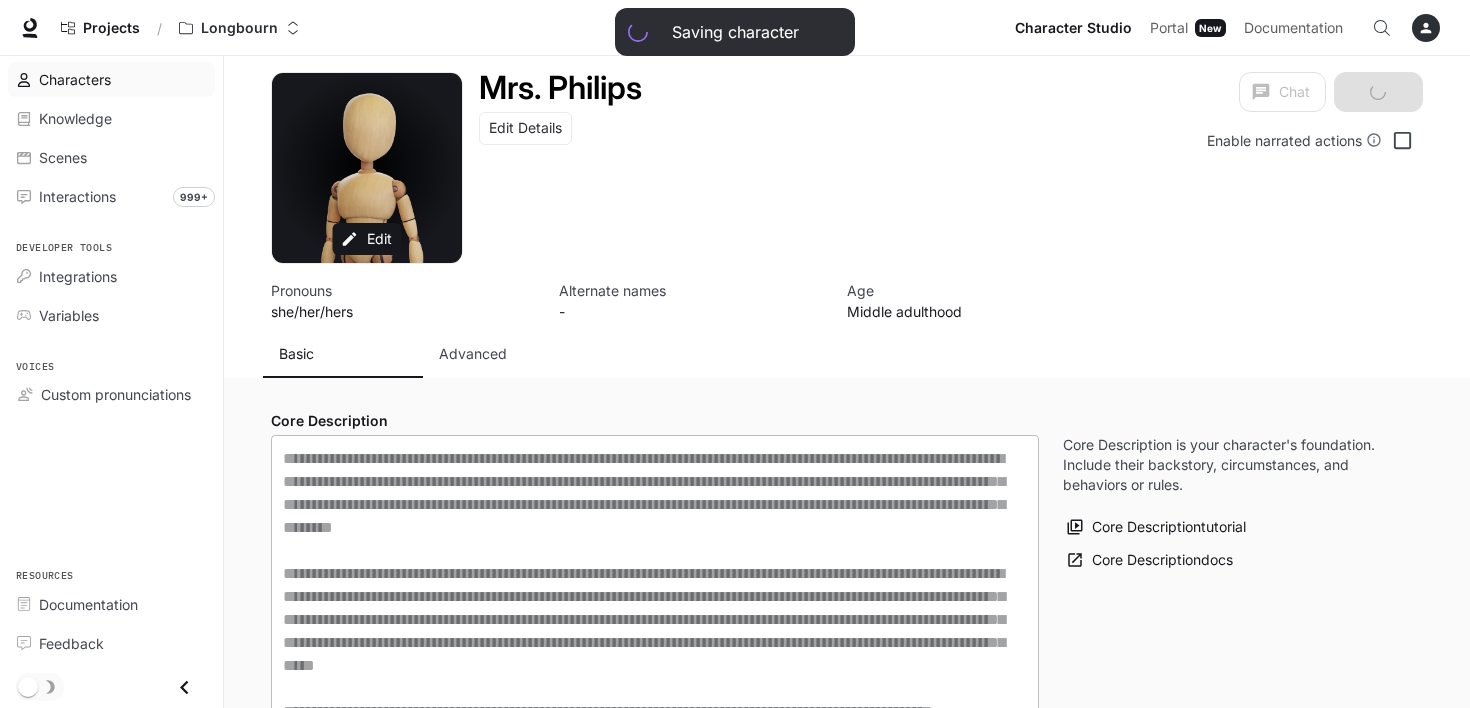 click on "Characters" at bounding box center (75, 79) 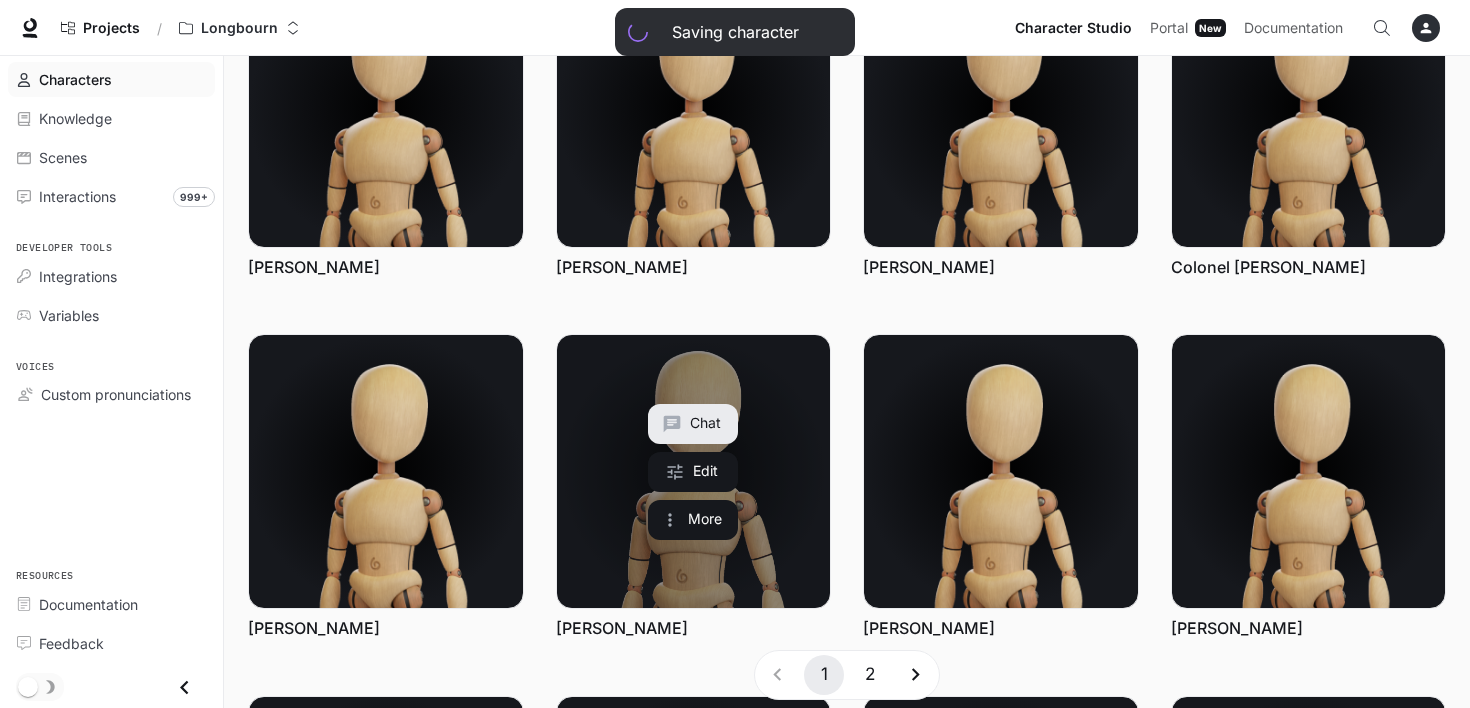 scroll, scrollTop: 200, scrollLeft: 0, axis: vertical 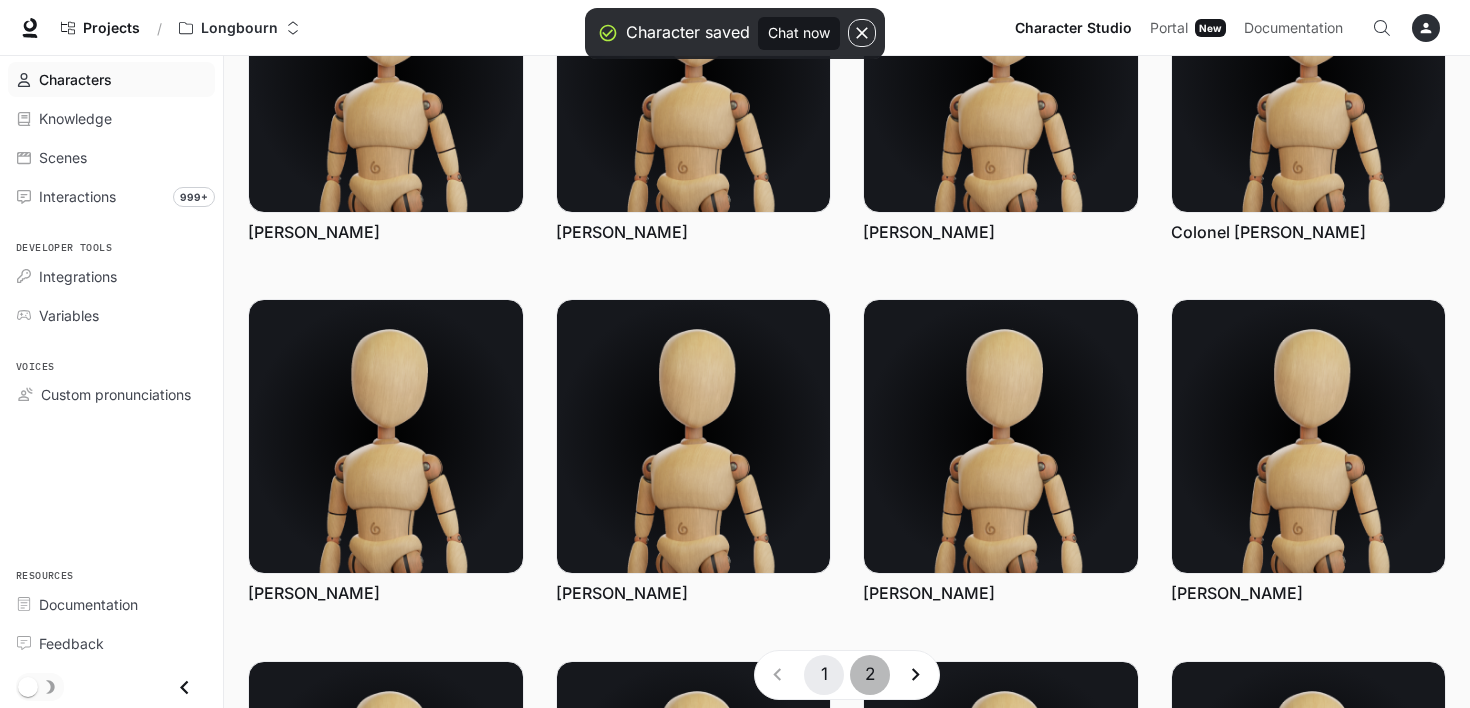 click on "2" at bounding box center [870, 675] 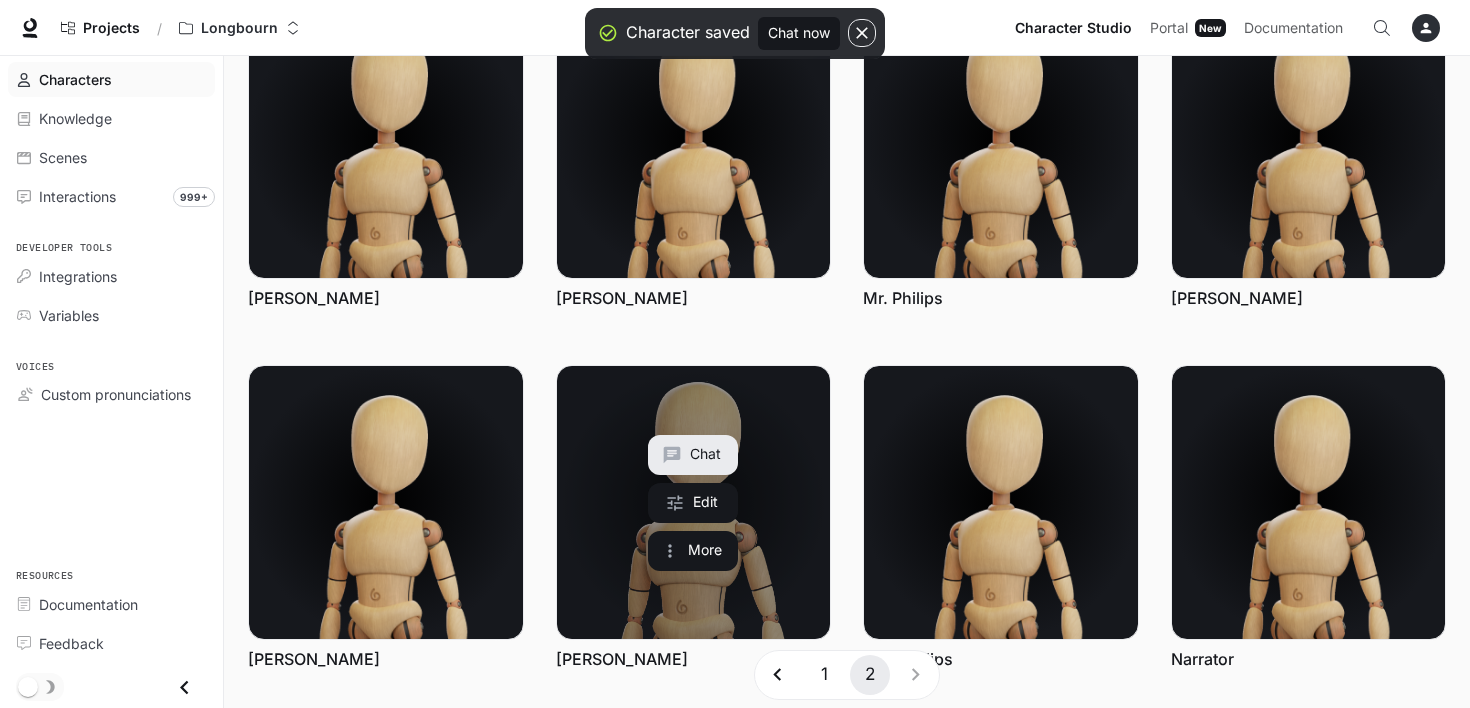 scroll, scrollTop: 100, scrollLeft: 0, axis: vertical 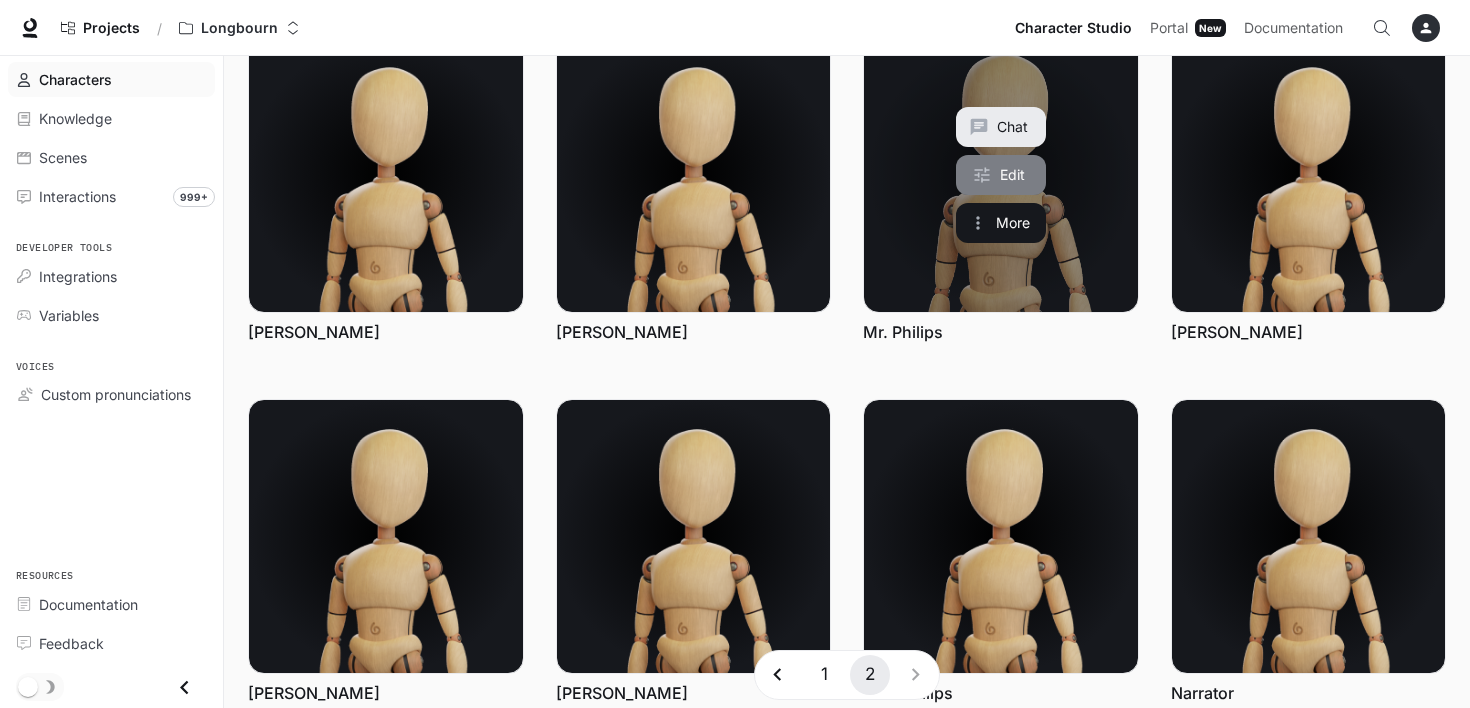 click on "Edit" at bounding box center (1001, 175) 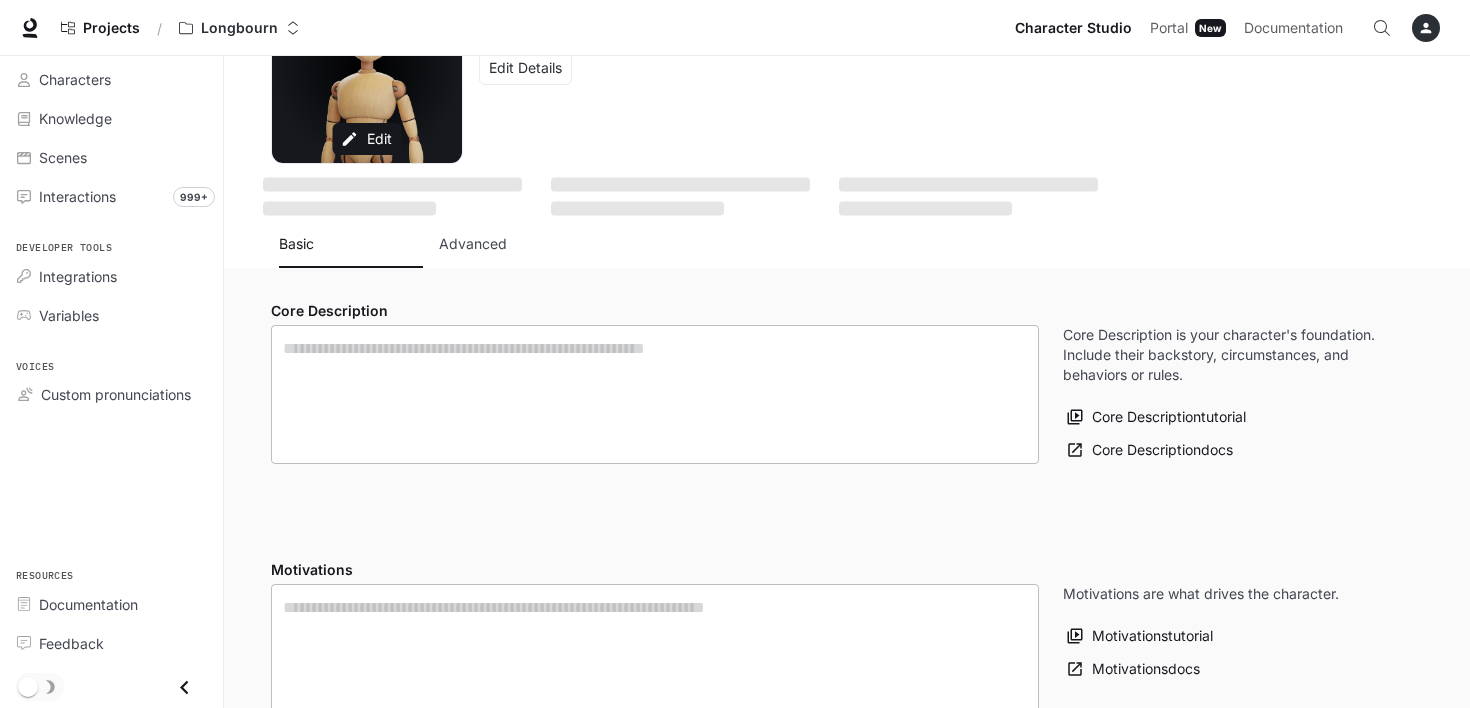 scroll, scrollTop: 0, scrollLeft: 0, axis: both 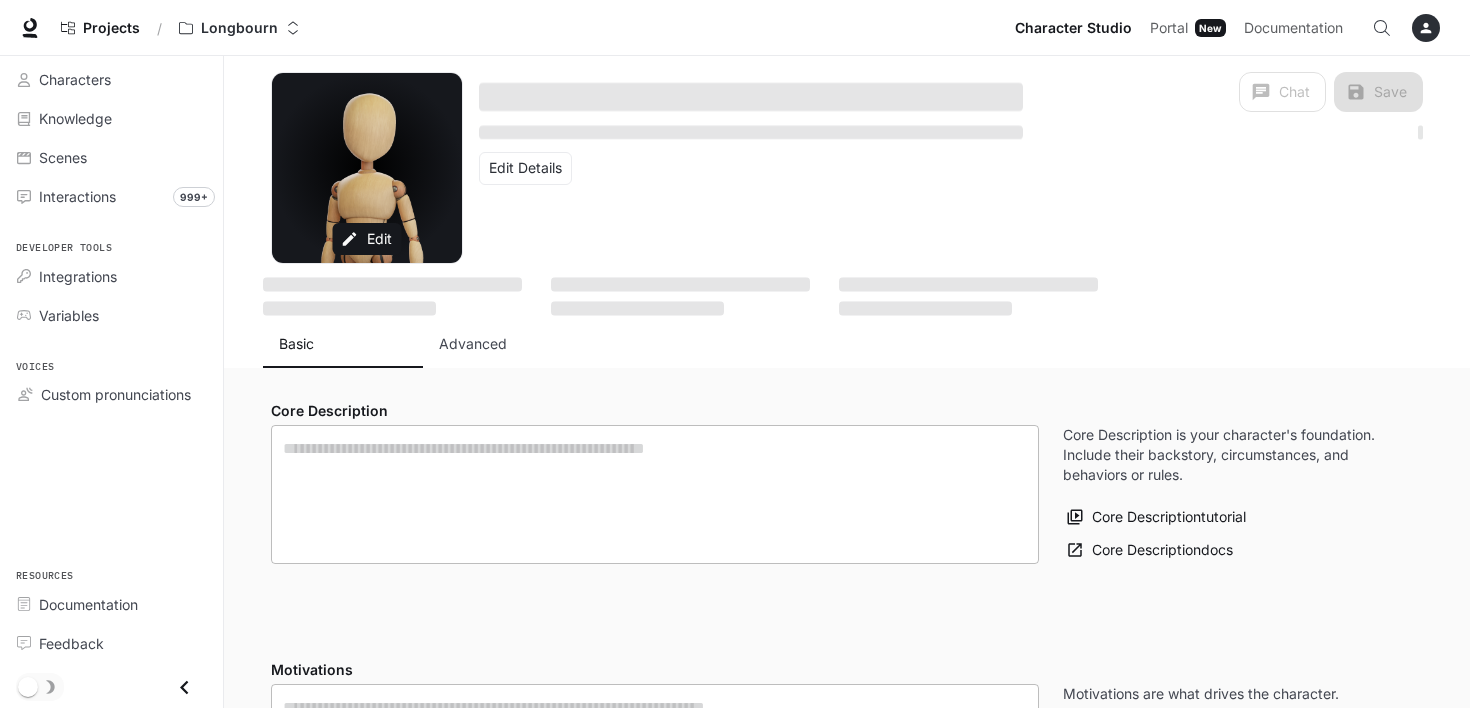 type on "**********" 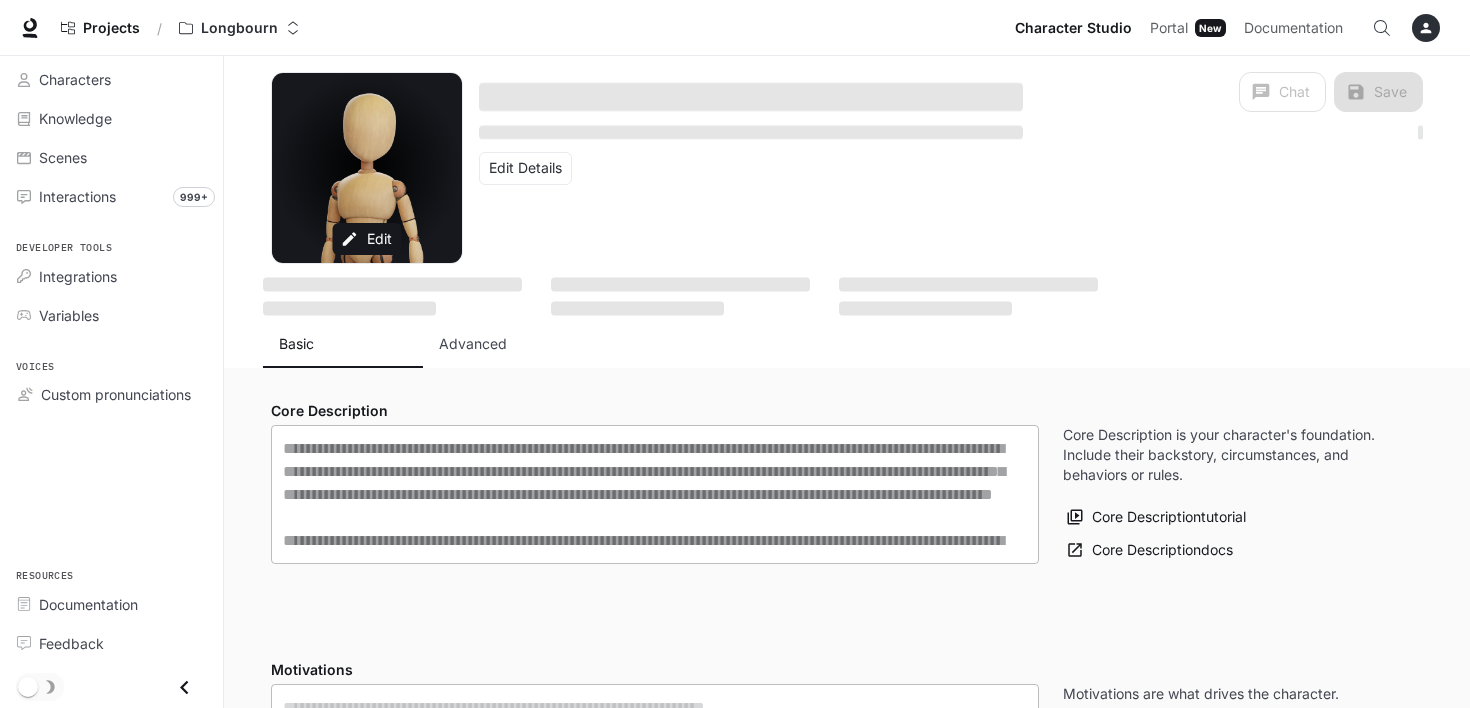 type on "**********" 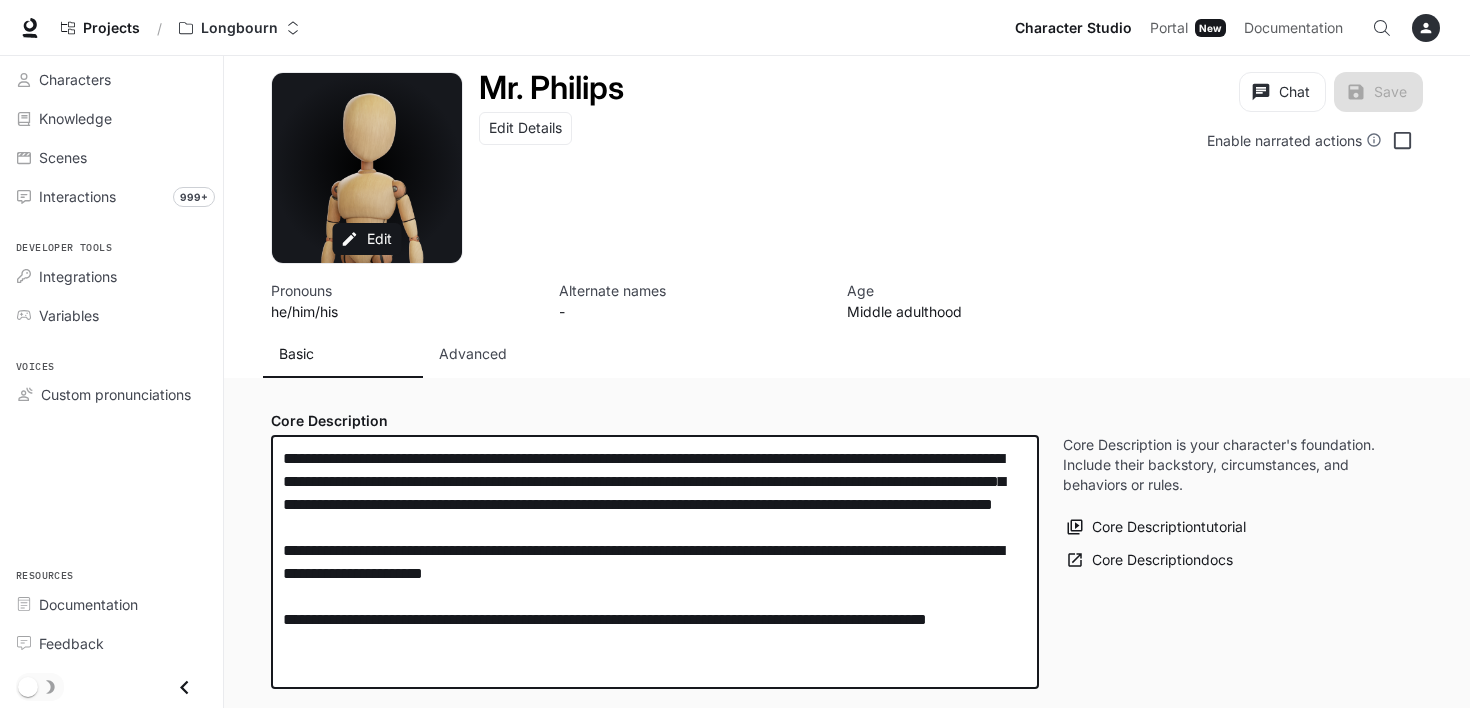 click on "**********" at bounding box center (655, 562) 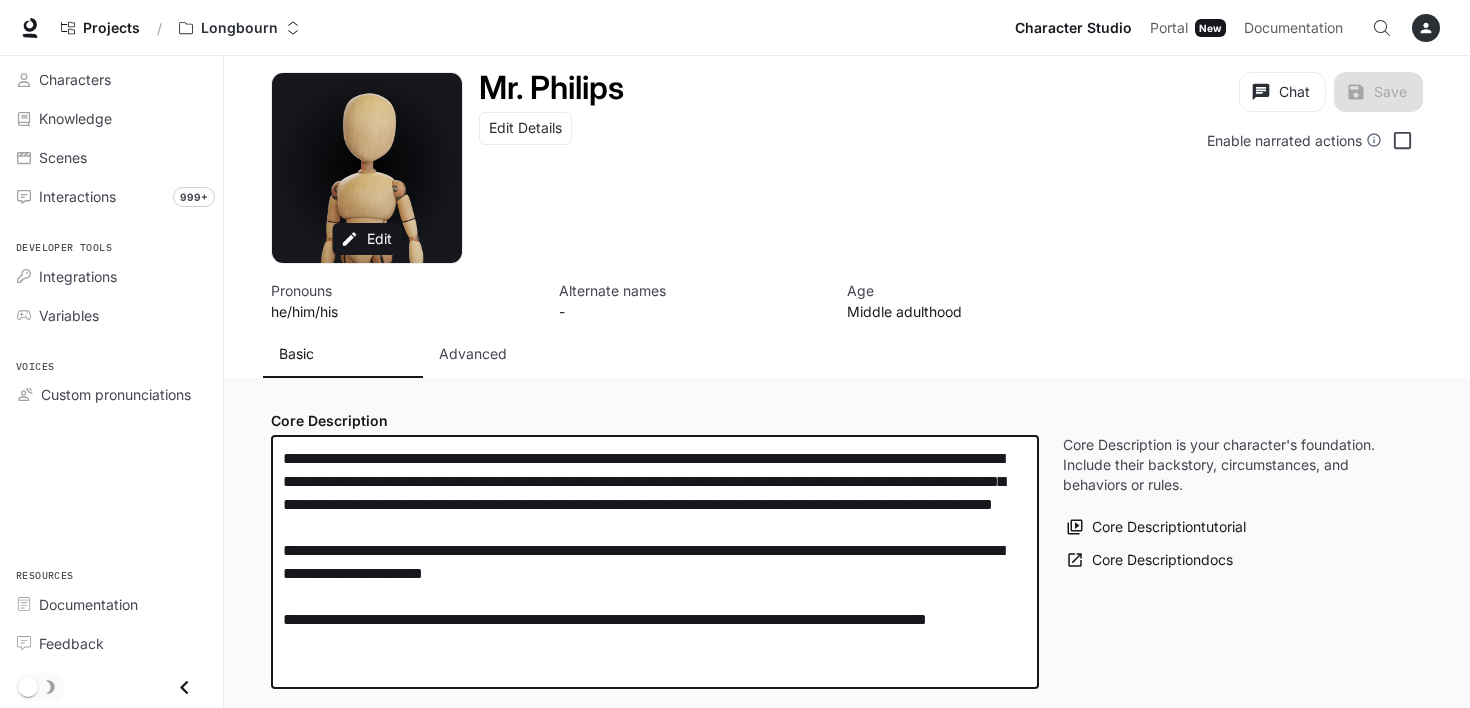 click on "**********" at bounding box center (655, 562) 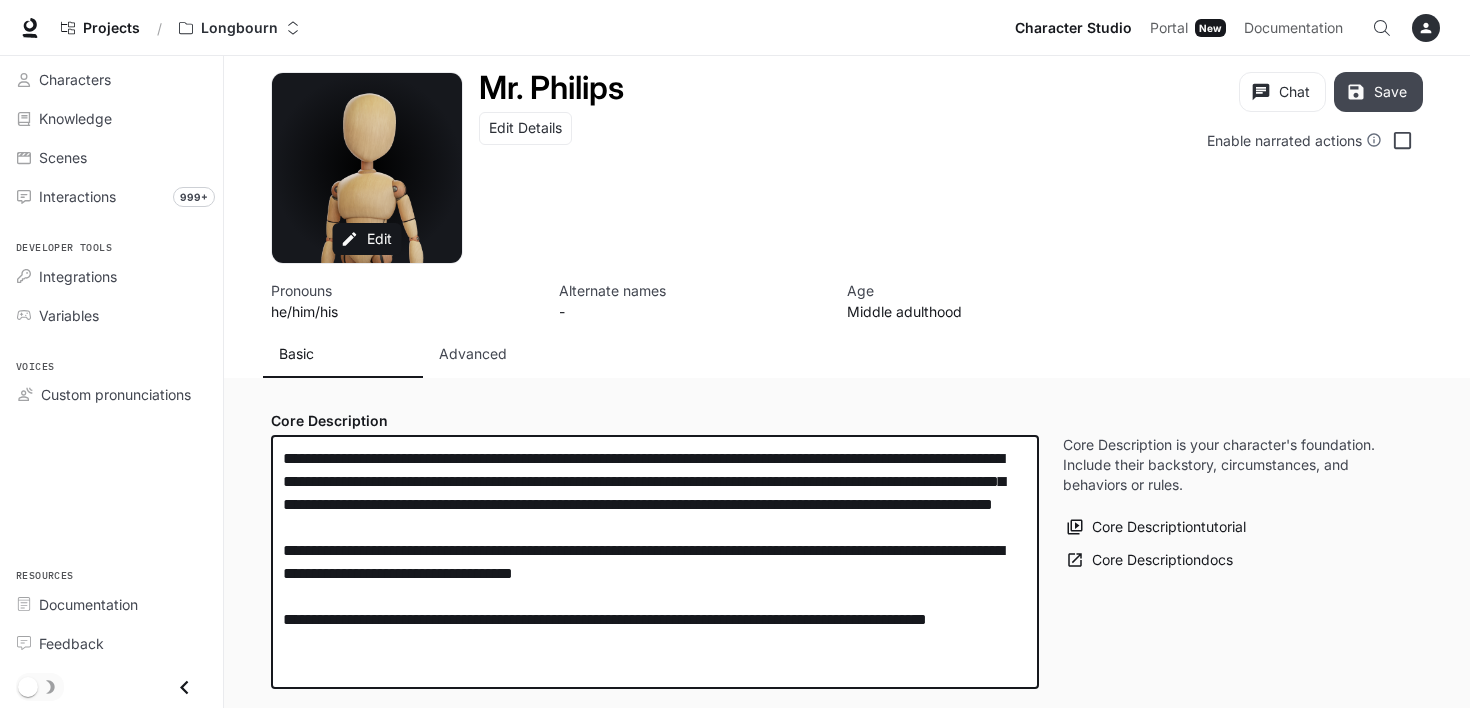 type on "**********" 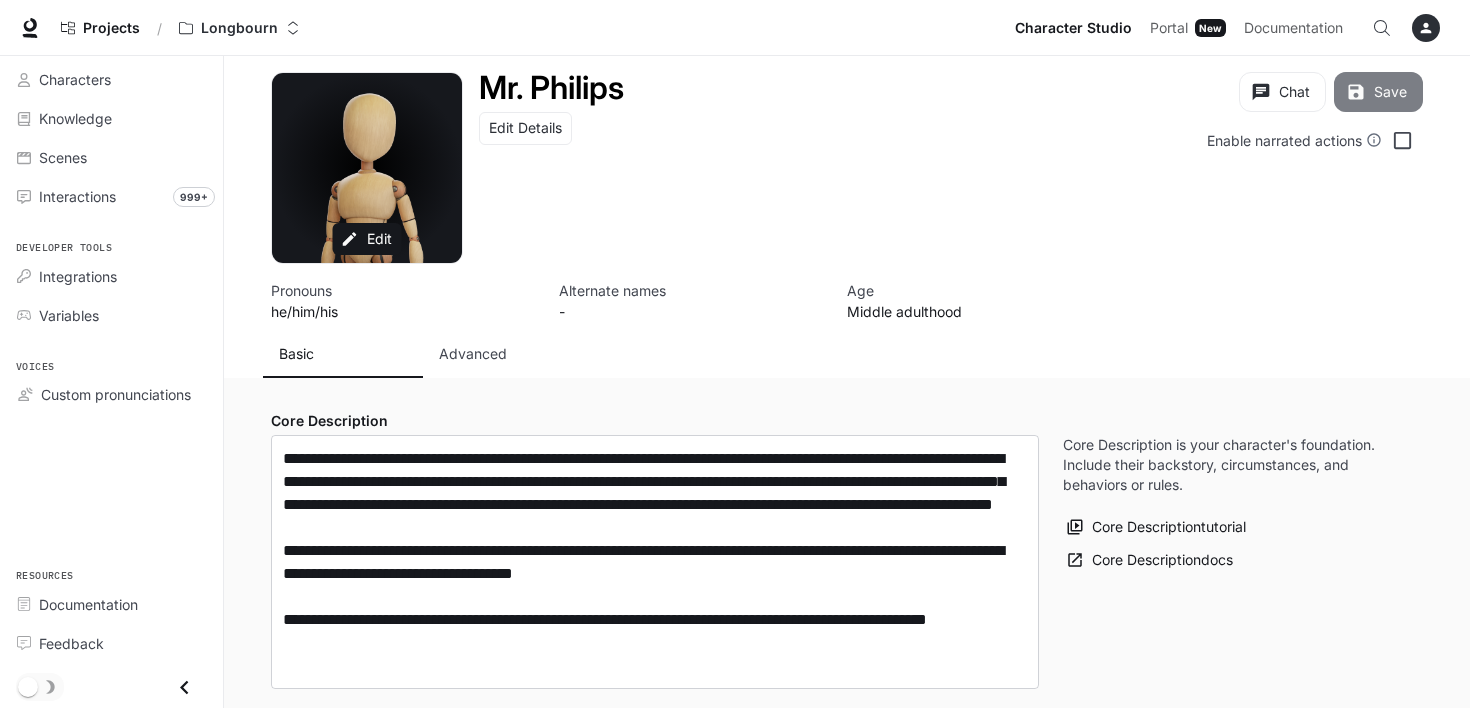 click on "Save" at bounding box center (1378, 92) 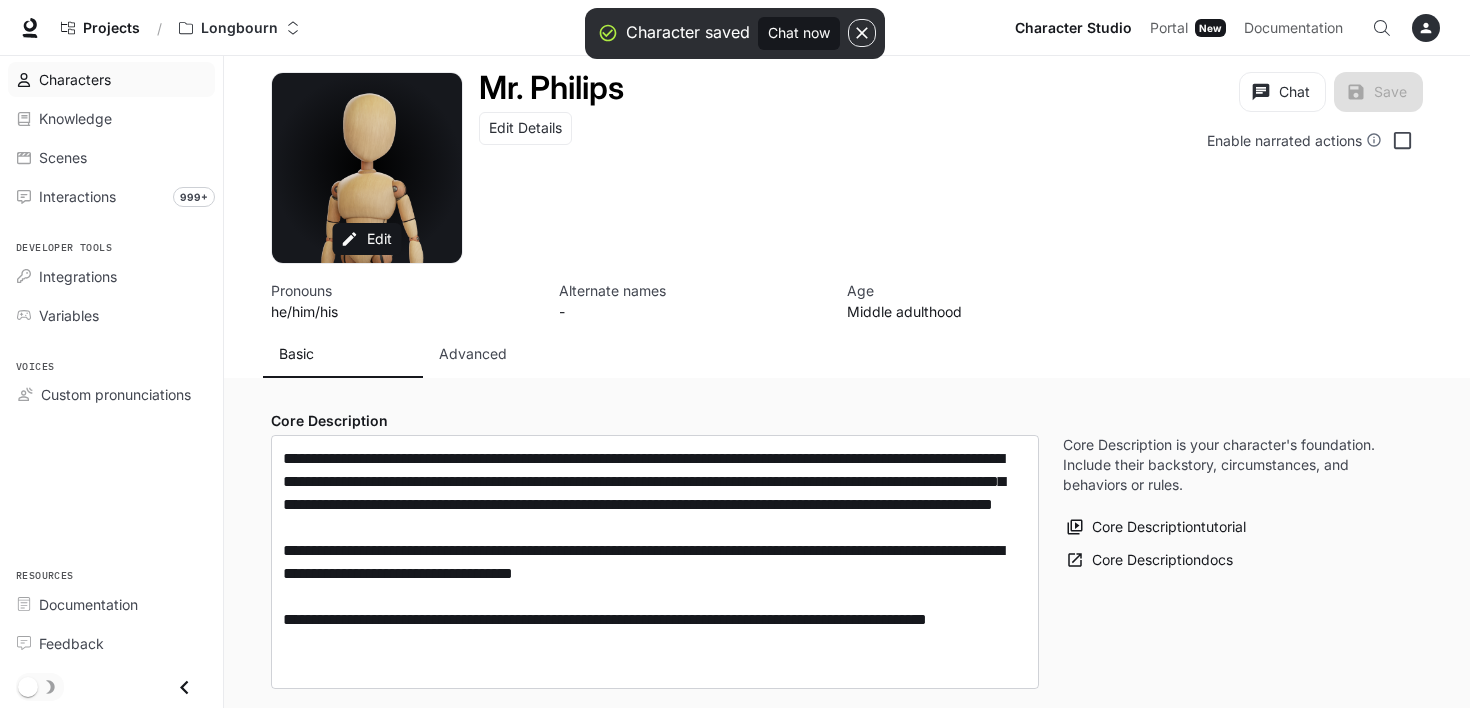 click on "Characters" at bounding box center [75, 79] 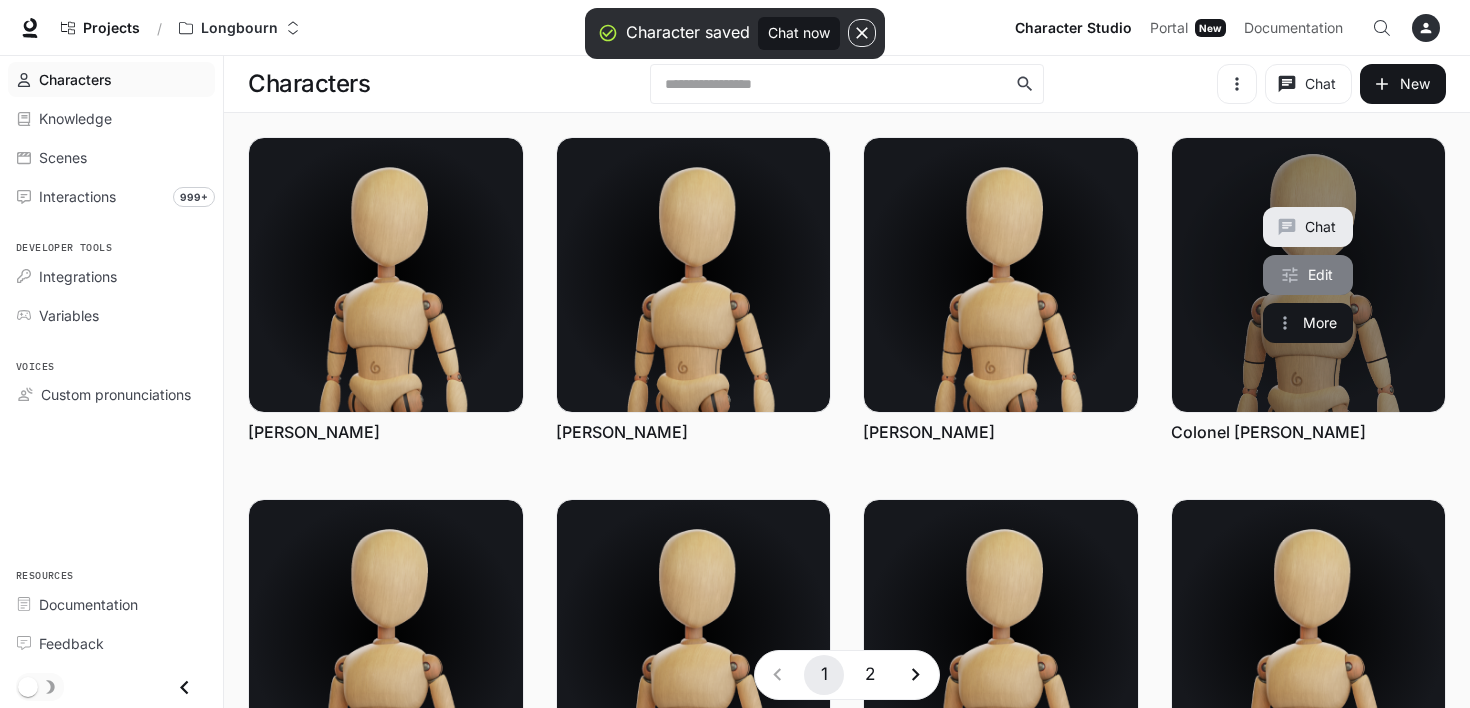 click on "Edit" at bounding box center (1308, 275) 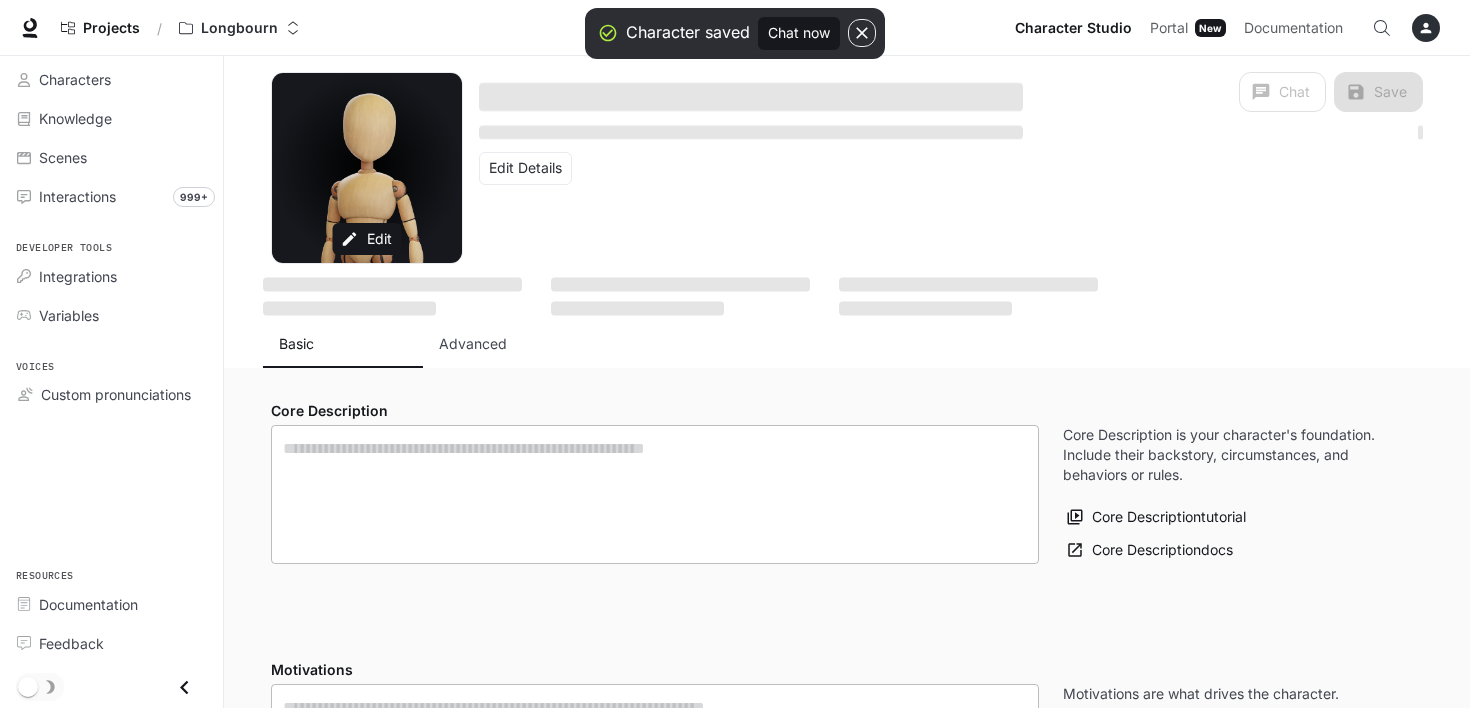 type on "**********" 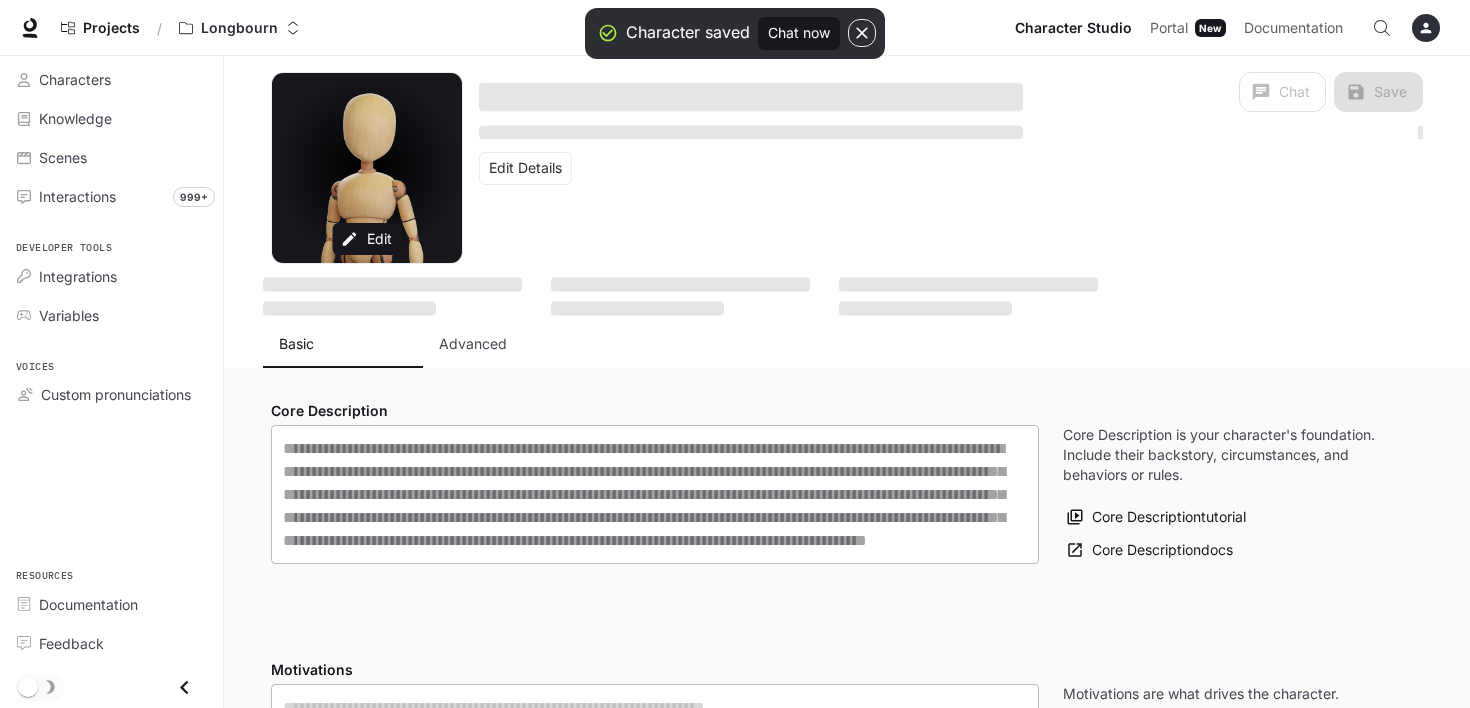 type on "**********" 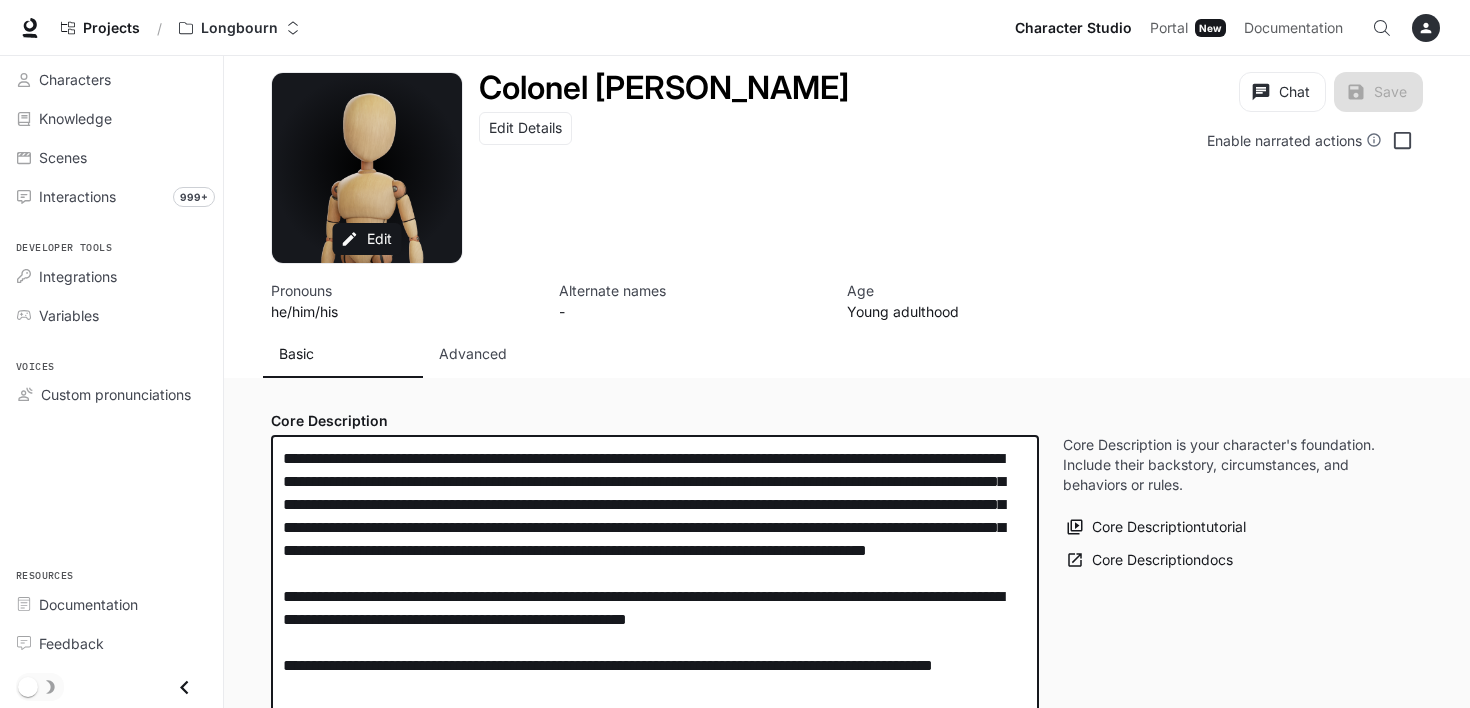 click on "**********" at bounding box center (655, 585) 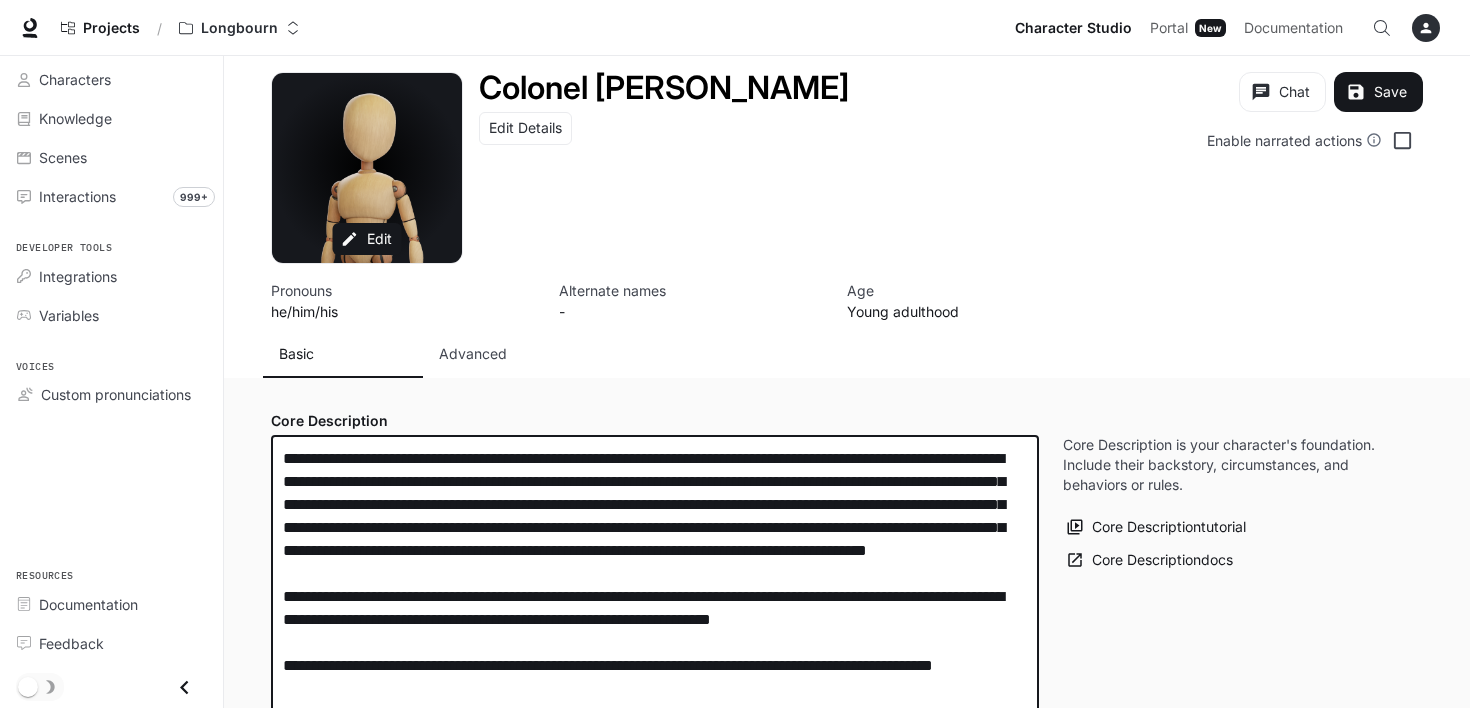 click on "**********" at bounding box center [655, 585] 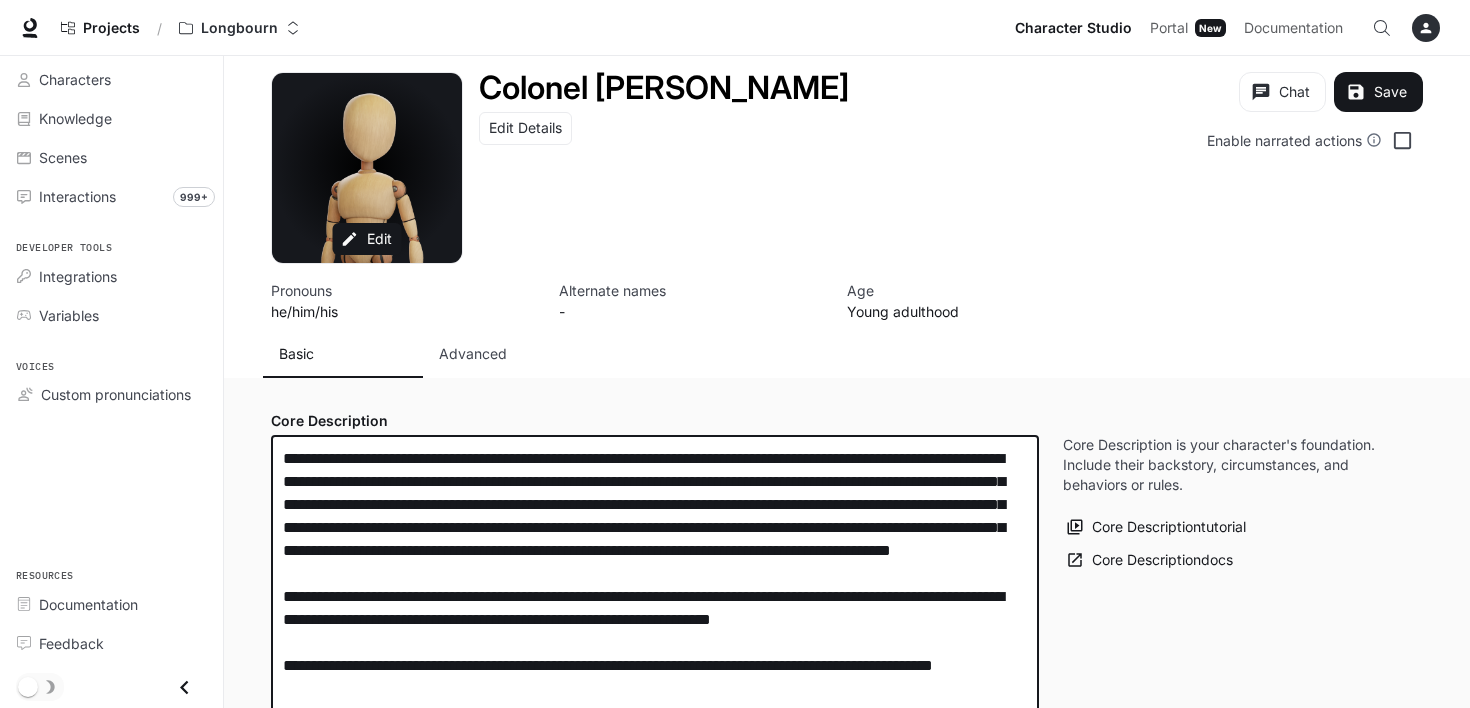 click on "**********" at bounding box center (655, 596) 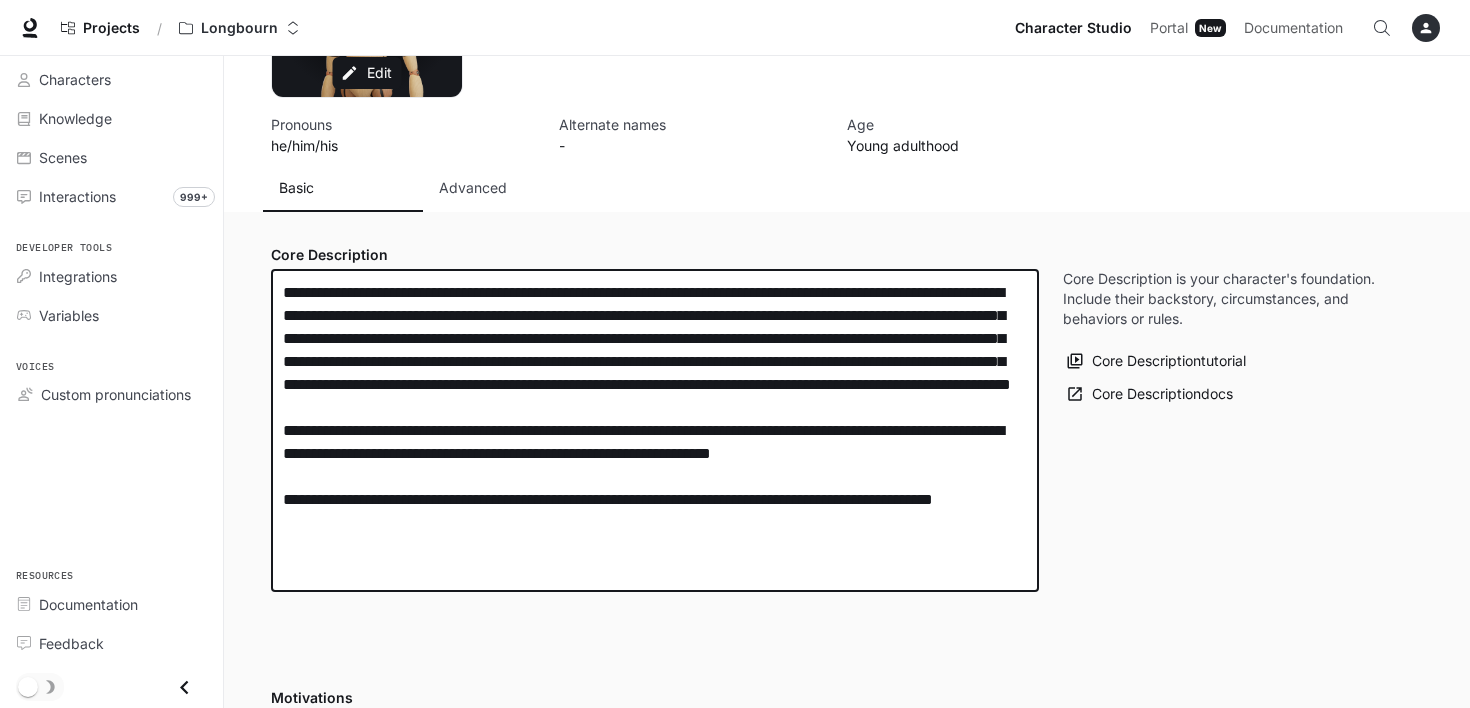 scroll, scrollTop: 200, scrollLeft: 0, axis: vertical 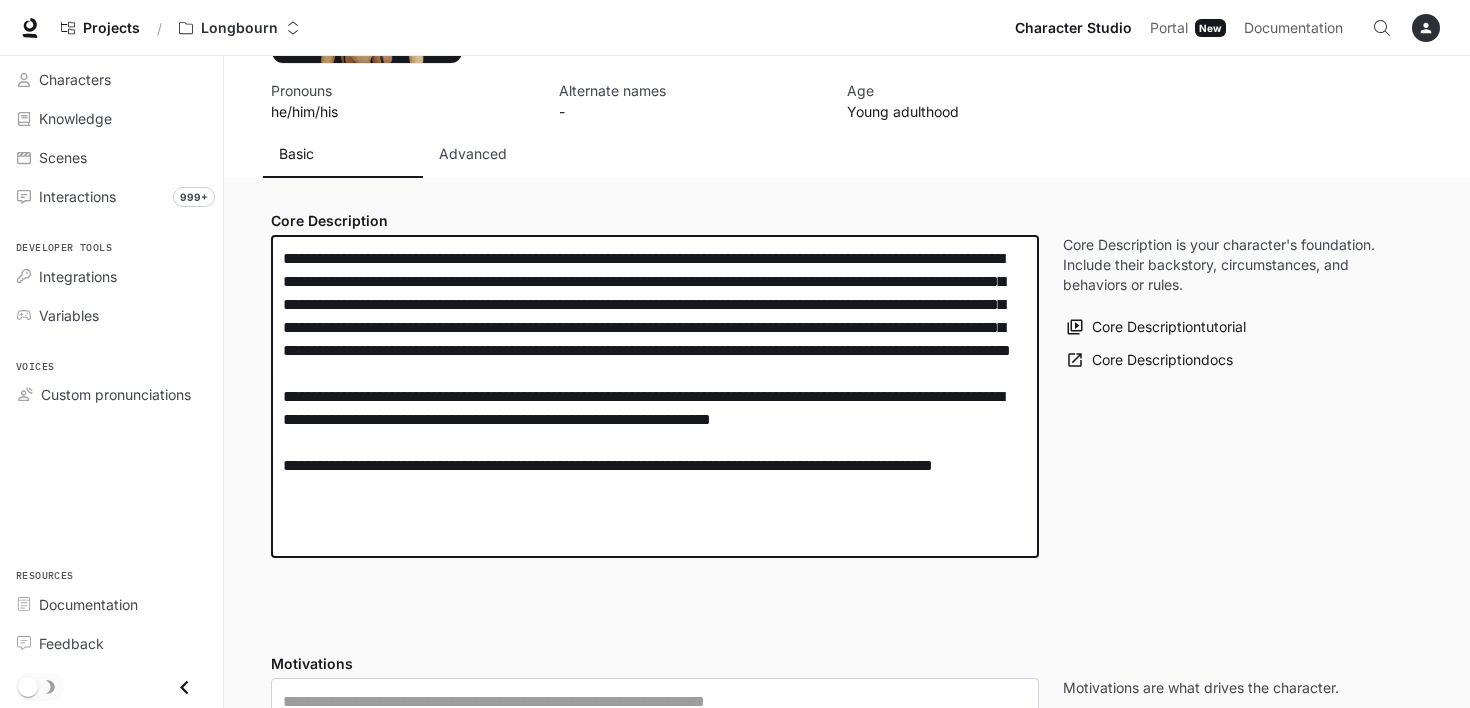click on "**********" at bounding box center [655, 396] 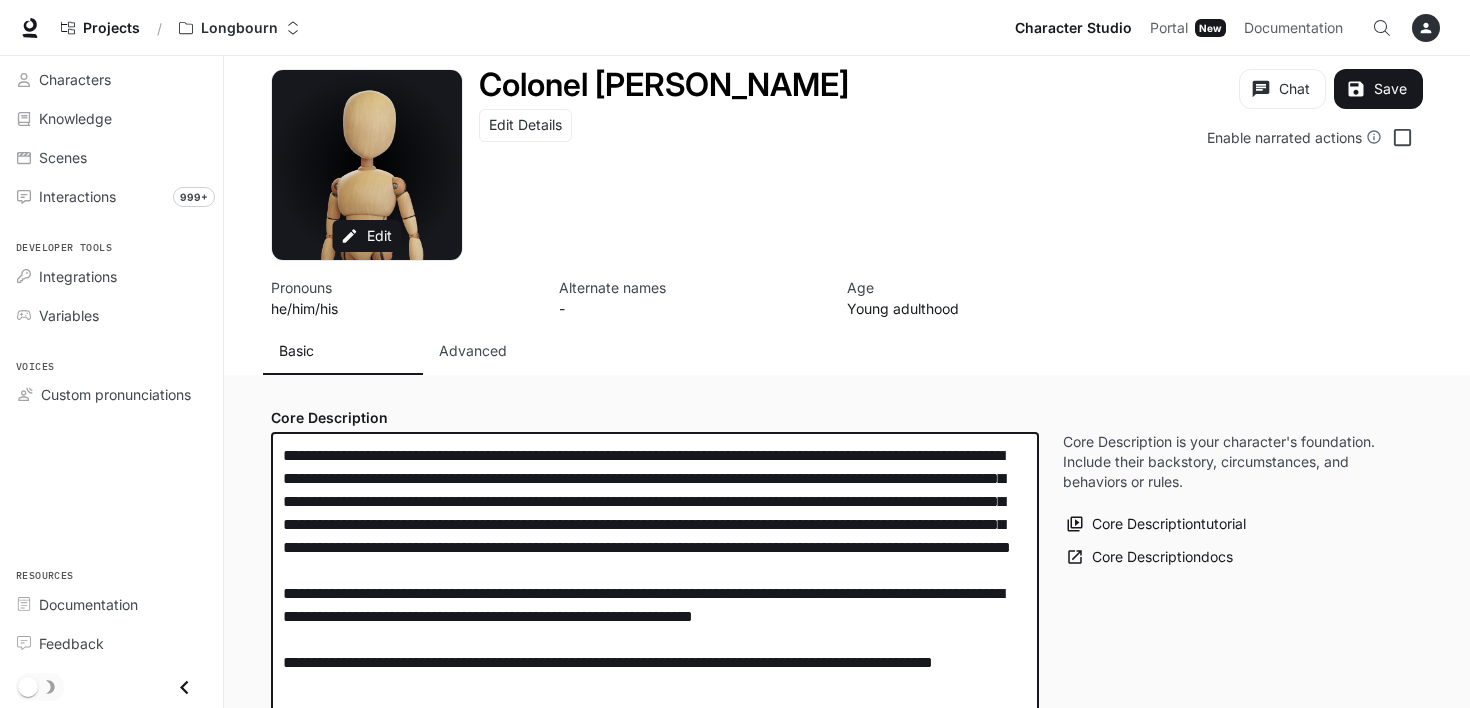 scroll, scrollTop: 0, scrollLeft: 0, axis: both 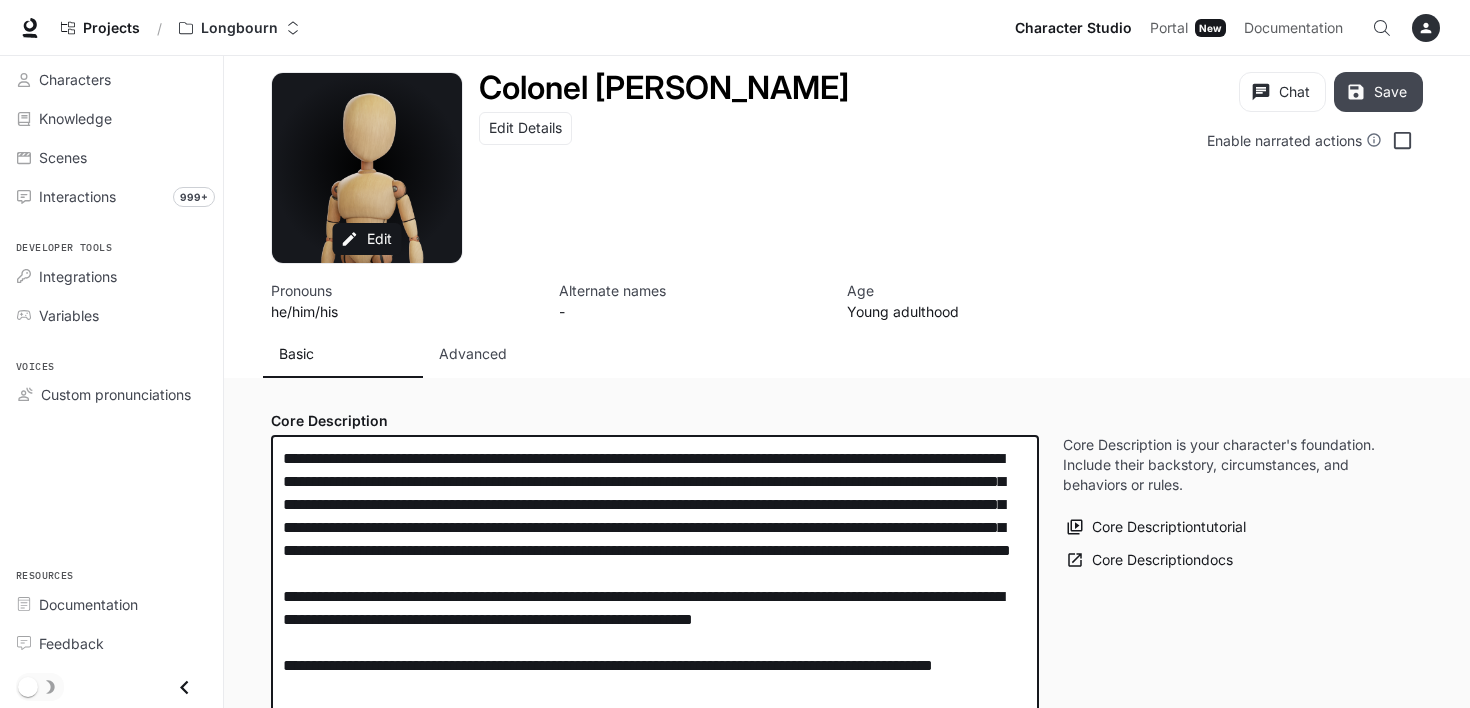 type on "**********" 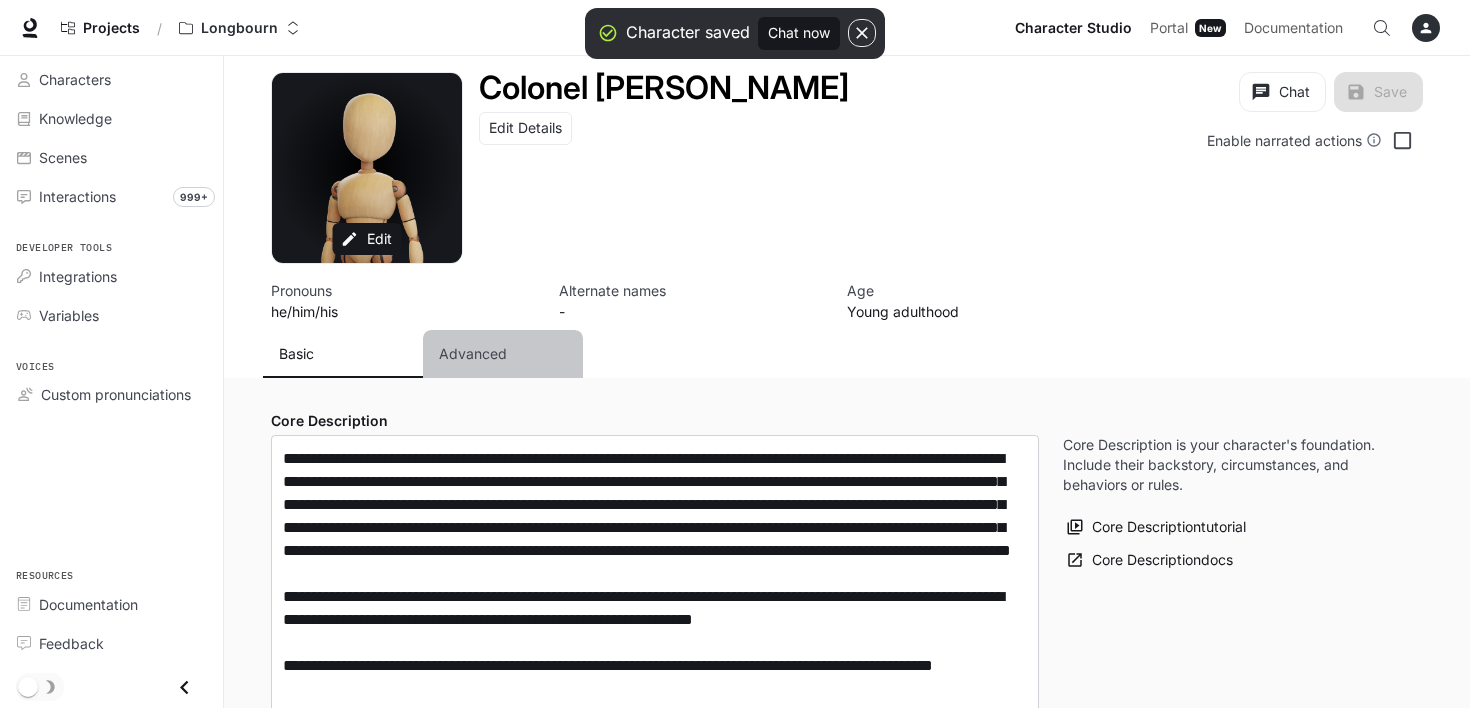 click on "Advanced" at bounding box center (473, 354) 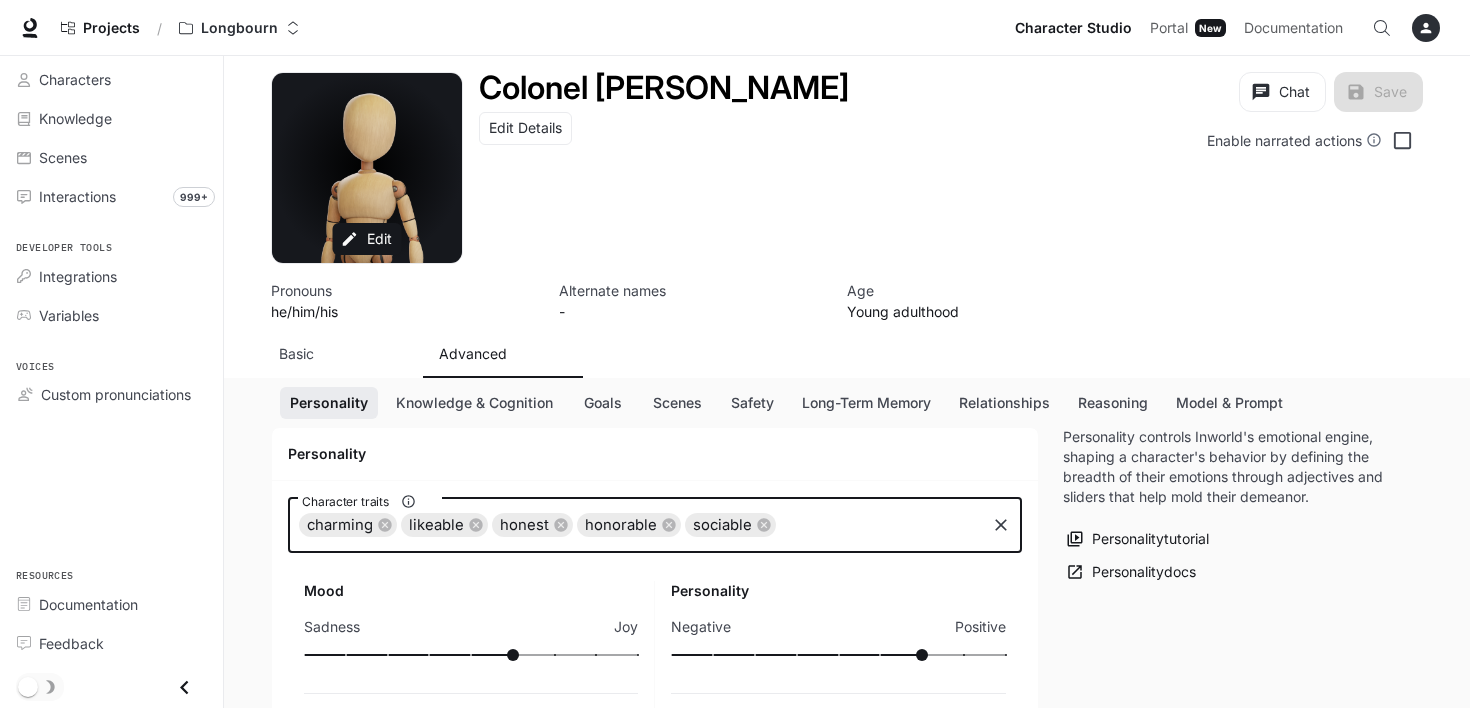 click on "Character traits" at bounding box center [880, 525] 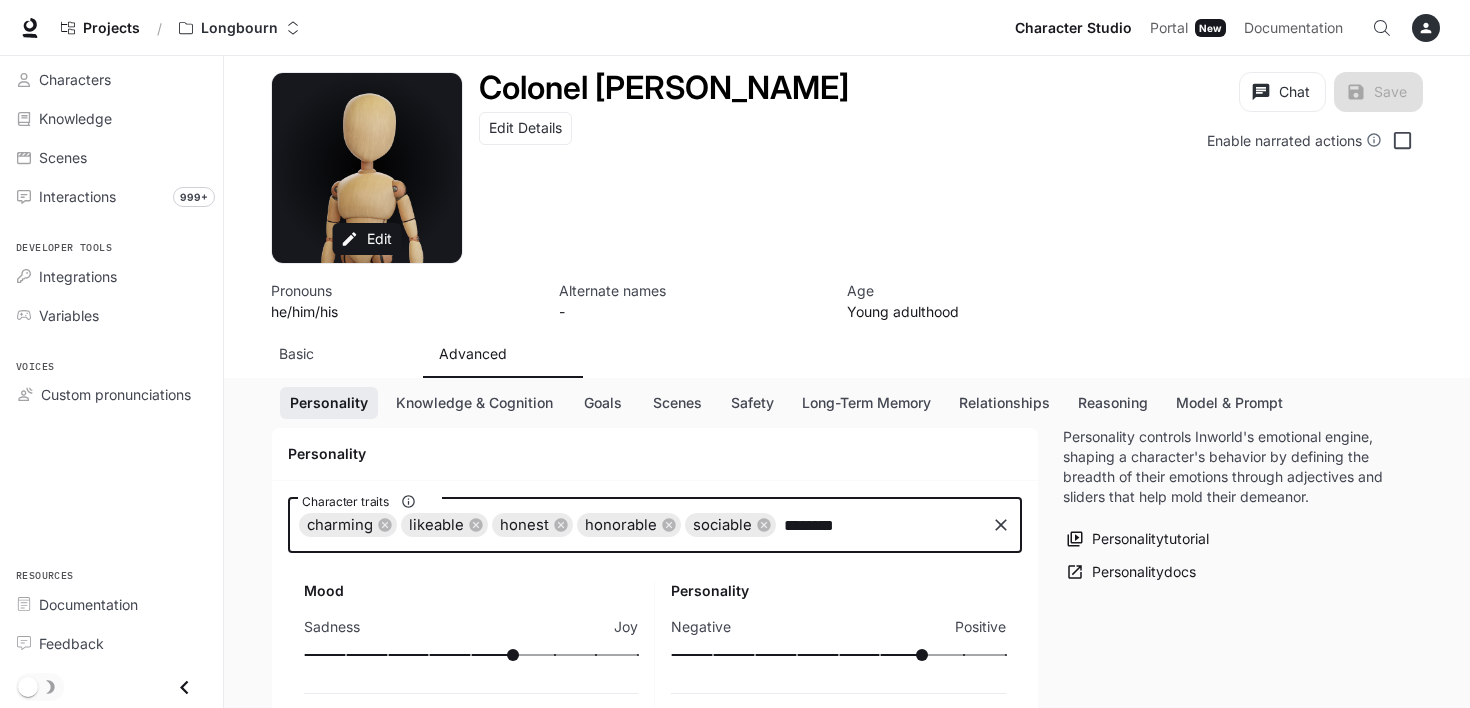 type on "*********" 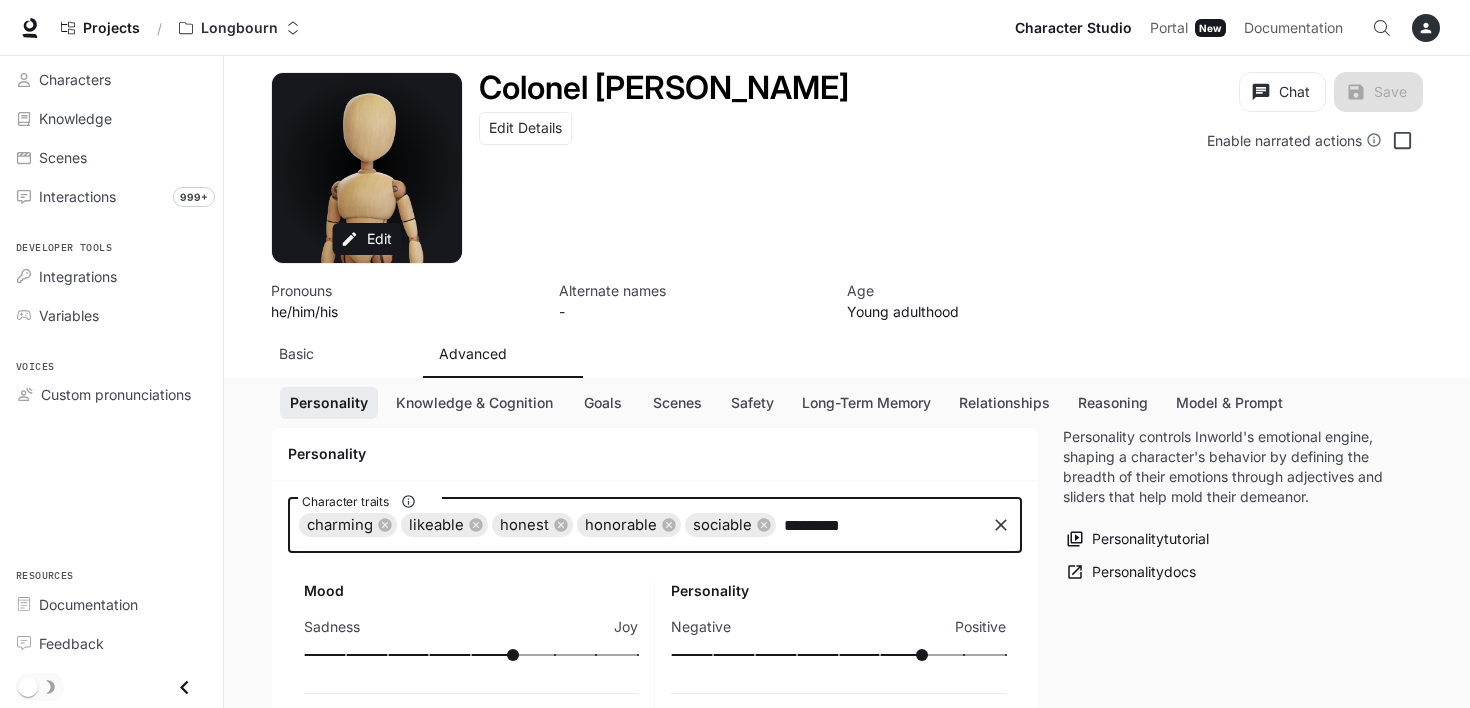 type 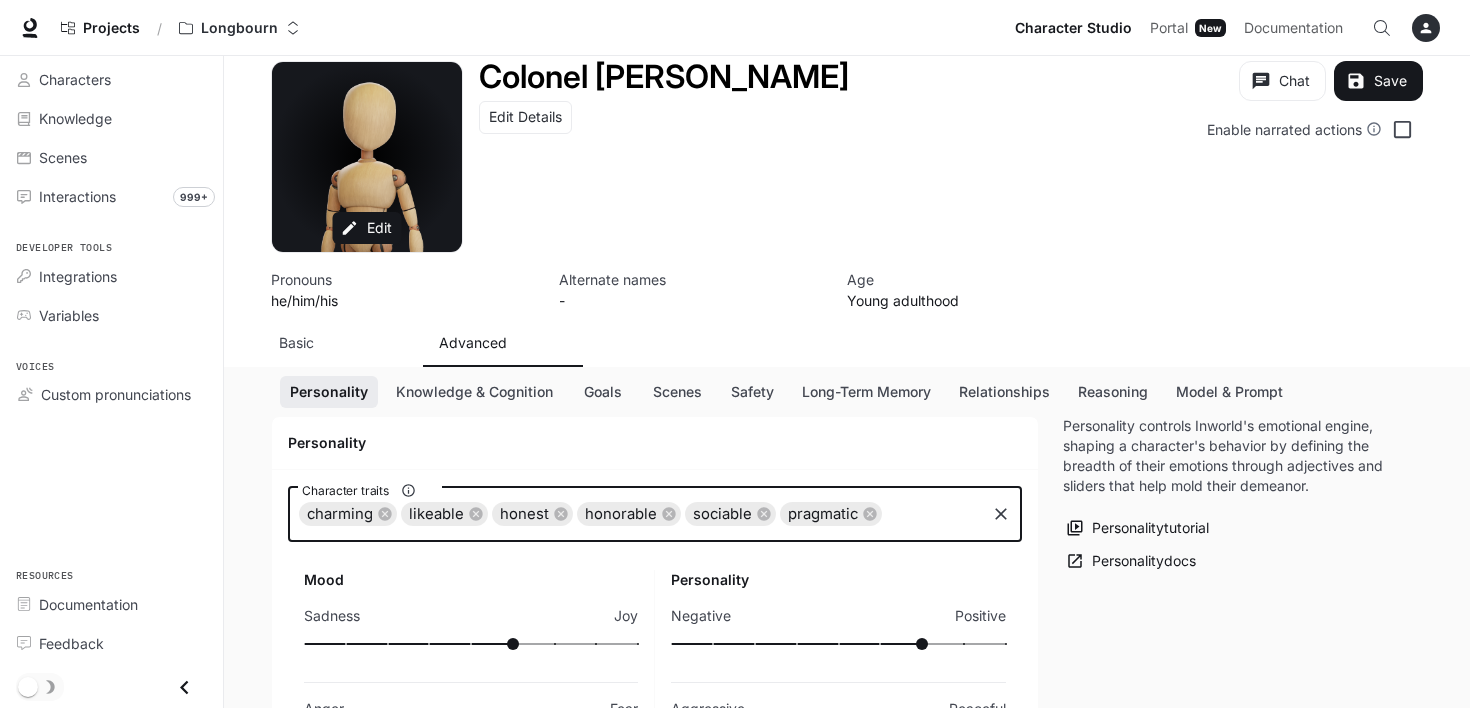 scroll, scrollTop: 0, scrollLeft: 0, axis: both 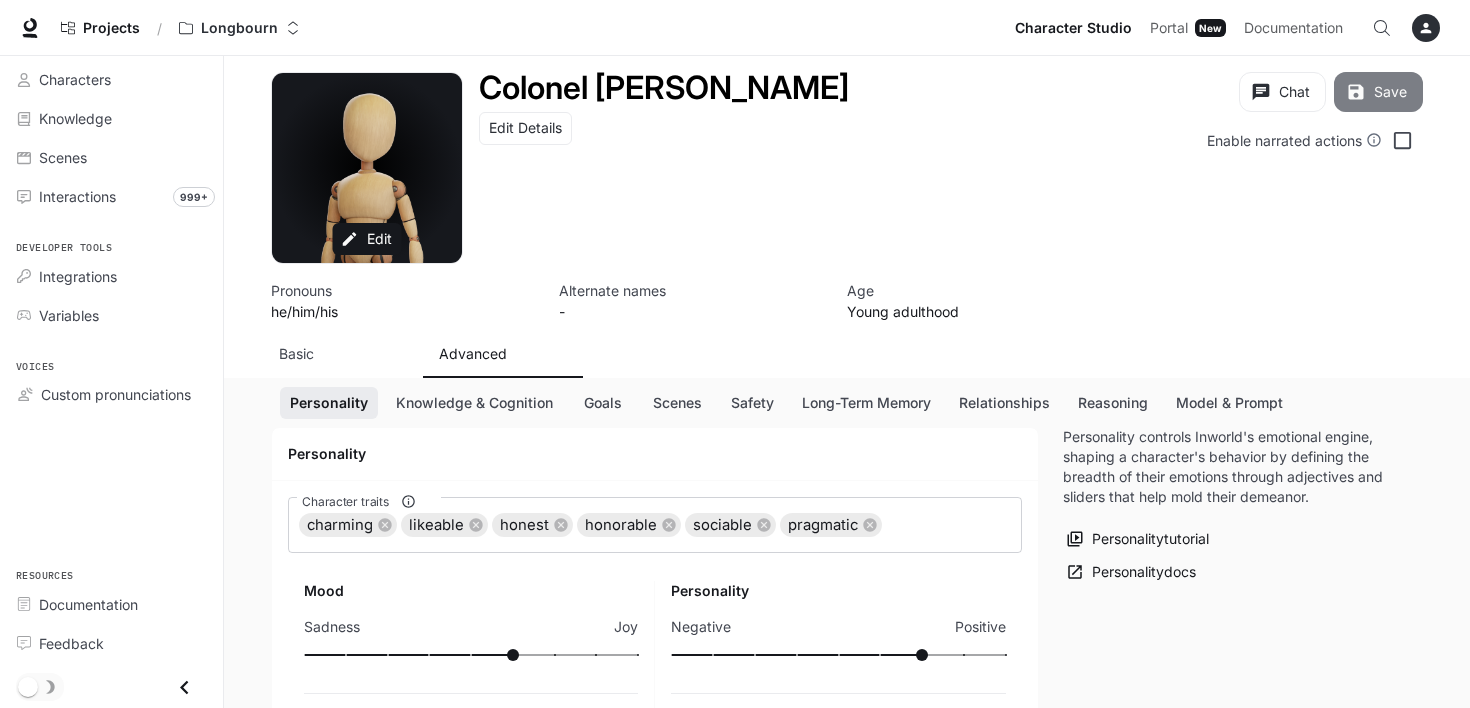 click on "Save" at bounding box center [1378, 92] 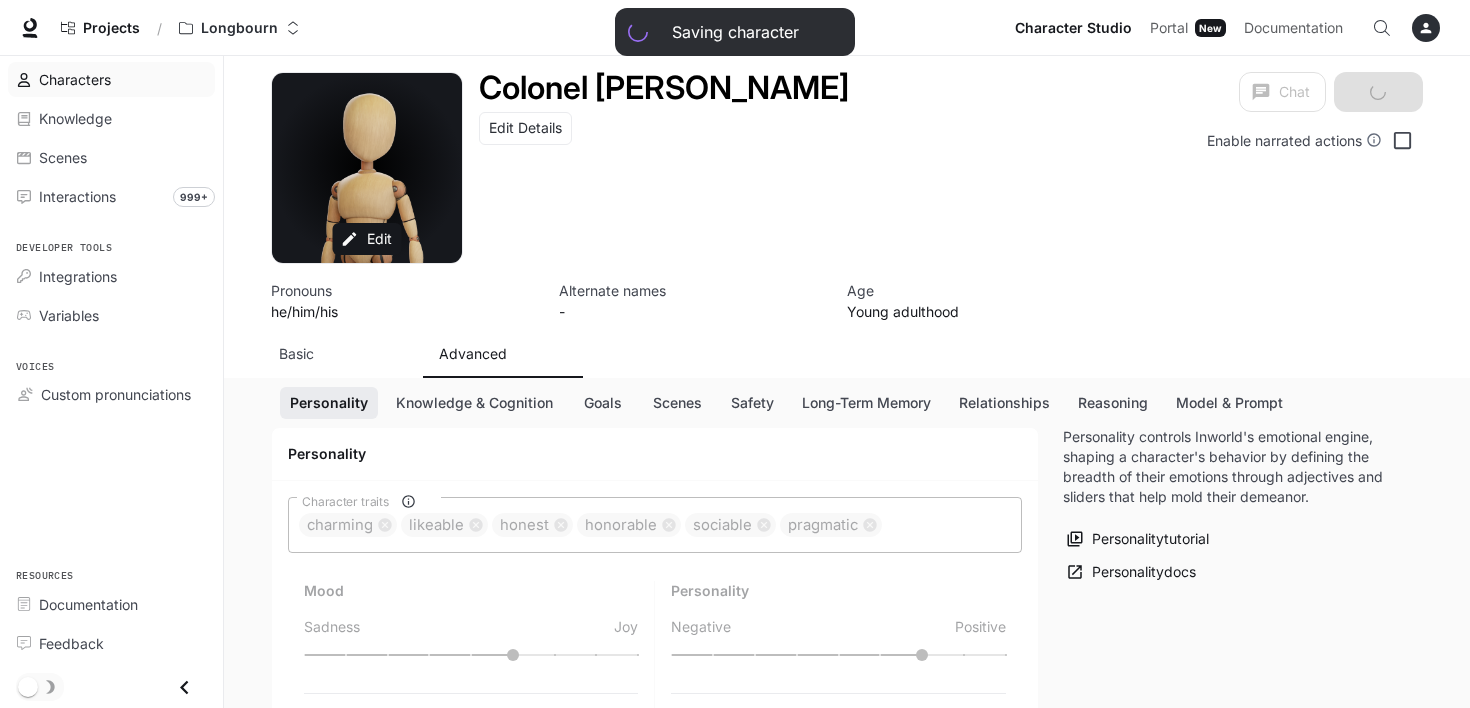 click on "Characters" at bounding box center (75, 79) 